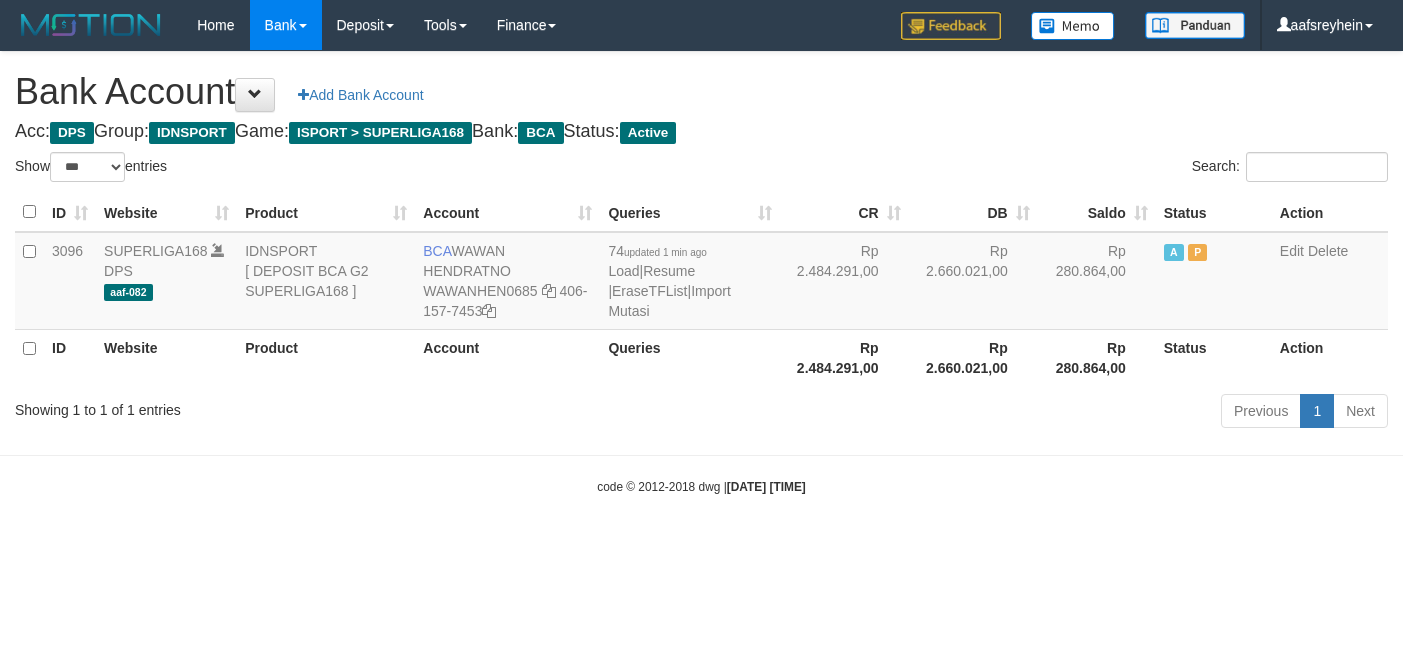 select on "***" 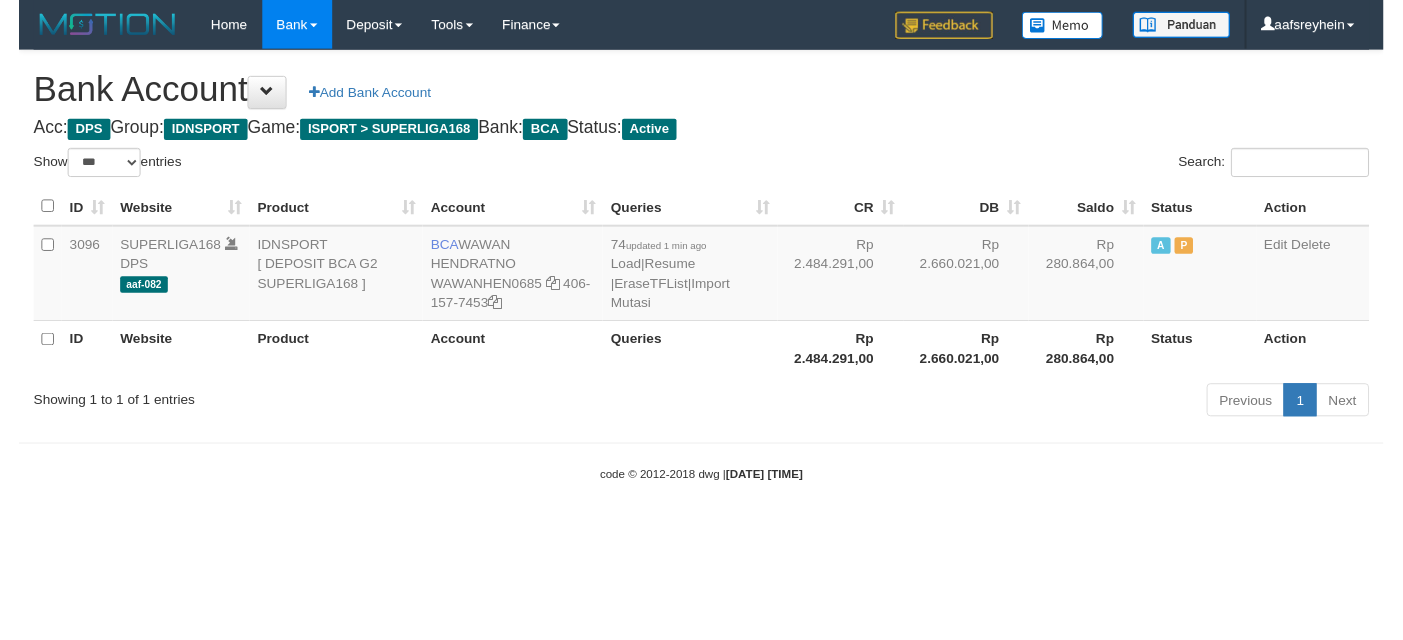 scroll, scrollTop: 0, scrollLeft: 0, axis: both 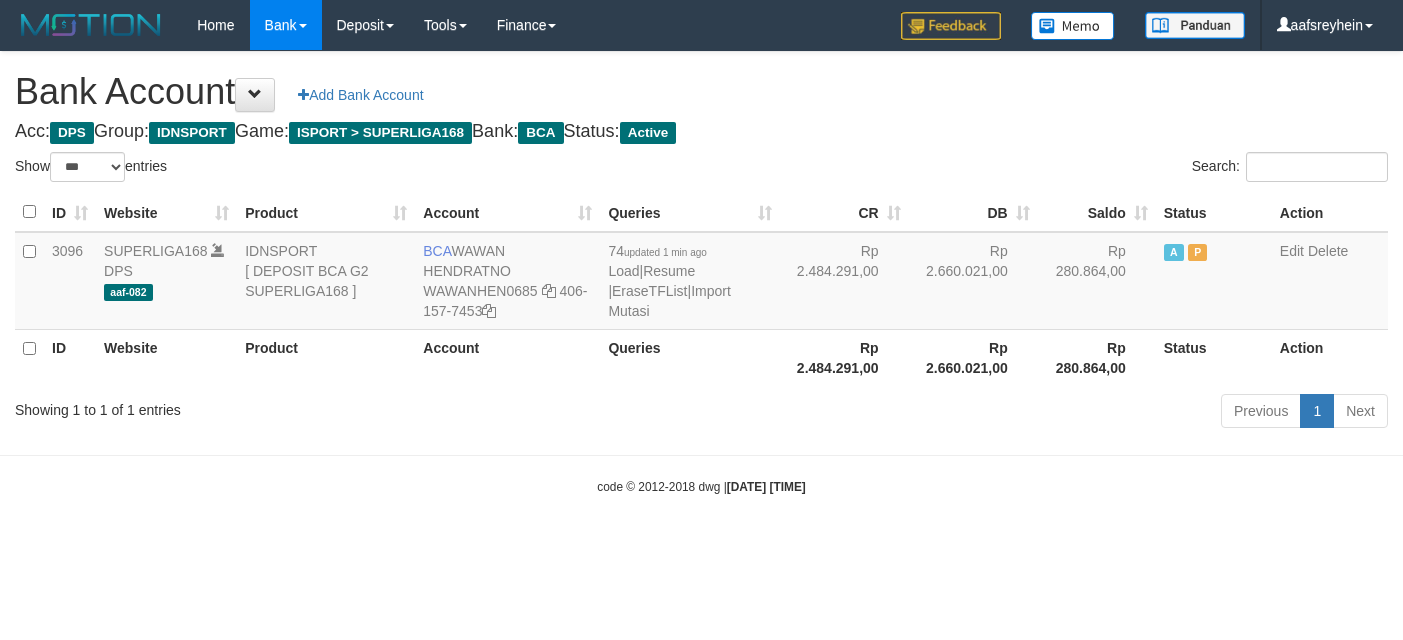 select on "***" 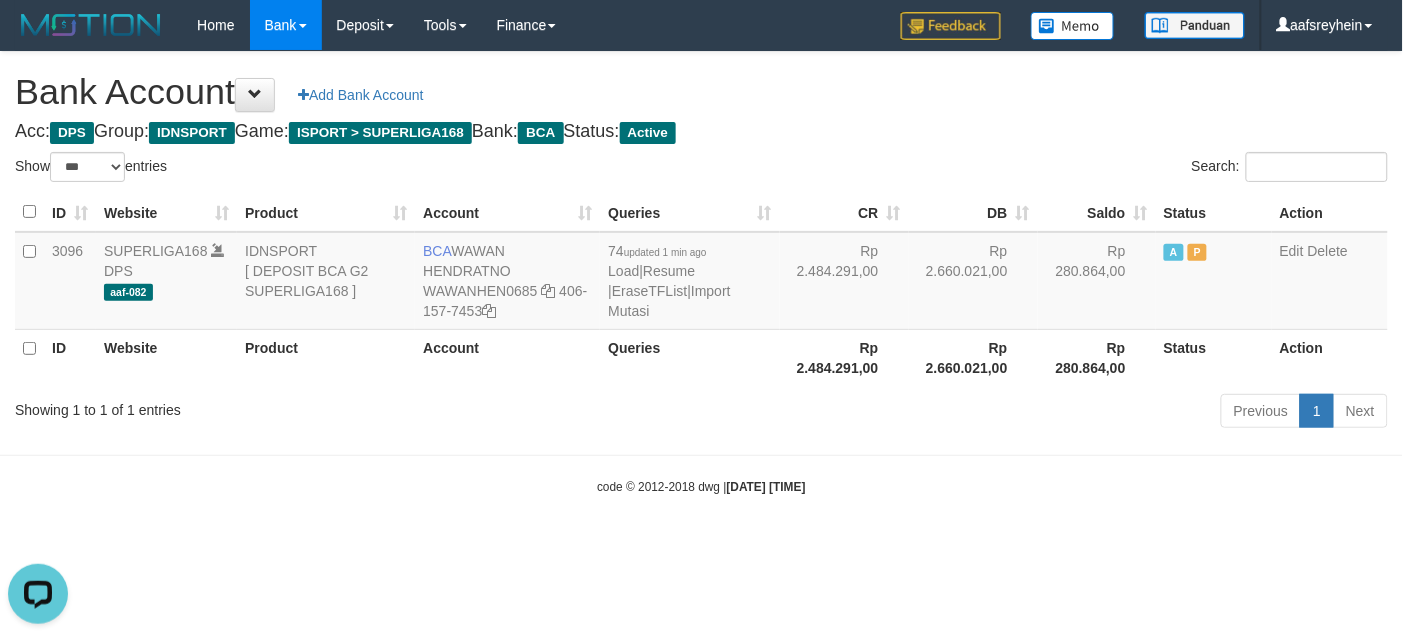 scroll, scrollTop: 0, scrollLeft: 0, axis: both 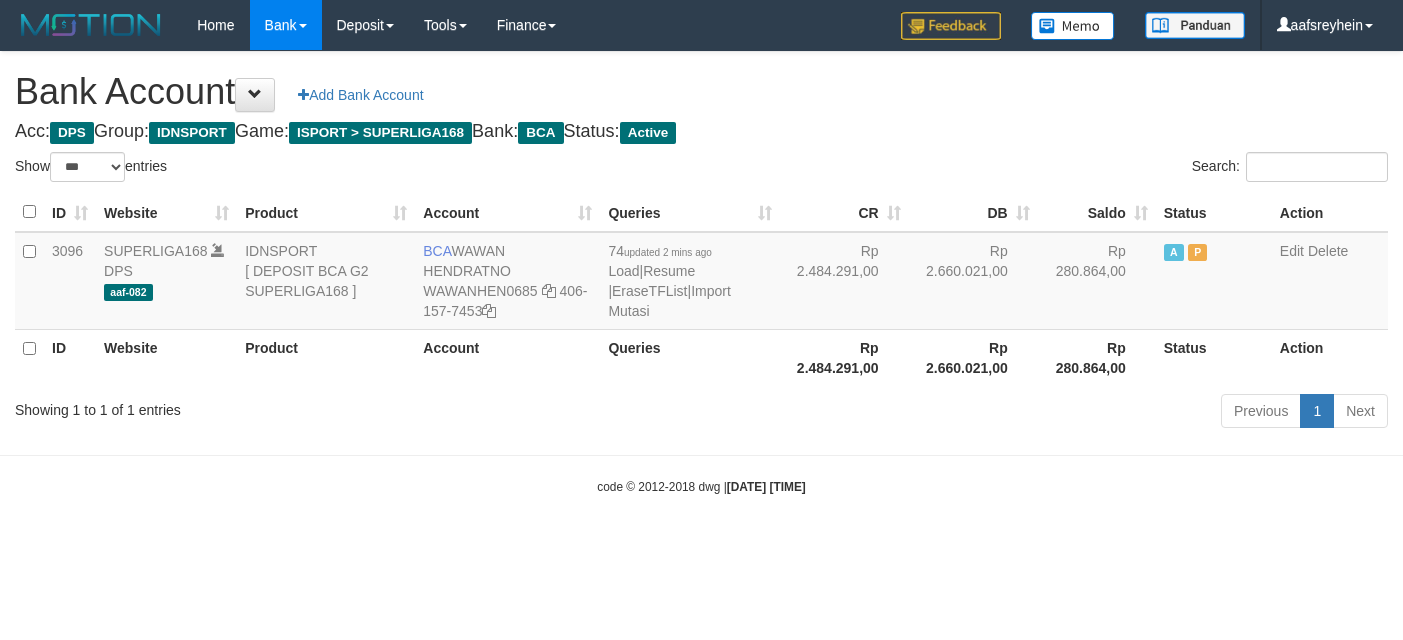 select on "***" 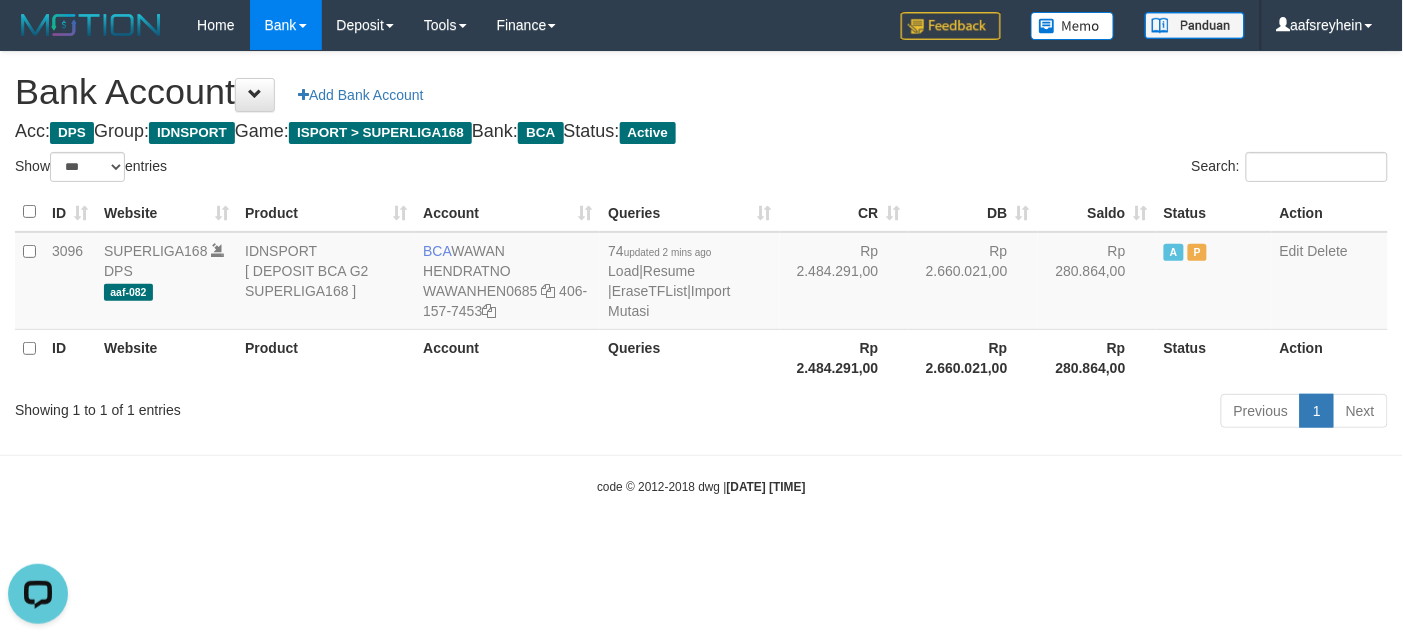 scroll, scrollTop: 0, scrollLeft: 0, axis: both 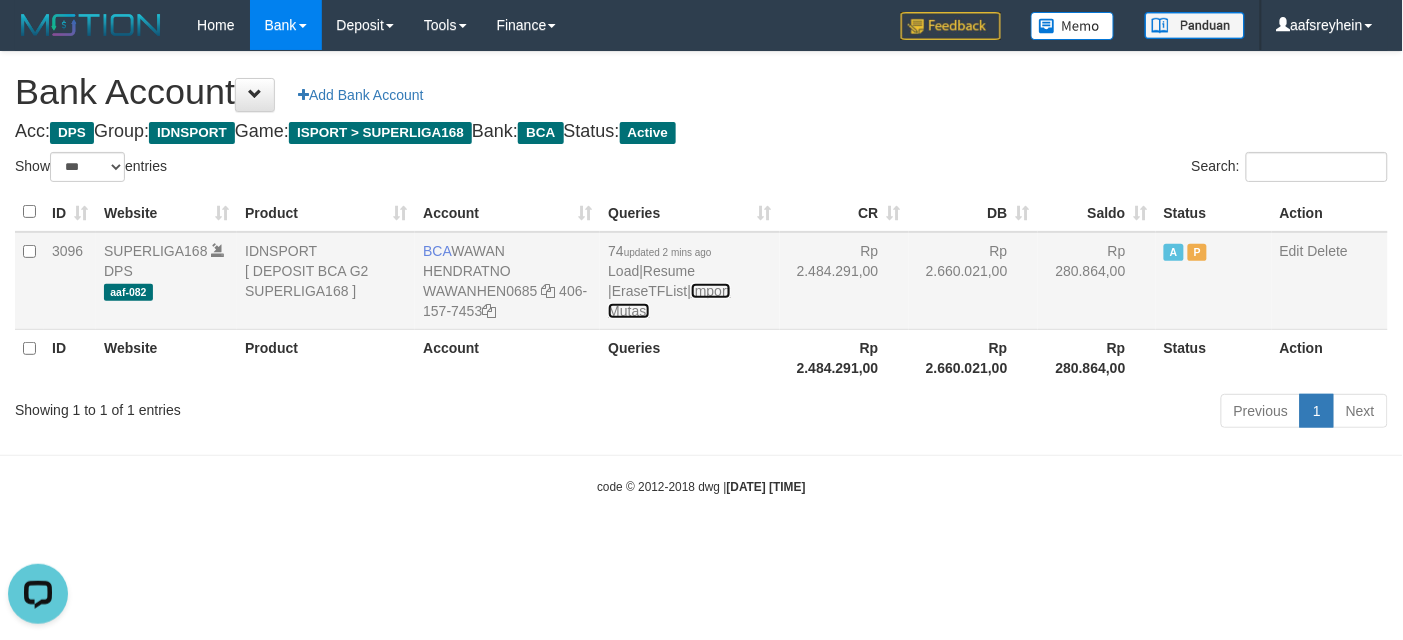 click on "Import Mutasi" at bounding box center (669, 301) 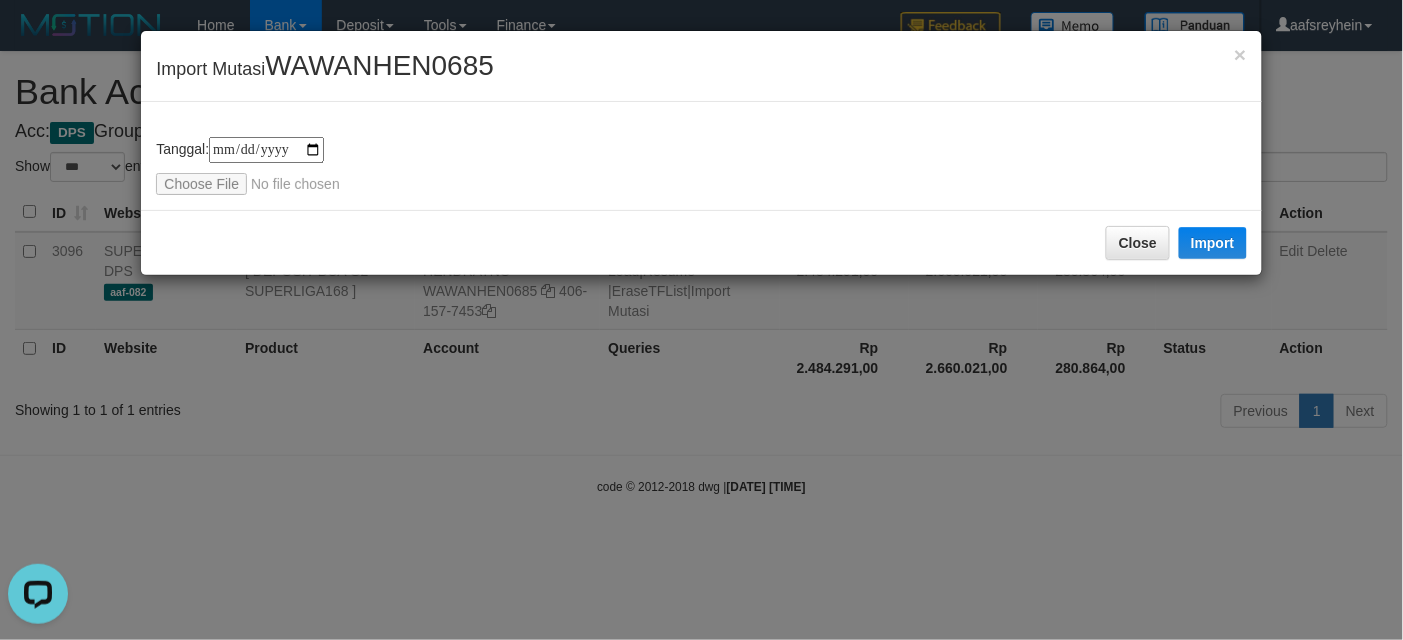 type on "**********" 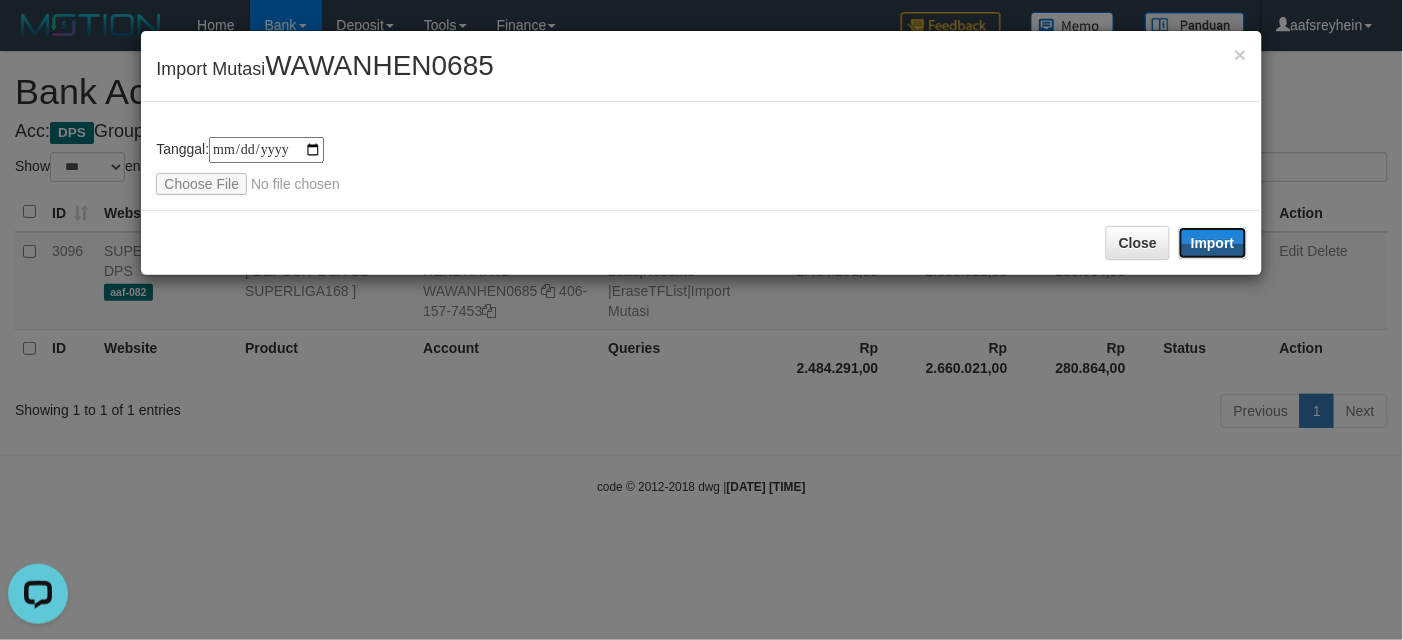 click on "Import" at bounding box center (1213, 243) 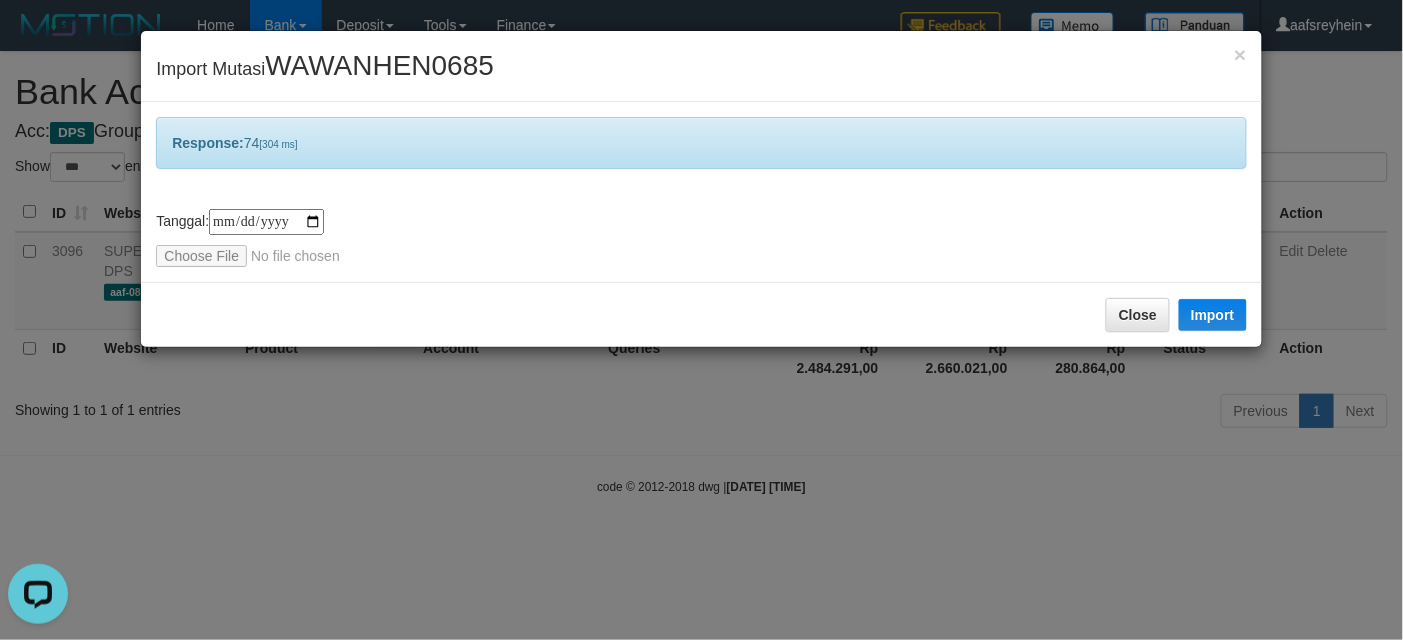 click on "**********" at bounding box center [701, 320] 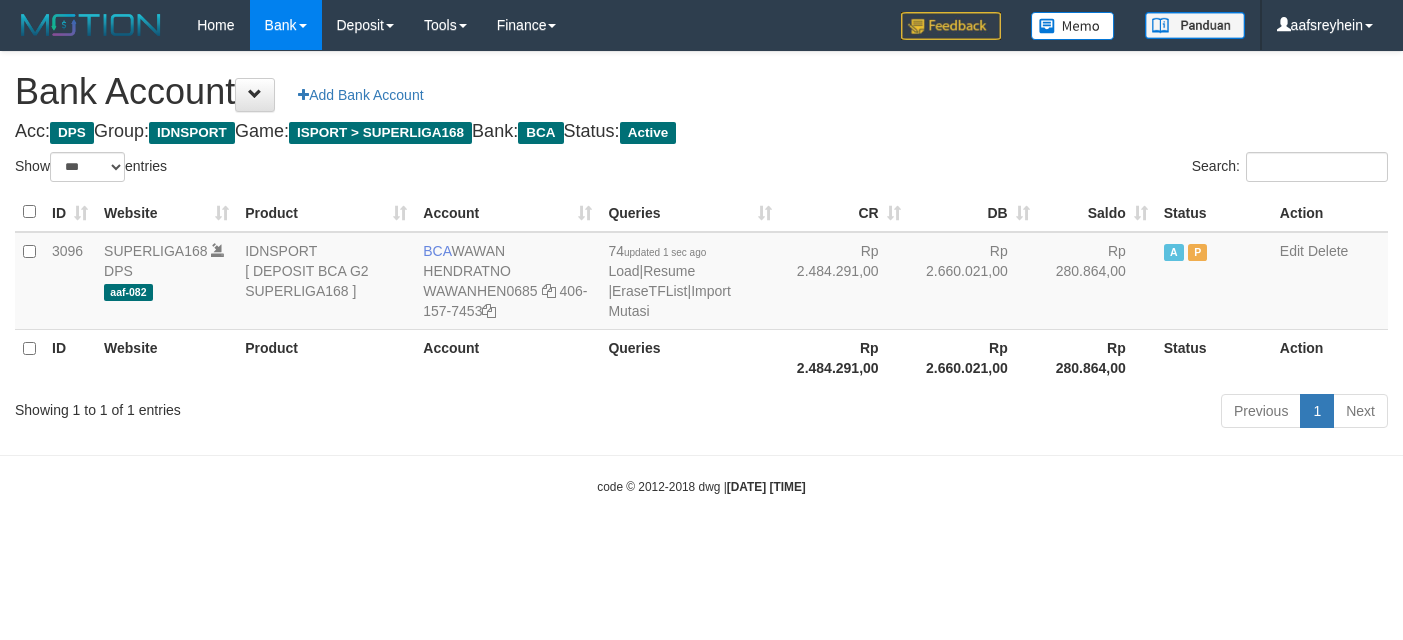 select on "***" 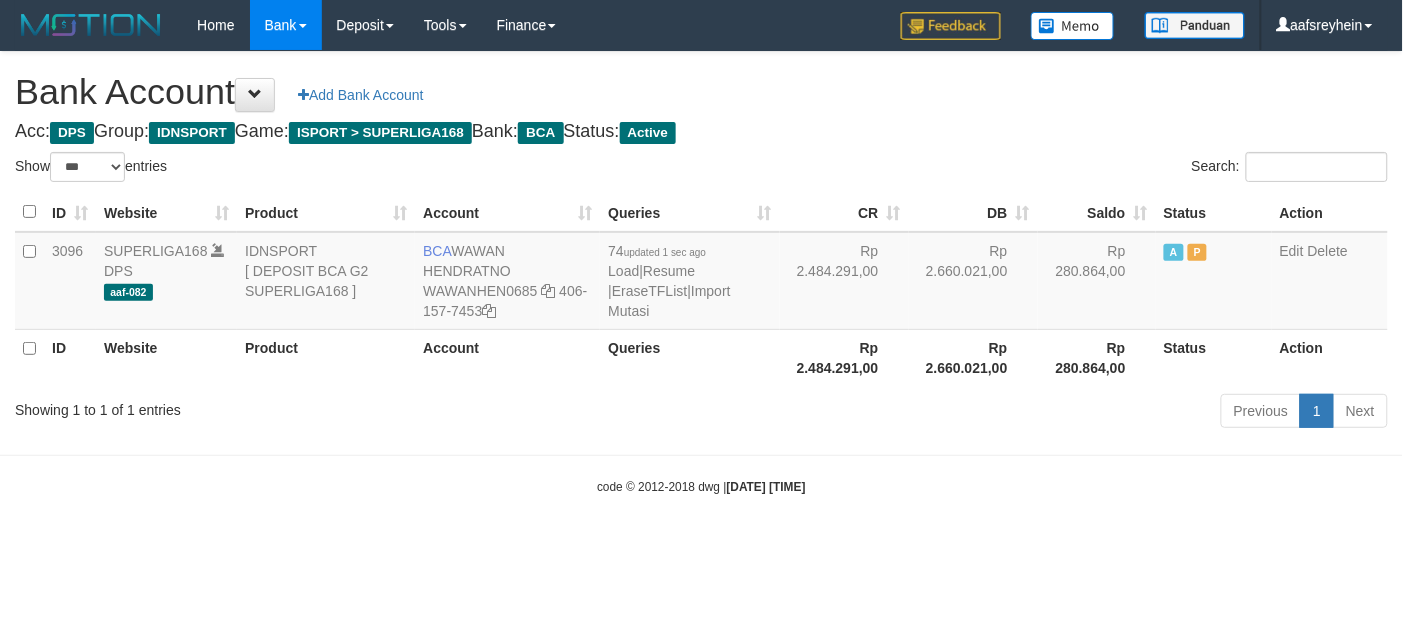 click on "Toggle navigation
Home
Bank
Account List
Load
By Website
Group
[ISPORT]													SUPERLIGA168
By Load Group (DPS)
-" at bounding box center (701, 273) 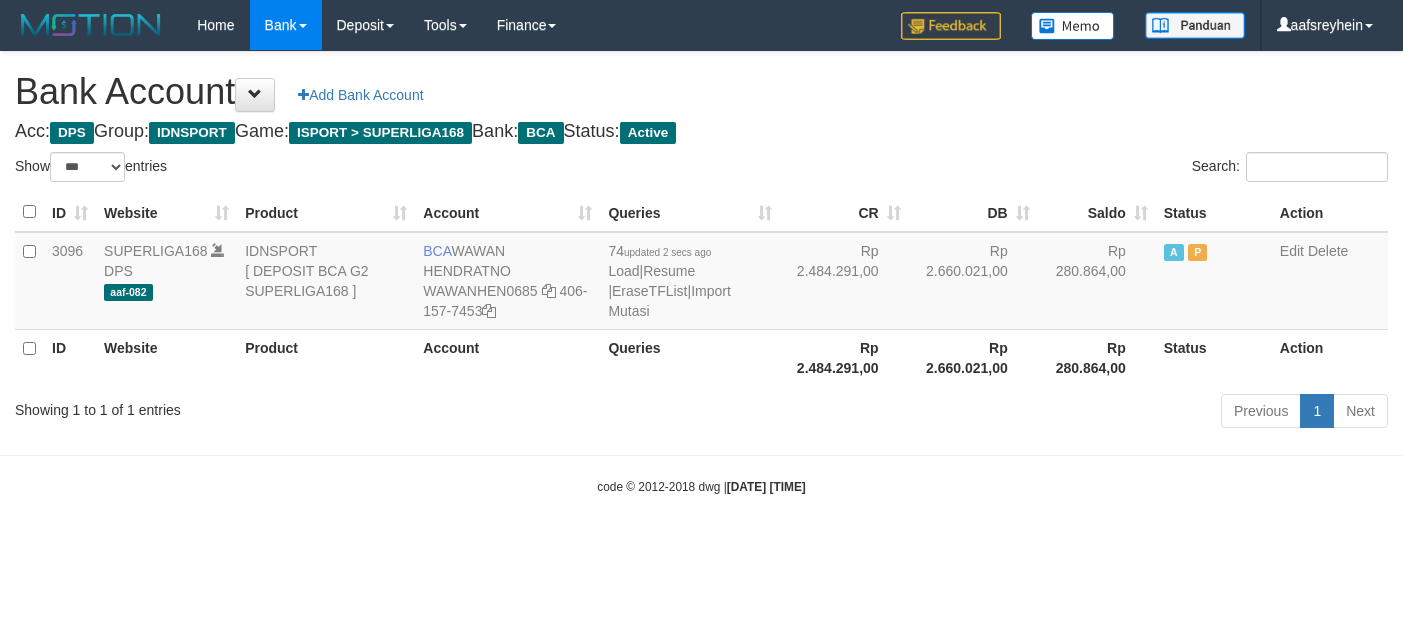 select on "***" 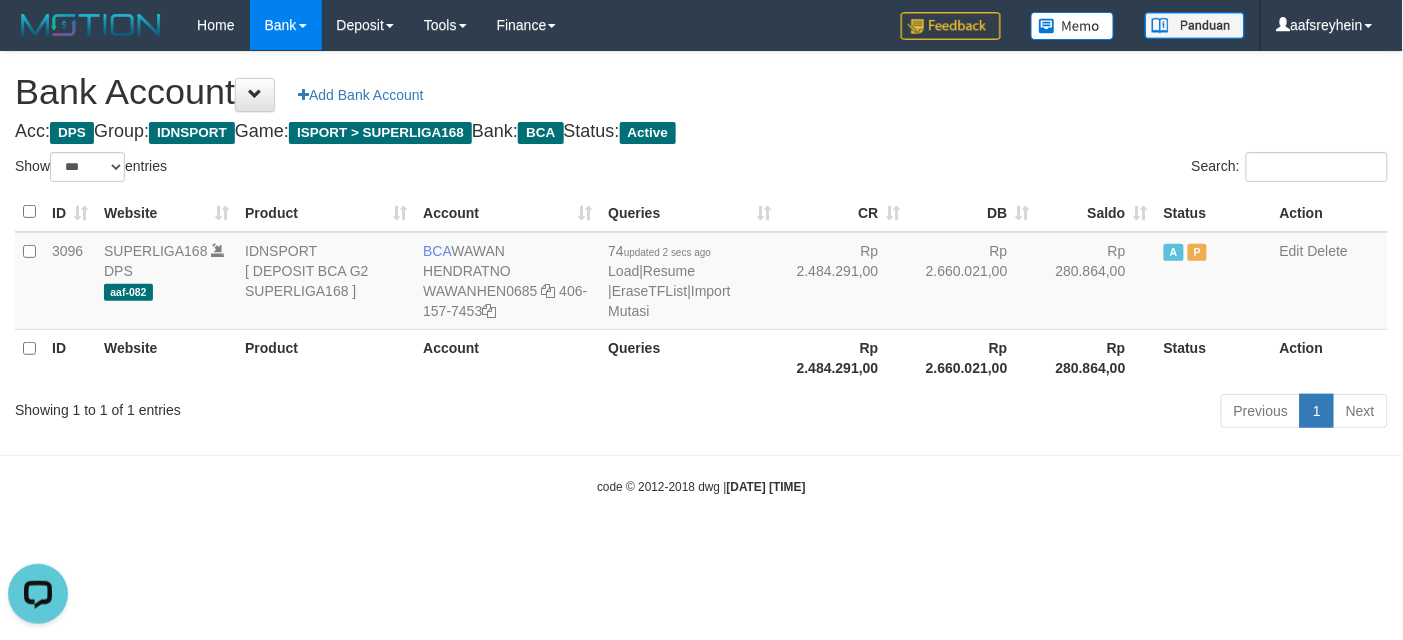 scroll, scrollTop: 0, scrollLeft: 0, axis: both 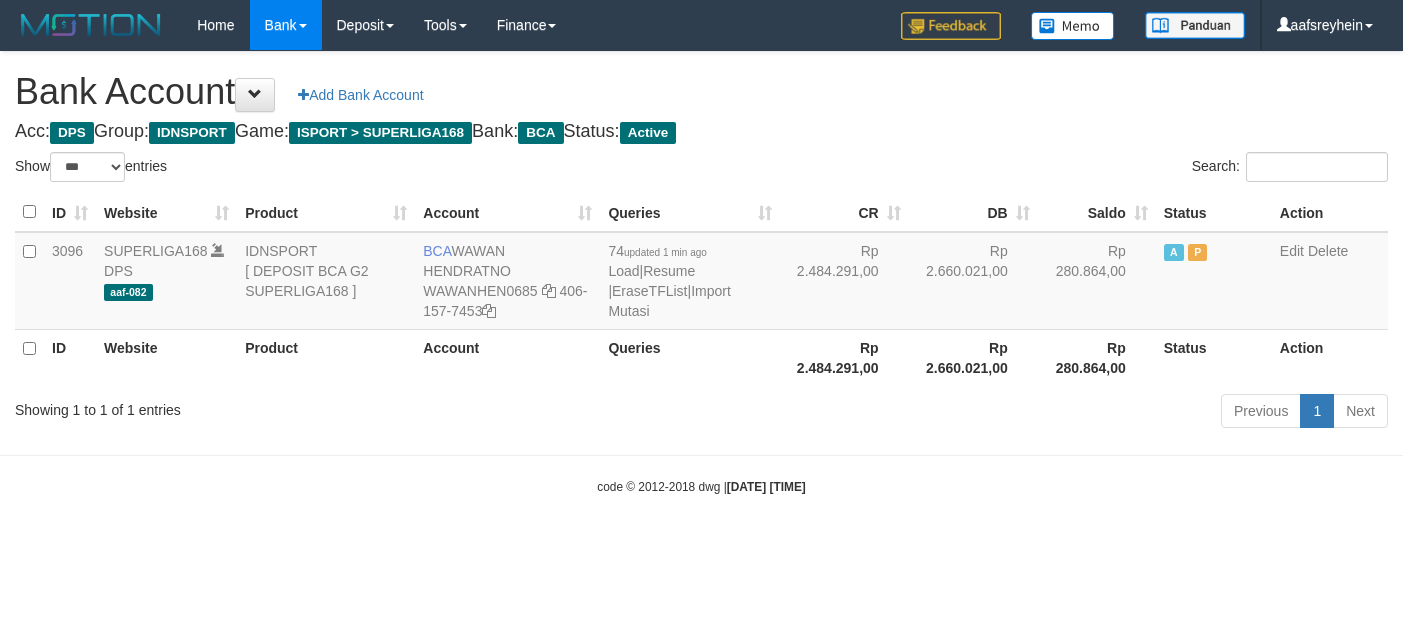 select on "***" 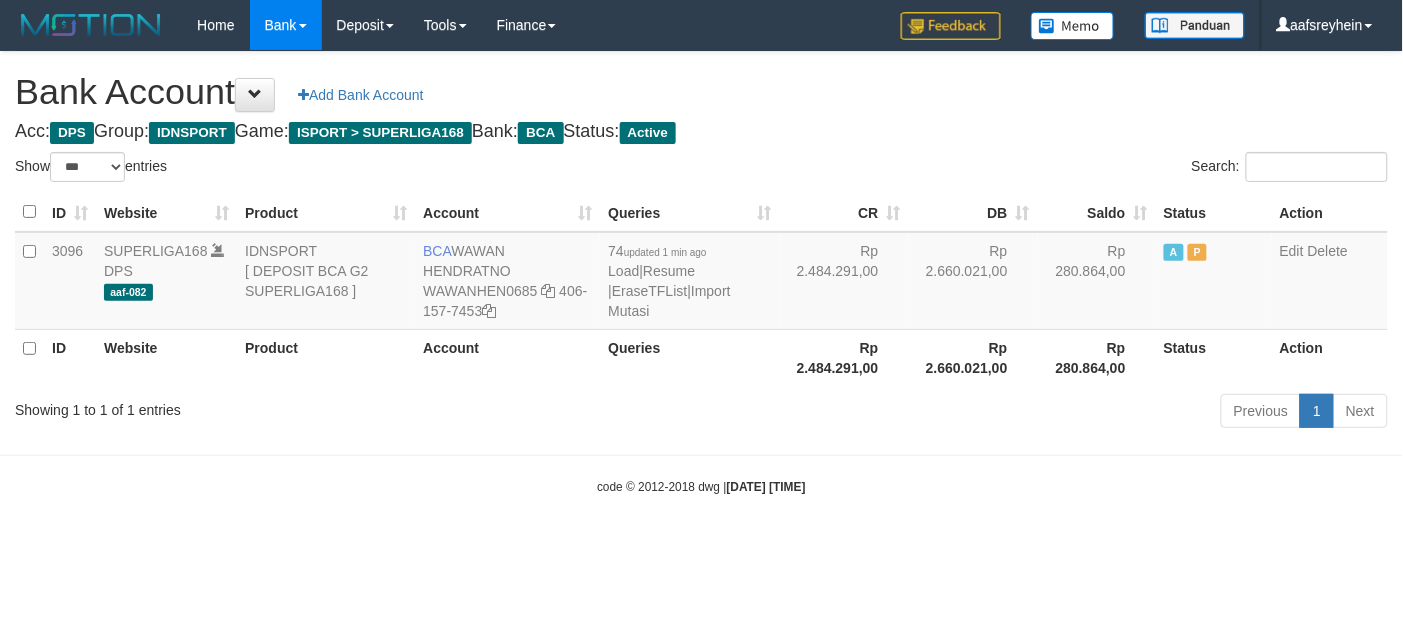click on "Bank Account
Add Bank Account
Acc: 										 DPS
Group:   IDNSPORT    		Game:   ISPORT > SUPERLIGA168    		Bank:   BCA    		Status:  Active
Filter Account Type
*******
***
**
***
DPS
SELECT ALL  SELECT TYPE  - ALL -
DPS
WD
TMP
Filter Product
*******
******
********
********
*******
********
IDNSPORT
SELECT ALL  SELECT GROUP  - ALL -
BETHUB
IDNPOKER
IDNSPORT
IDNTOTO
LOADONLY
Filter Website
*******" at bounding box center [701, 243] 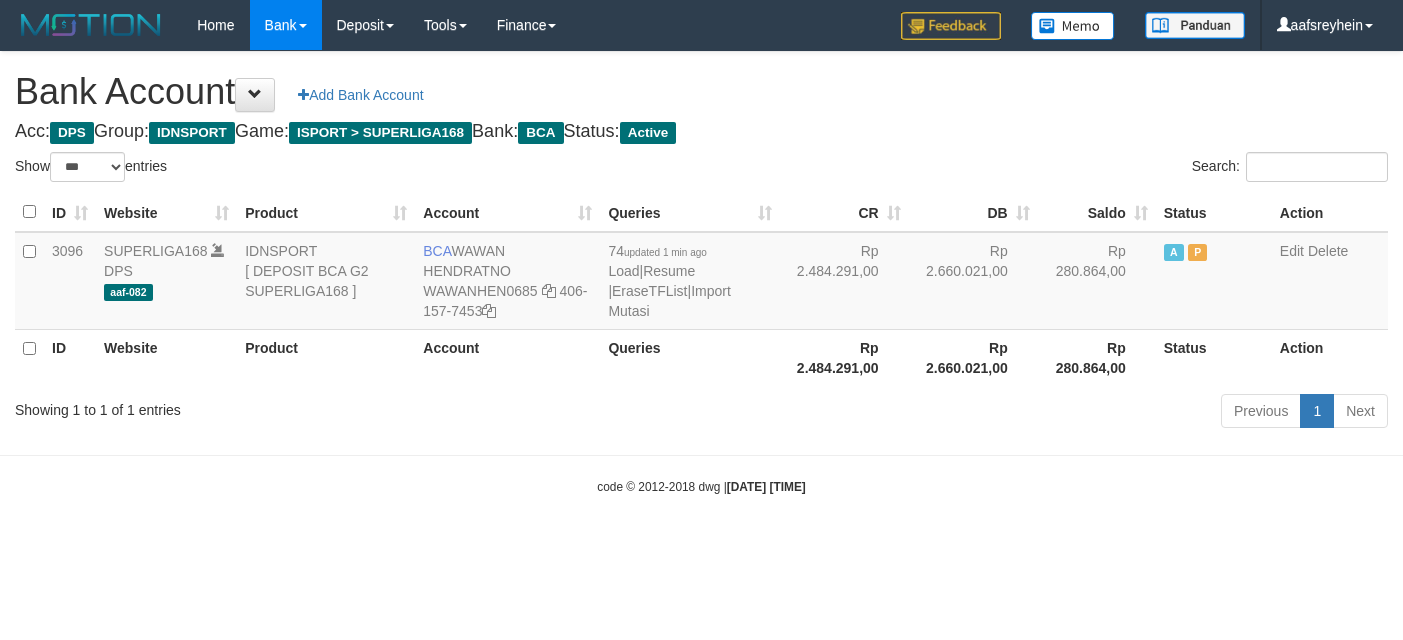 select on "***" 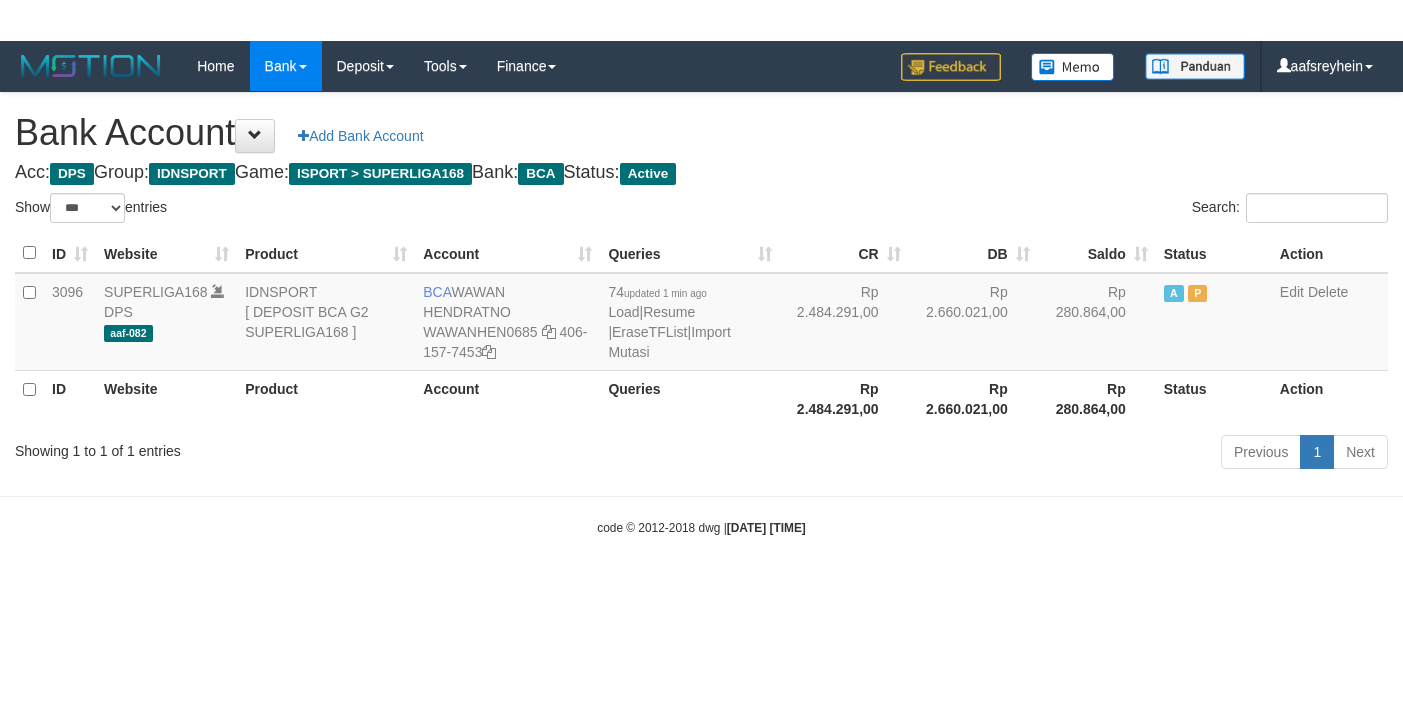 scroll, scrollTop: 0, scrollLeft: 0, axis: both 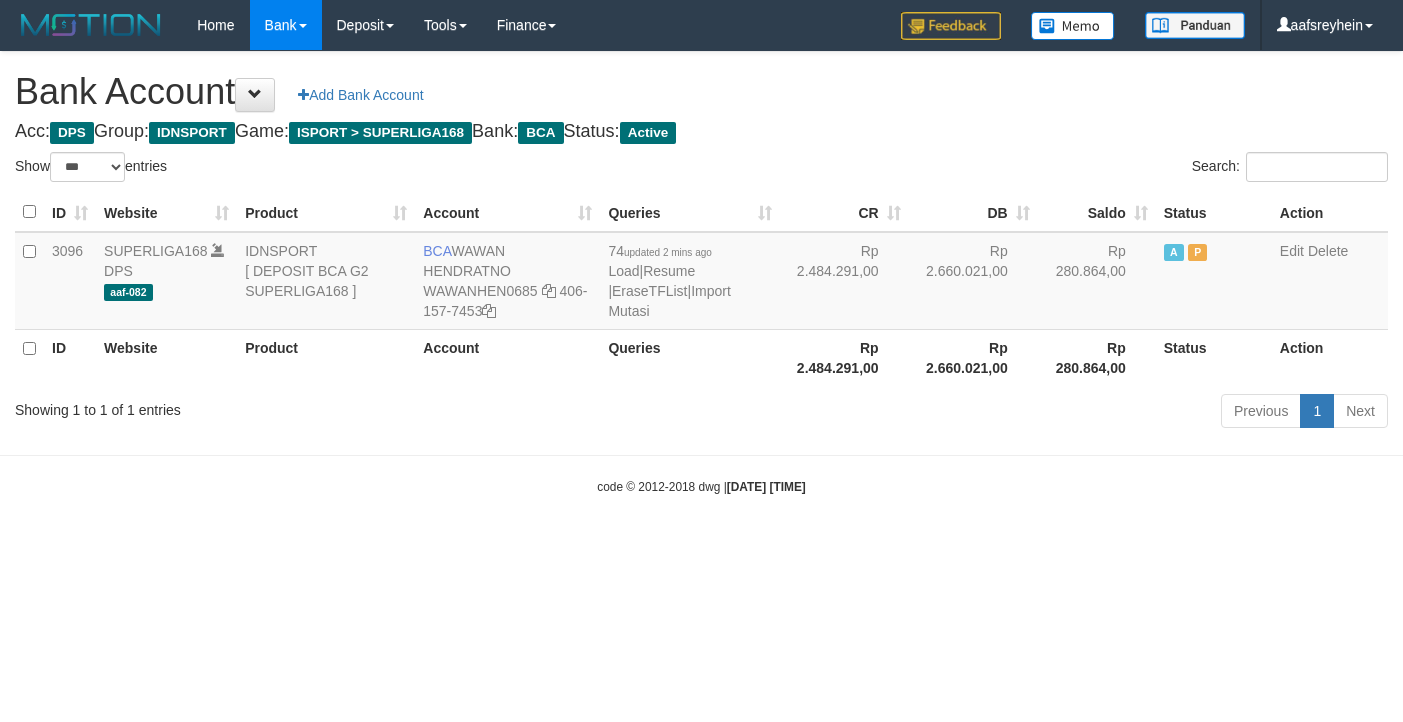 select on "***" 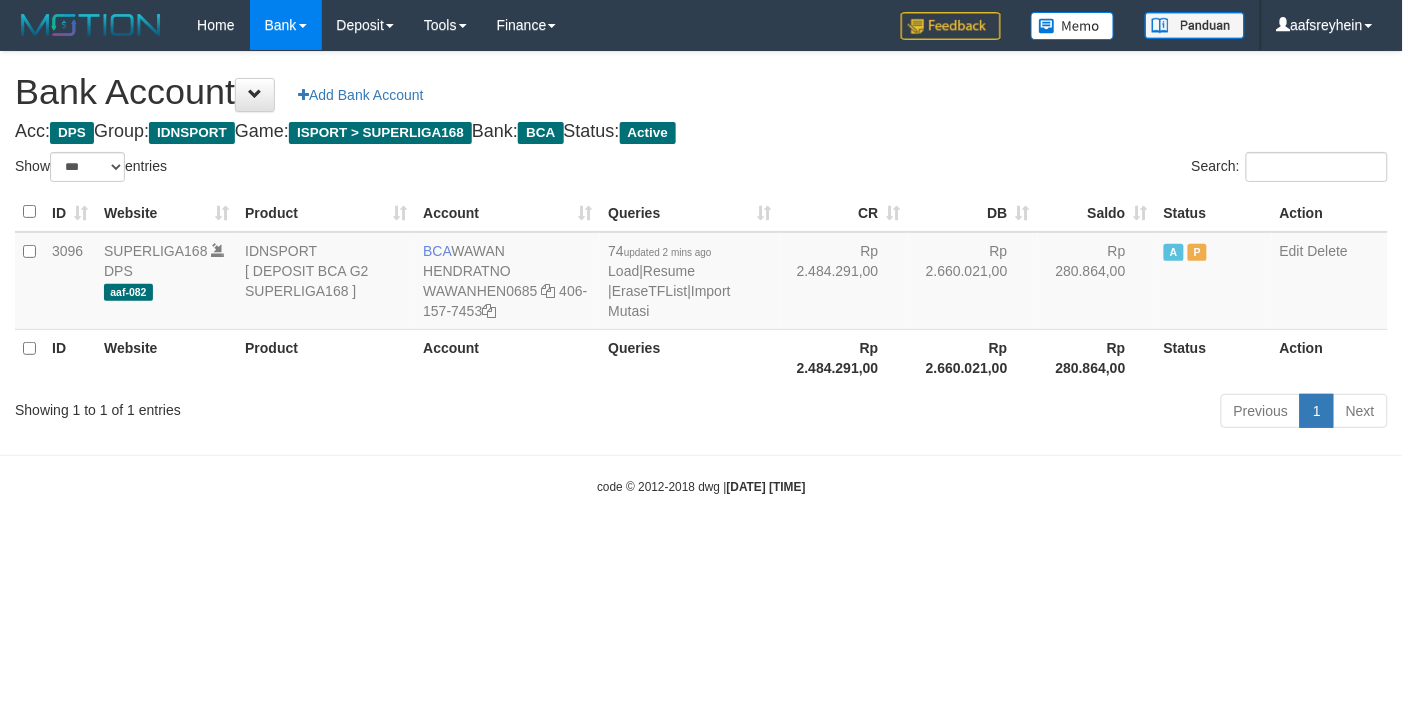 scroll, scrollTop: 0, scrollLeft: 0, axis: both 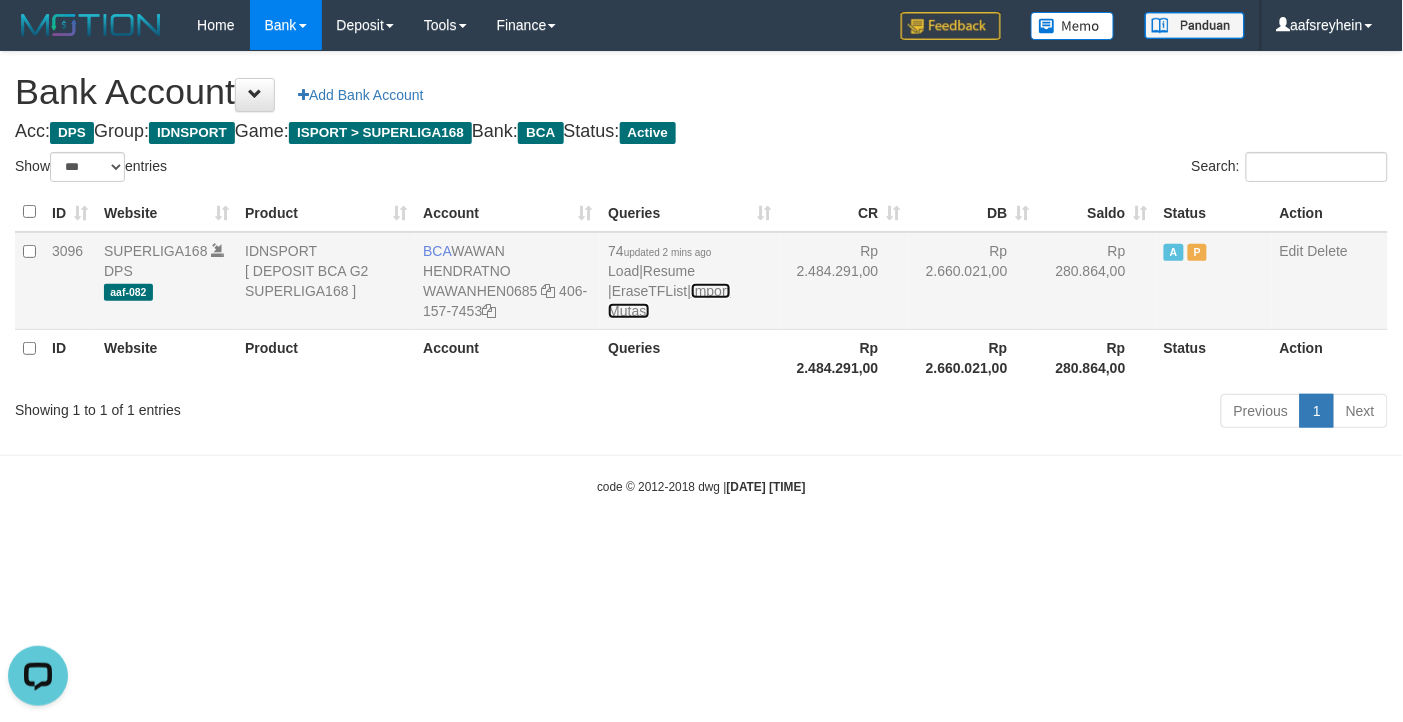 click on "Import Mutasi" at bounding box center (669, 301) 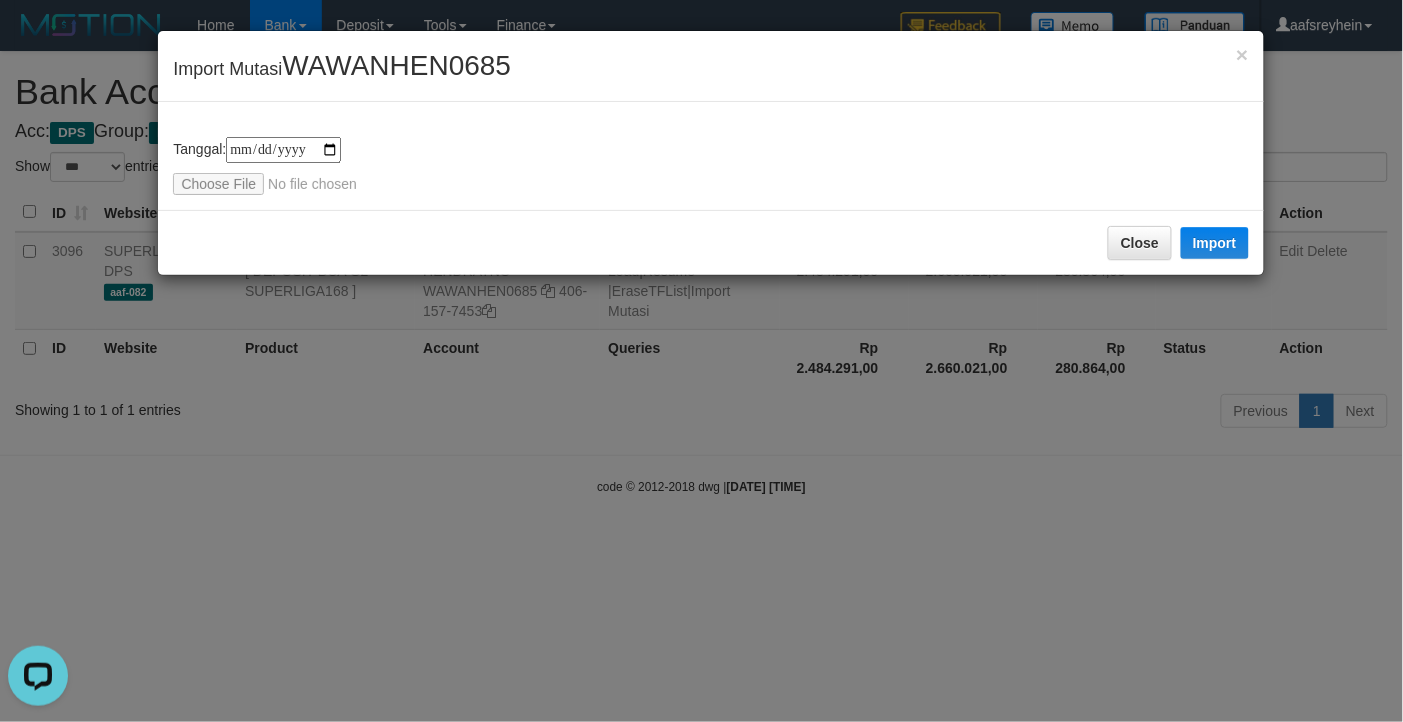 type on "**********" 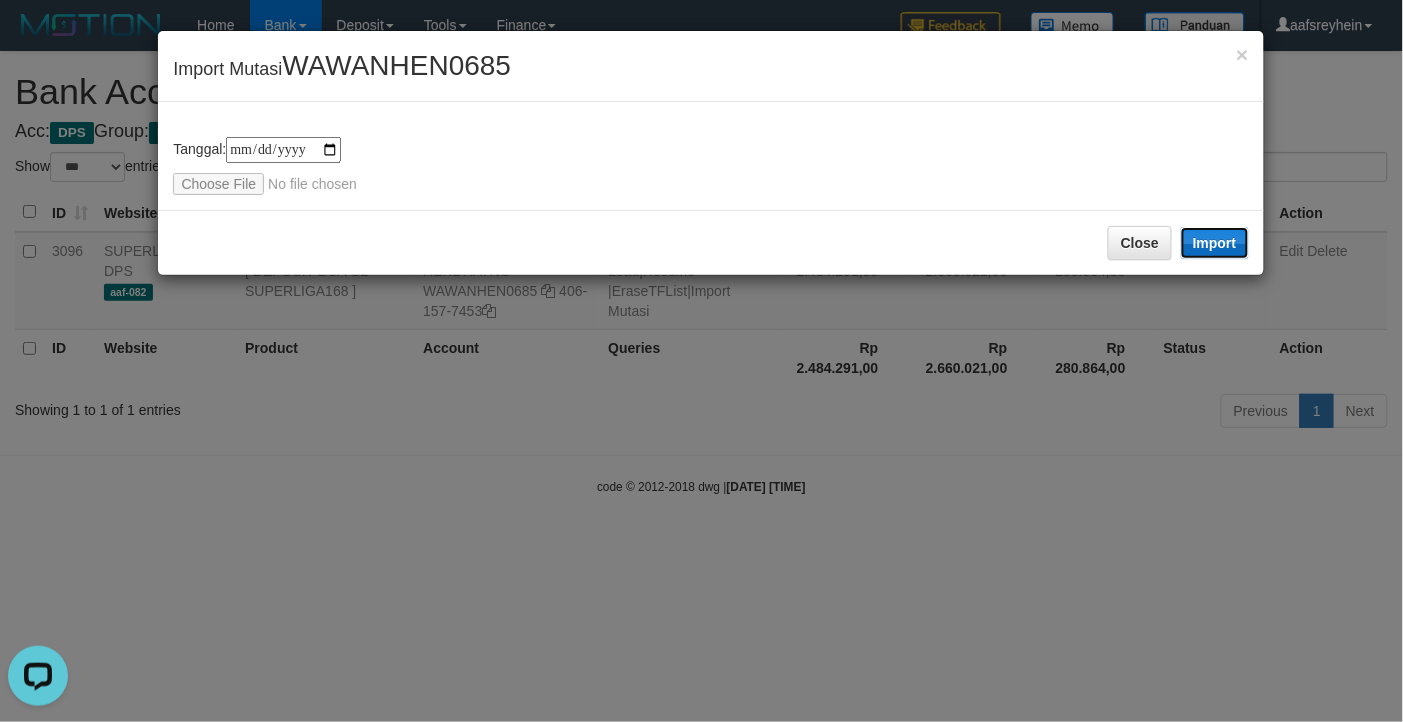 click on "Import" at bounding box center [1215, 243] 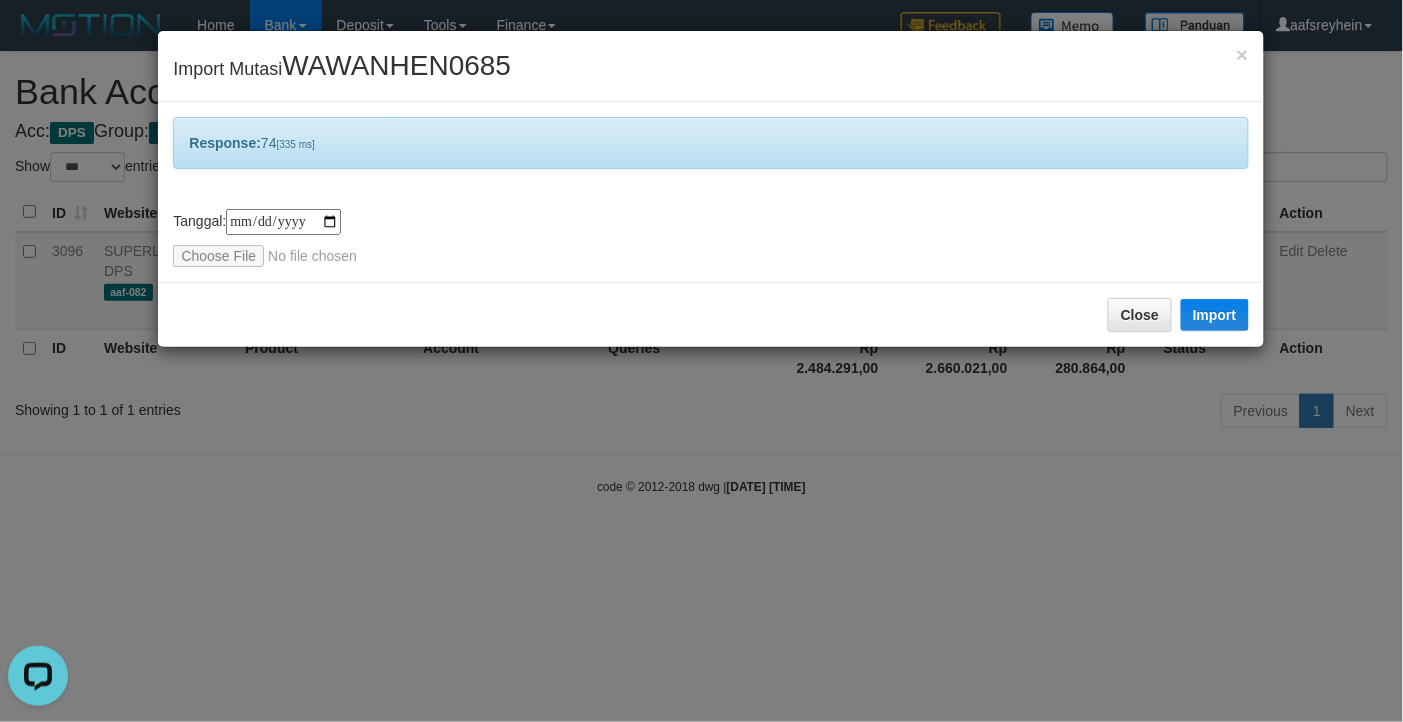click on "**********" at bounding box center (701, 361) 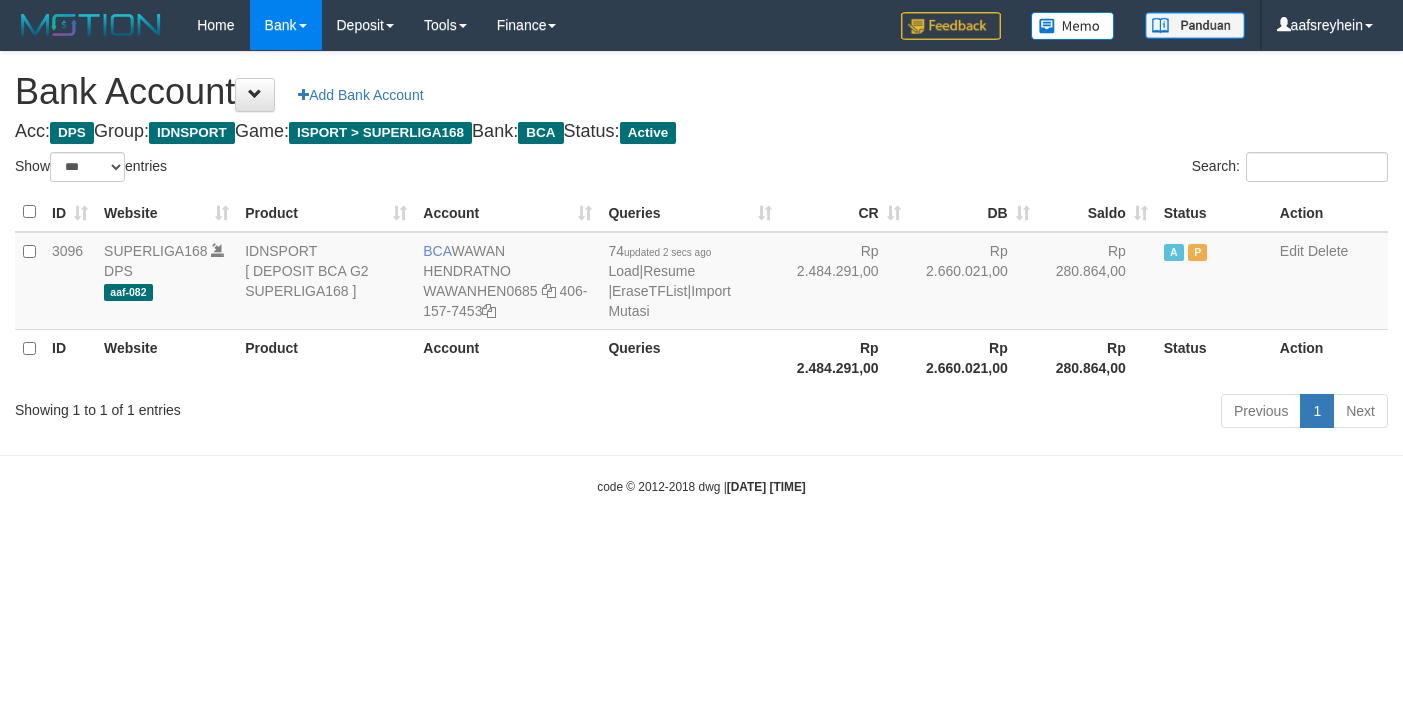select on "***" 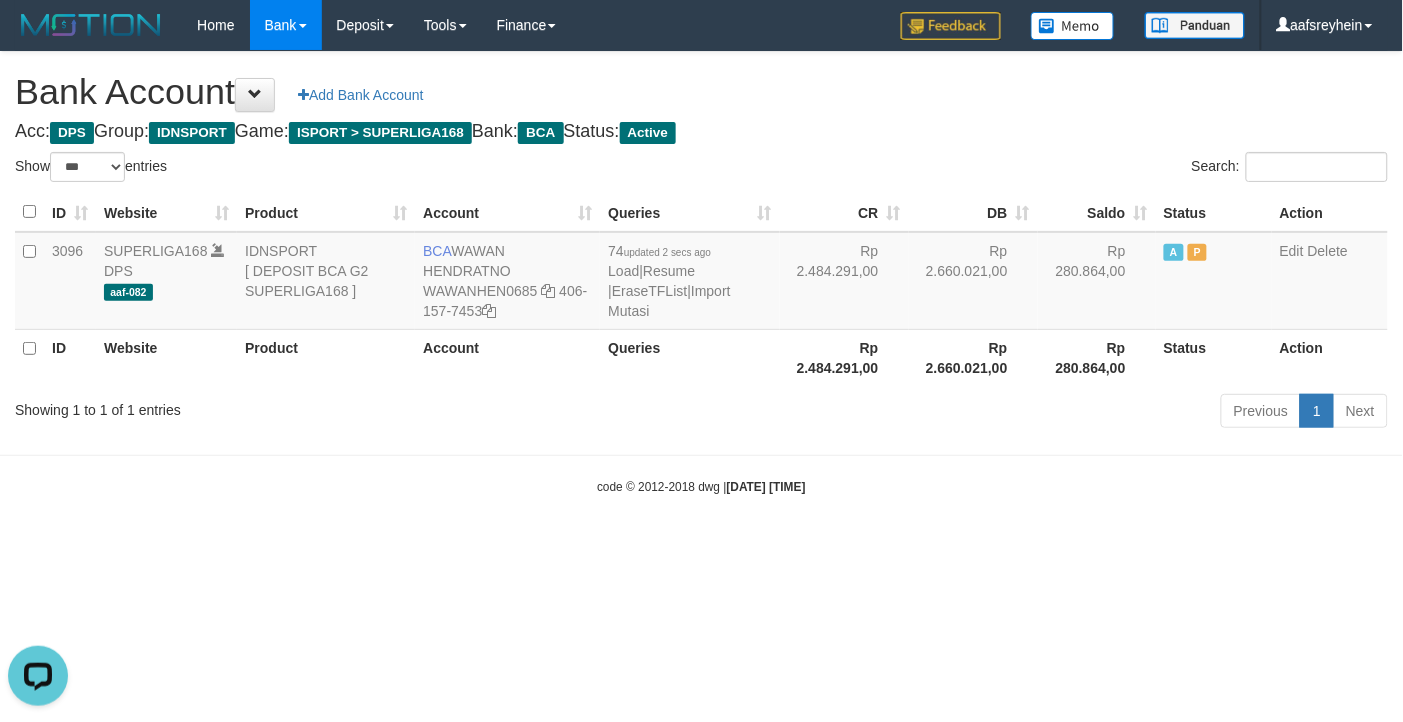scroll, scrollTop: 0, scrollLeft: 0, axis: both 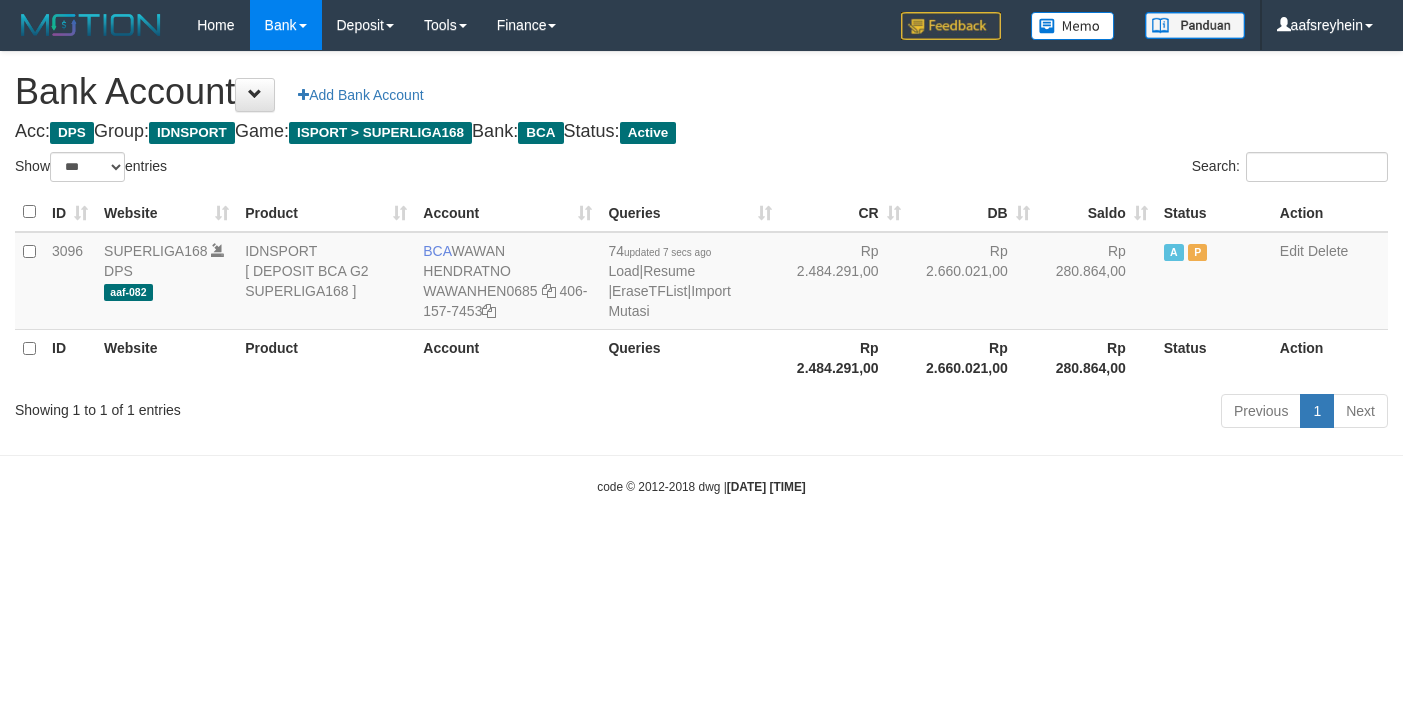 select on "***" 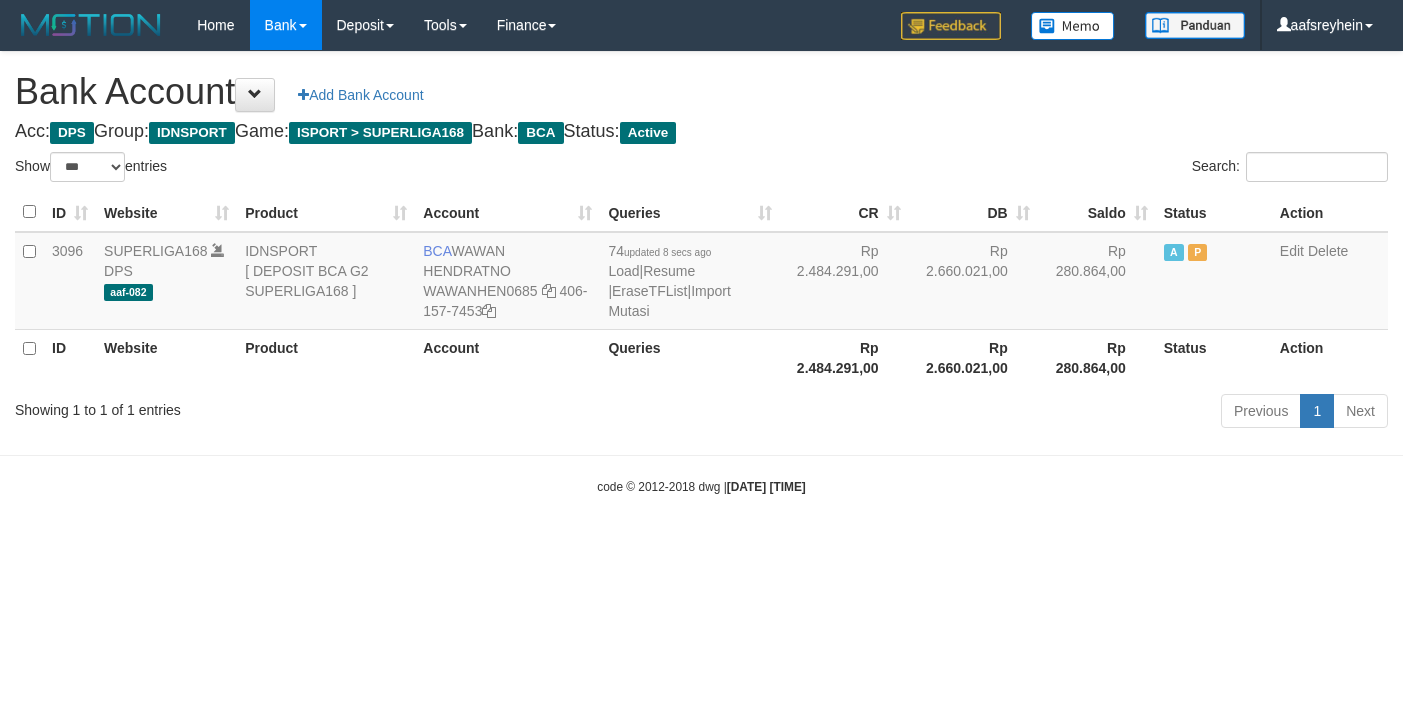 select on "***" 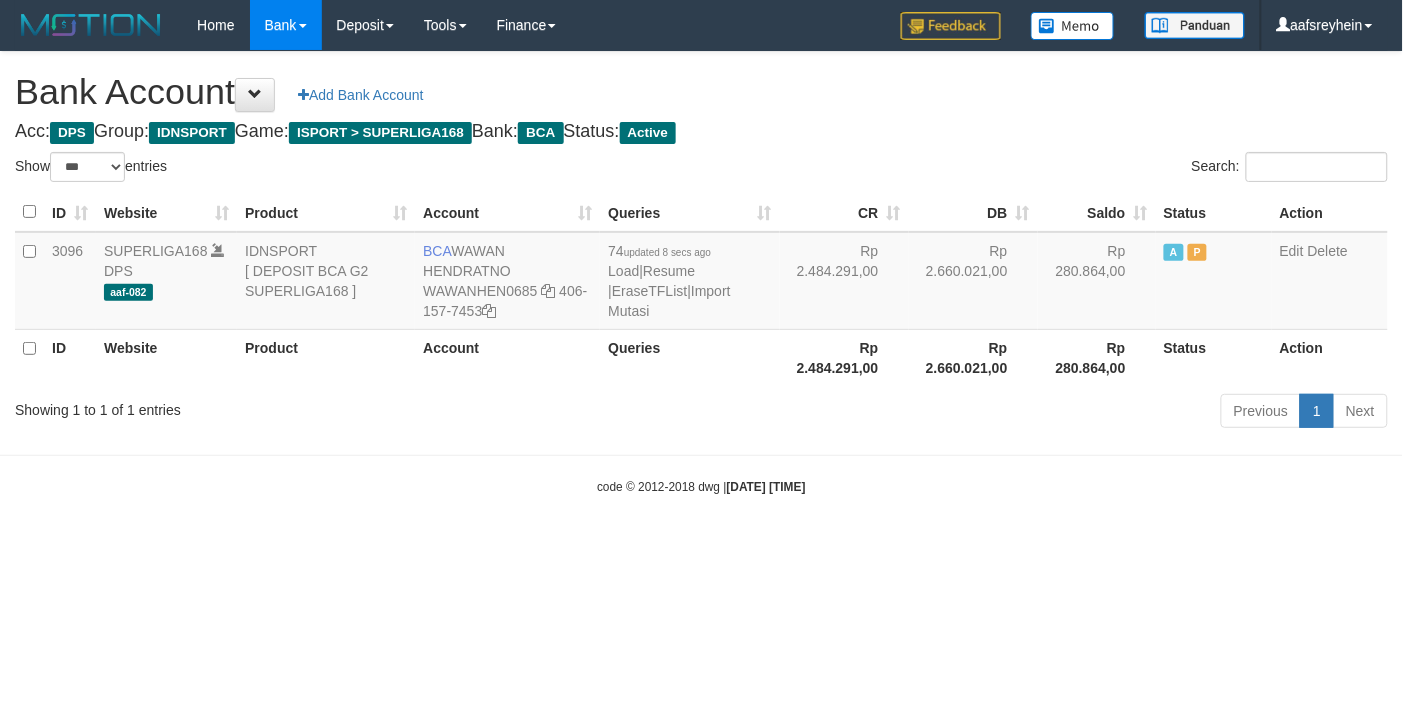 click on "Toggle navigation
Home
Bank
Account List
Load
By Website
Group
[ISPORT]													SUPERLIGA168
By Load Group (DPS)
-" at bounding box center (701, 273) 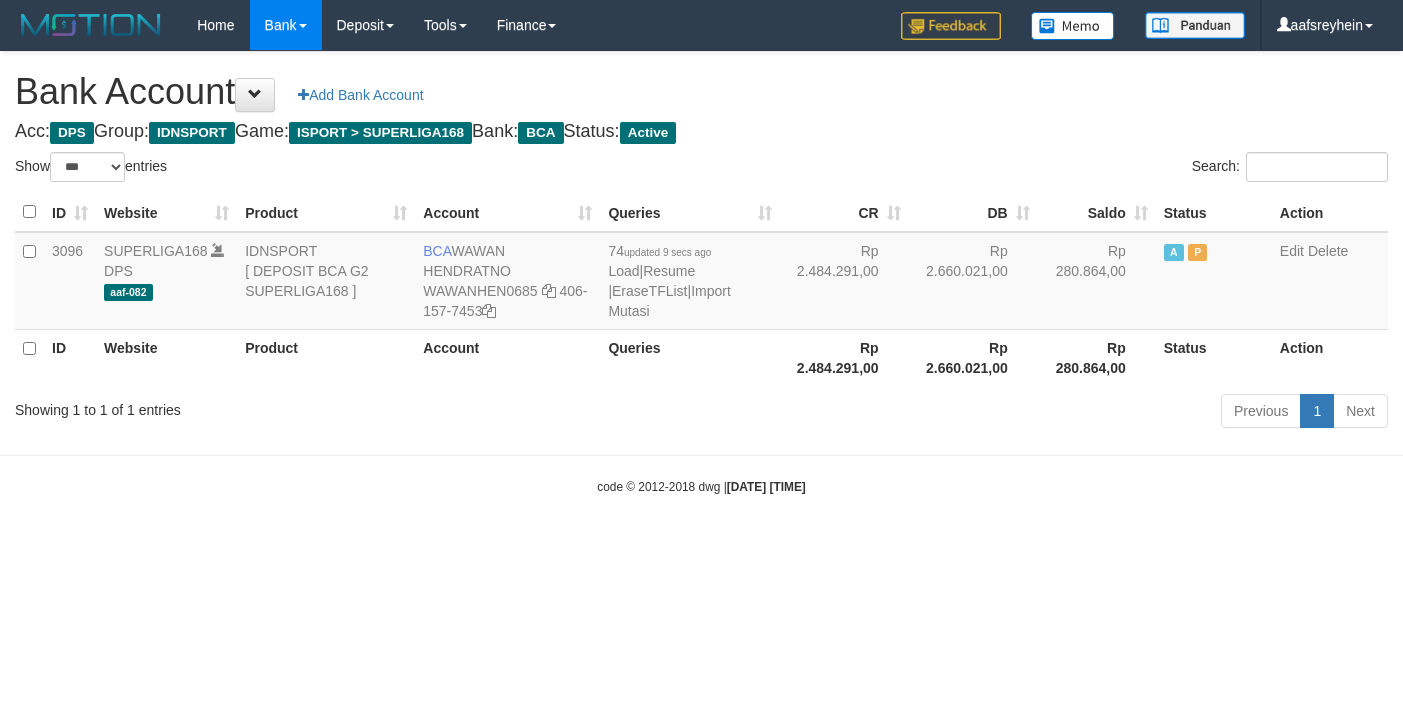 select on "***" 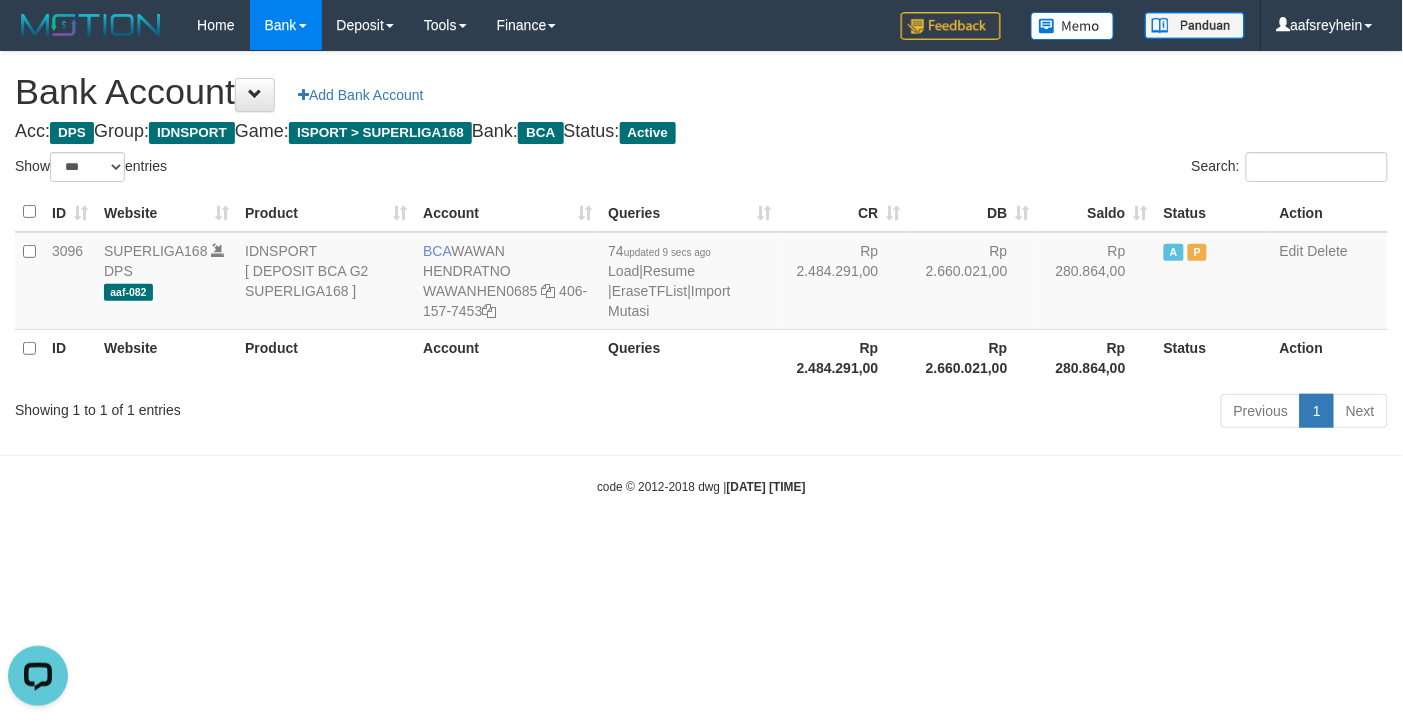 scroll, scrollTop: 0, scrollLeft: 0, axis: both 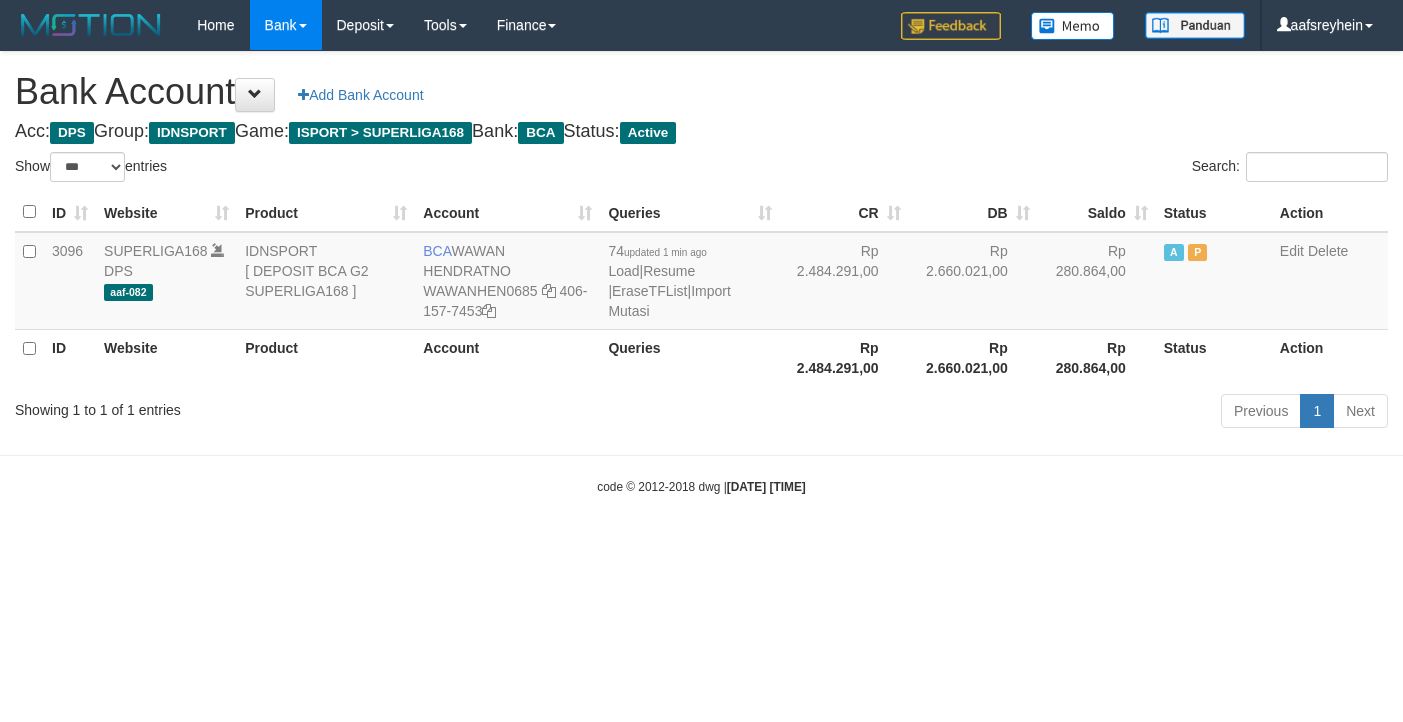 select on "***" 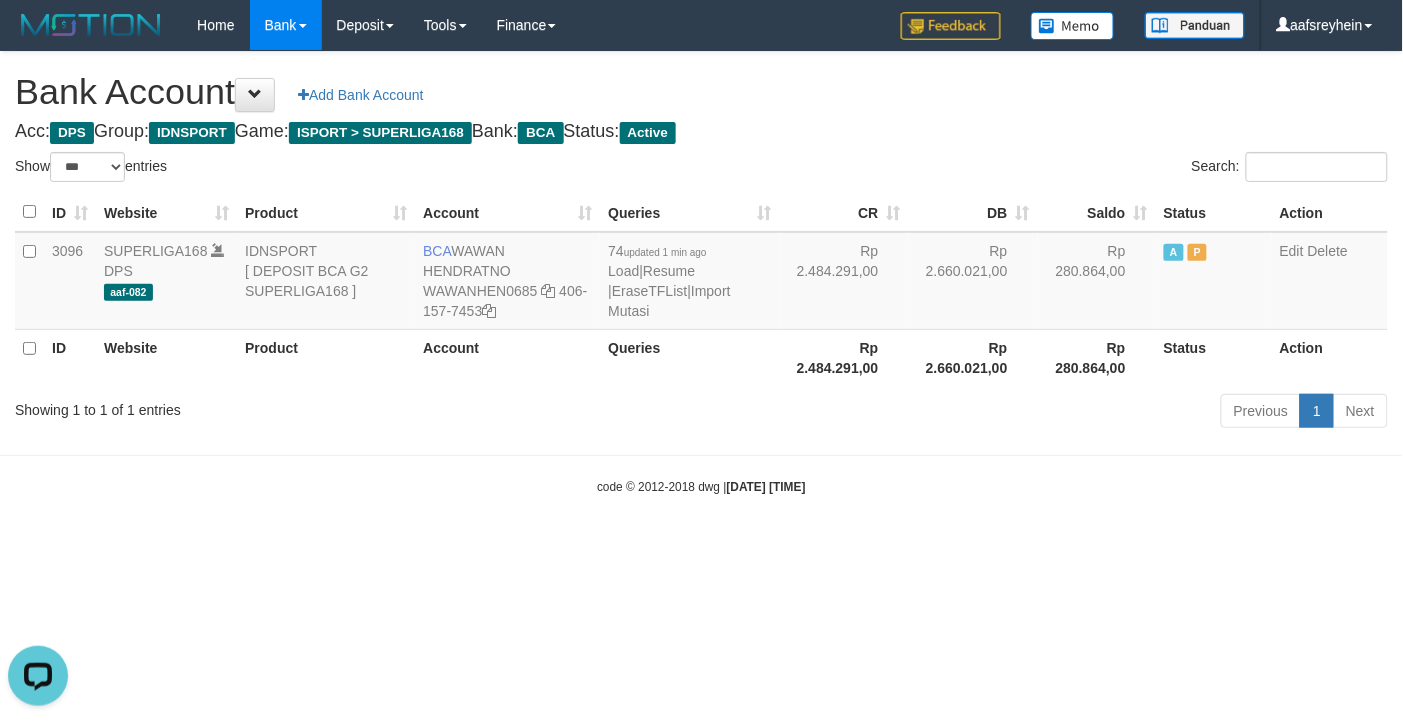 scroll, scrollTop: 0, scrollLeft: 0, axis: both 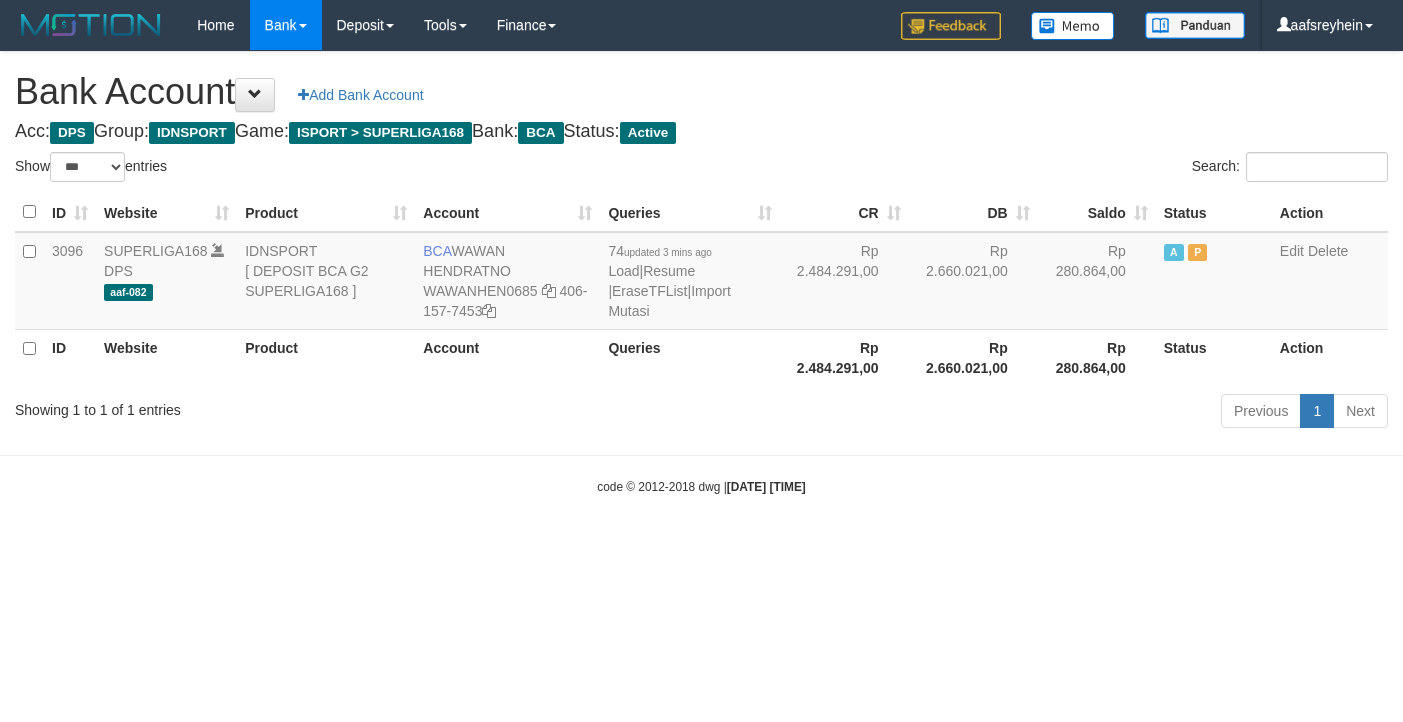 select on "***" 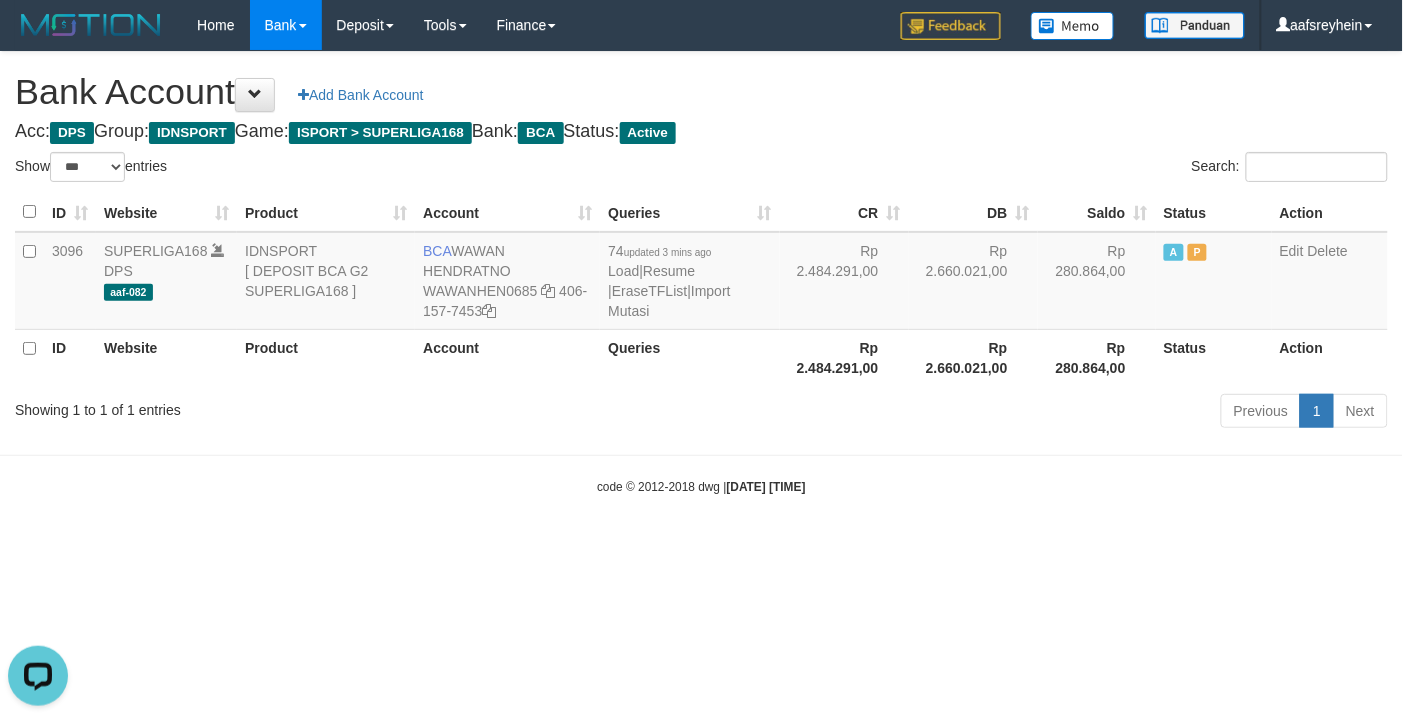 scroll, scrollTop: 0, scrollLeft: 0, axis: both 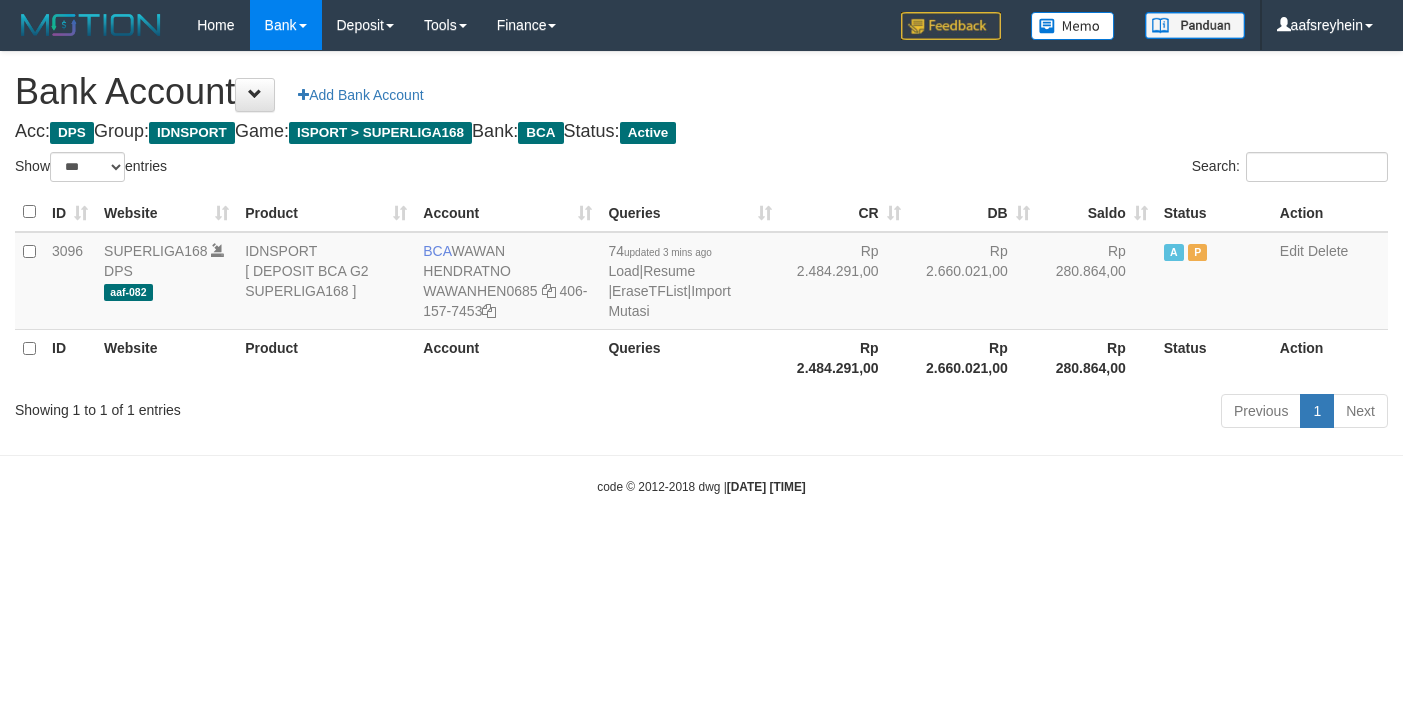 select on "***" 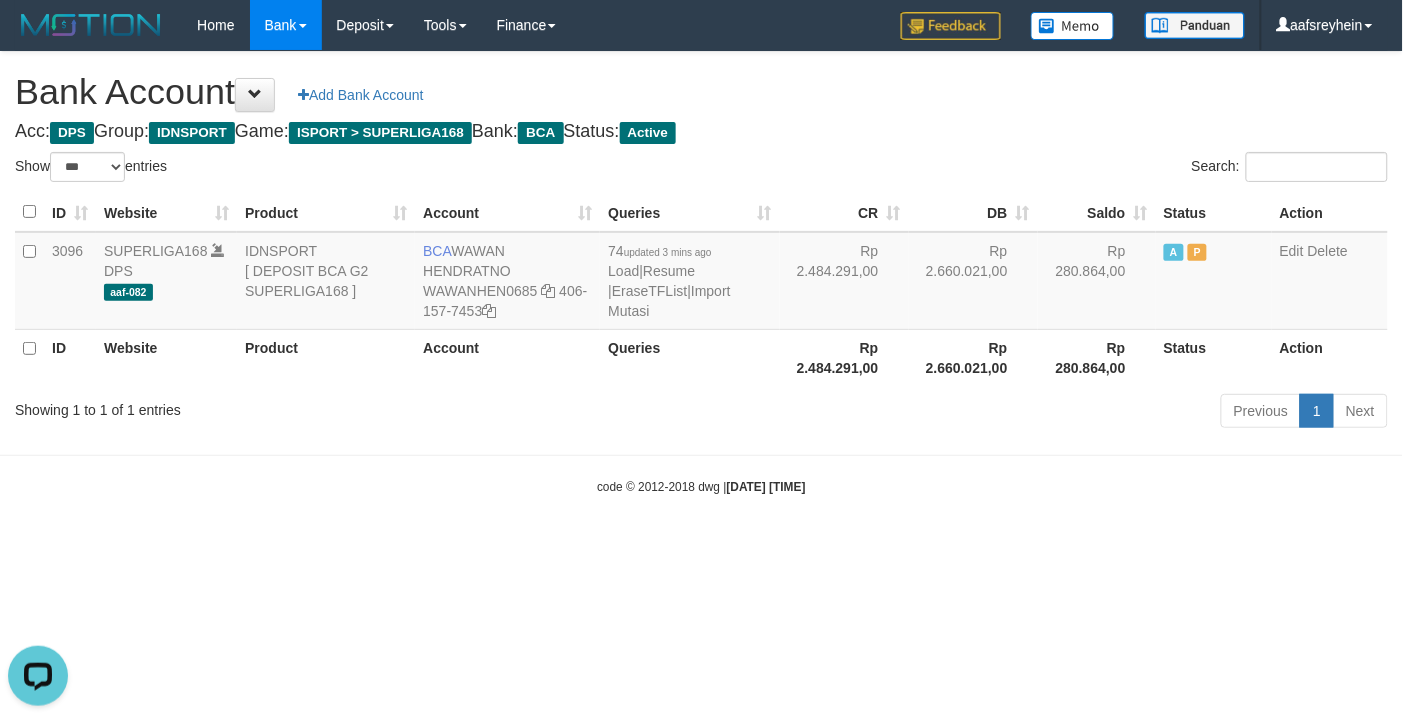 scroll, scrollTop: 0, scrollLeft: 0, axis: both 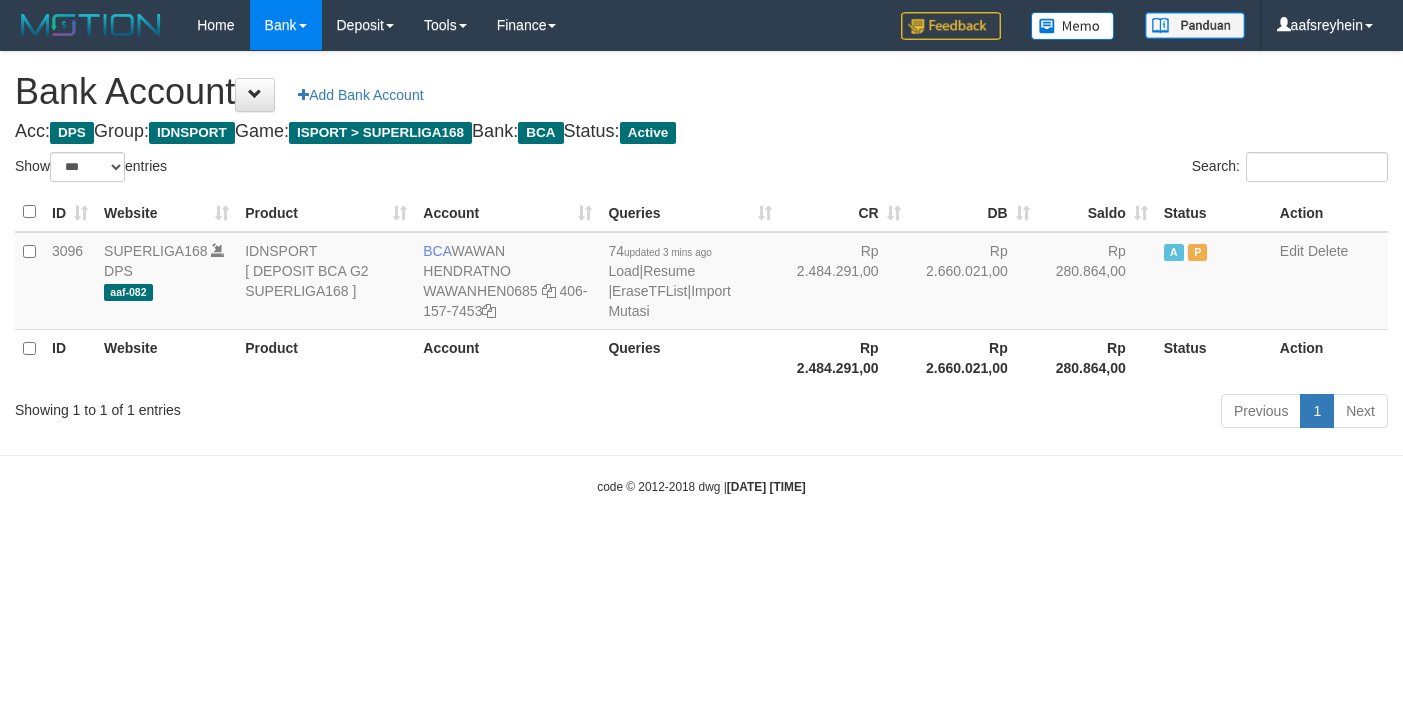 select on "***" 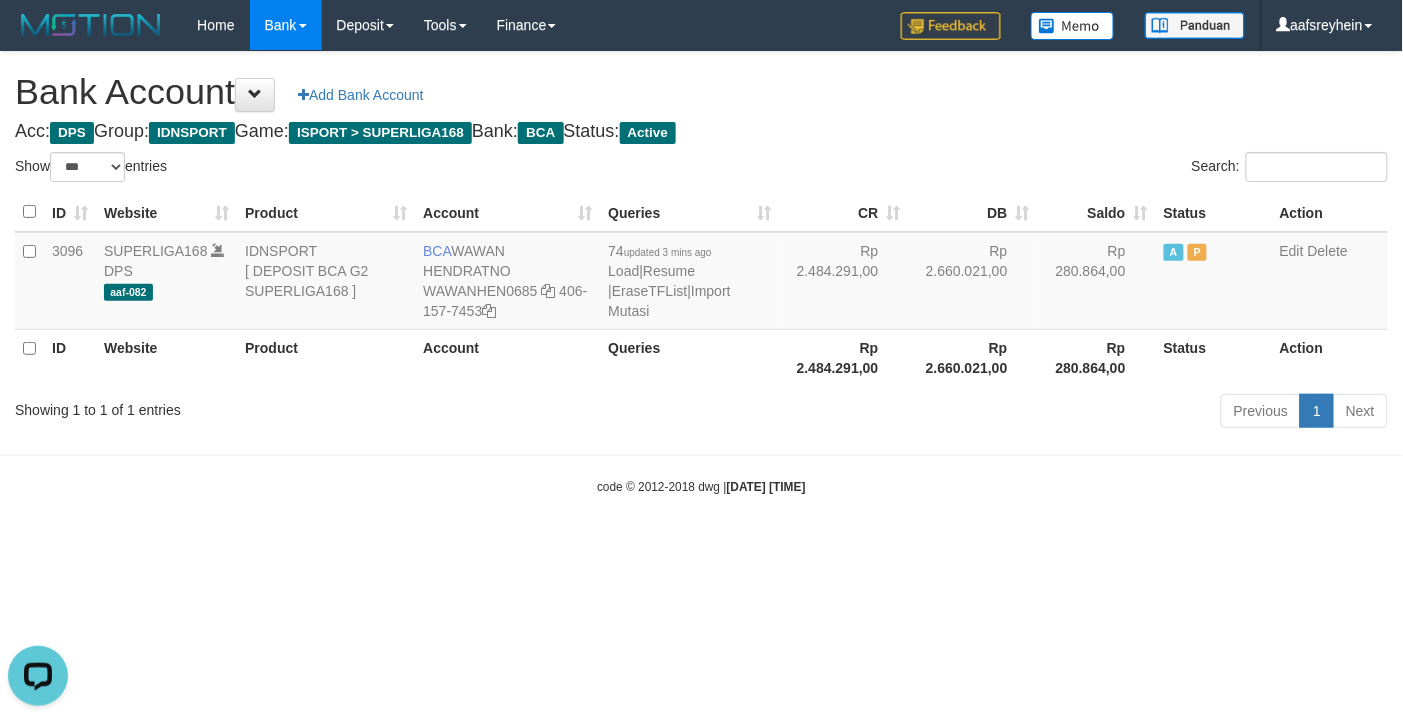 scroll, scrollTop: 0, scrollLeft: 0, axis: both 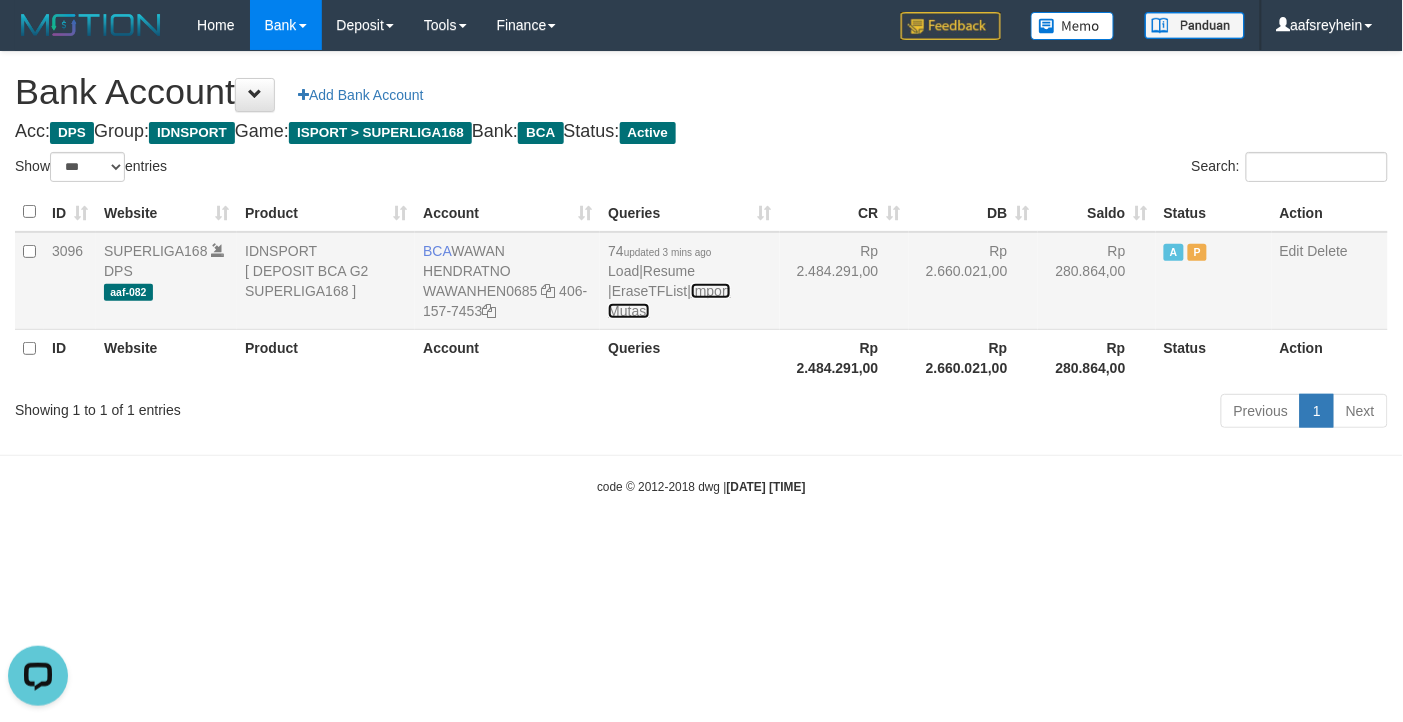 click on "Import Mutasi" at bounding box center [669, 301] 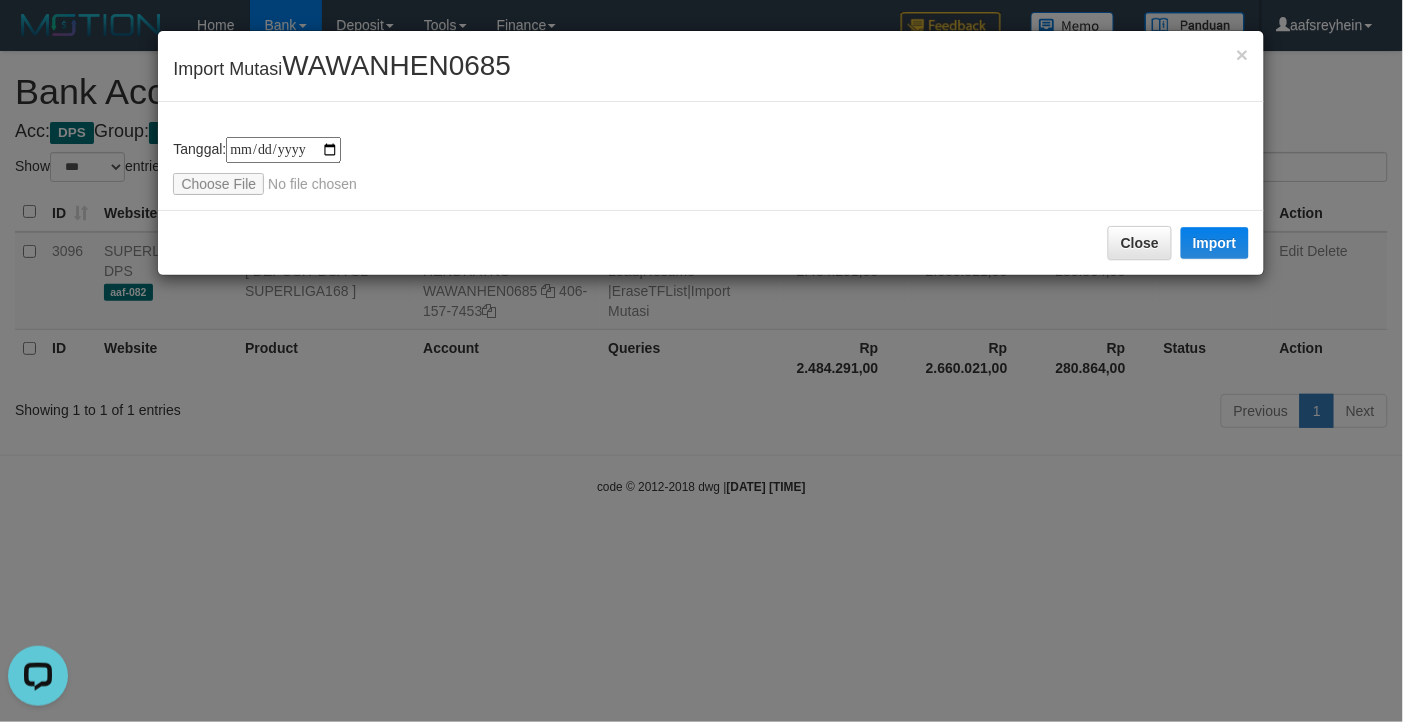 type on "**********" 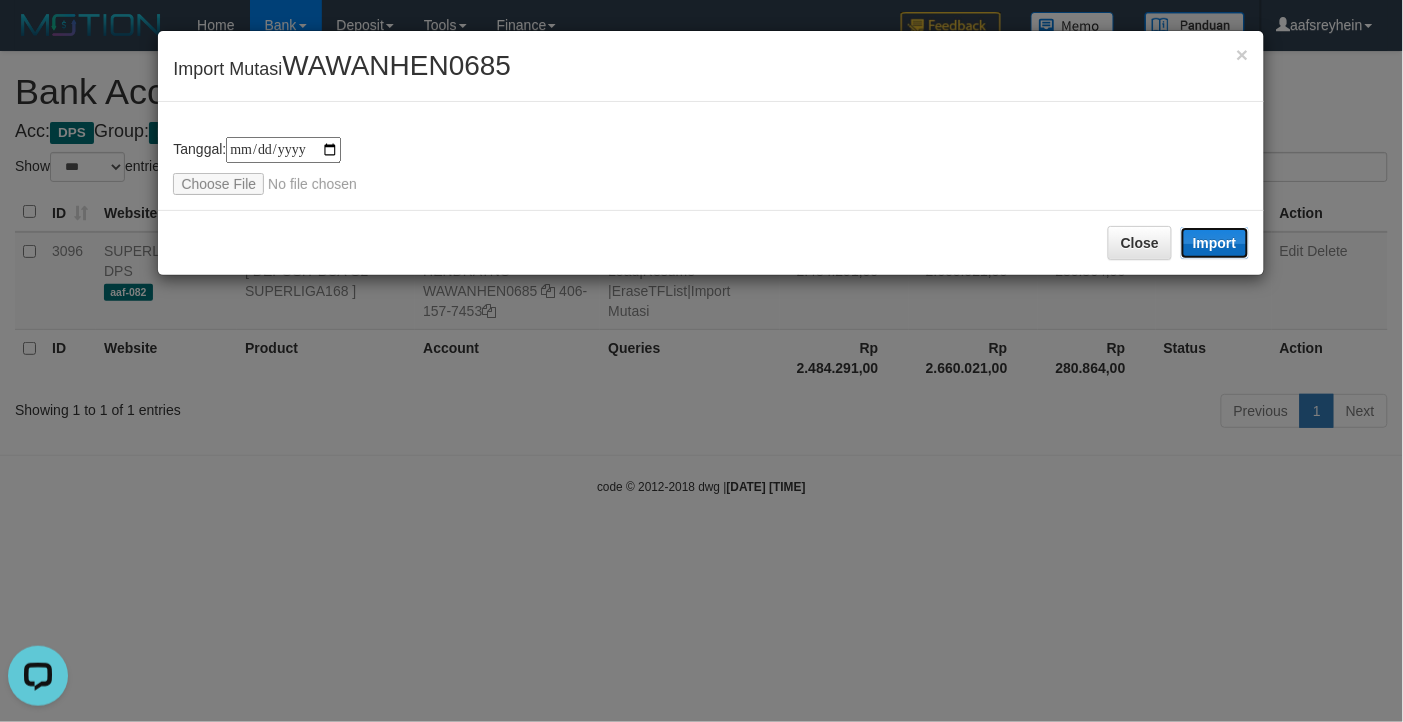 click on "Import" at bounding box center (1215, 243) 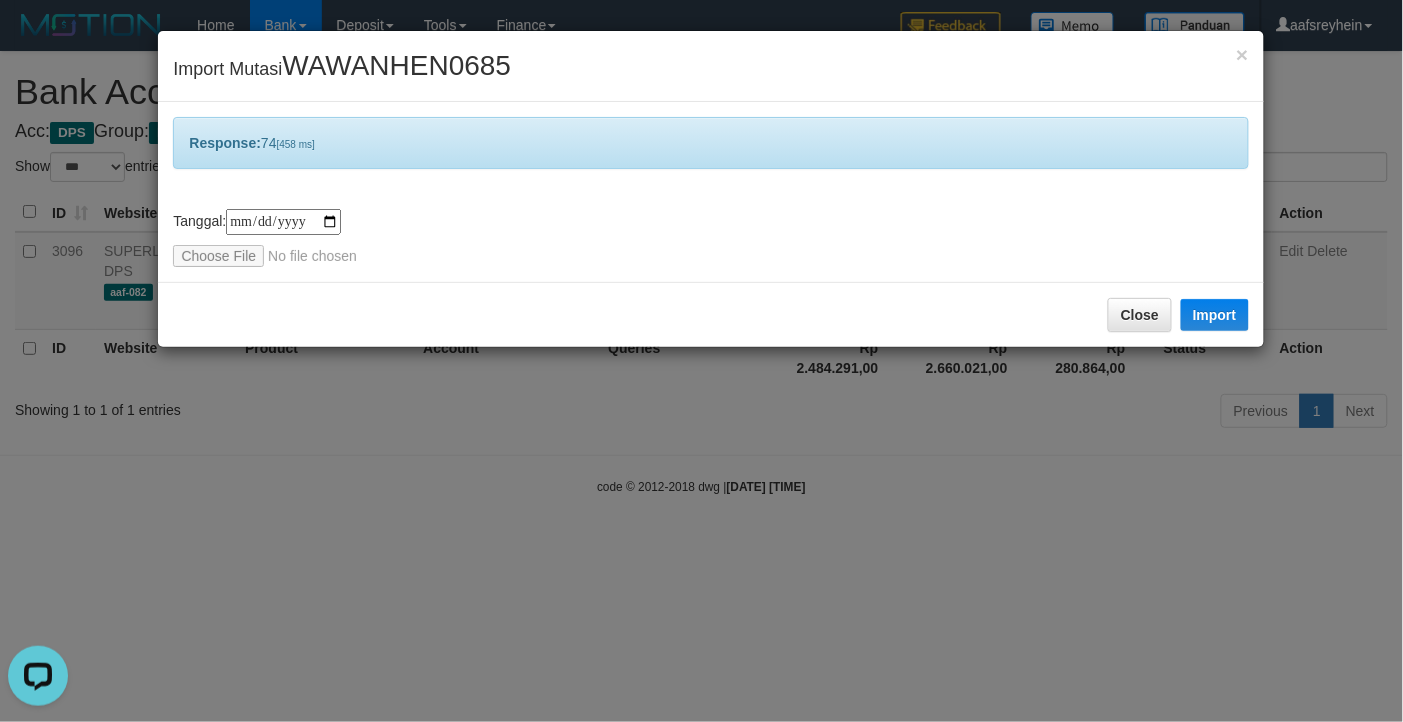 drag, startPoint x: 273, startPoint y: 600, endPoint x: 386, endPoint y: 506, distance: 146.98639 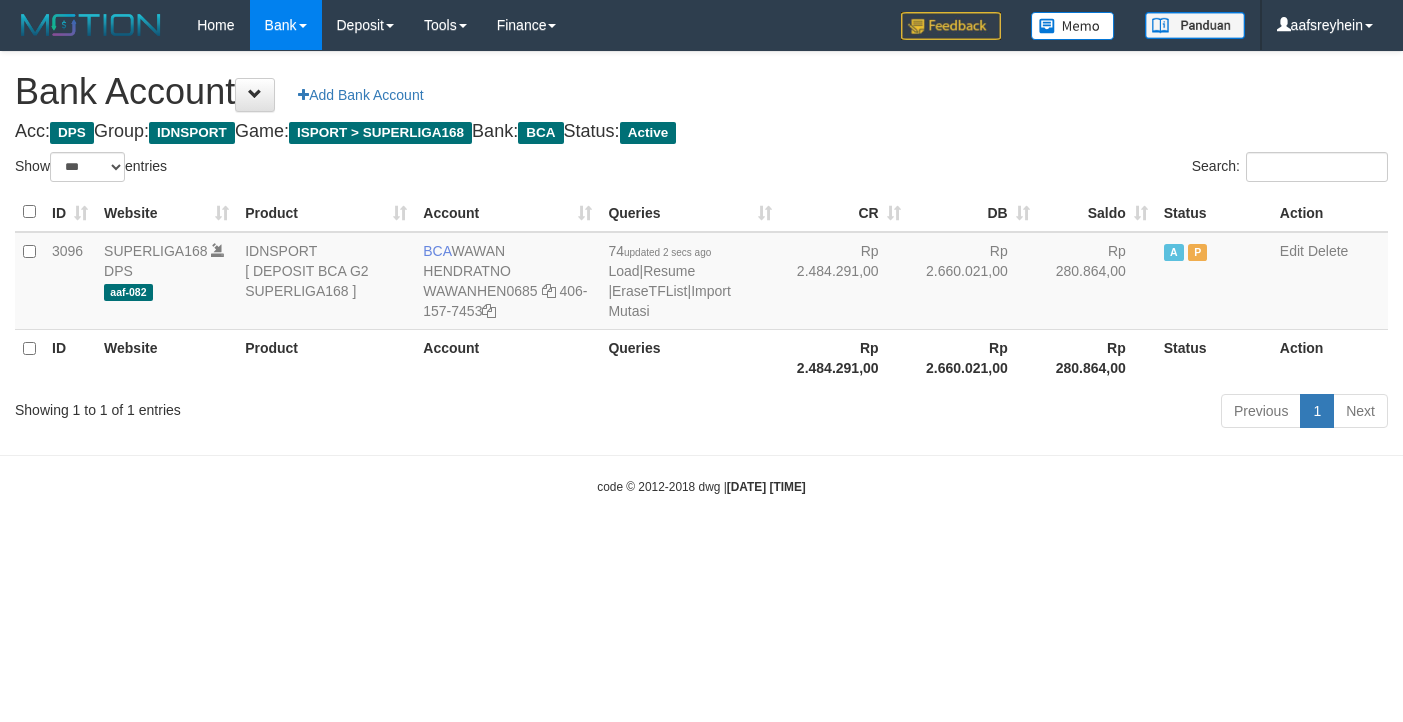 select on "***" 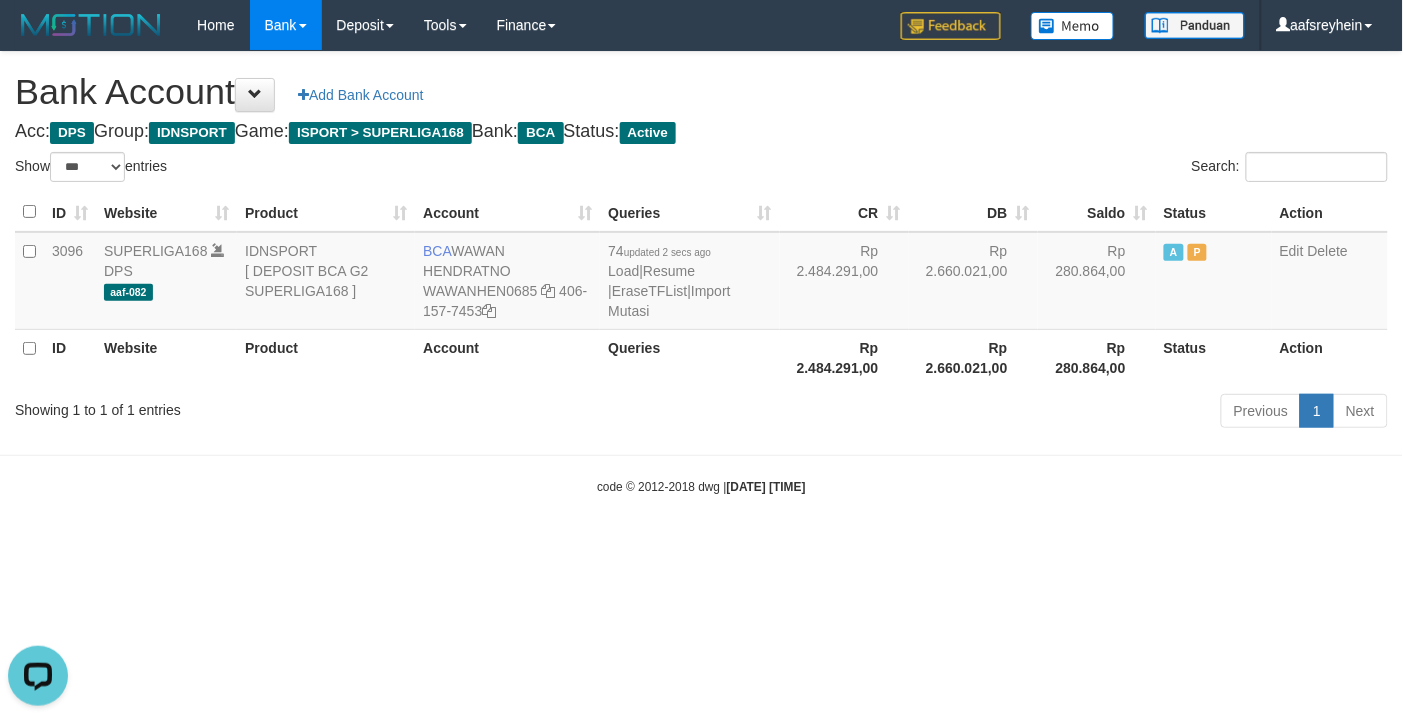 scroll, scrollTop: 0, scrollLeft: 0, axis: both 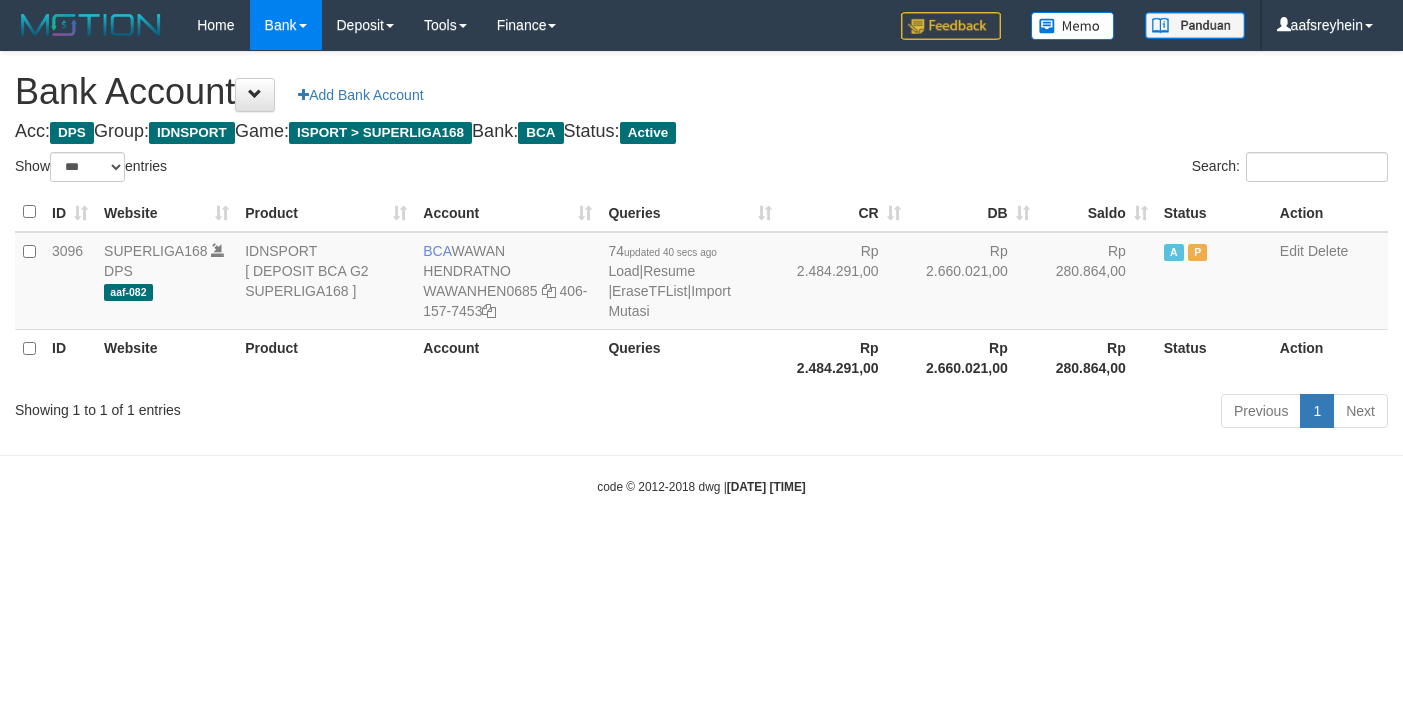 select on "***" 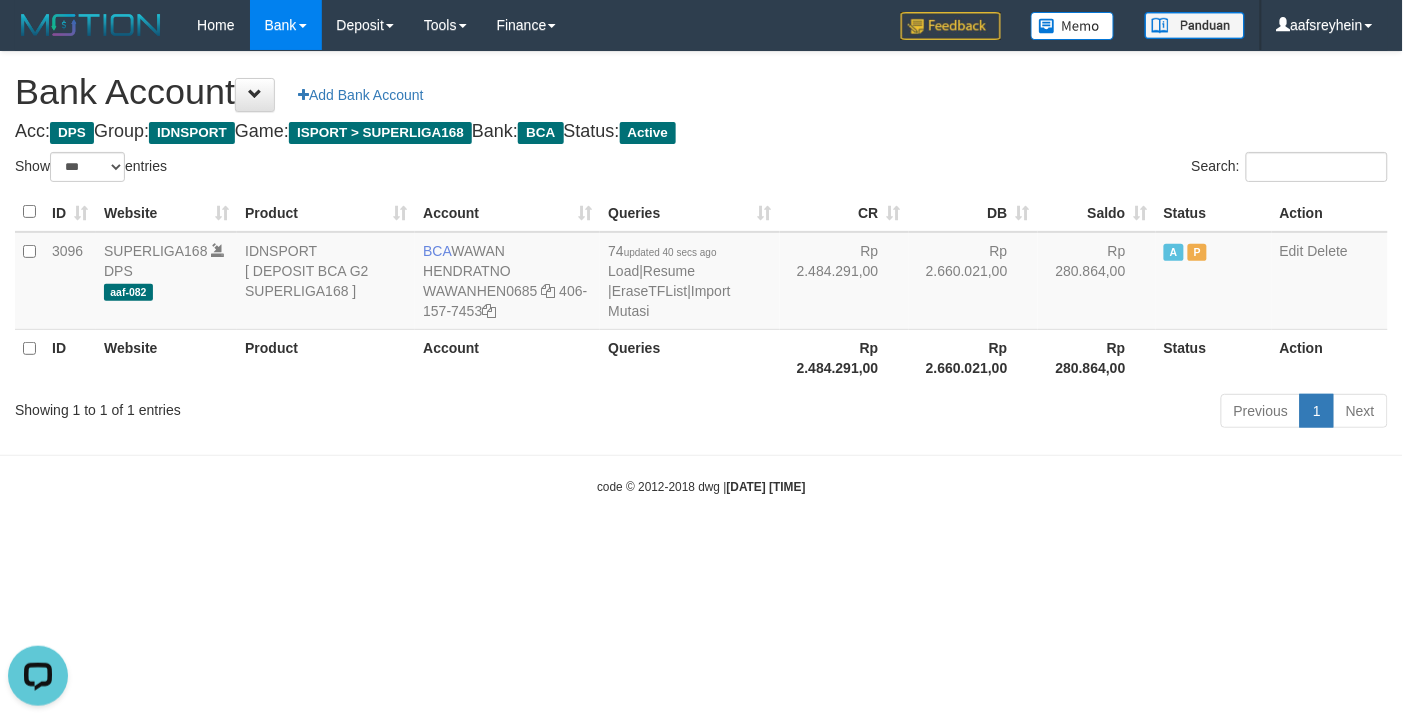 scroll, scrollTop: 0, scrollLeft: 0, axis: both 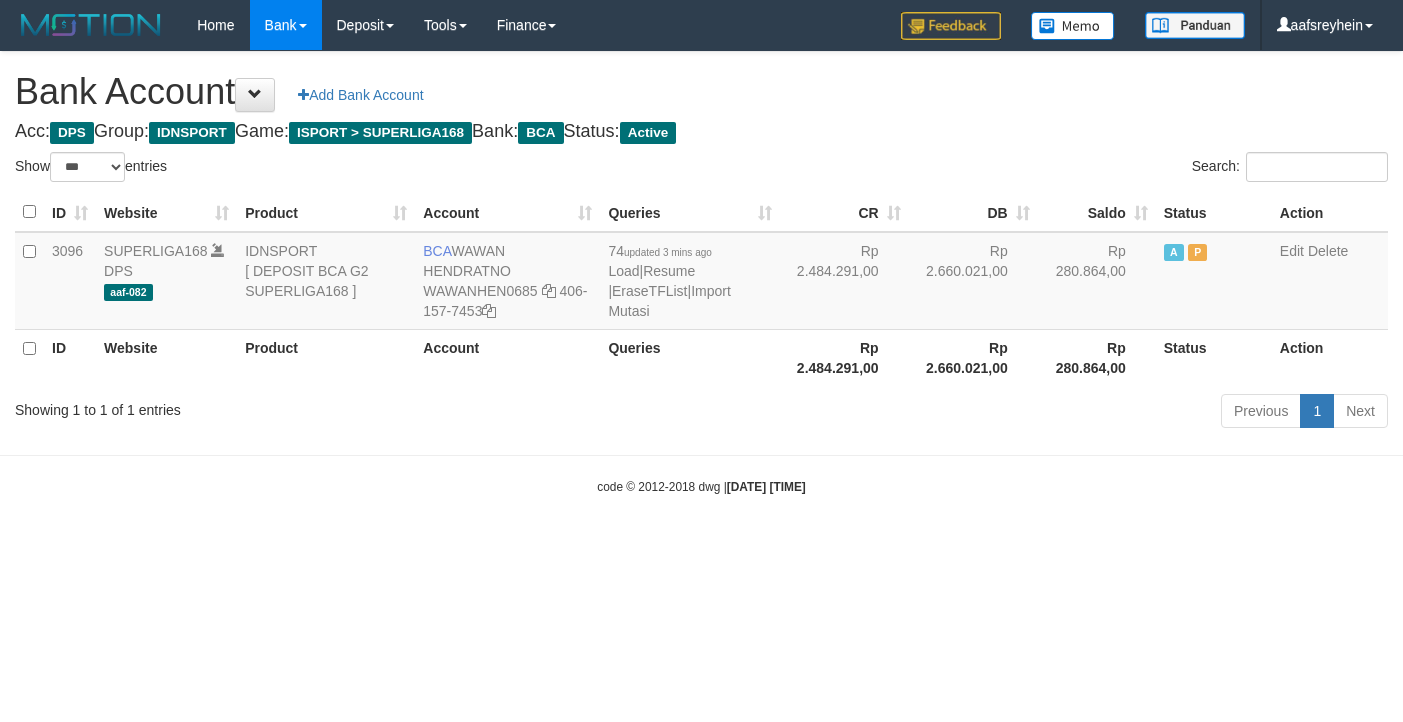 select on "***" 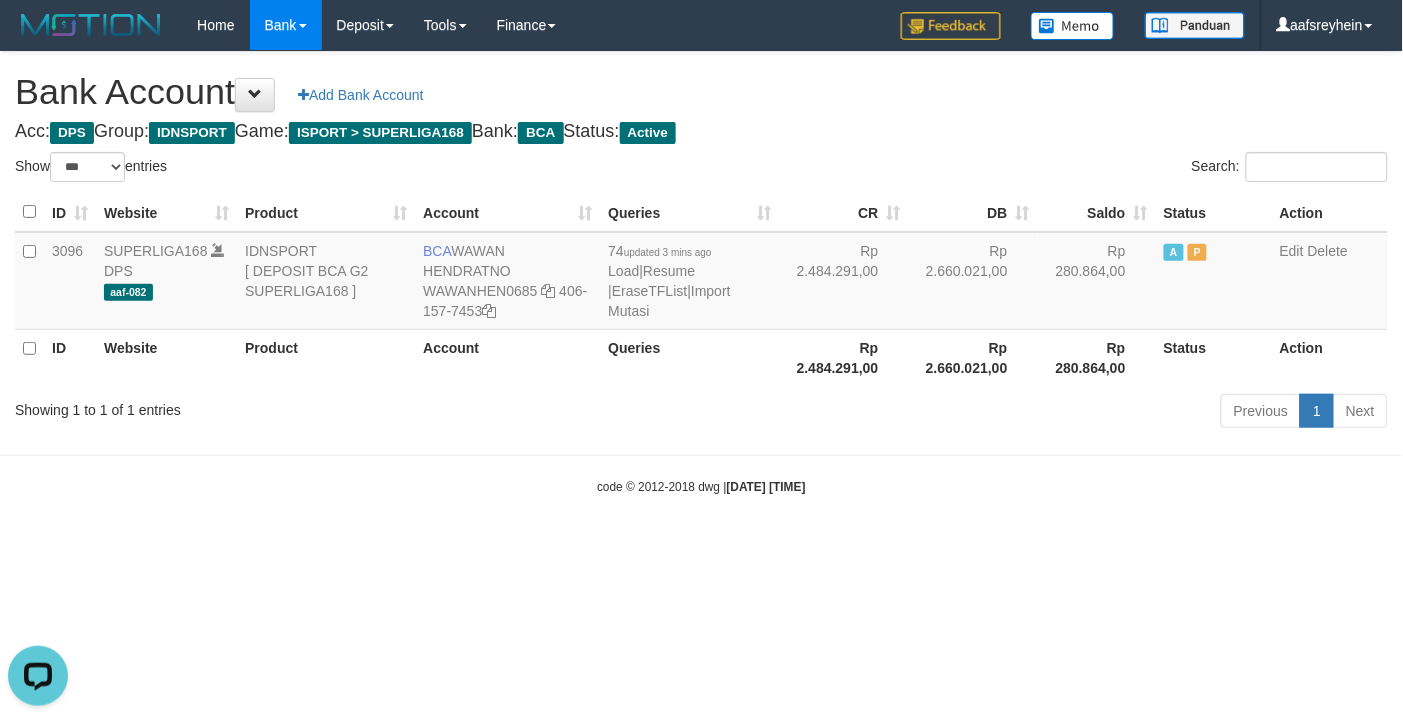 scroll, scrollTop: 0, scrollLeft: 0, axis: both 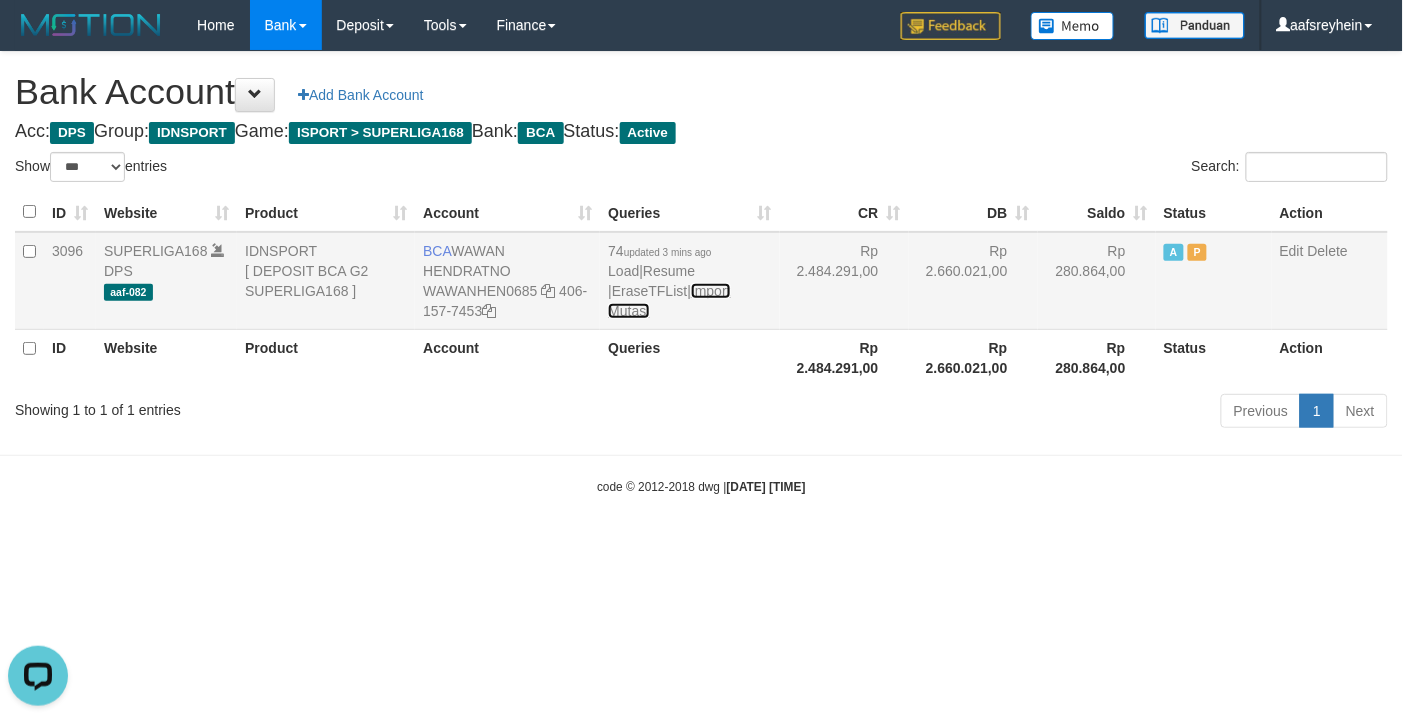 click on "Import Mutasi" at bounding box center [669, 301] 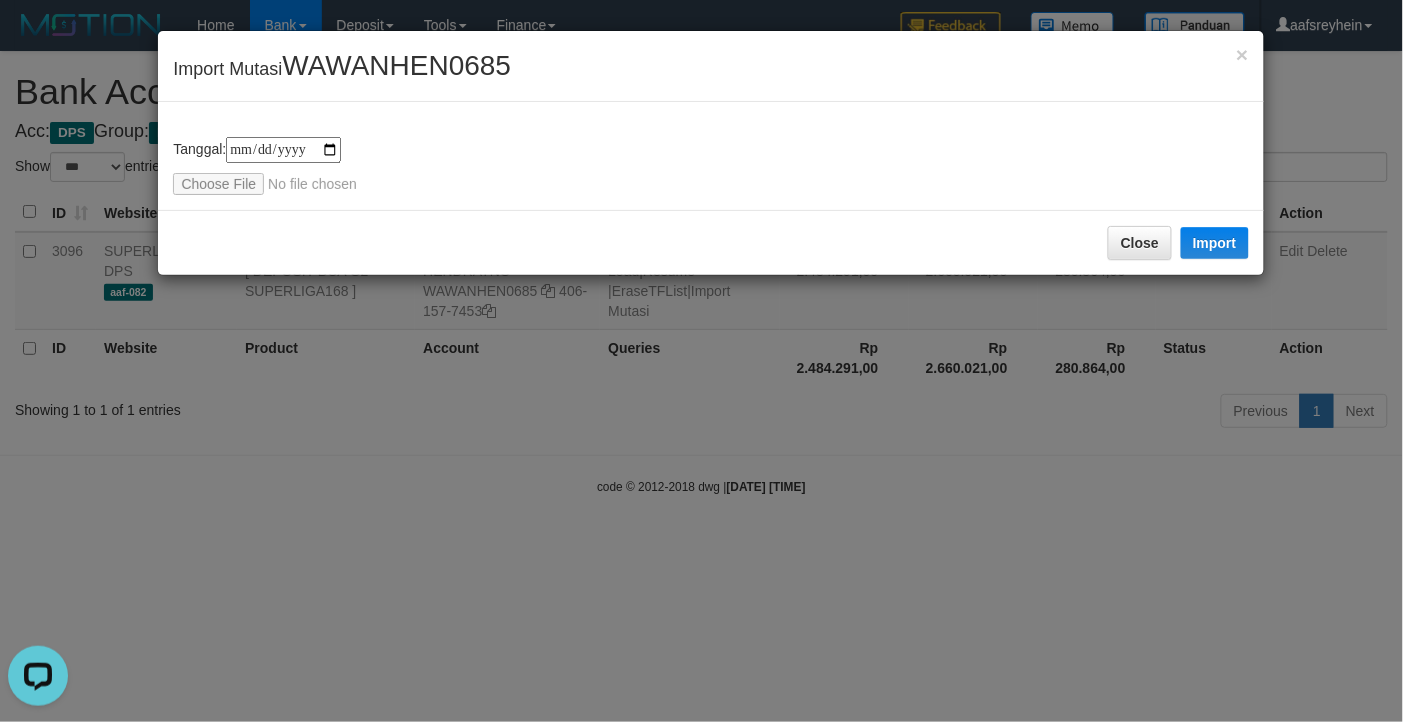 type on "**********" 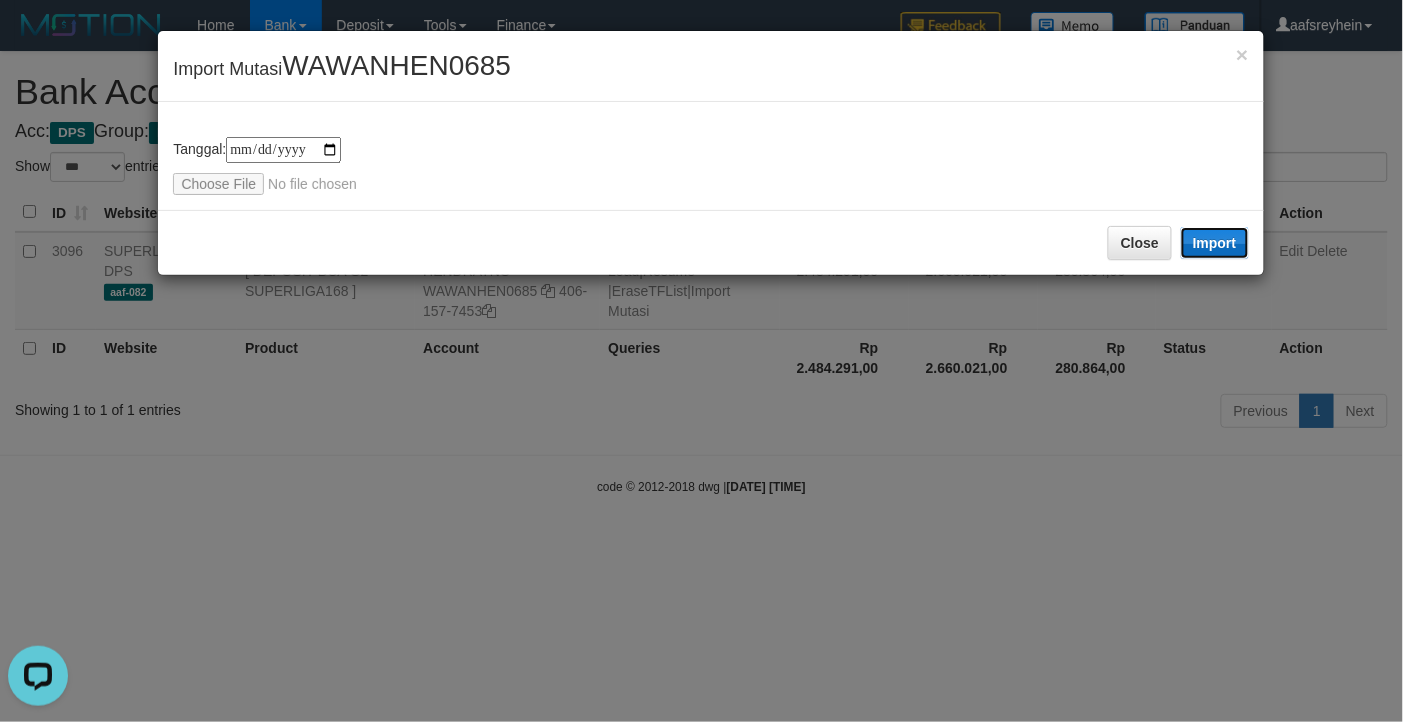 click on "Import" at bounding box center [1215, 243] 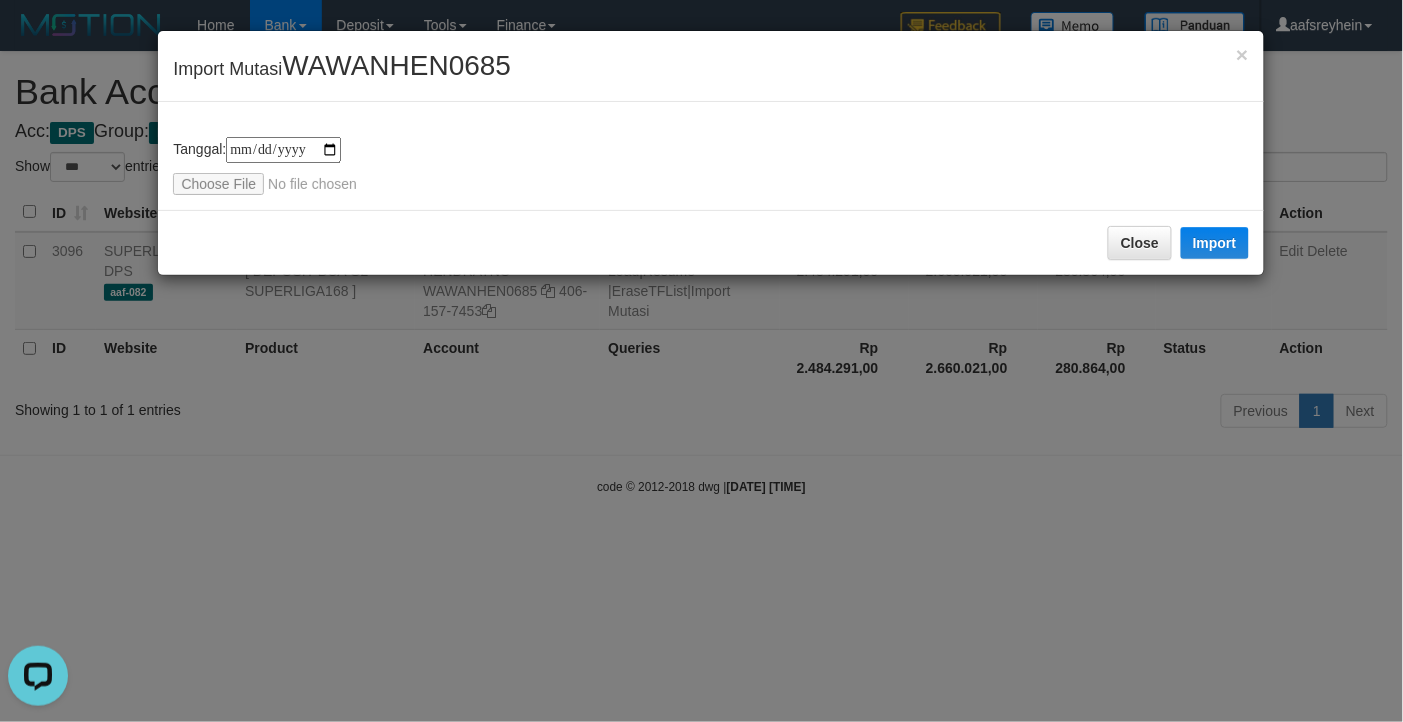 click on "**********" at bounding box center (701, 361) 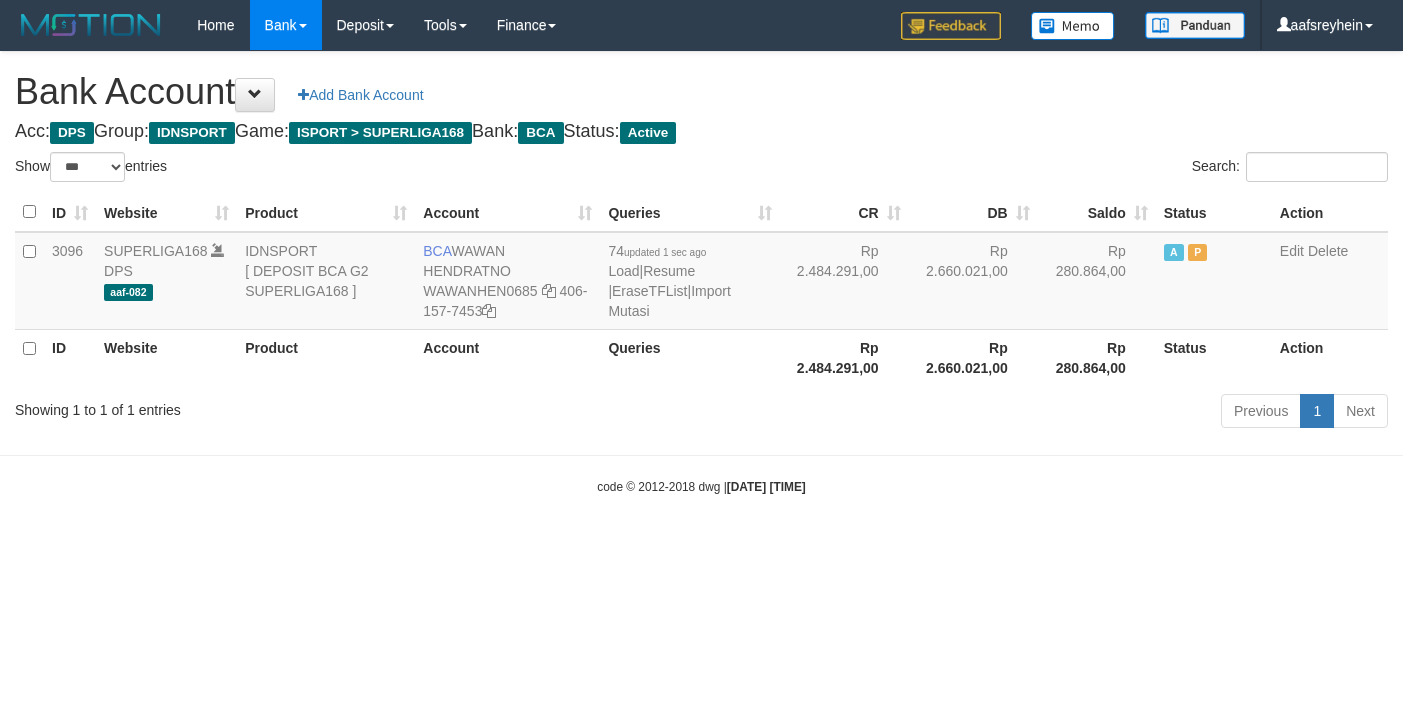 select on "***" 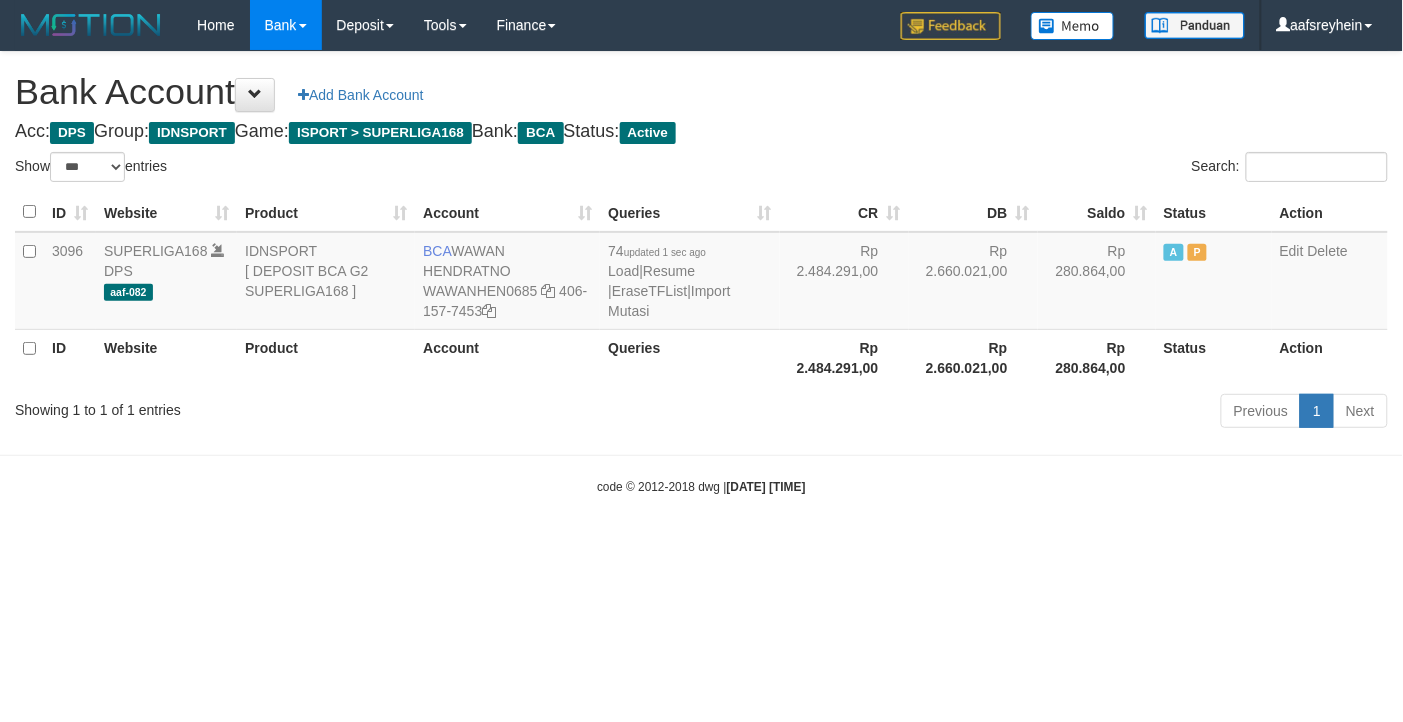 click on "Toggle navigation
Home
Bank
Account List
Load
By Website
Group
[ISPORT]													SUPERLIGA168
By Load Group (DPS)" at bounding box center (701, 273) 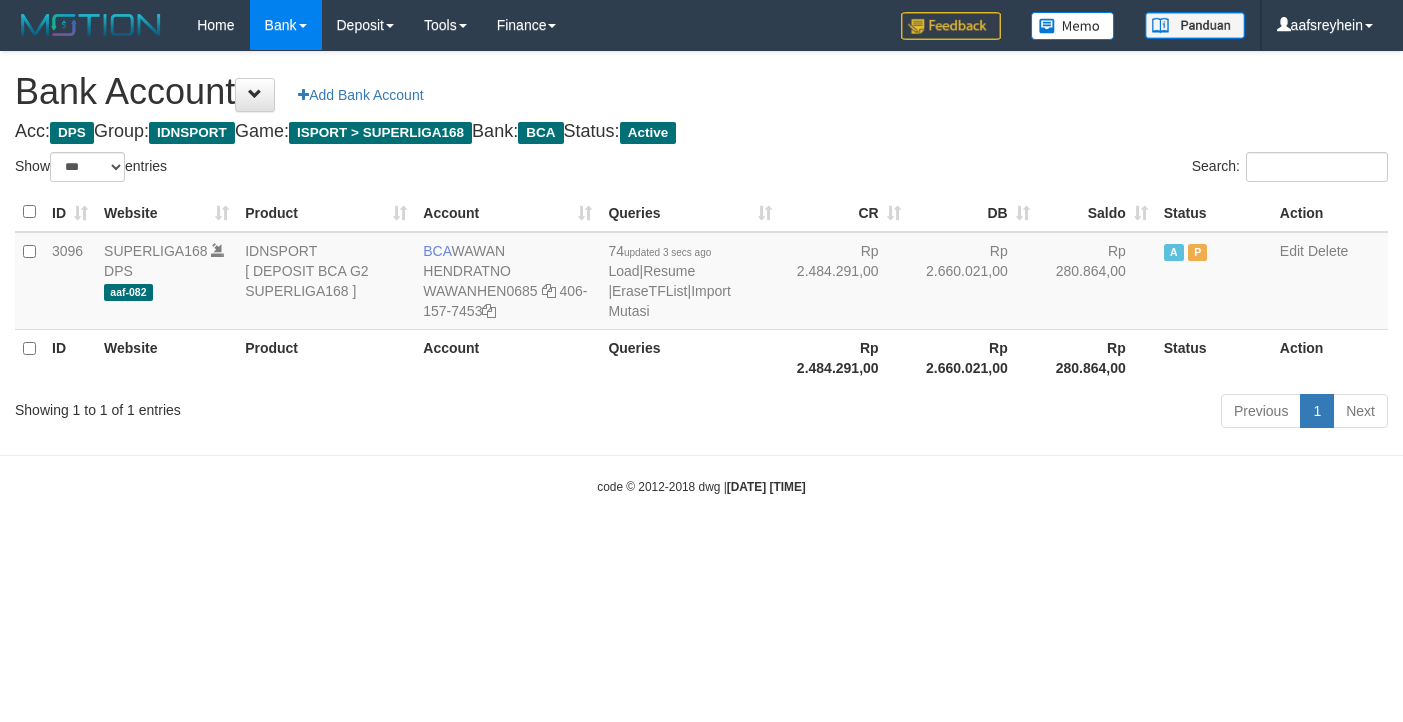 select on "***" 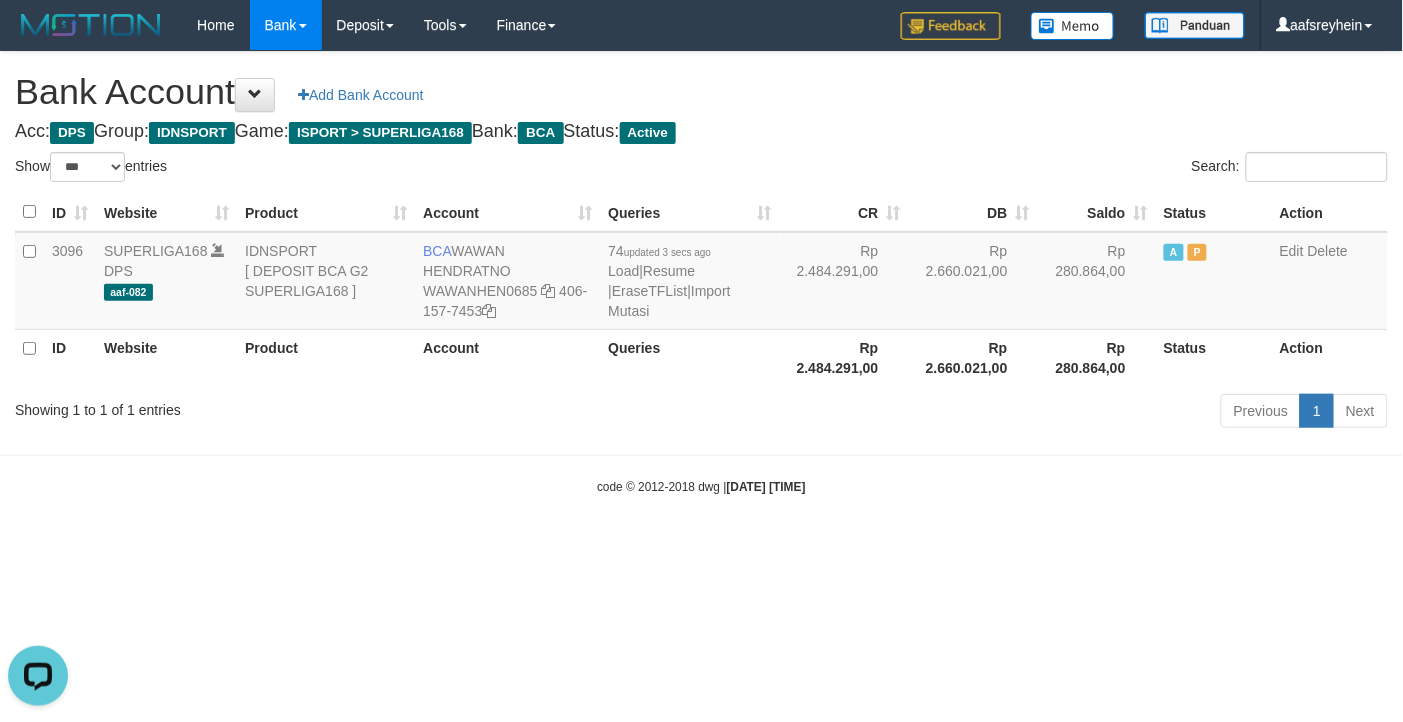 scroll, scrollTop: 0, scrollLeft: 0, axis: both 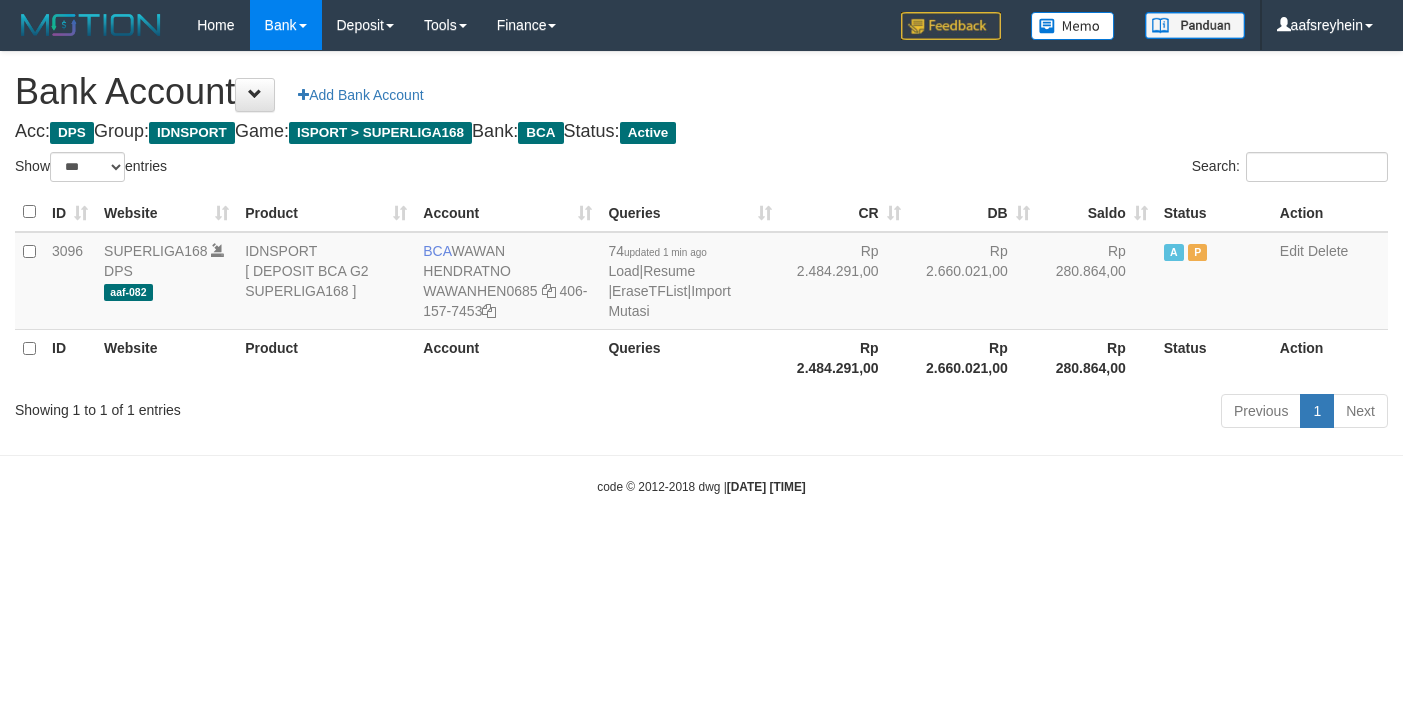 select on "***" 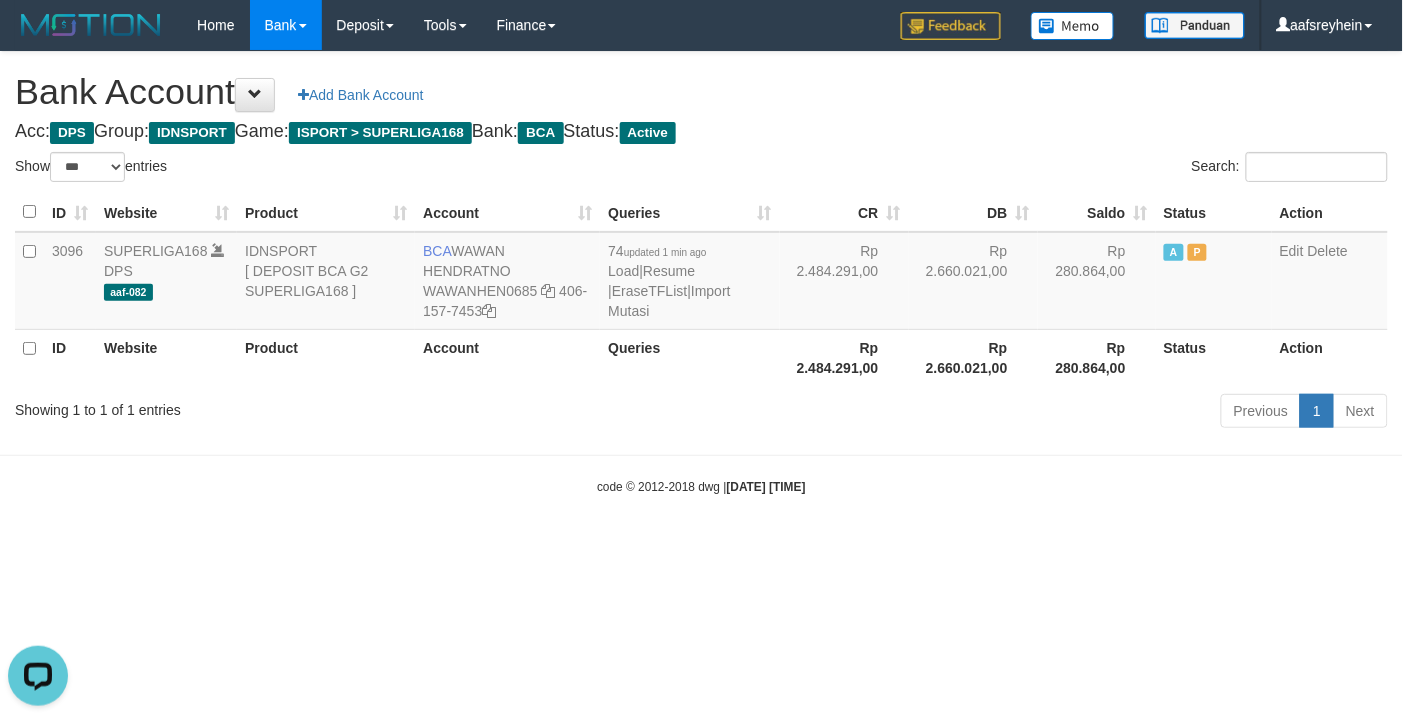scroll, scrollTop: 0, scrollLeft: 0, axis: both 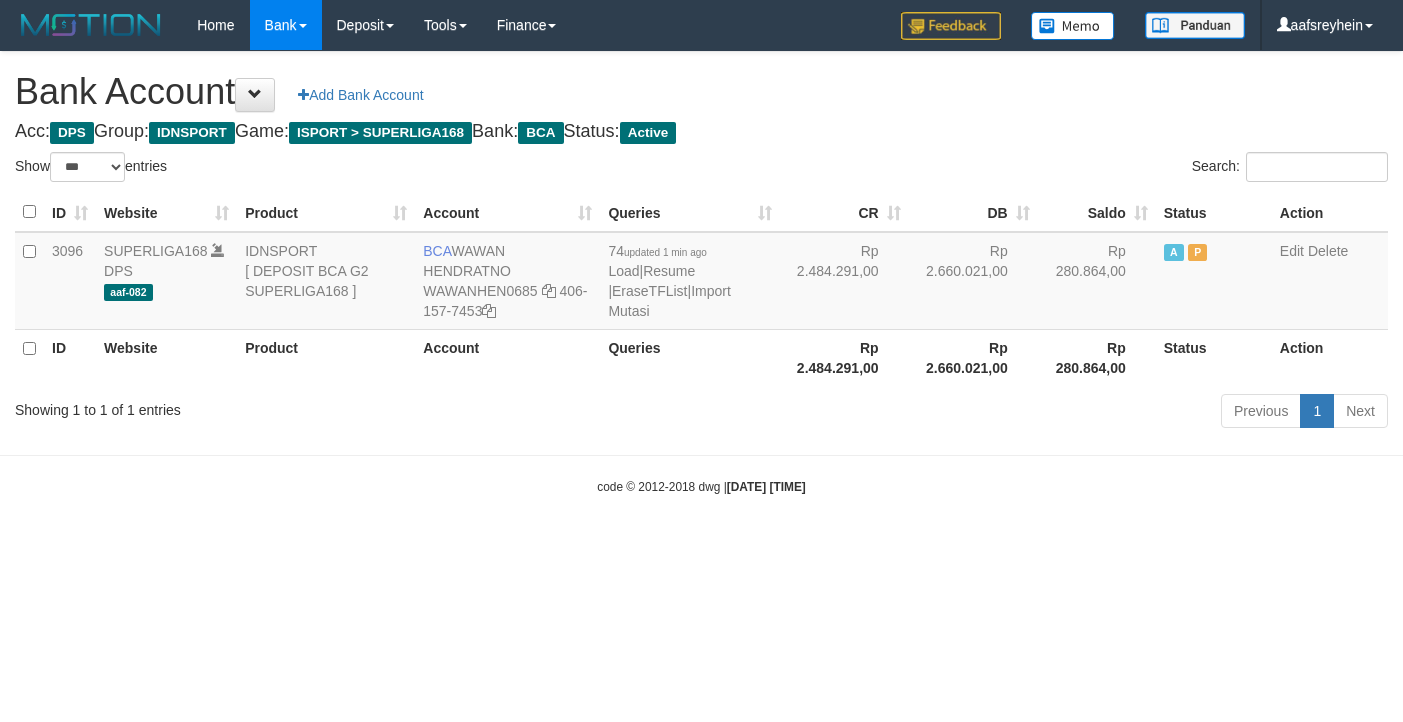 select on "***" 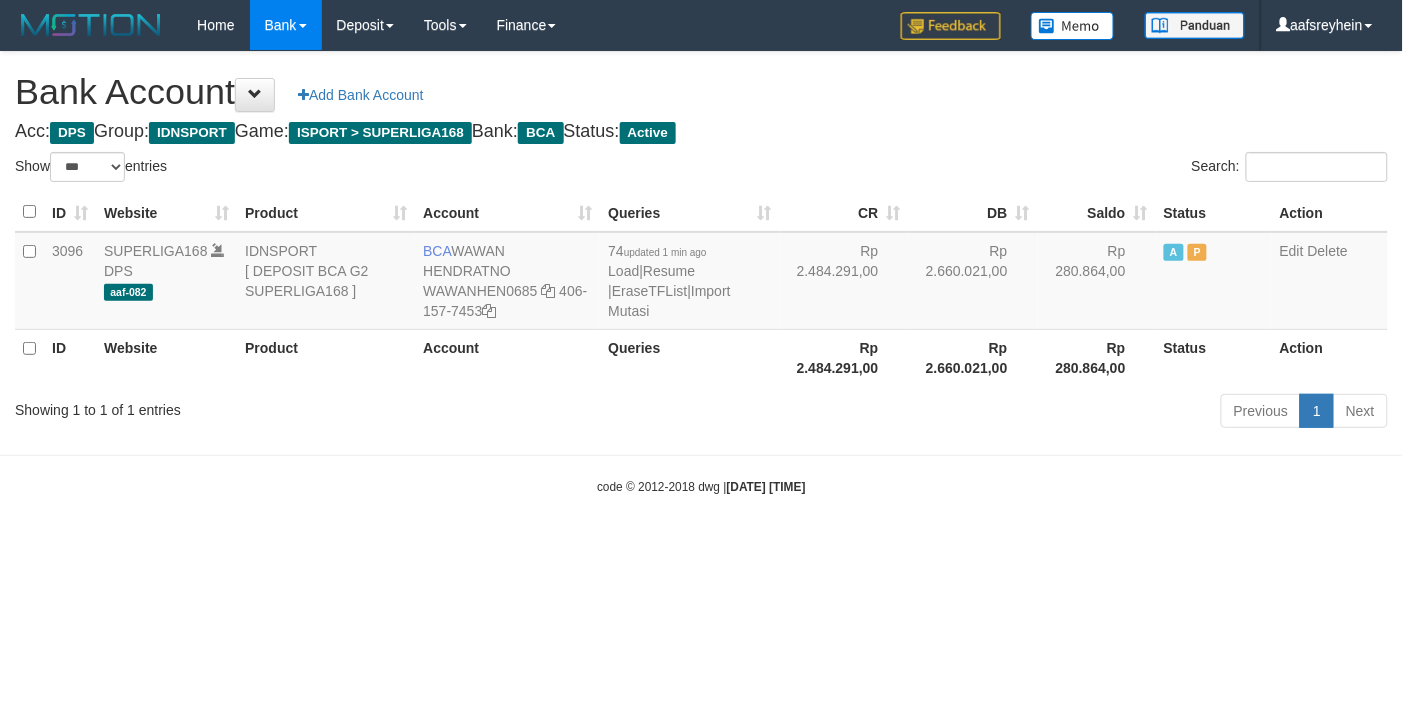 drag, startPoint x: 1062, startPoint y: 501, endPoint x: 1025, endPoint y: 142, distance: 360.90164 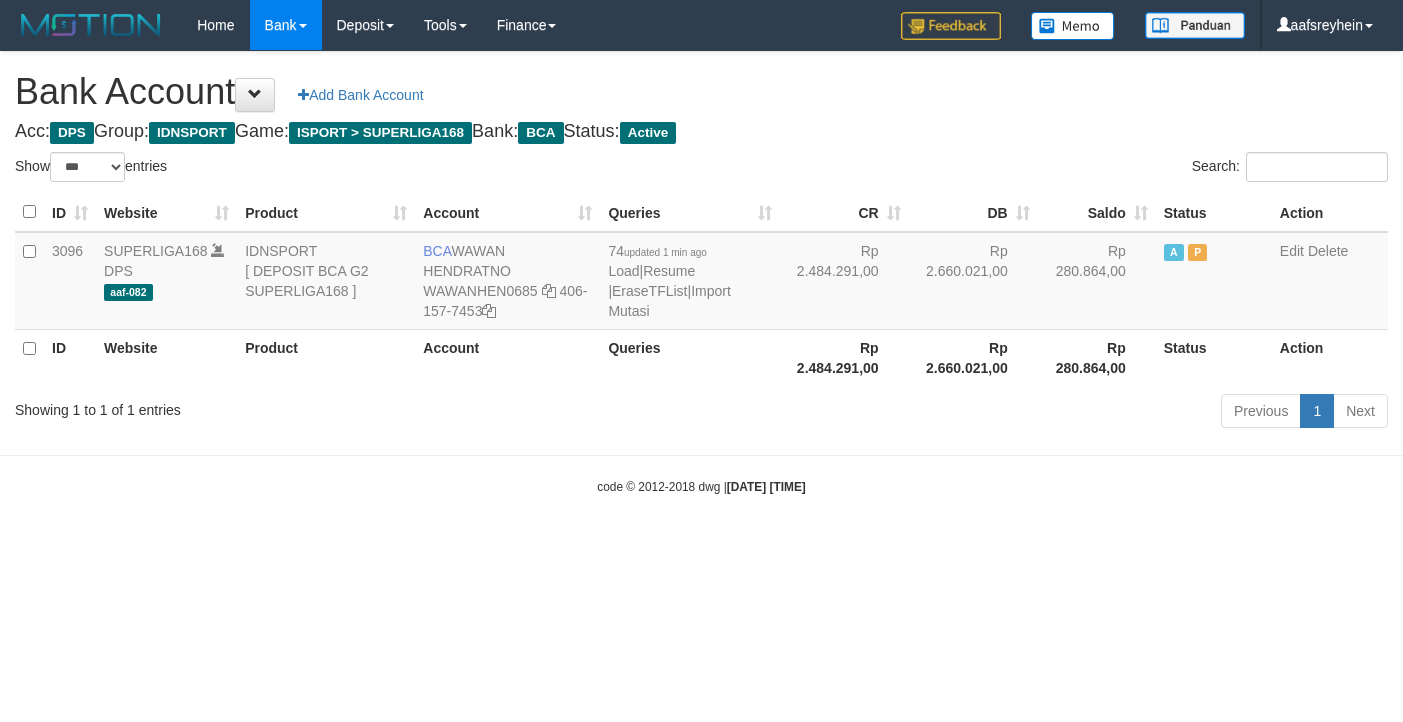 select on "***" 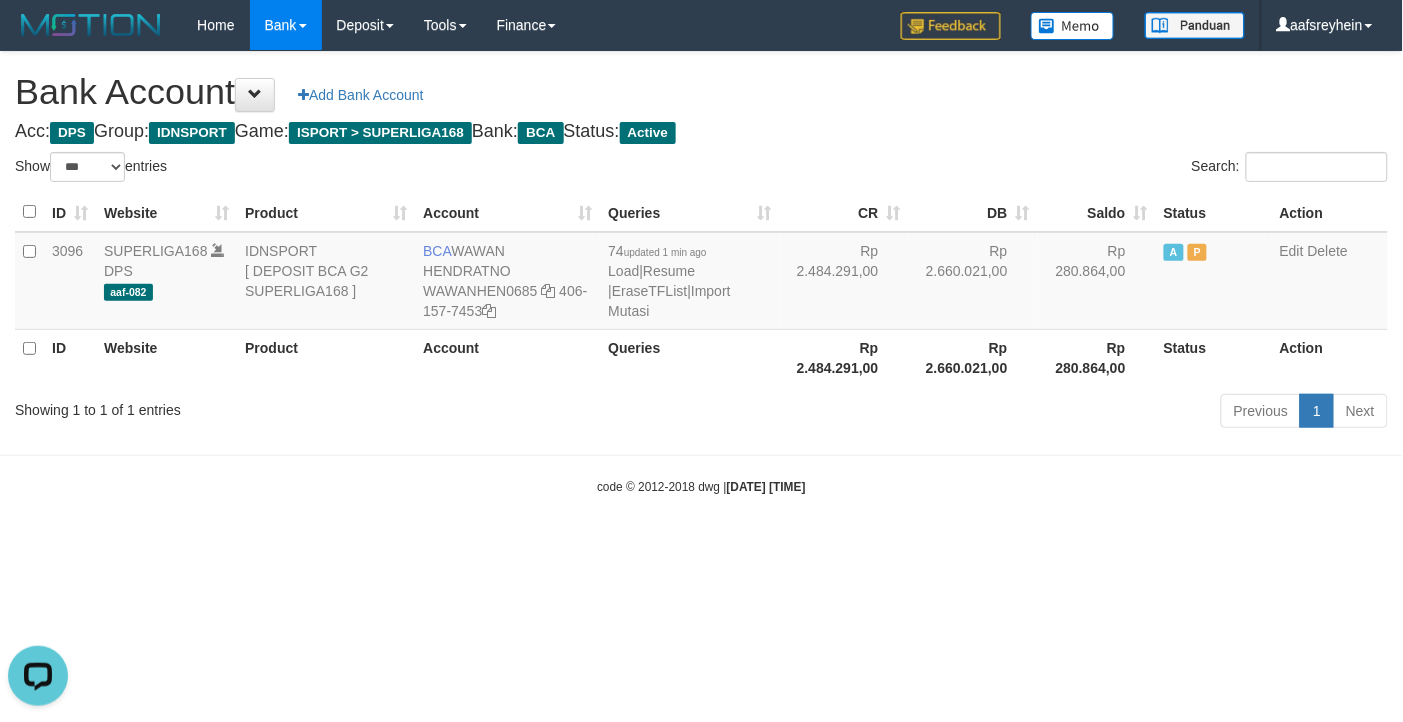 scroll, scrollTop: 0, scrollLeft: 0, axis: both 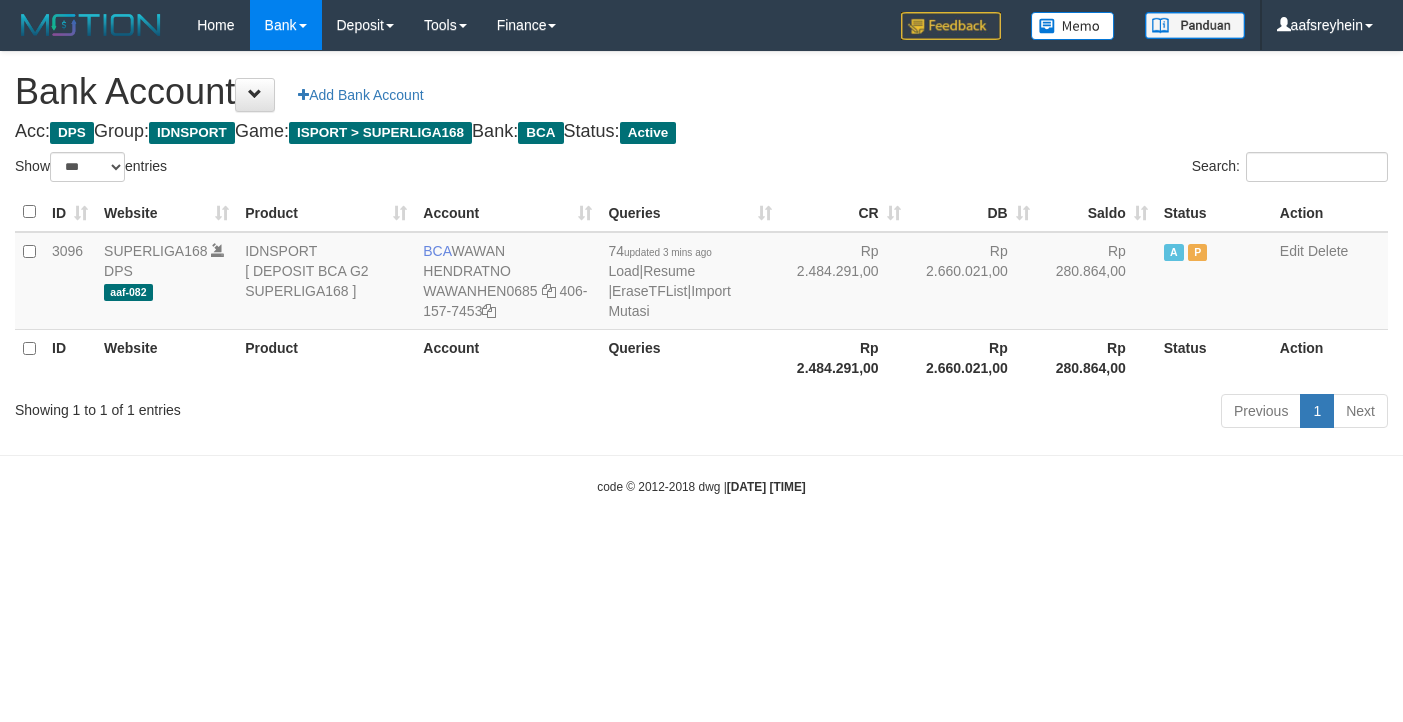 select on "***" 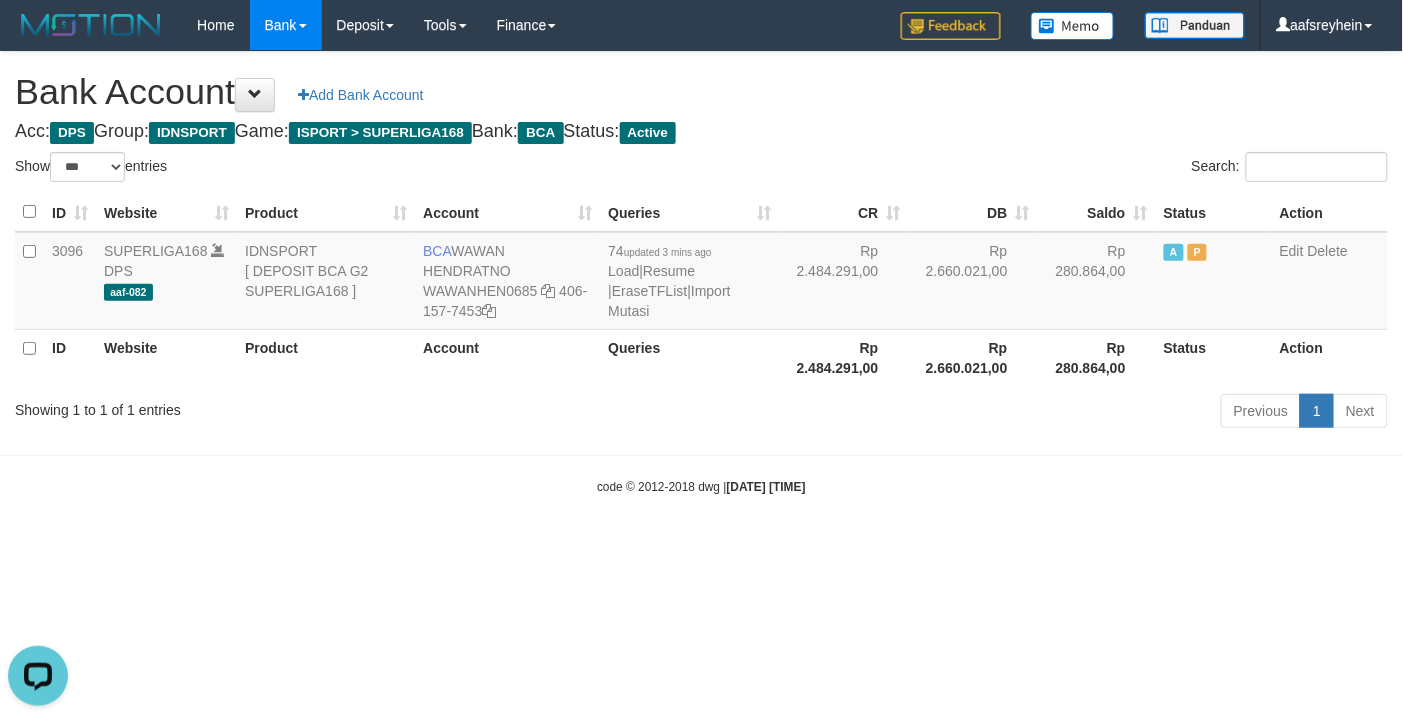 scroll, scrollTop: 0, scrollLeft: 0, axis: both 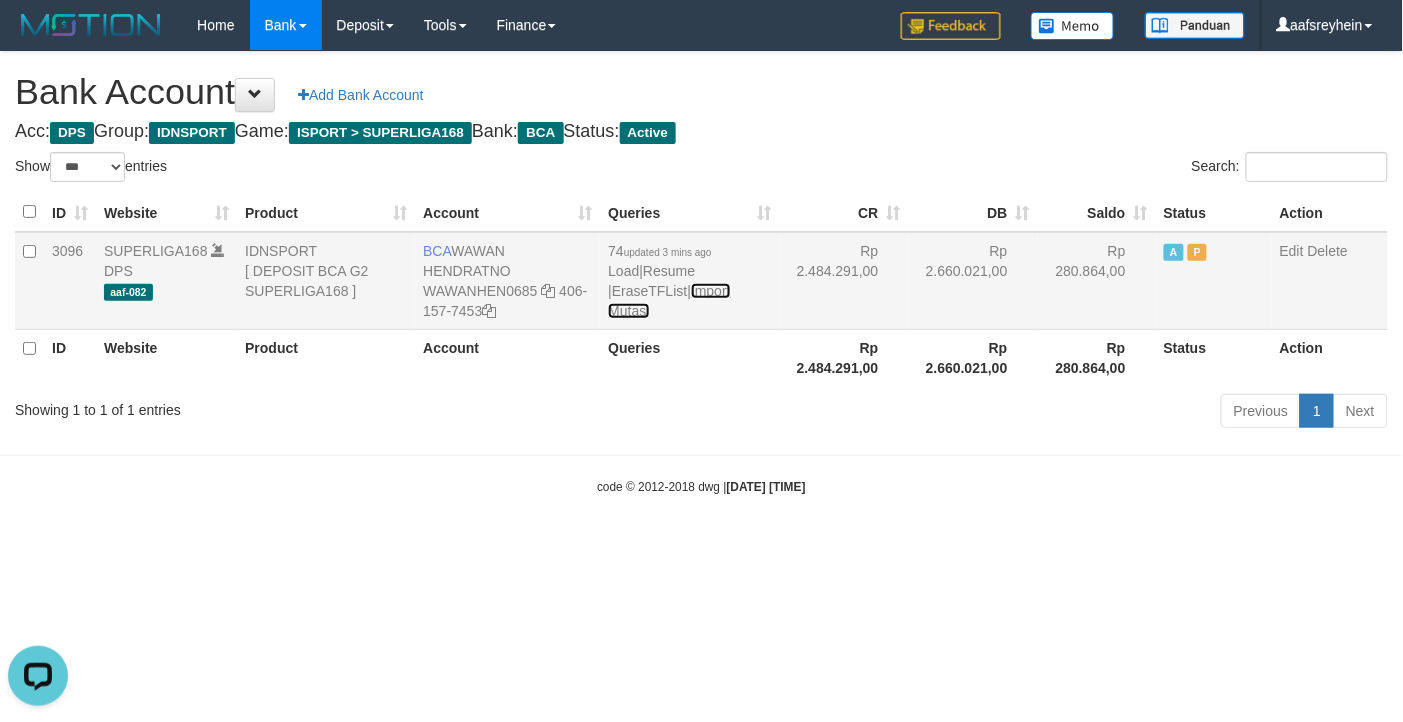 click on "Import Mutasi" at bounding box center [669, 301] 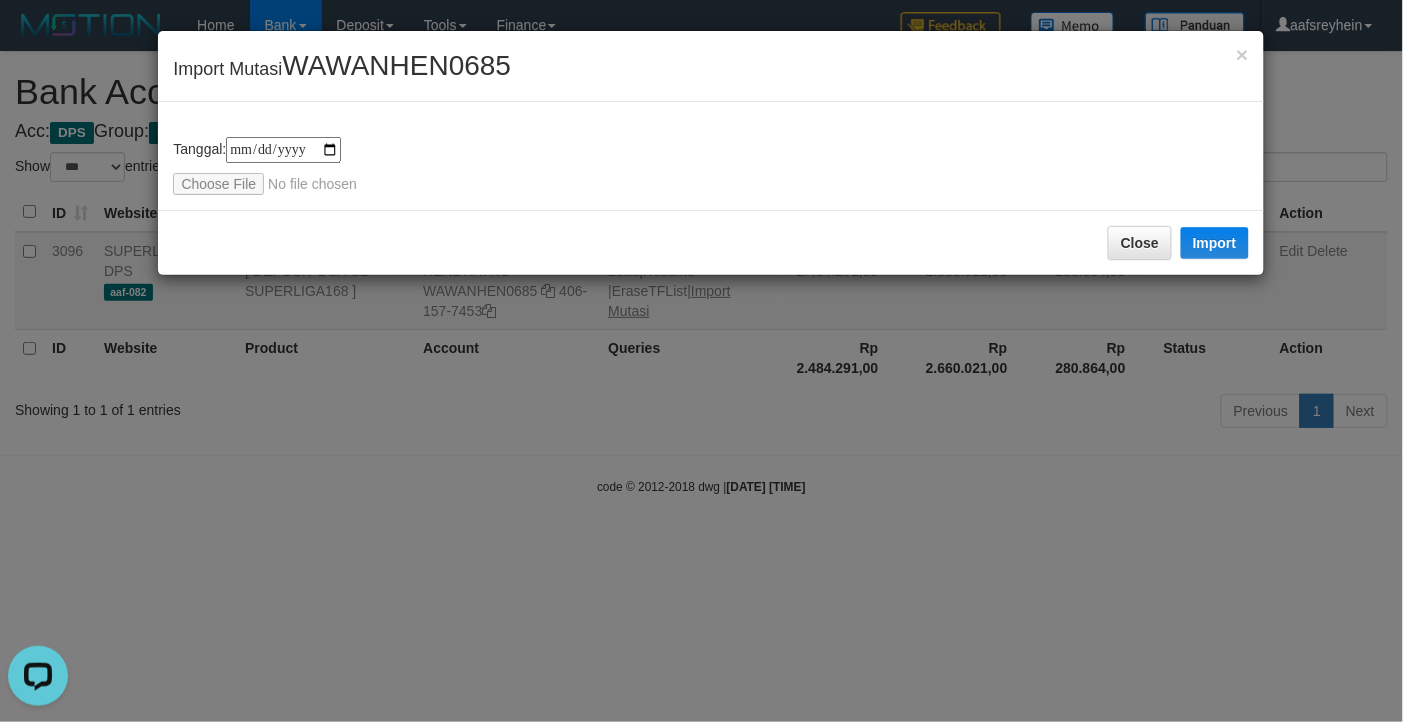 type on "**********" 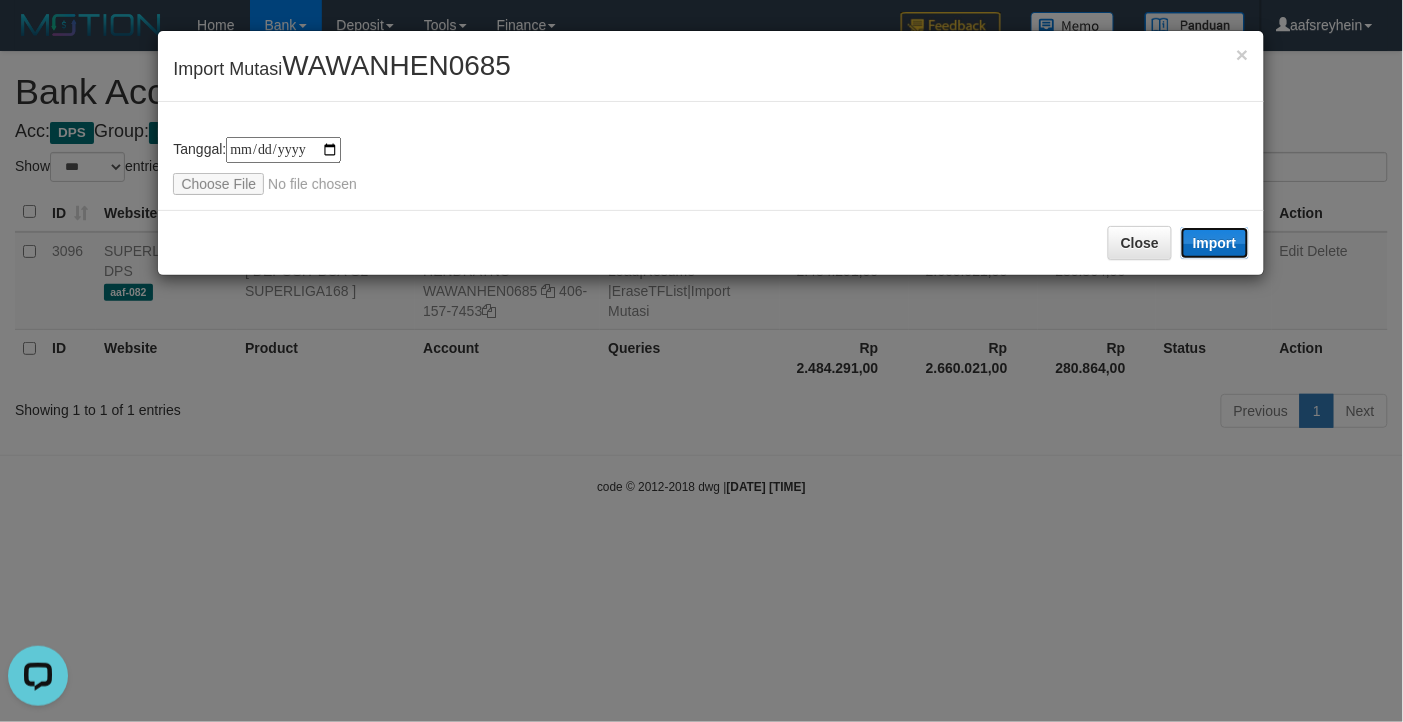 click on "Import" at bounding box center (1215, 243) 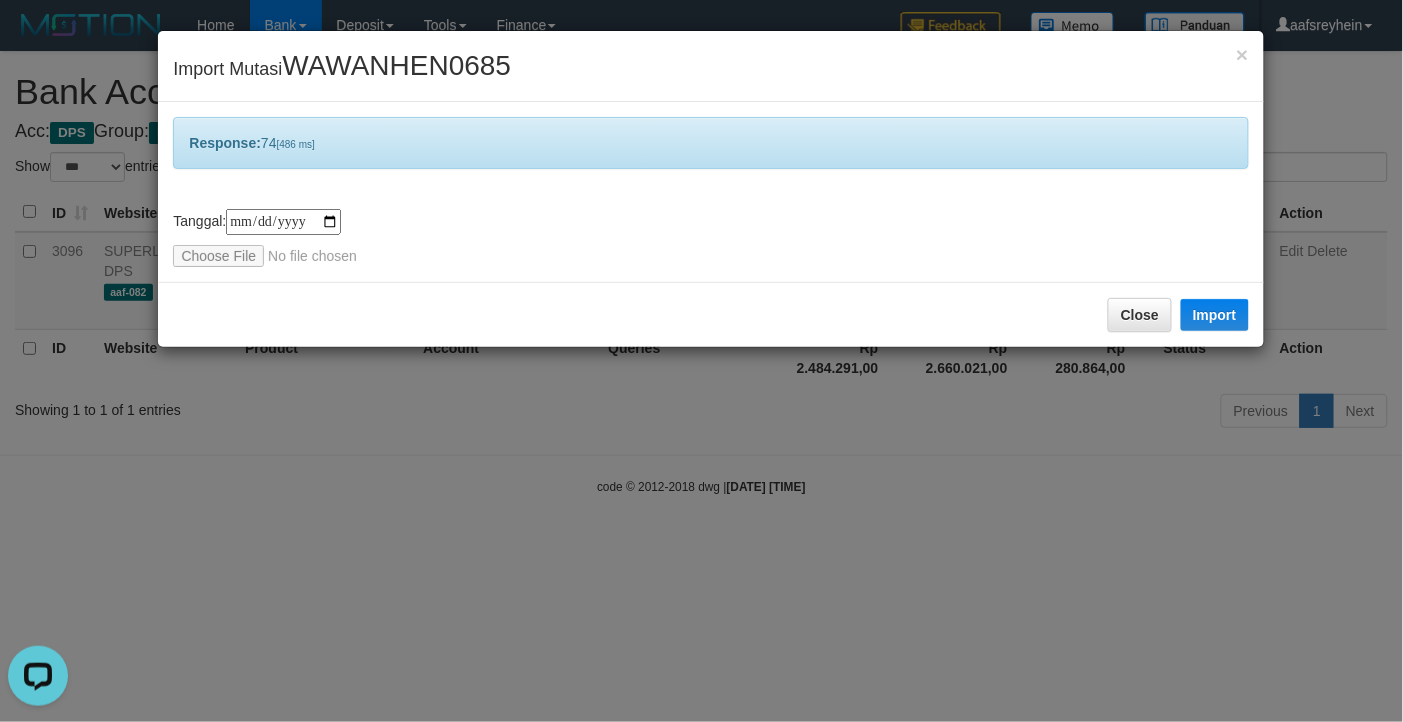 click on "**********" at bounding box center [701, 361] 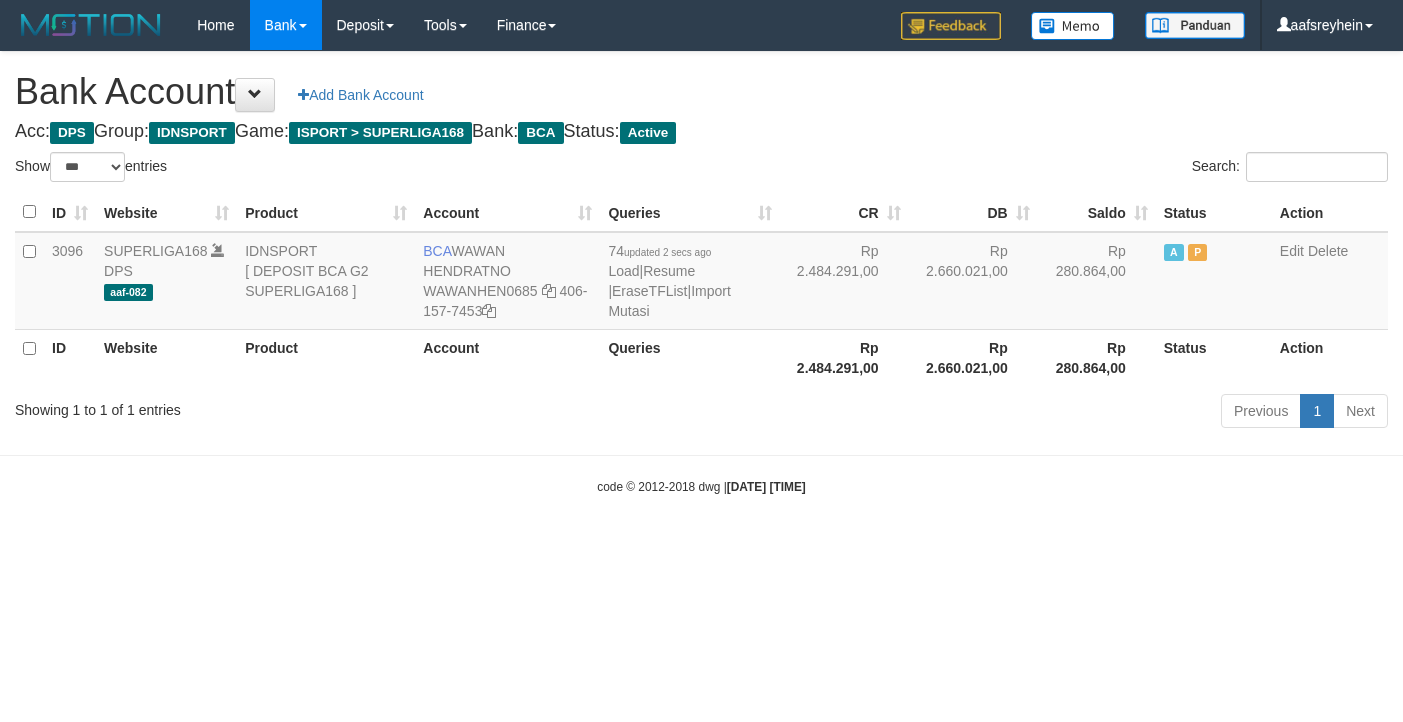 select on "***" 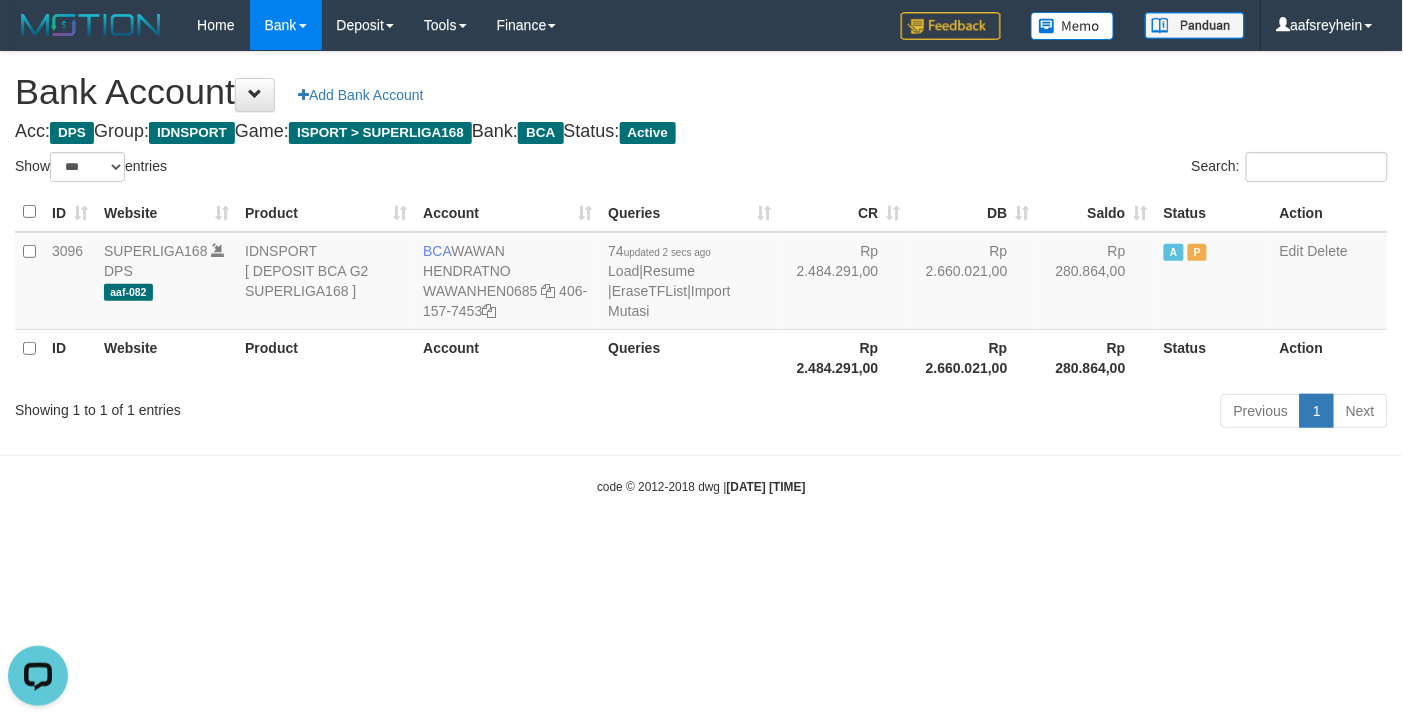 scroll, scrollTop: 0, scrollLeft: 0, axis: both 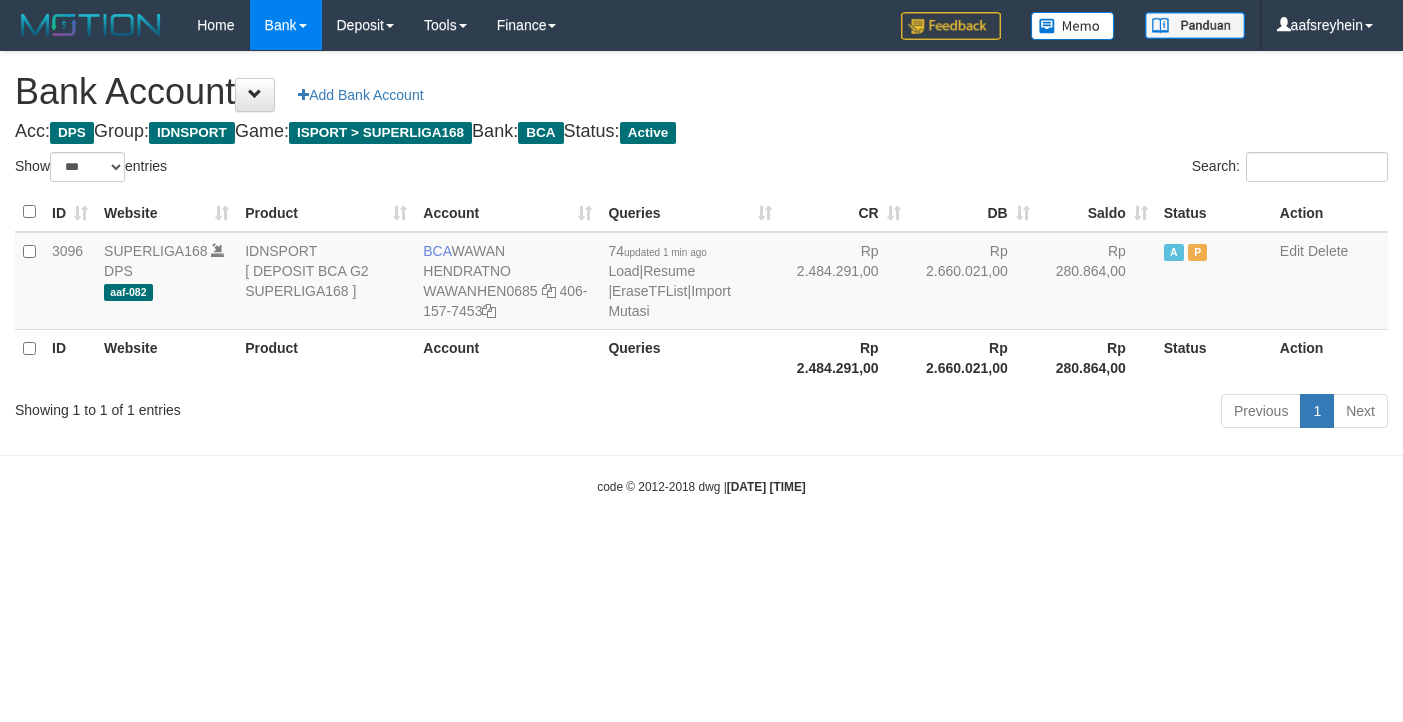 select on "***" 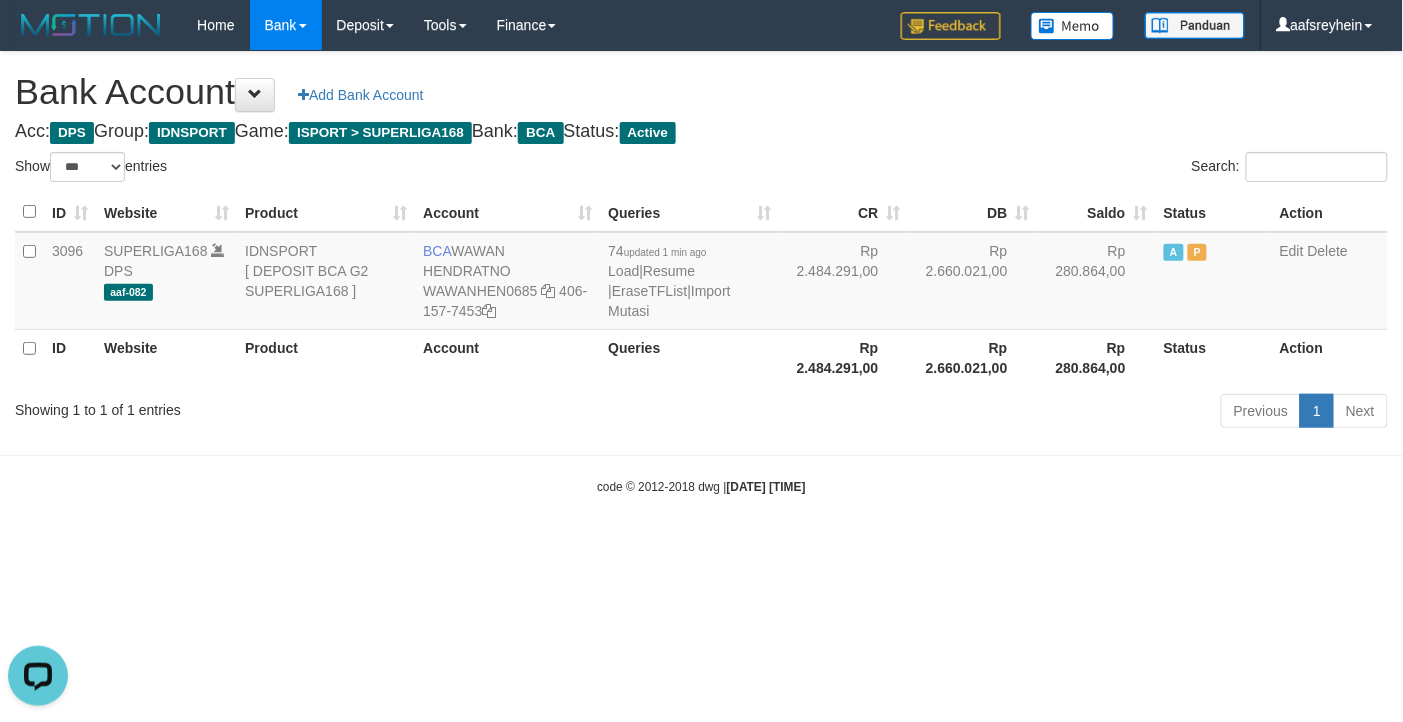 scroll, scrollTop: 0, scrollLeft: 0, axis: both 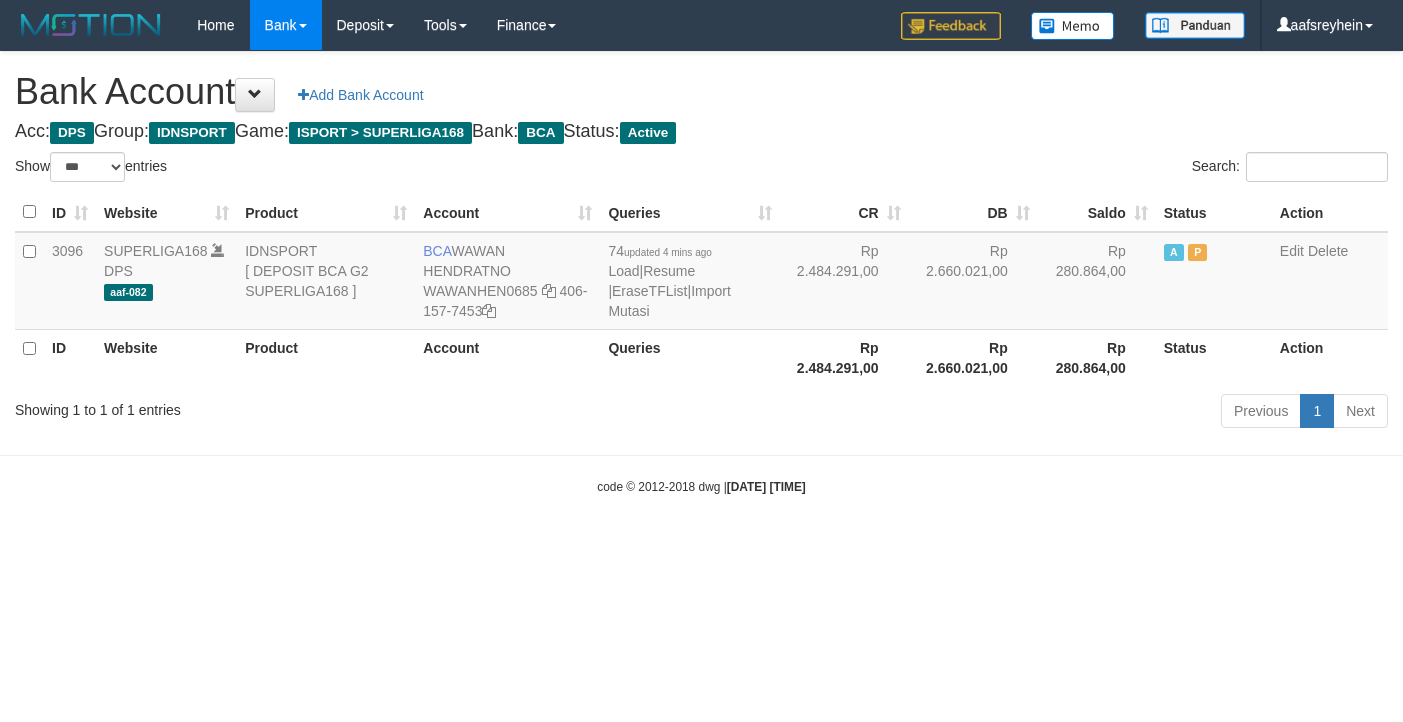 select on "***" 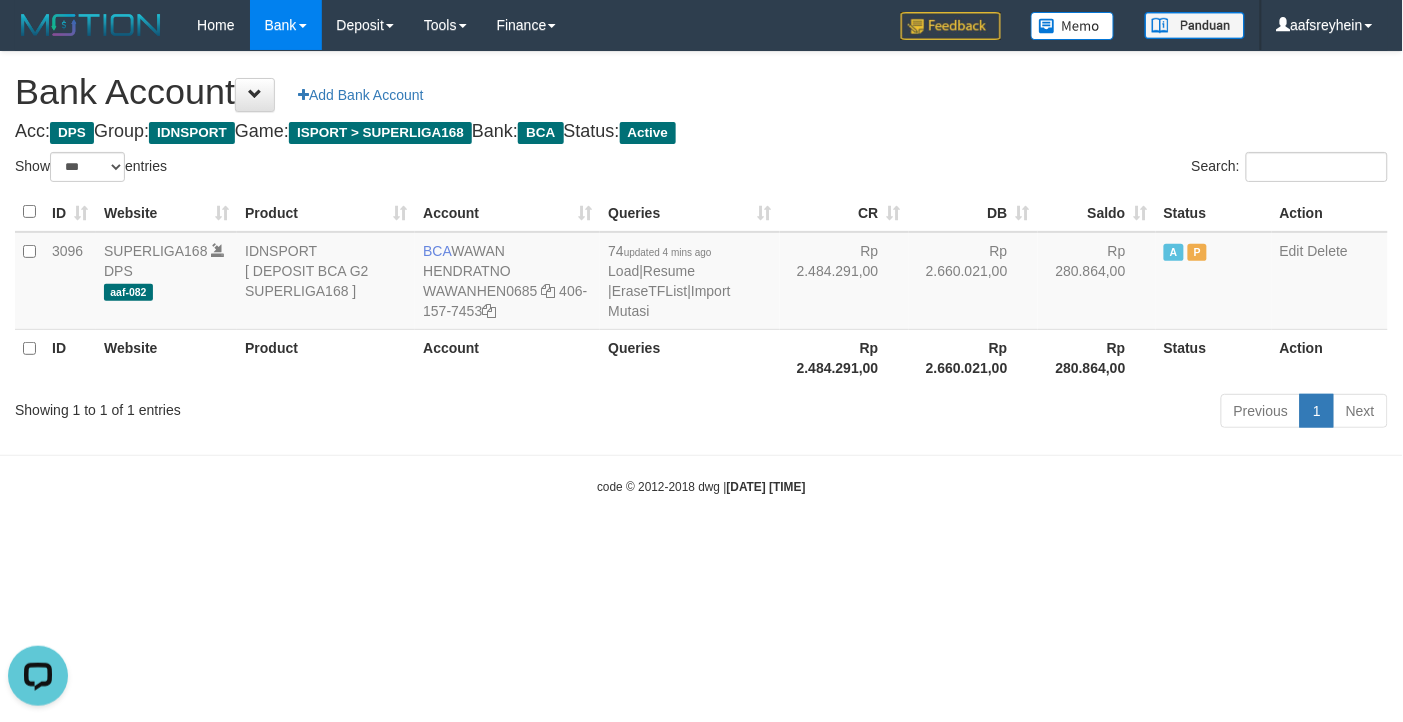 scroll, scrollTop: 0, scrollLeft: 0, axis: both 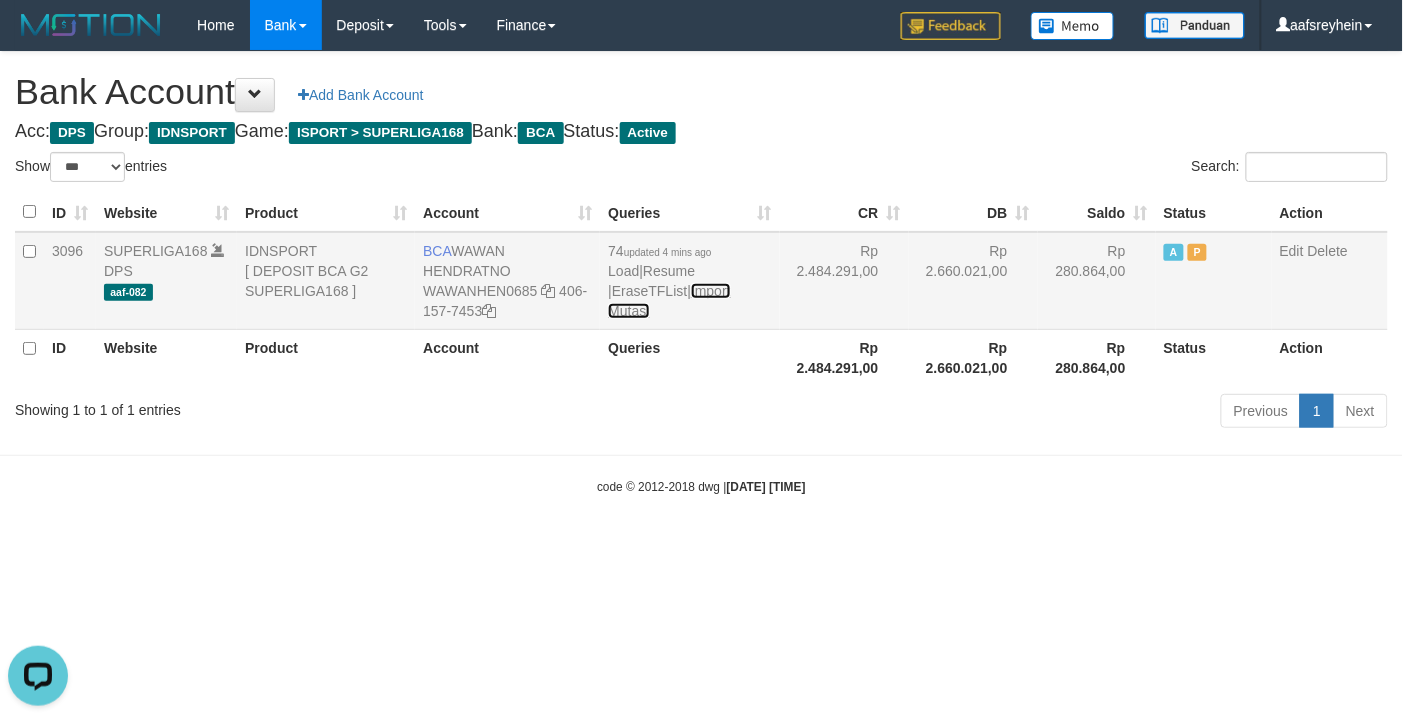 click on "Import Mutasi" at bounding box center [669, 301] 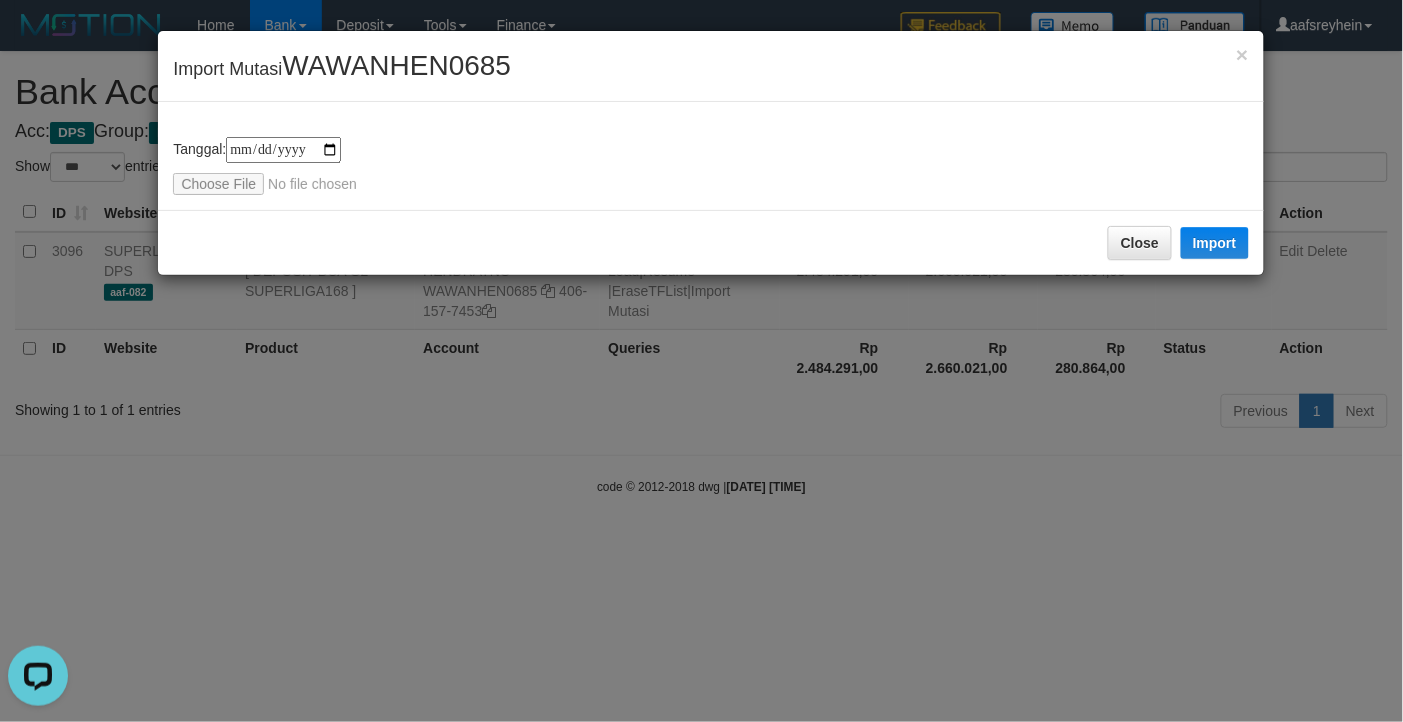 type on "**********" 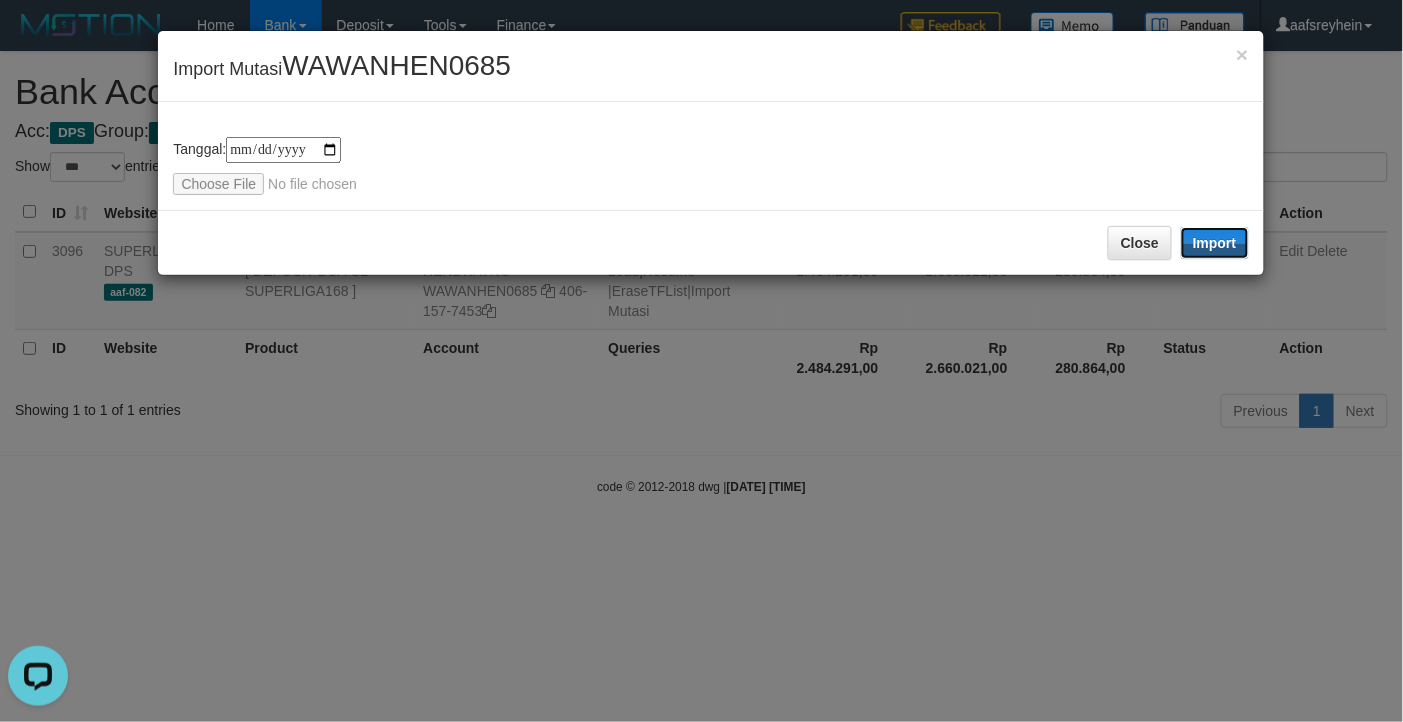 drag, startPoint x: 1225, startPoint y: 243, endPoint x: 1132, endPoint y: 502, distance: 275.19086 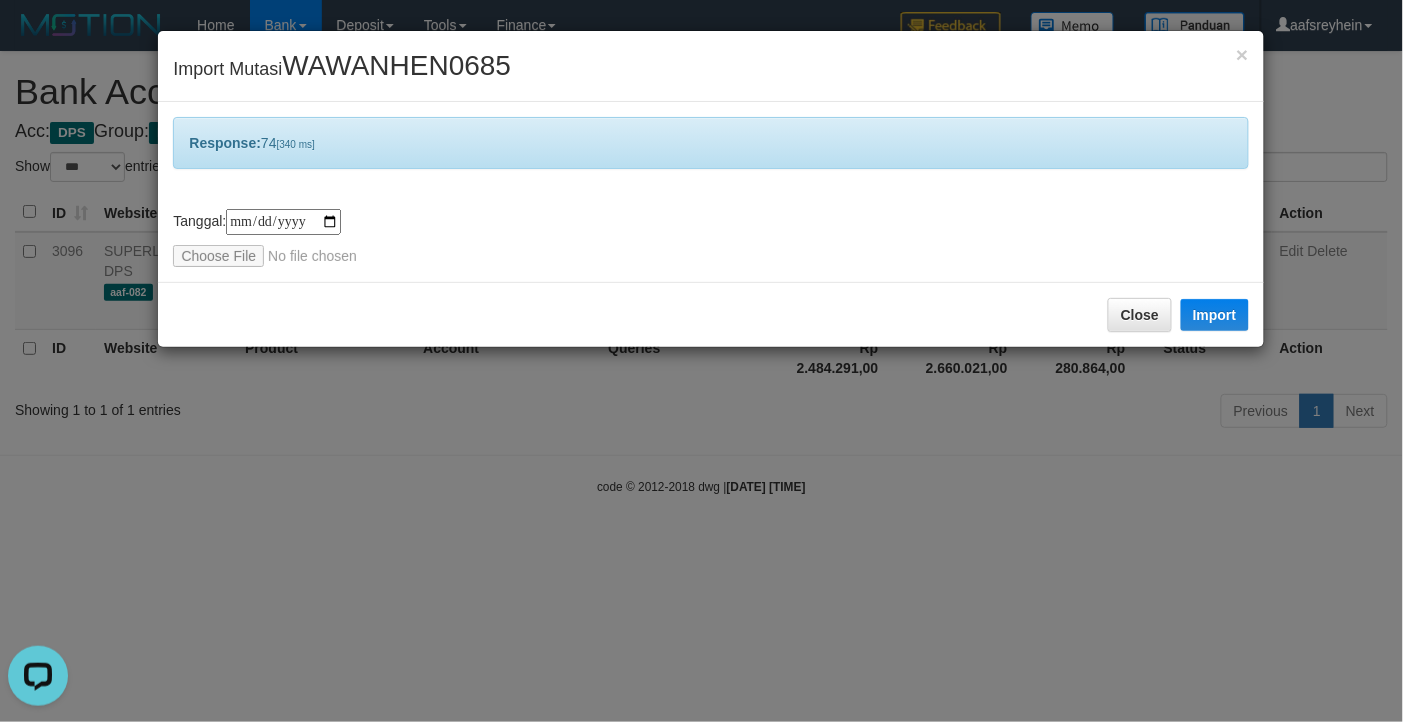 click on "**********" at bounding box center (701, 361) 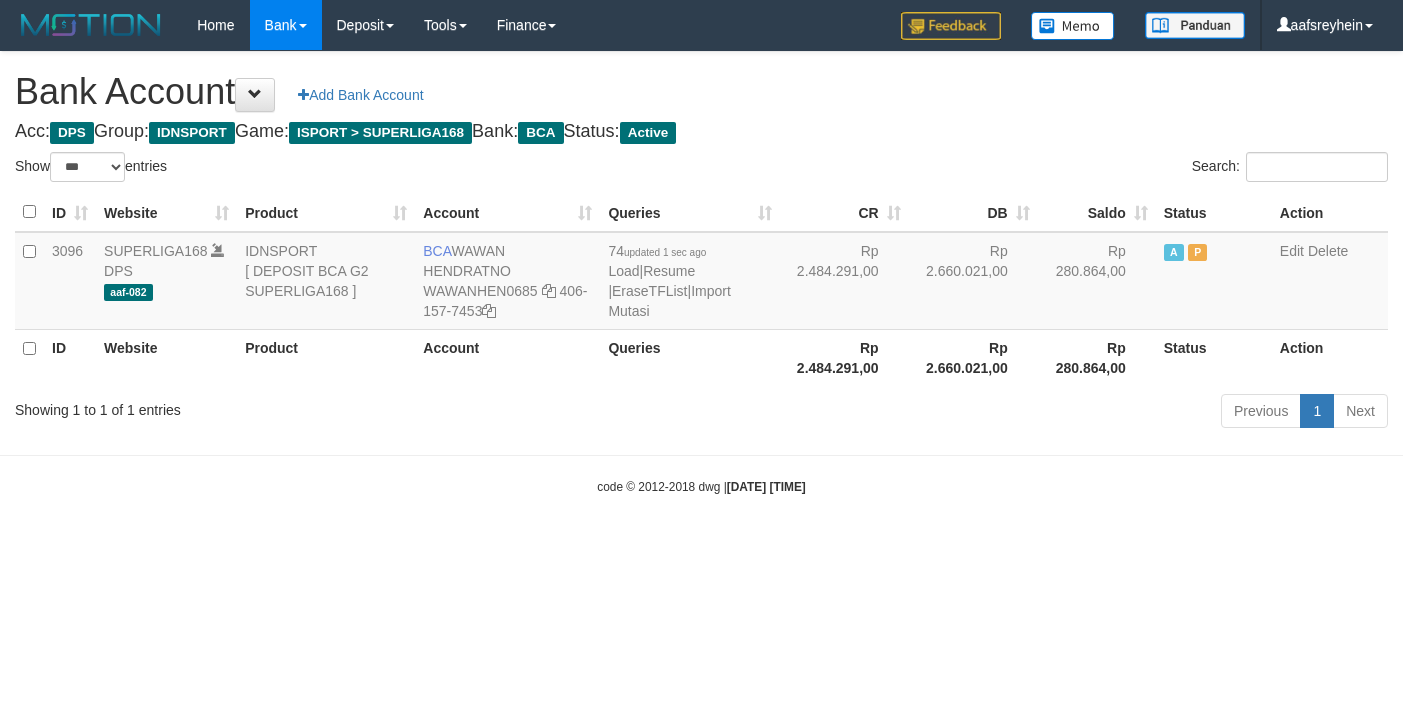select on "***" 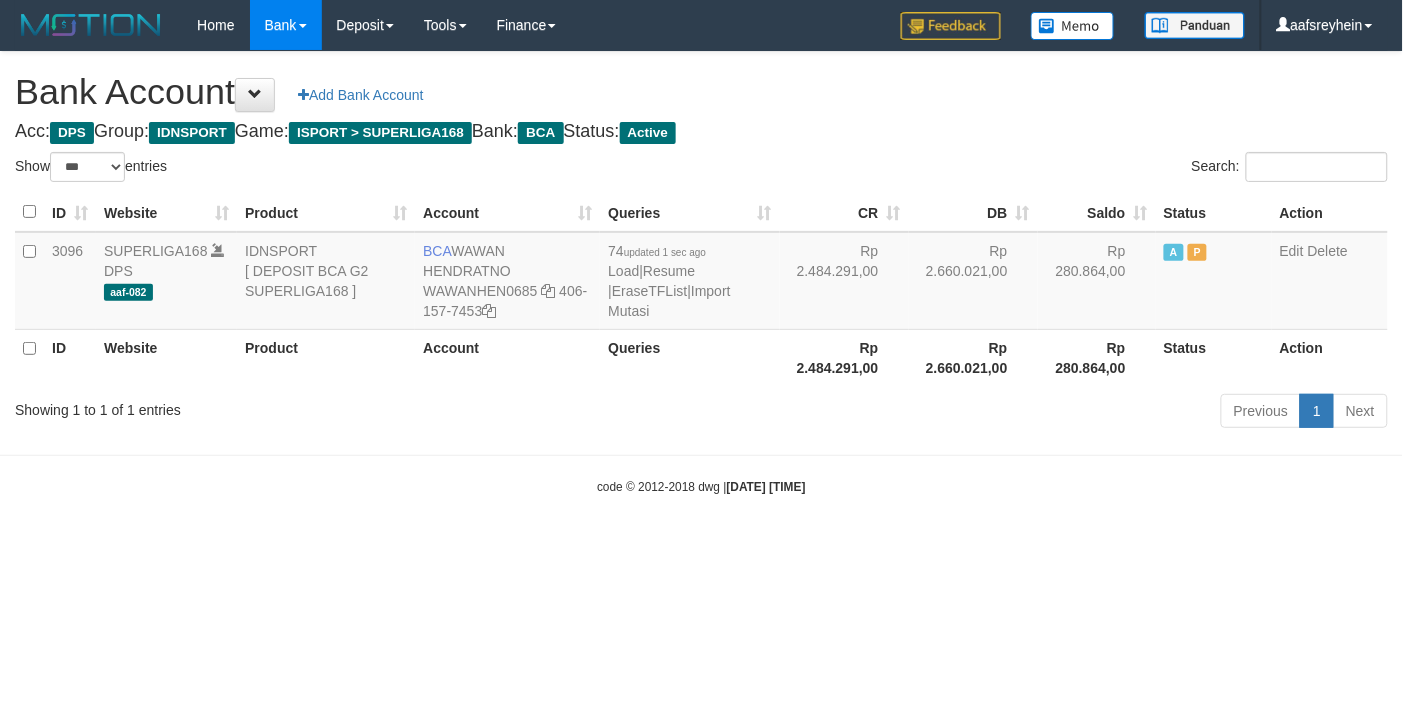 drag, startPoint x: 847, startPoint y: 415, endPoint x: 841, endPoint y: 388, distance: 27.658634 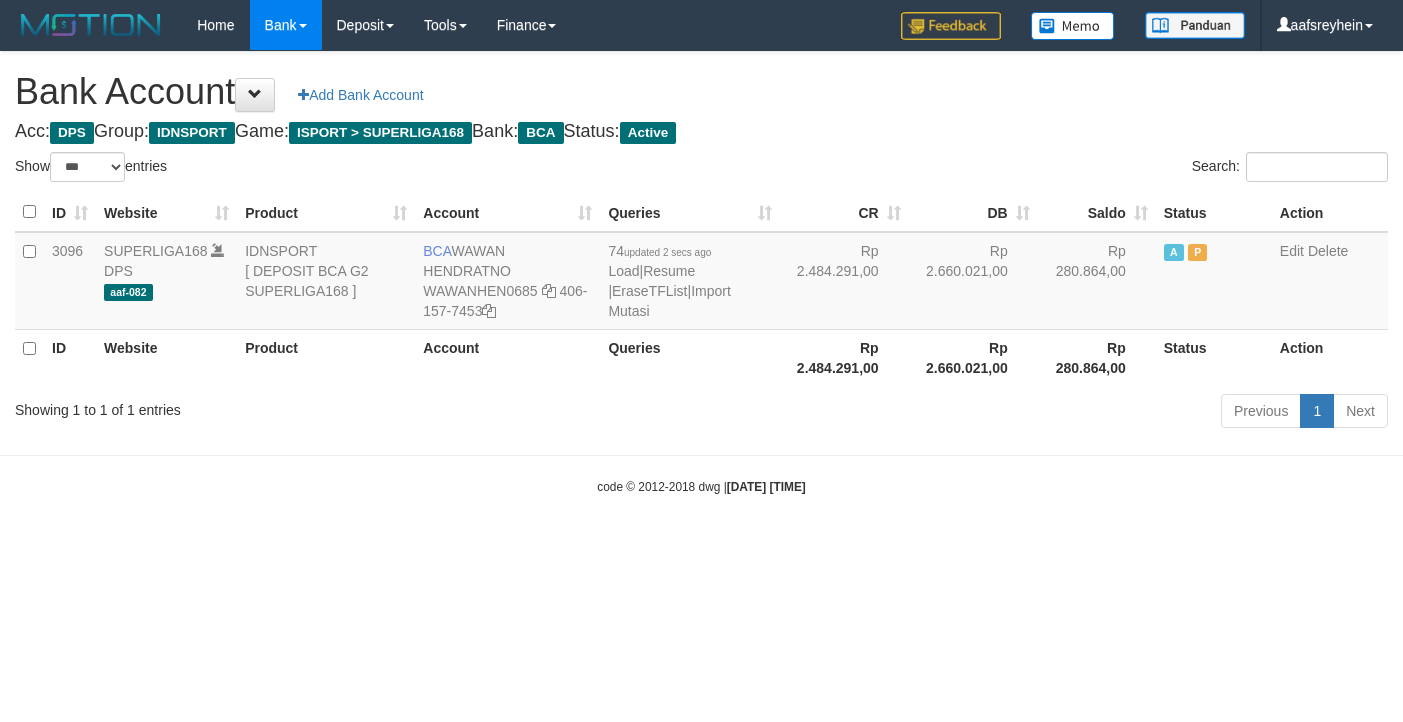 select on "***" 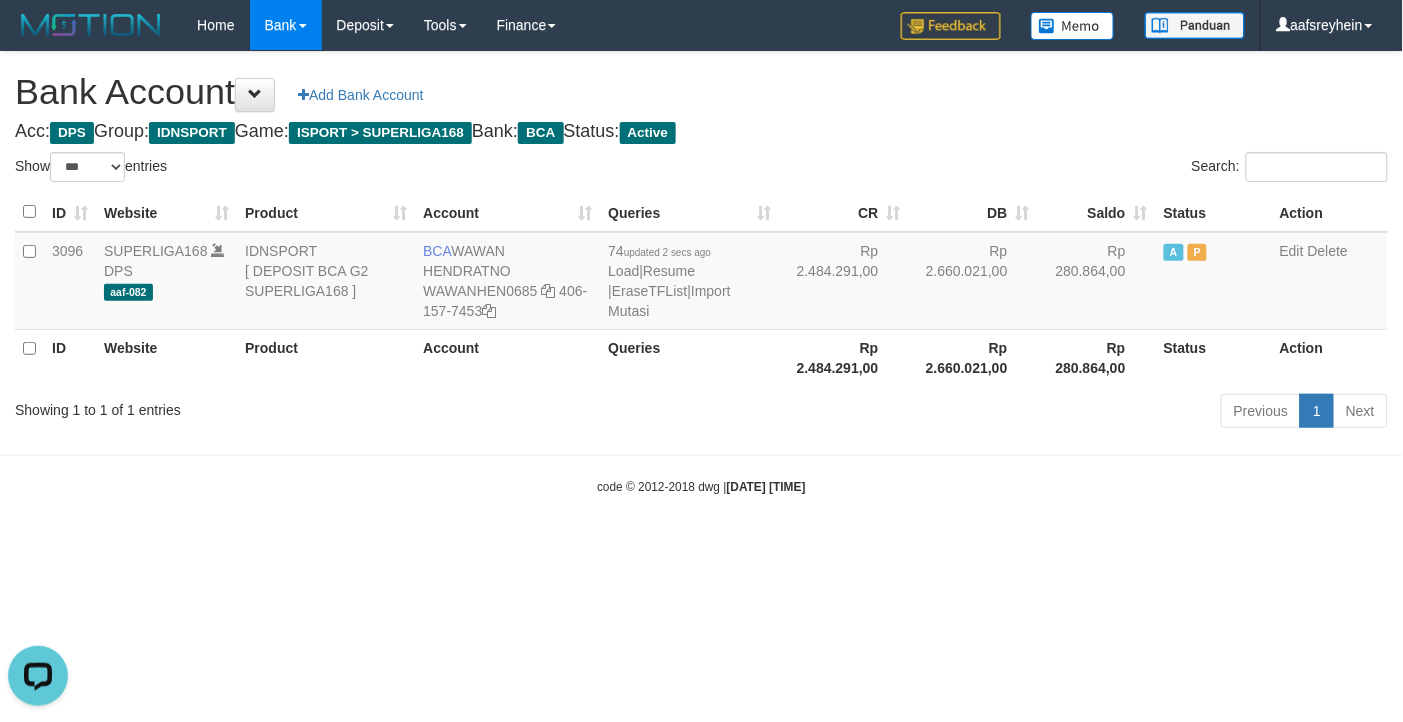 scroll, scrollTop: 0, scrollLeft: 0, axis: both 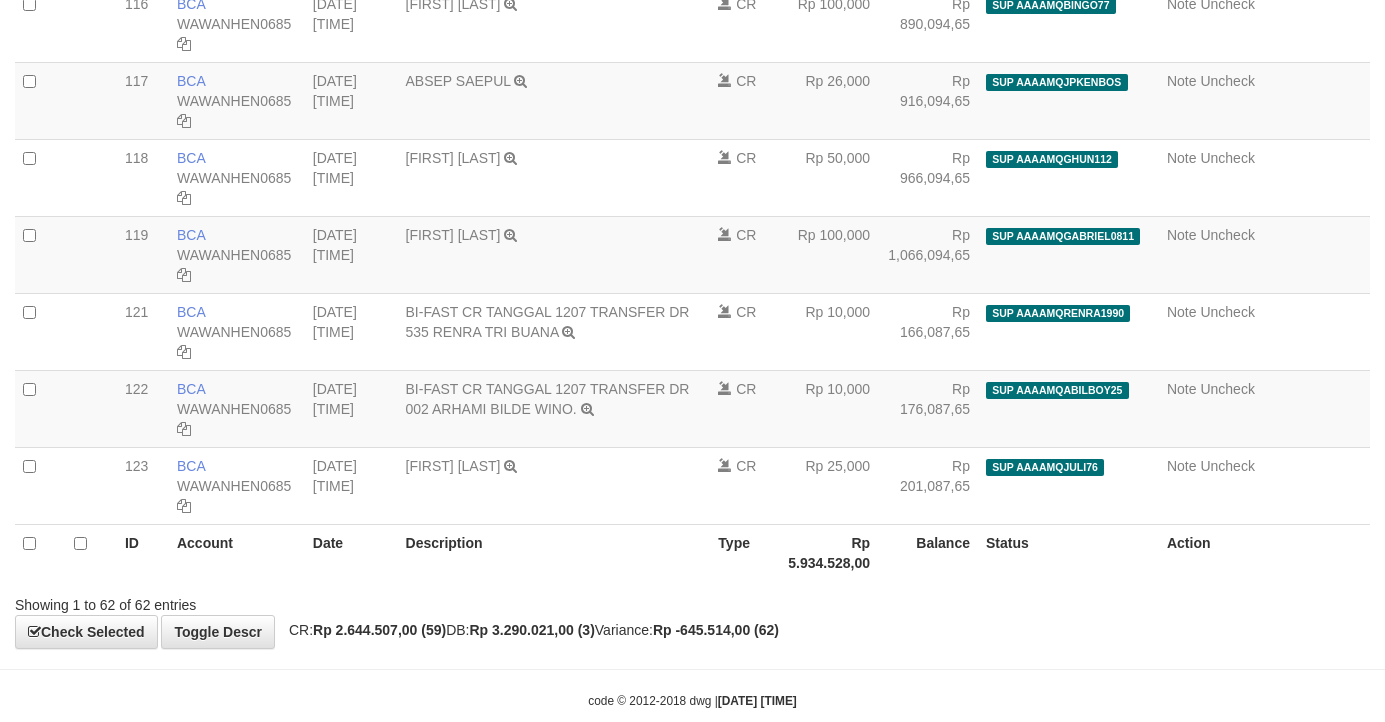 select on "****" 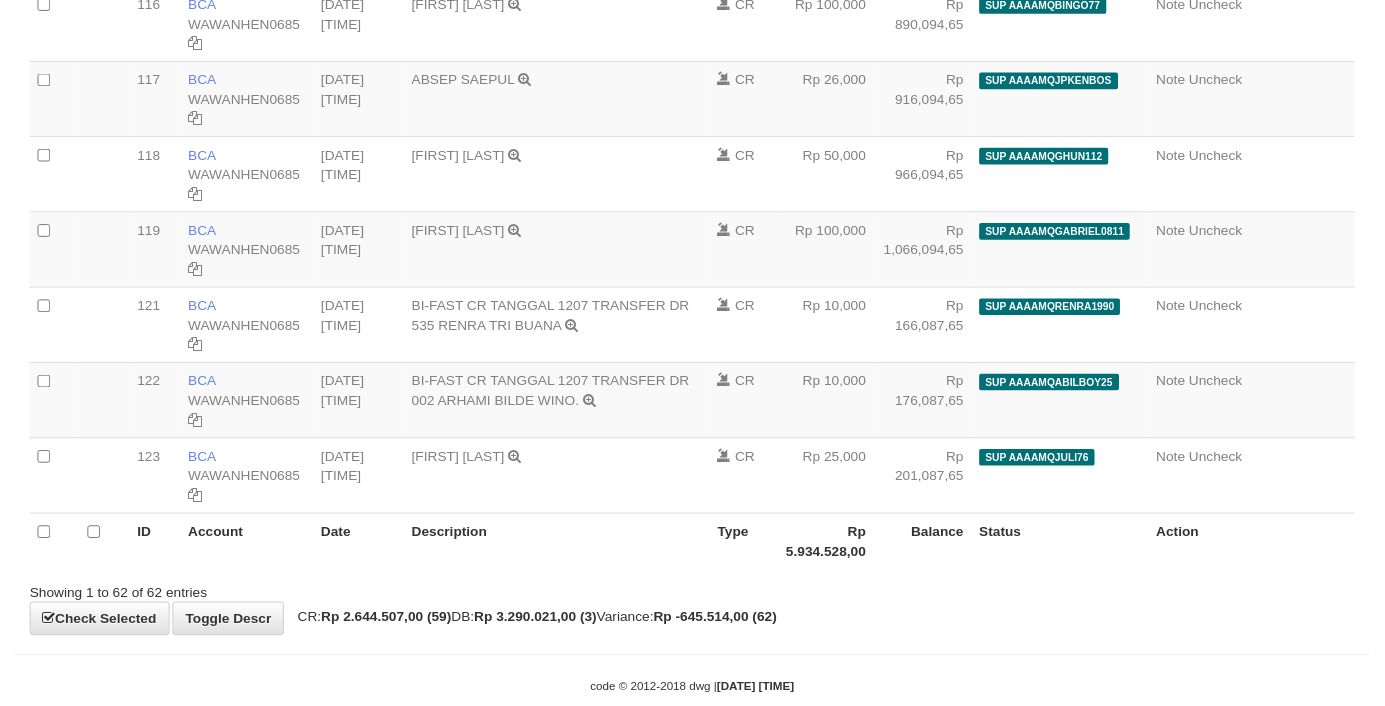 scroll, scrollTop: 4550, scrollLeft: 0, axis: vertical 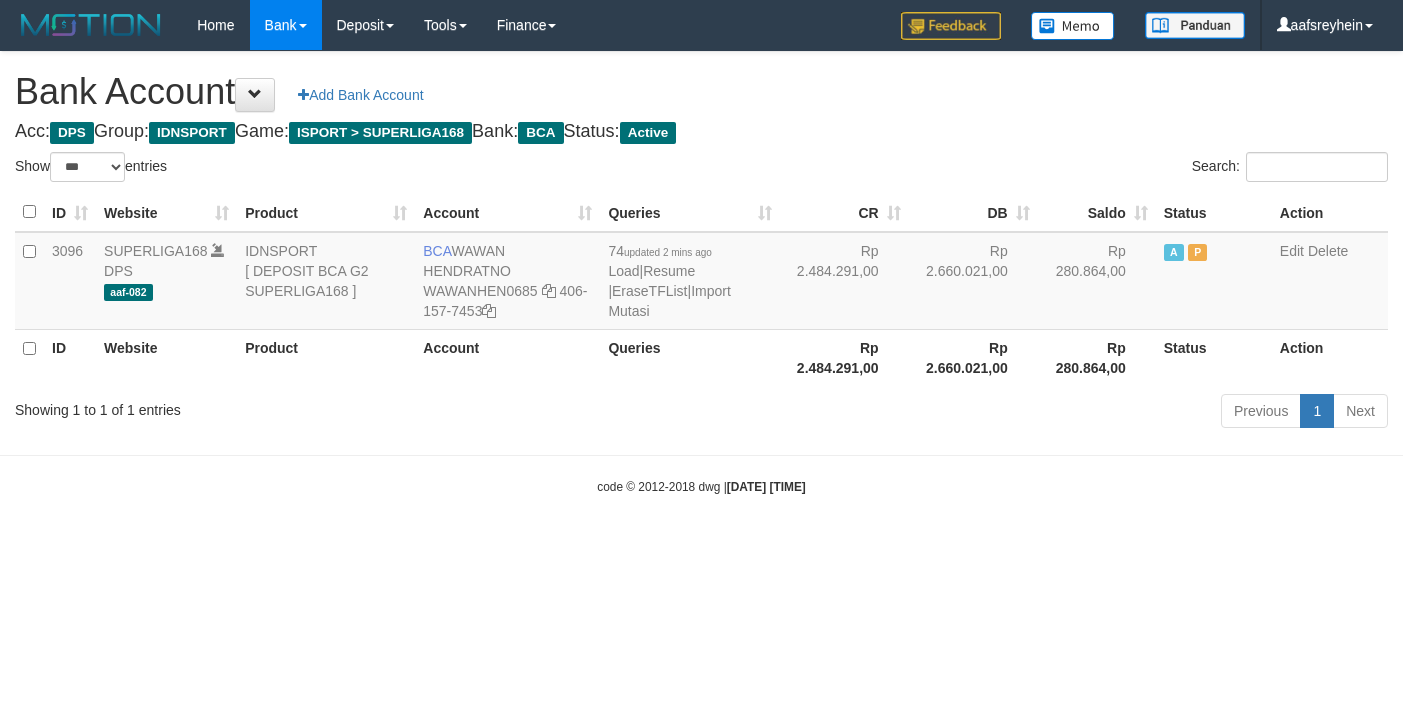 select on "***" 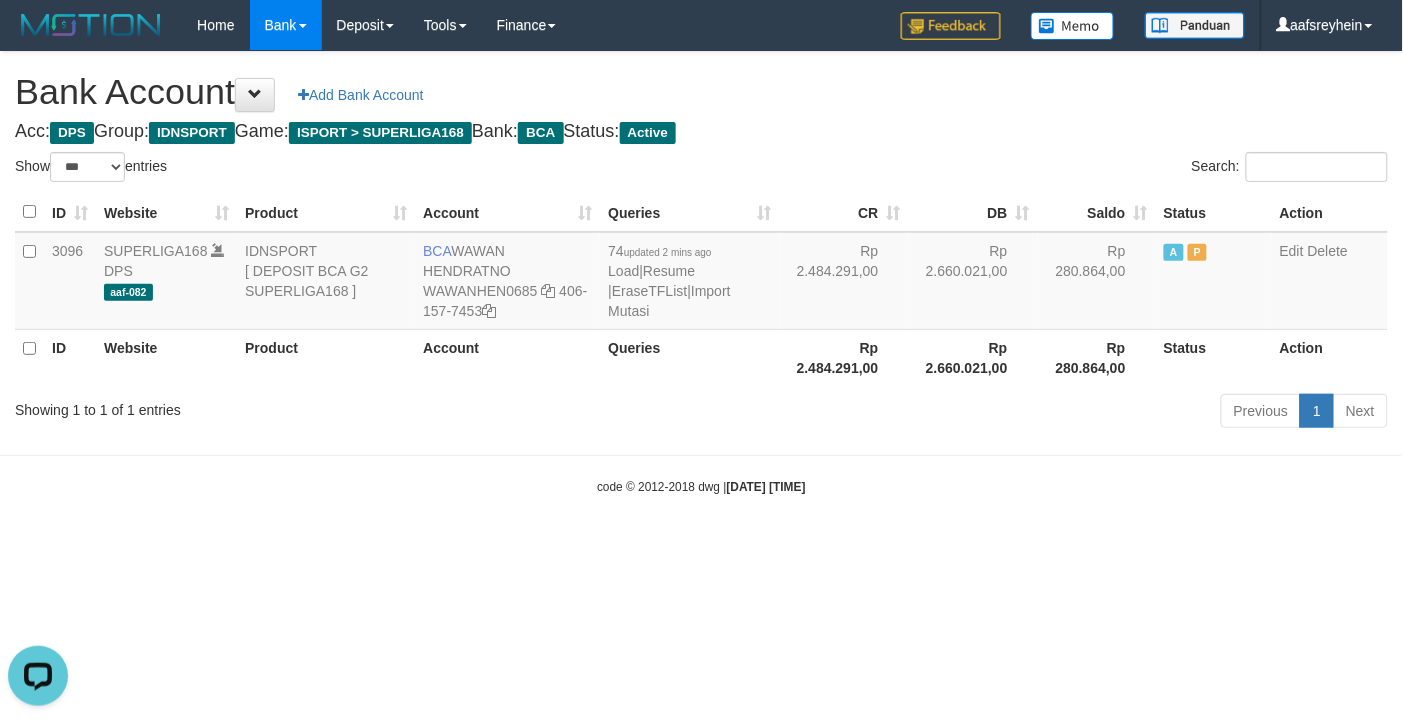 scroll, scrollTop: 0, scrollLeft: 0, axis: both 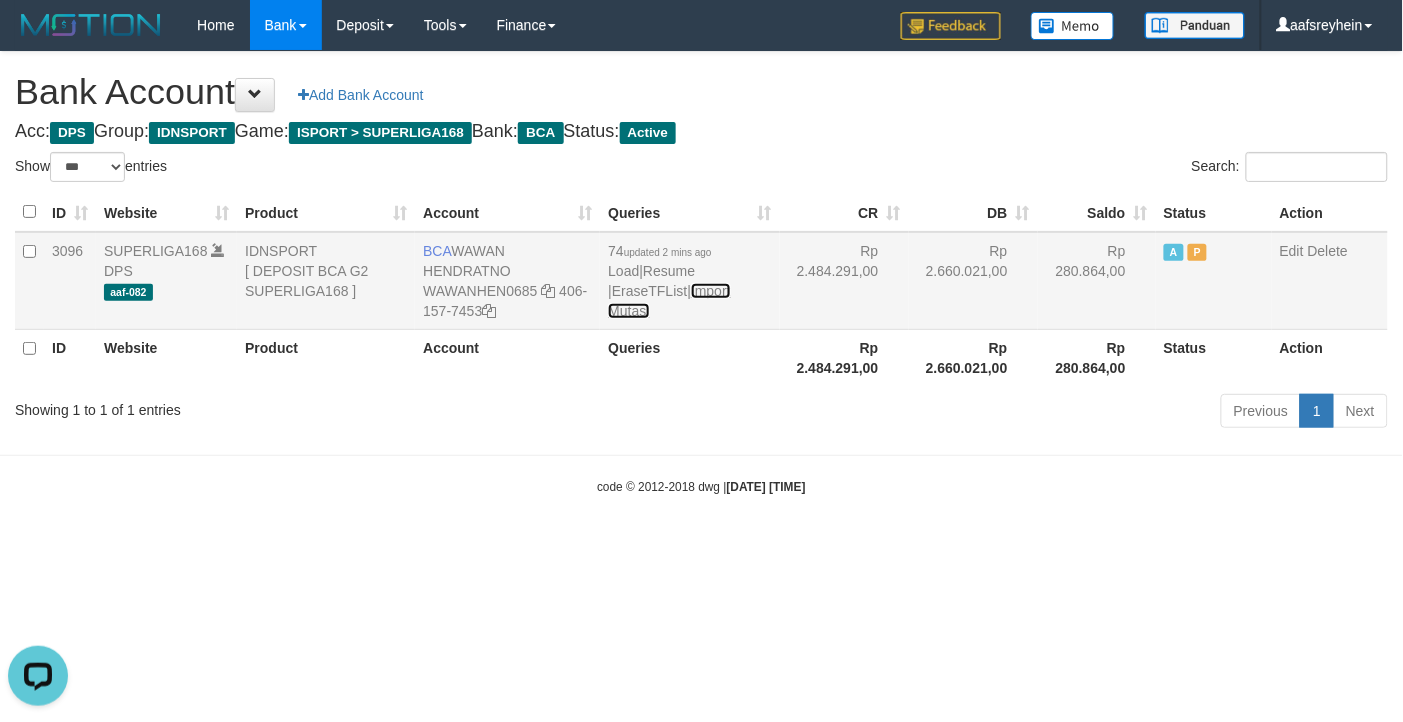click on "Import Mutasi" at bounding box center [669, 301] 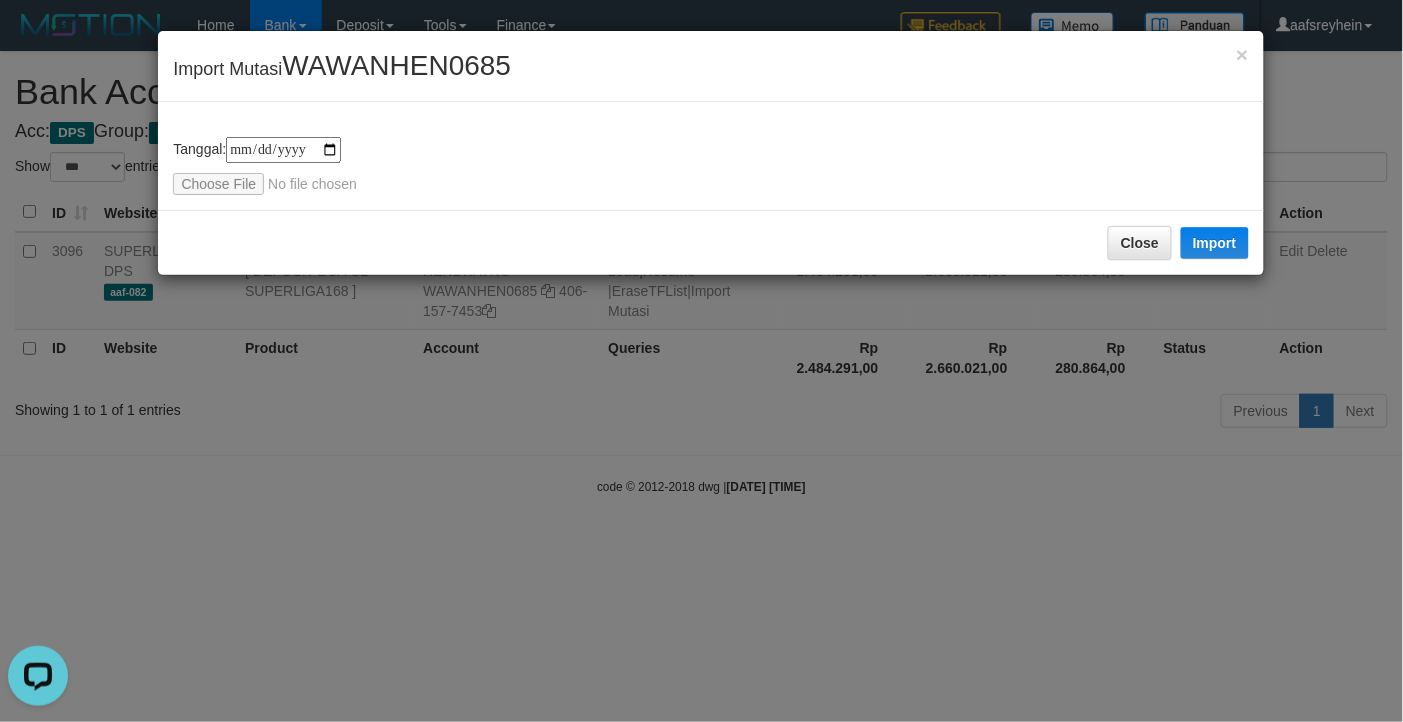 type on "**********" 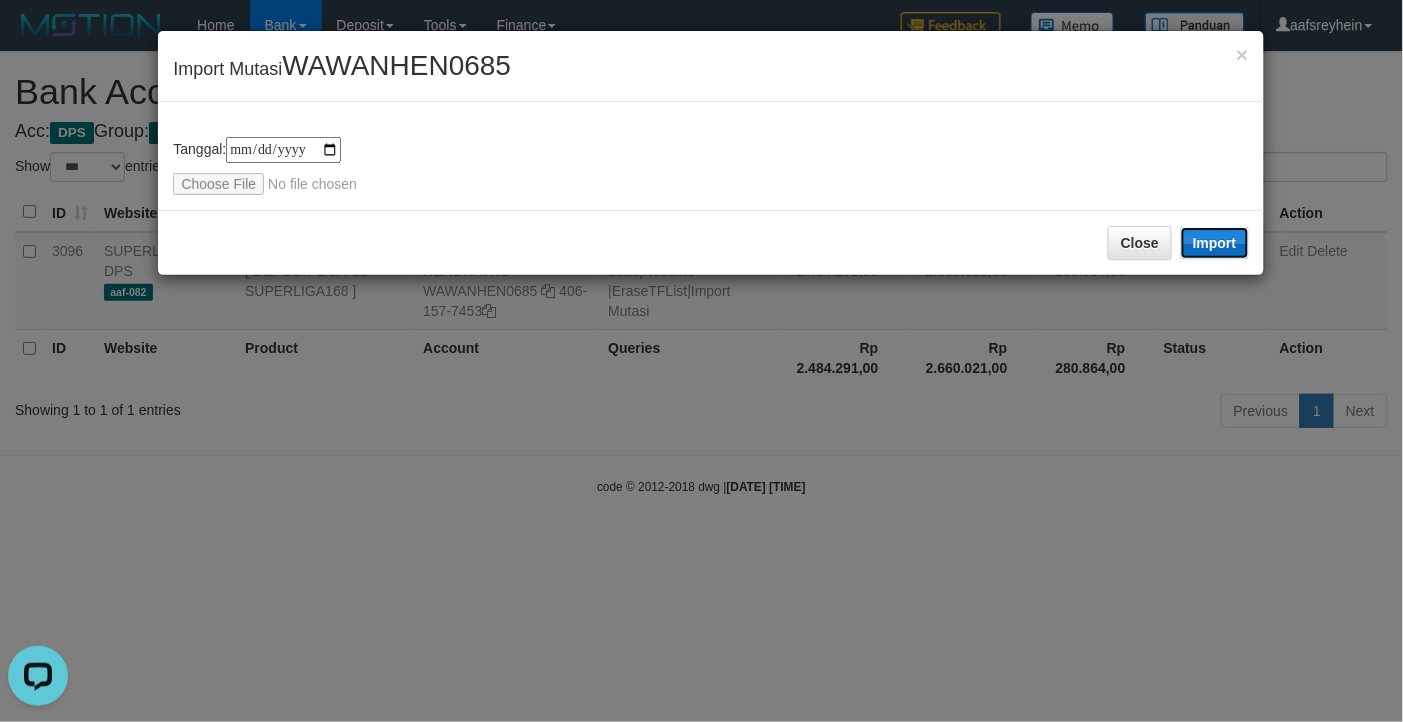 click on "Import" at bounding box center (1215, 243) 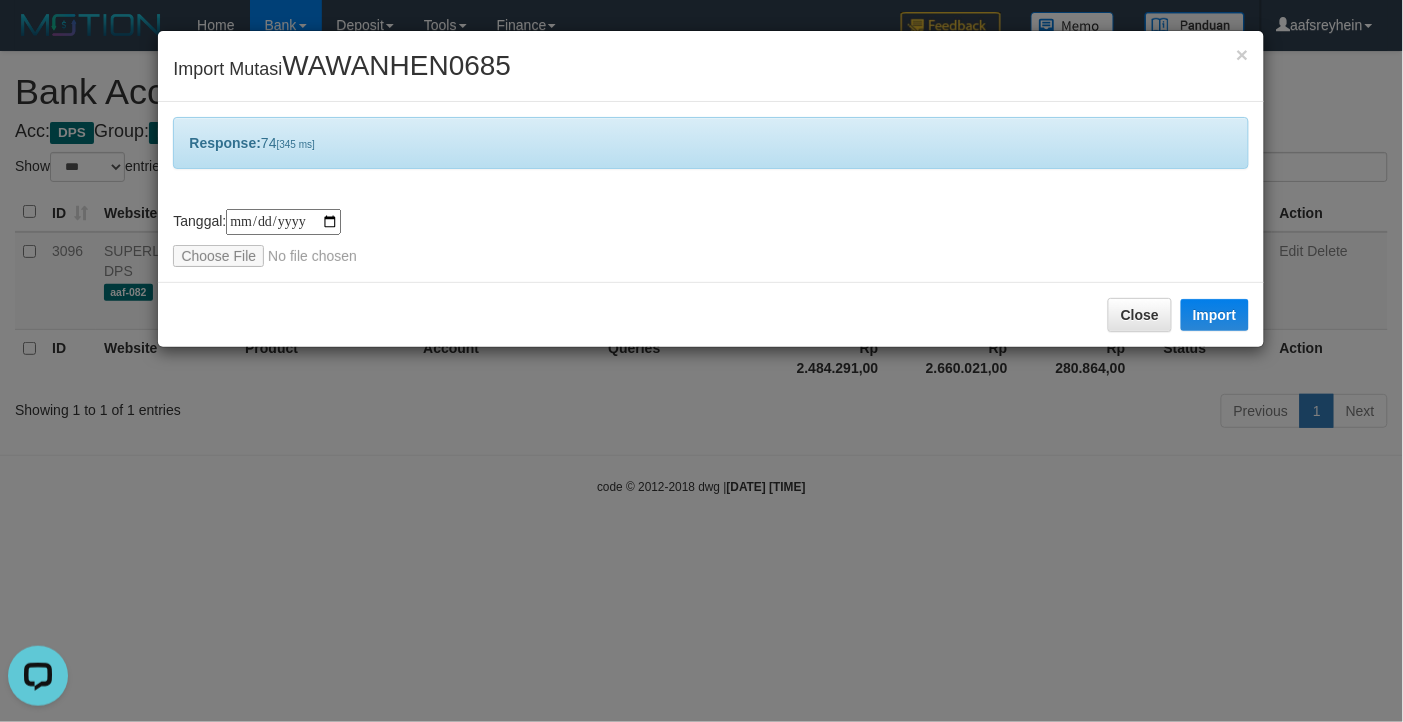 click on "**********" at bounding box center [701, 361] 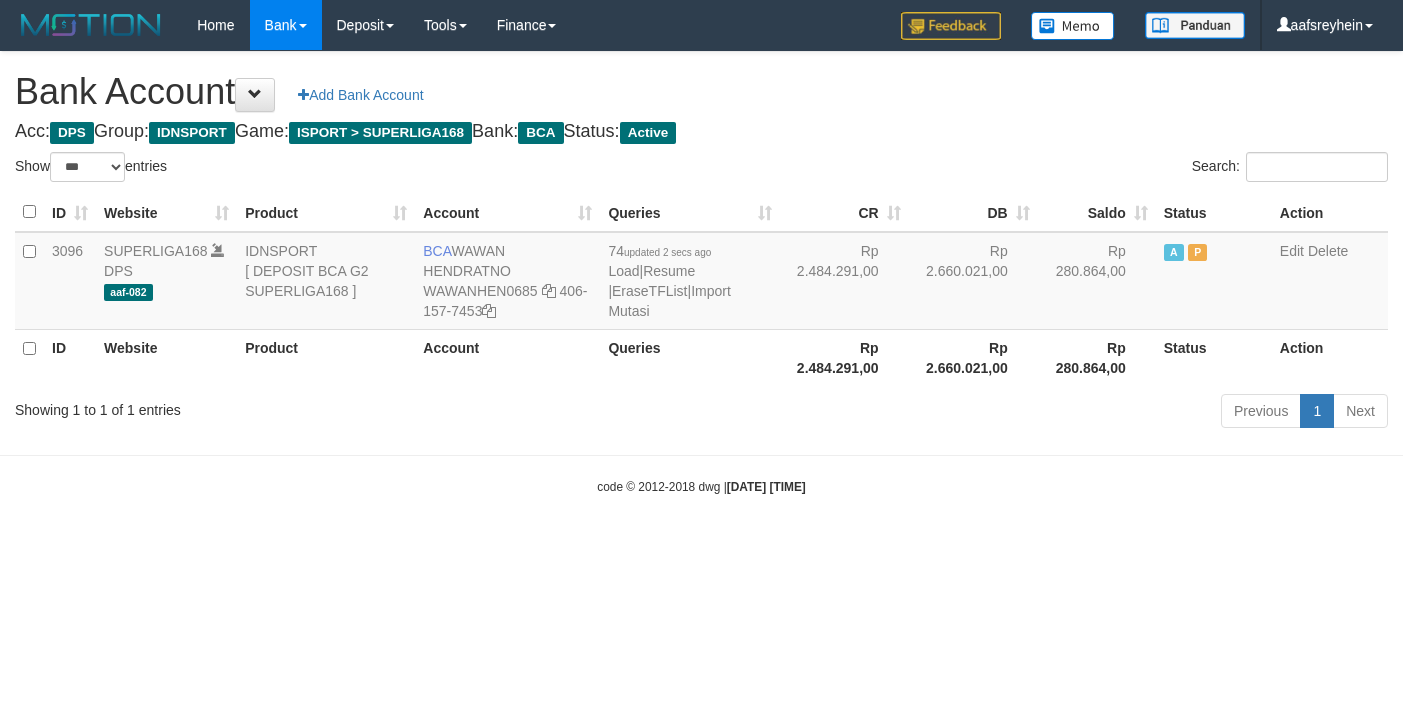 select on "***" 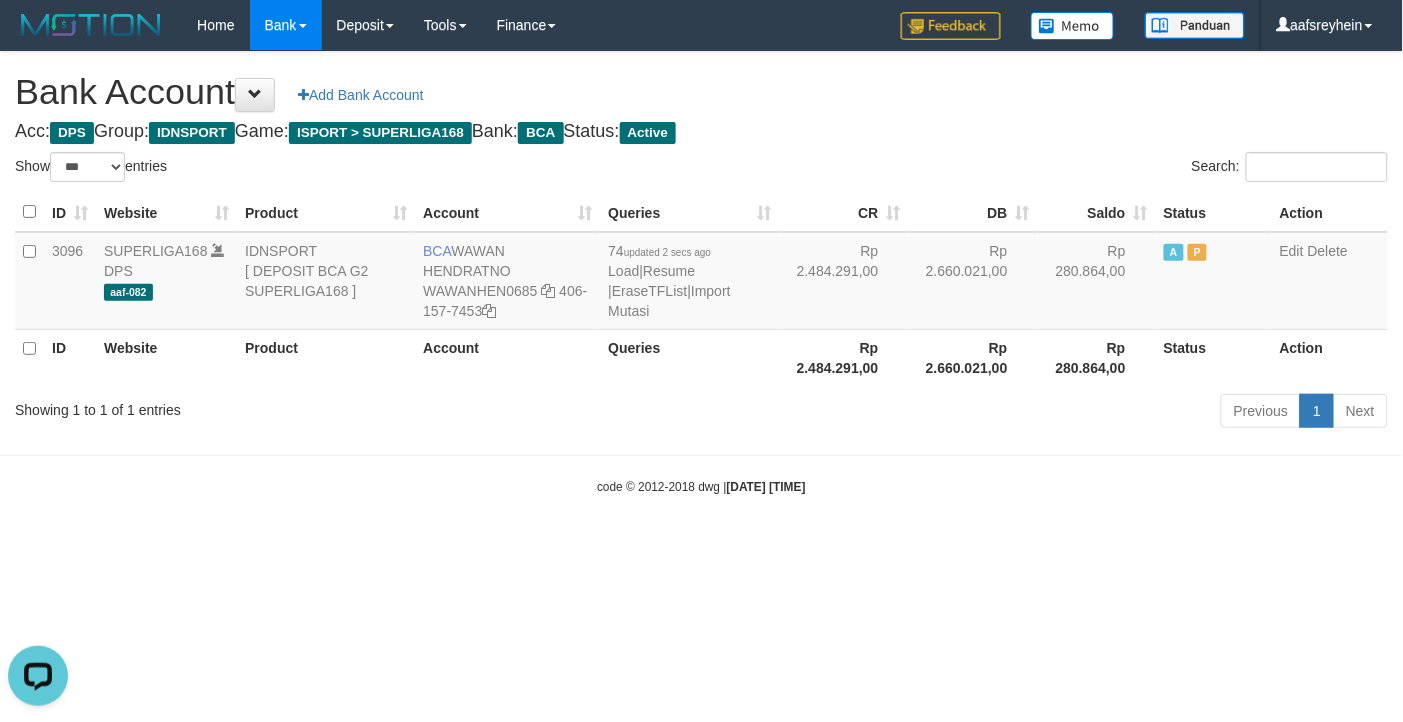 scroll, scrollTop: 0, scrollLeft: 0, axis: both 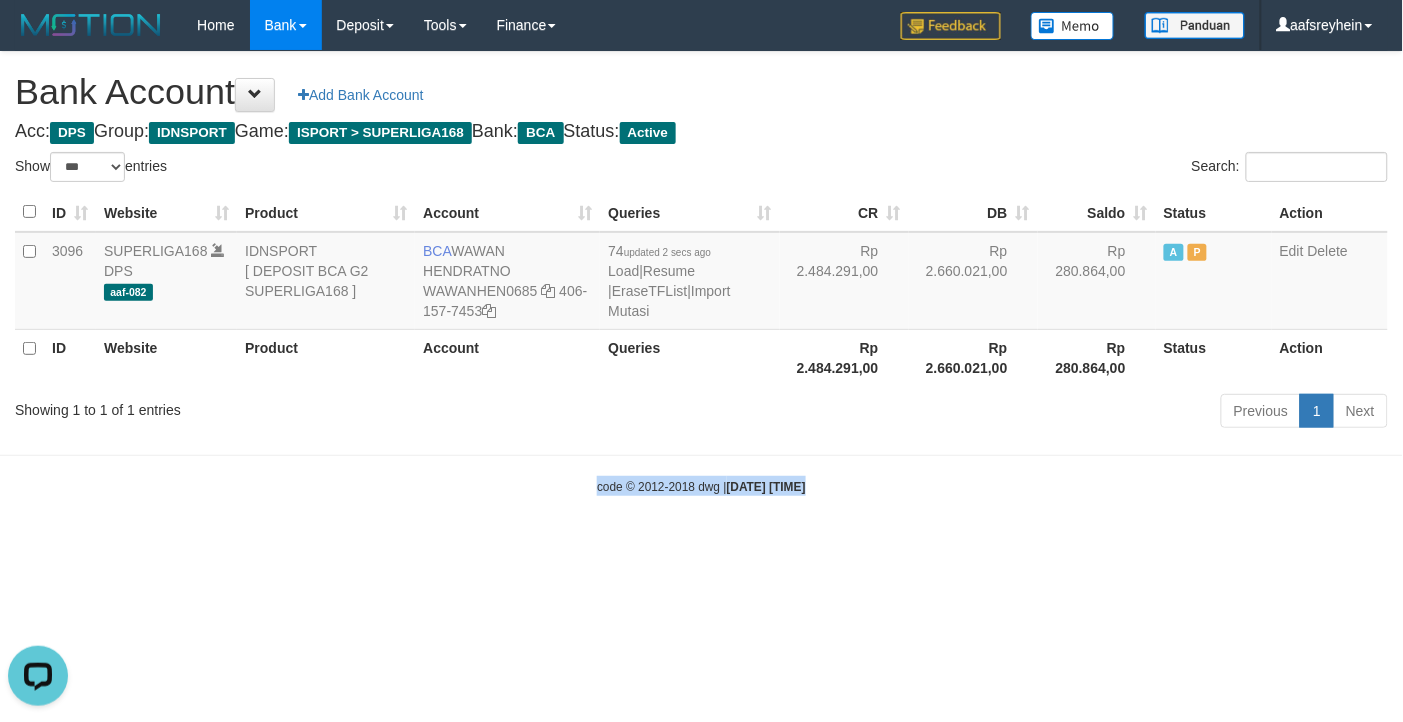 click on "Toggle navigation
Home
Bank
Account List
Load
By Website
Group
[ISPORT]													SUPERLIGA168
By Load Group (DPS)
-" at bounding box center [701, 273] 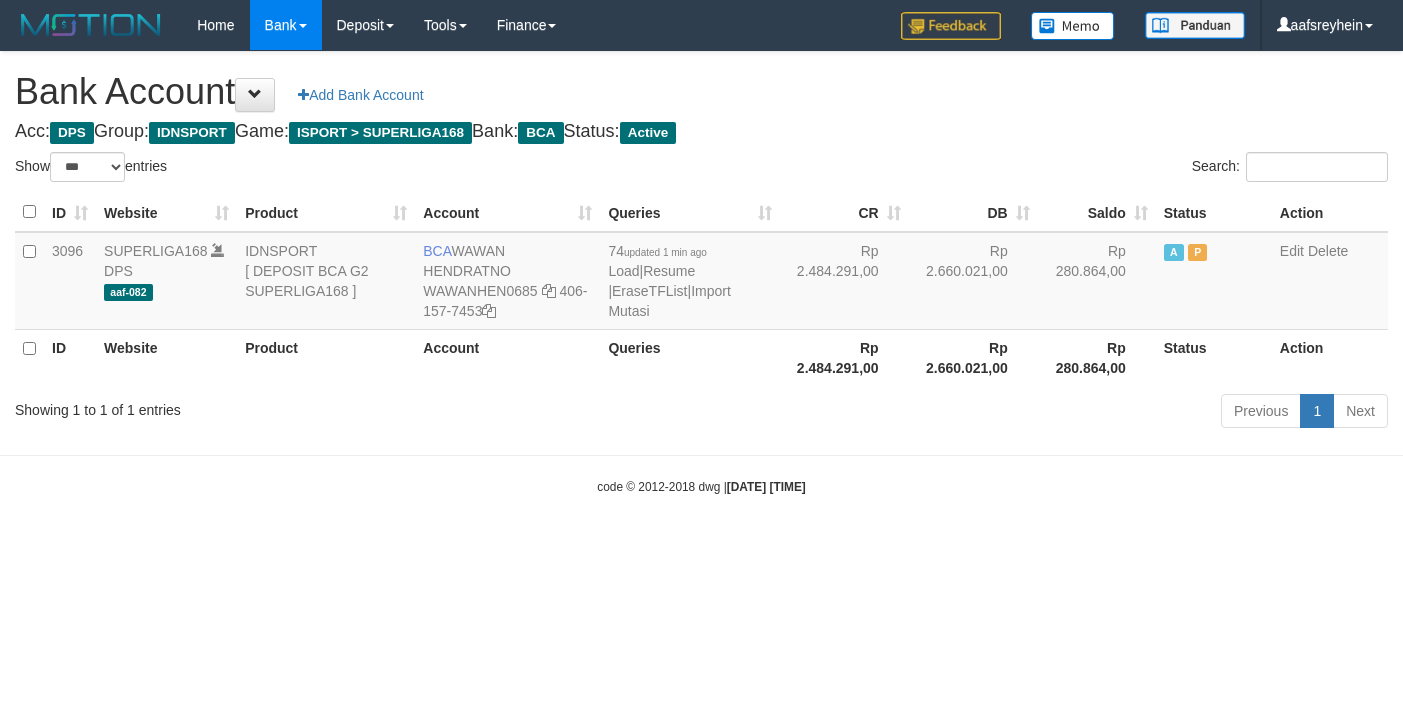 select on "***" 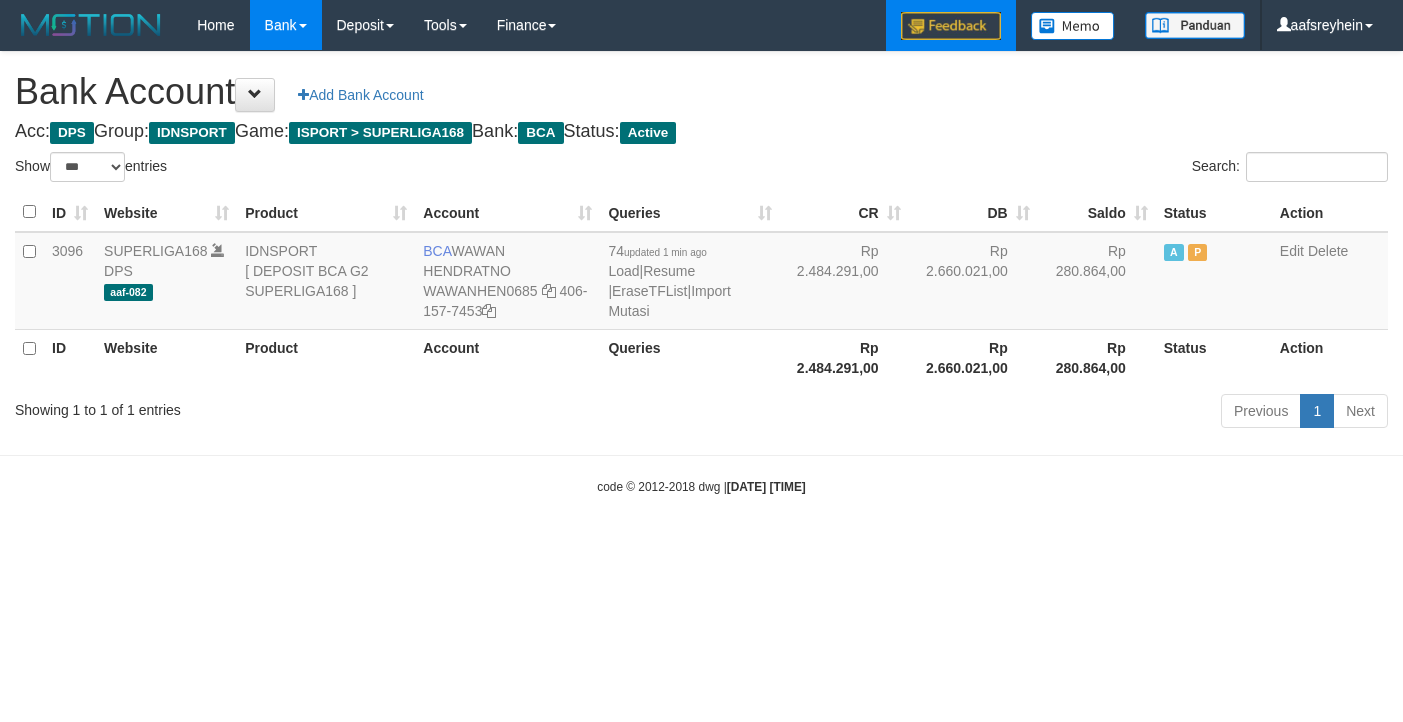 scroll, scrollTop: 0, scrollLeft: 0, axis: both 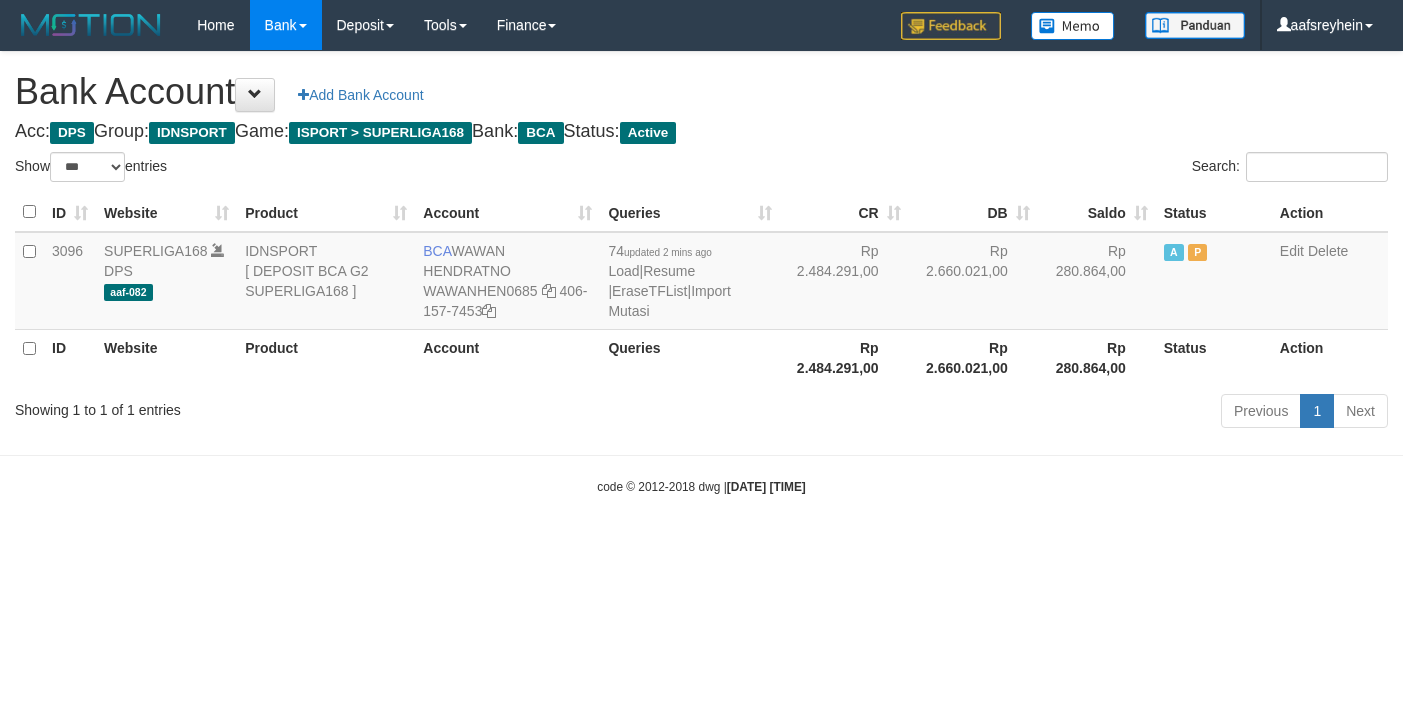 select on "***" 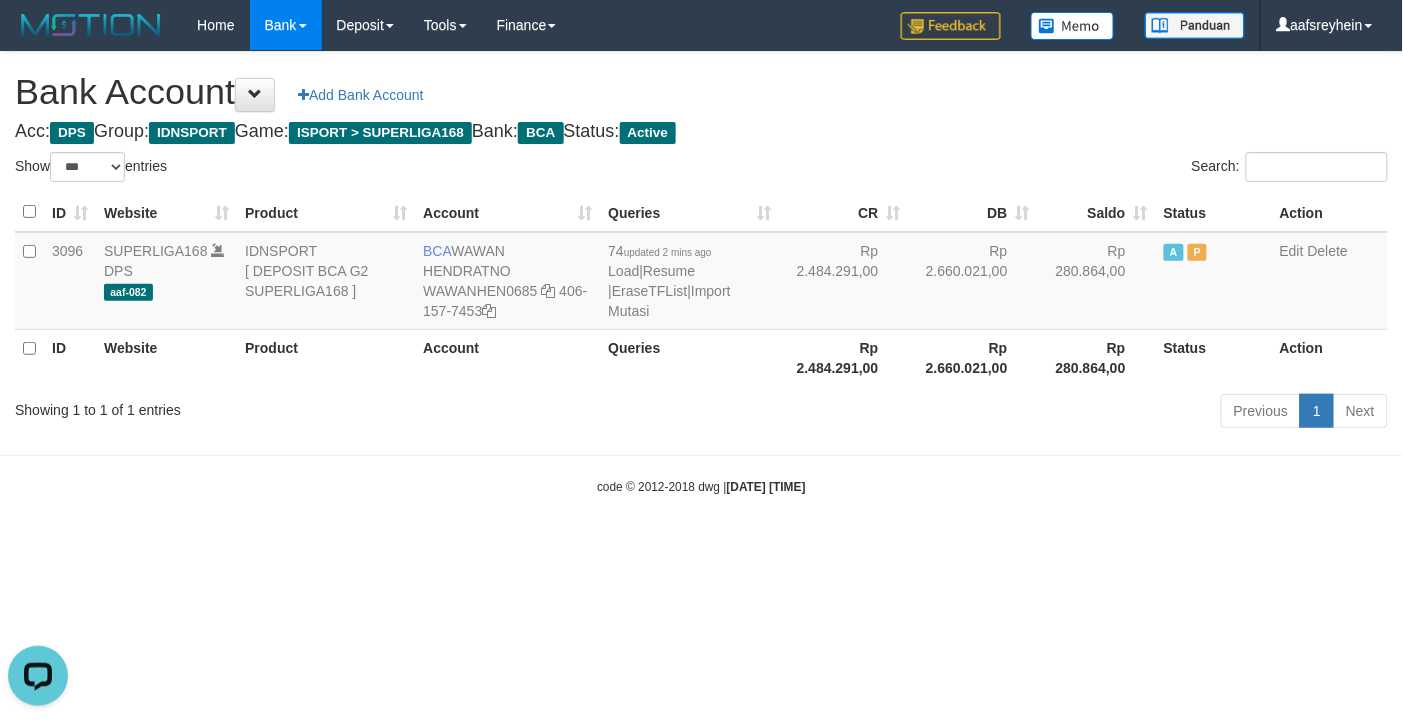 scroll, scrollTop: 0, scrollLeft: 0, axis: both 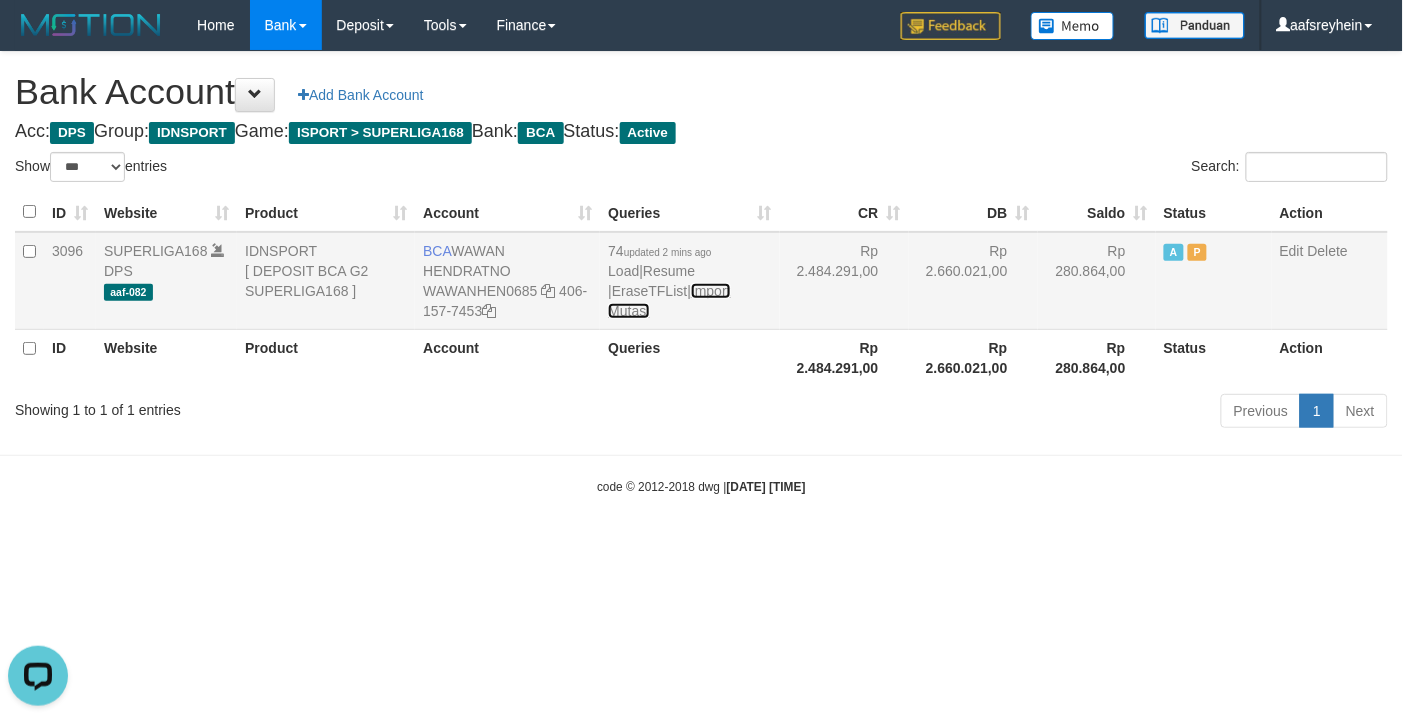click on "Import Mutasi" at bounding box center (669, 301) 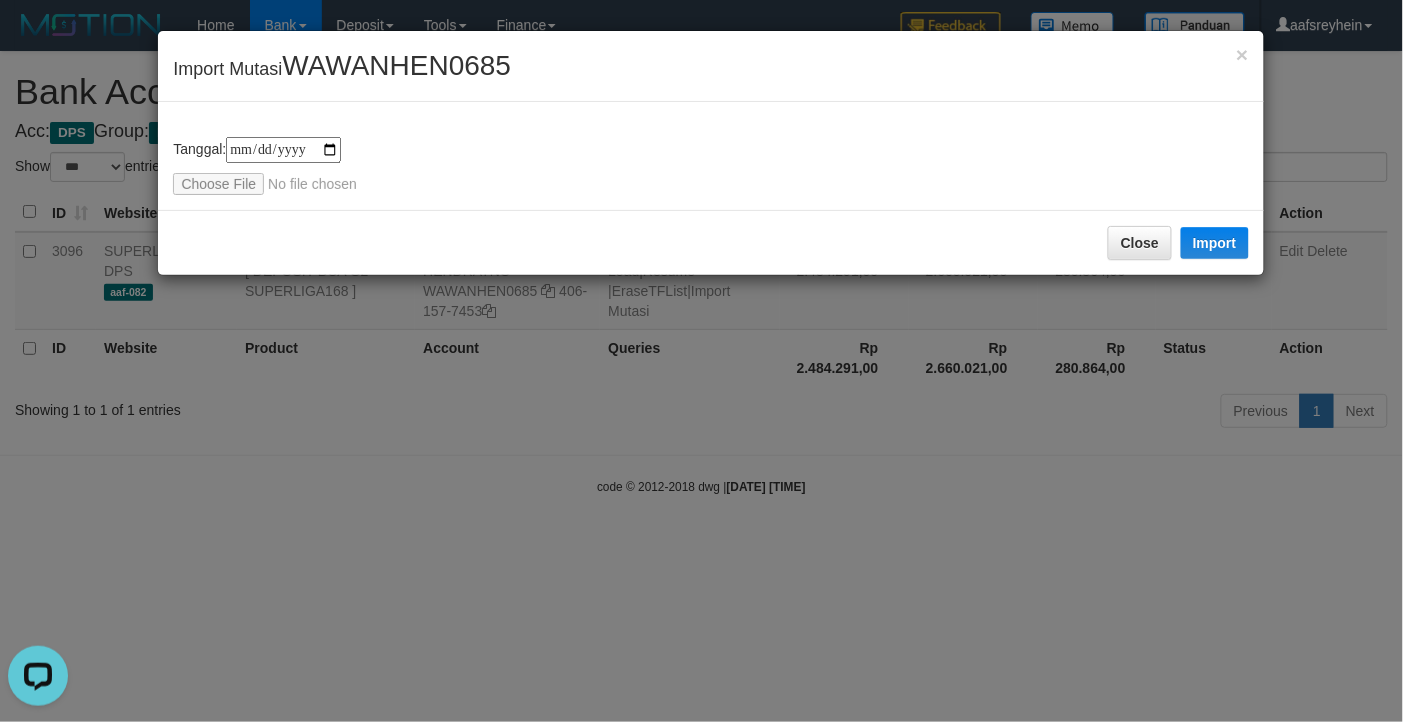 type on "**********" 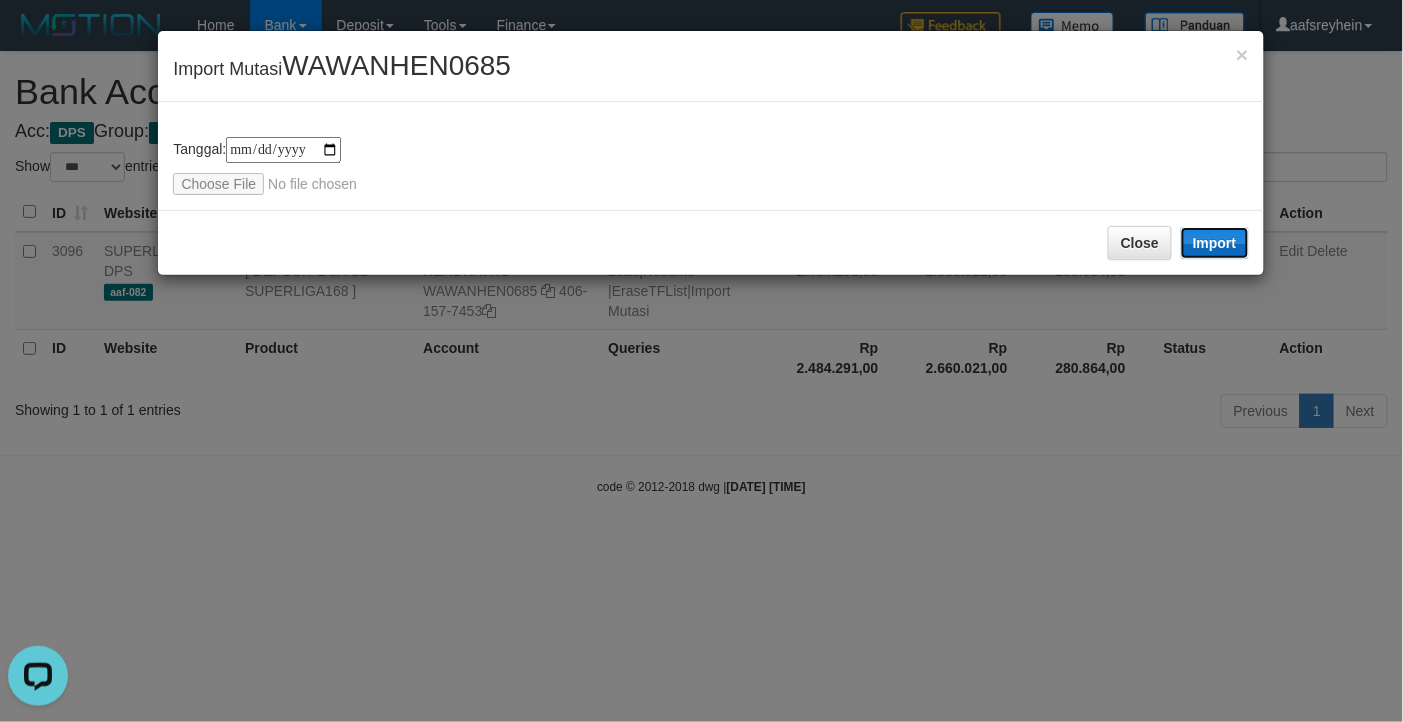 click on "Import" at bounding box center (1215, 243) 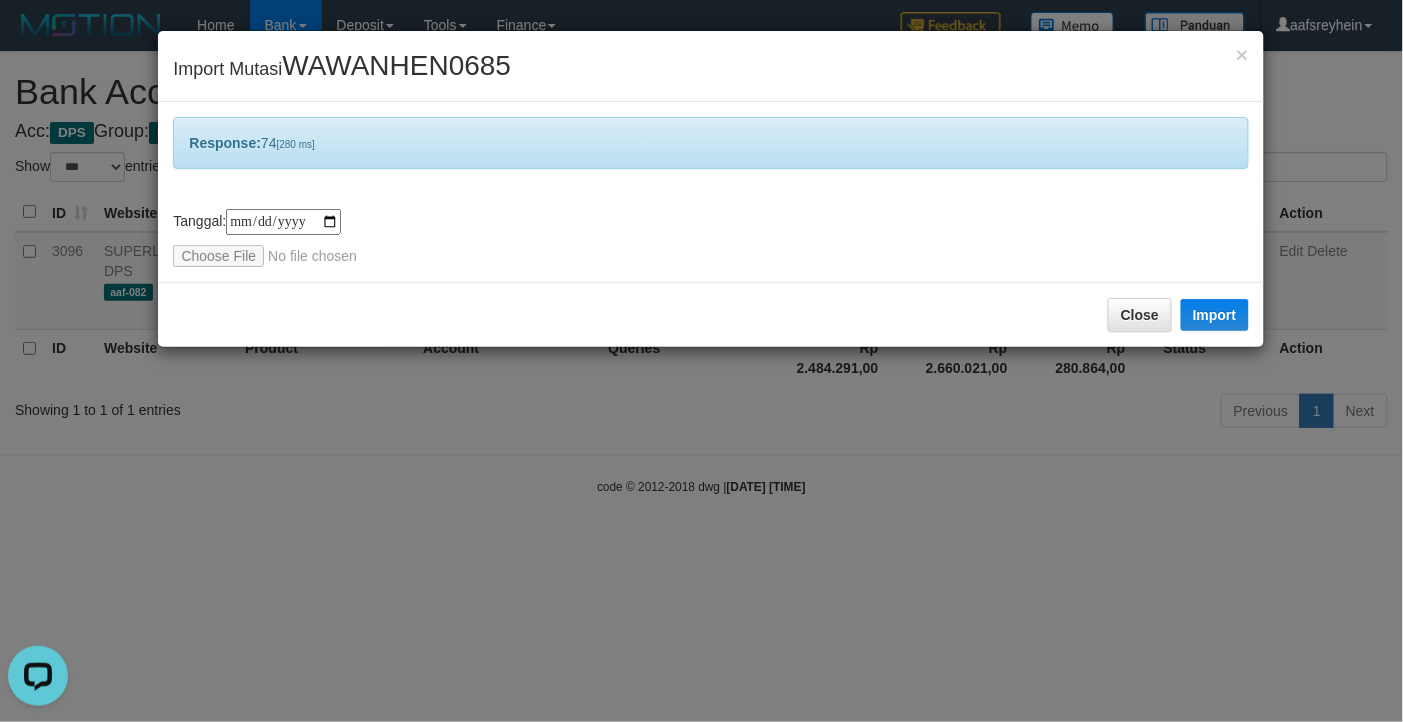 click on "**********" at bounding box center (701, 361) 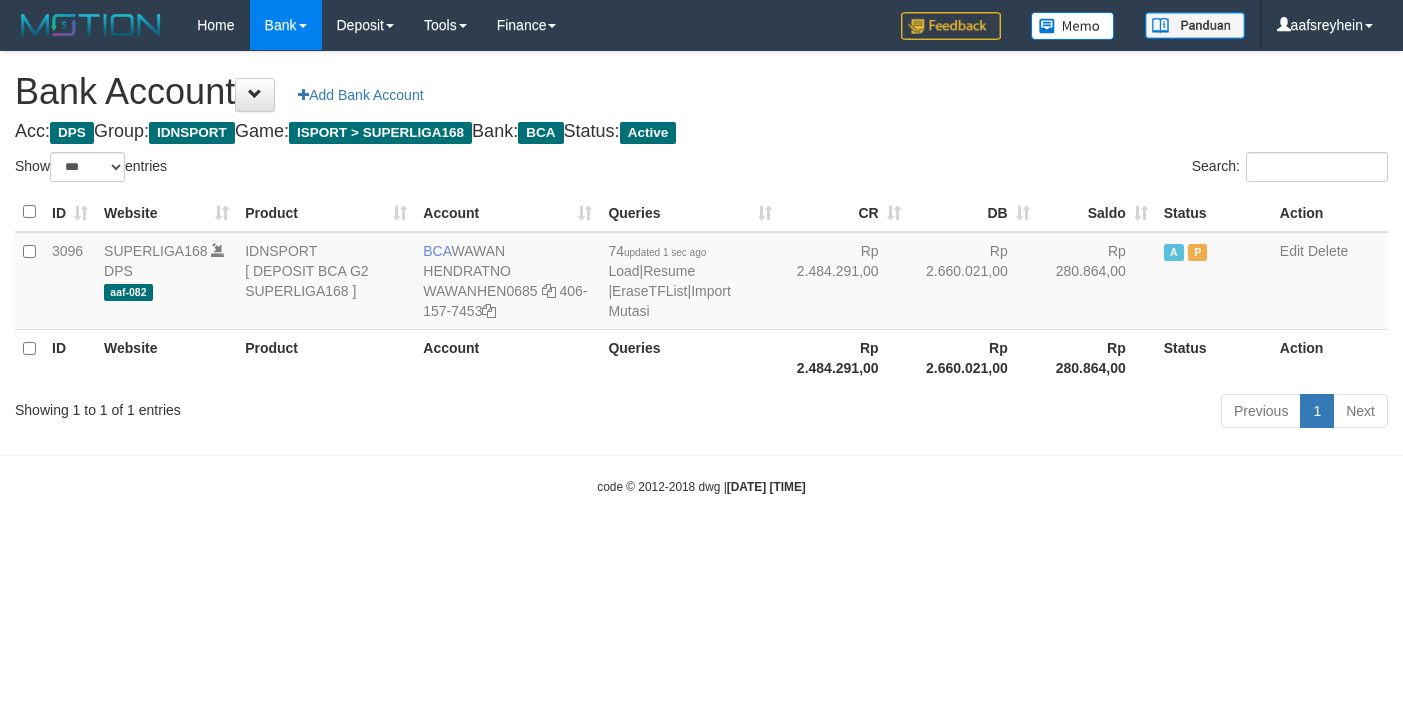 select on "***" 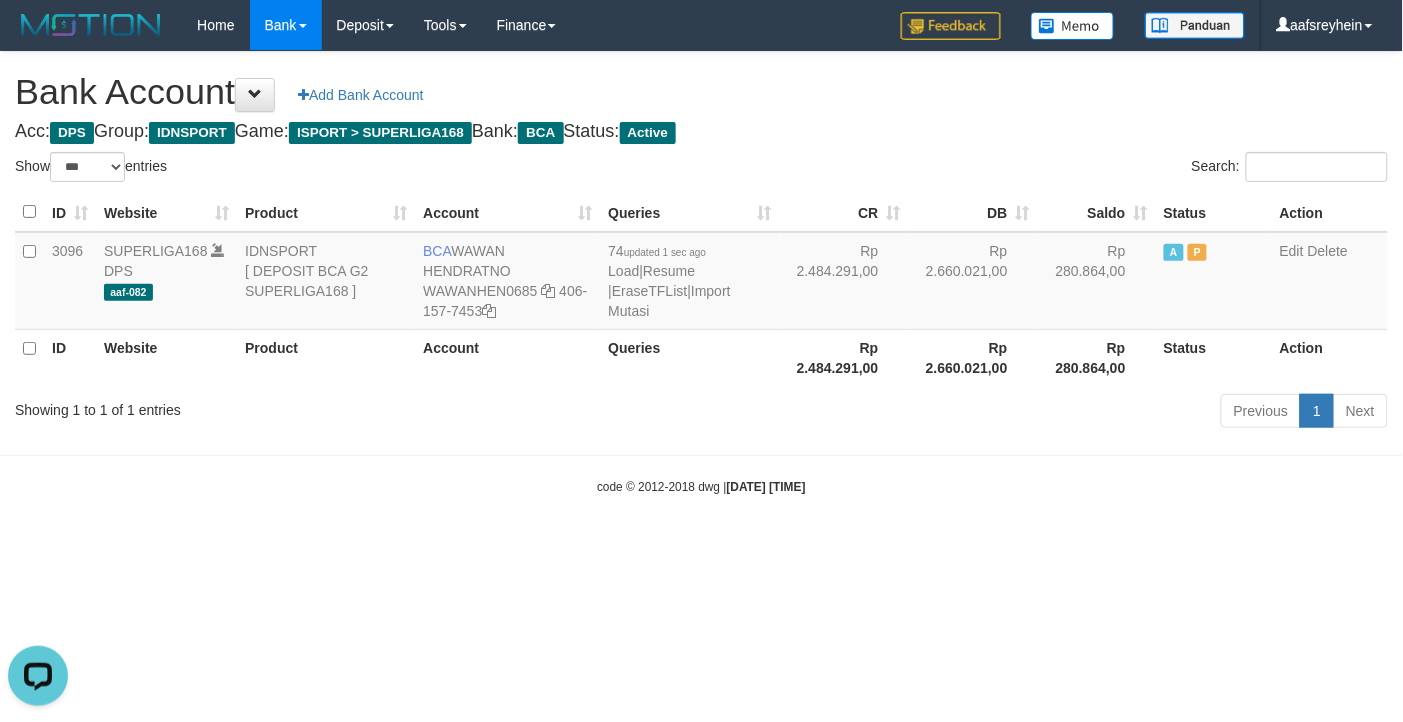 scroll, scrollTop: 0, scrollLeft: 0, axis: both 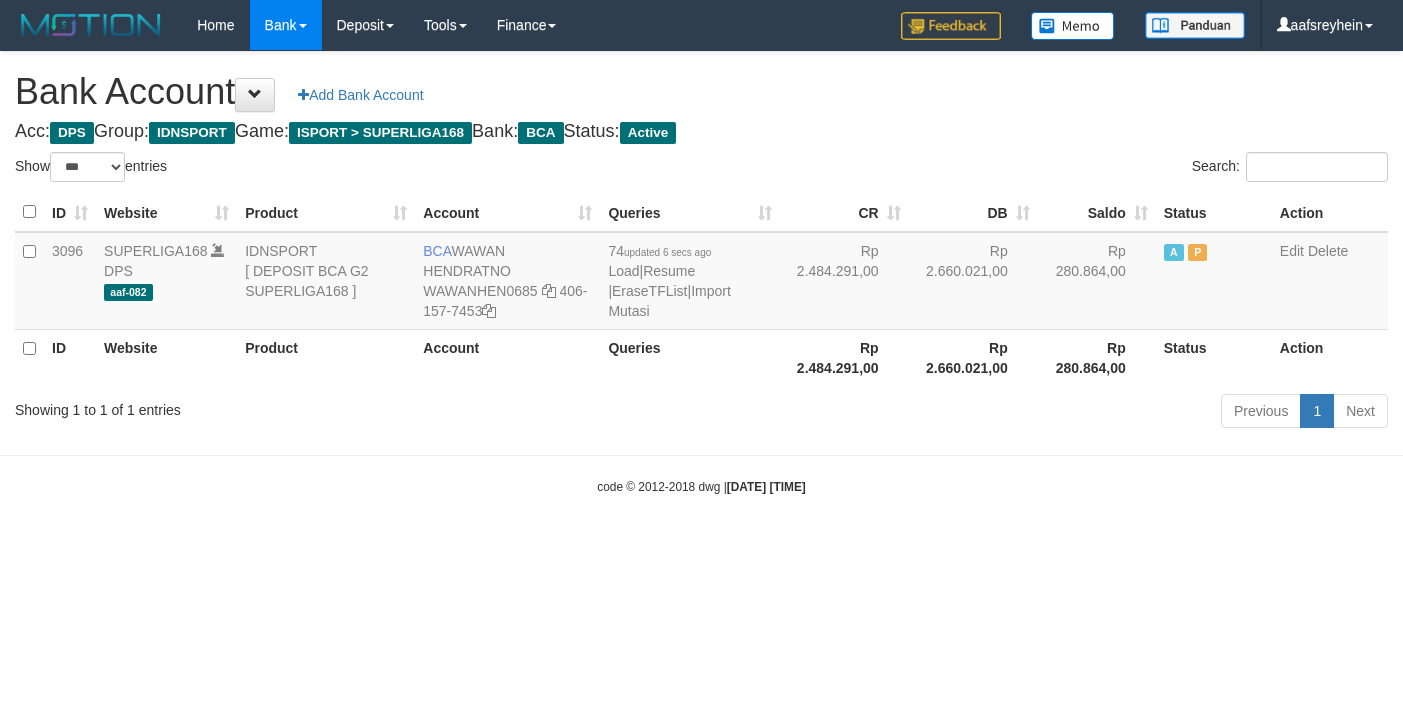 select on "***" 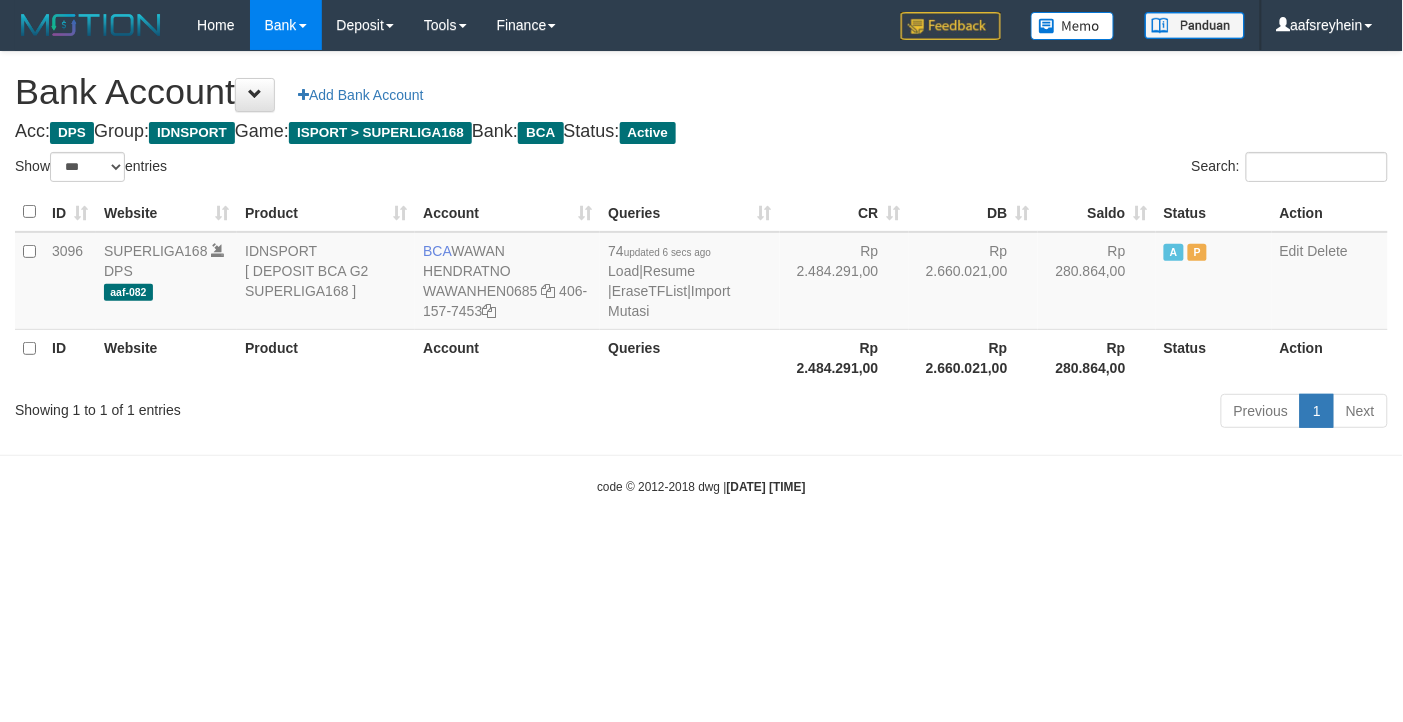 click on "code © 2012-2018 dwg |  2025/07/14 00:57:17" at bounding box center (701, 486) 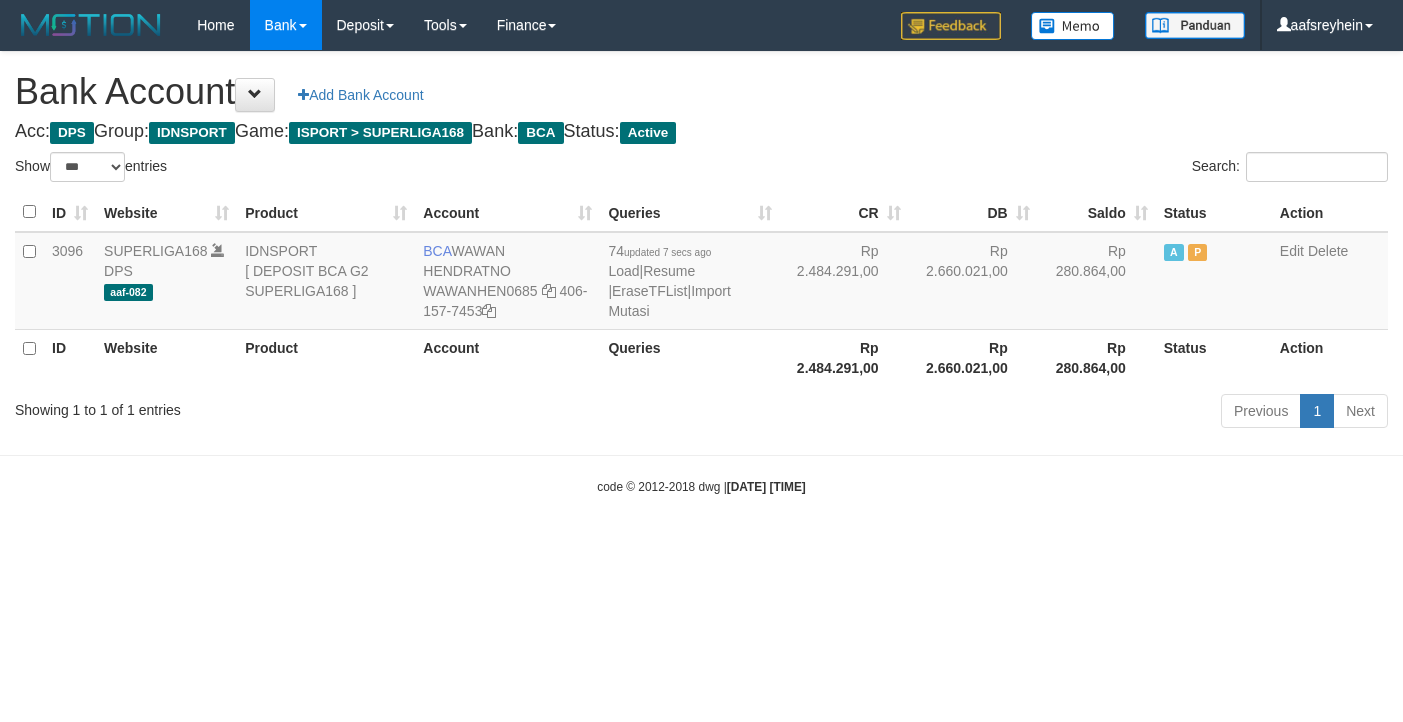 select on "***" 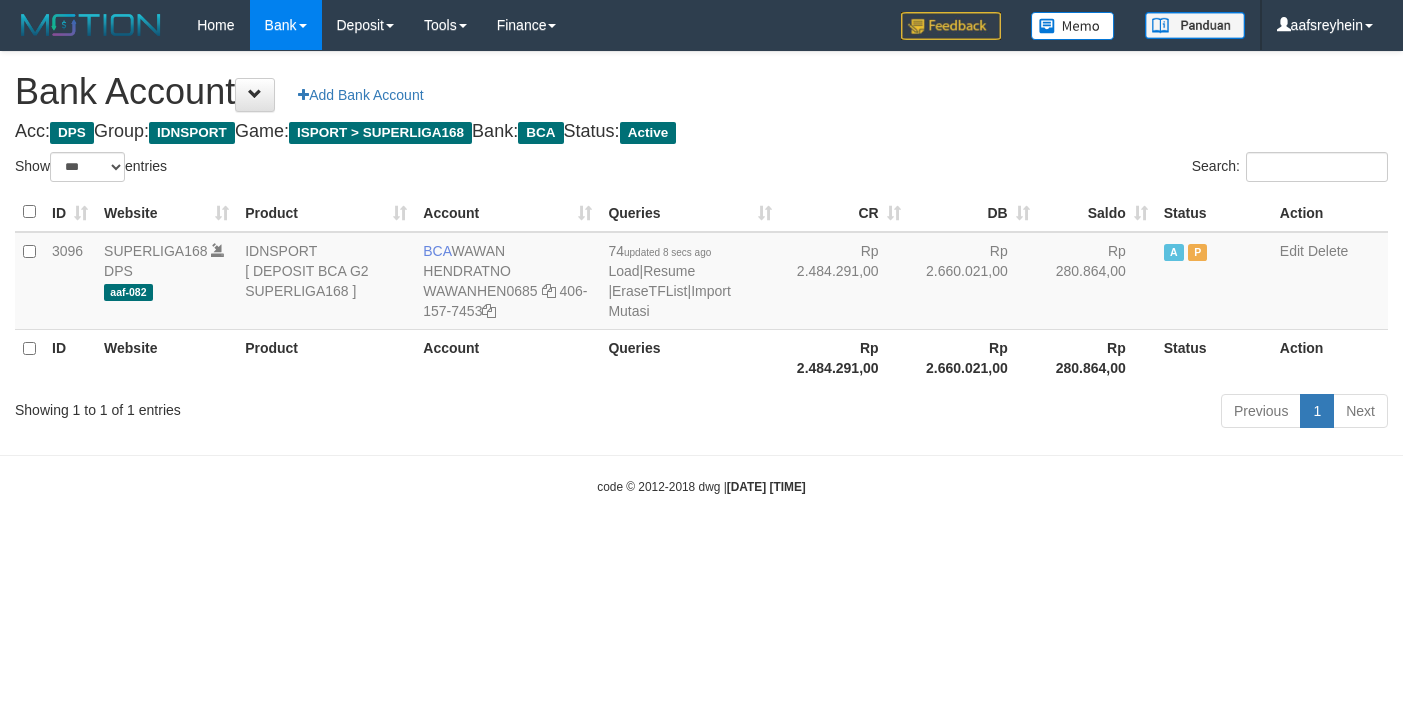 select on "***" 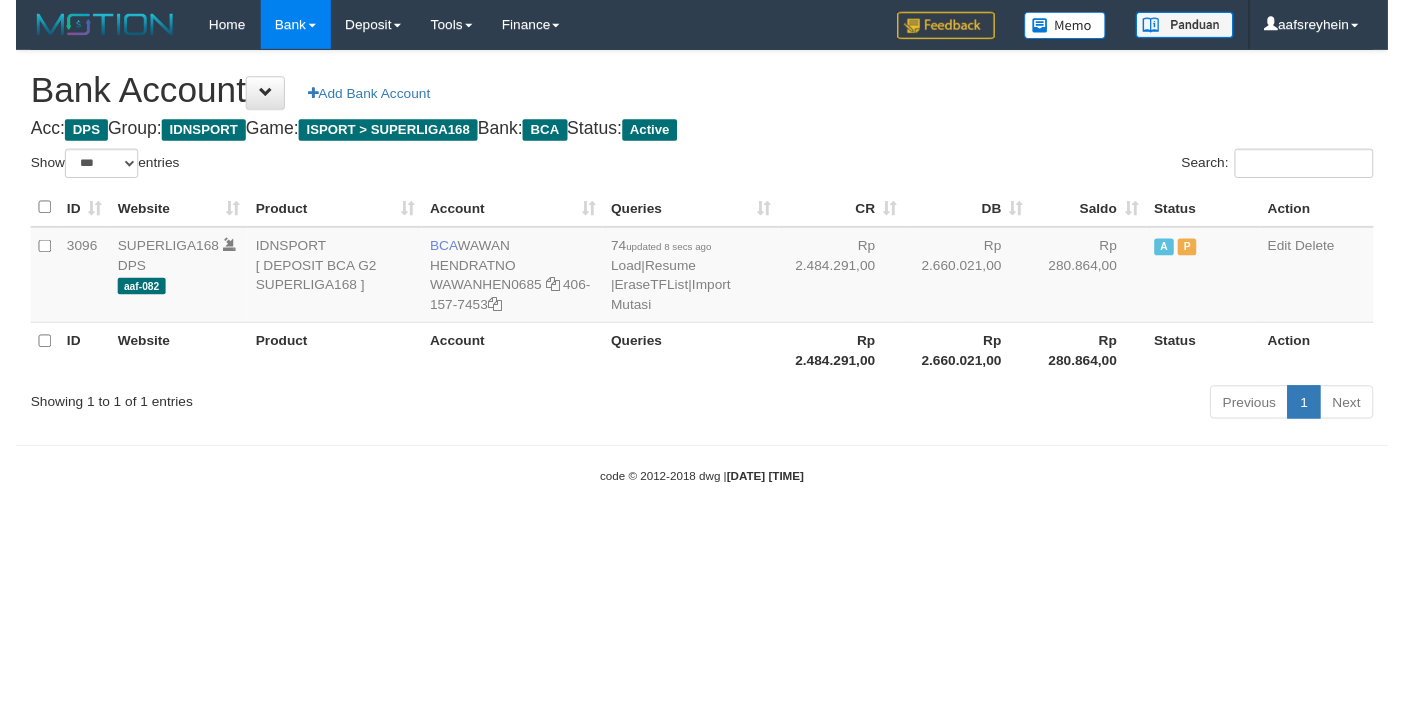 scroll, scrollTop: 0, scrollLeft: 0, axis: both 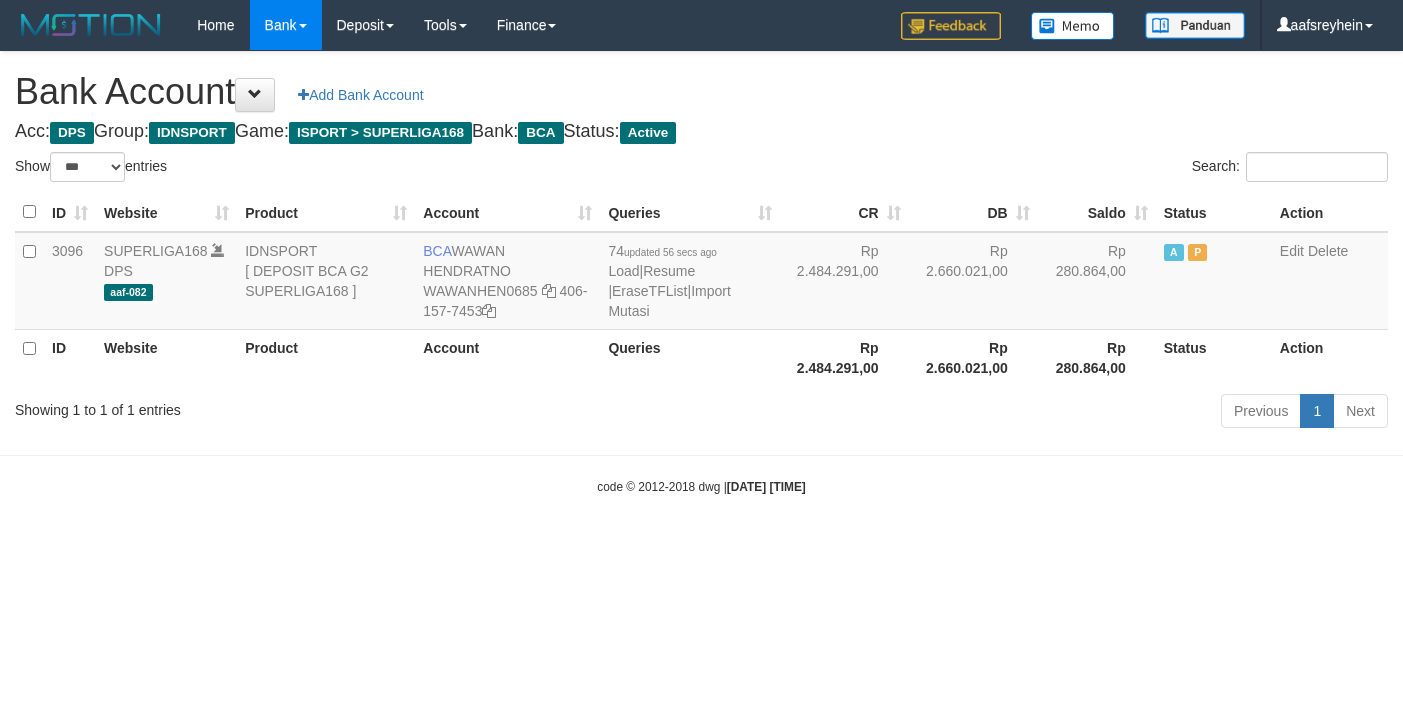select on "***" 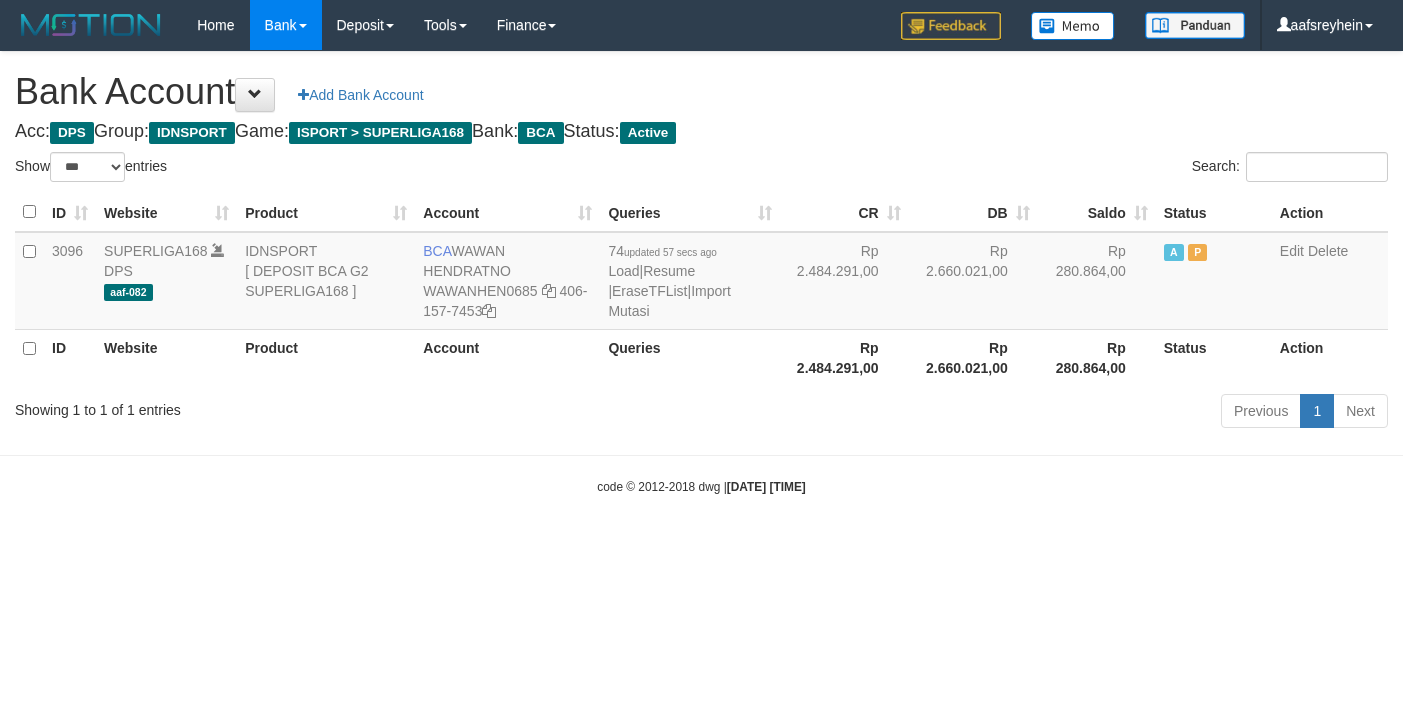 select on "***" 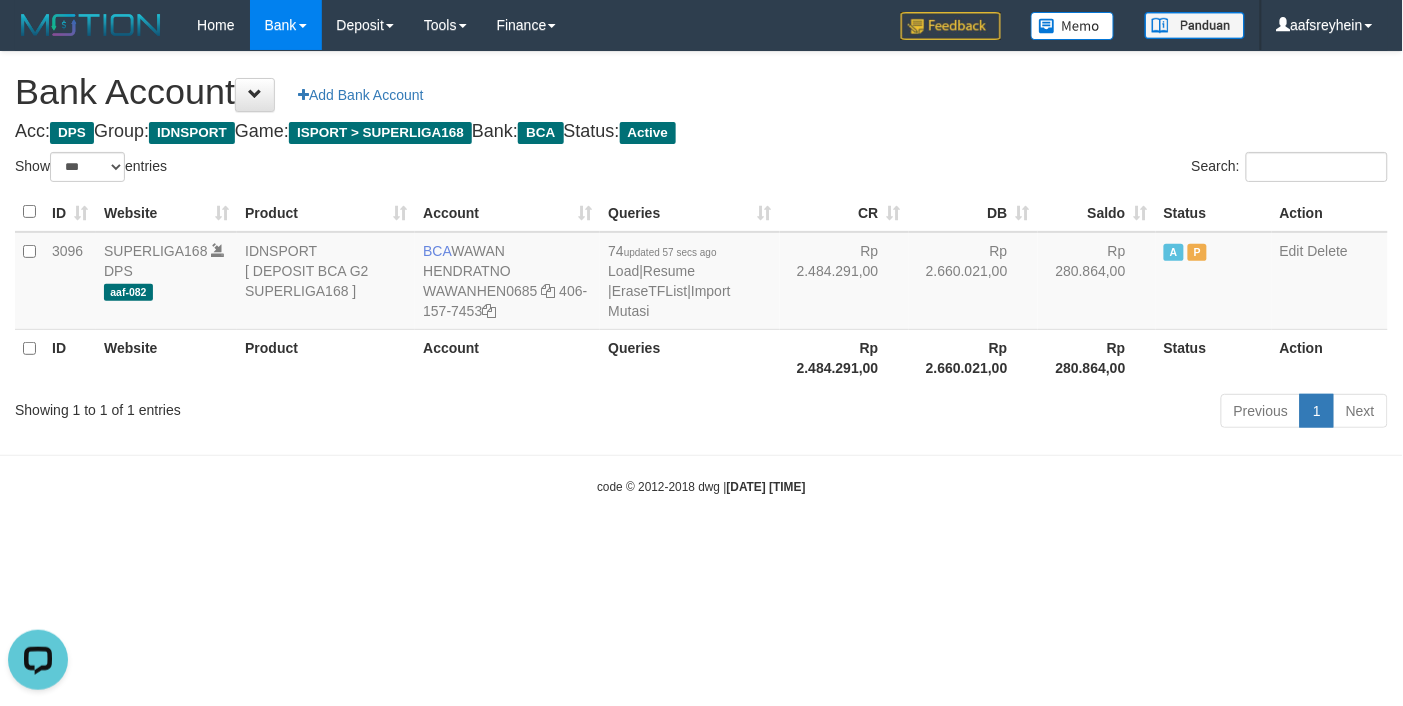 scroll, scrollTop: 0, scrollLeft: 0, axis: both 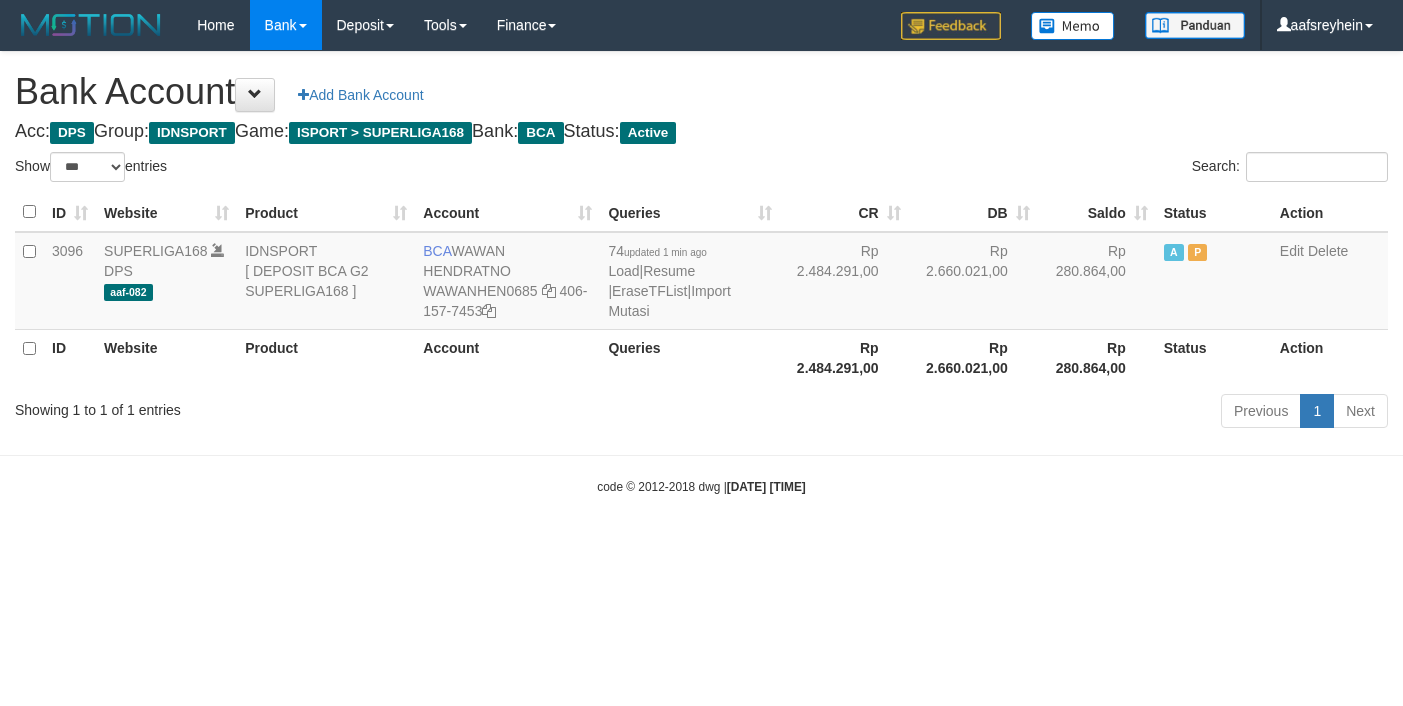 select on "***" 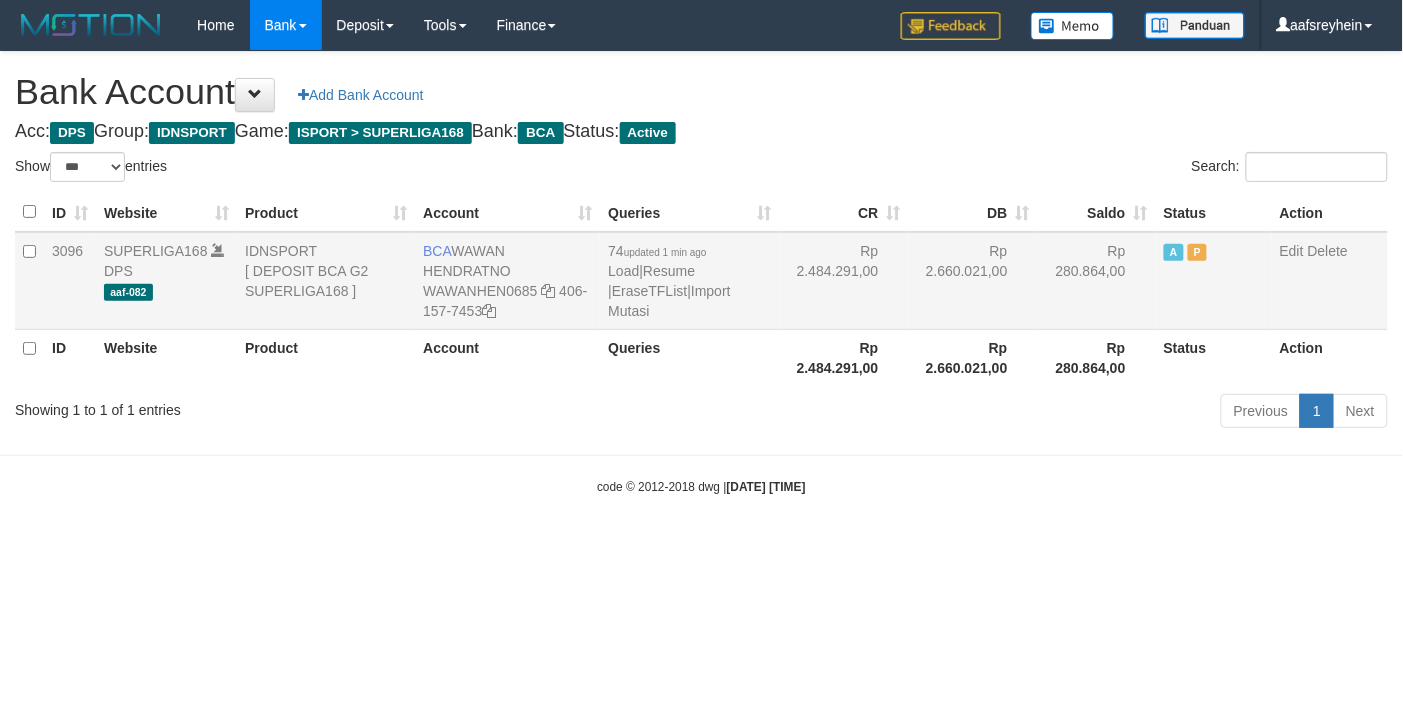 click on "Rp 2.660.021,00" at bounding box center (973, 281) 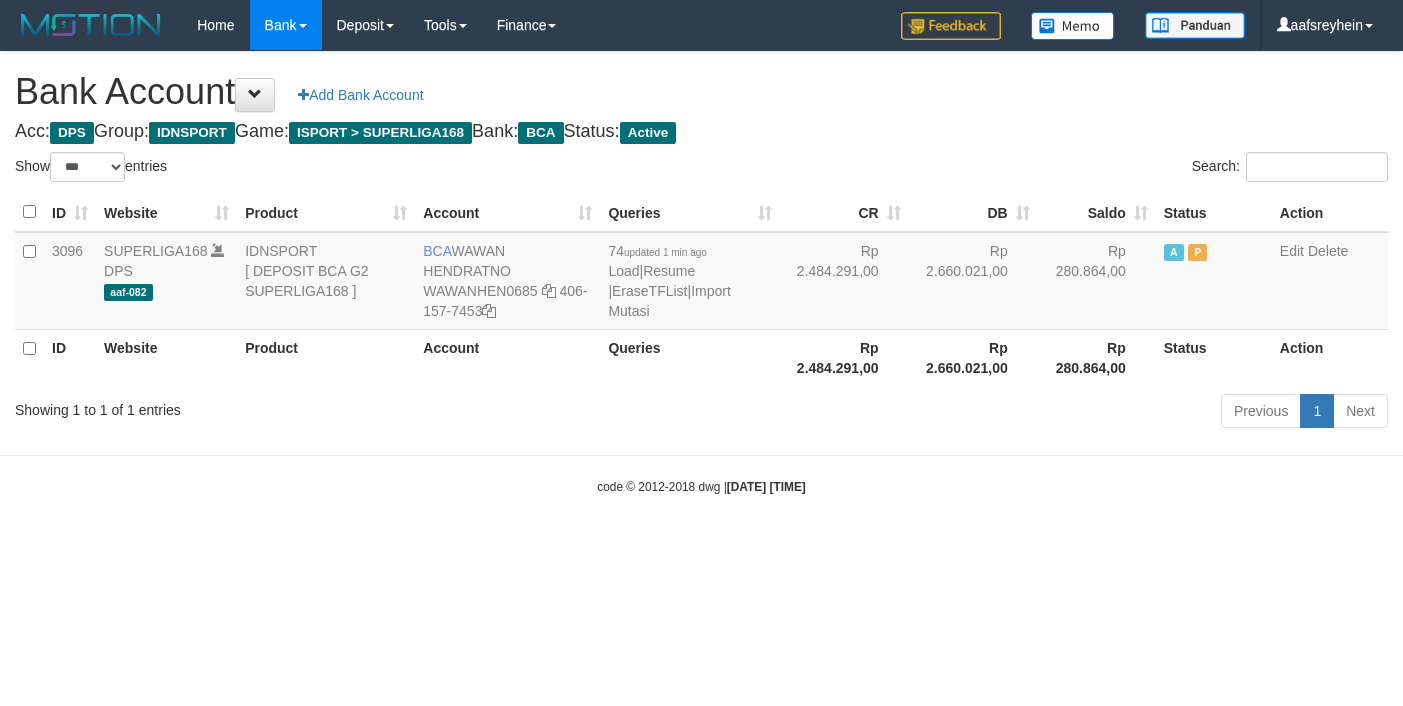 select on "***" 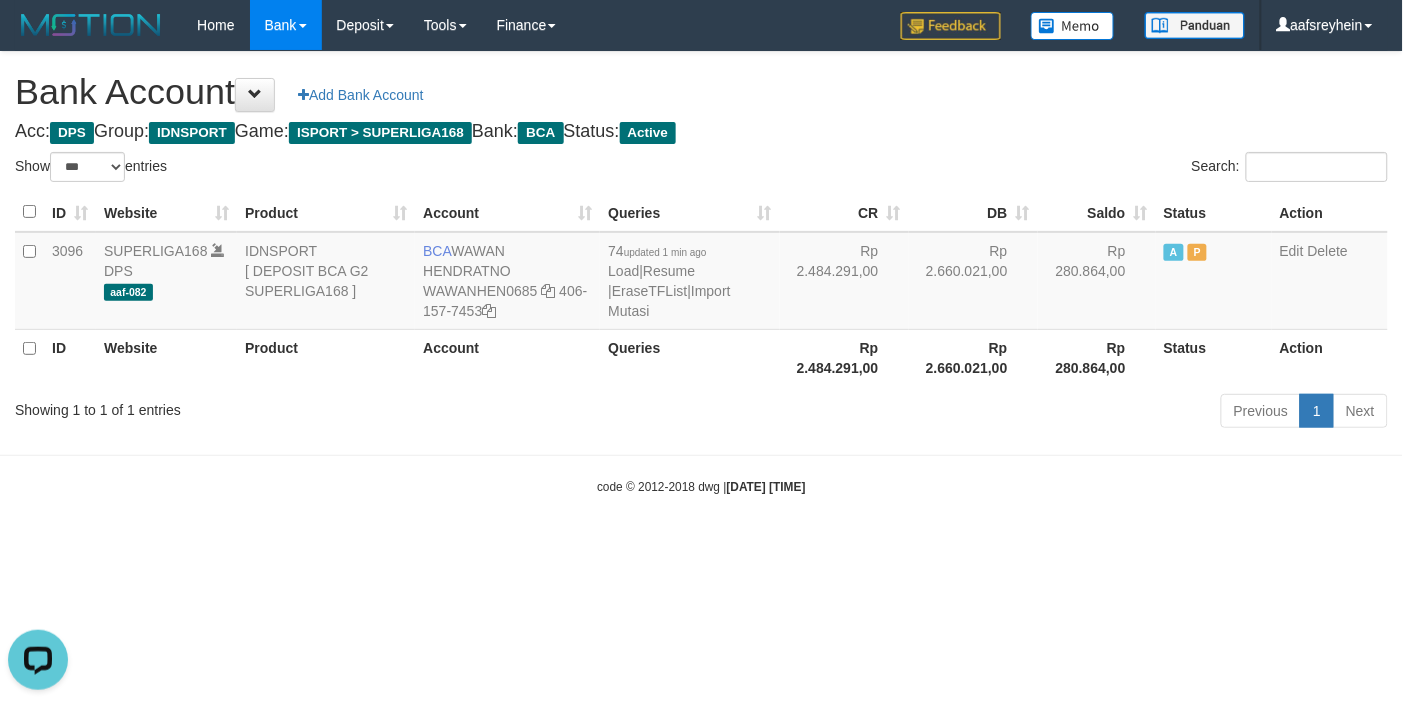 scroll, scrollTop: 0, scrollLeft: 0, axis: both 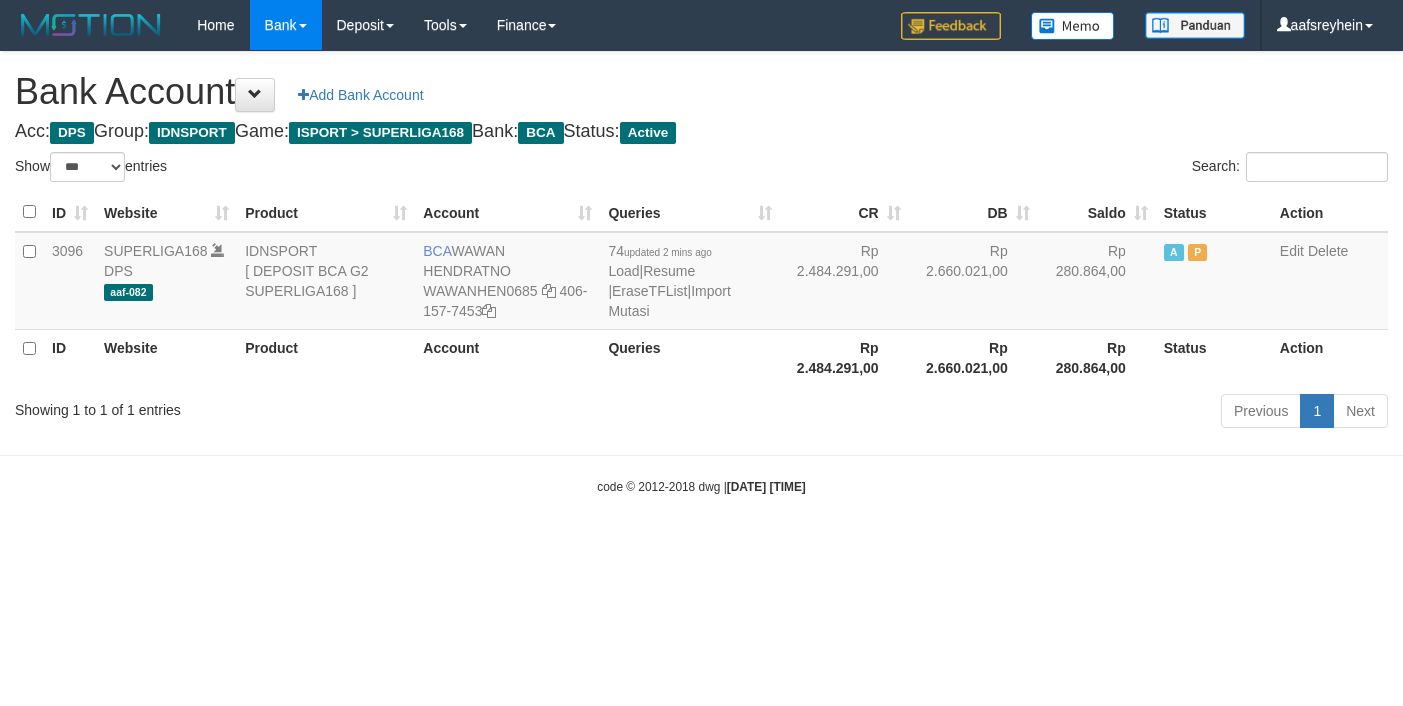 select on "***" 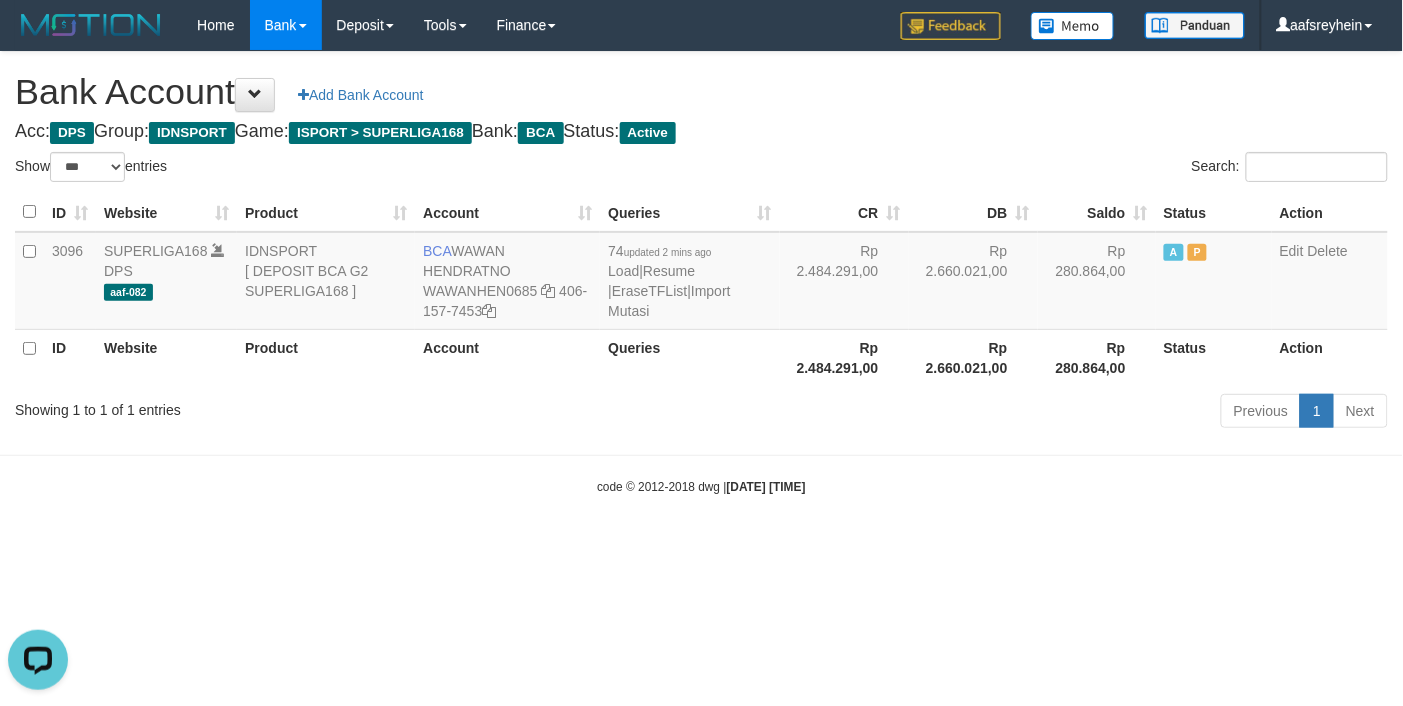 scroll, scrollTop: 0, scrollLeft: 0, axis: both 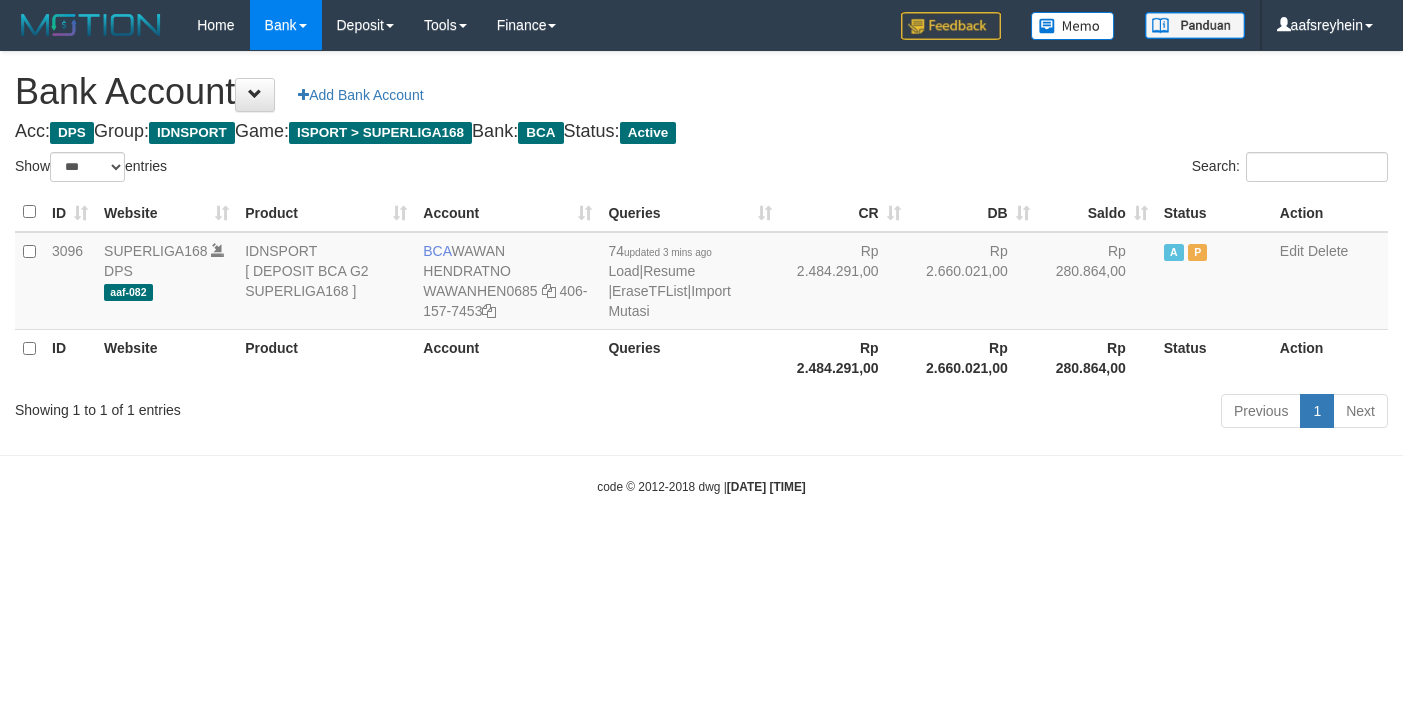 select on "***" 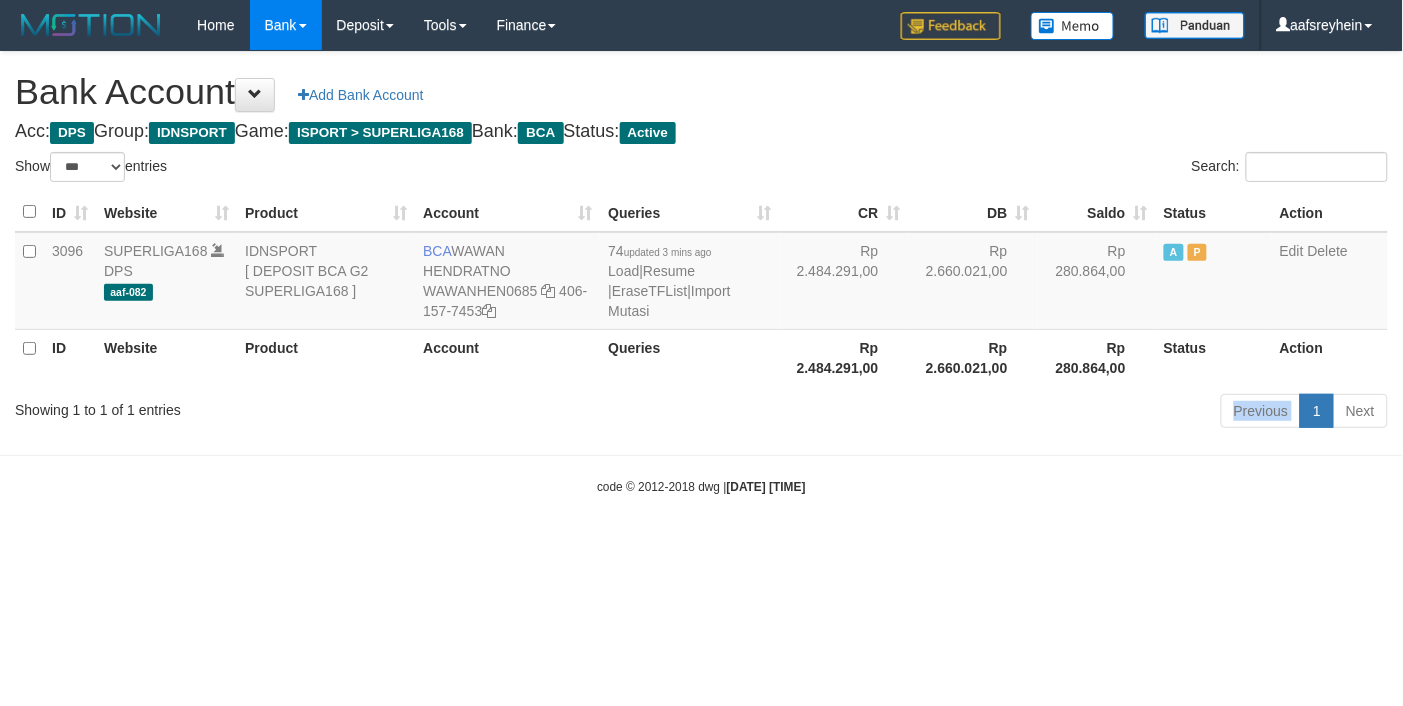 click on "Previous 1 Next" at bounding box center (994, 413) 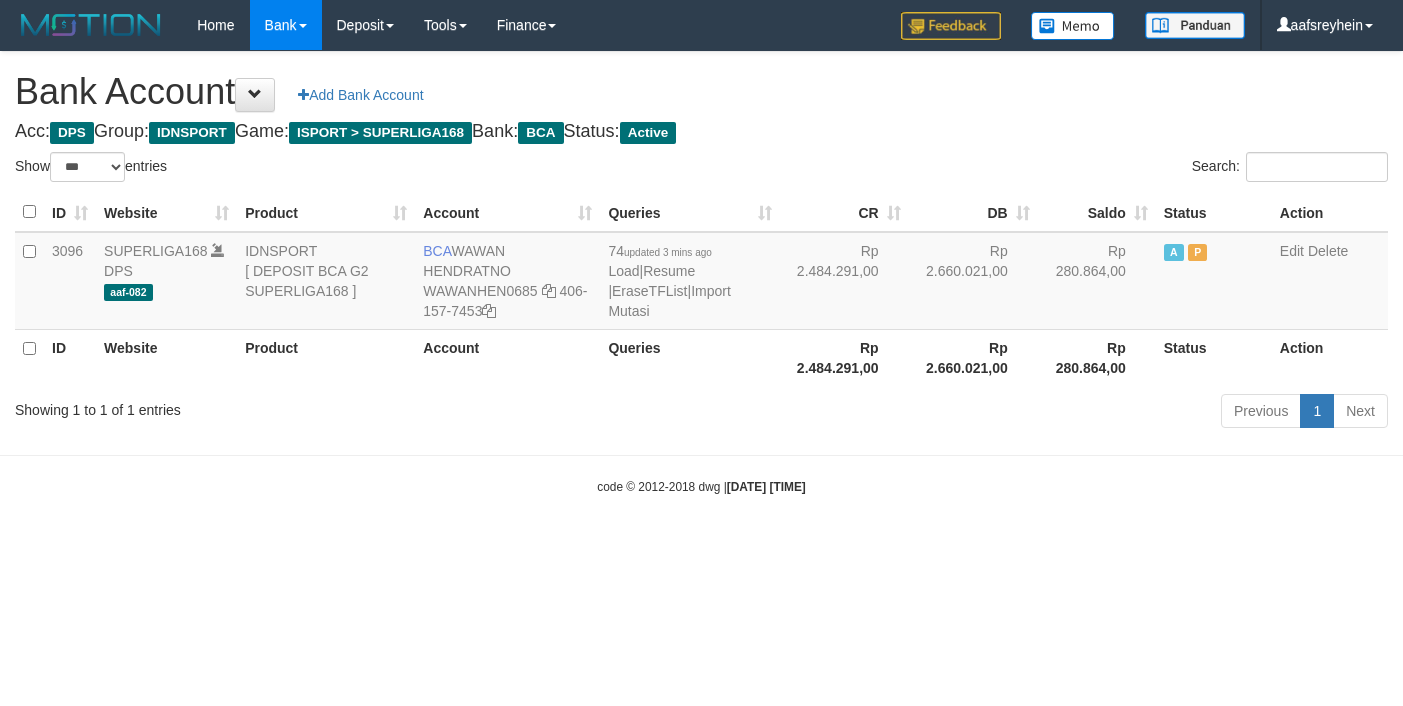 select on "***" 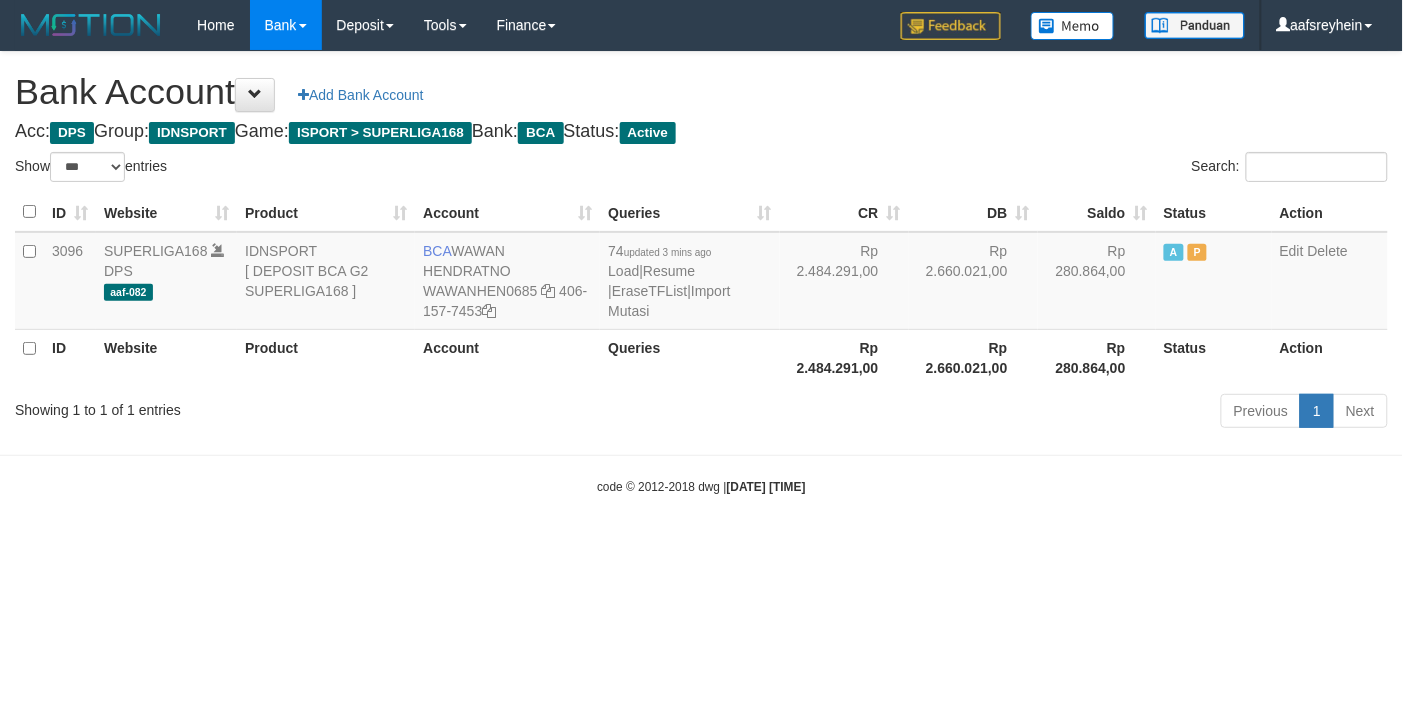 click on "Rp 2.484.291,00" at bounding box center [844, 357] 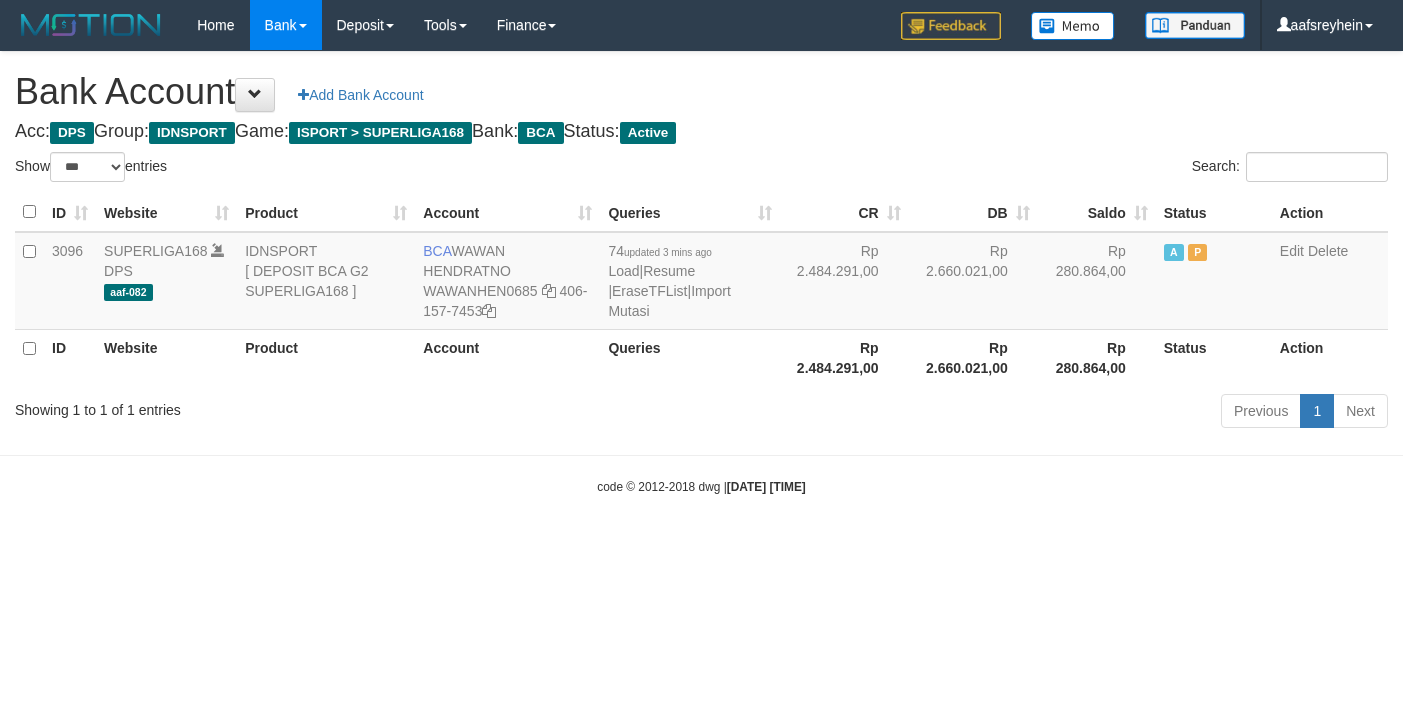 select on "***" 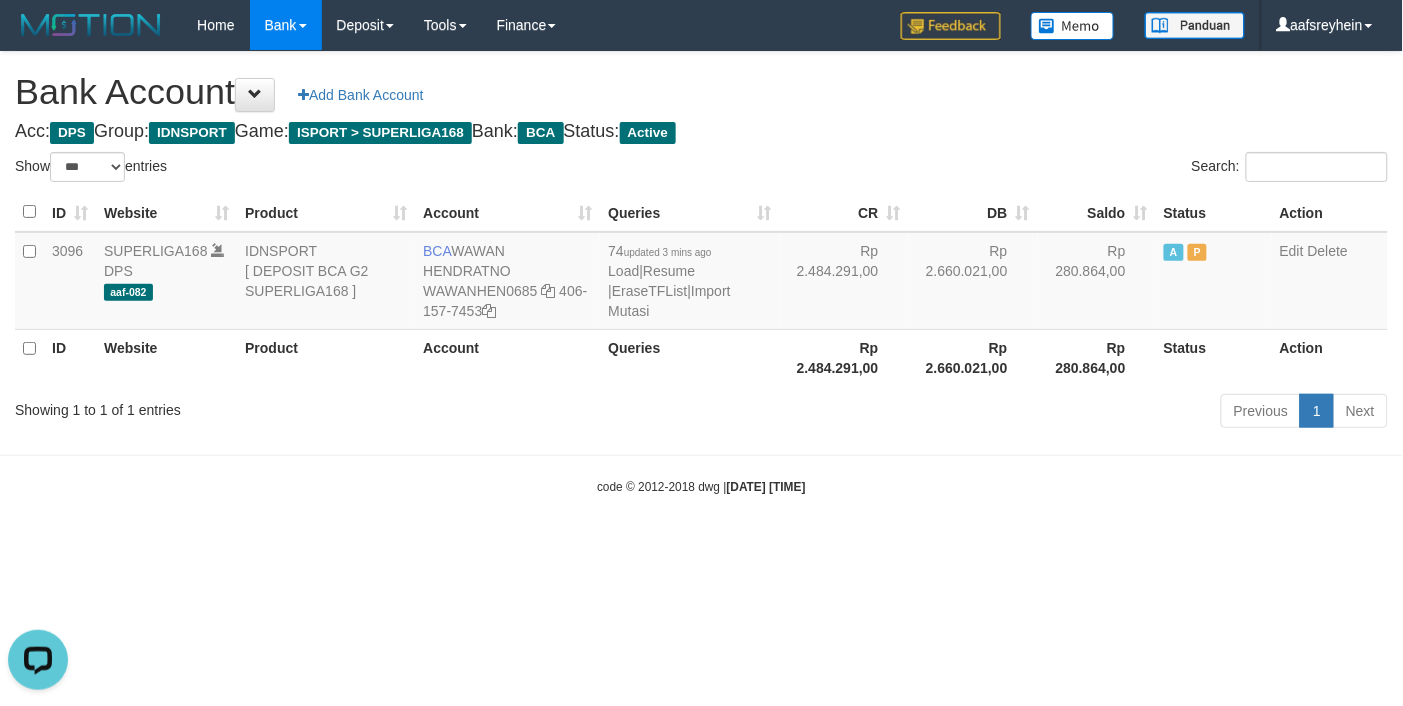 scroll, scrollTop: 0, scrollLeft: 0, axis: both 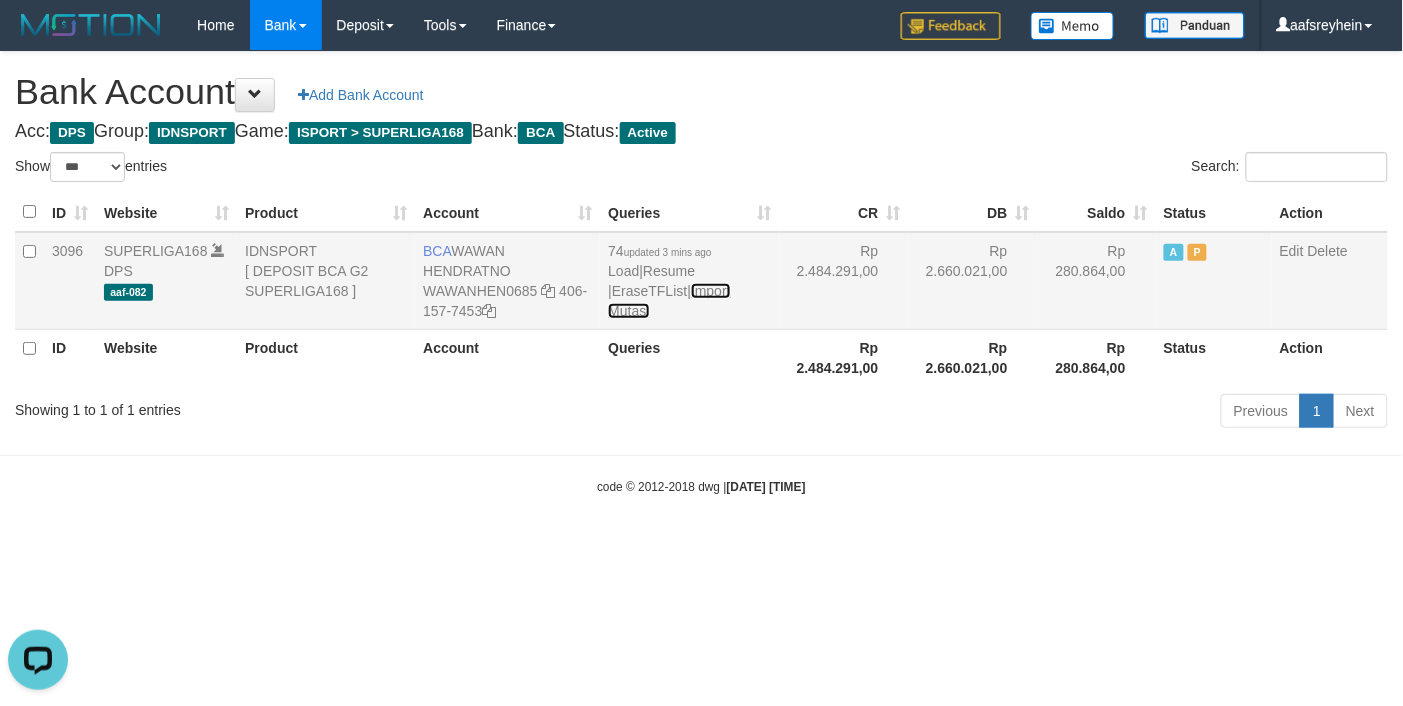 click on "Import Mutasi" at bounding box center (669, 301) 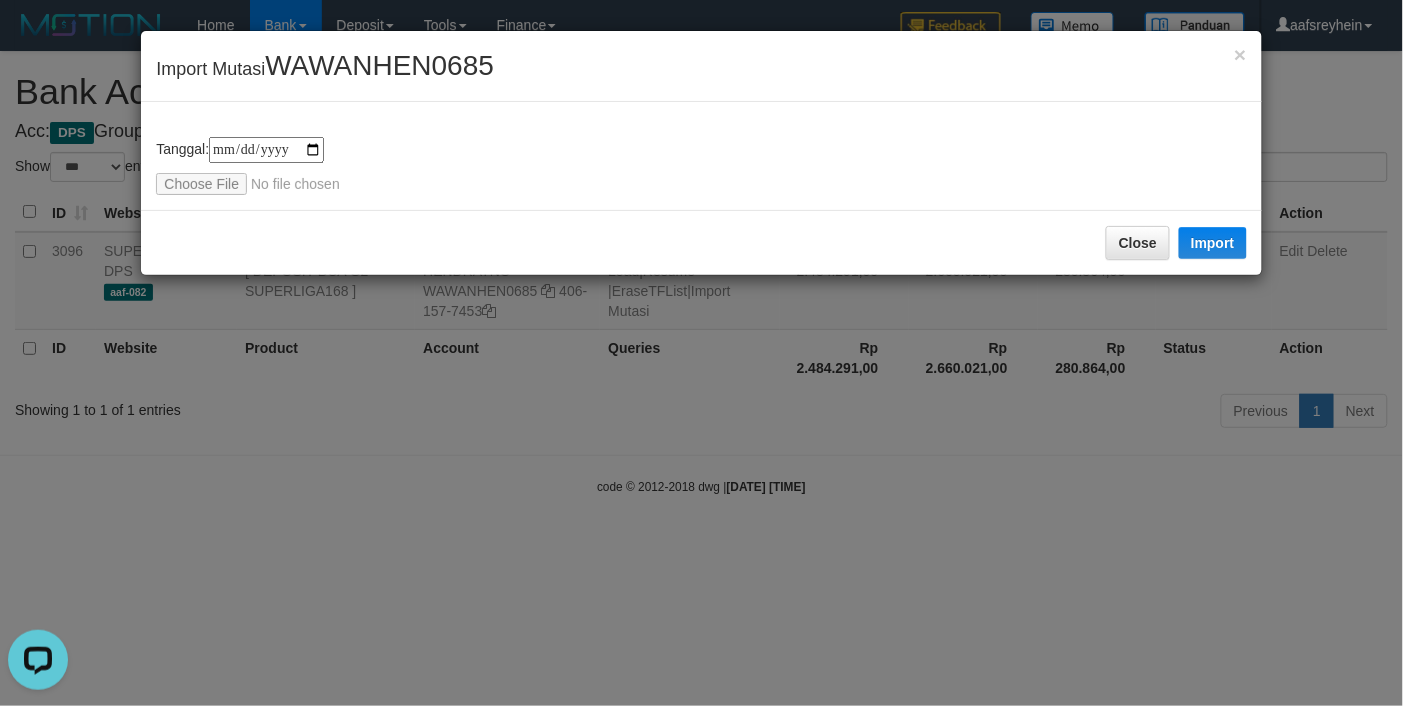 type on "**********" 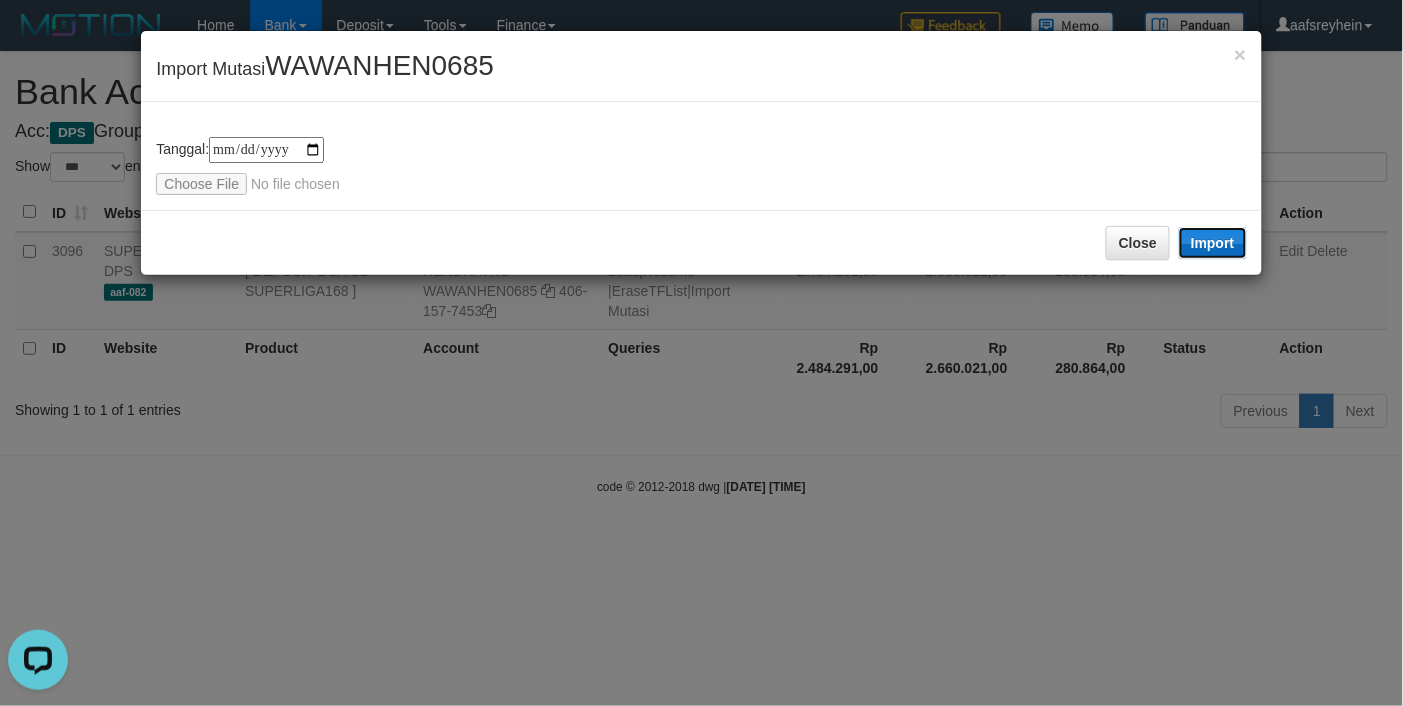 click on "Import" at bounding box center [1213, 243] 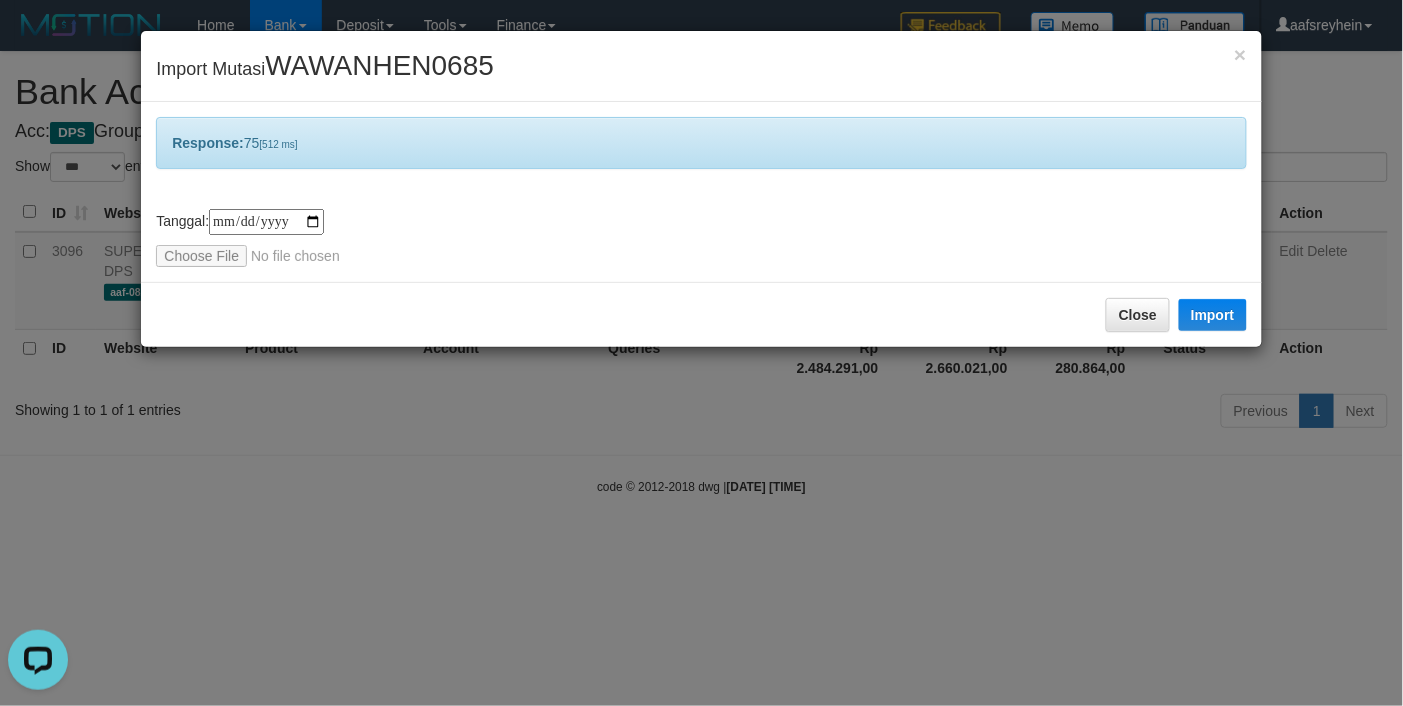 click on "**********" at bounding box center [701, 353] 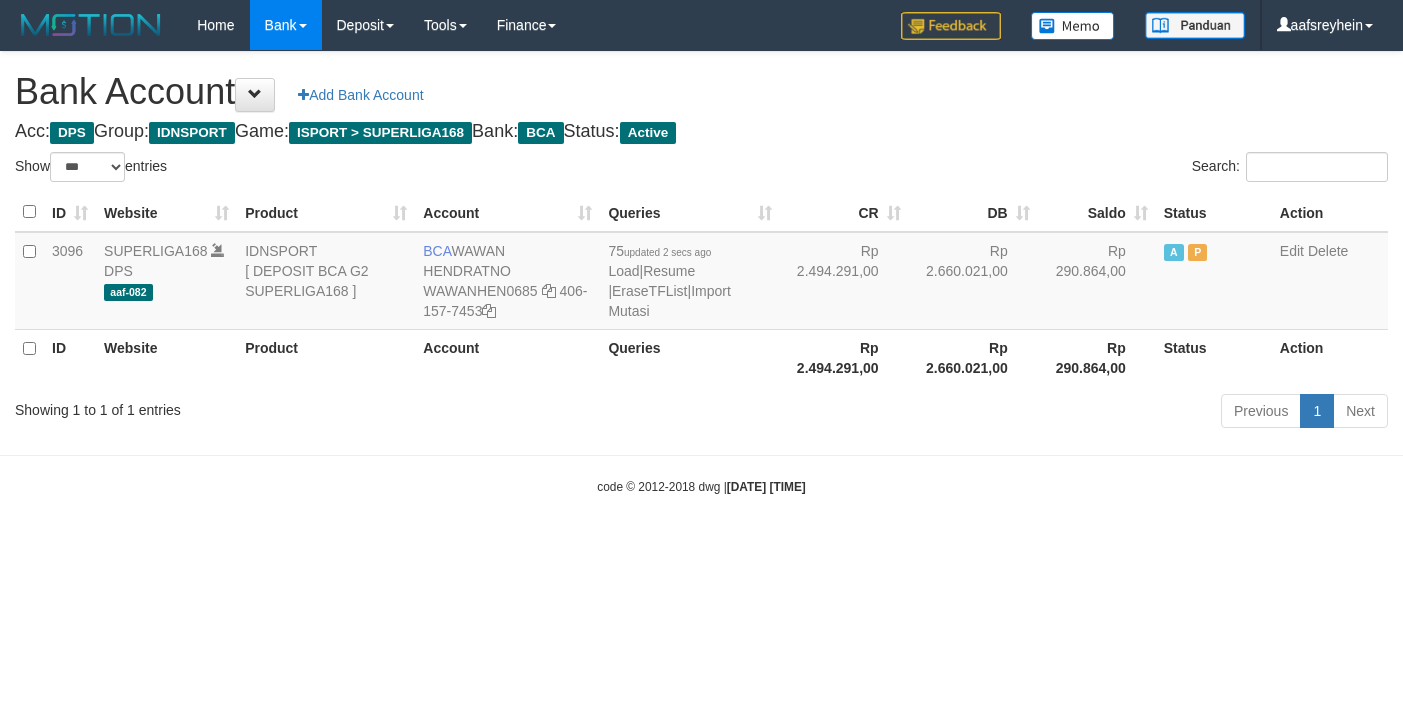 select on "***" 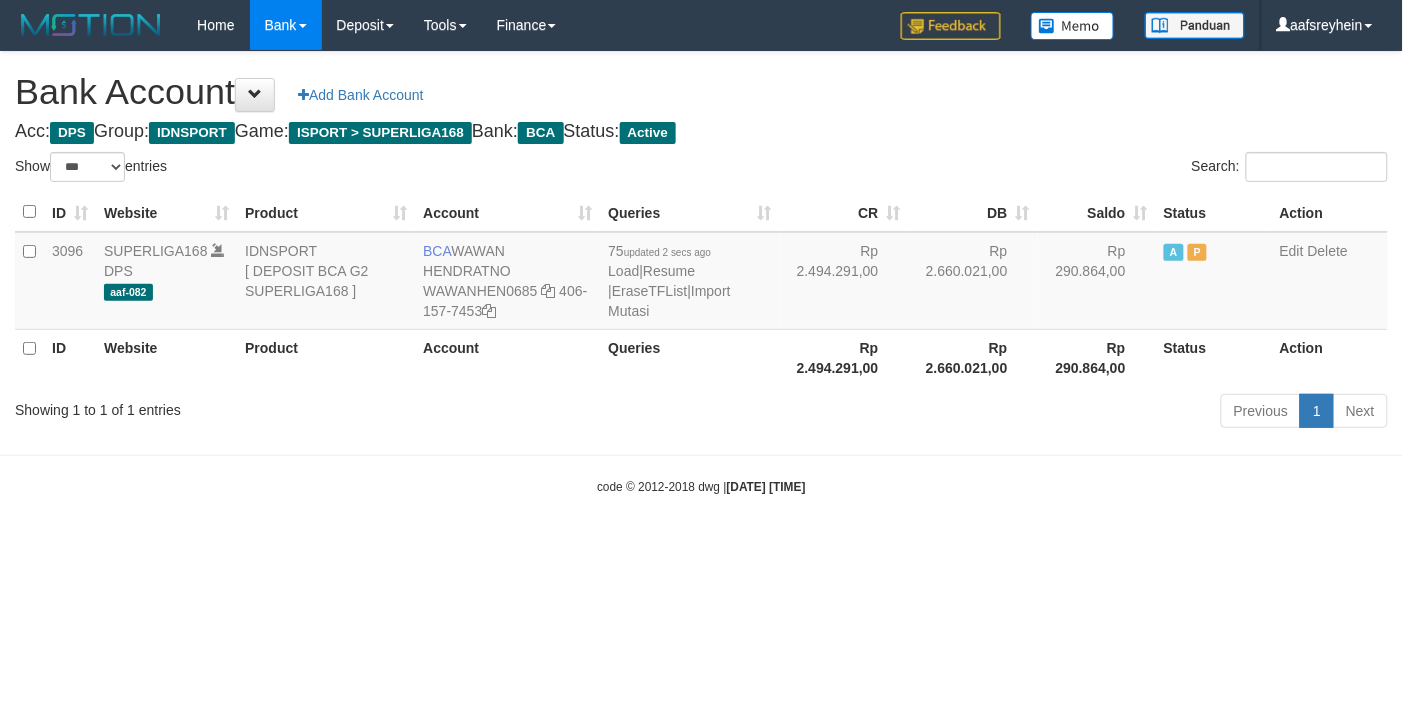 click on "Toggle navigation
Home
Bank
Account List
Load
By Website
Group
[ISPORT]													SUPERLIGA168
By Load Group (DPS)
-" at bounding box center (701, 273) 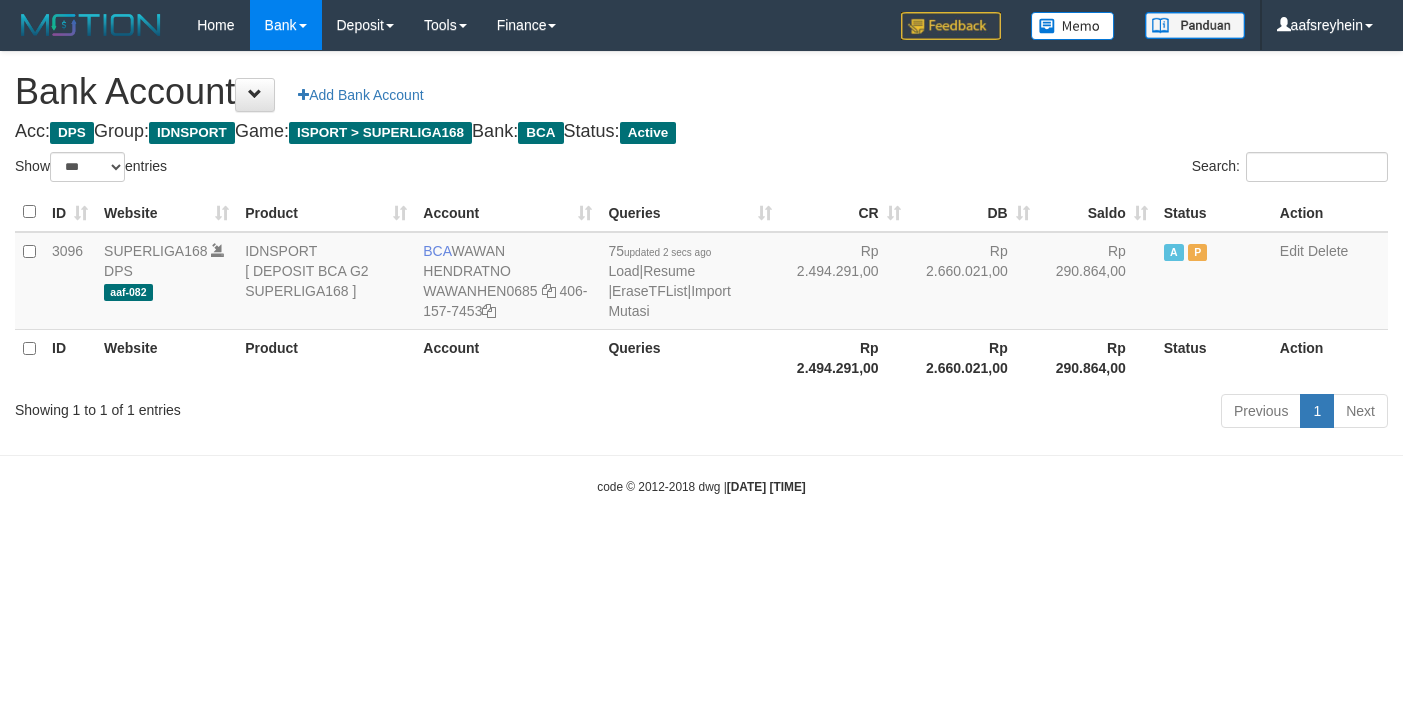 select on "***" 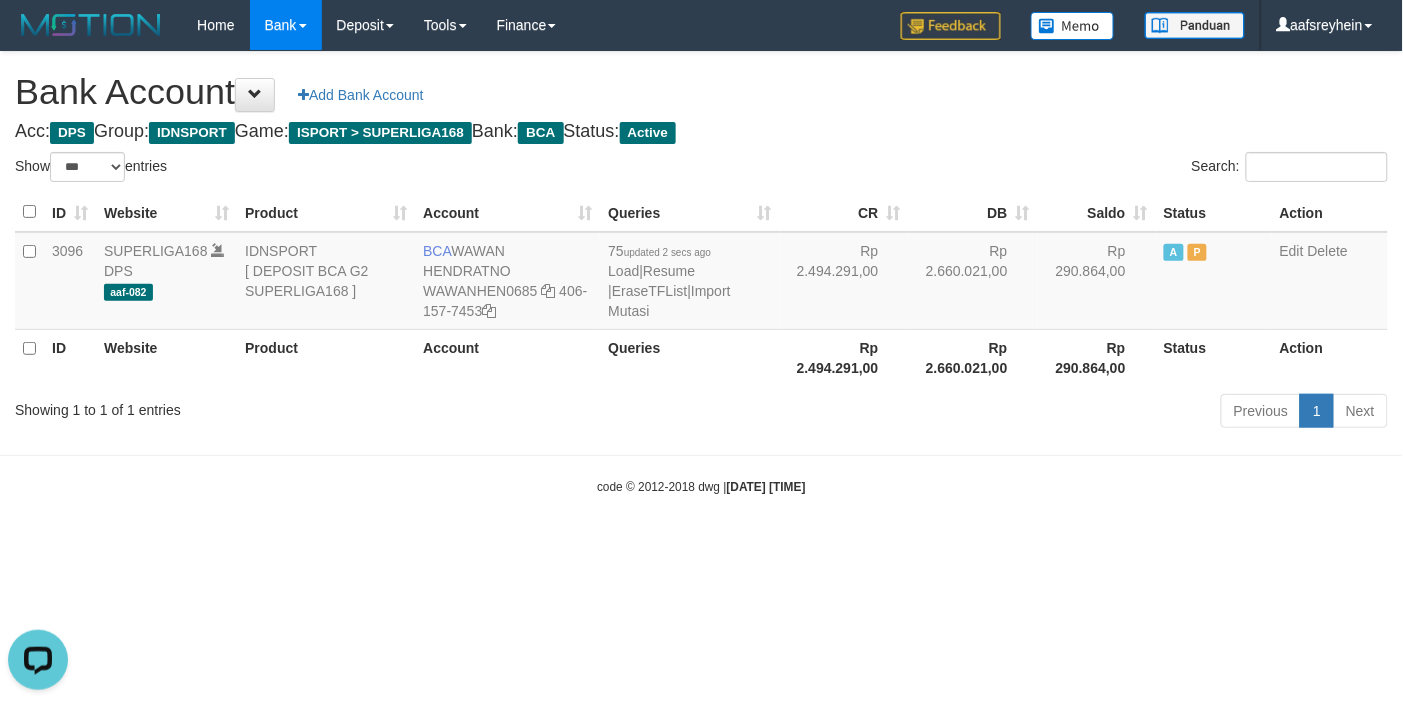 scroll, scrollTop: 0, scrollLeft: 0, axis: both 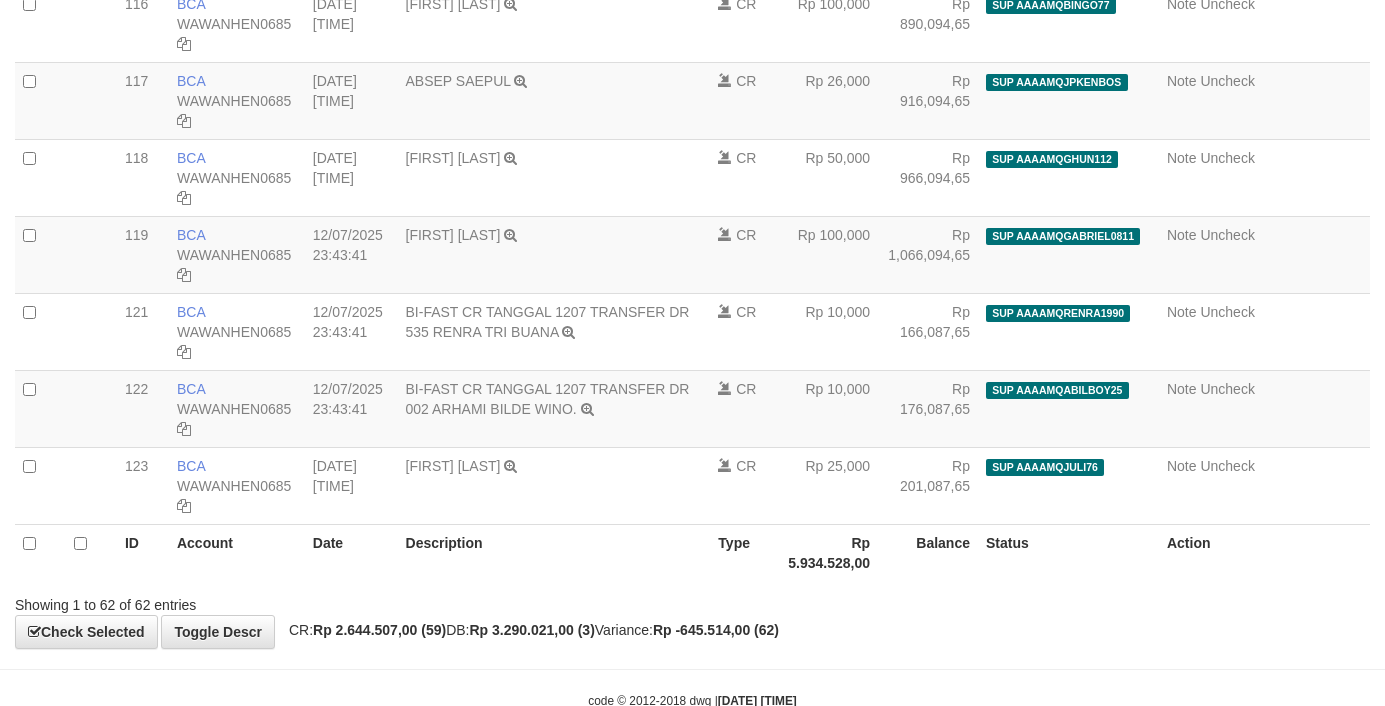 select on "****" 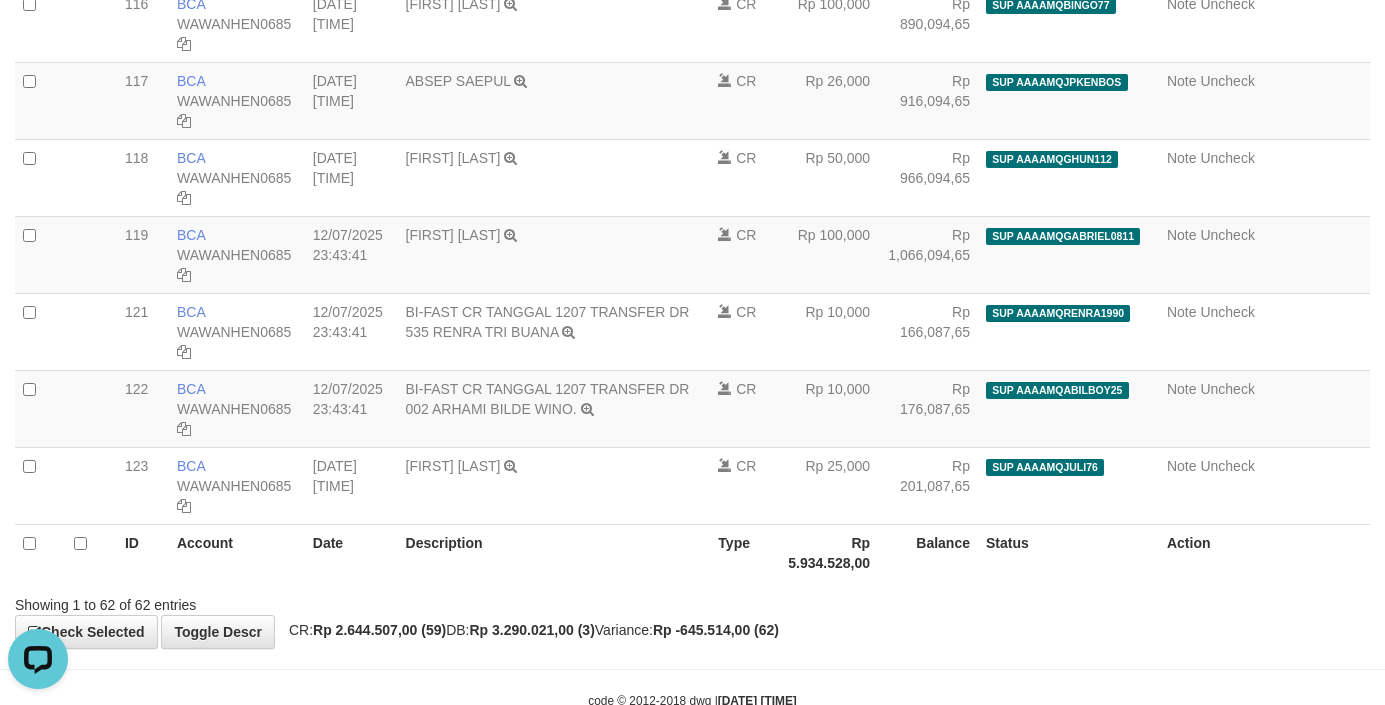 scroll, scrollTop: 0, scrollLeft: 0, axis: both 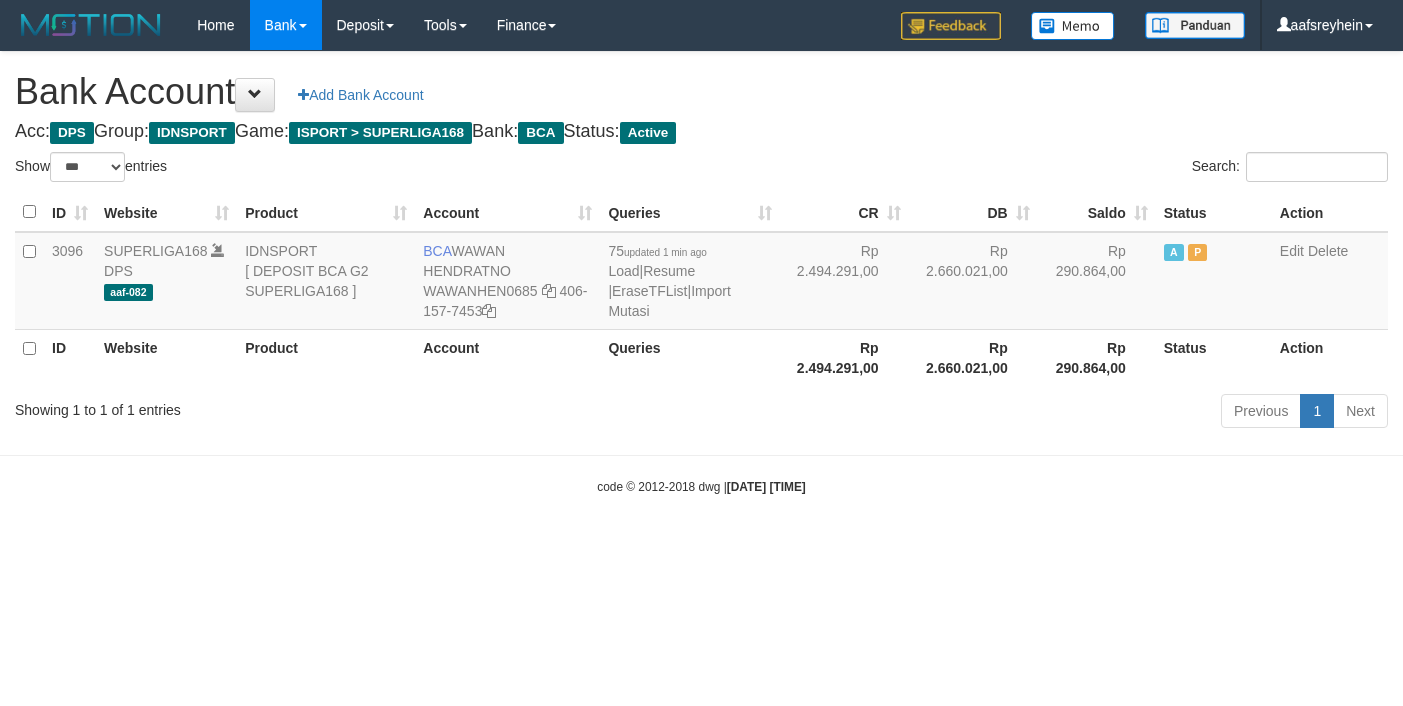 select on "***" 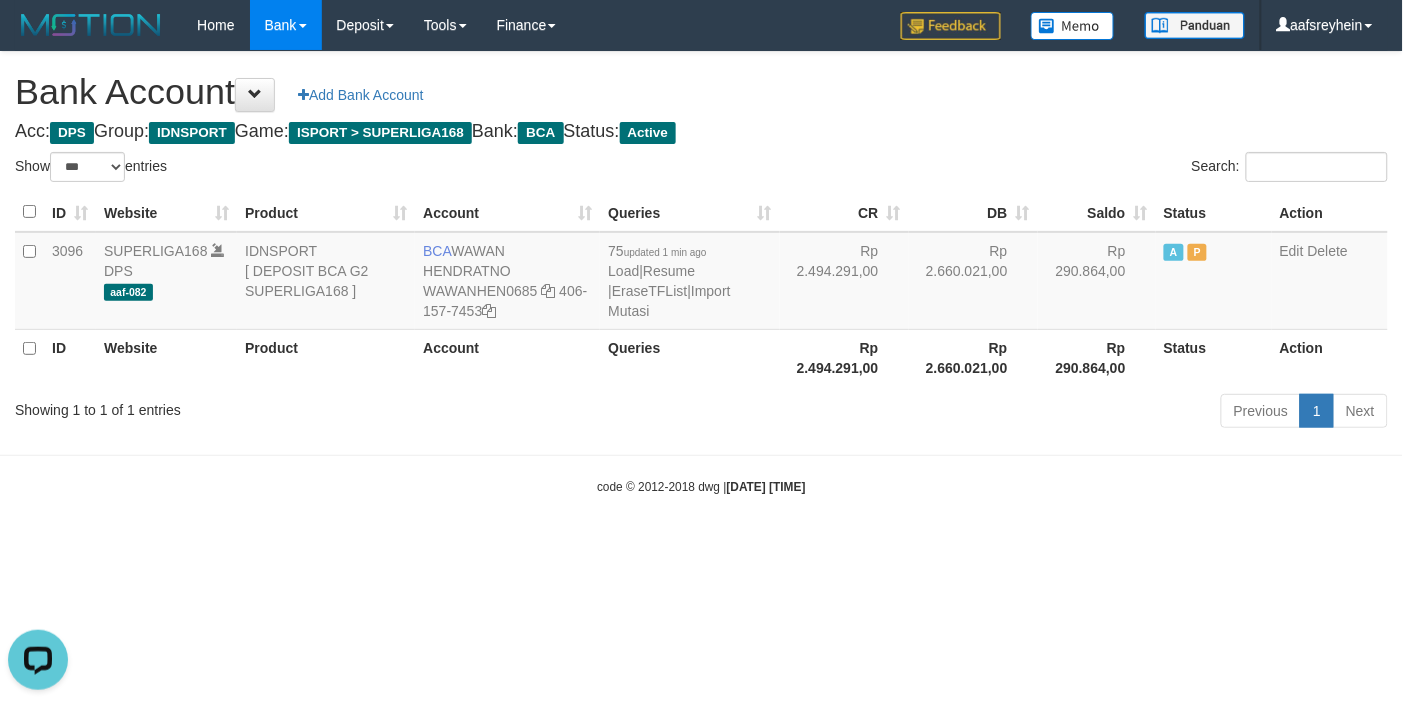 scroll, scrollTop: 0, scrollLeft: 0, axis: both 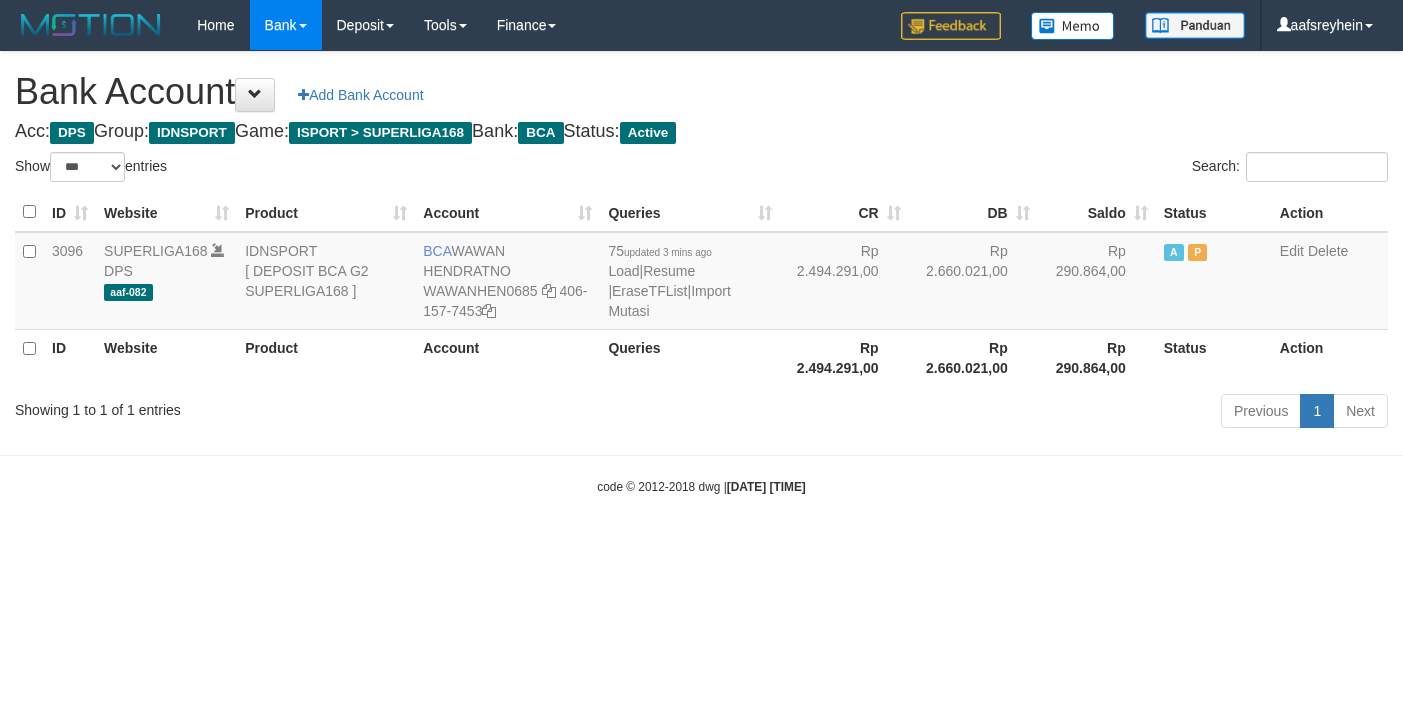 select on "***" 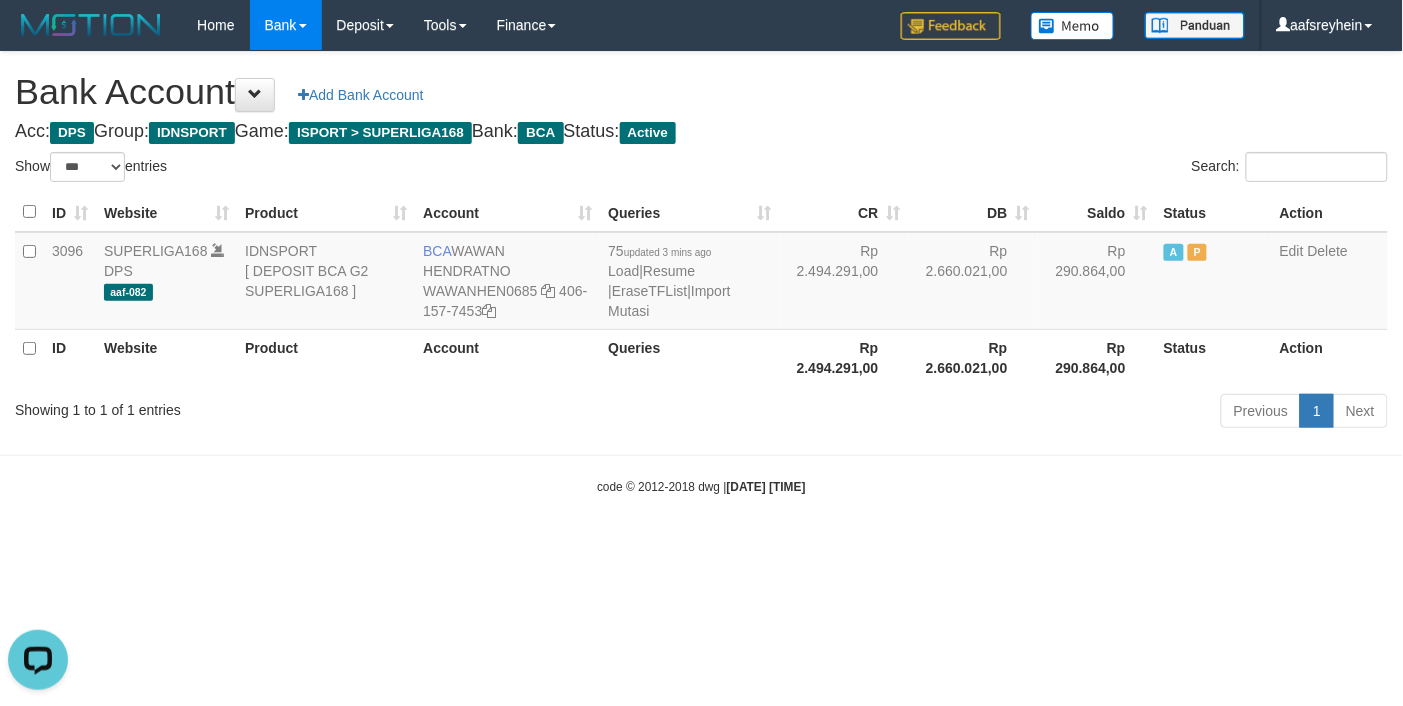 scroll, scrollTop: 0, scrollLeft: 0, axis: both 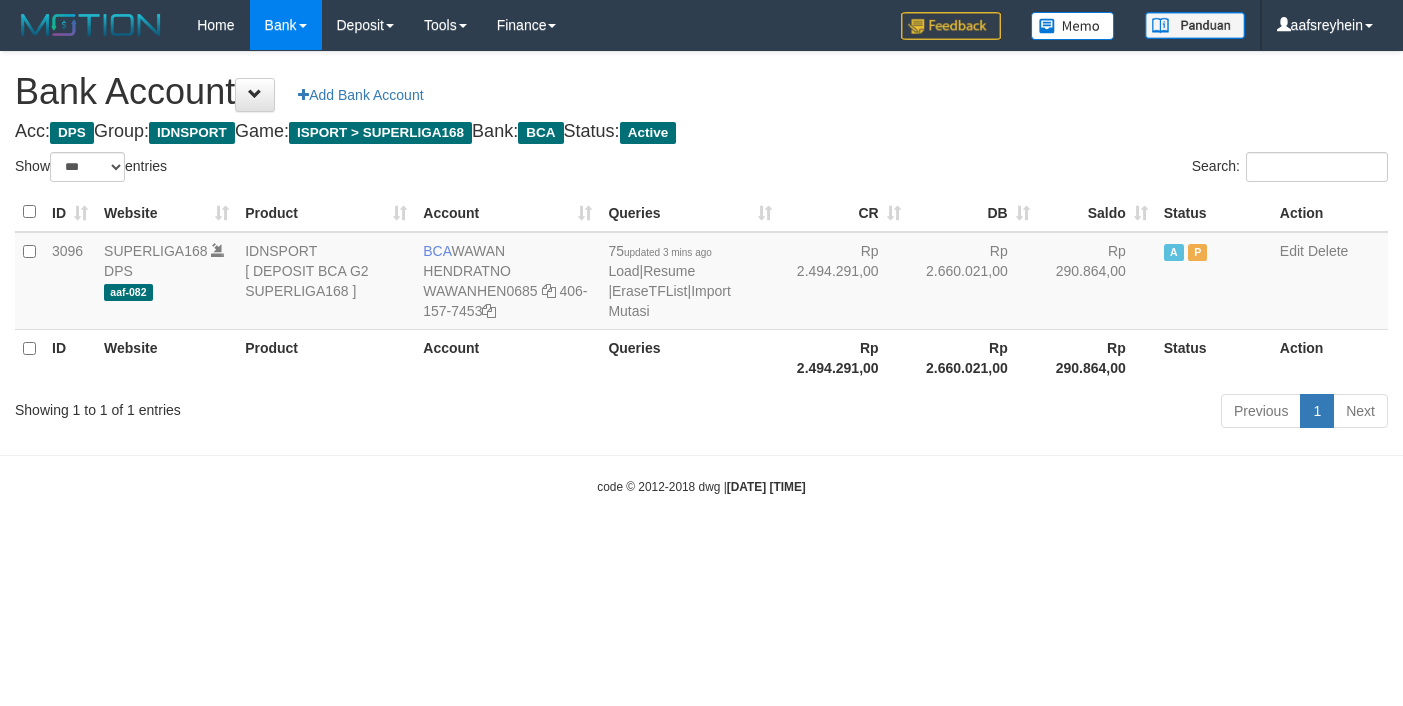 select on "***" 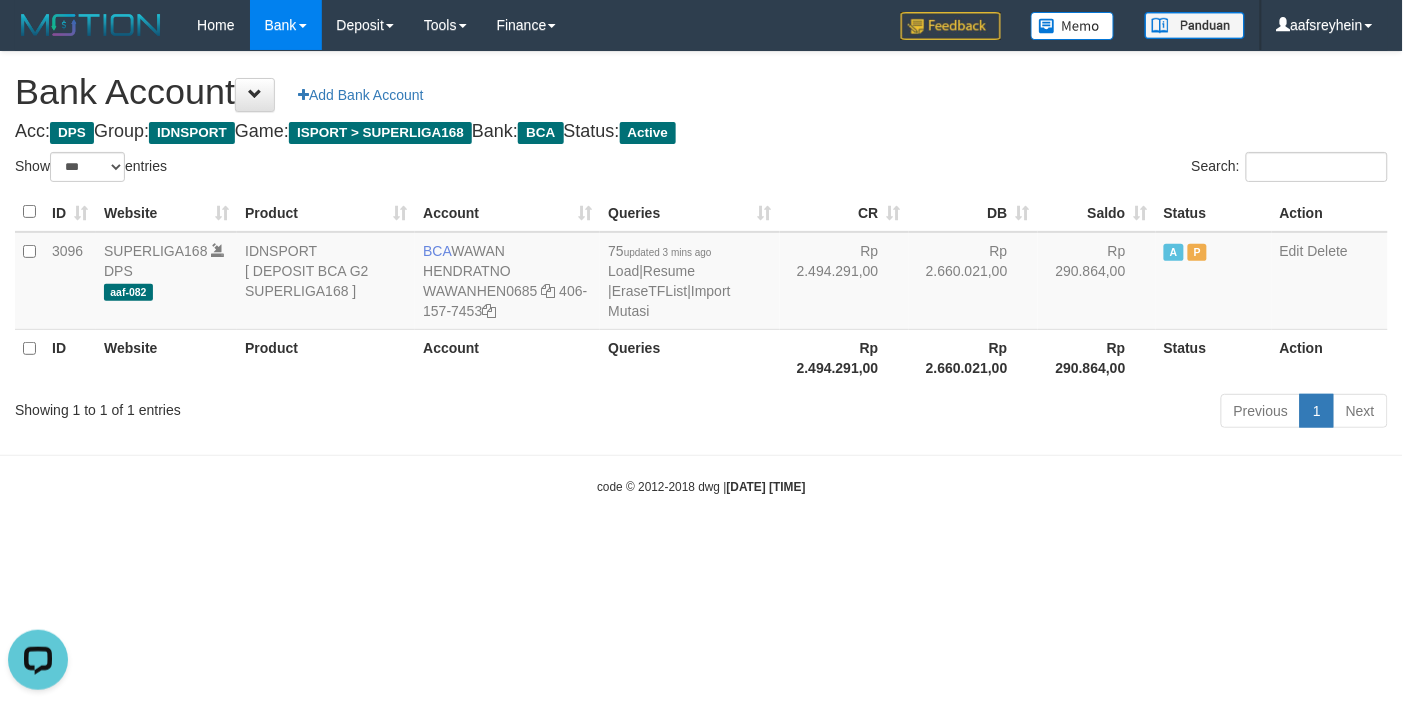 scroll, scrollTop: 0, scrollLeft: 0, axis: both 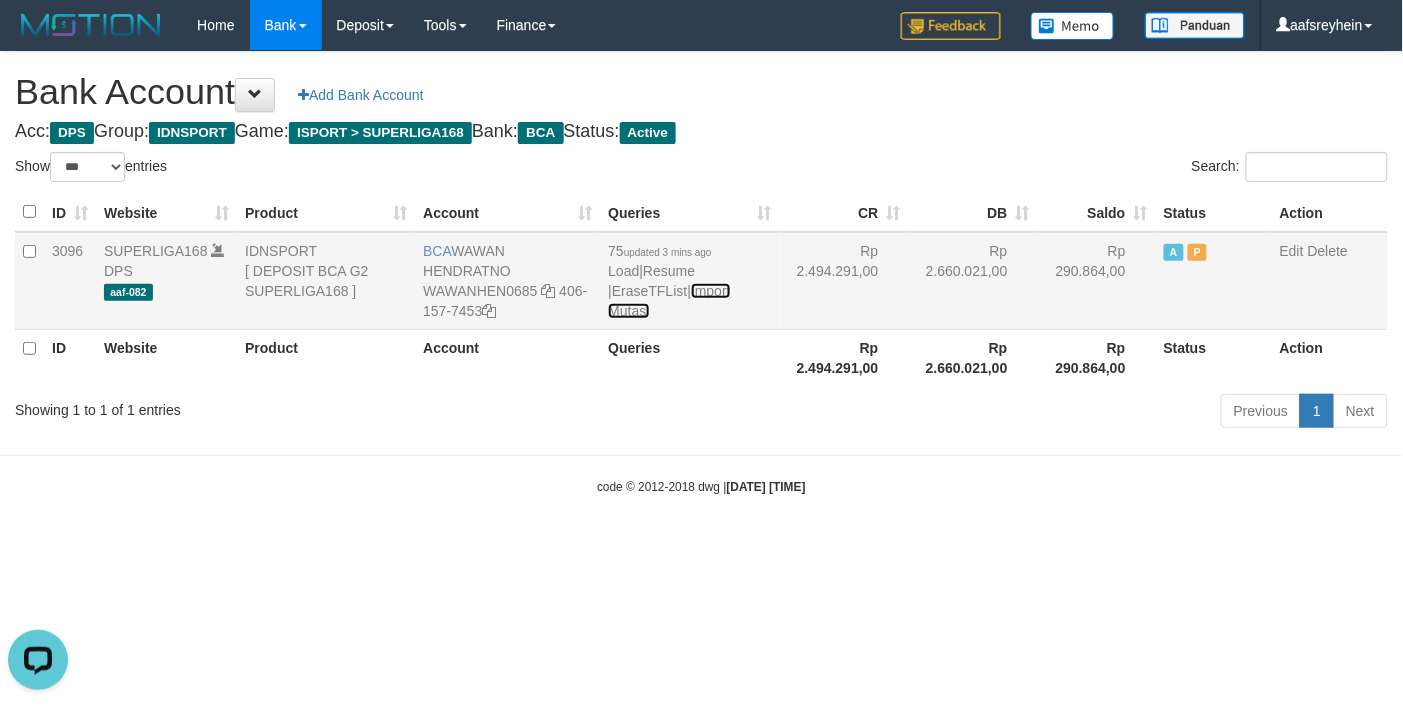 click on "Import Mutasi" at bounding box center [669, 301] 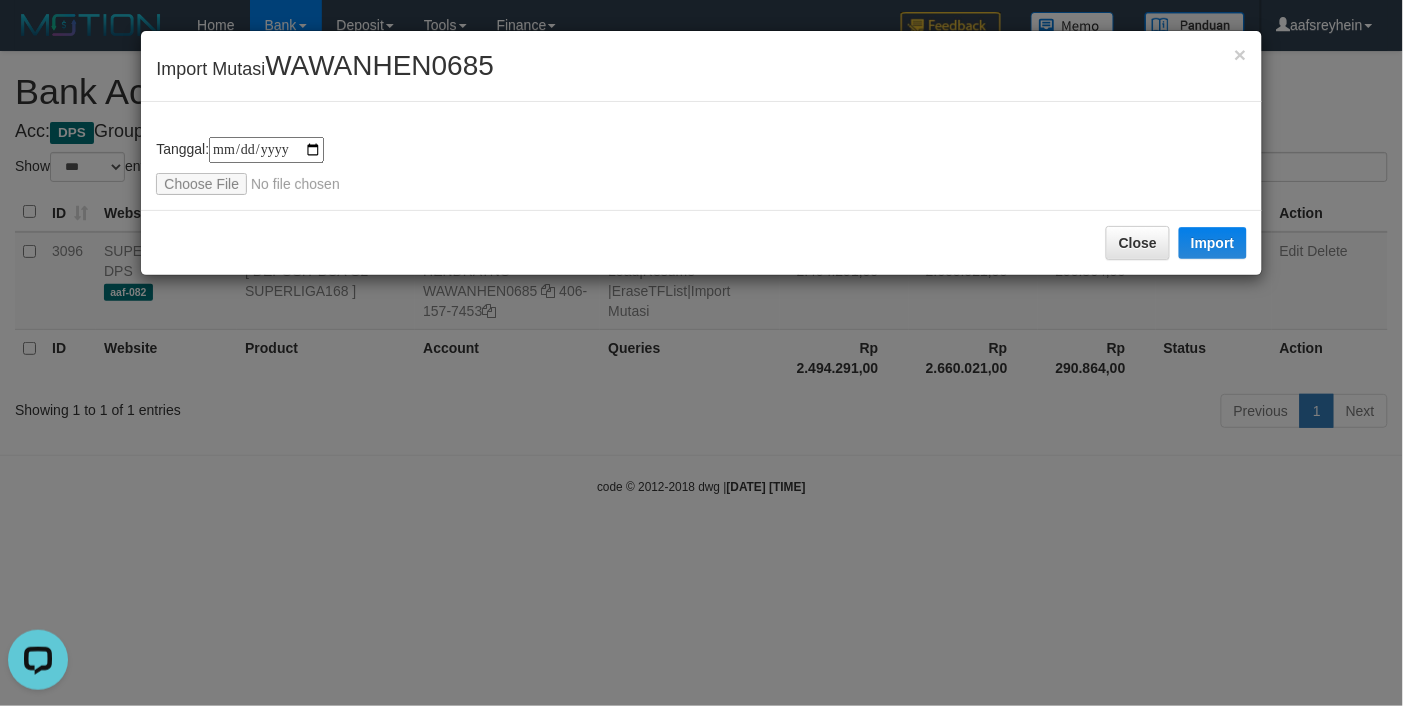 type on "**********" 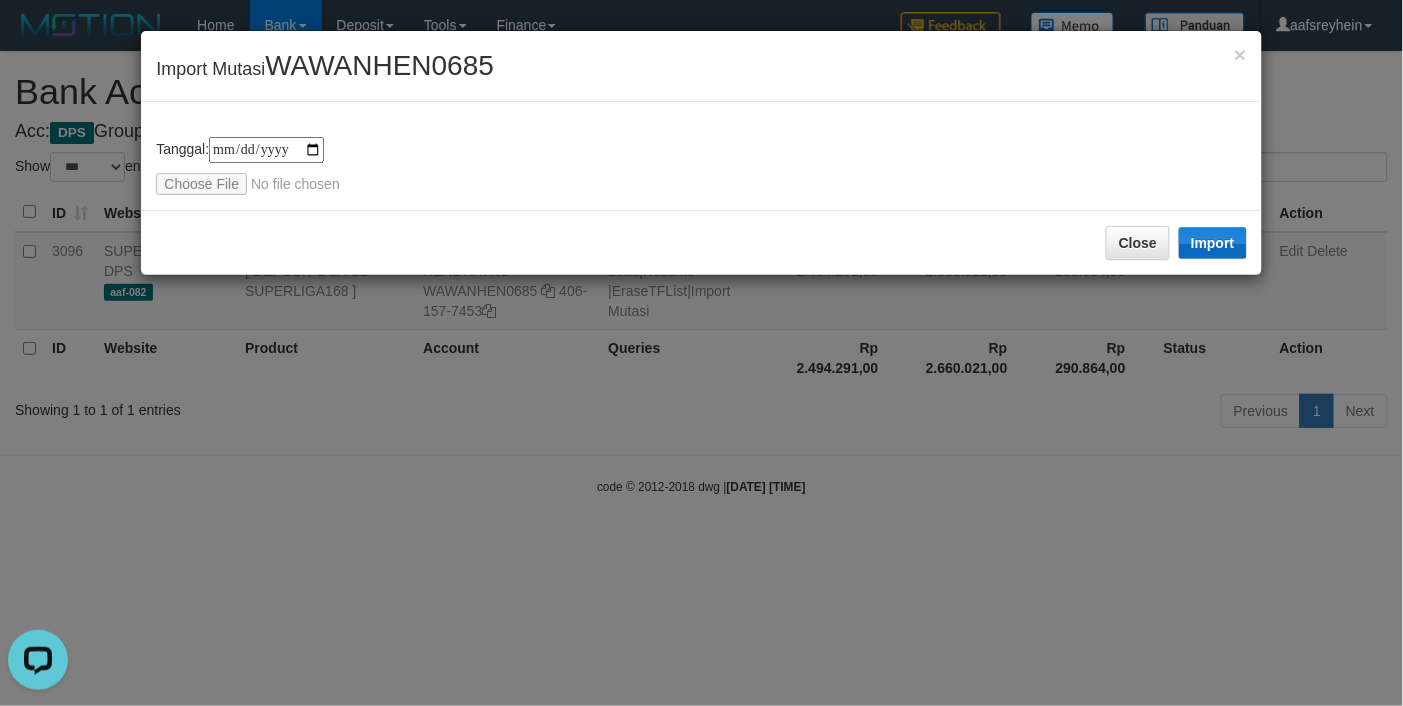 click on "Close
Import" at bounding box center (701, 242) 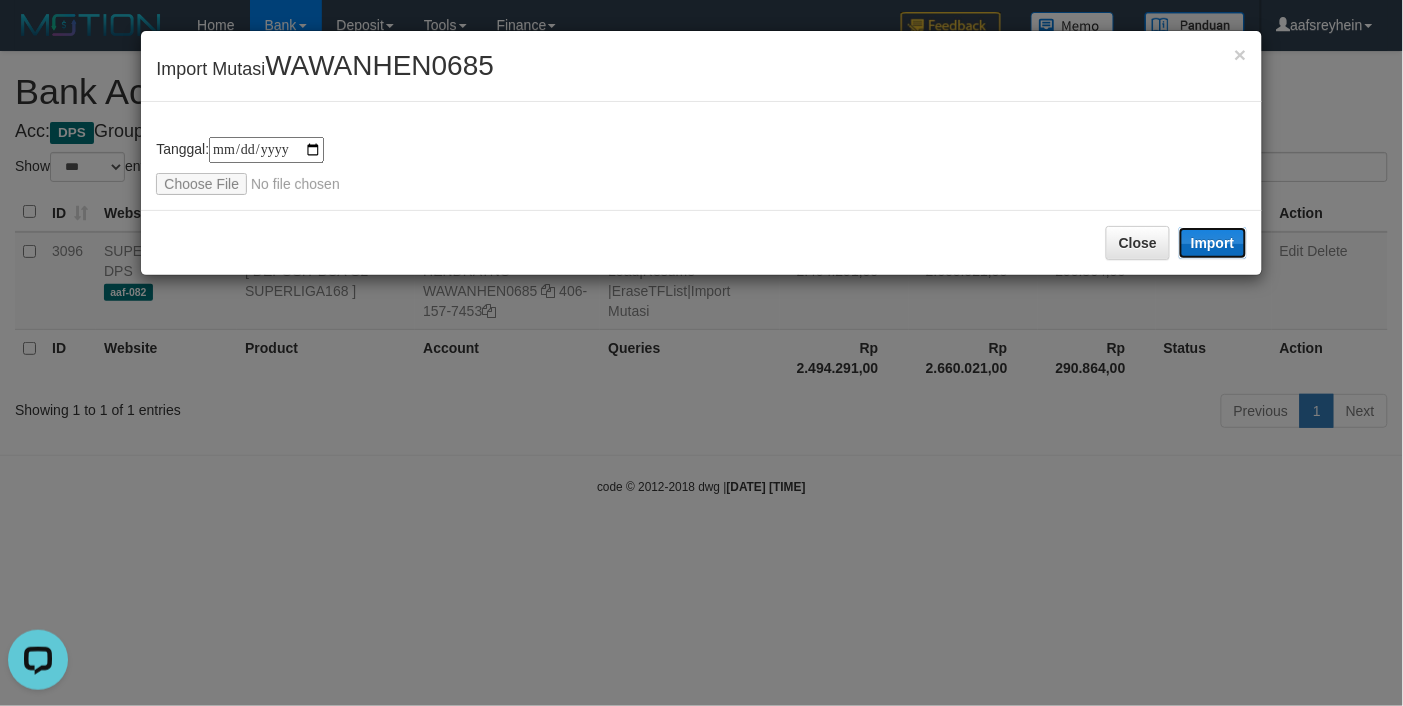 click on "Import" at bounding box center [1213, 243] 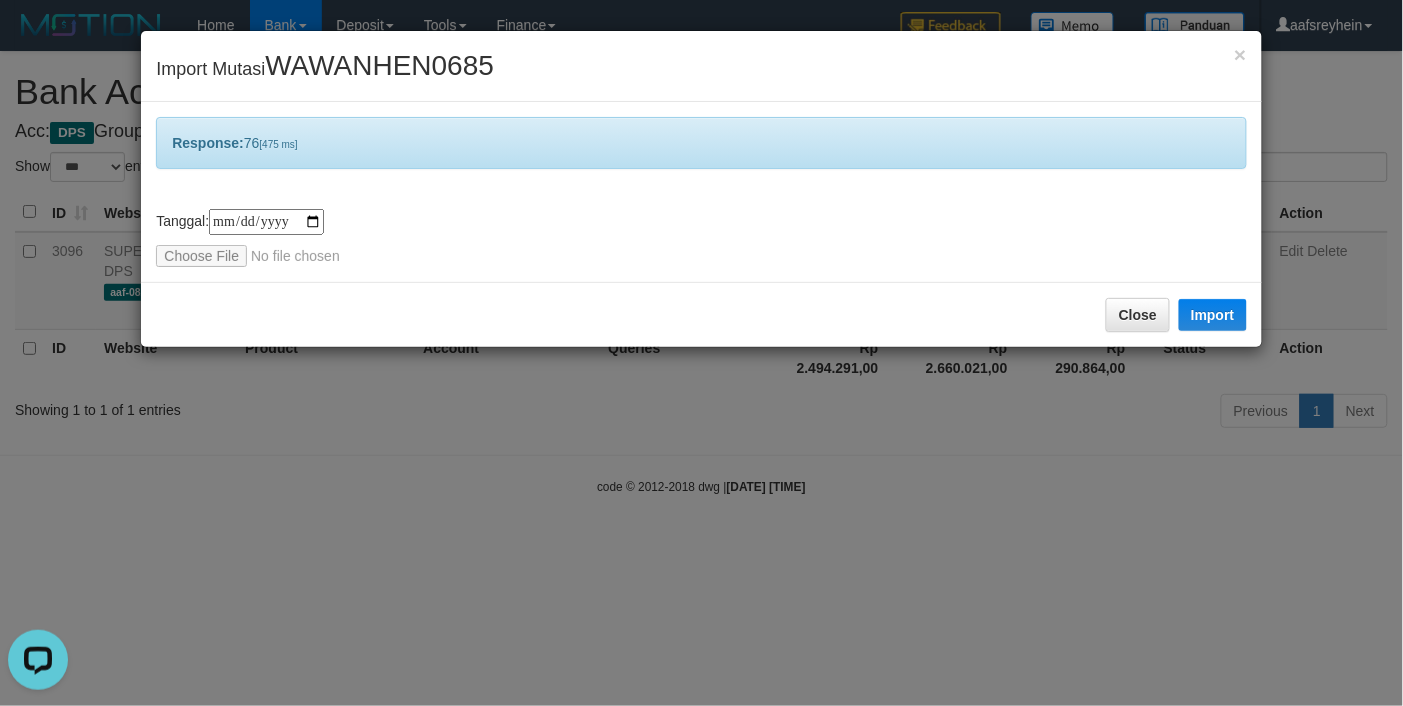 click on "**********" at bounding box center [701, 353] 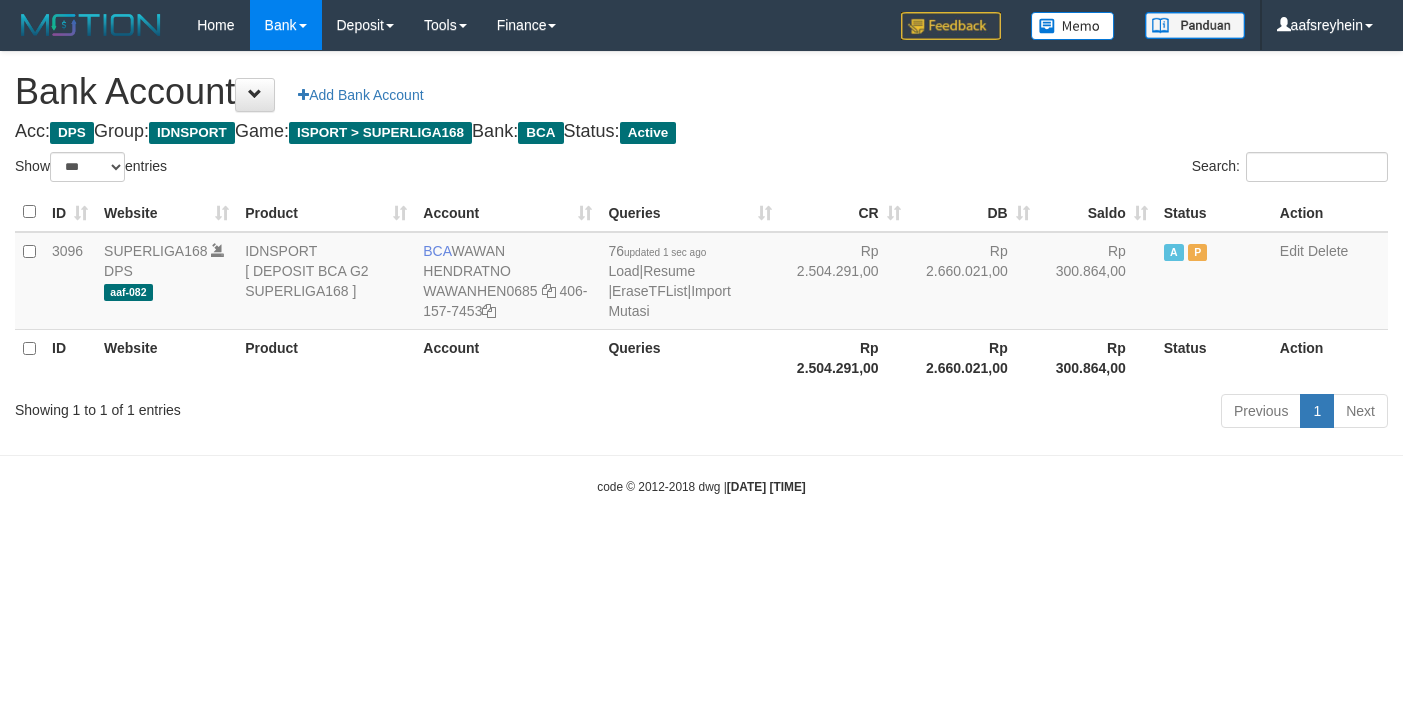 select on "***" 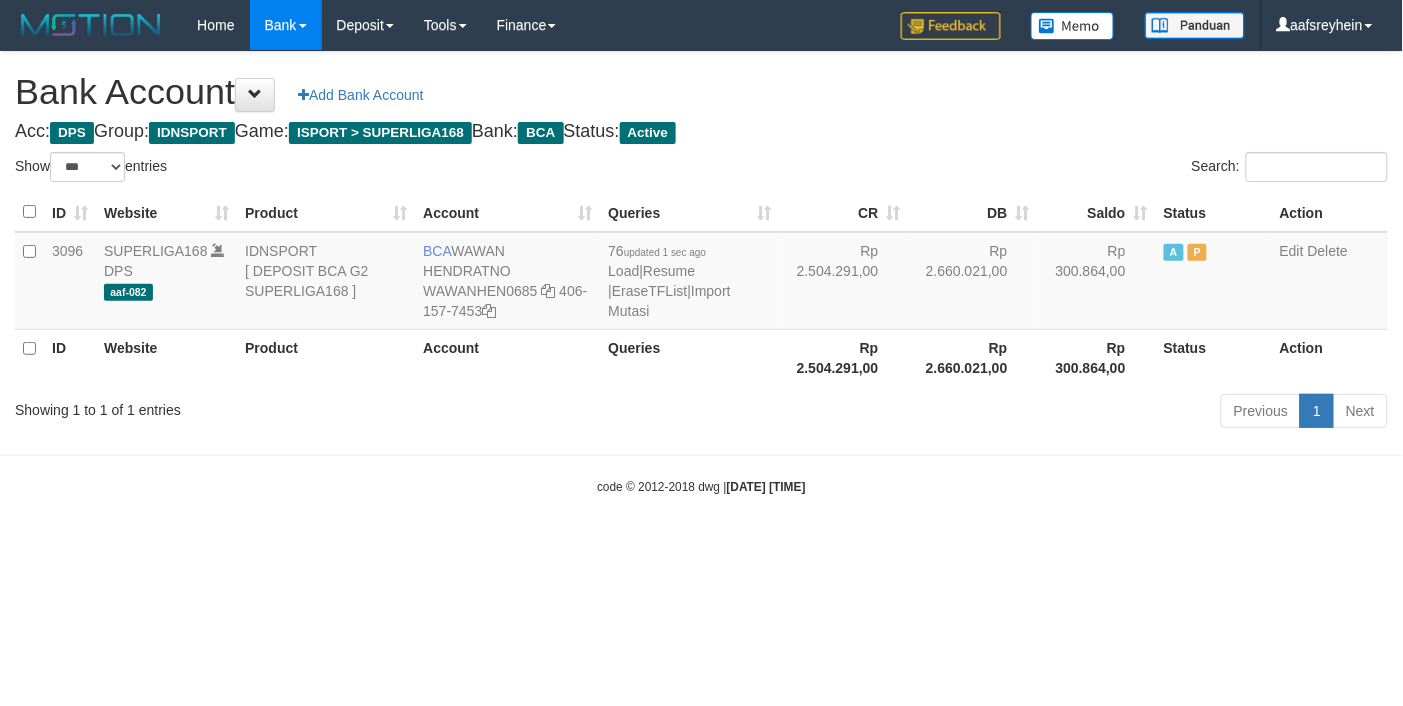 click on "Toggle navigation
Home
Bank
Account List
Load
By Website
Group
[ISPORT]													SUPERLIGA168
By Load Group (DPS)" at bounding box center [701, 273] 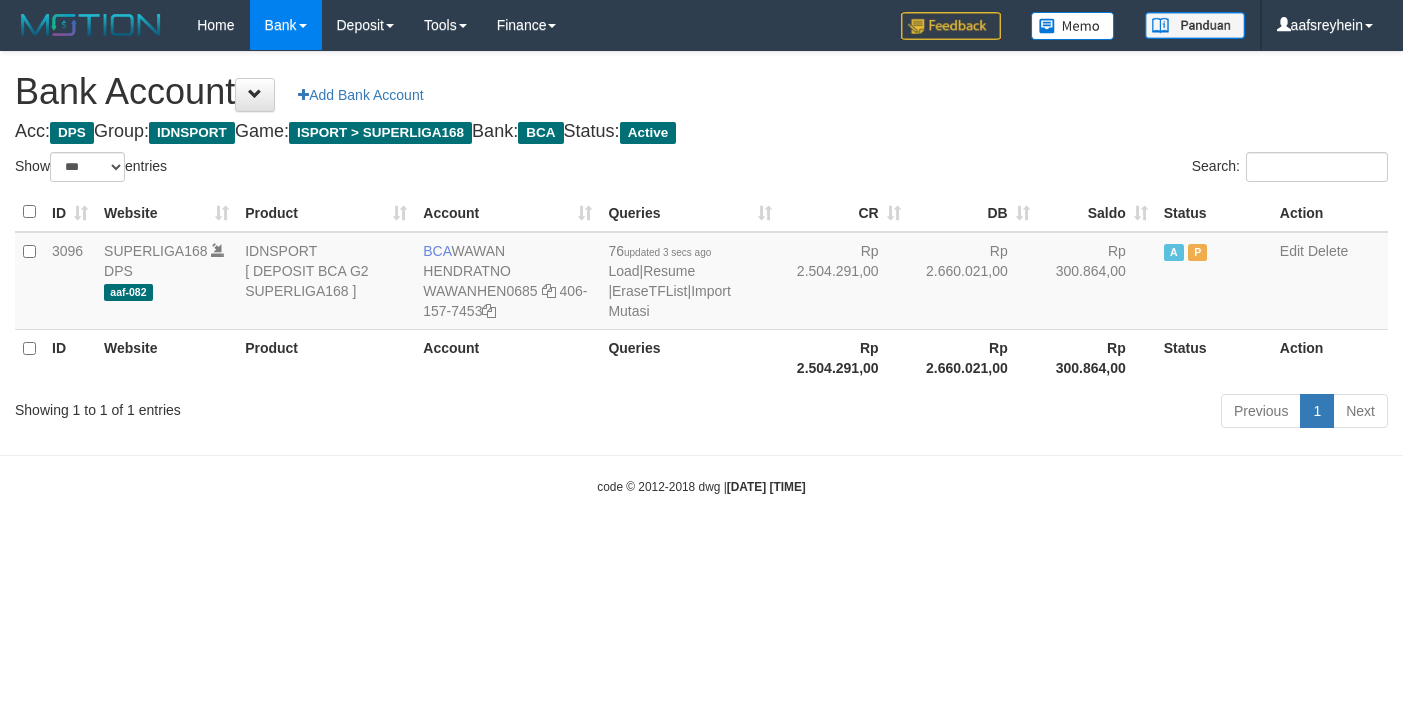 select on "***" 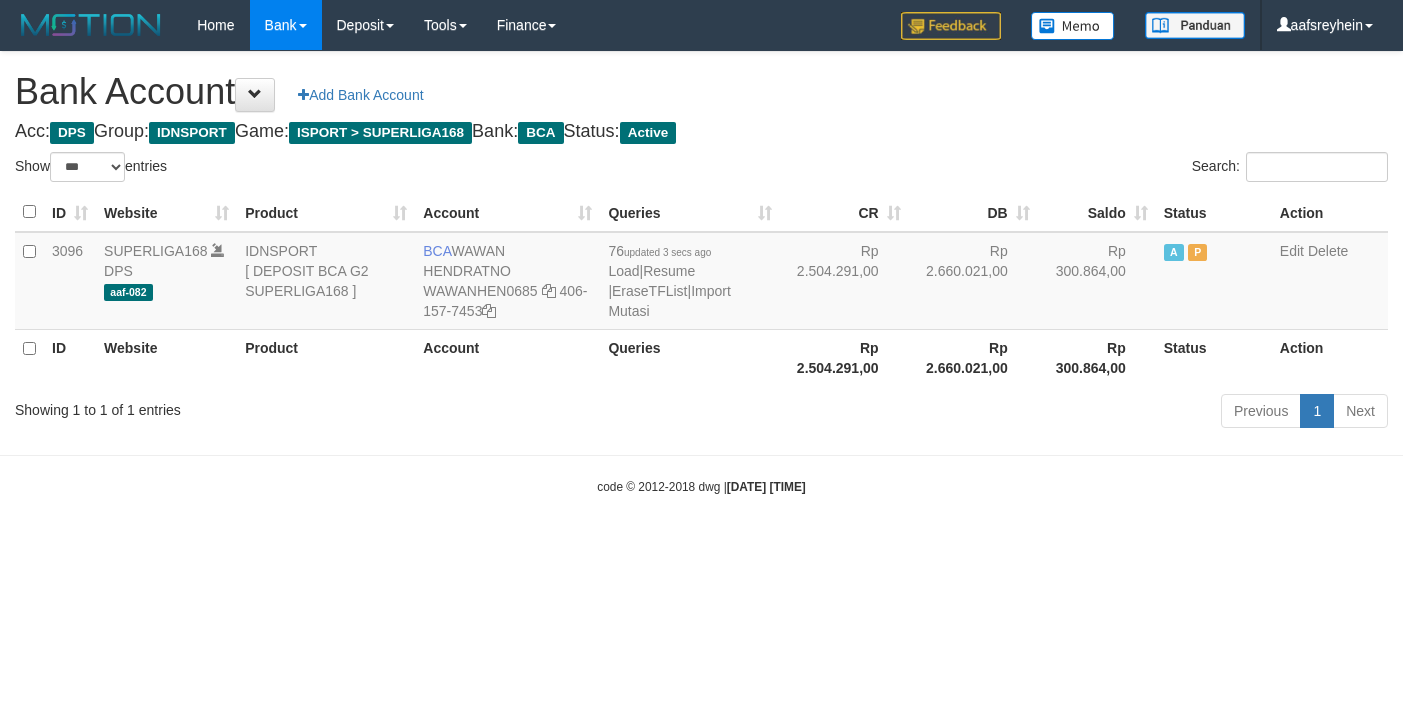 select on "***" 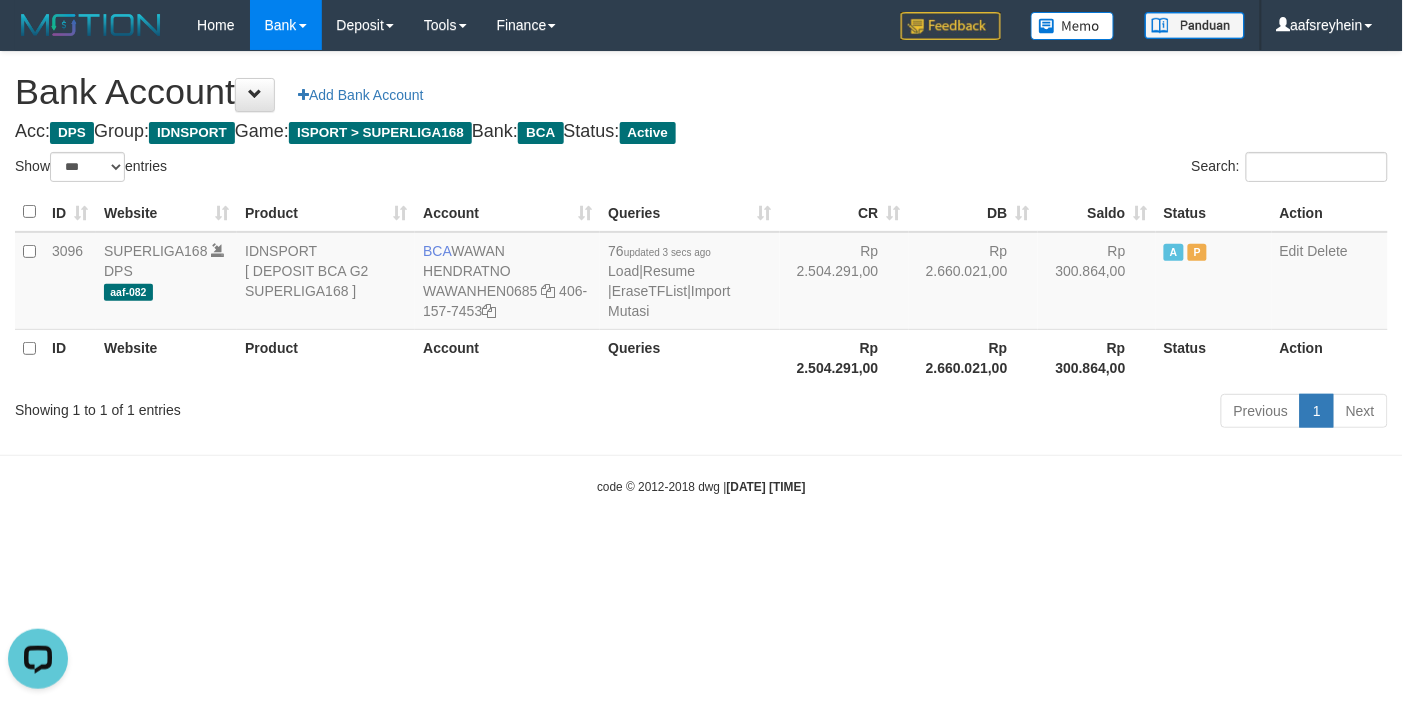 scroll, scrollTop: 0, scrollLeft: 0, axis: both 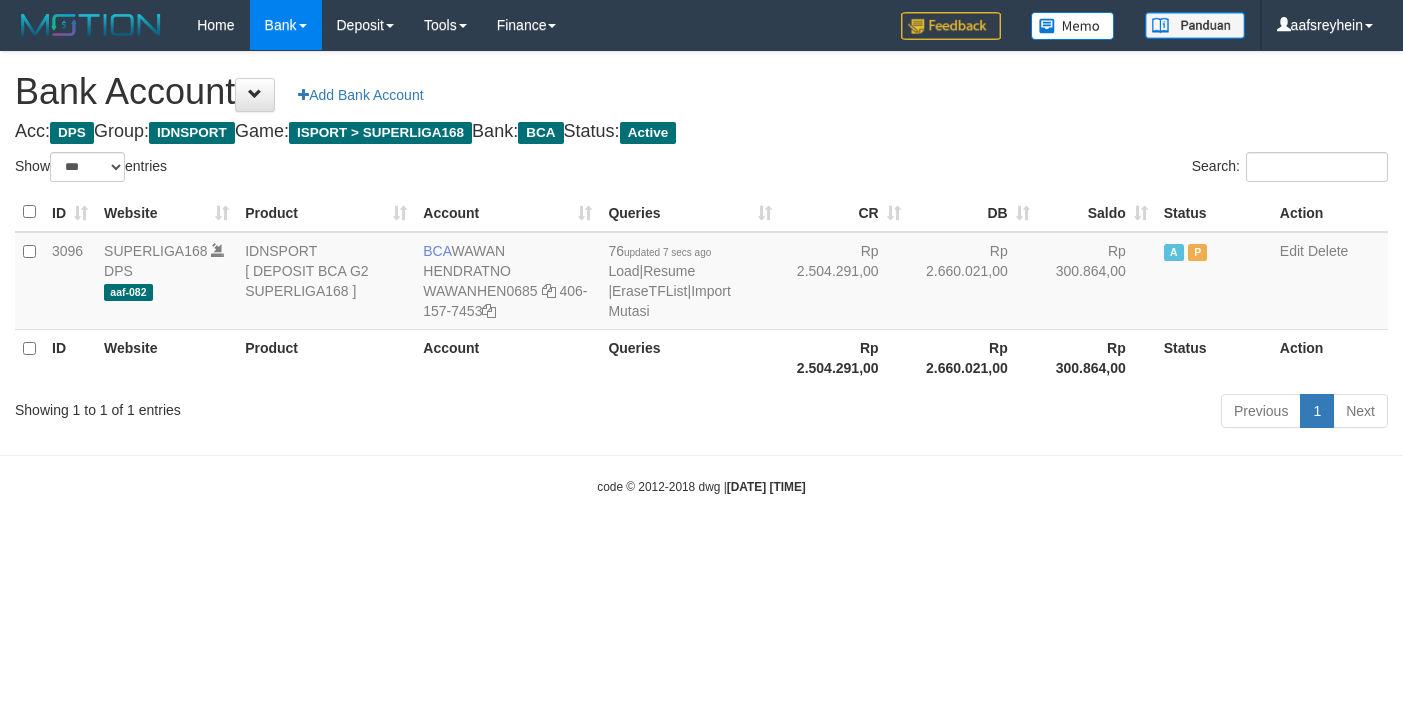 select on "***" 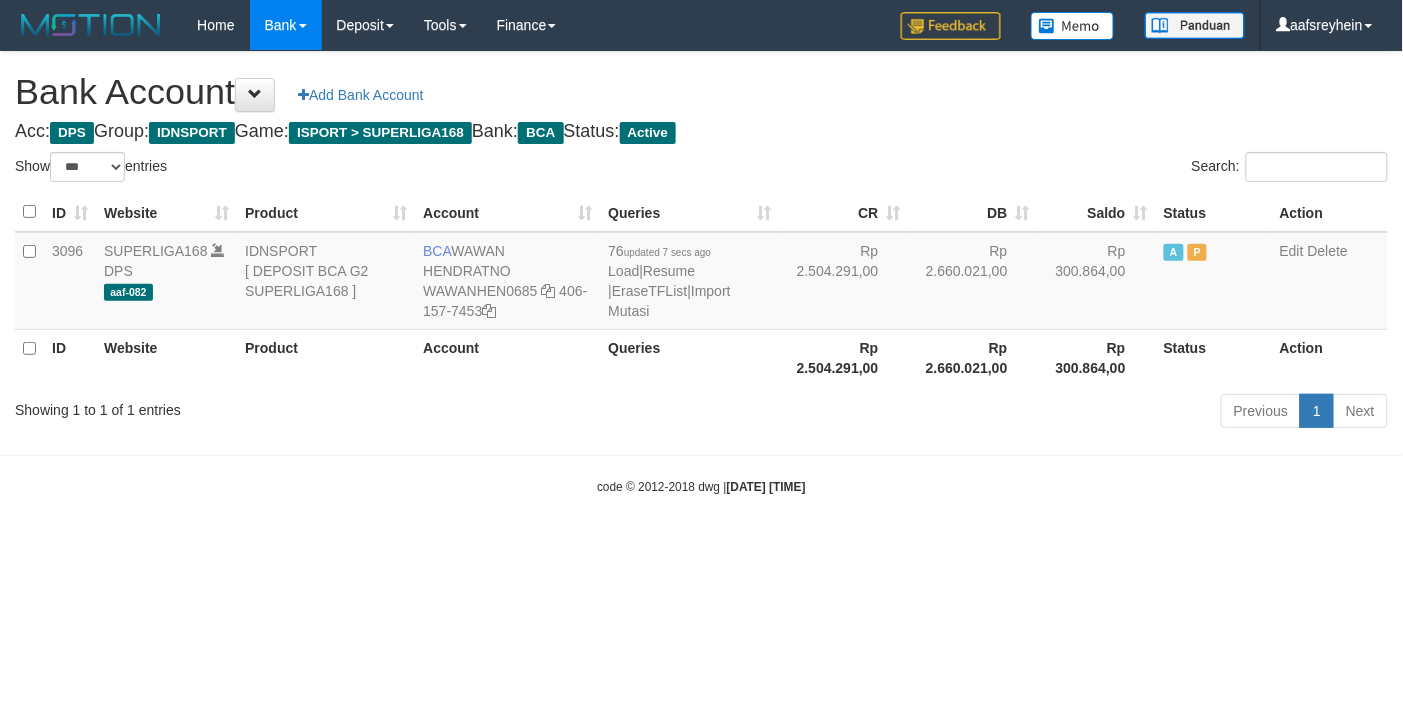 click on "Toggle navigation
Home
Bank
Account List
Load
By Website
Group
[ISPORT]													SUPERLIGA168
By Load Group (DPS)
-" at bounding box center [701, 273] 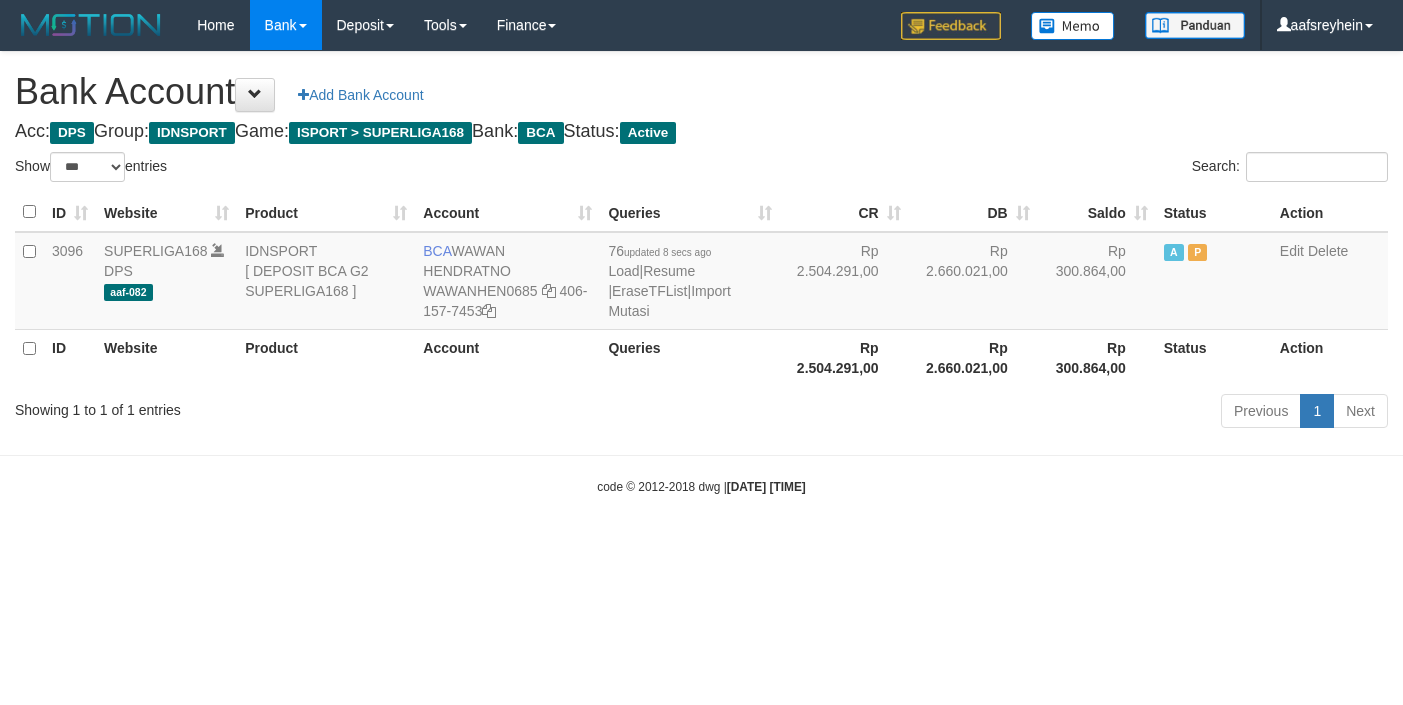 select on "***" 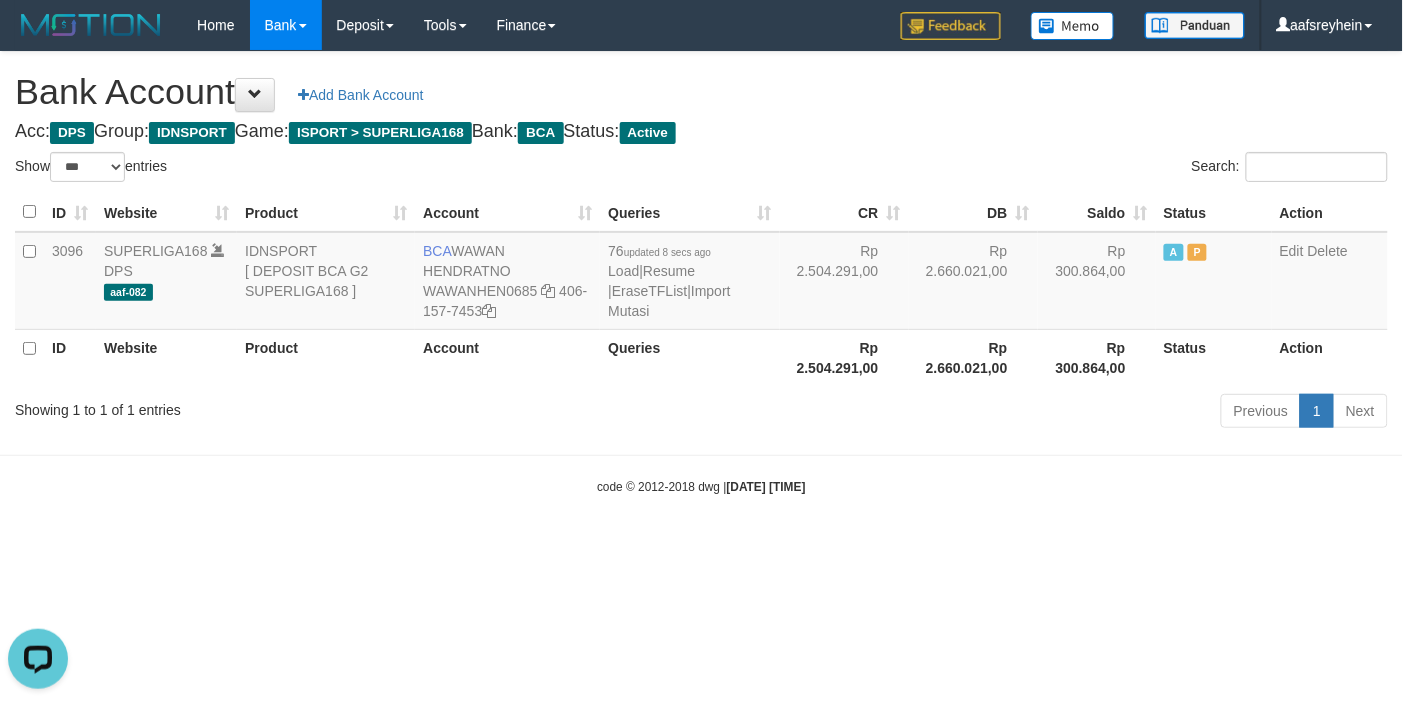 scroll, scrollTop: 0, scrollLeft: 0, axis: both 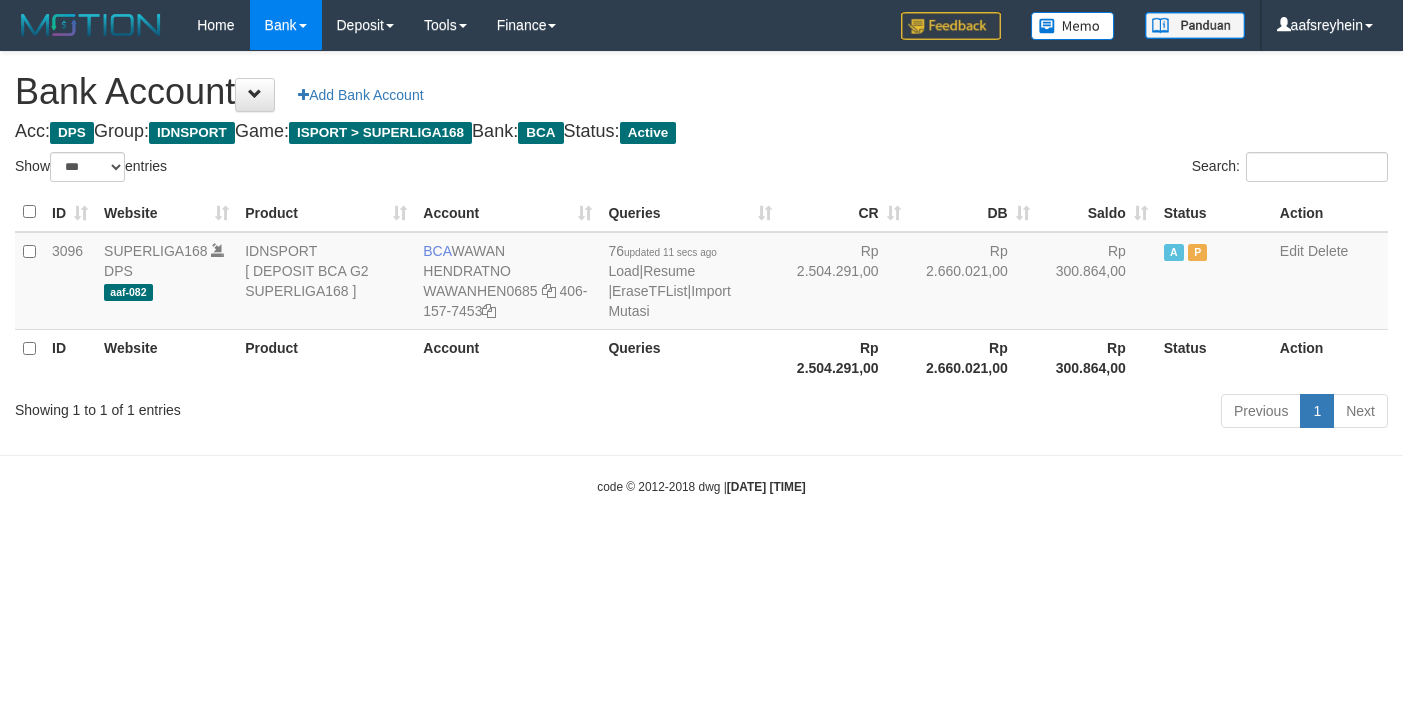 select on "***" 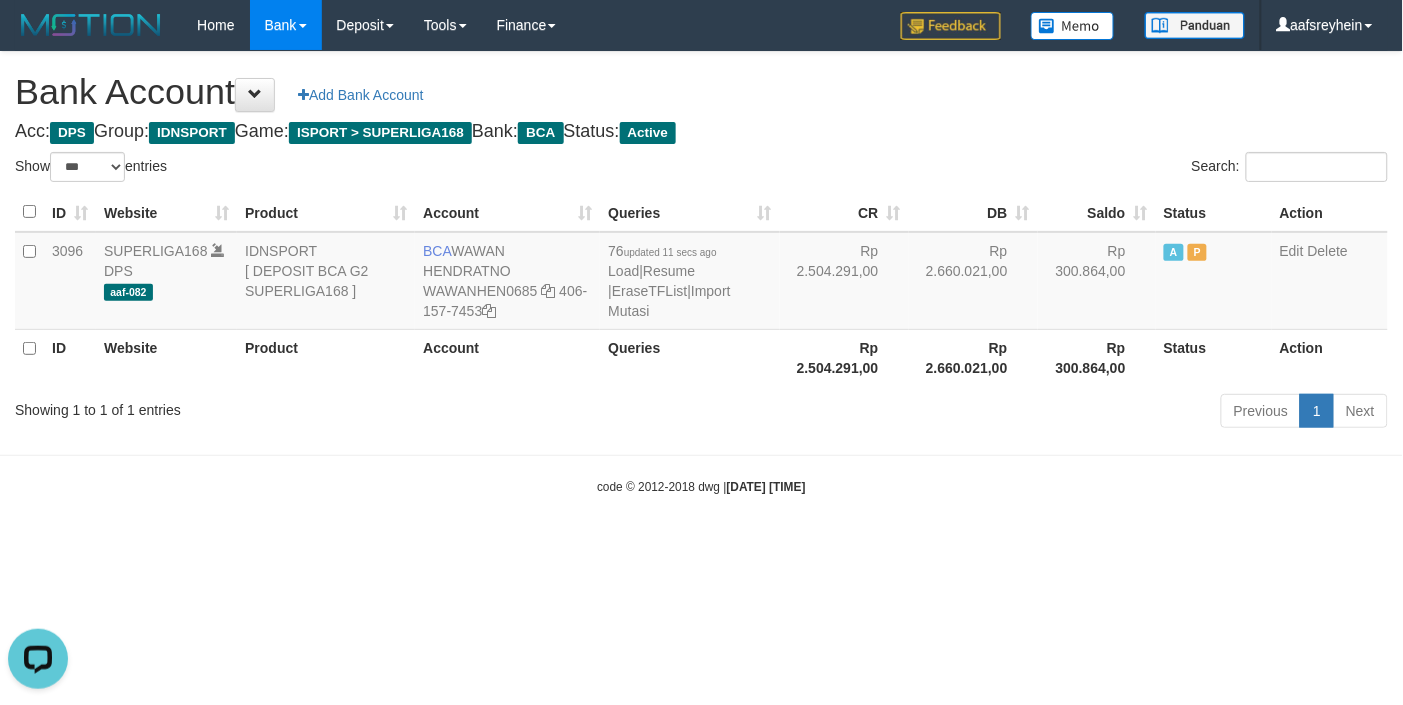 scroll, scrollTop: 0, scrollLeft: 0, axis: both 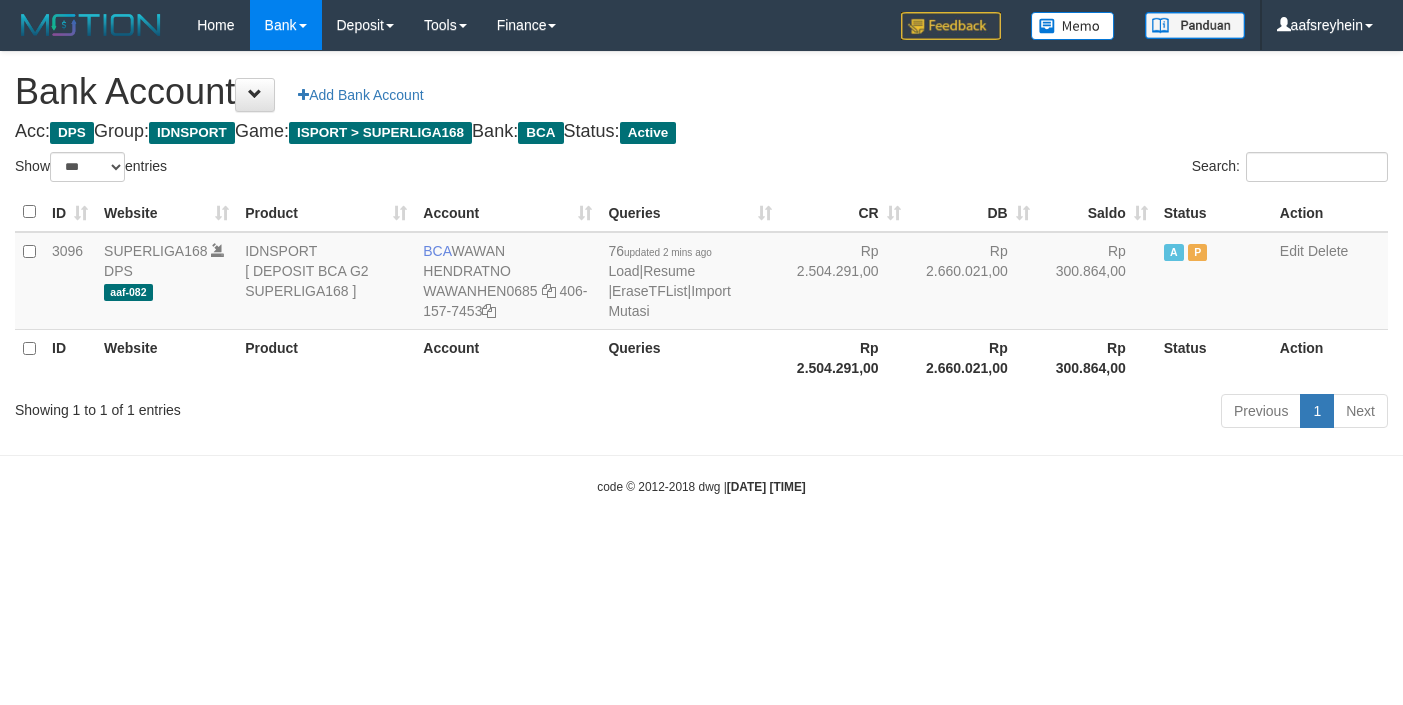 select on "***" 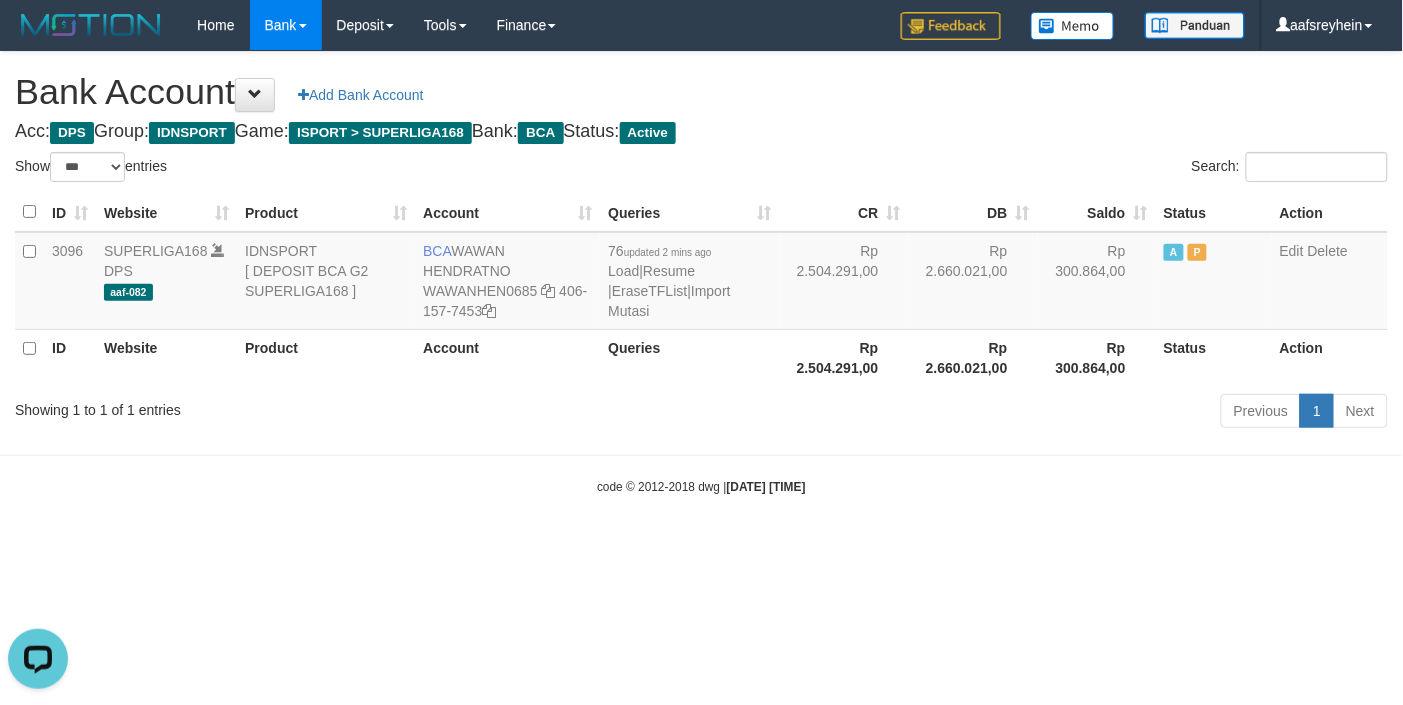 scroll, scrollTop: 0, scrollLeft: 0, axis: both 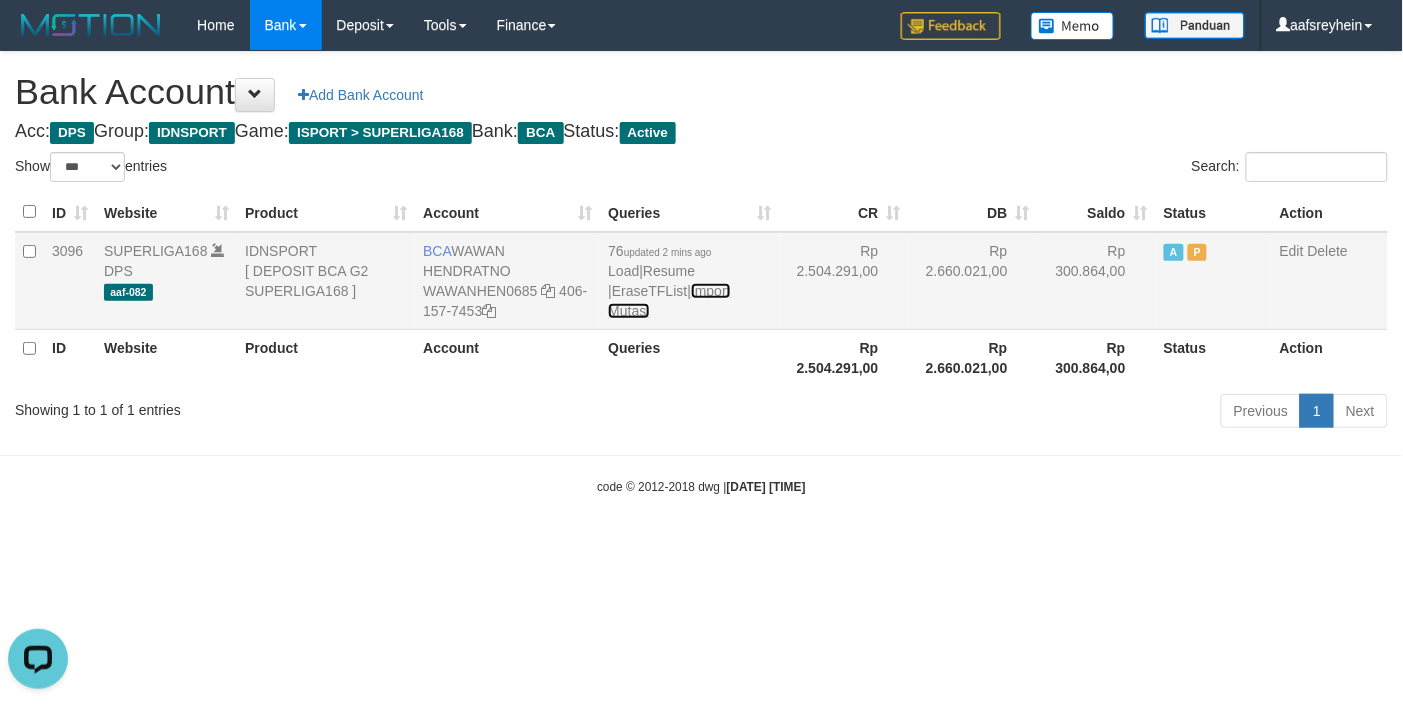 click on "Import Mutasi" at bounding box center (669, 301) 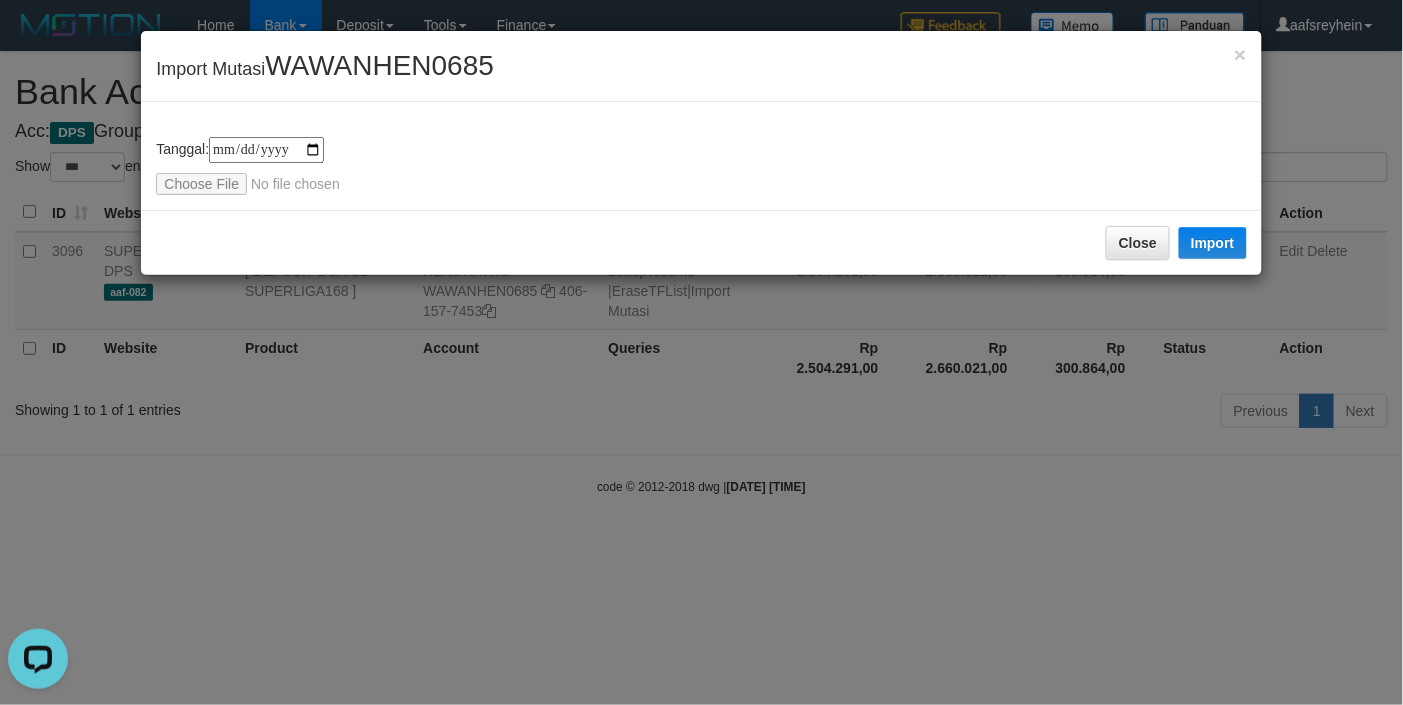 type on "**********" 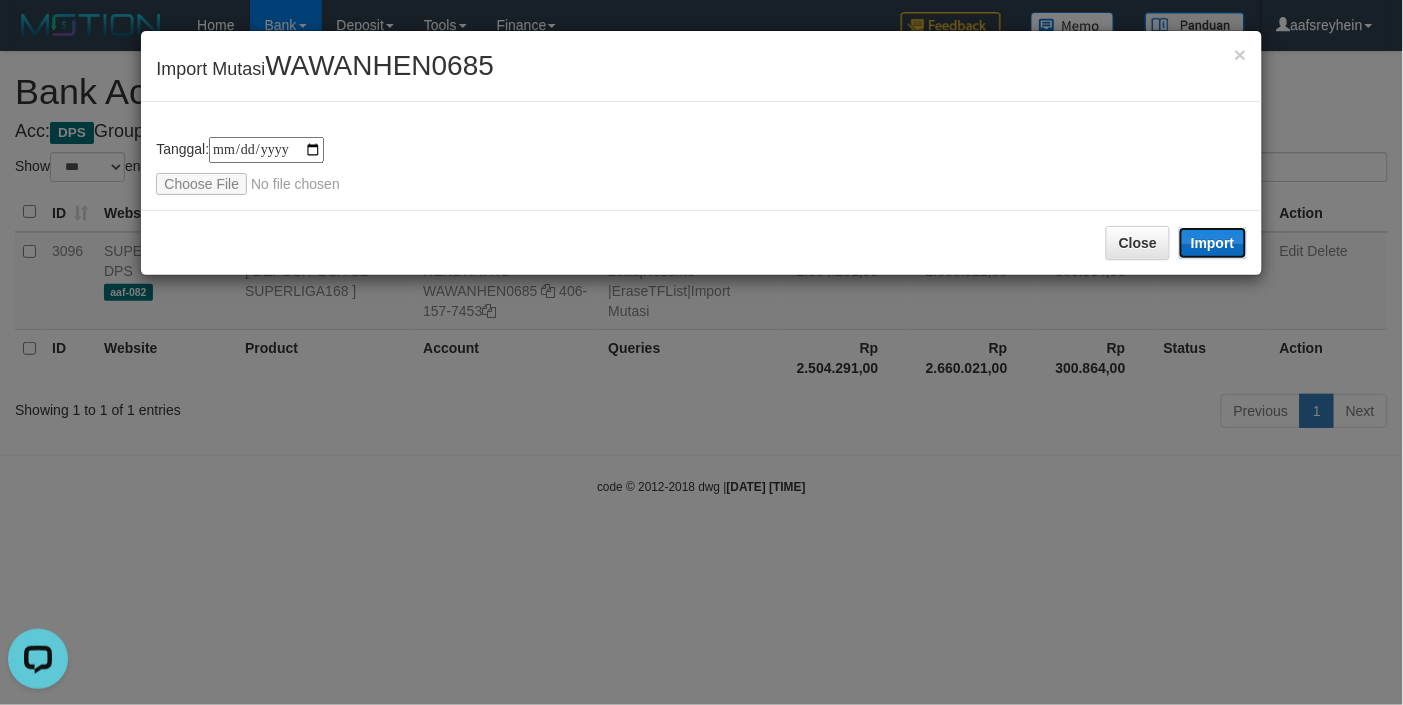 click on "Import" at bounding box center [1213, 243] 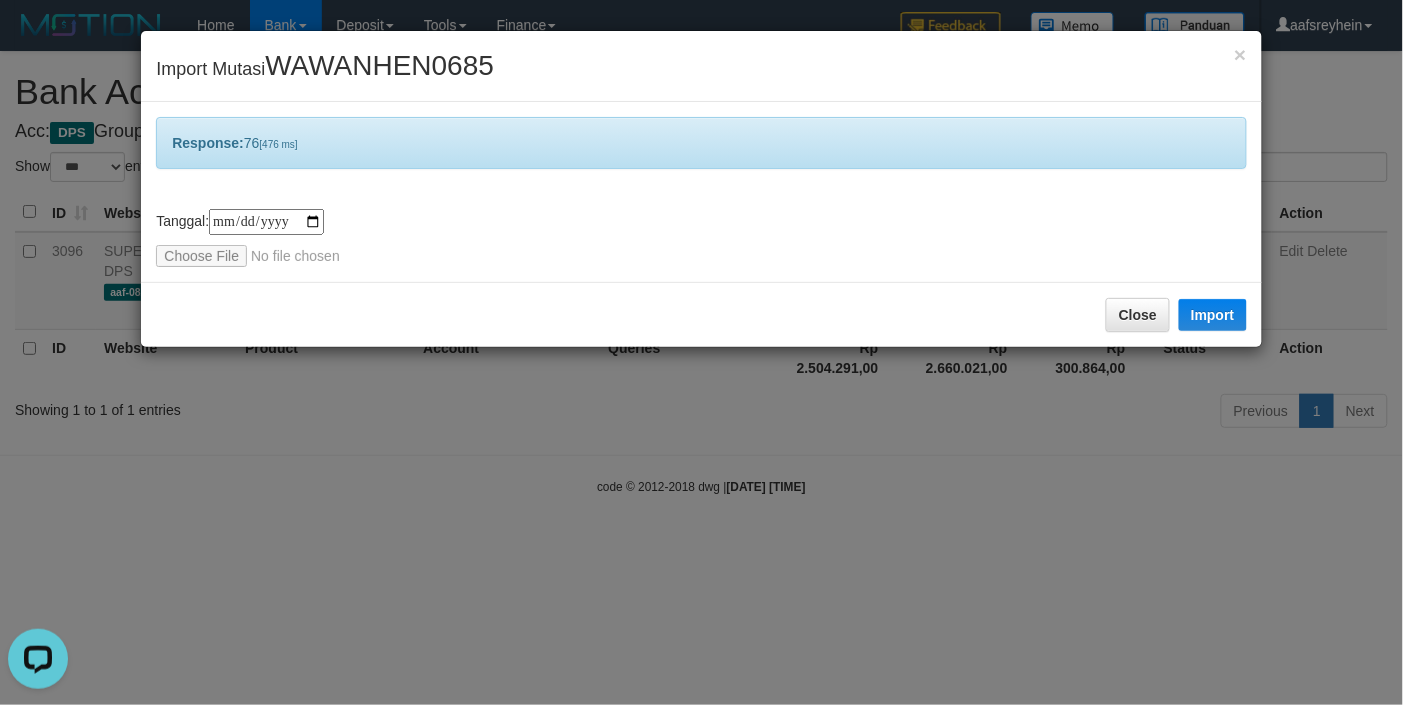 drag, startPoint x: 583, startPoint y: 433, endPoint x: 595, endPoint y: 431, distance: 12.165525 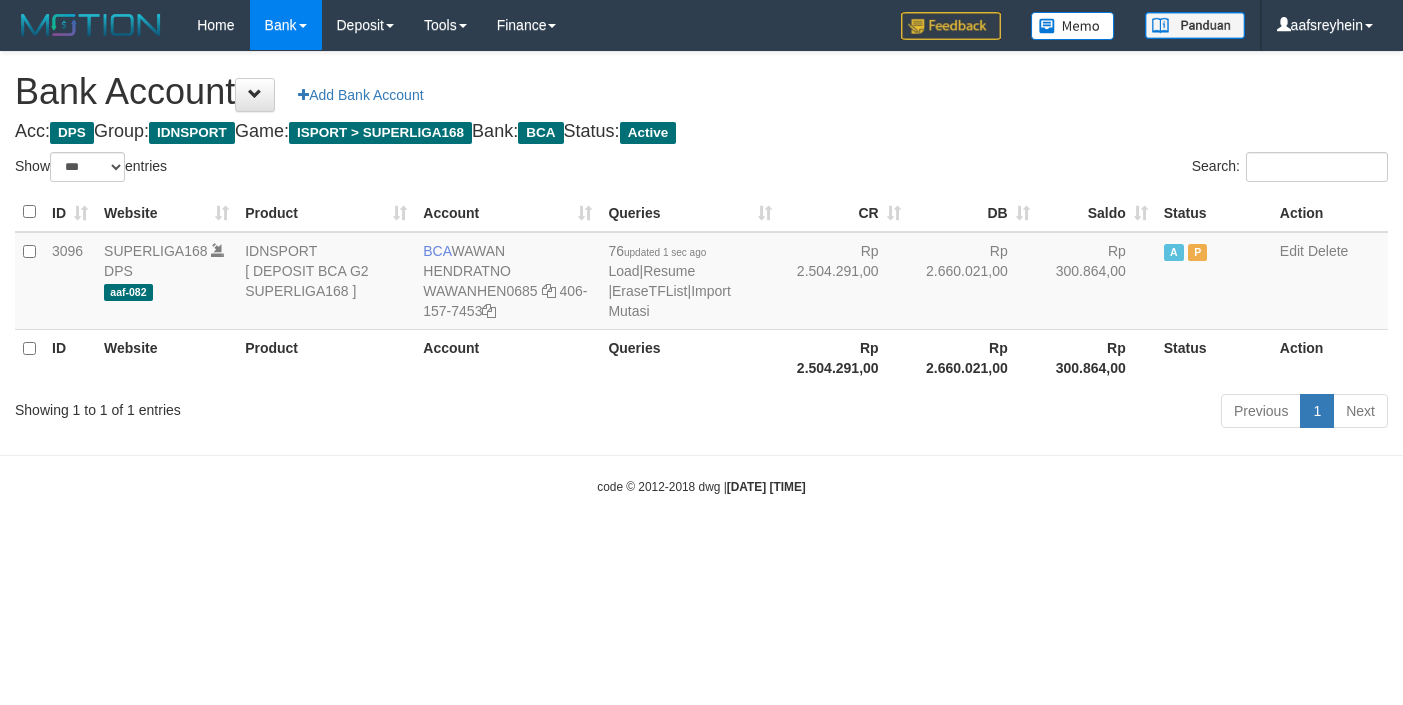 select on "***" 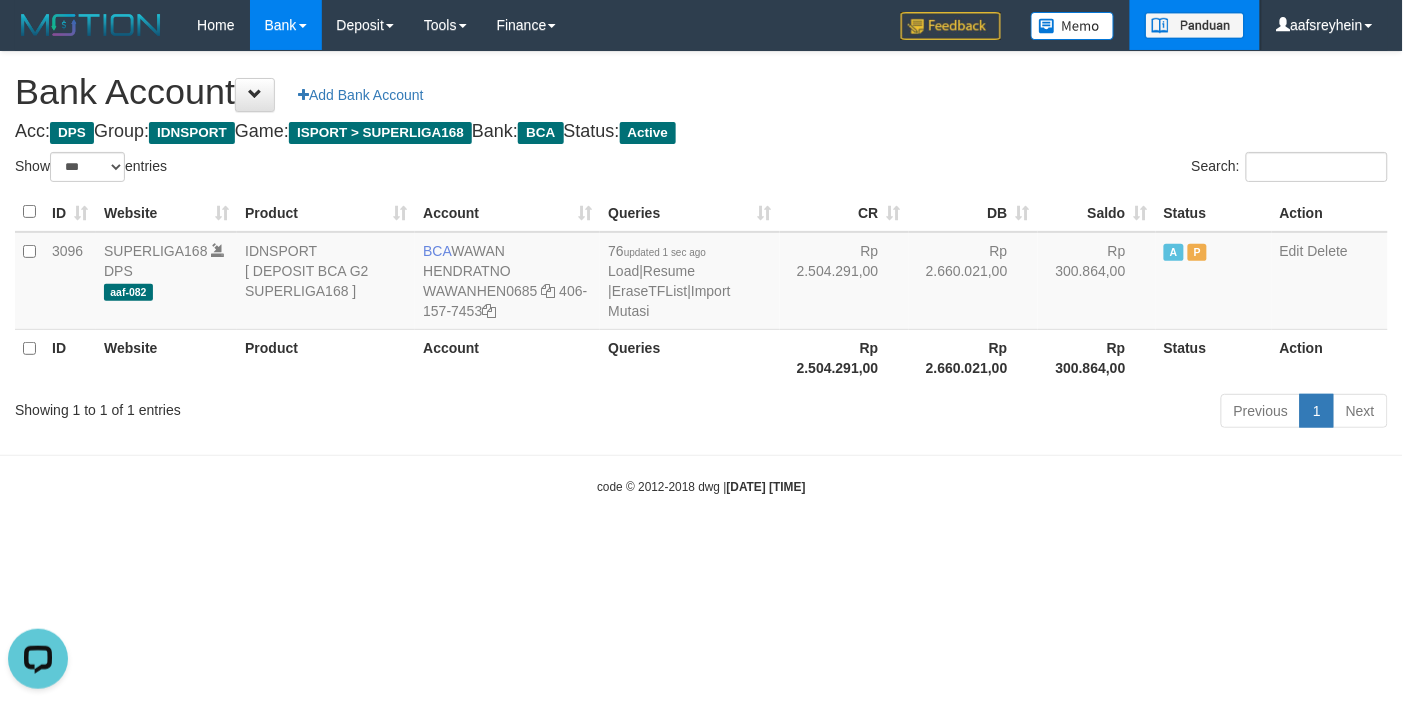 scroll, scrollTop: 0, scrollLeft: 0, axis: both 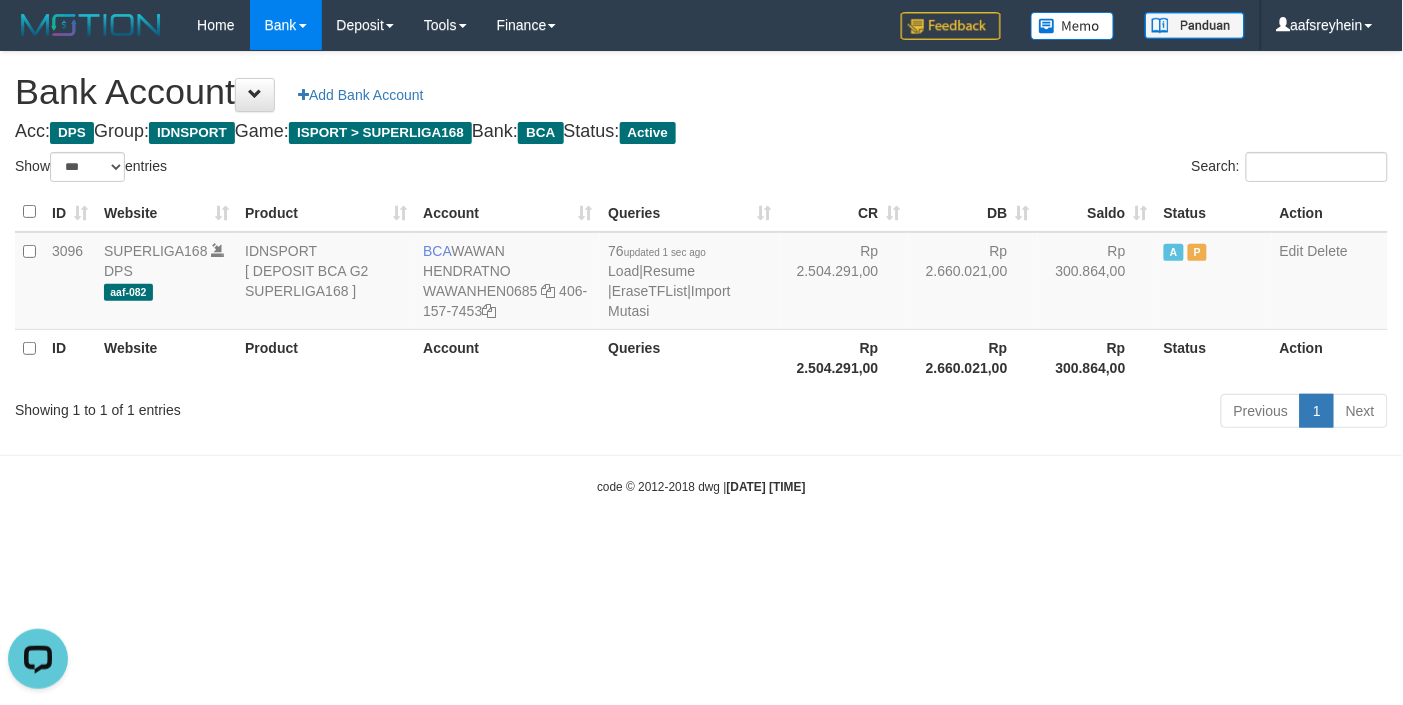 click on "Toggle navigation
Home
Bank
Account List
Load
By Website
Group
[ISPORT]													SUPERLIGA168
By Load Group (DPS)
-" at bounding box center (701, 273) 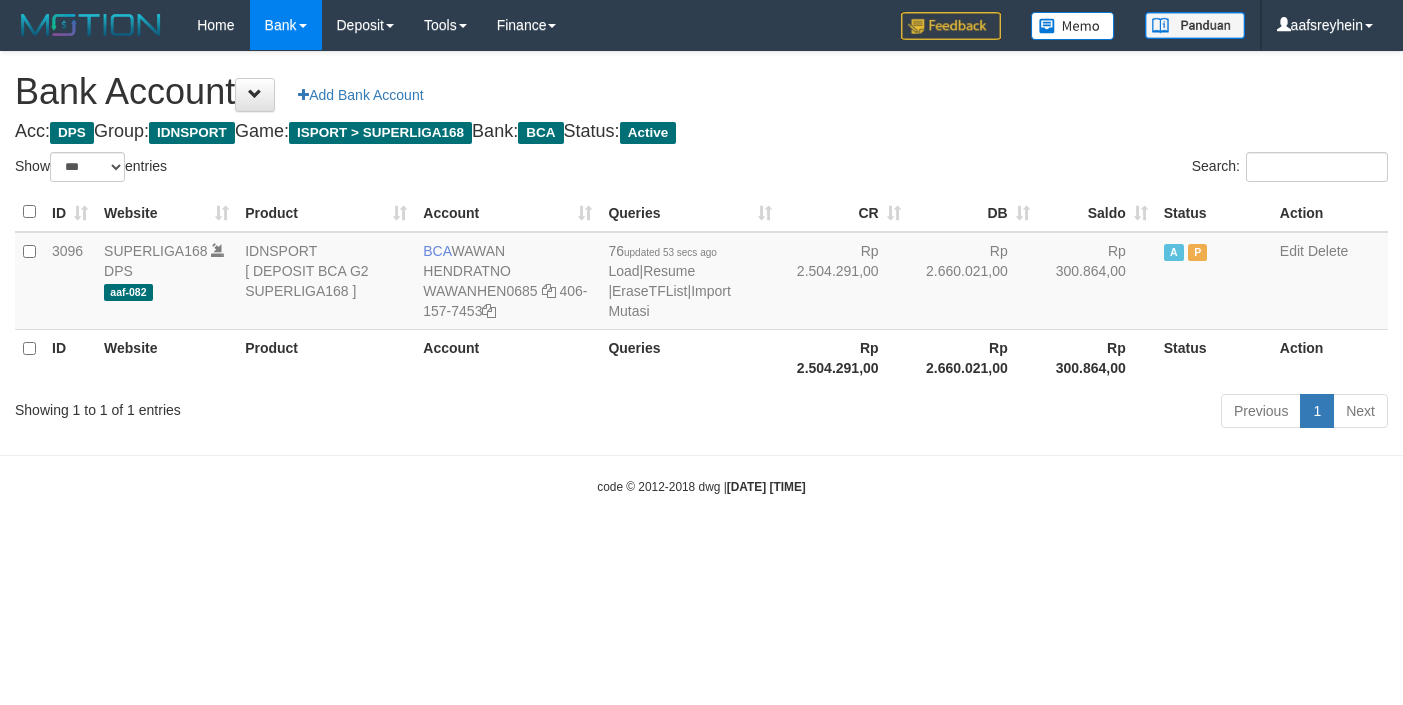 select on "***" 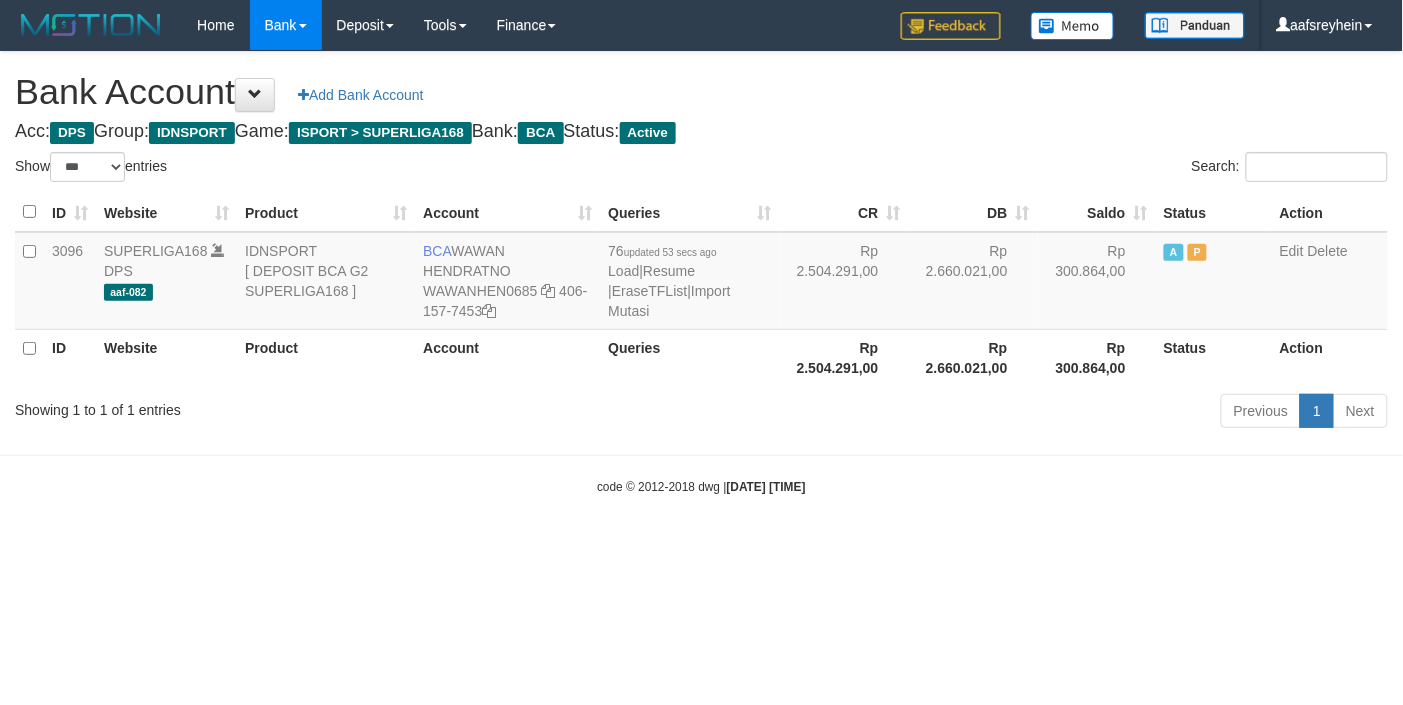 click on "Previous 1 Next" at bounding box center [994, 413] 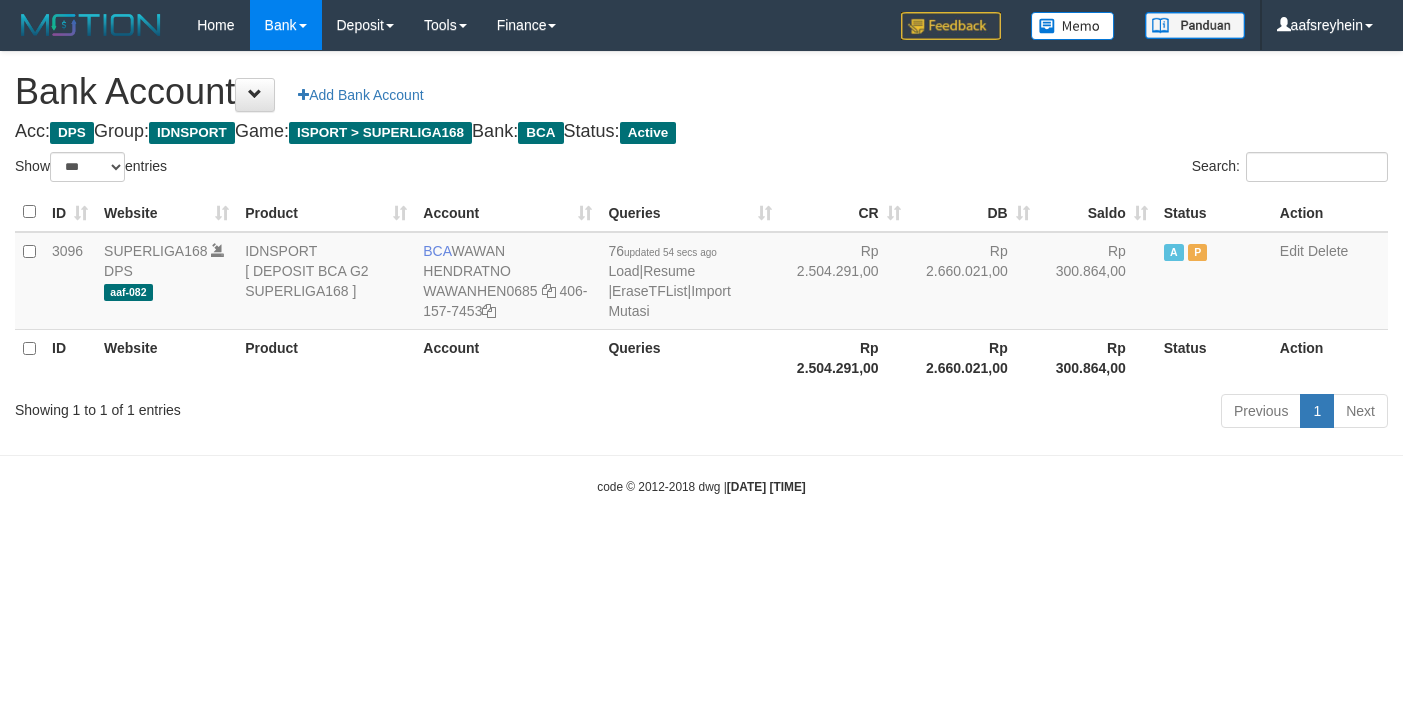 select on "***" 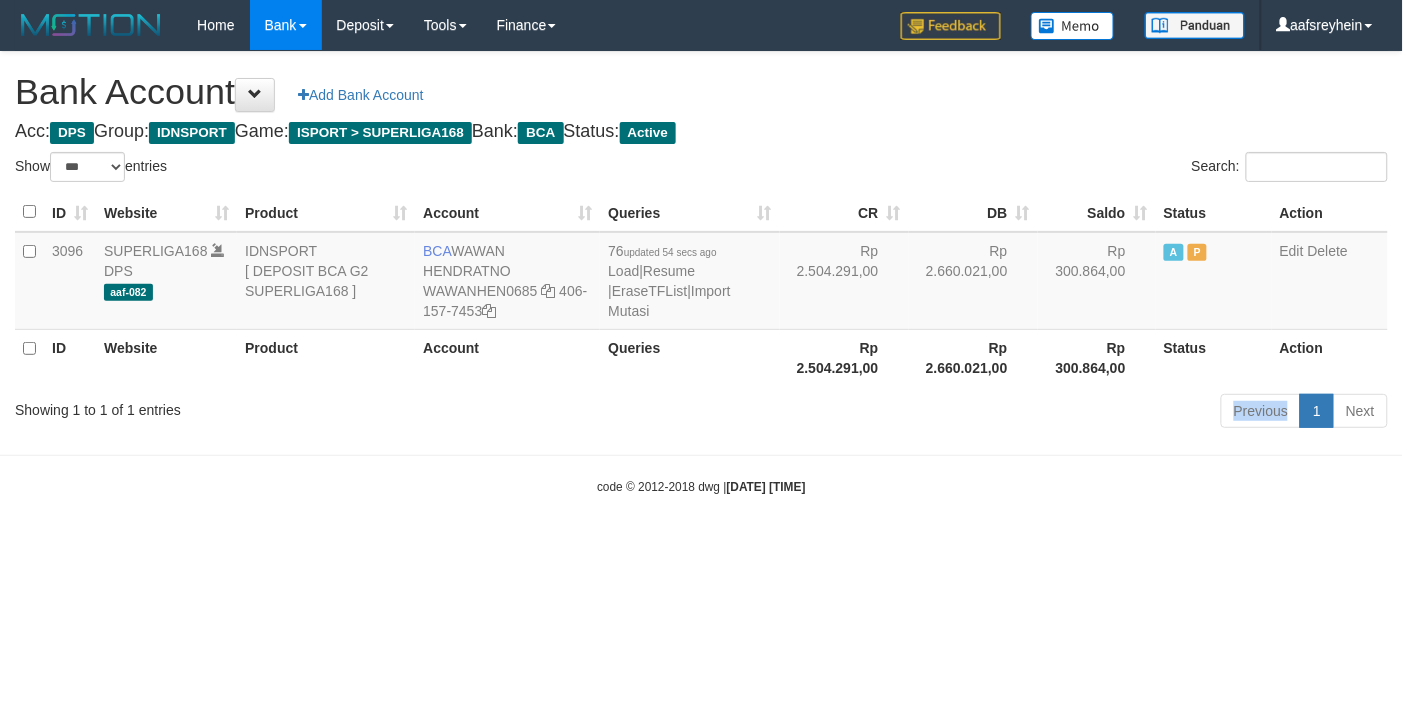 click on "Previous 1 Next" at bounding box center (994, 413) 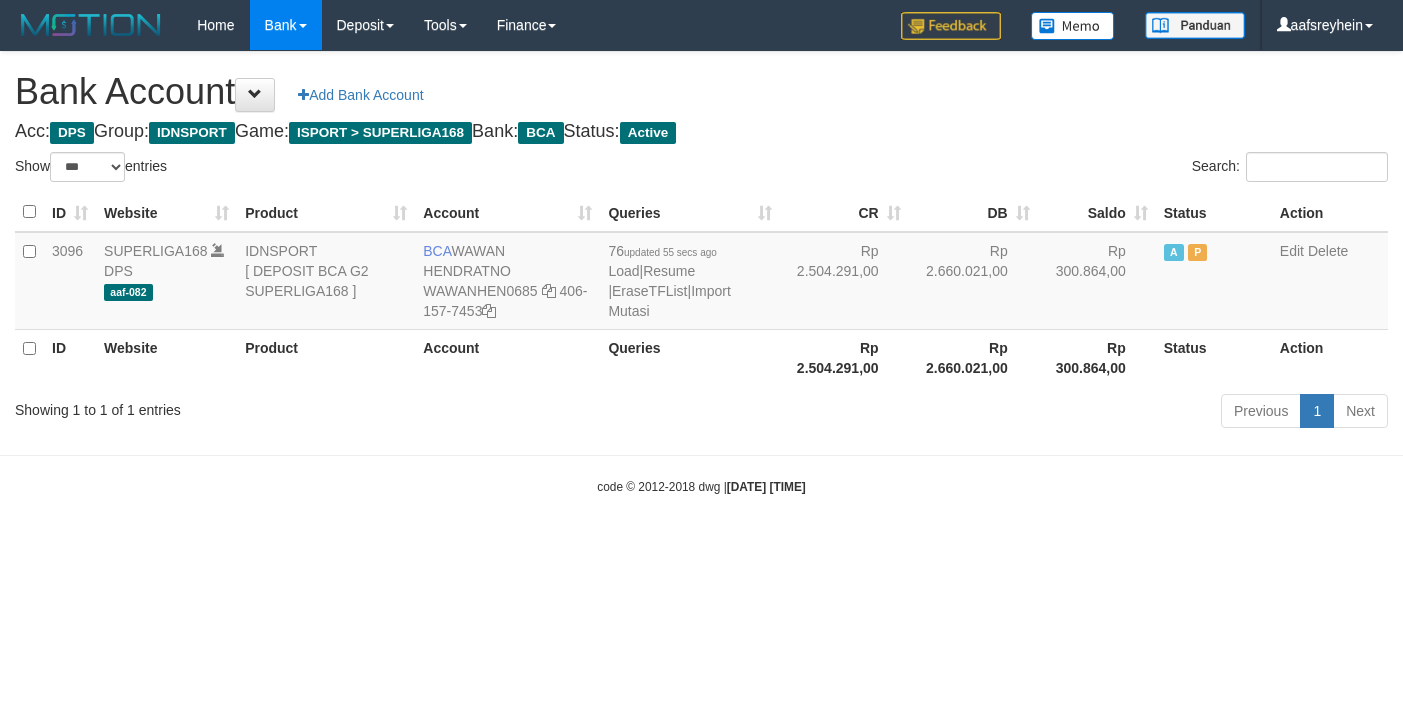 select on "***" 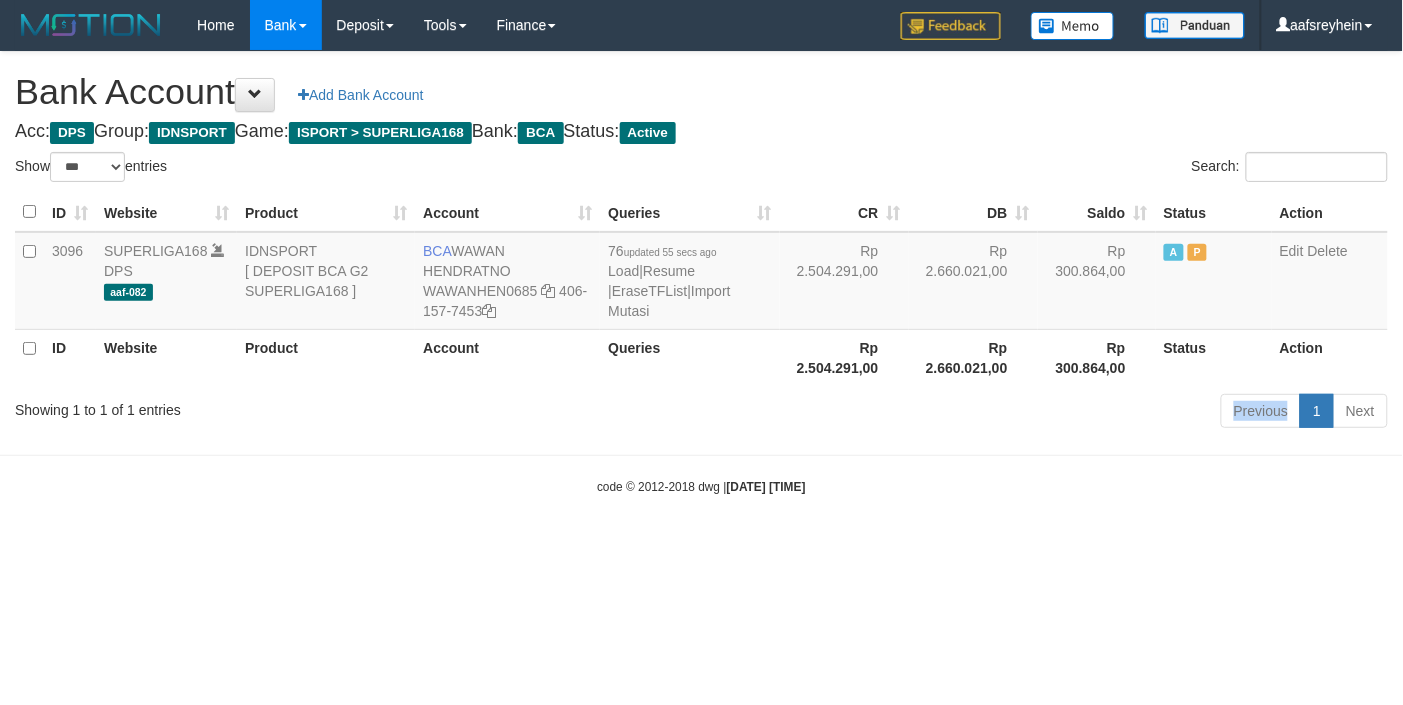 click on "Previous 1 Next" at bounding box center [994, 413] 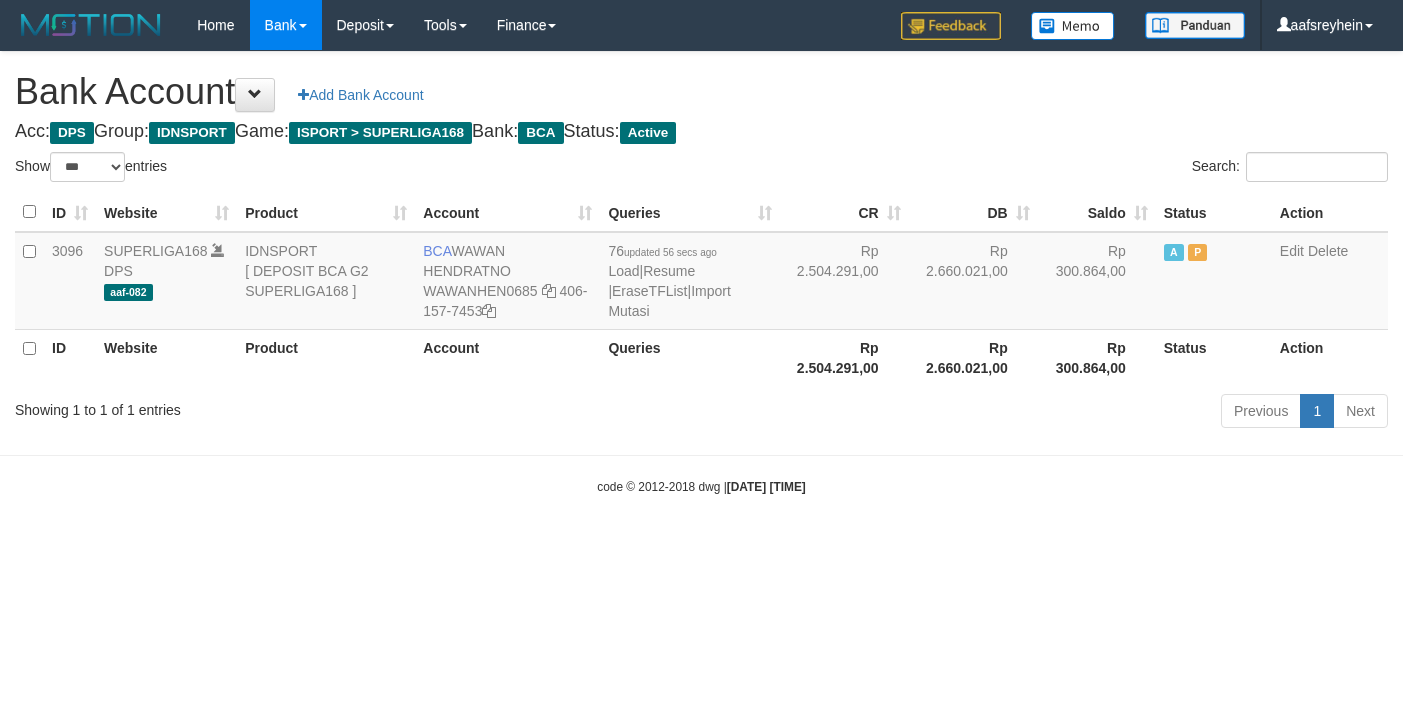 select on "***" 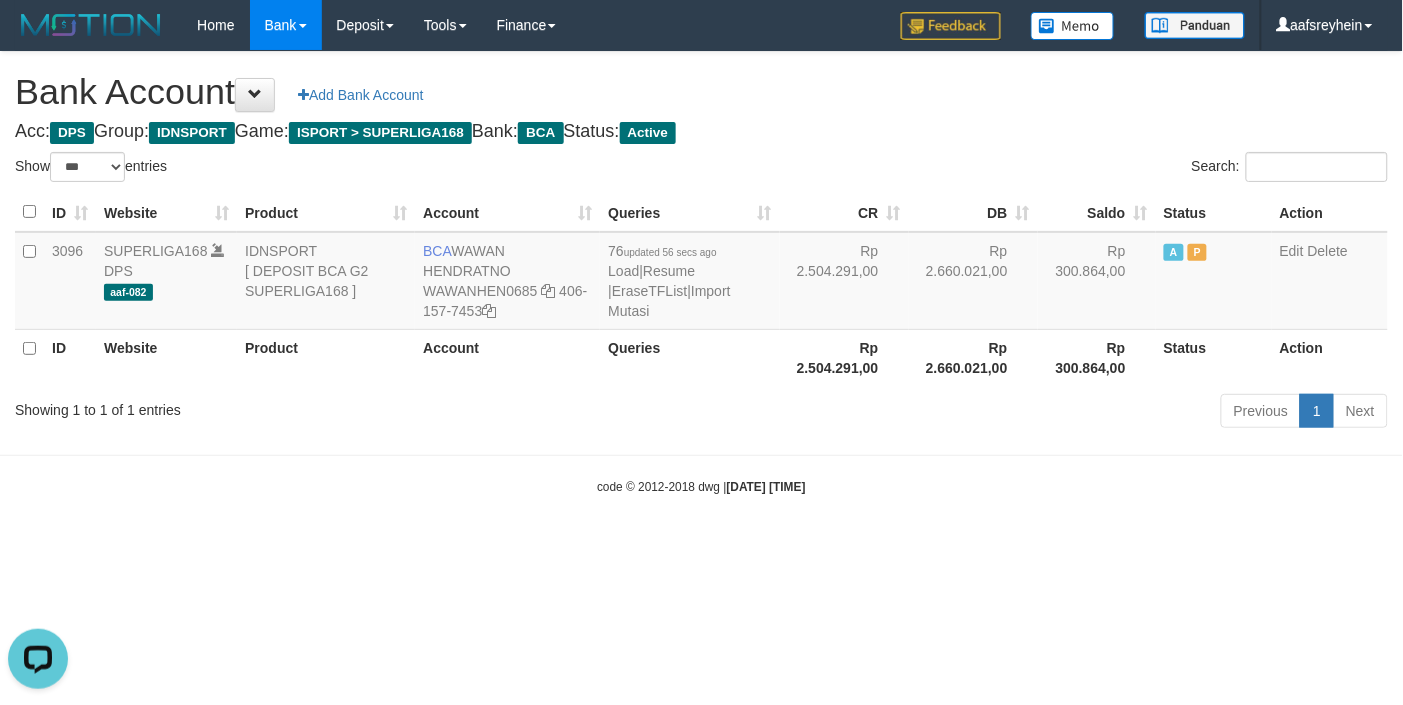 scroll, scrollTop: 0, scrollLeft: 0, axis: both 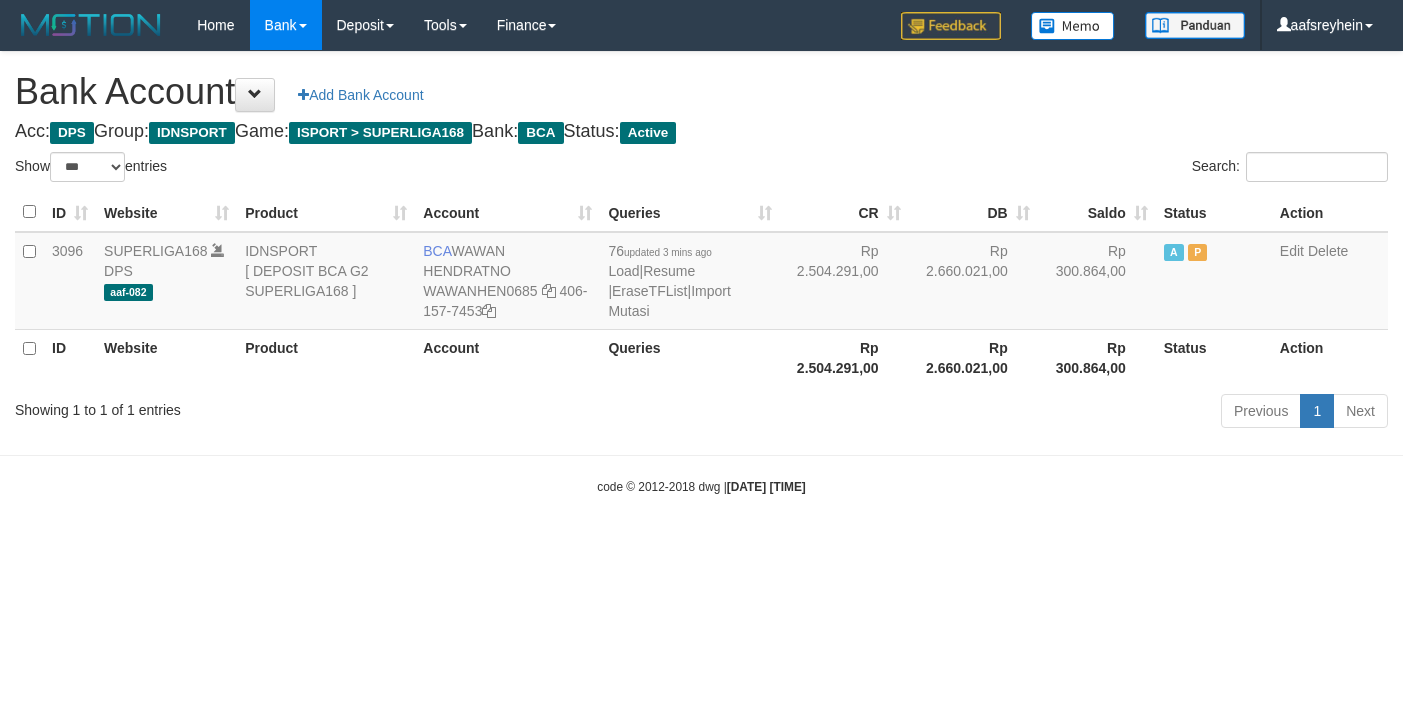 select on "***" 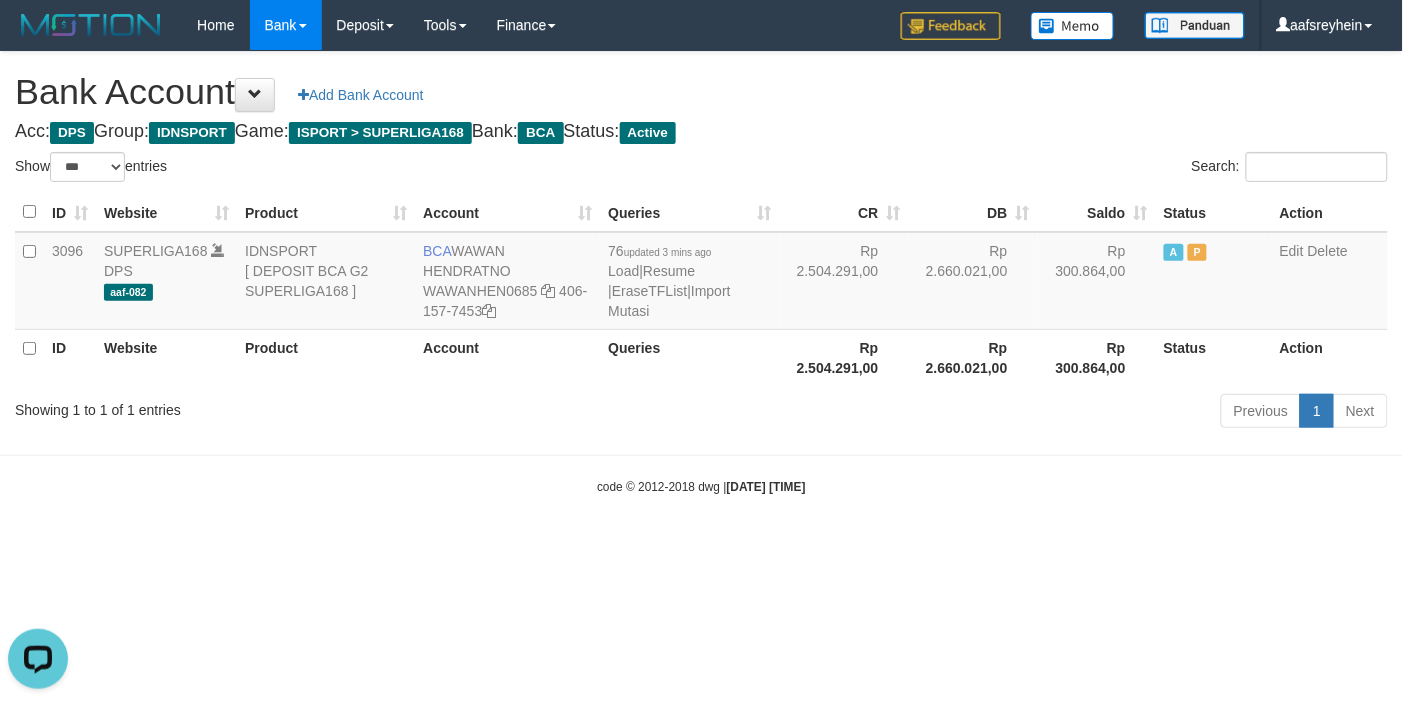 scroll, scrollTop: 0, scrollLeft: 0, axis: both 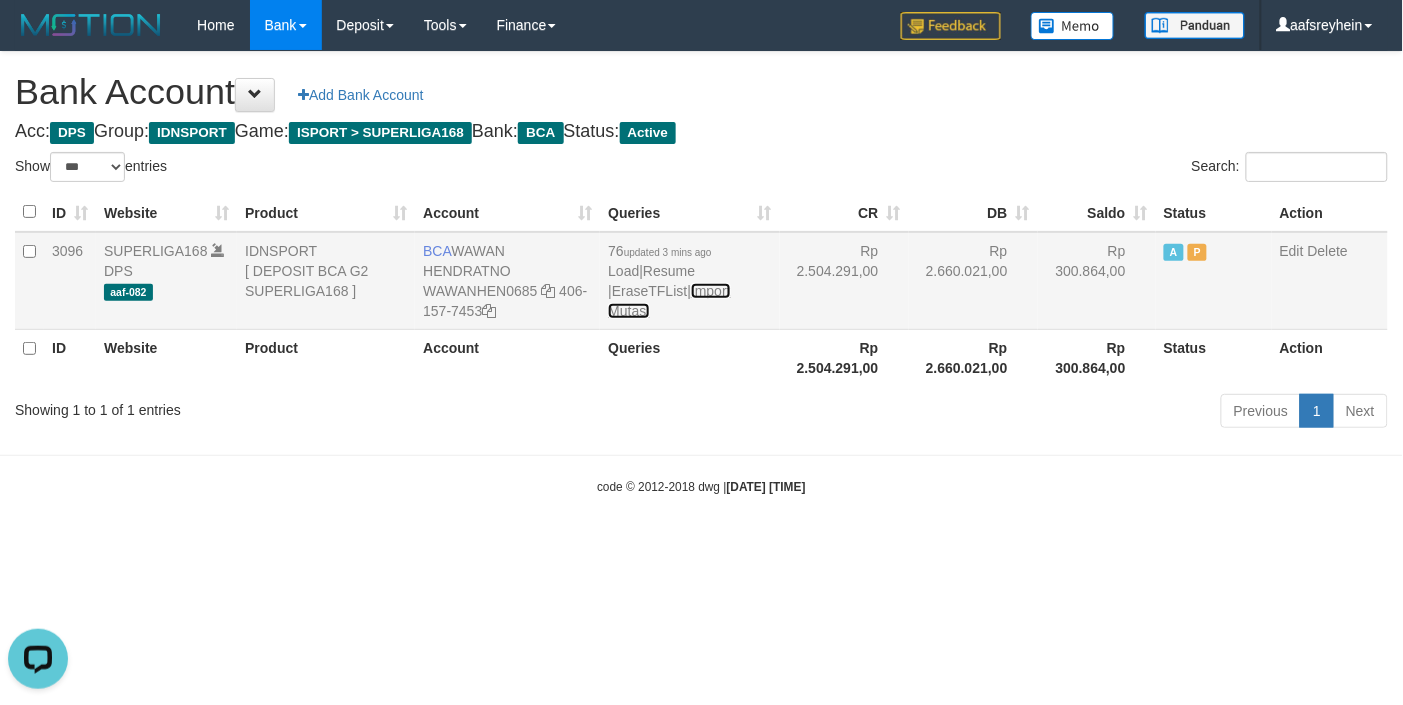 click on "Import Mutasi" at bounding box center (669, 301) 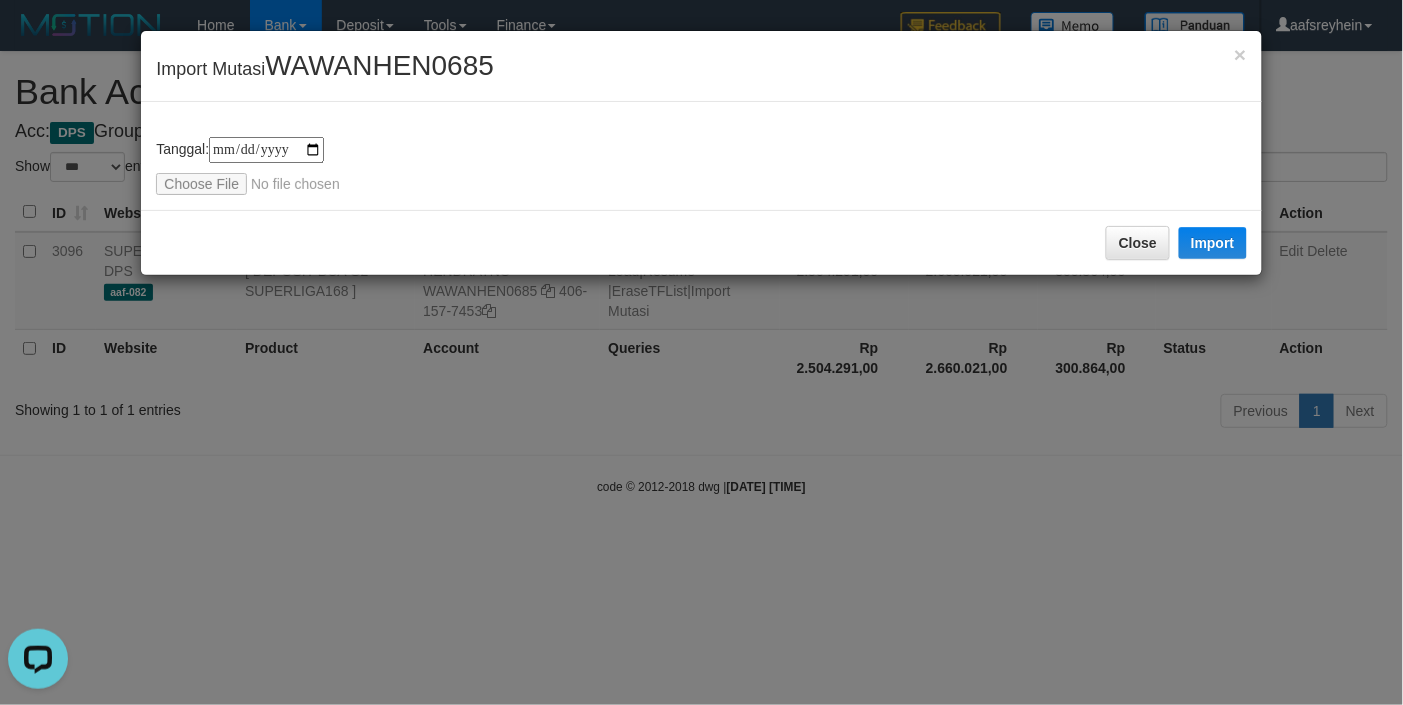 type on "**********" 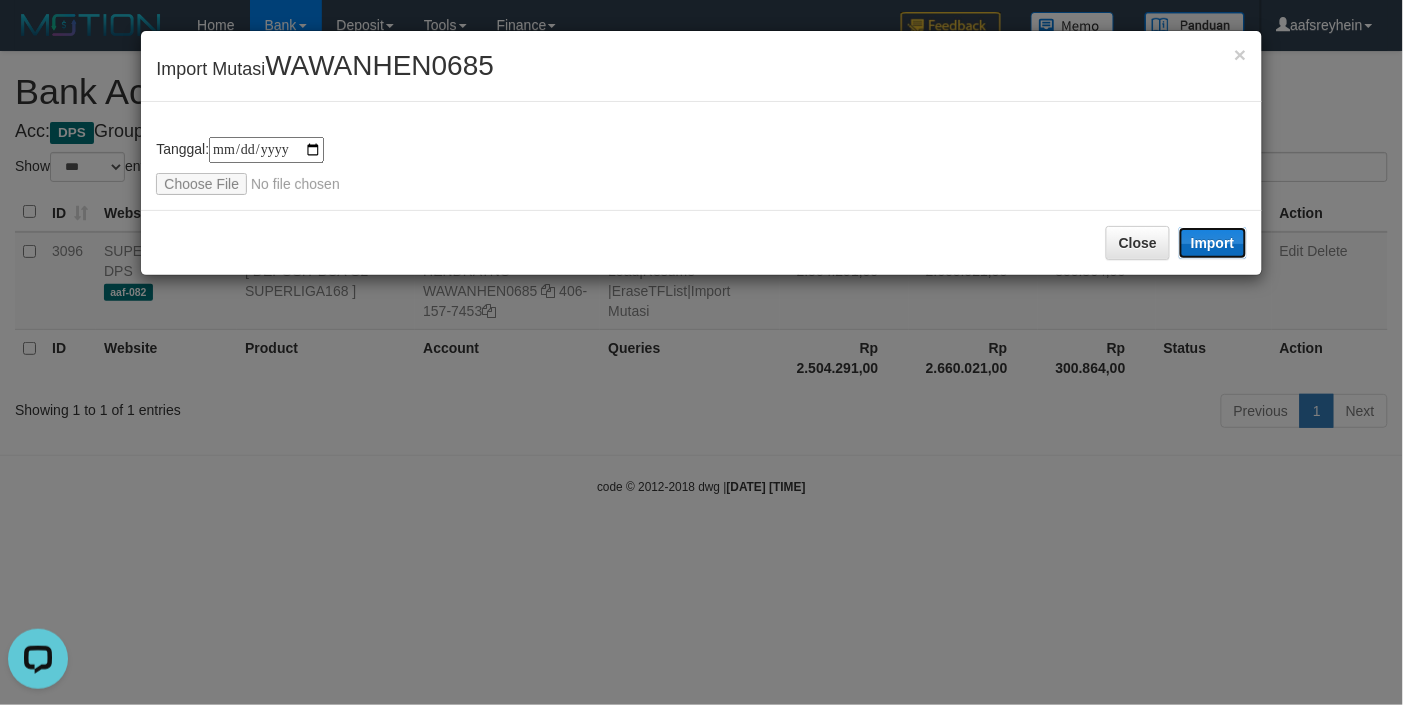 click on "Import" at bounding box center (1213, 243) 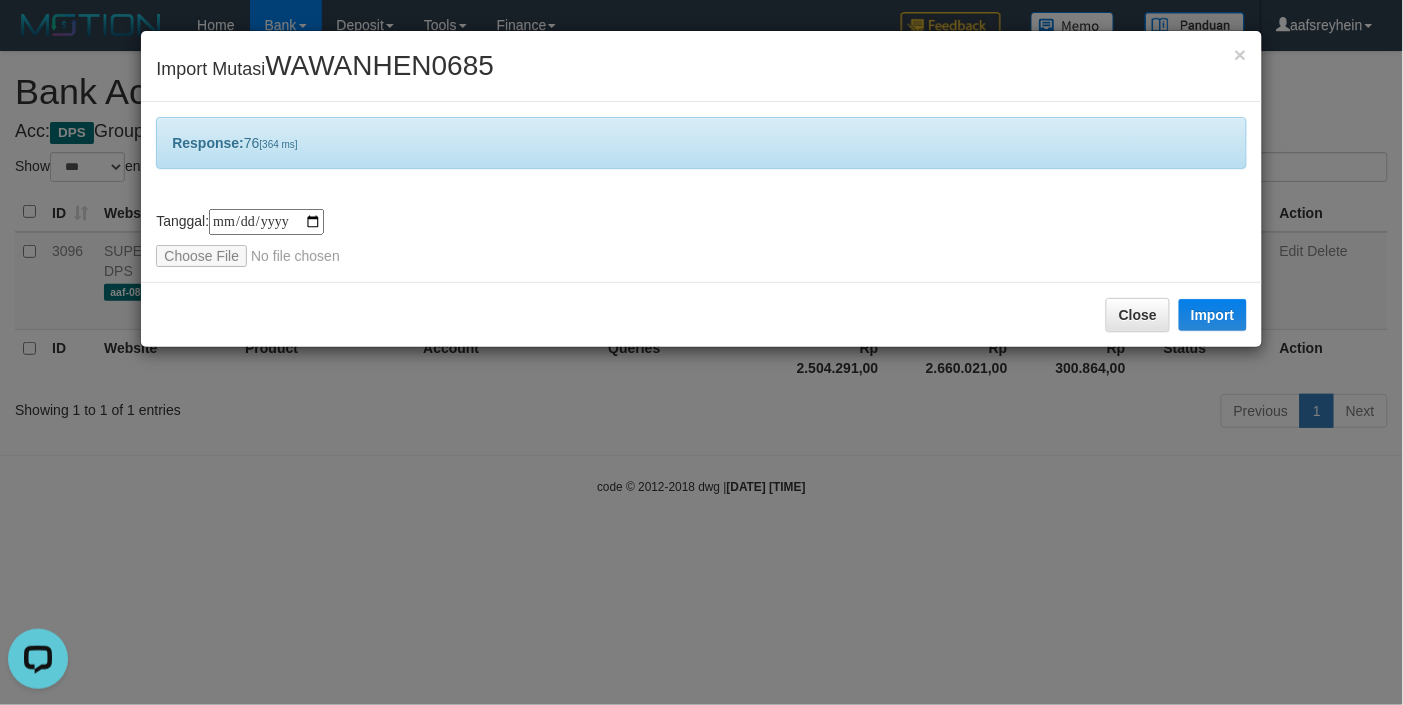 click on "**********" at bounding box center (701, 352) 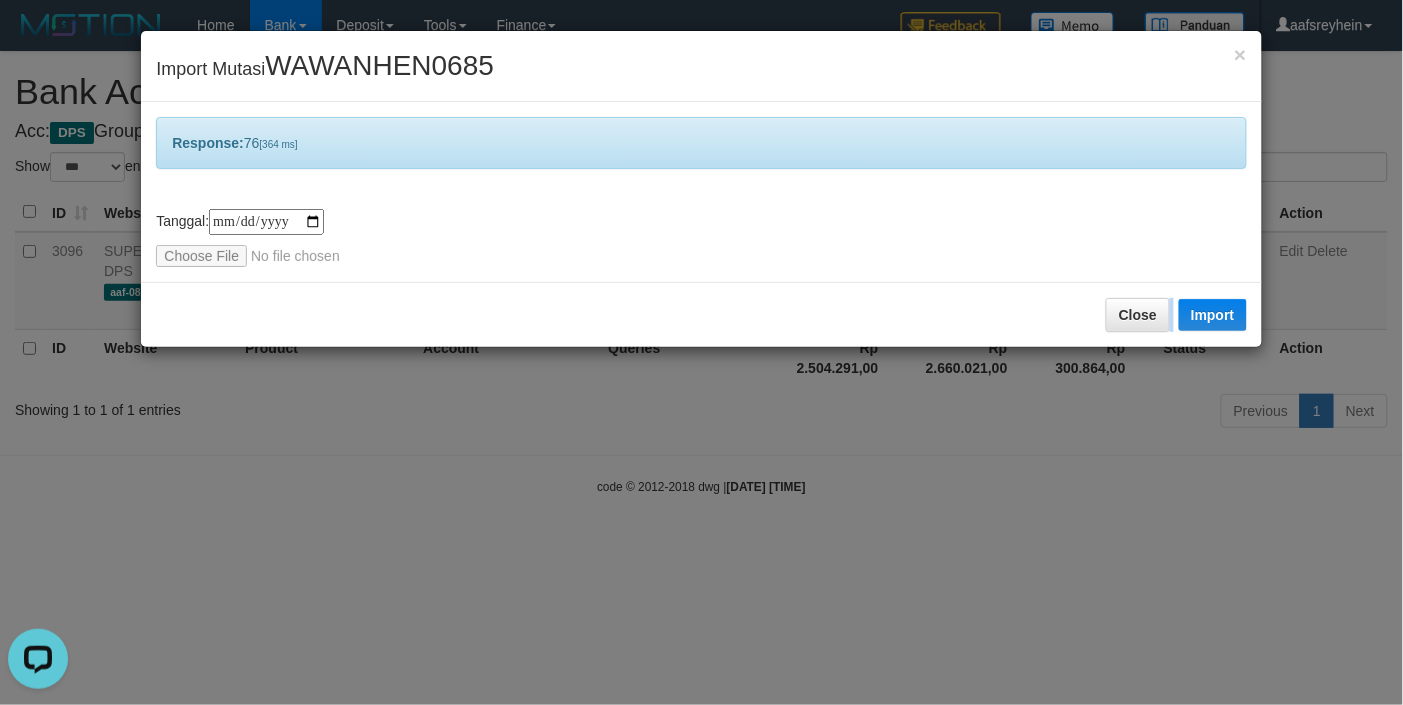 click on "**********" at bounding box center [701, 352] 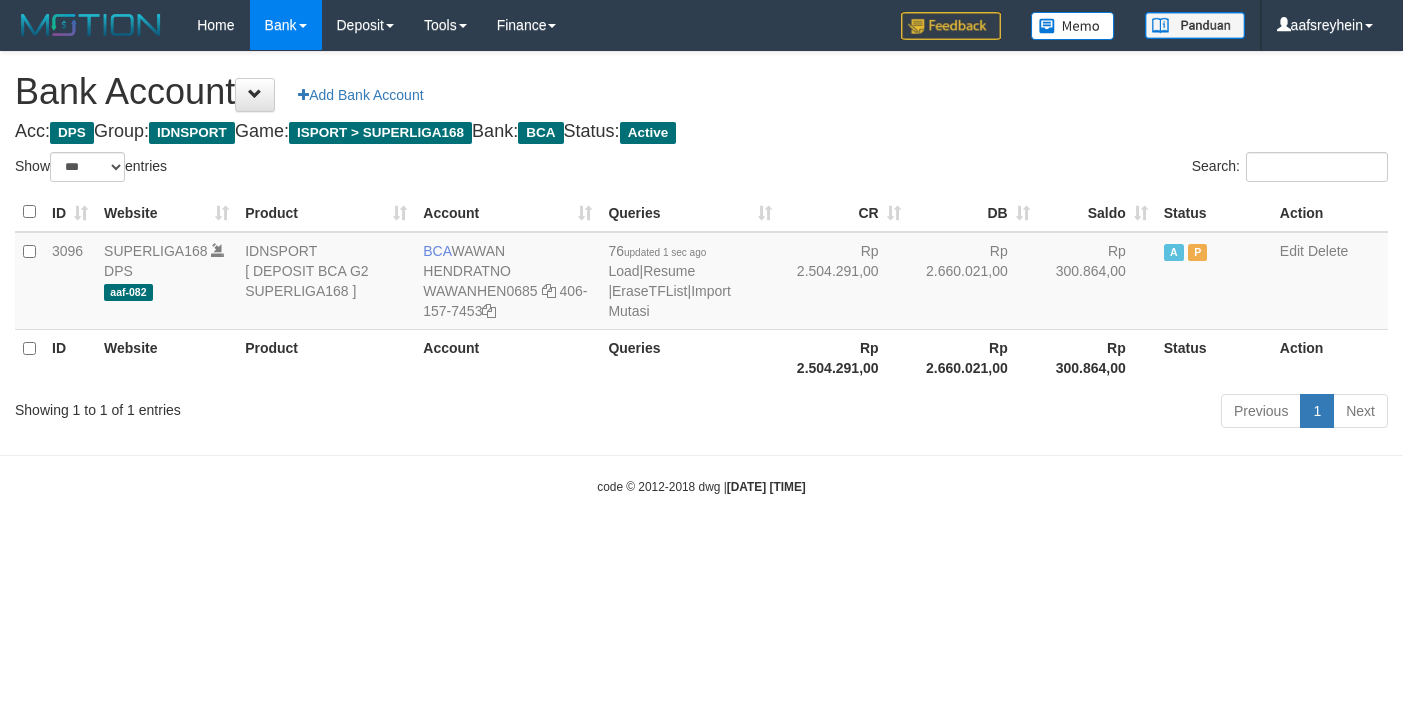 select on "***" 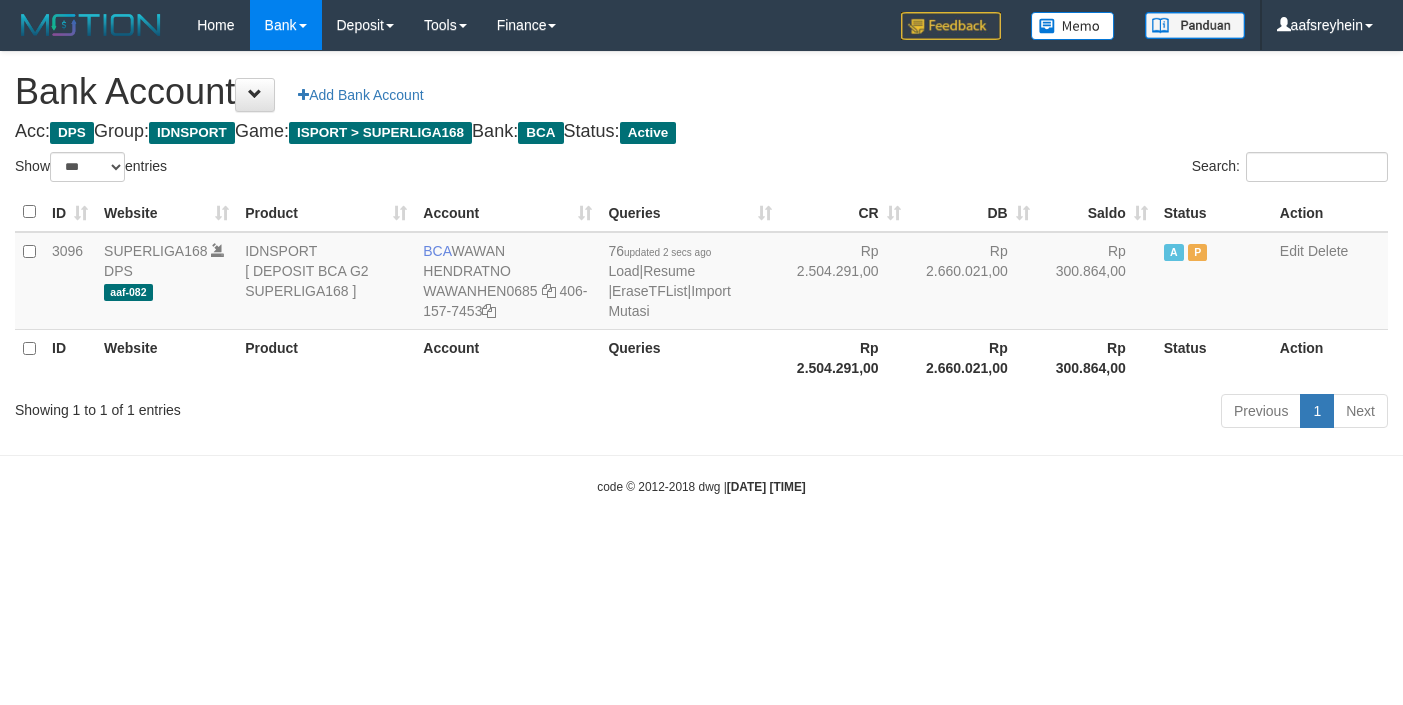 select on "***" 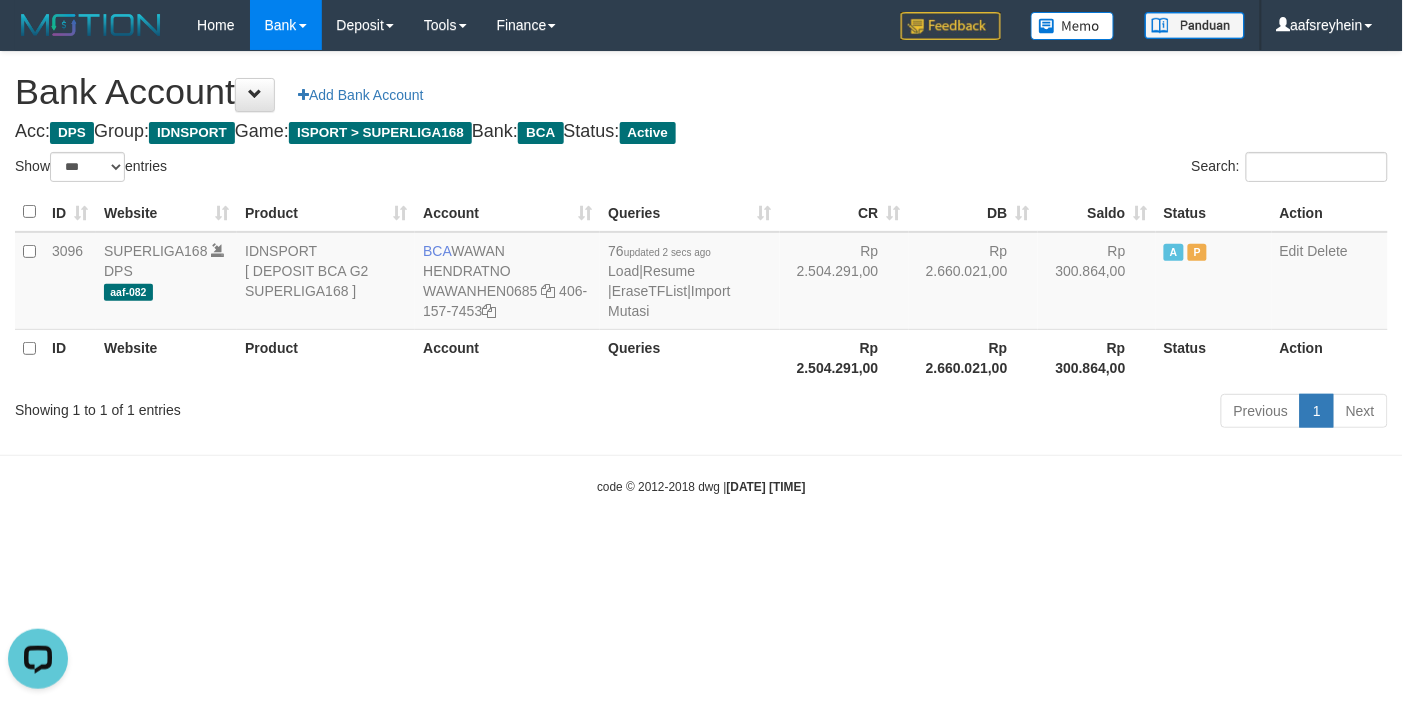 scroll, scrollTop: 0, scrollLeft: 0, axis: both 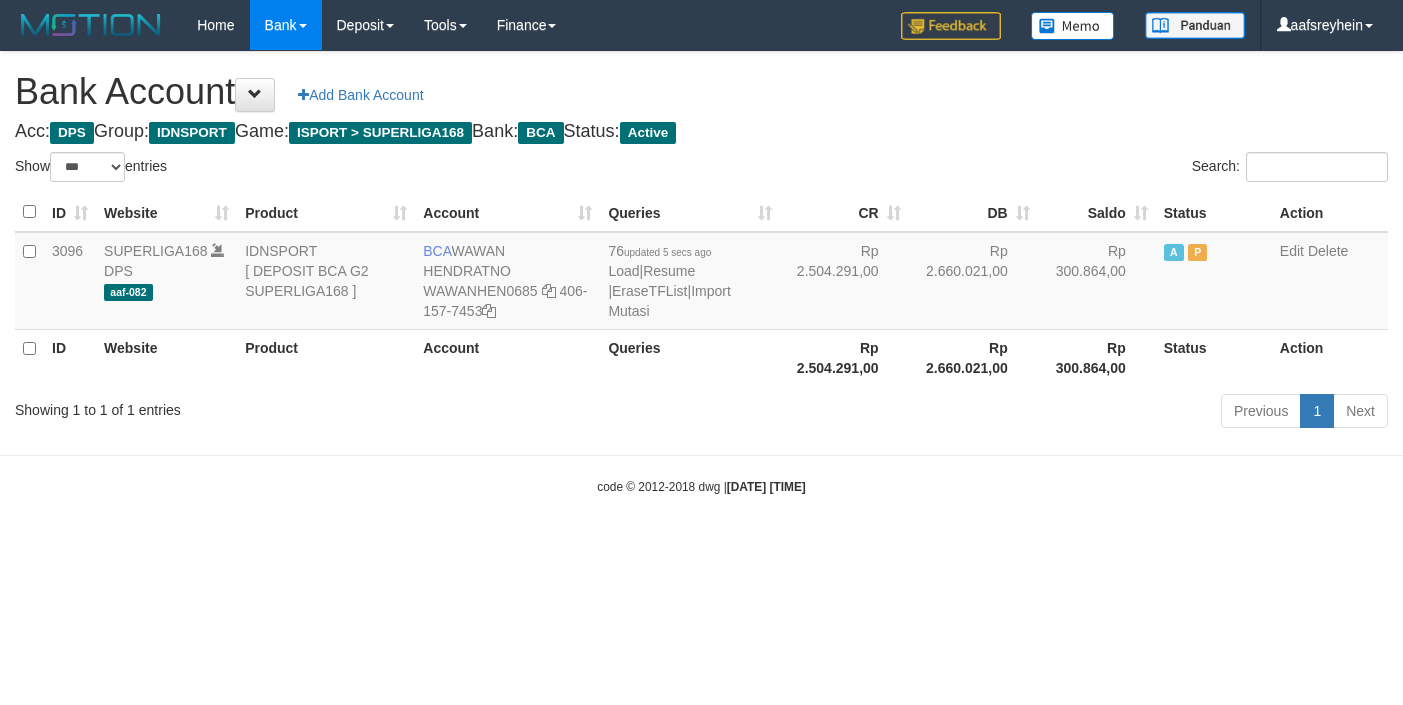 select on "***" 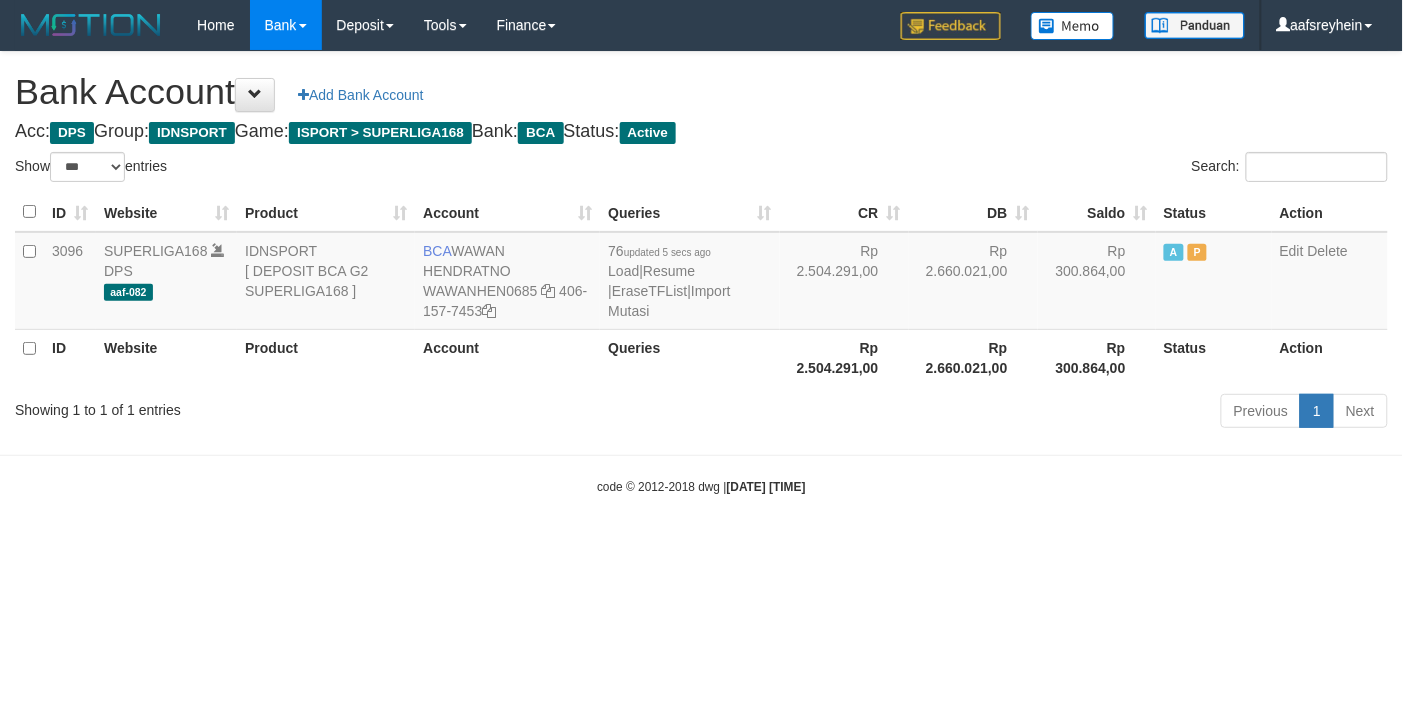 click on "Toggle navigation
Home
Bank
Account List
Load
By Website
Group
[ISPORT]													SUPERLIGA168
By Load Group (DPS)" at bounding box center (701, 273) 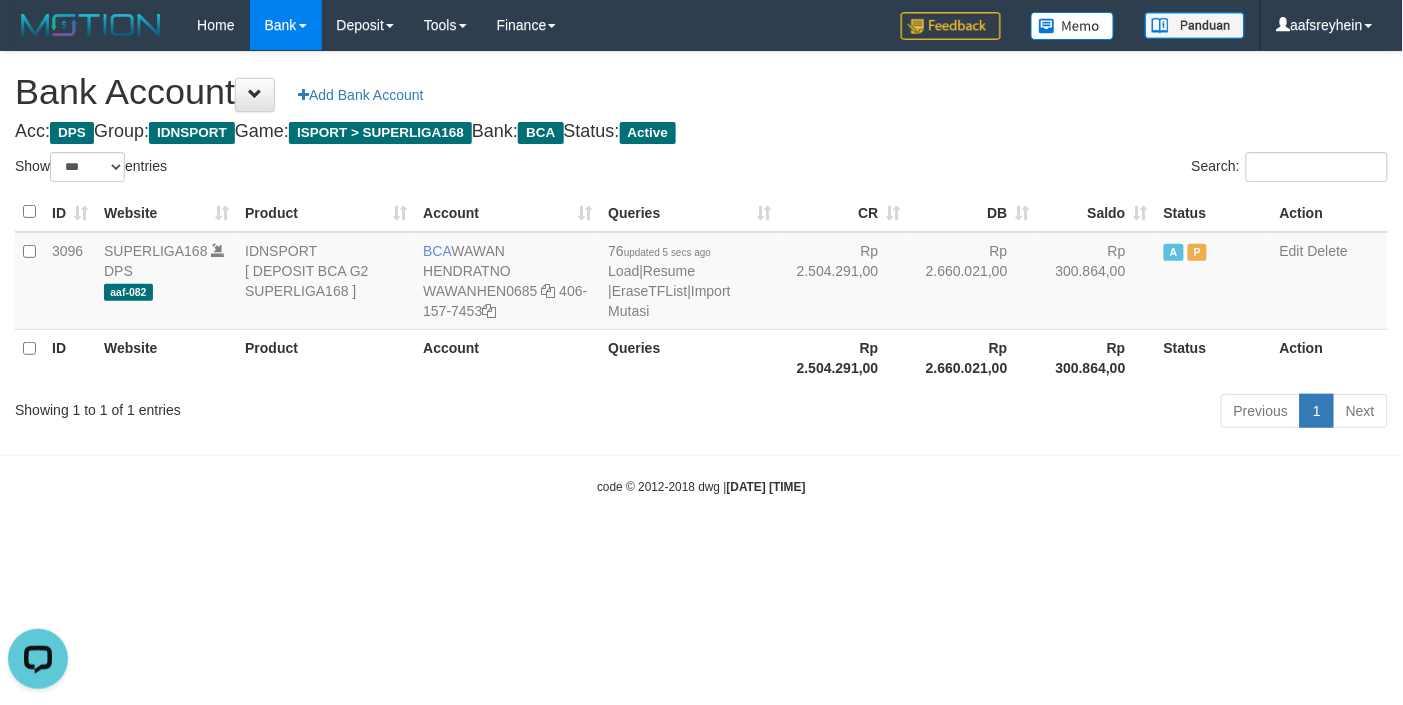 scroll, scrollTop: 0, scrollLeft: 0, axis: both 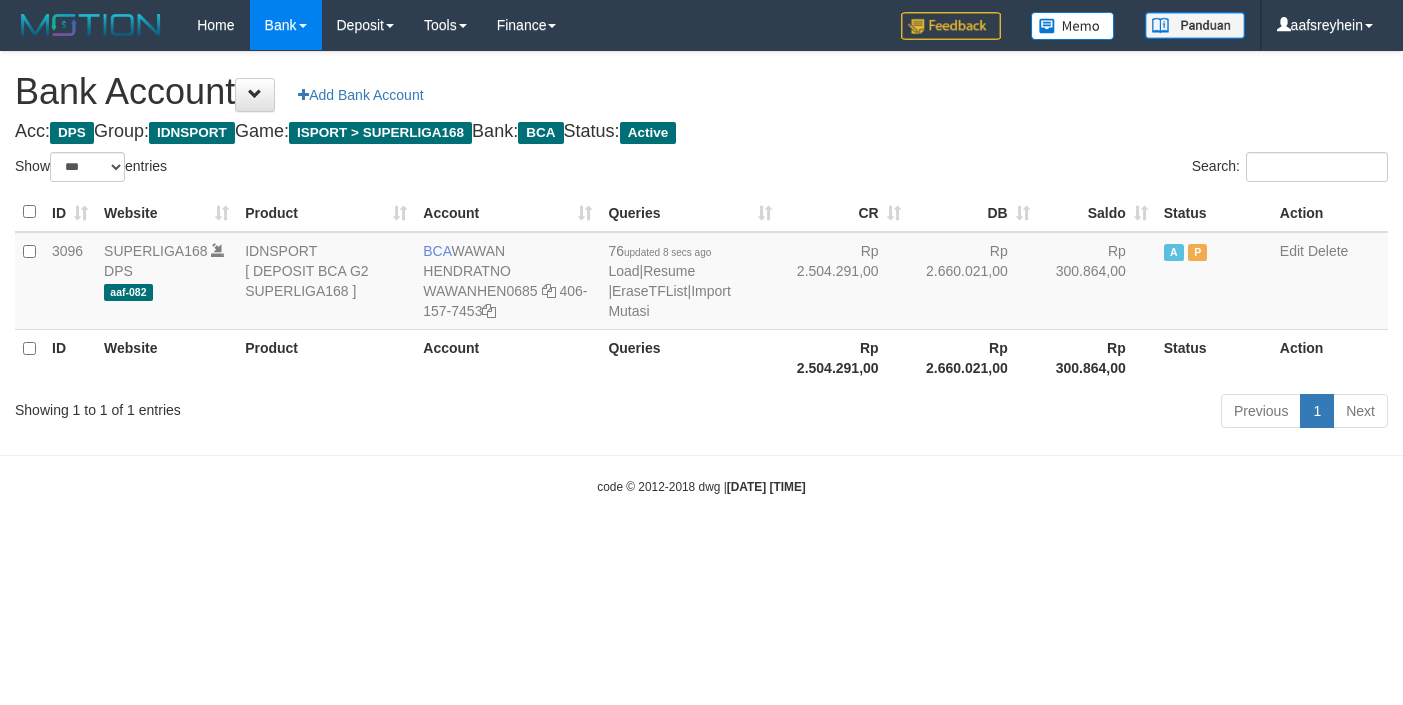 select on "***" 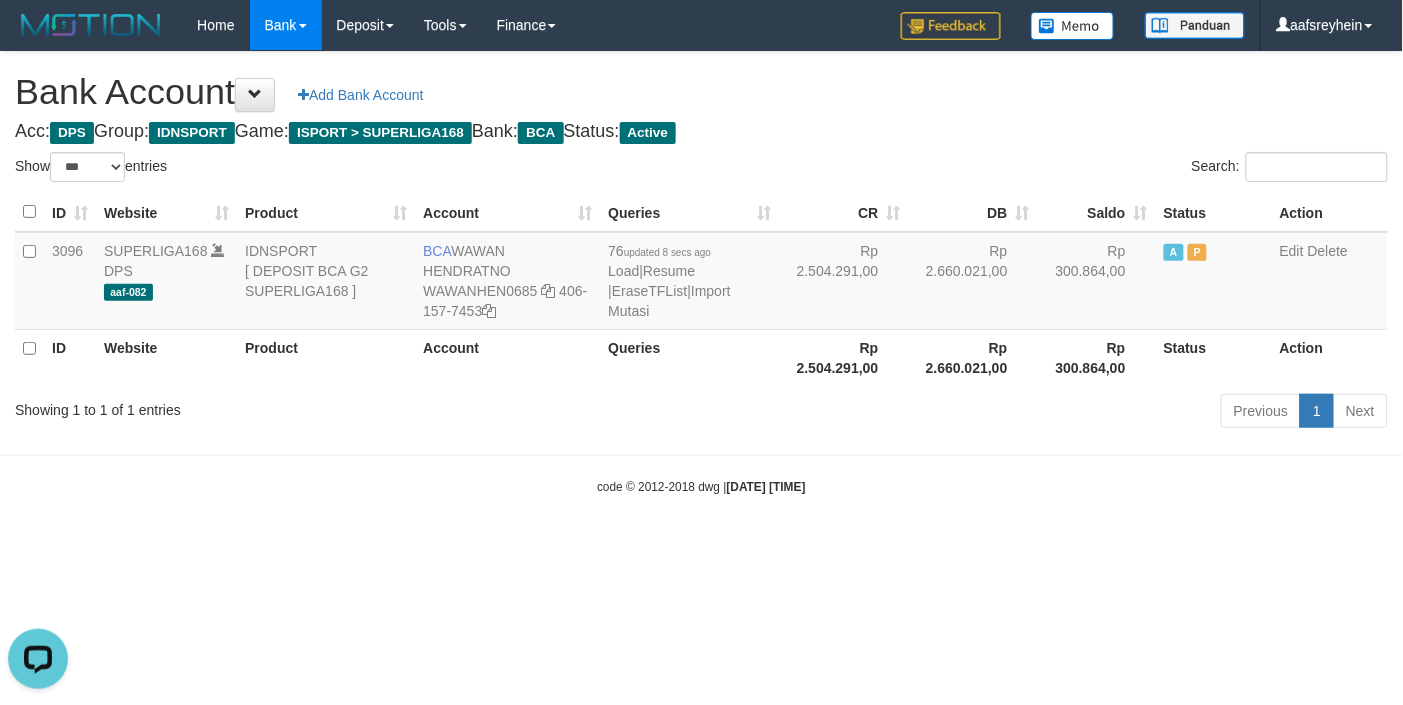 scroll, scrollTop: 0, scrollLeft: 0, axis: both 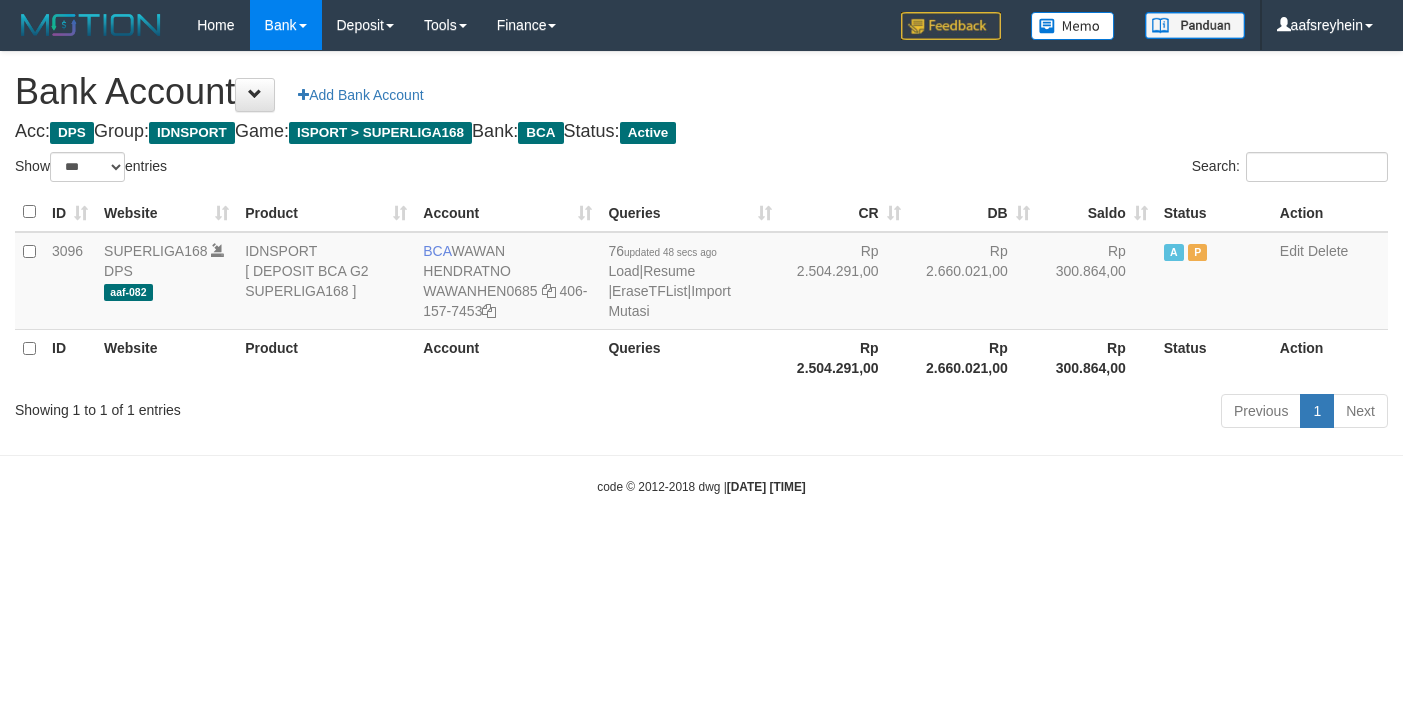 select on "***" 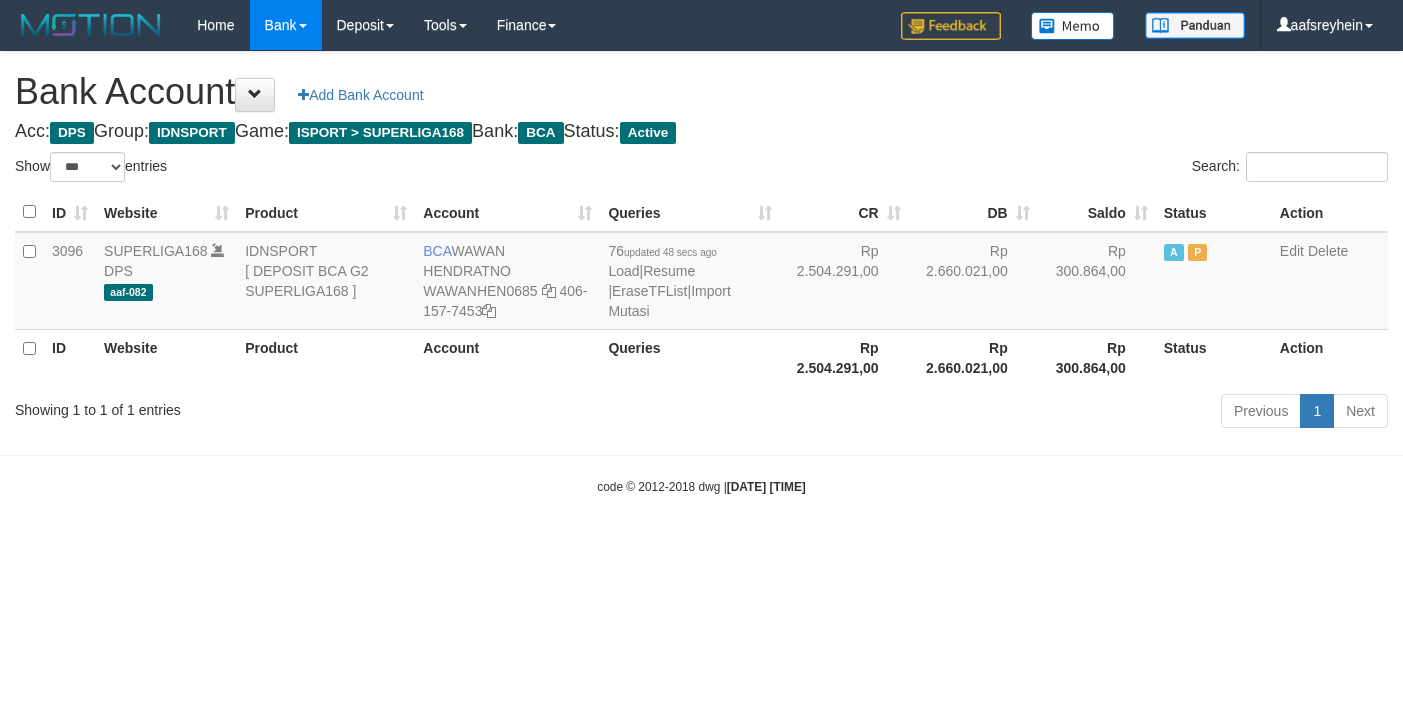 scroll, scrollTop: 0, scrollLeft: 0, axis: both 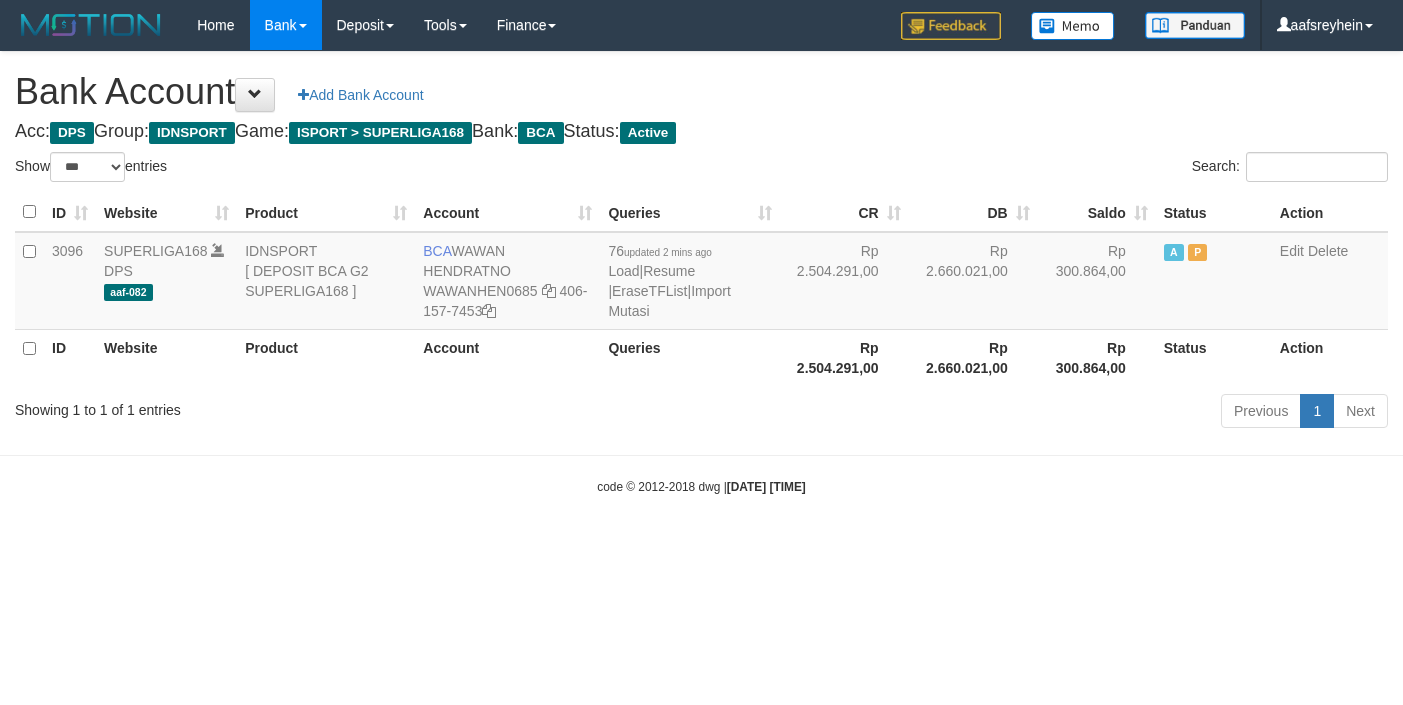select on "***" 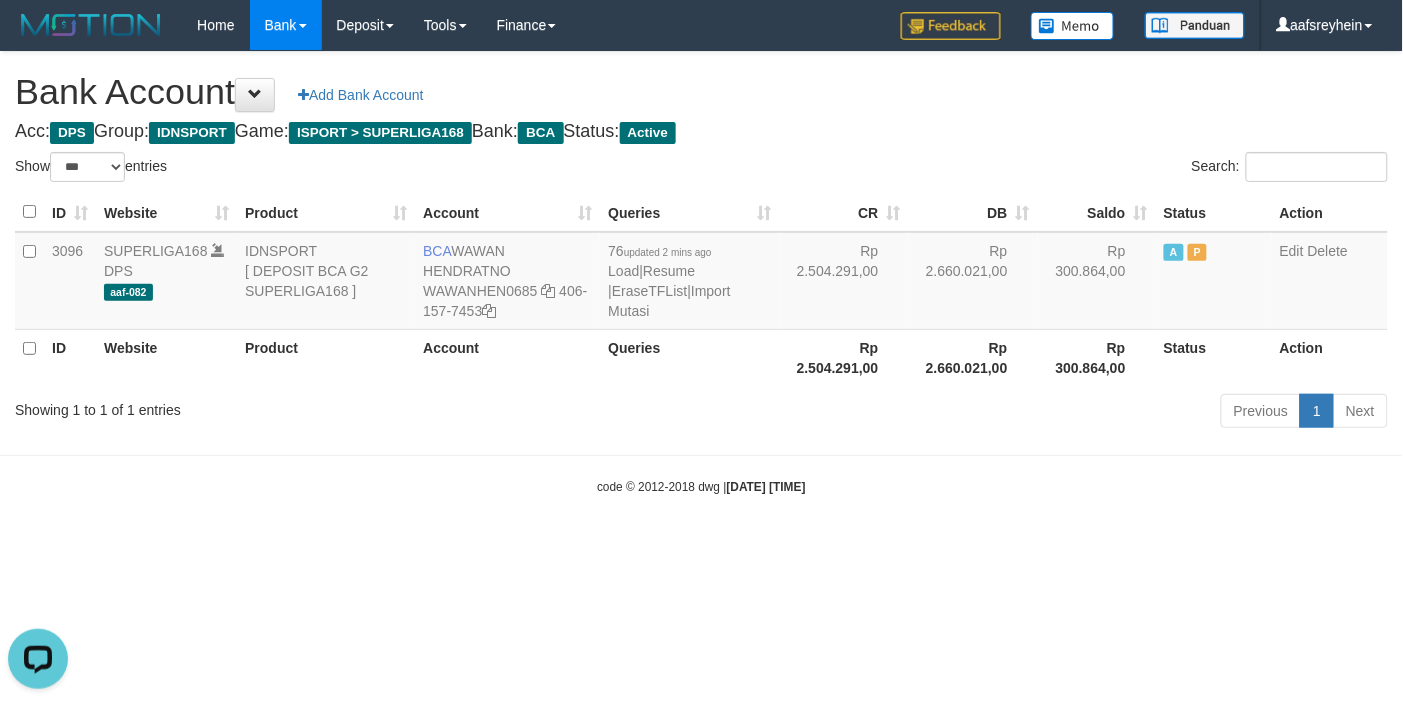 scroll, scrollTop: 0, scrollLeft: 0, axis: both 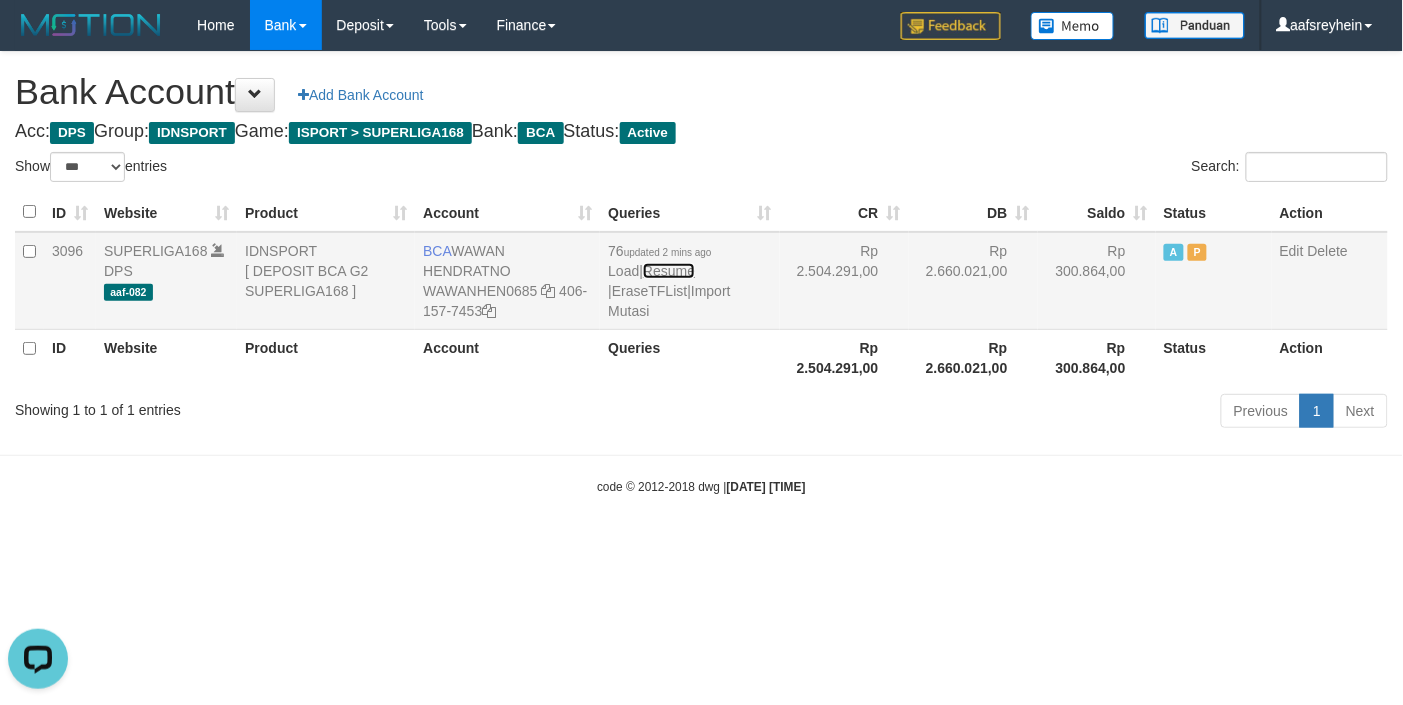 click on "Resume" at bounding box center (669, 271) 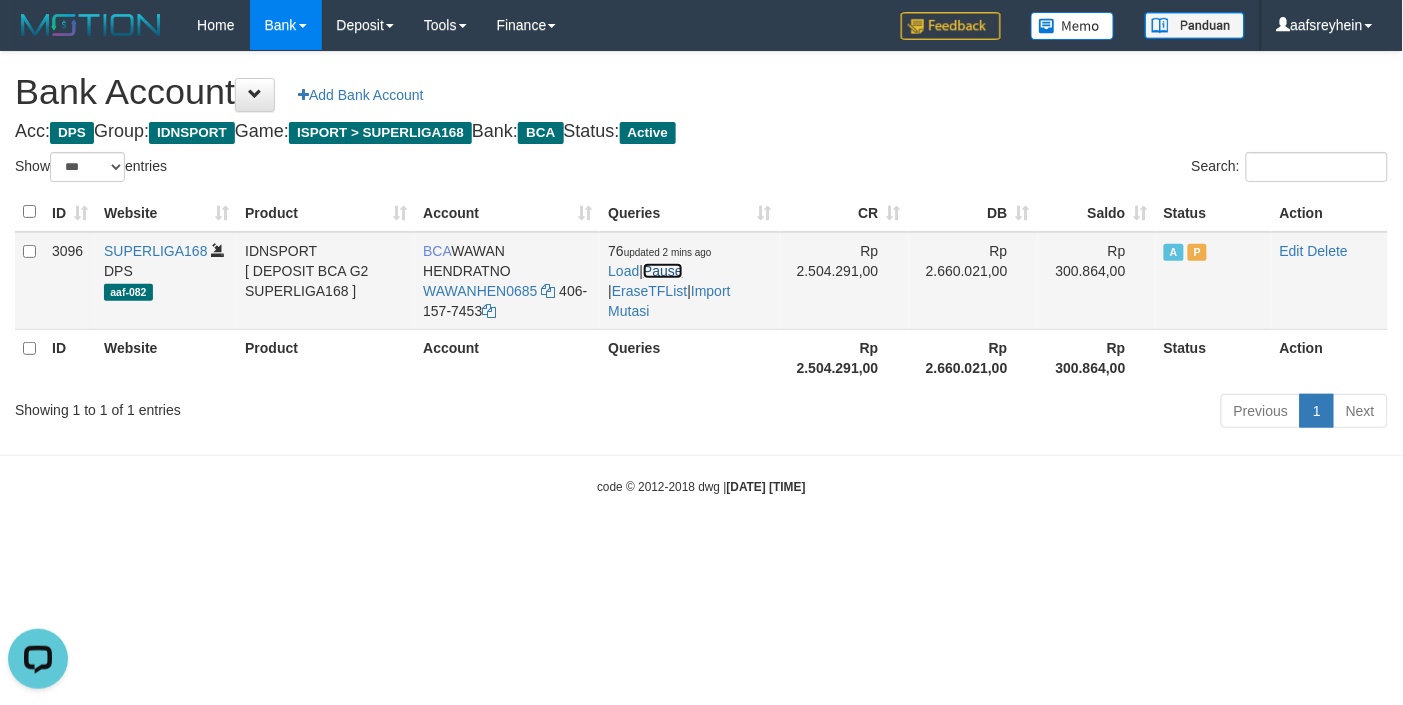 click on "Pause" at bounding box center (663, 271) 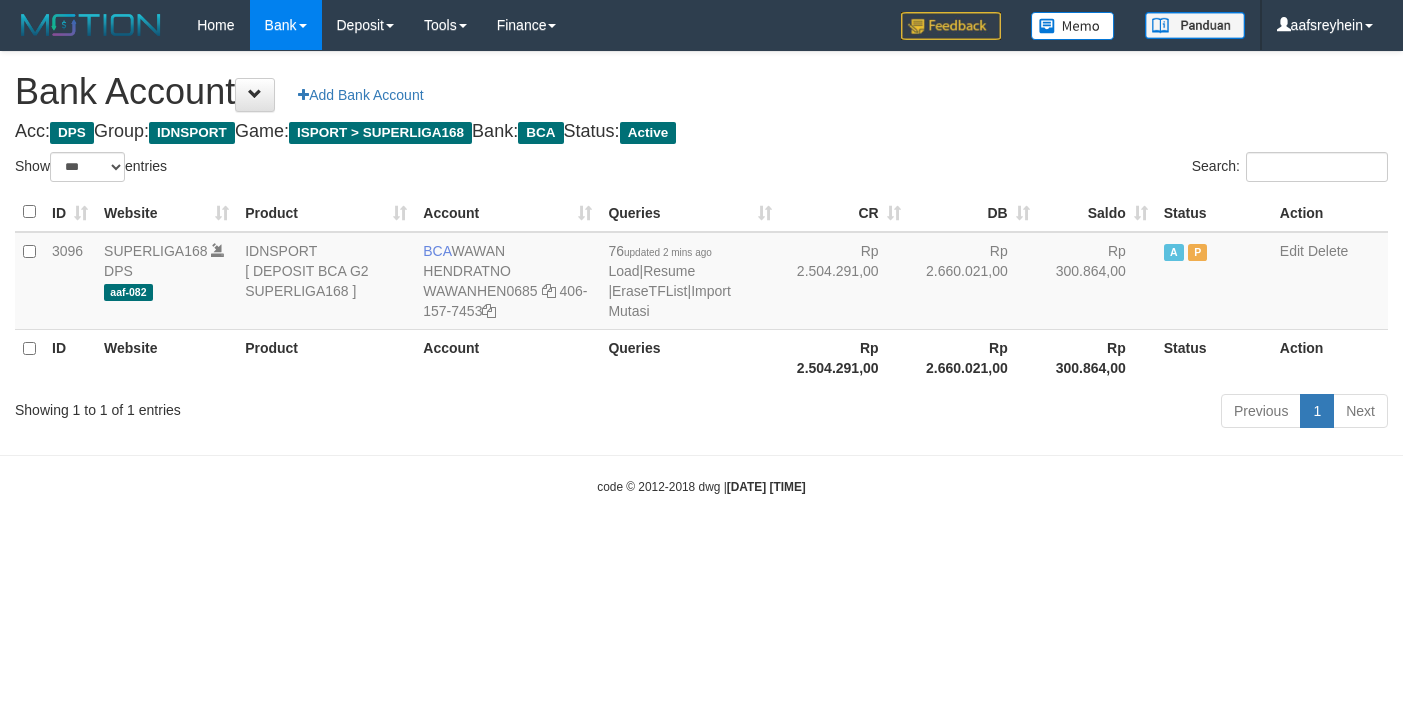 select on "***" 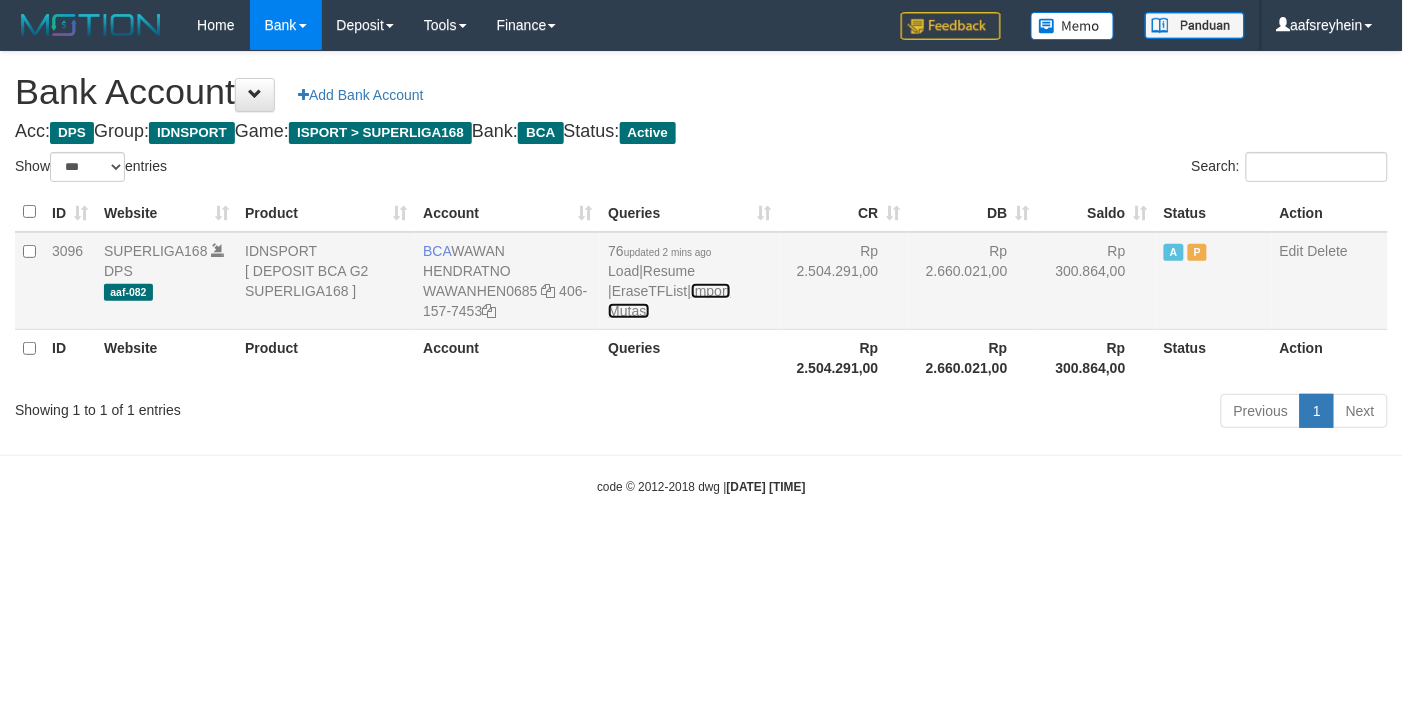 click on "Import Mutasi" at bounding box center [669, 301] 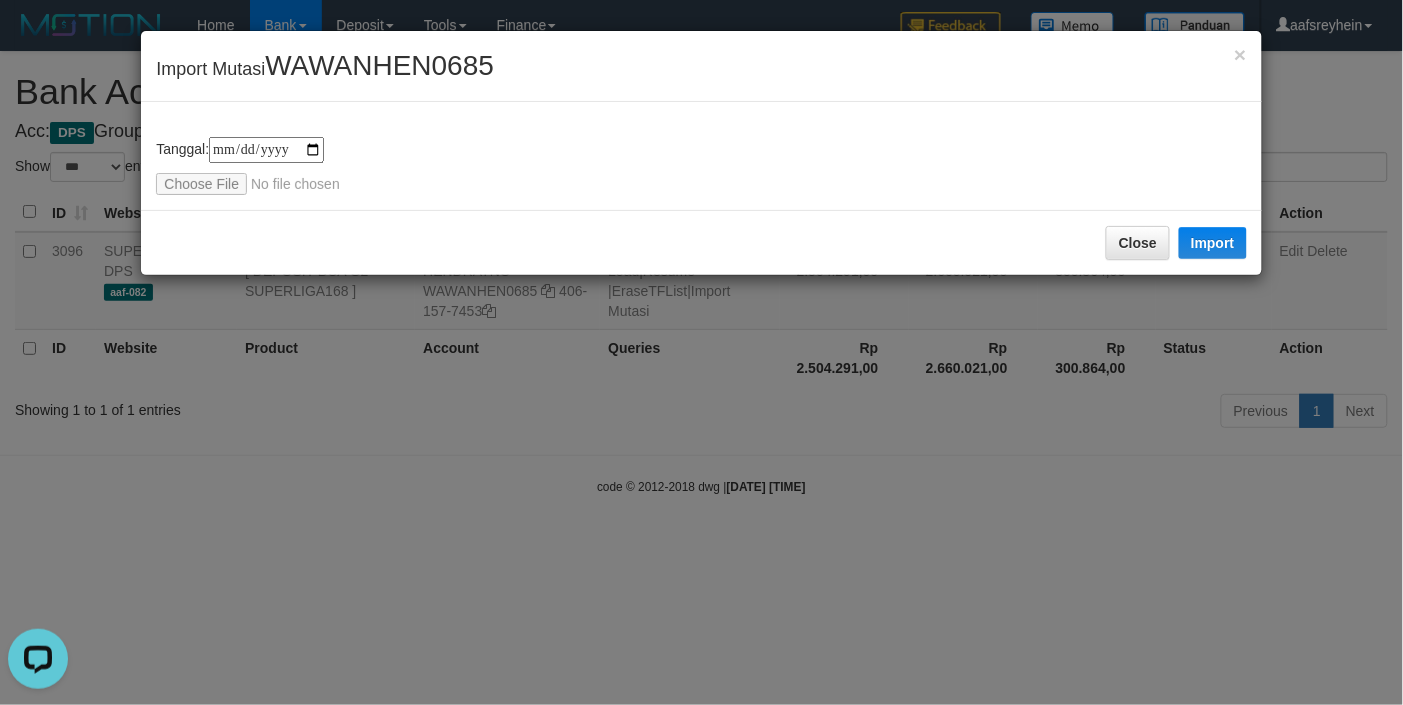 scroll, scrollTop: 0, scrollLeft: 0, axis: both 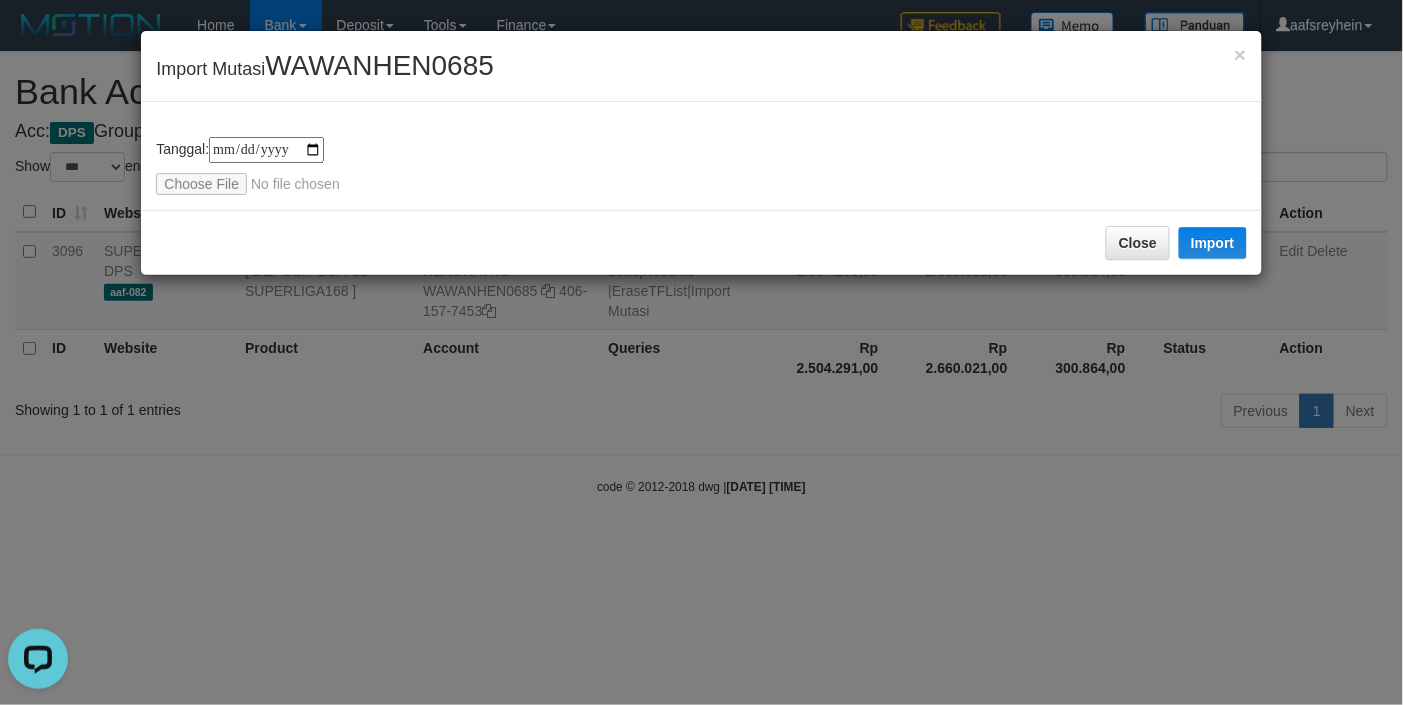type on "**********" 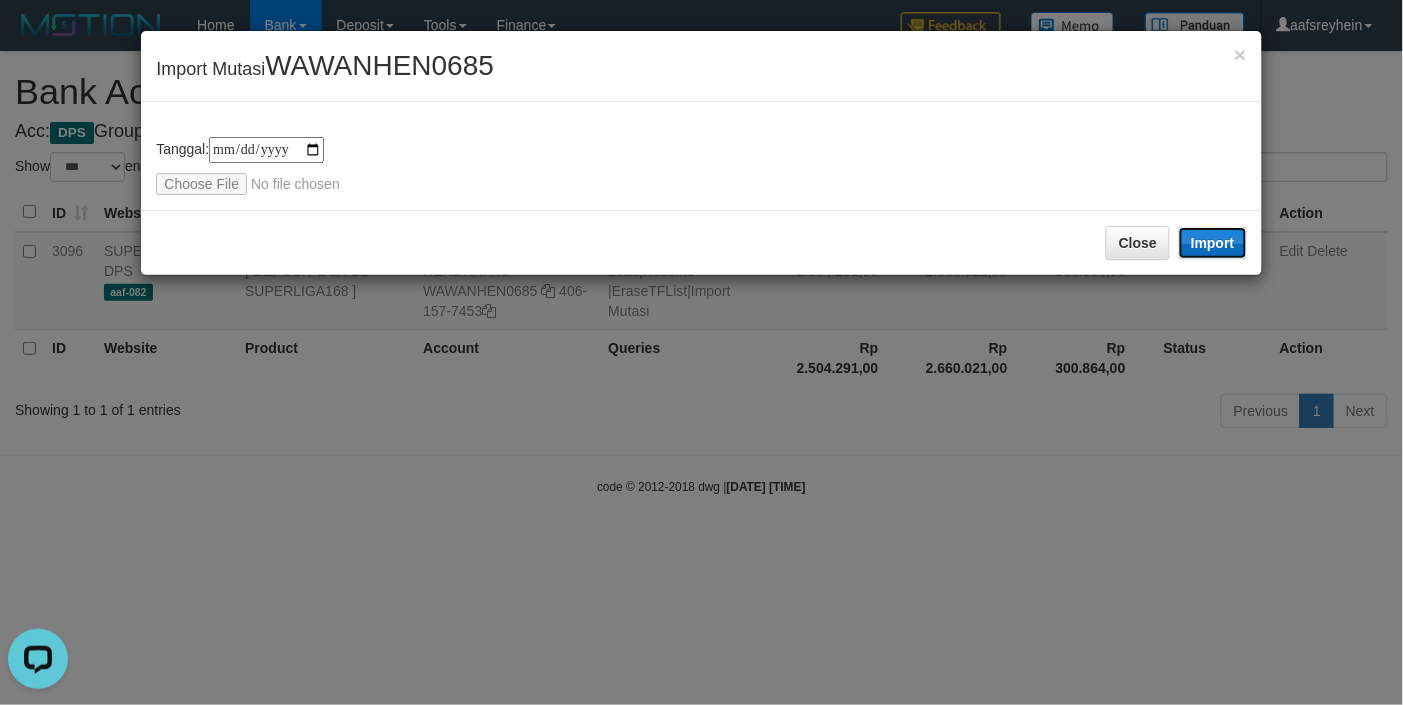 click on "Import" at bounding box center (1213, 243) 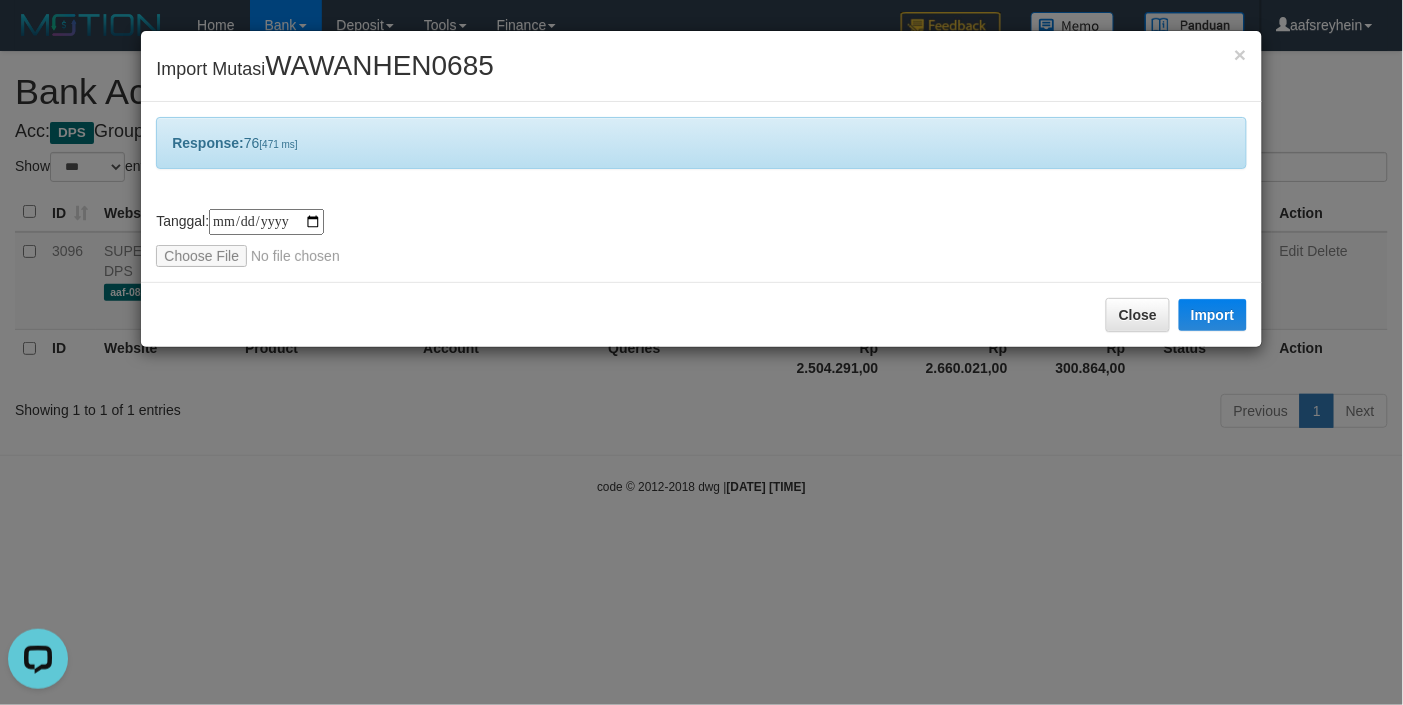 click on "**********" at bounding box center (701, 352) 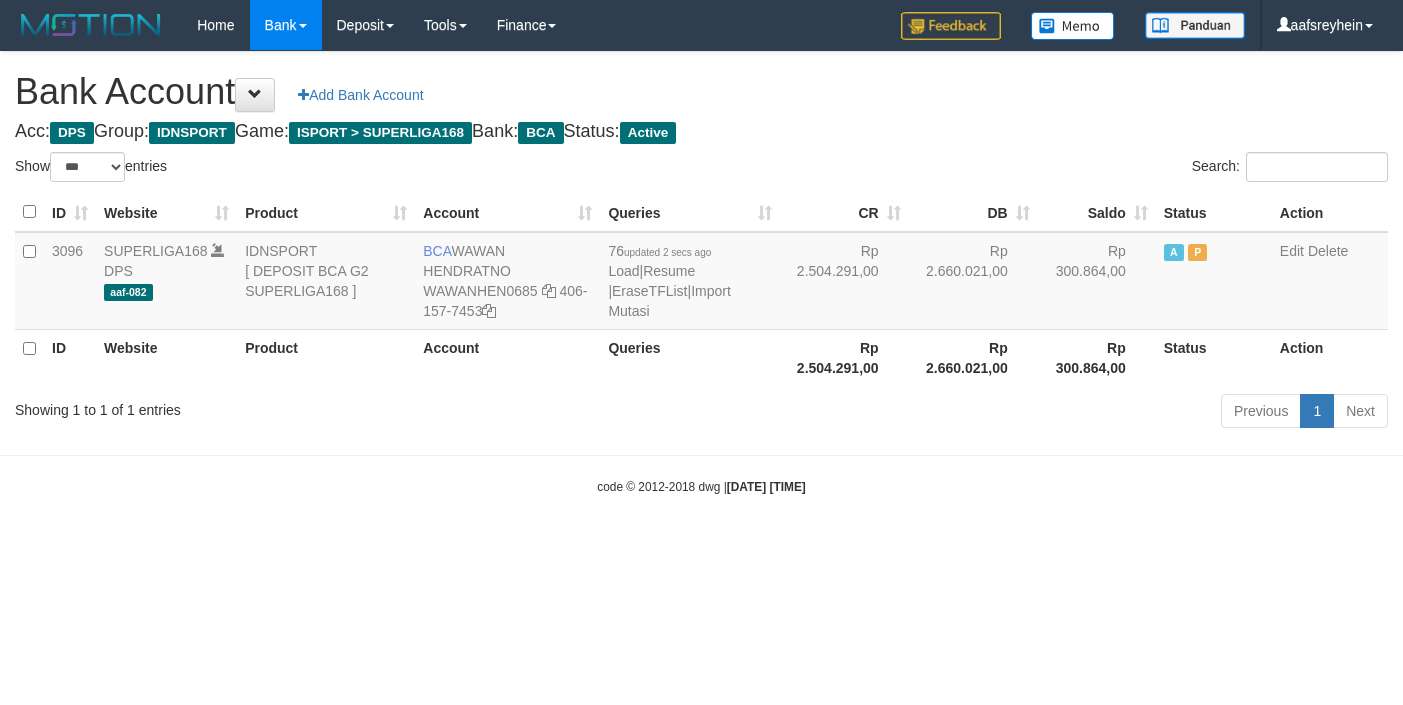 select on "***" 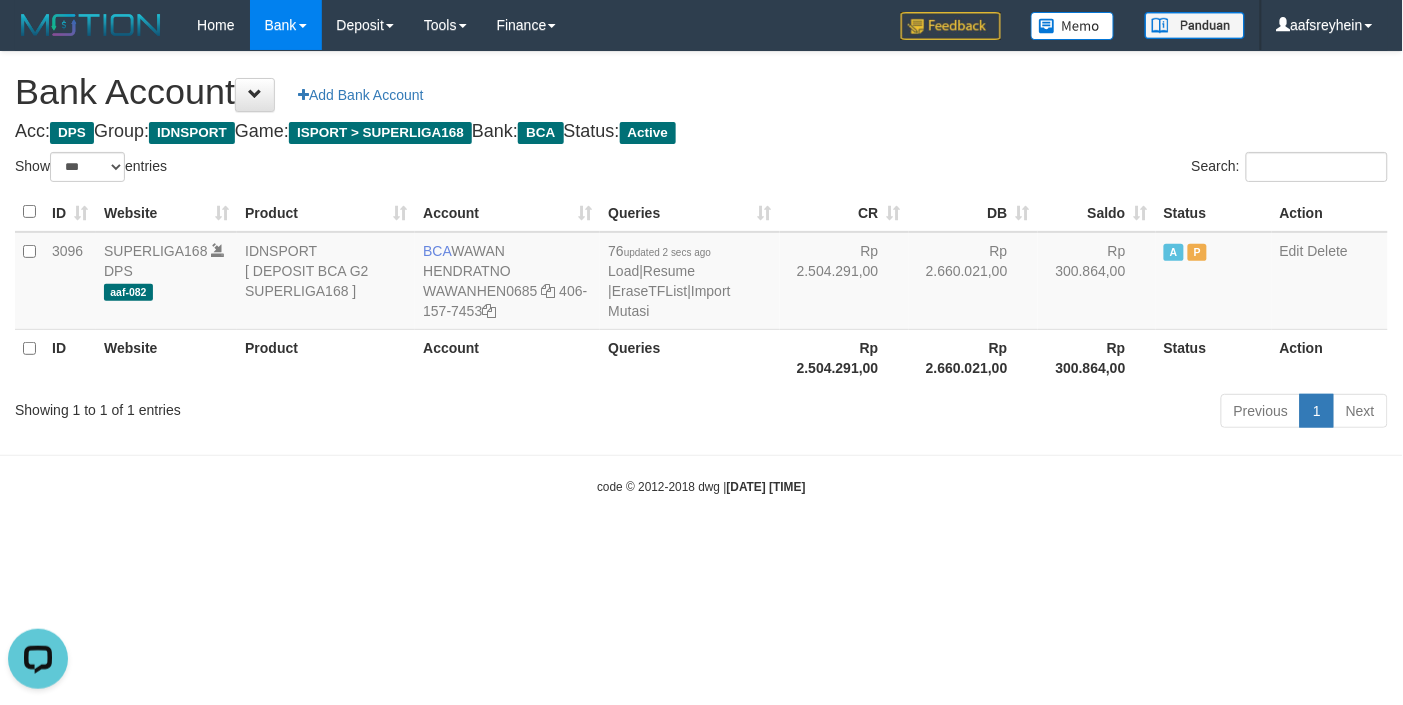 scroll, scrollTop: 0, scrollLeft: 0, axis: both 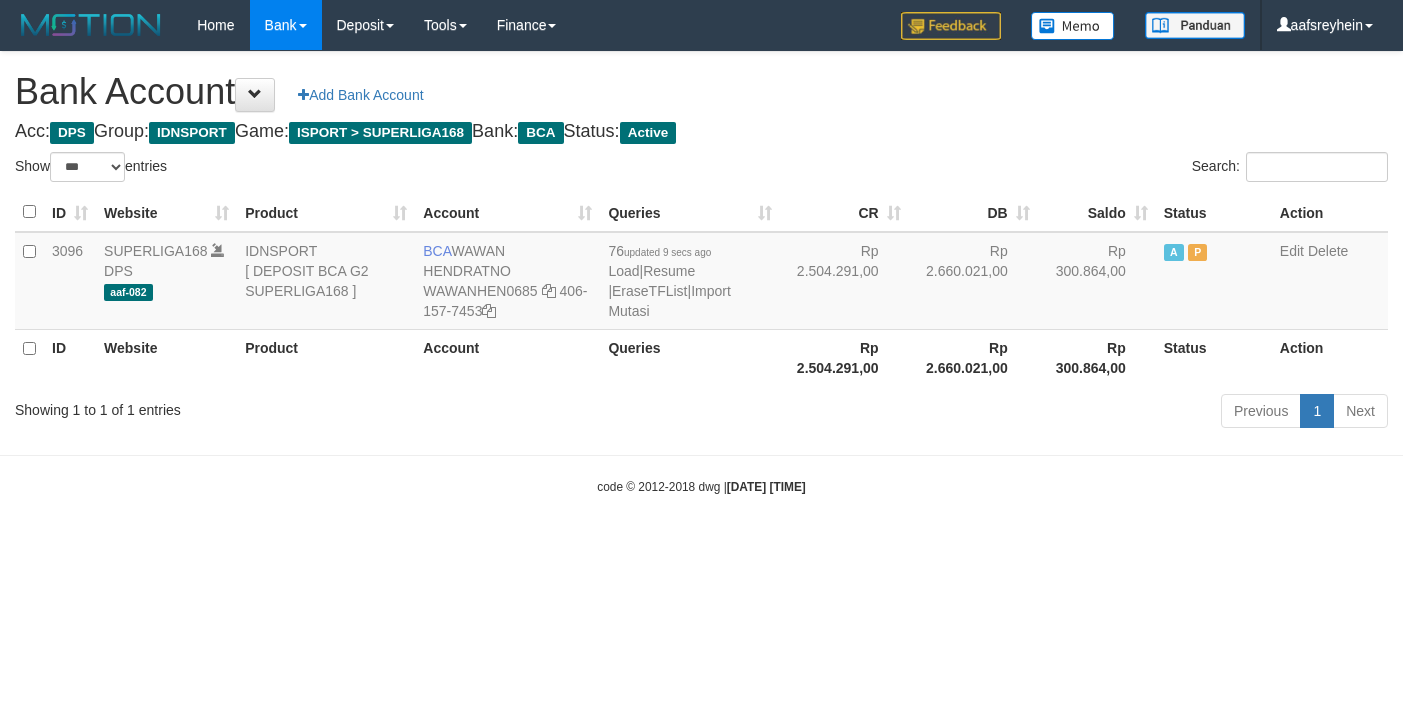 select on "***" 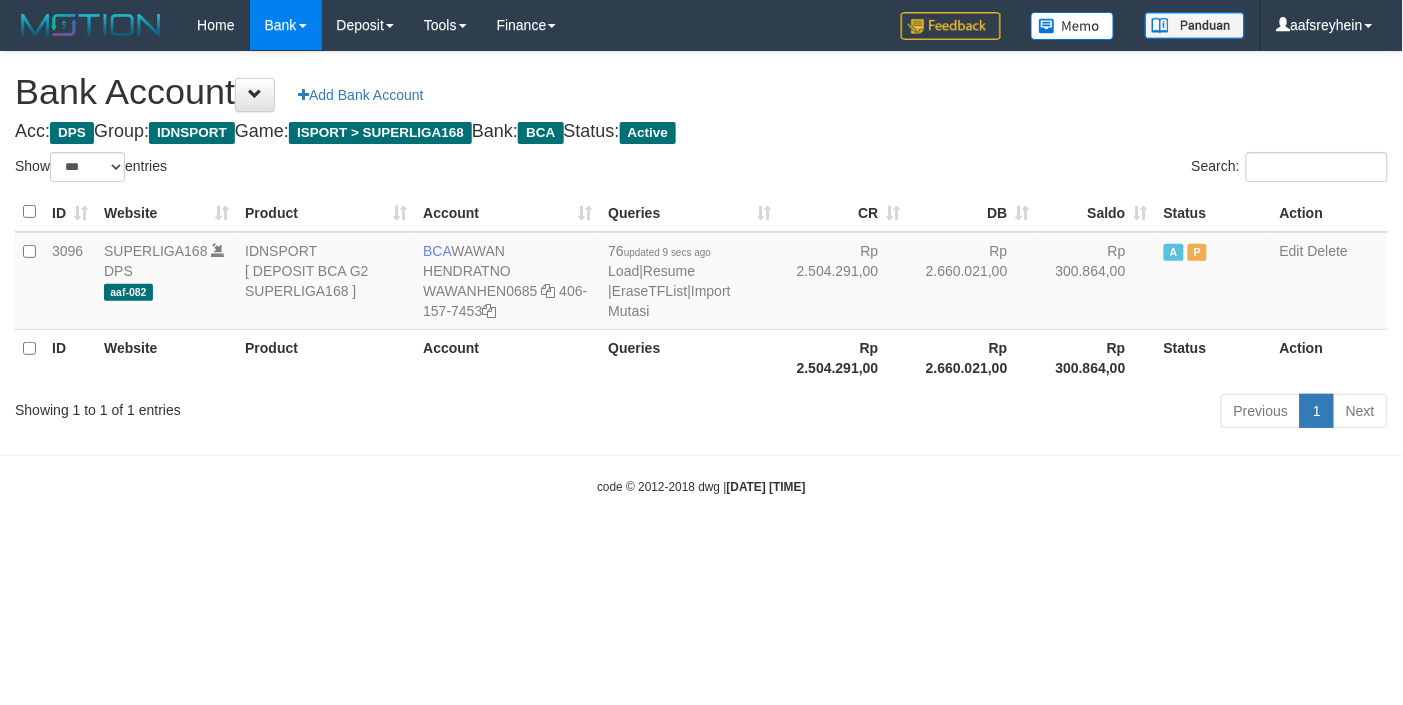 click on "Toggle navigation
Home
Bank
Account List
Load
By Website
Group
[ISPORT]													SUPERLIGA168
By Load Group (DPS)
-" at bounding box center [701, 273] 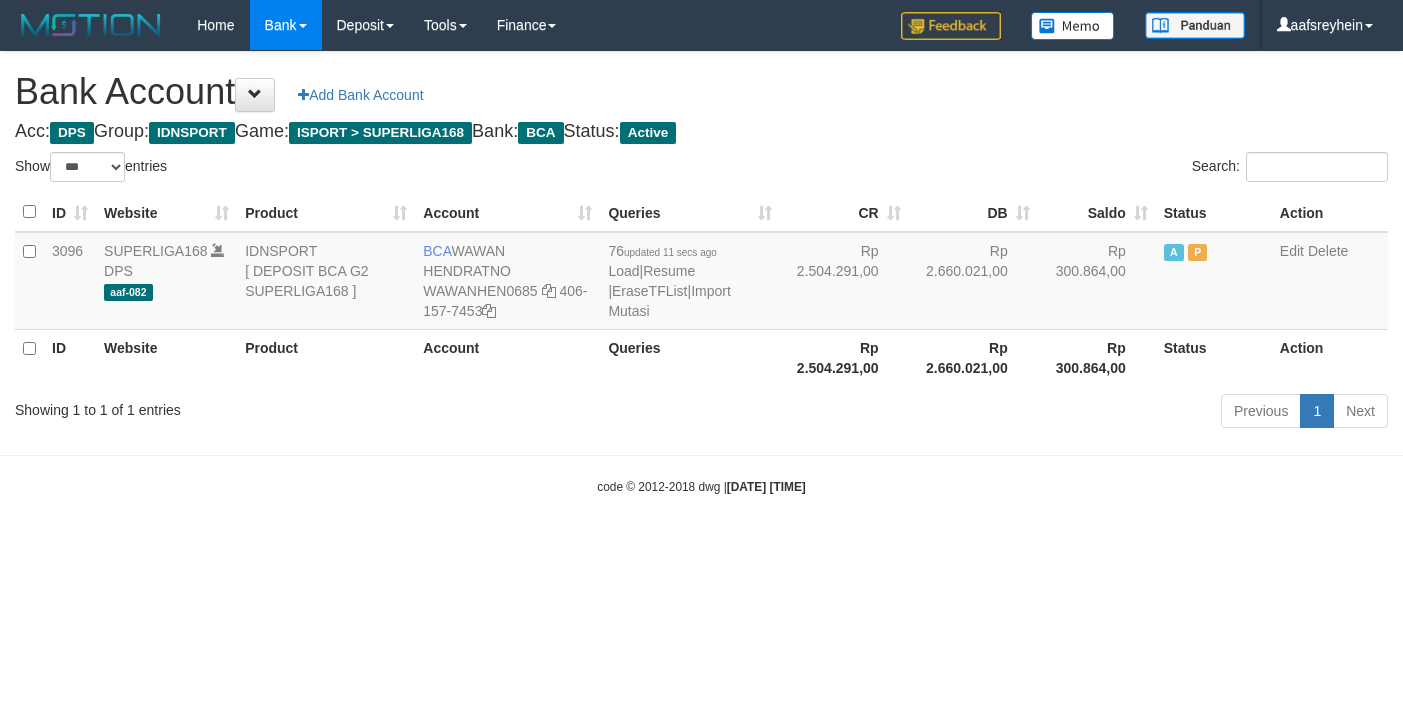 select on "***" 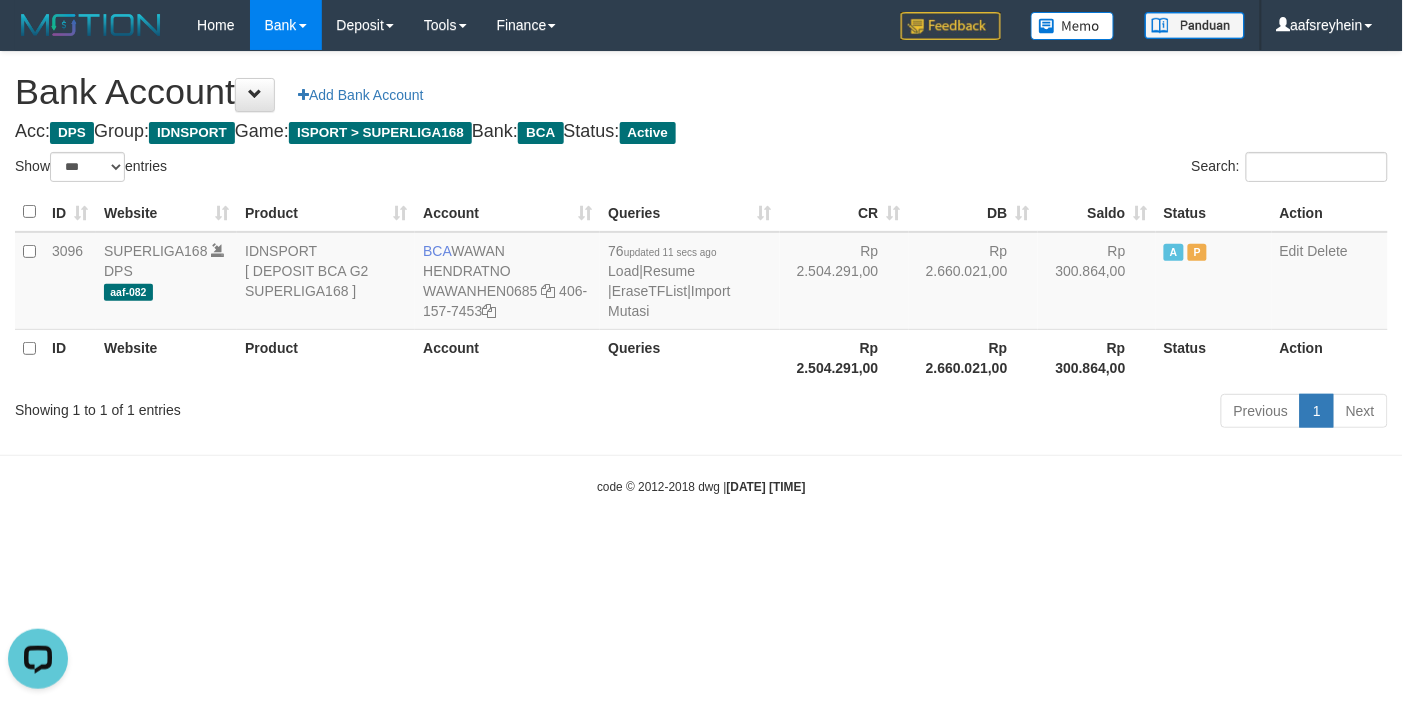 scroll, scrollTop: 0, scrollLeft: 0, axis: both 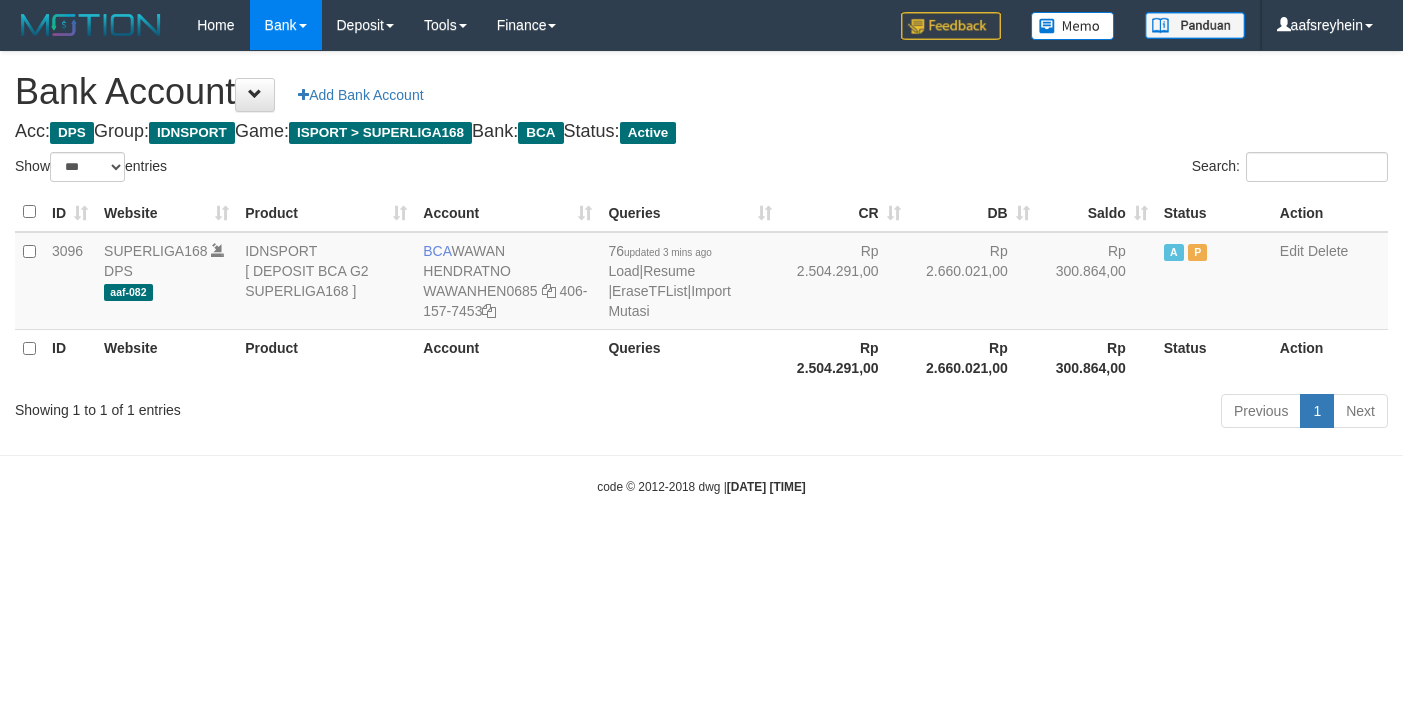 select on "***" 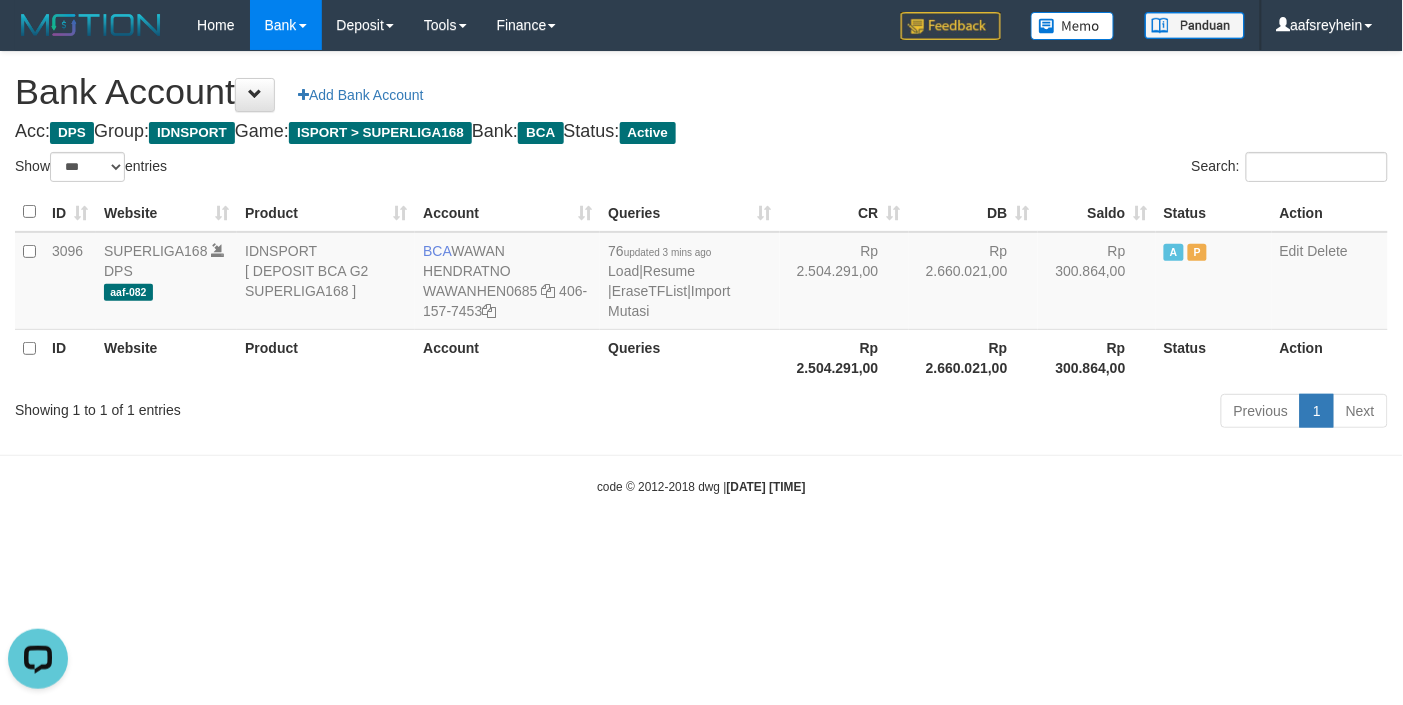 scroll, scrollTop: 0, scrollLeft: 0, axis: both 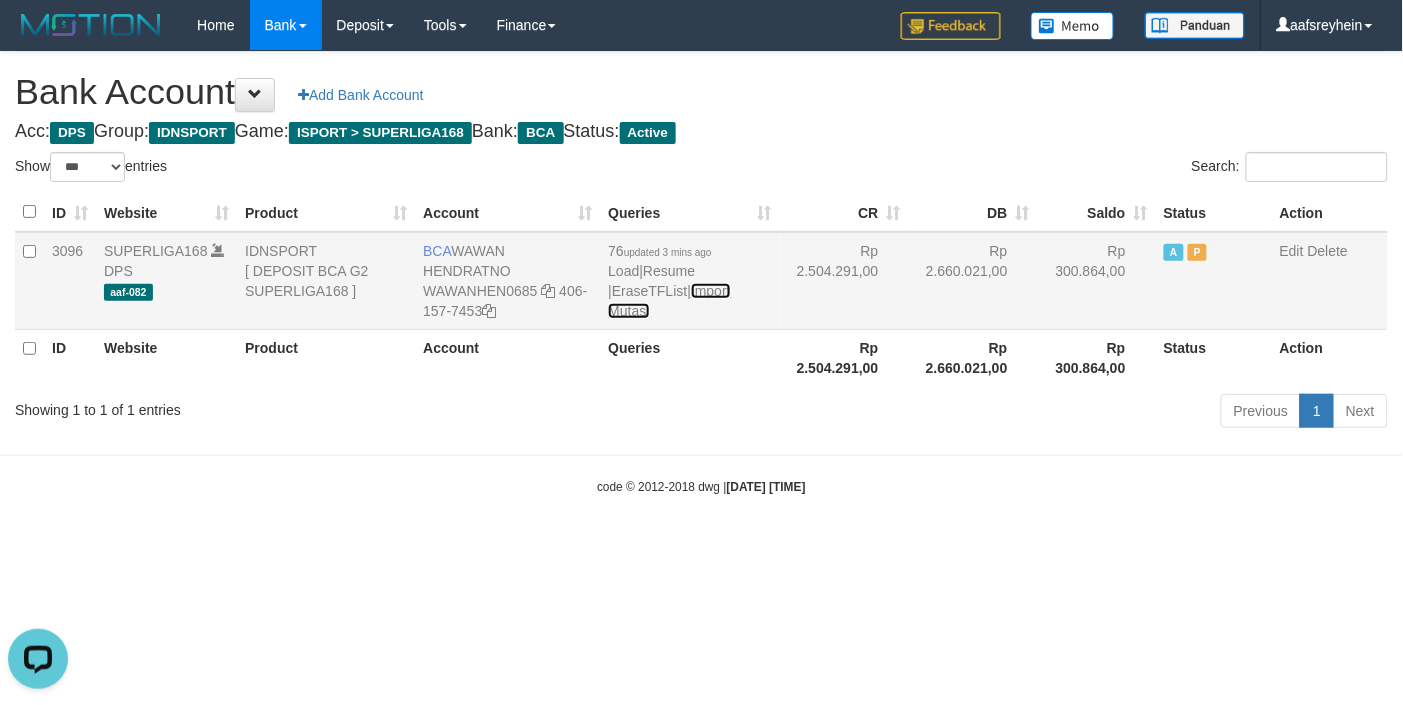click on "Import Mutasi" at bounding box center [669, 301] 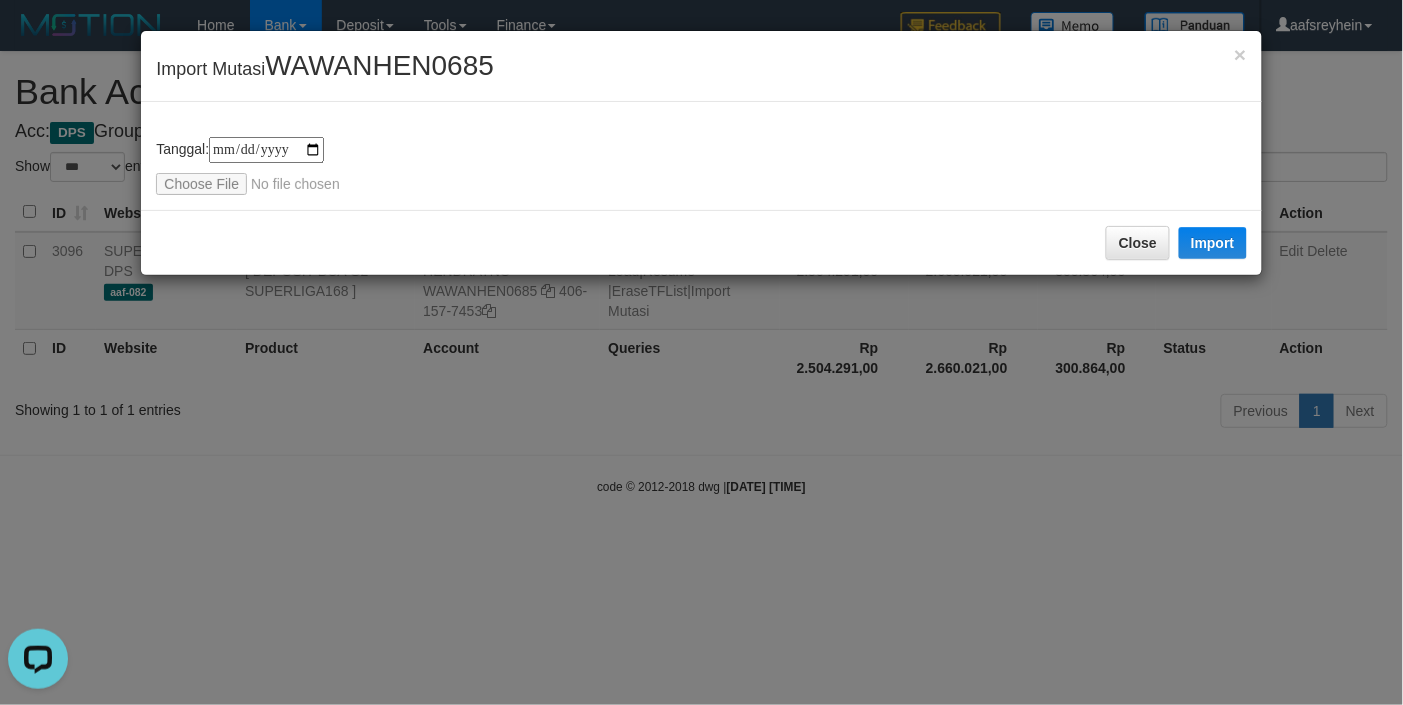 type on "**********" 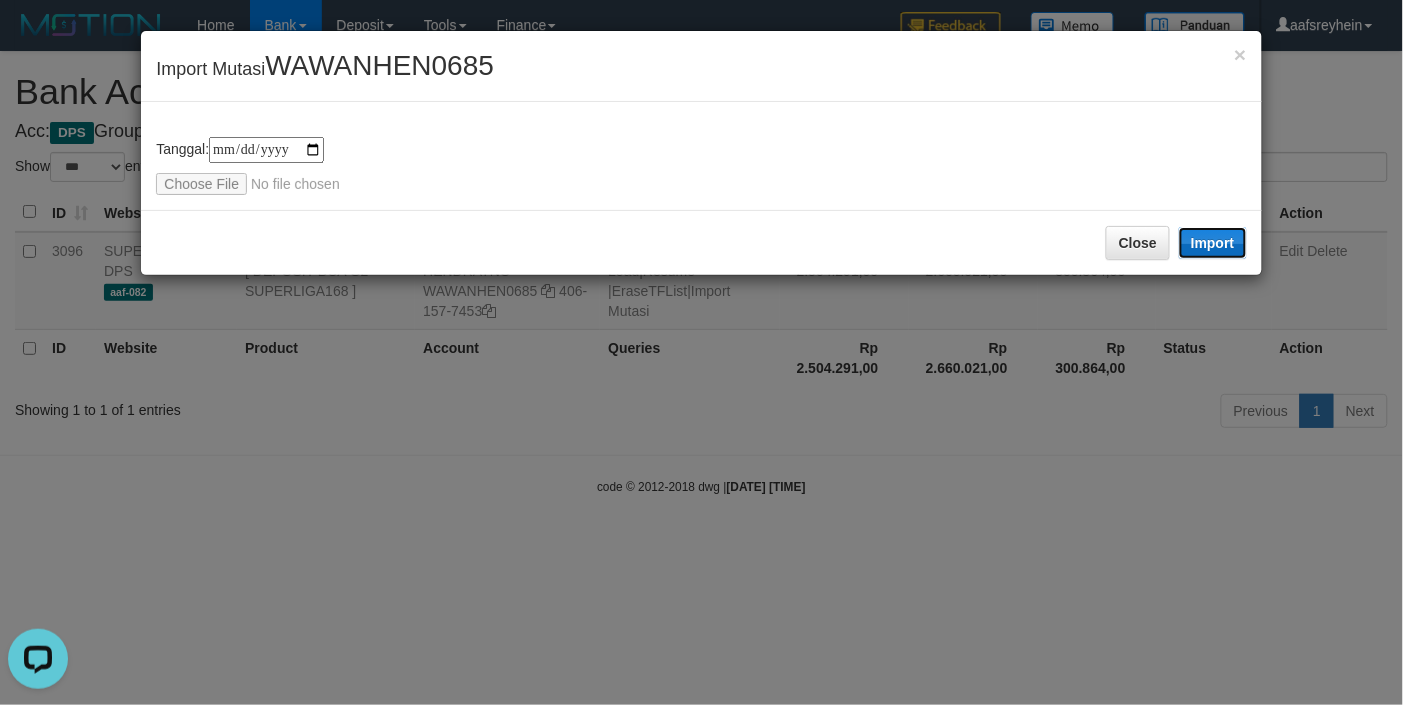 click on "Import" at bounding box center (1213, 243) 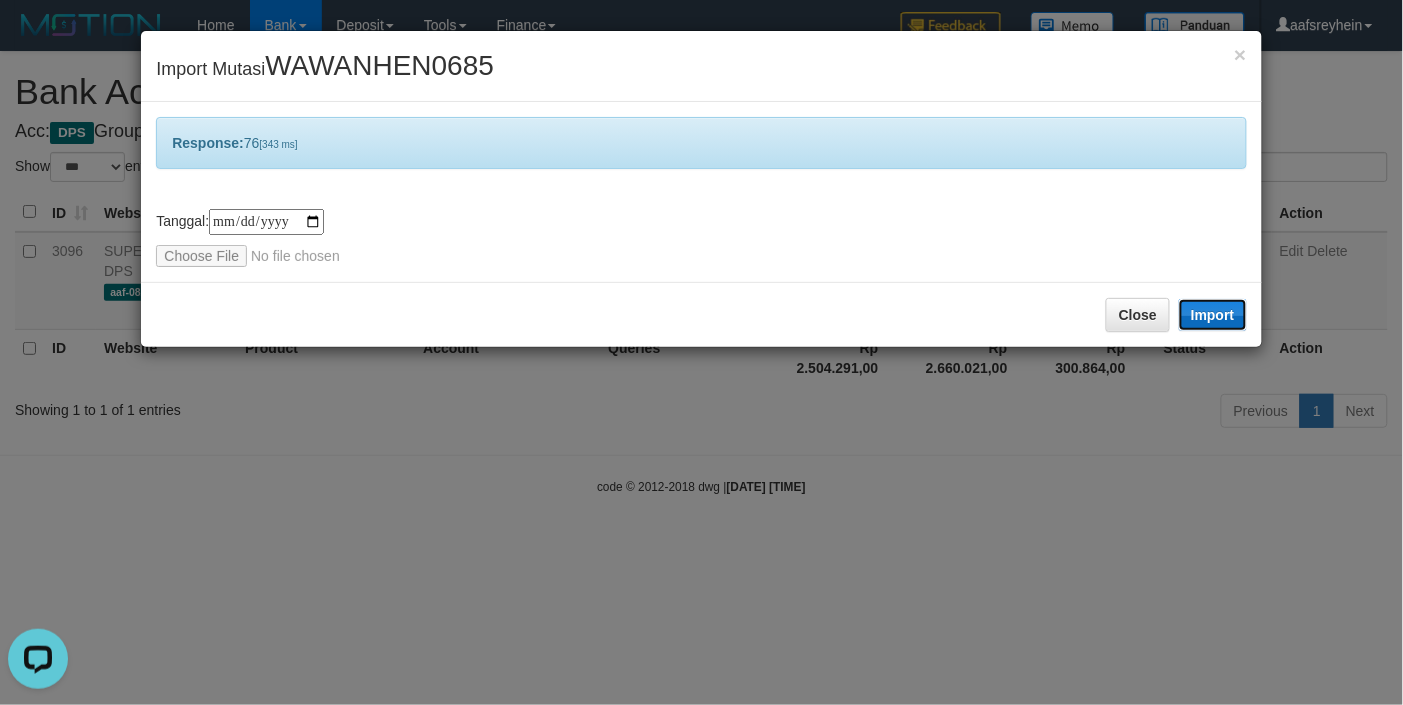 click on "Import" at bounding box center (1213, 315) 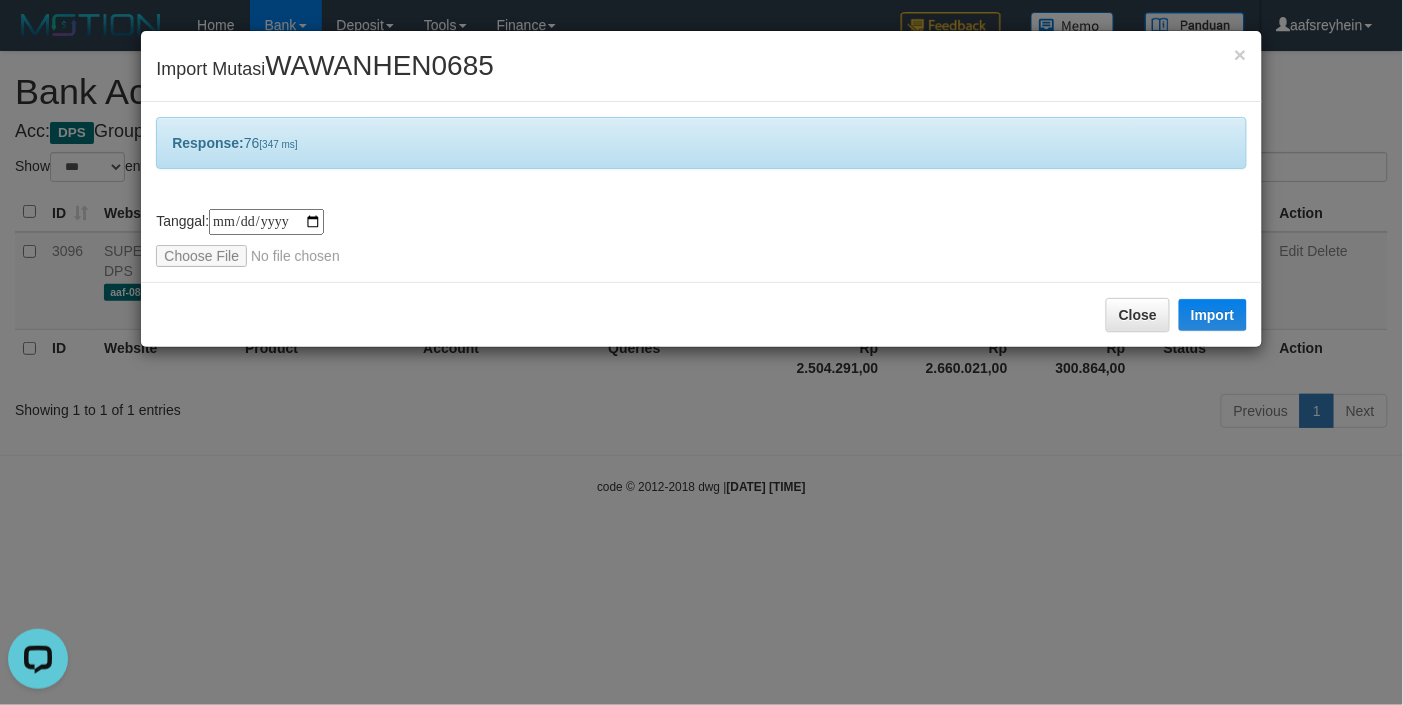 click on "**********" at bounding box center [701, 352] 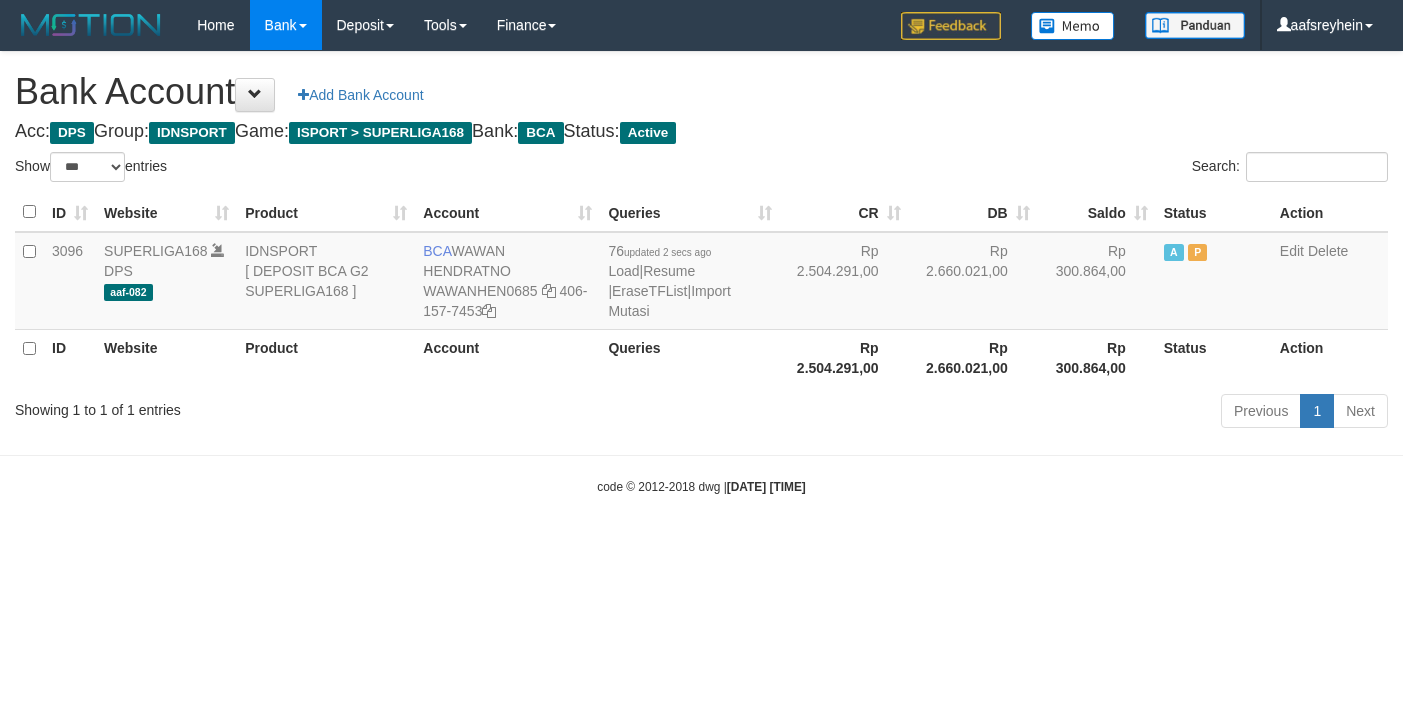 select on "***" 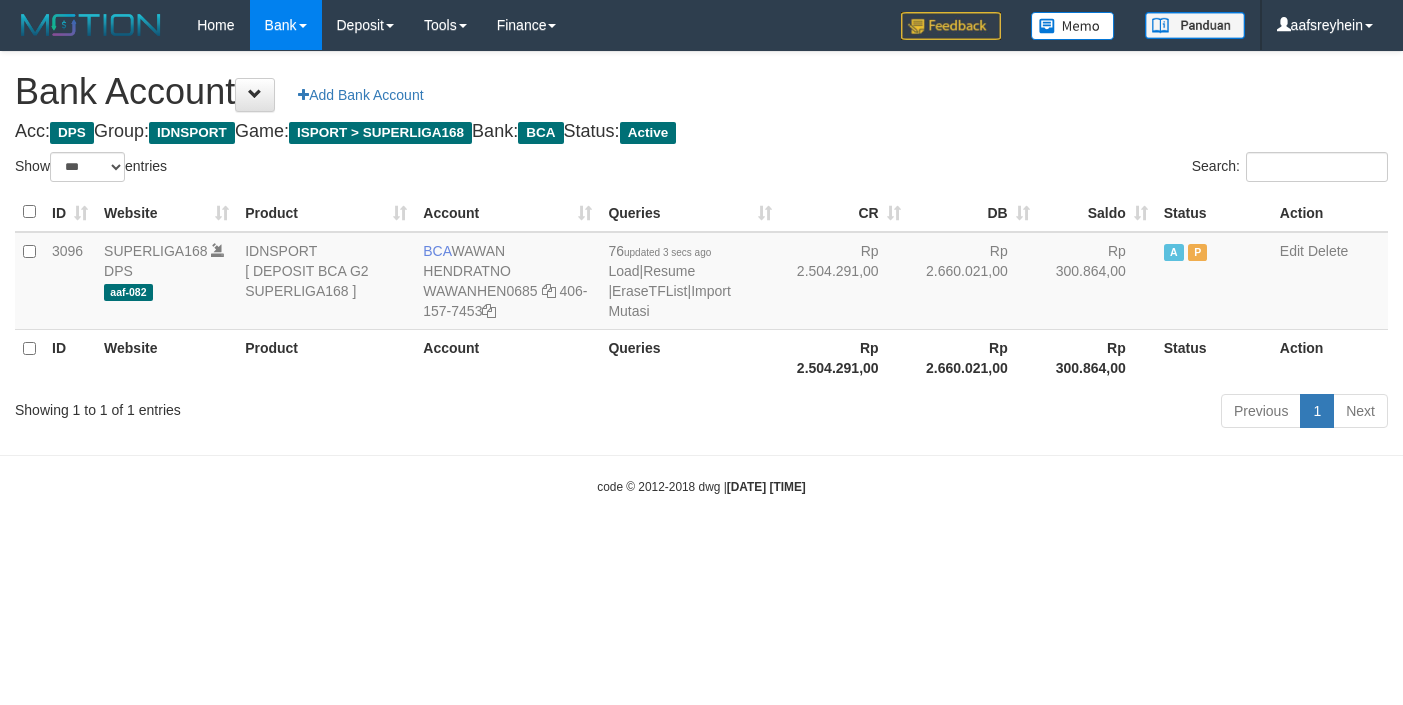 select on "***" 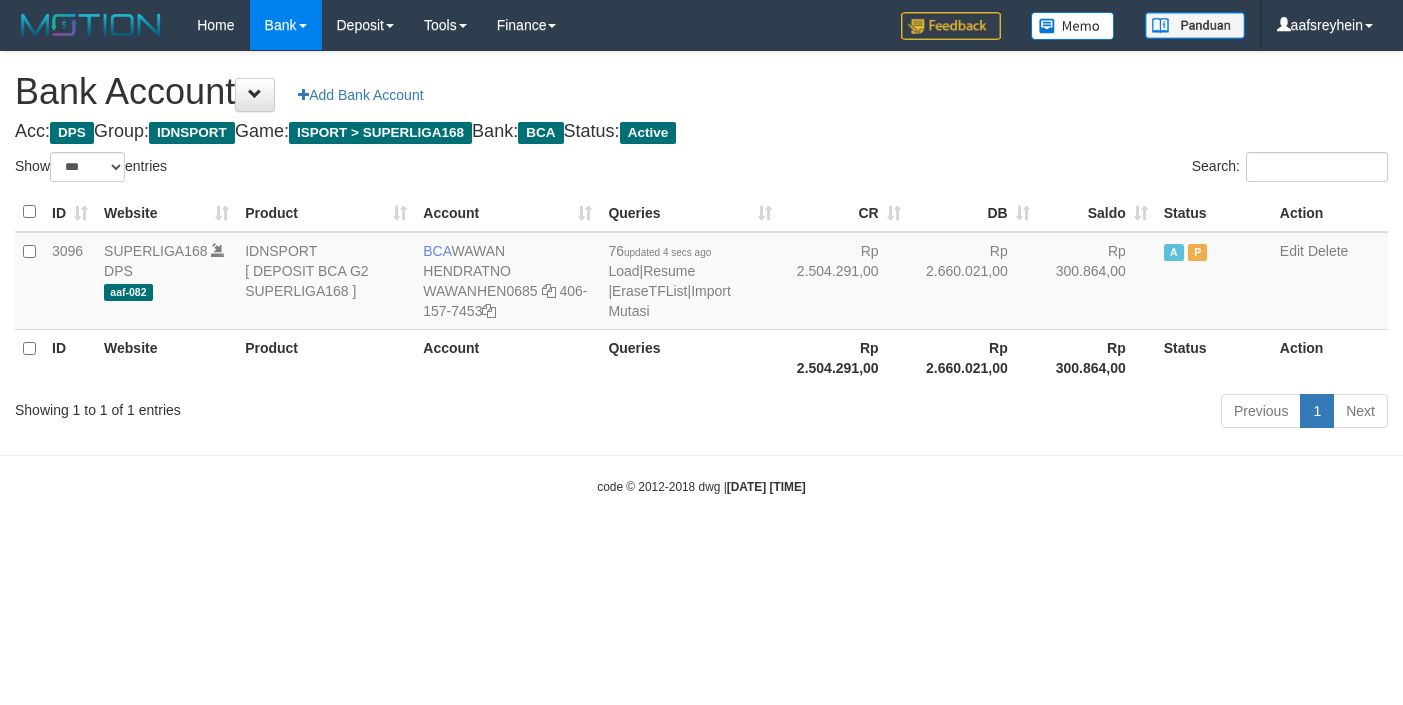 select on "***" 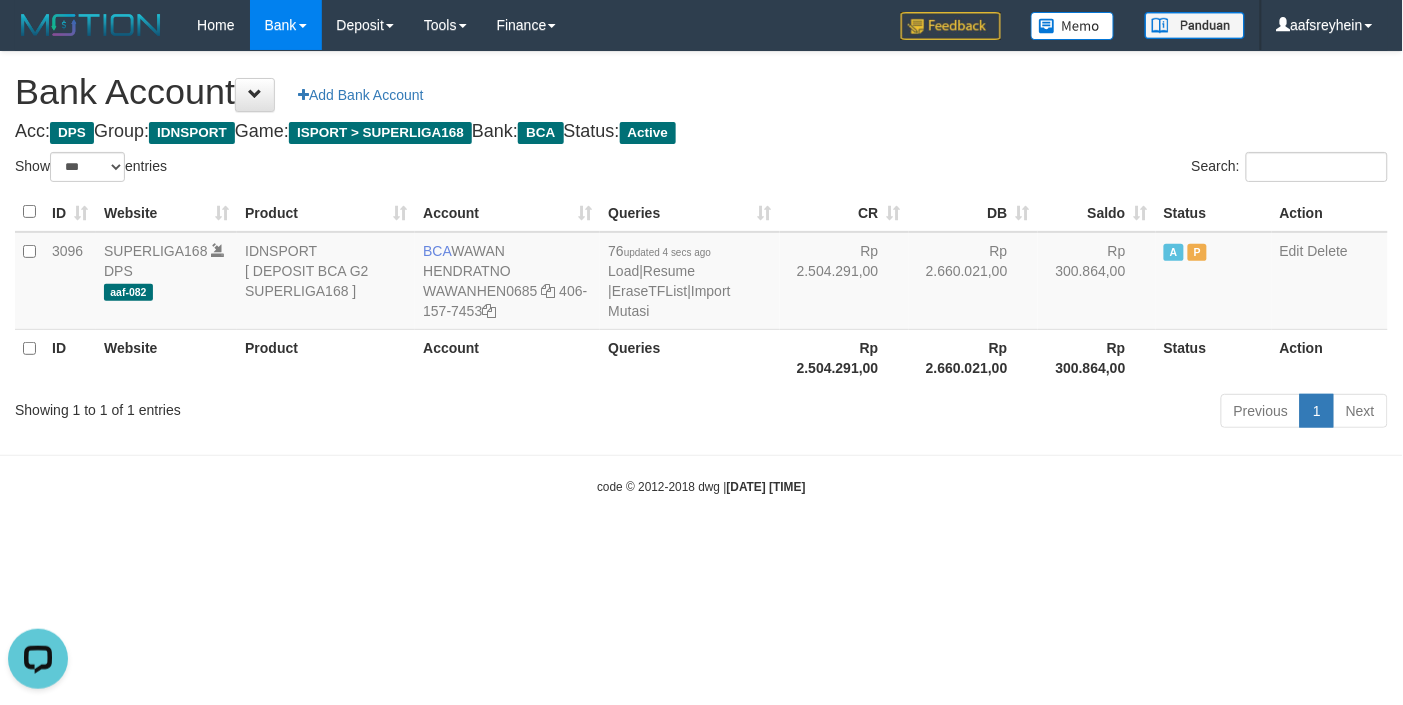 scroll, scrollTop: 0, scrollLeft: 0, axis: both 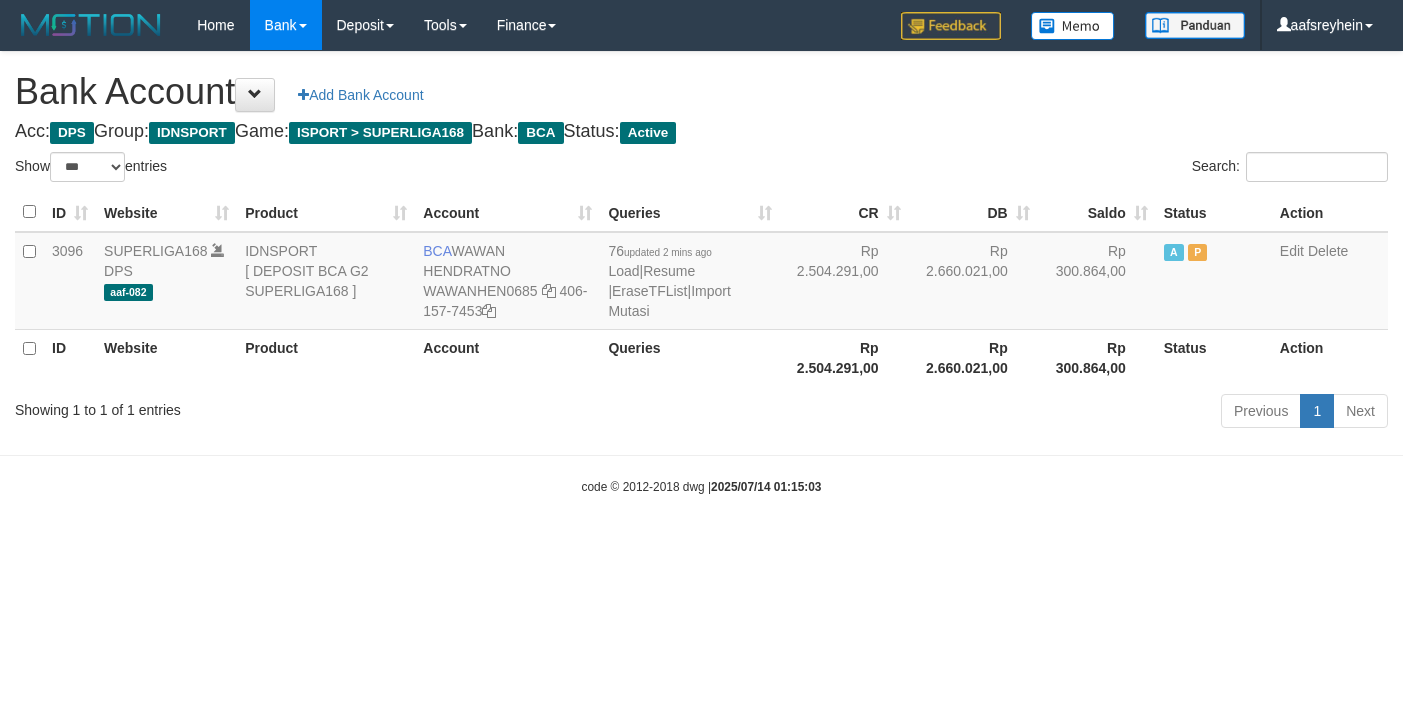 select on "***" 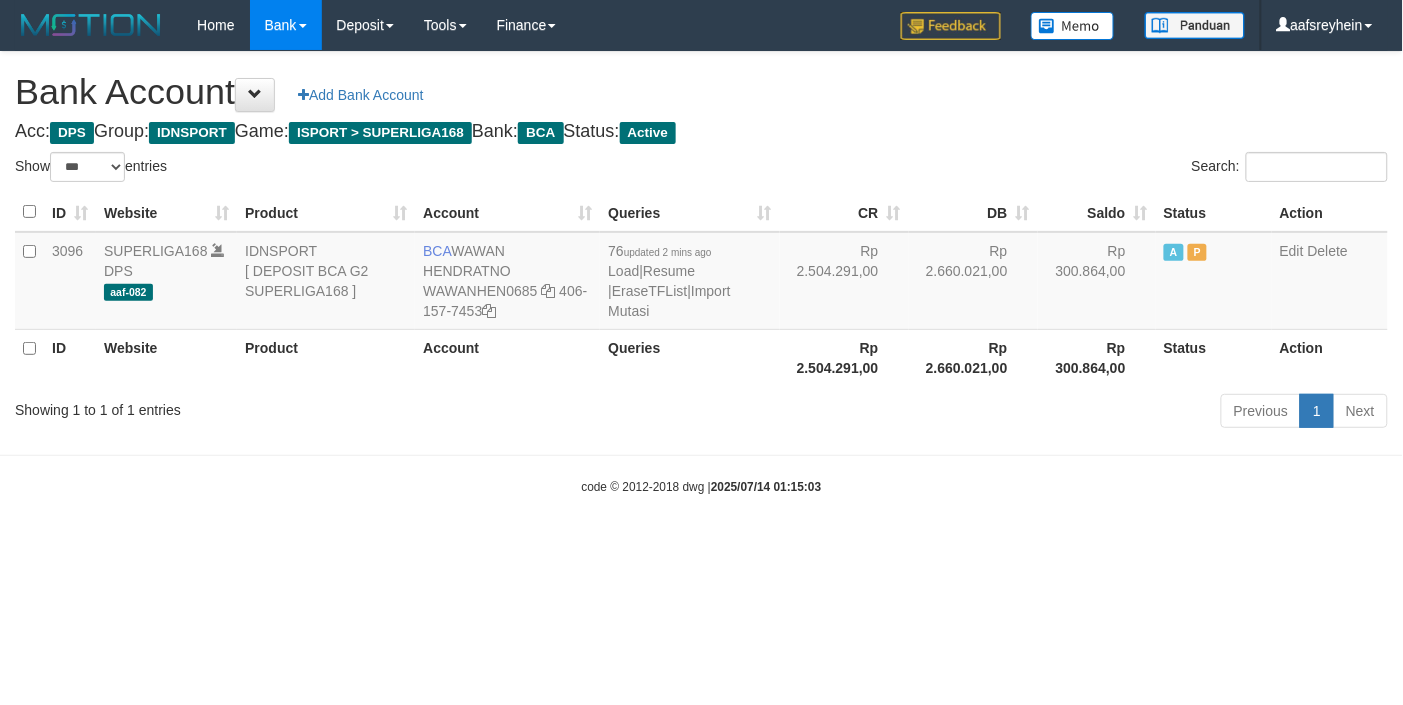click on "Toggle navigation
Home
Bank
Account List
Load
By Website
Group
[ISPORT]													SUPERLIGA168
By Load Group (DPS)
-" at bounding box center (701, 273) 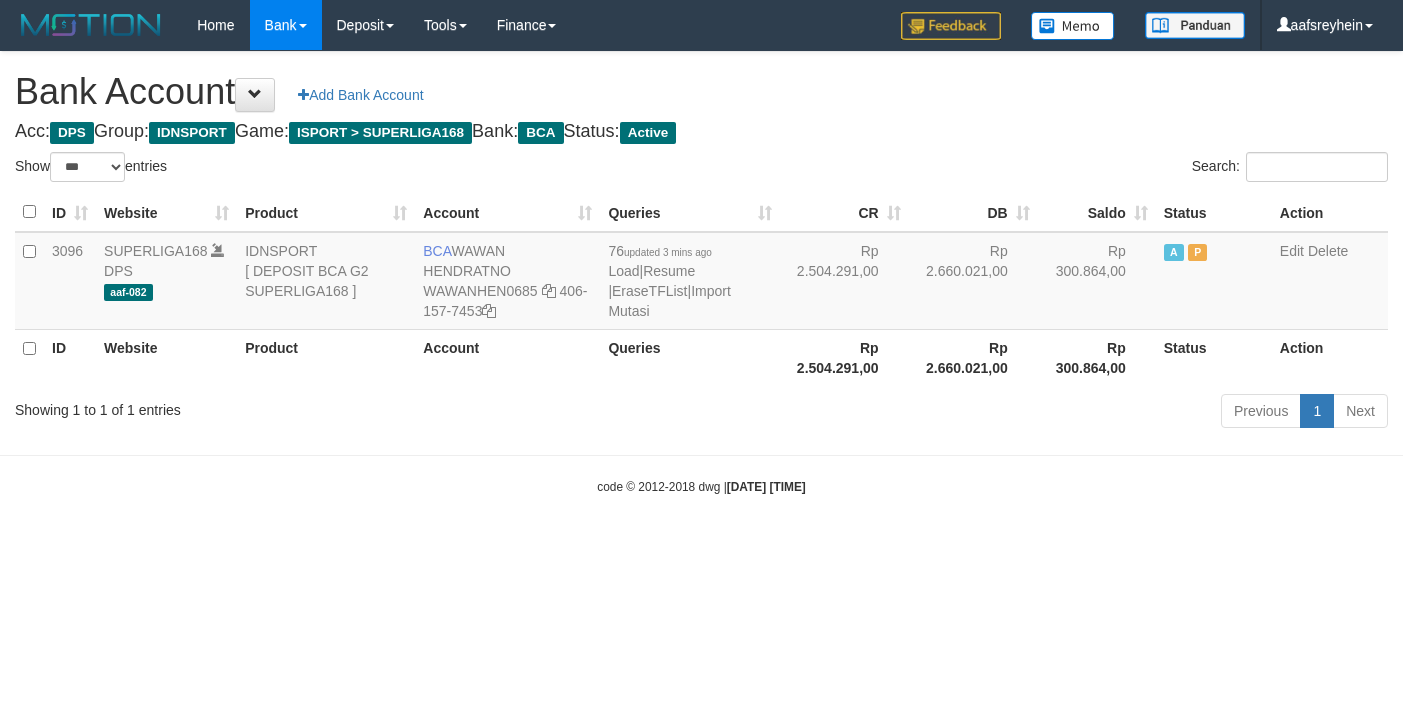 select on "***" 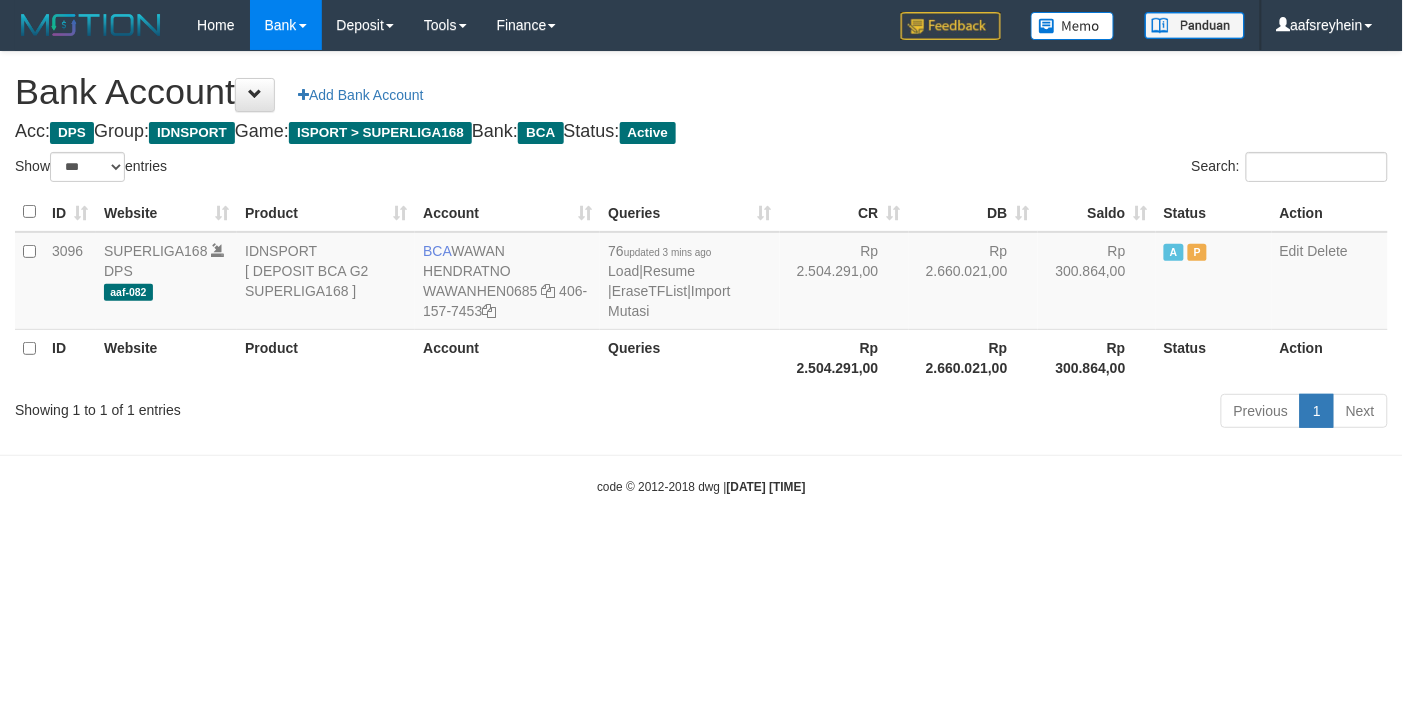 drag, startPoint x: 852, startPoint y: 630, endPoint x: 862, endPoint y: 623, distance: 12.206555 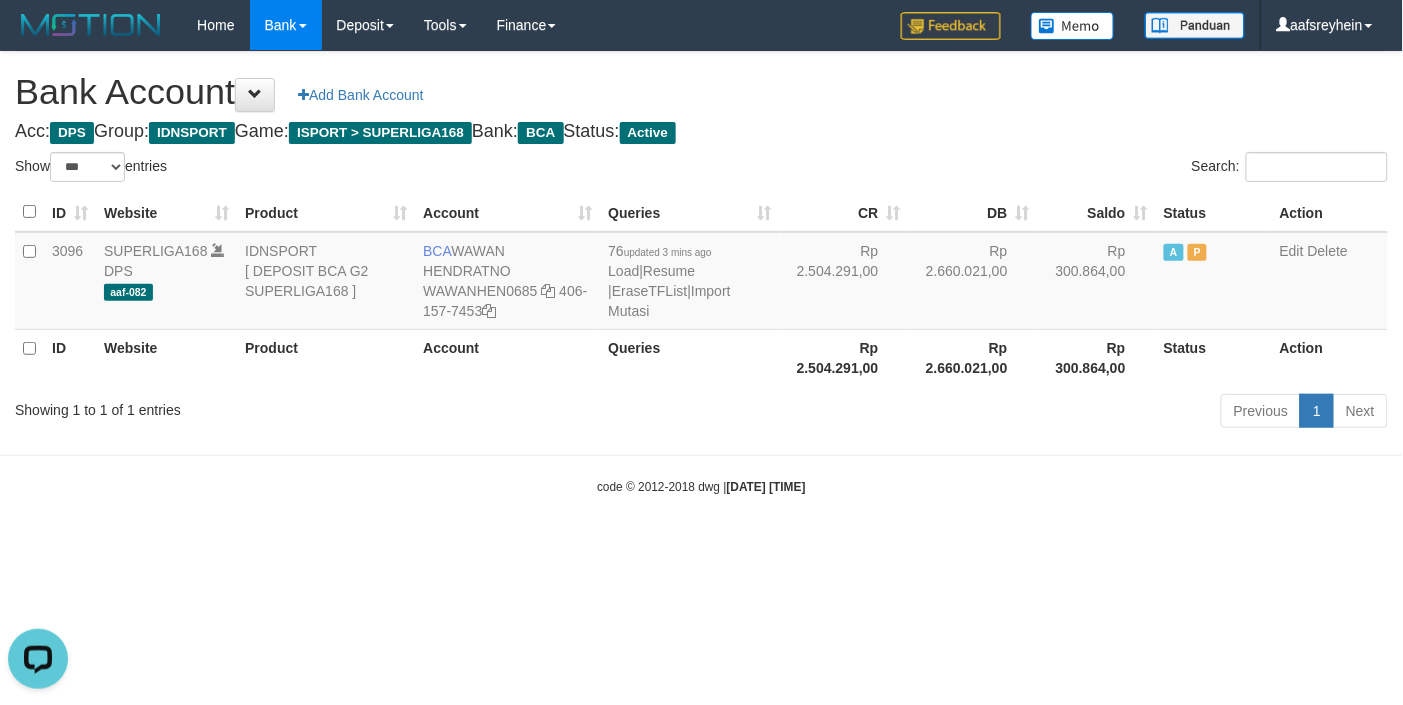 scroll, scrollTop: 0, scrollLeft: 0, axis: both 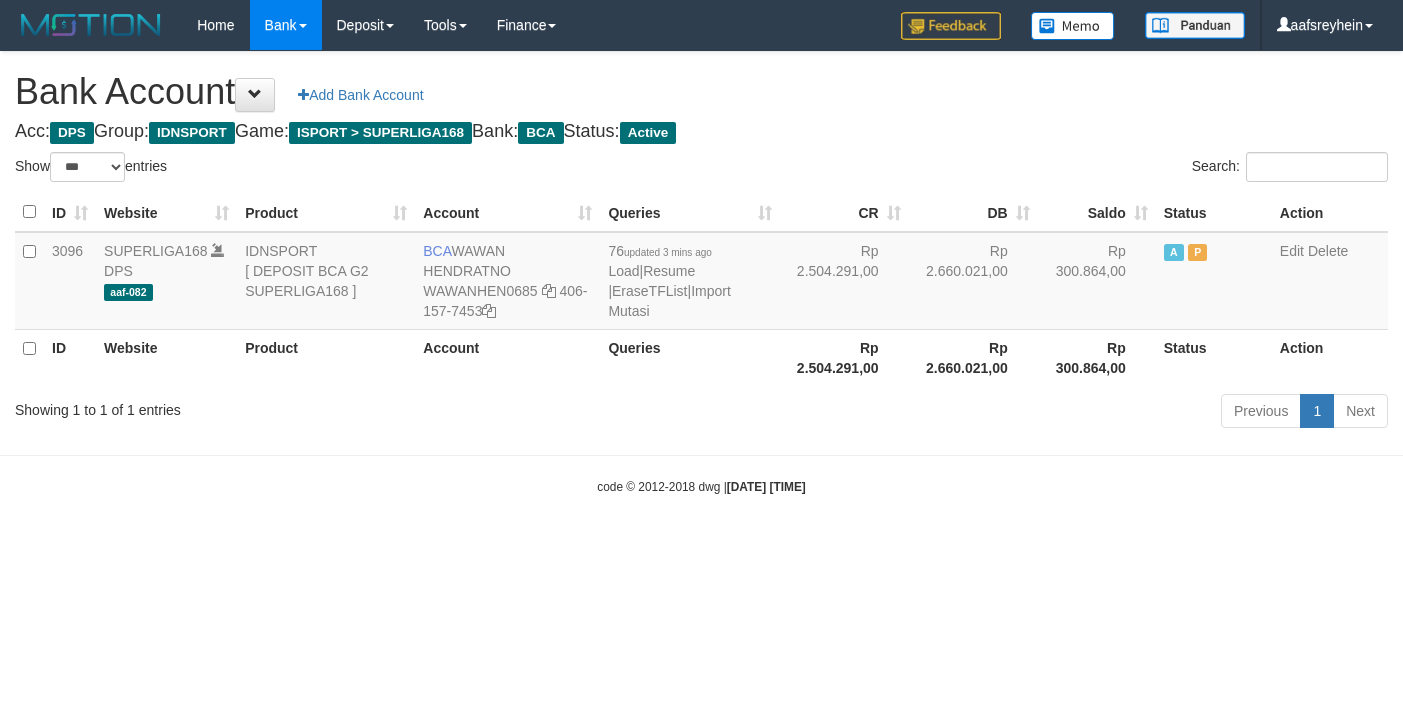 select on "***" 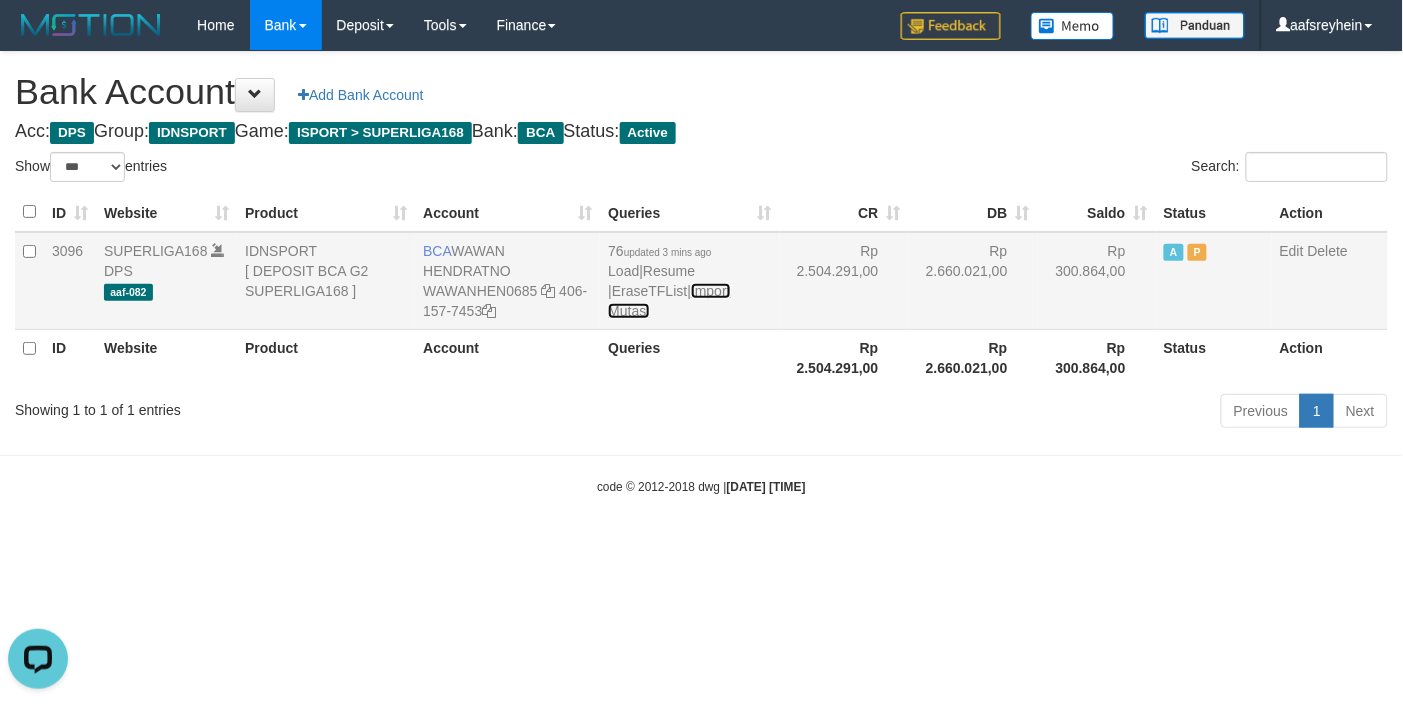 scroll, scrollTop: 0, scrollLeft: 0, axis: both 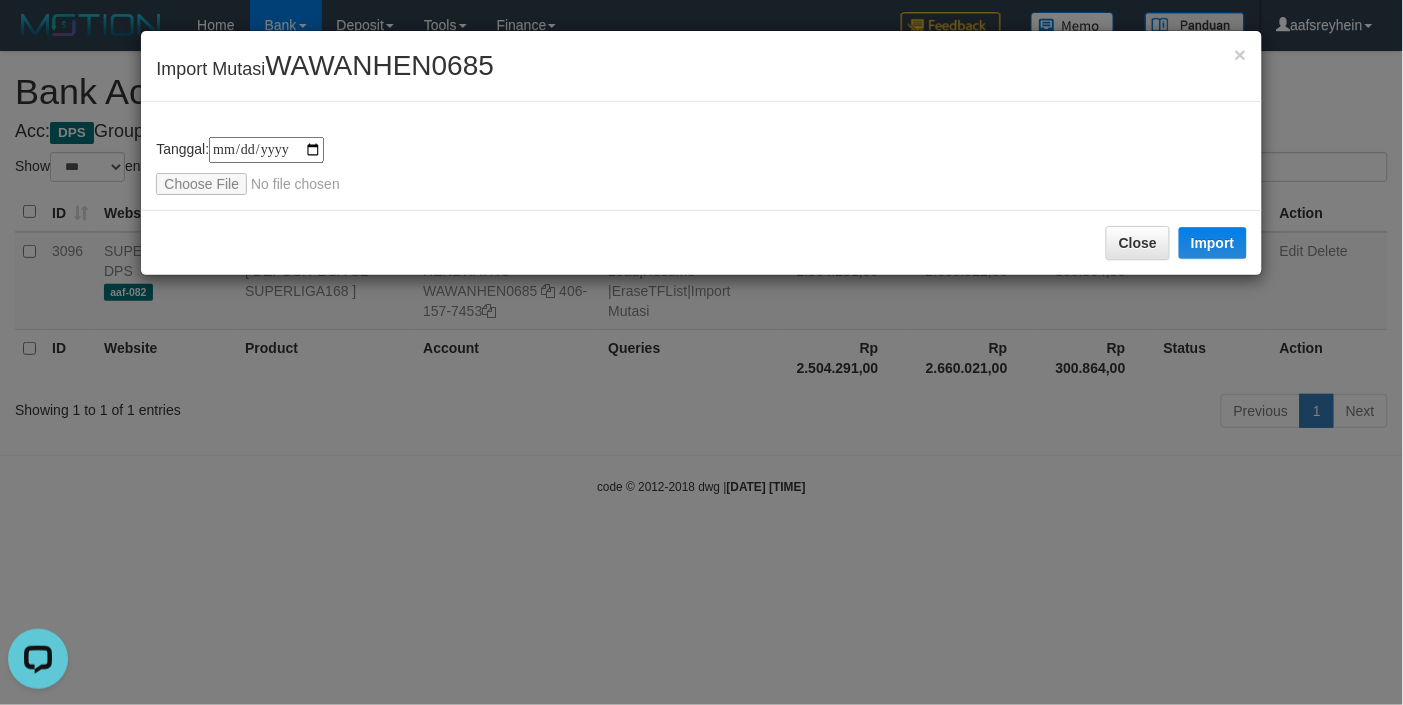 type on "**********" 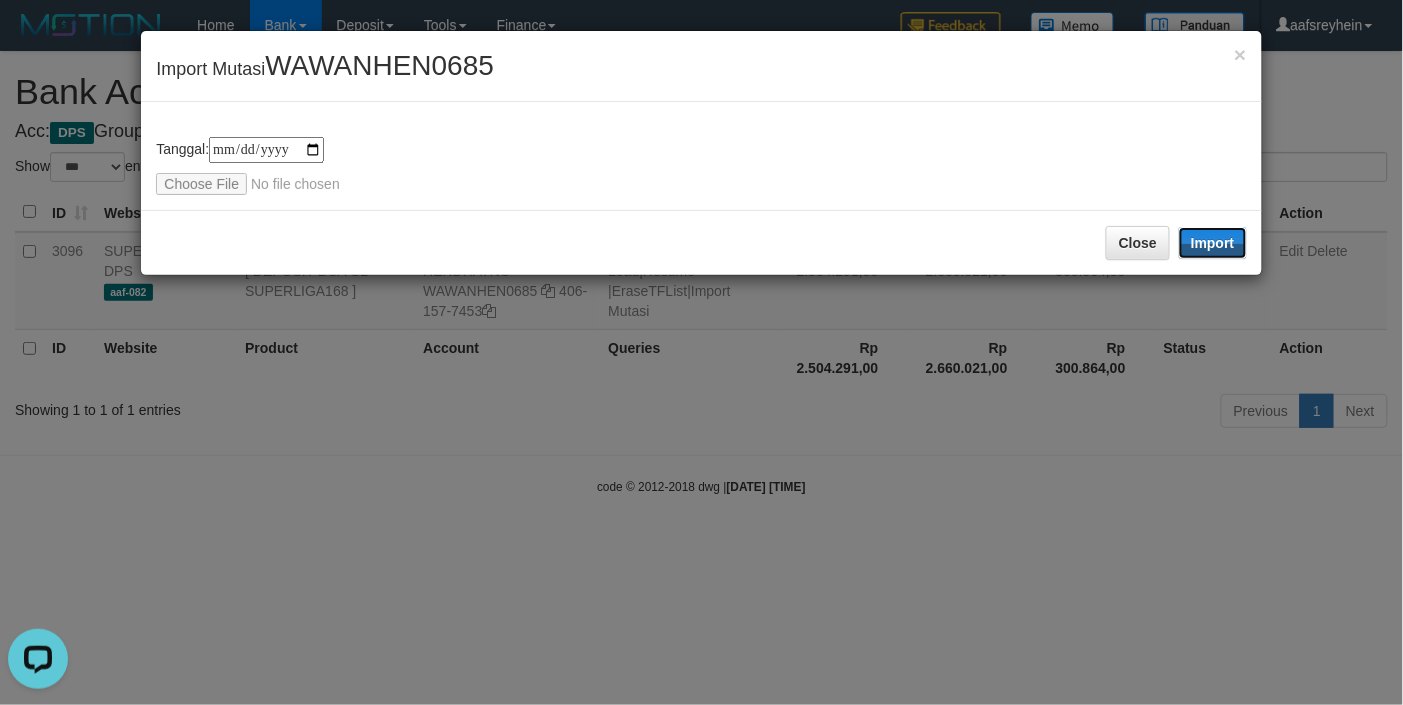 click on "Import" at bounding box center (1213, 243) 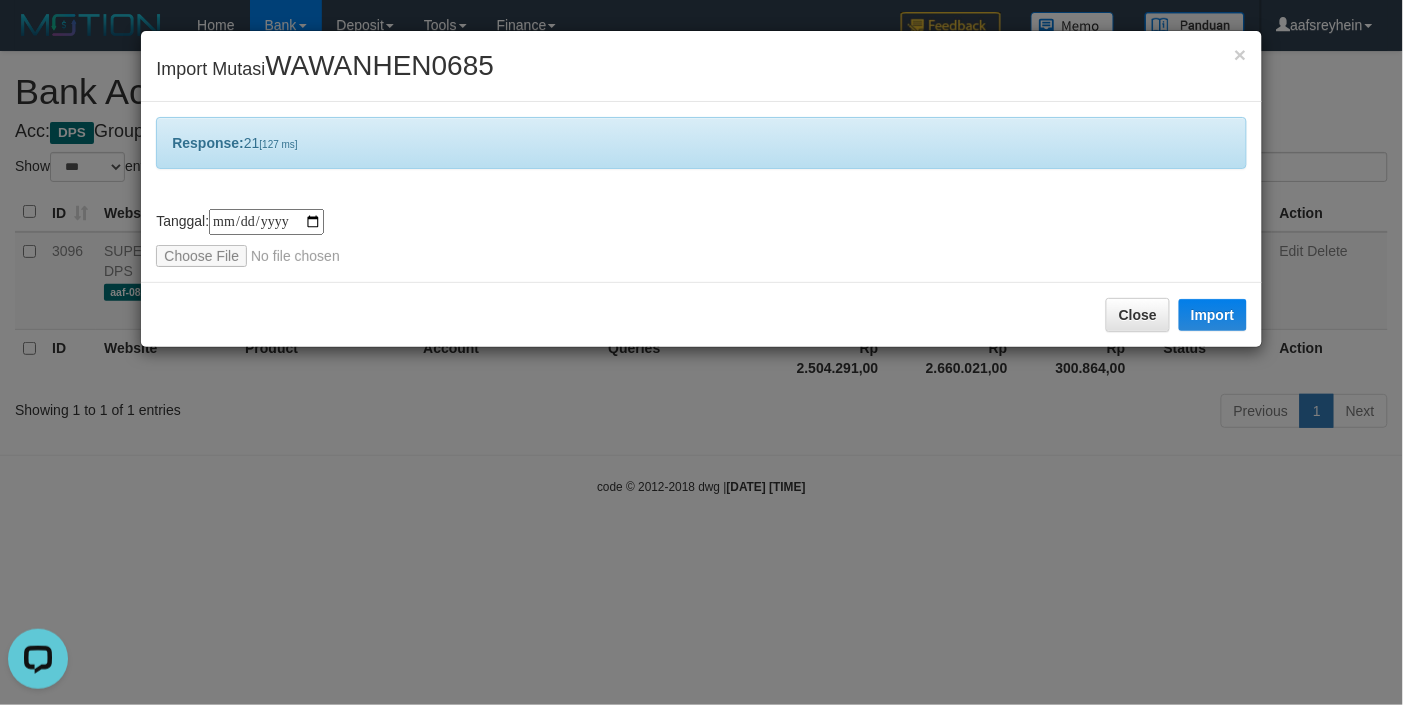 click on "**********" at bounding box center (701, 352) 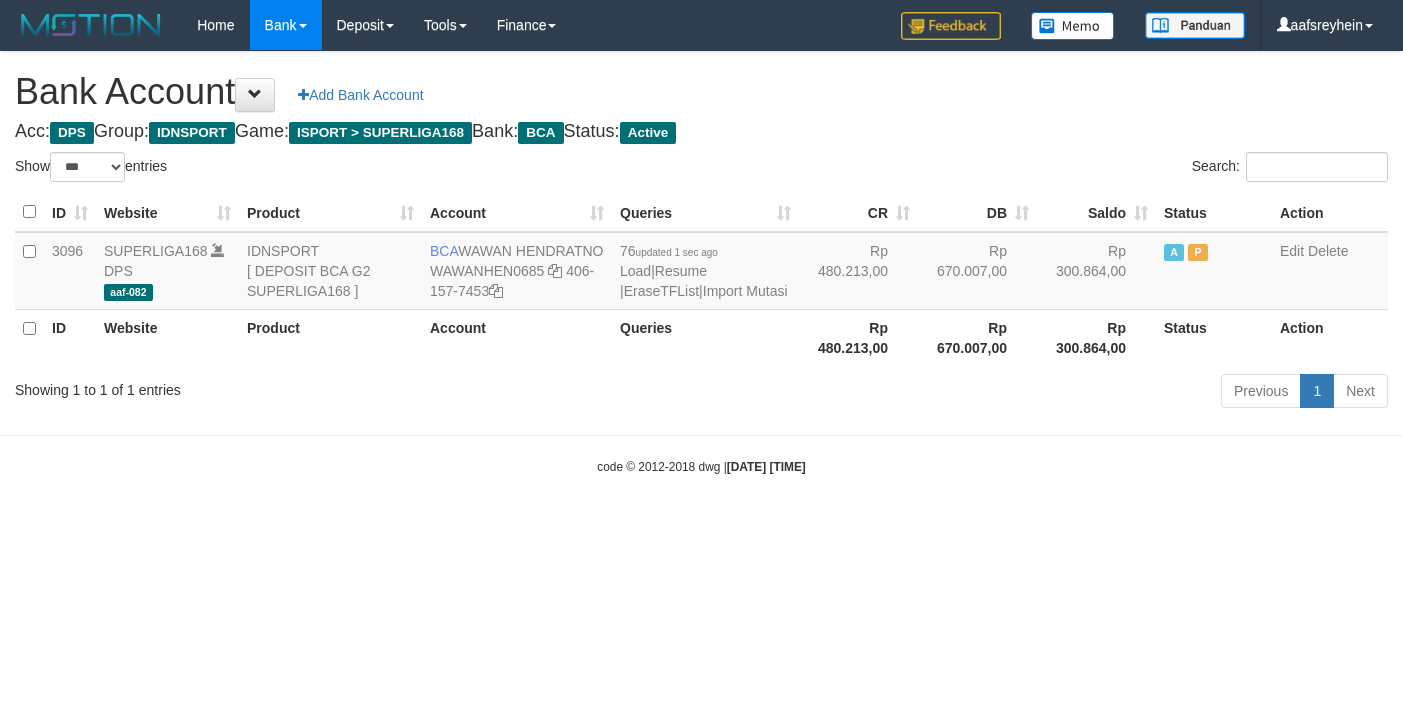 select on "***" 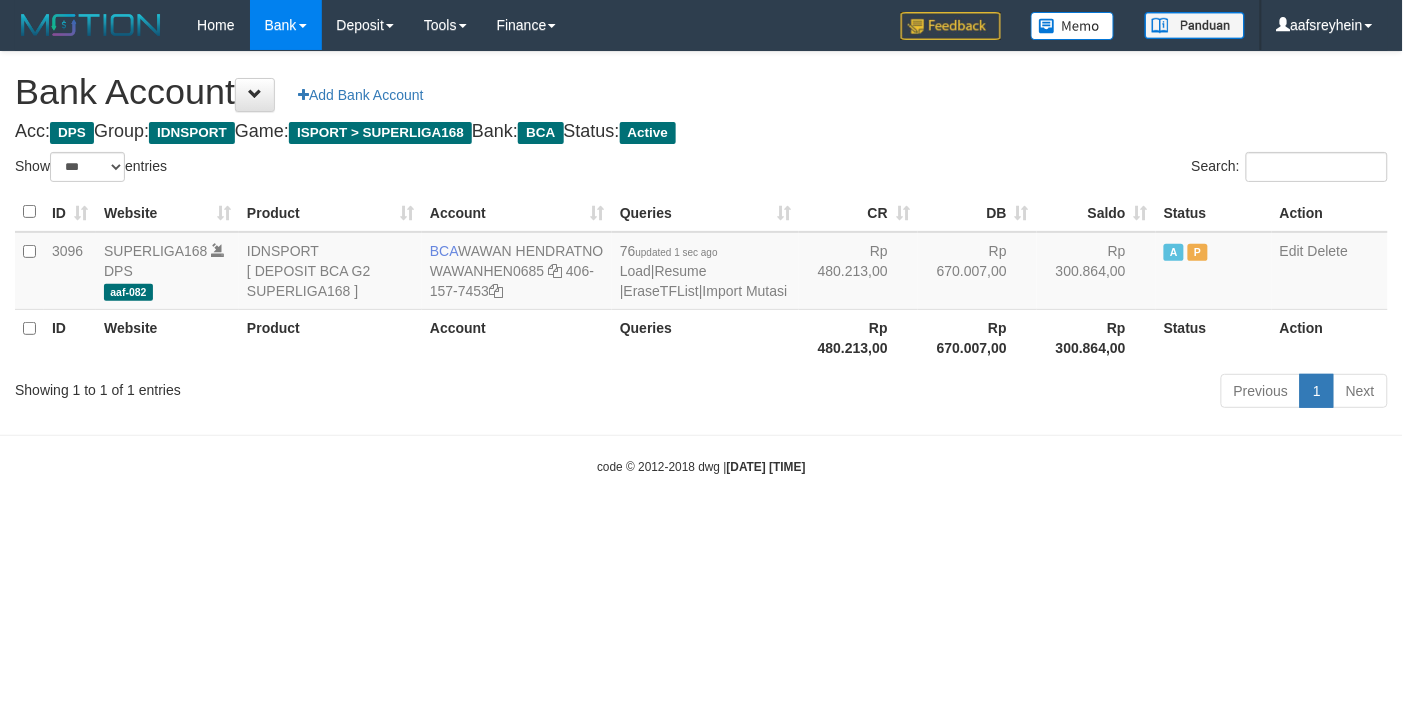 click on "Toggle navigation
Home
Bank
Account List
Load
By Website
Group
[ISPORT]													SUPERLIGA168
By Load Group (DPS)
-" at bounding box center (701, 263) 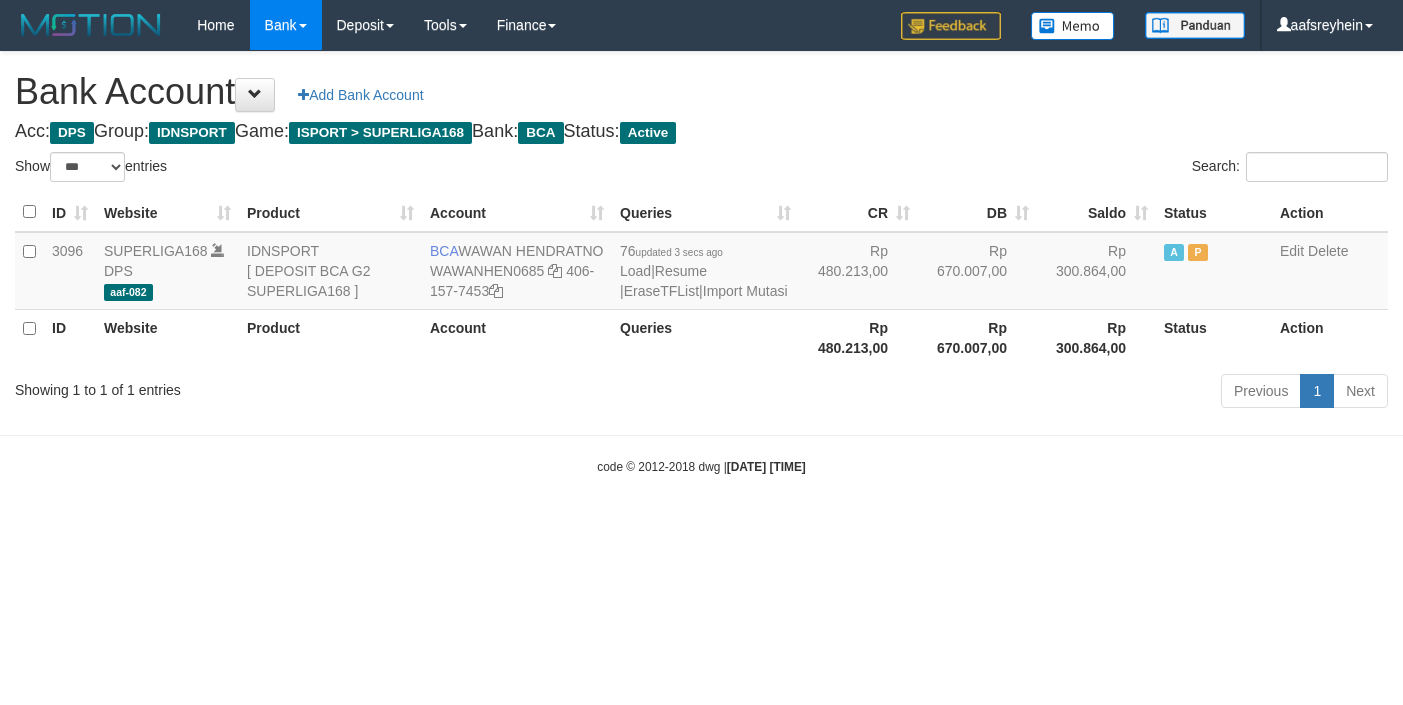 select on "***" 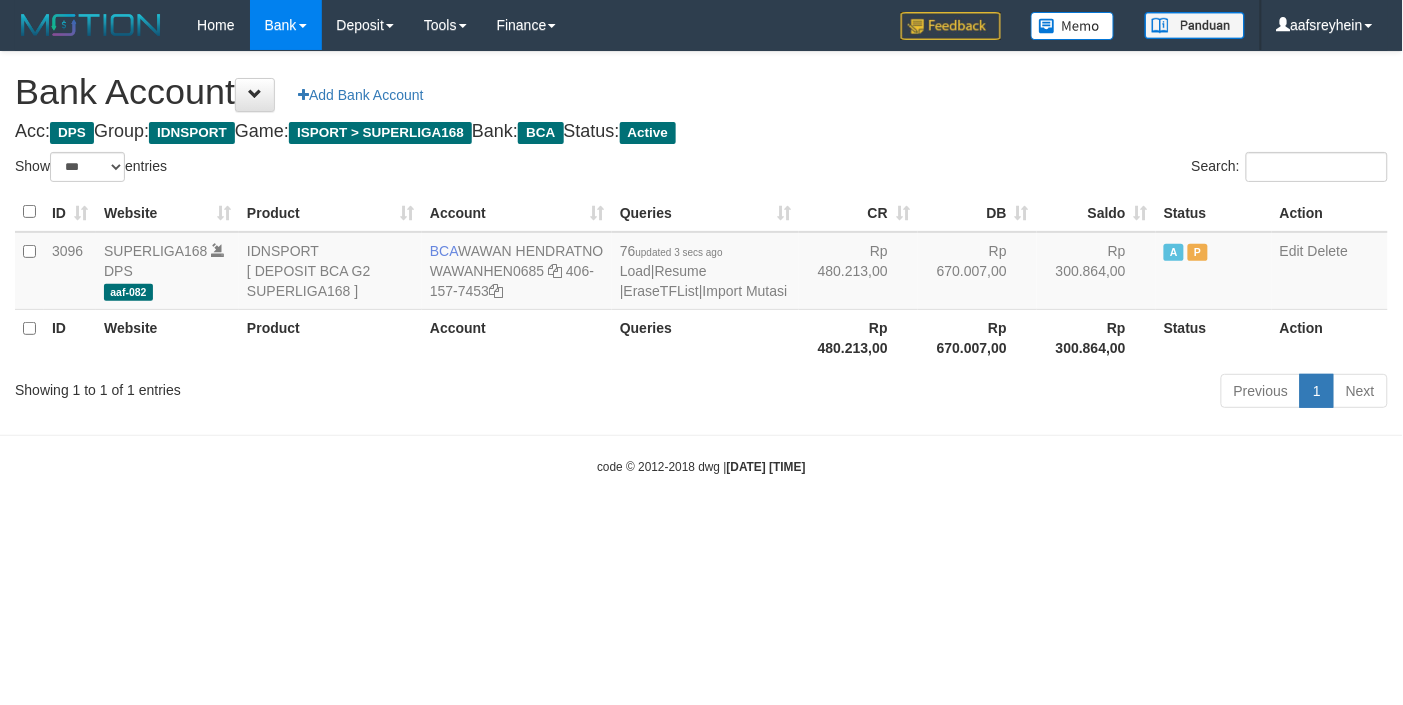 click on "Toggle navigation
Home
Bank
Account List
Load
By Website
Group
[ISPORT]													SUPERLIGA168
By Load Group (DPS)
-" at bounding box center (701, 263) 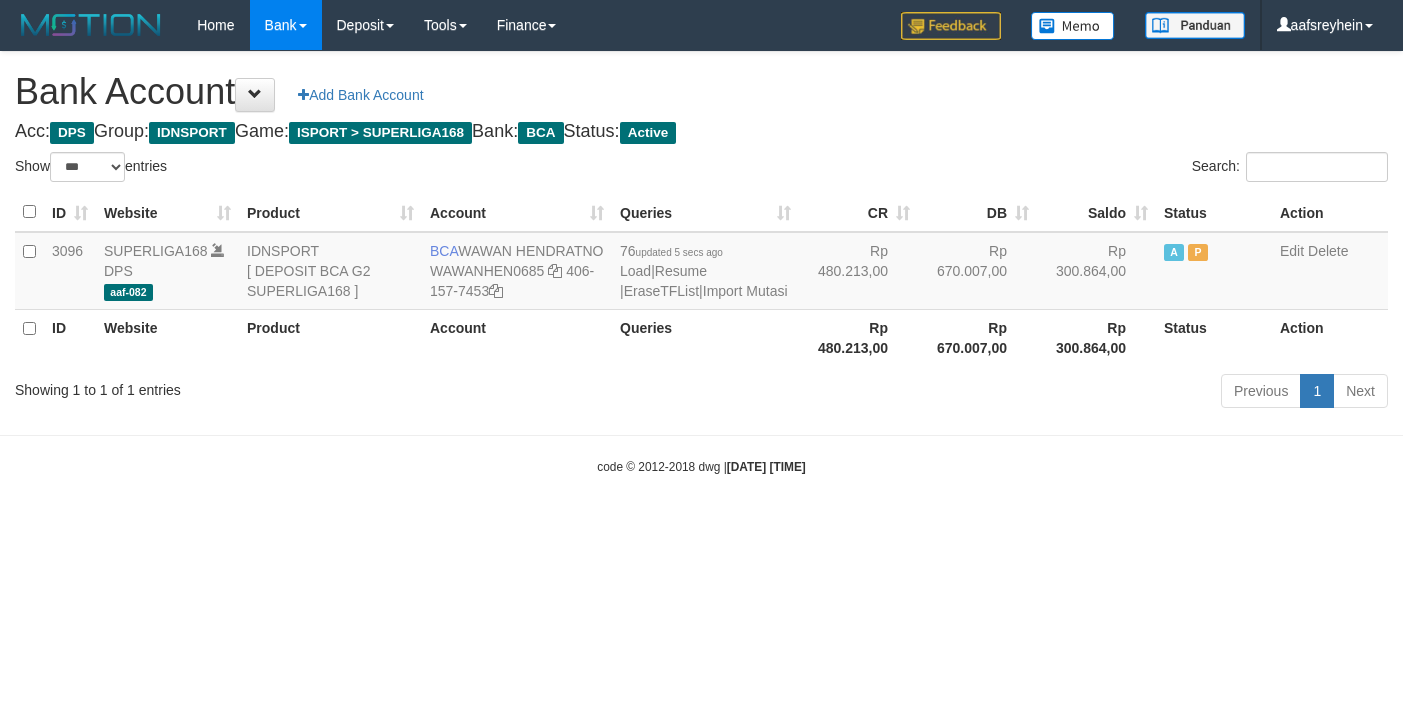select on "***" 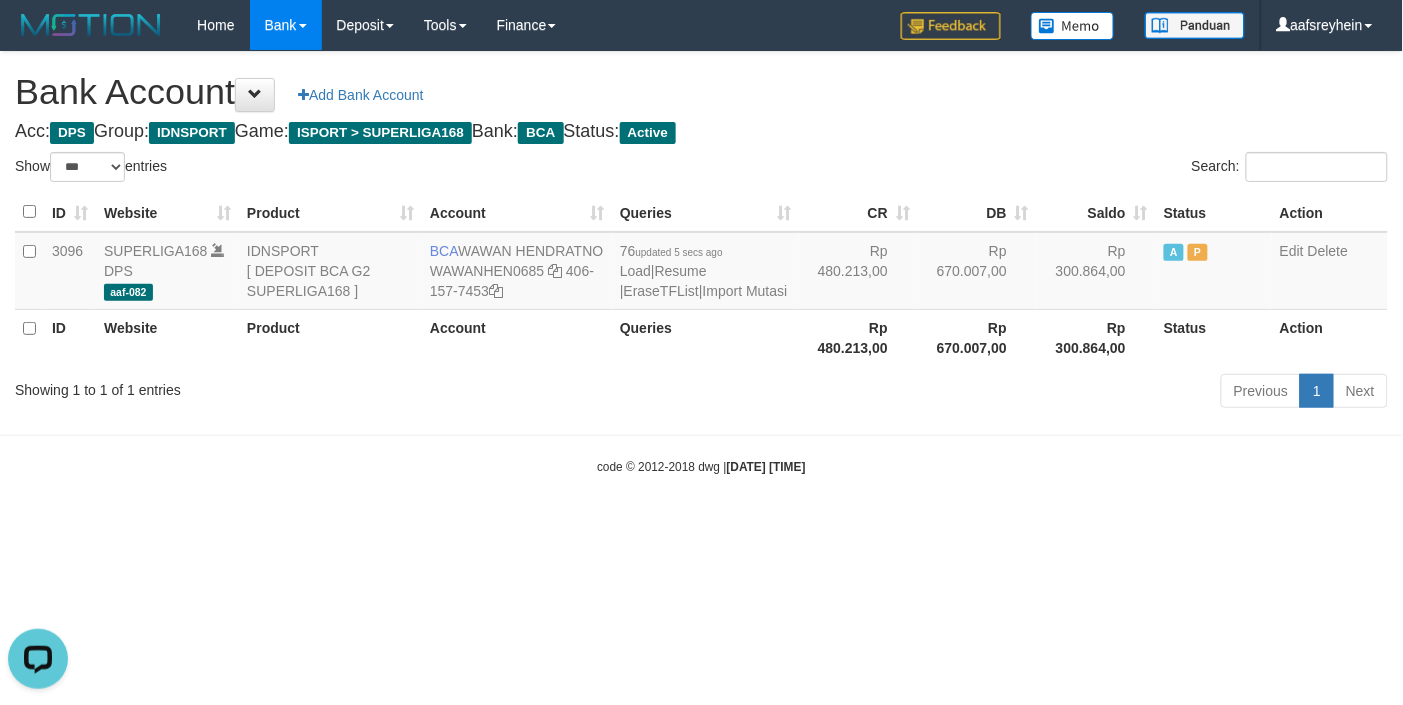 scroll, scrollTop: 0, scrollLeft: 0, axis: both 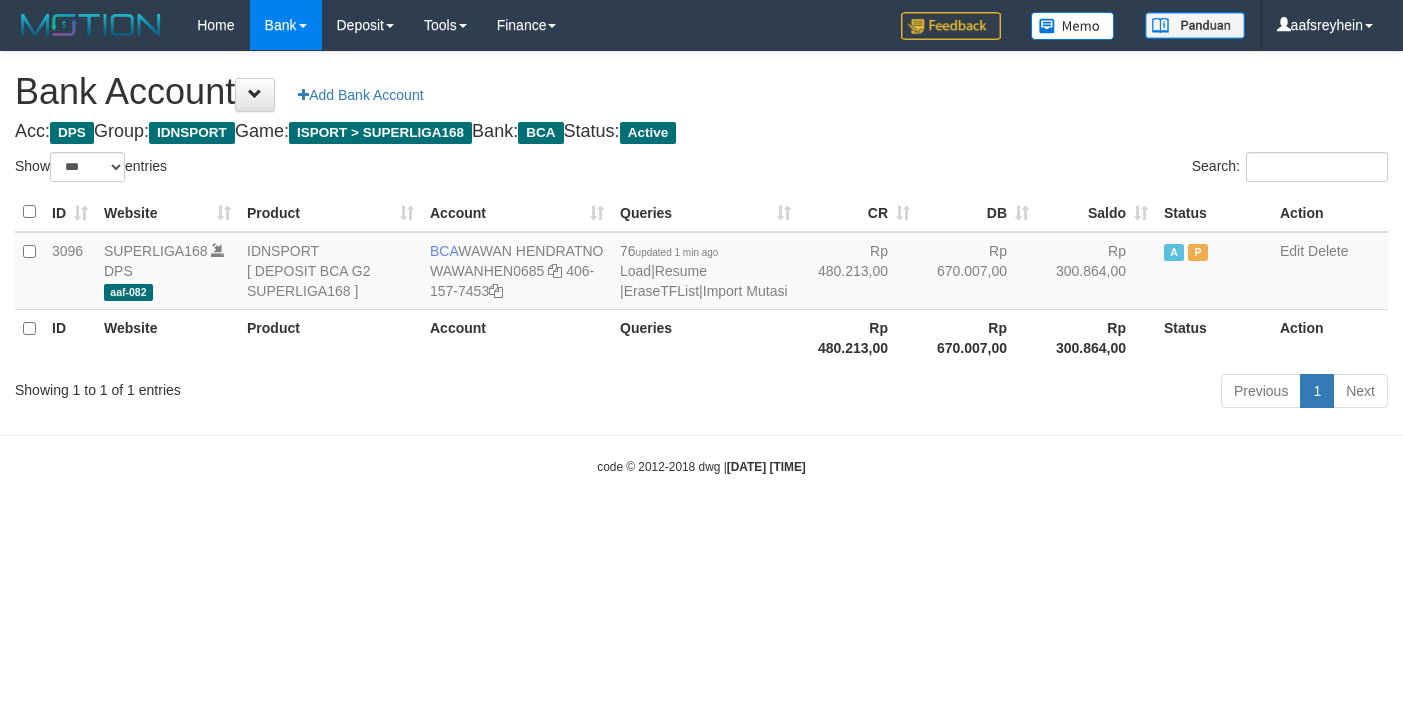 select on "***" 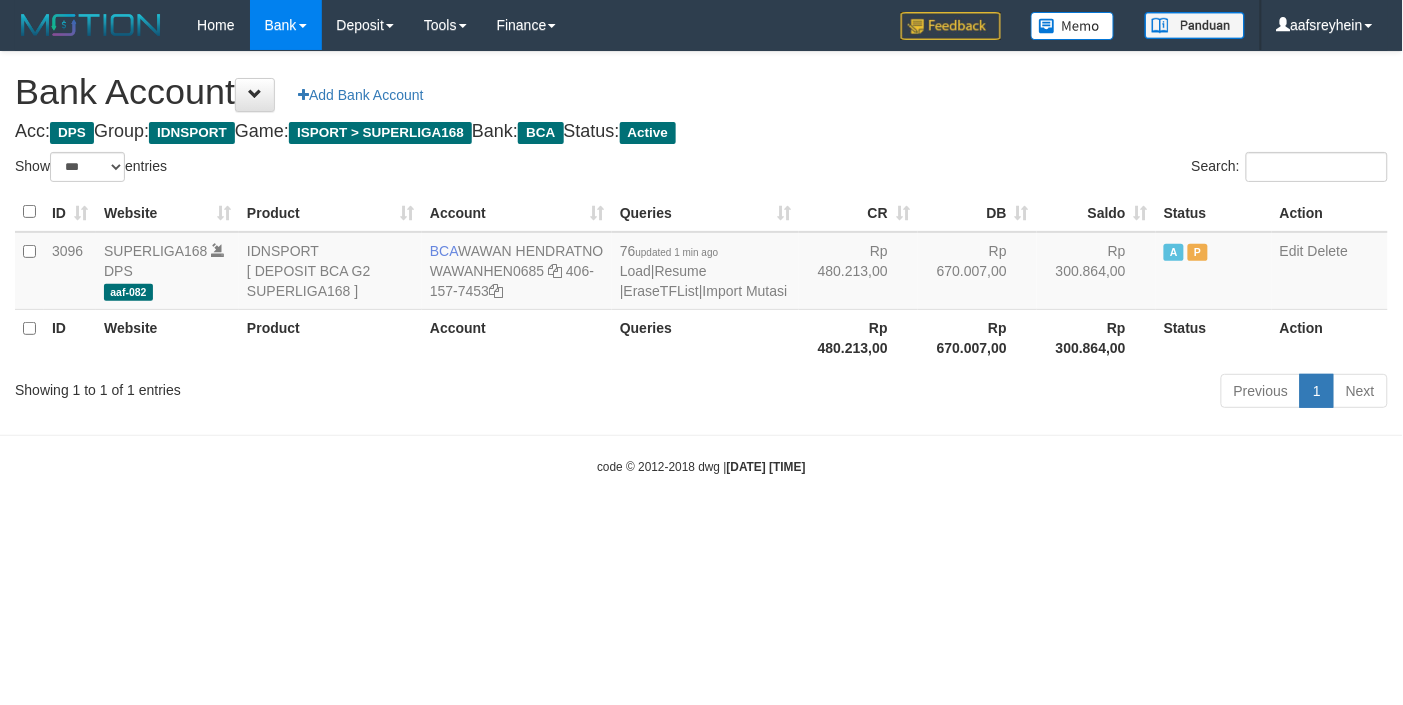 click on "Toggle navigation
Home
Bank
Account List
Load
By Website
Group
[ISPORT]													SUPERLIGA168
By Load Group (DPS)
-" at bounding box center (701, 263) 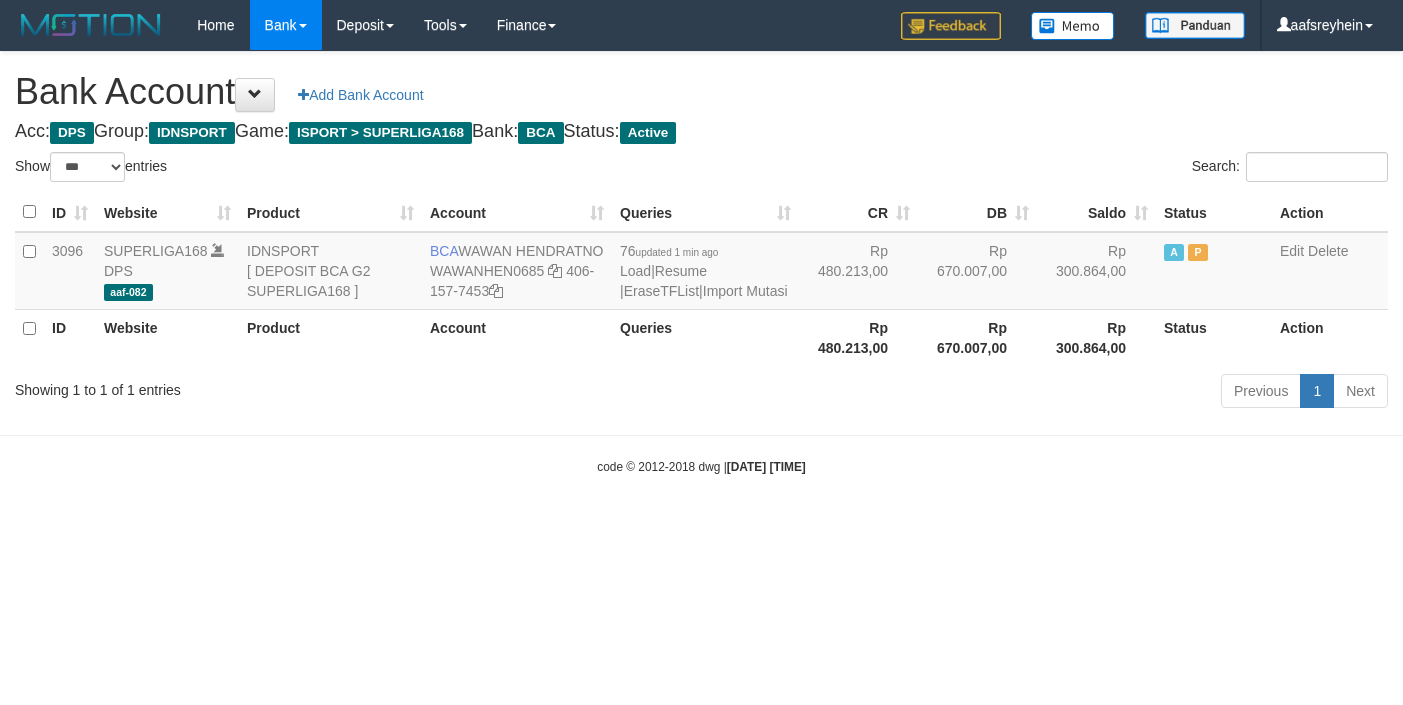 select on "***" 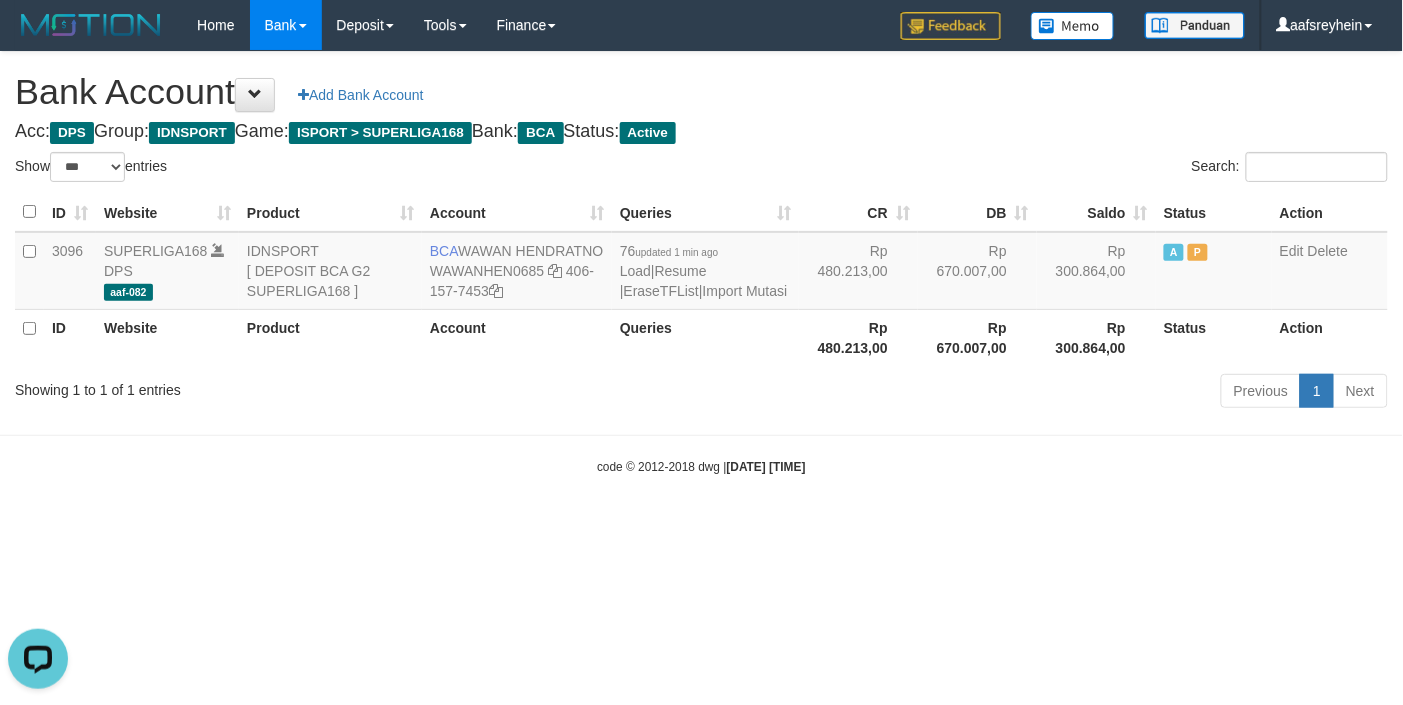 scroll, scrollTop: 0, scrollLeft: 0, axis: both 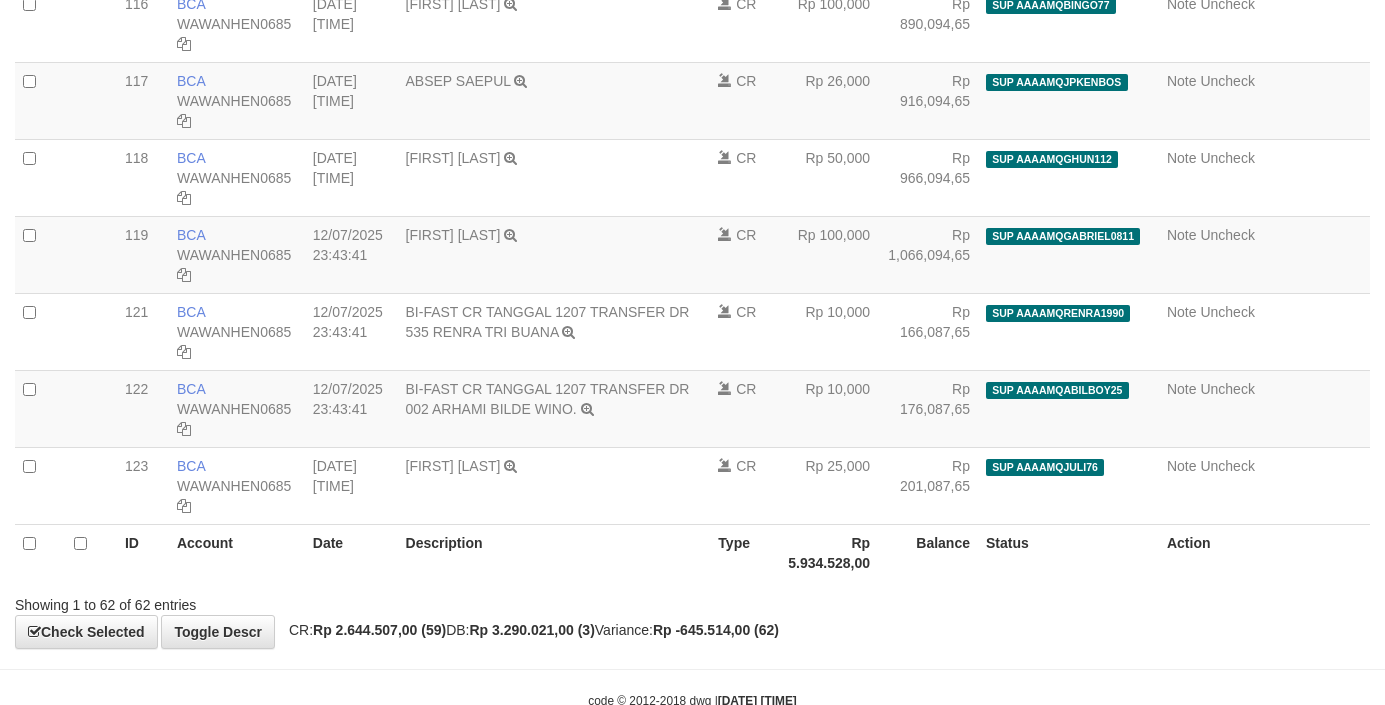 select on "****" 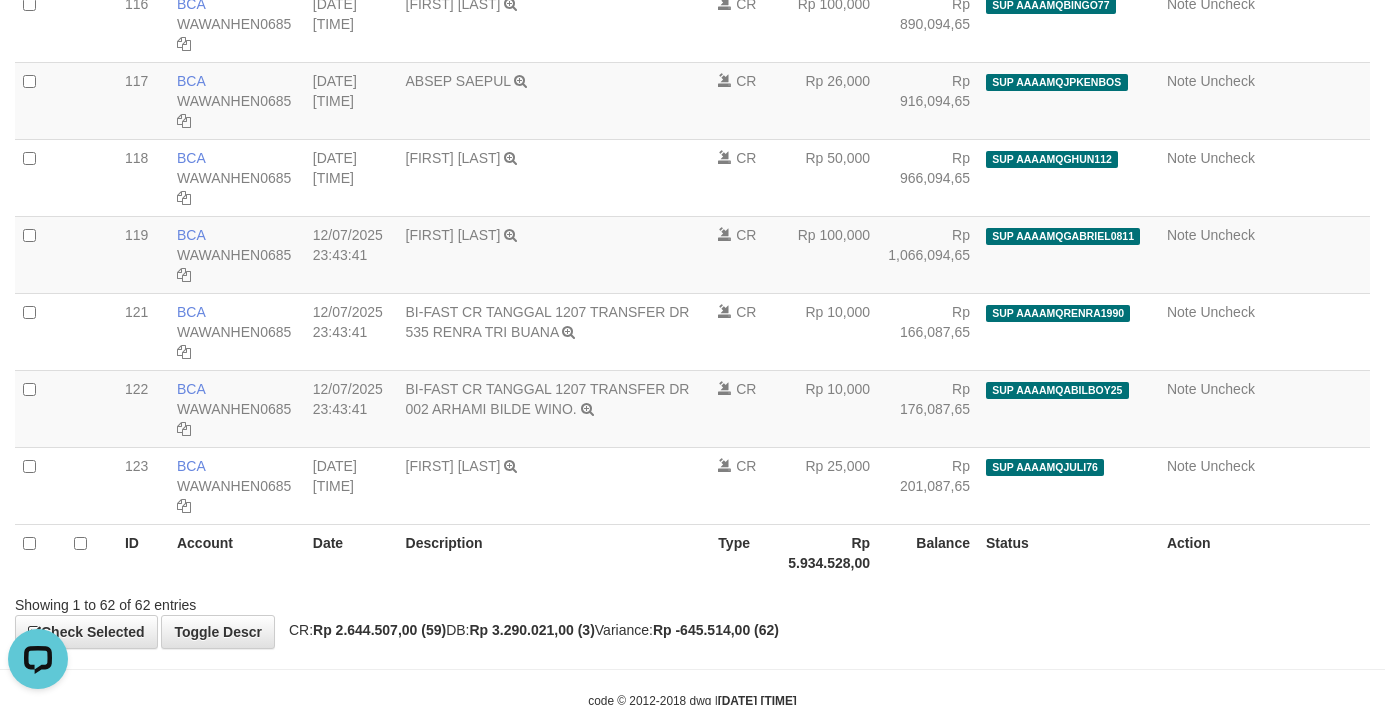 scroll, scrollTop: 0, scrollLeft: 0, axis: both 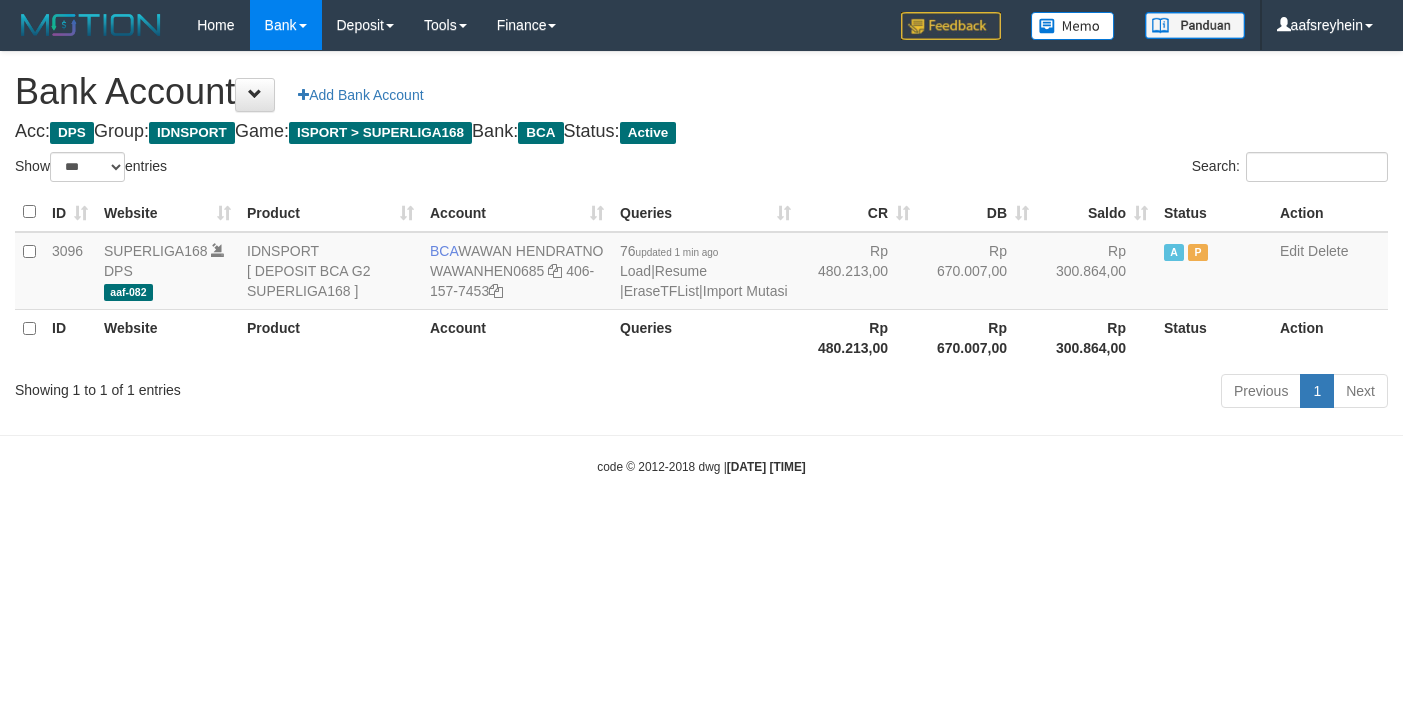 select on "***" 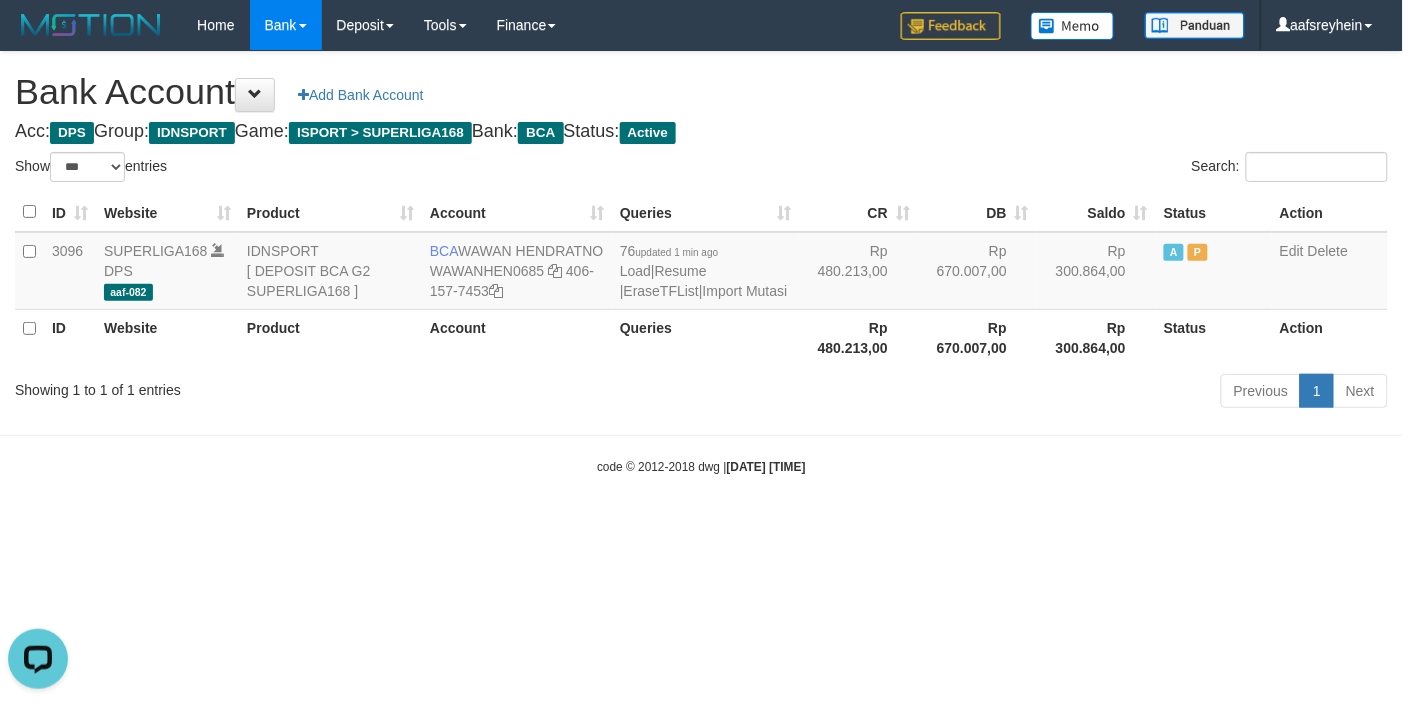 scroll, scrollTop: 0, scrollLeft: 0, axis: both 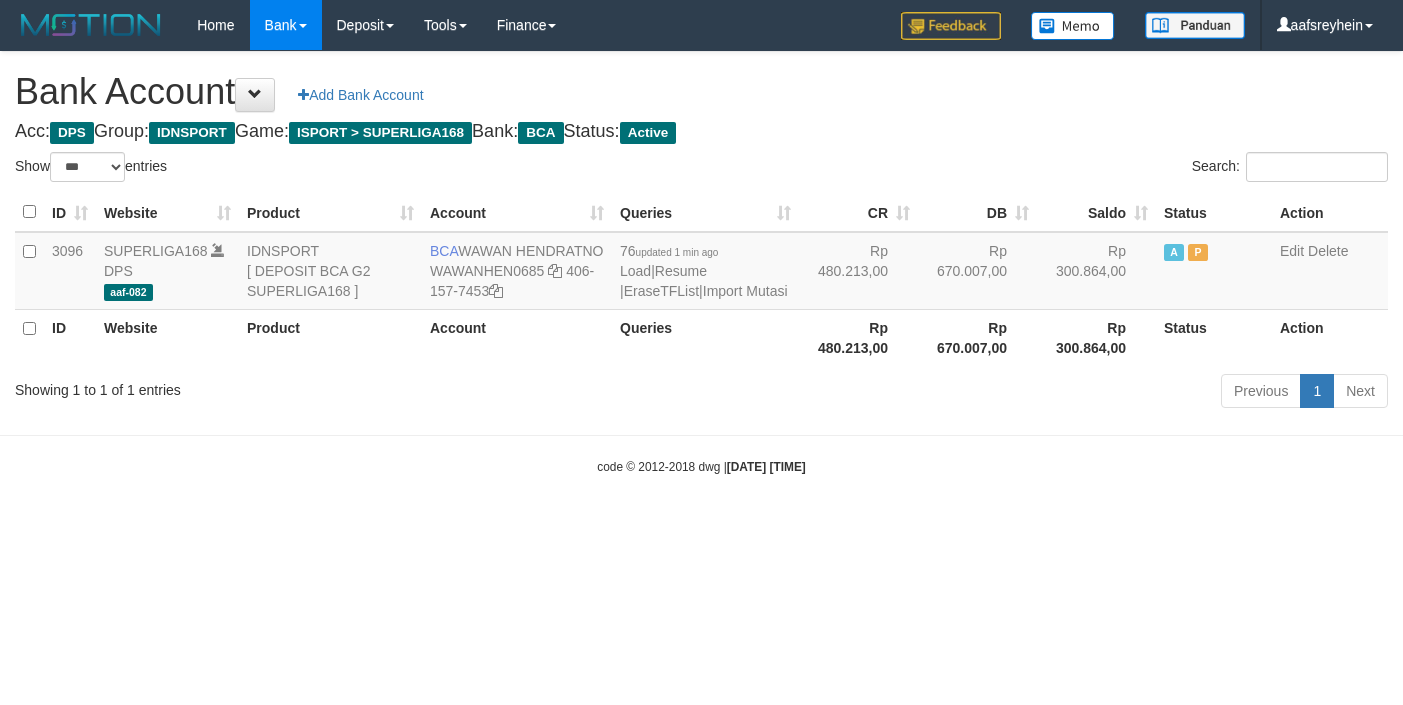 select on "***" 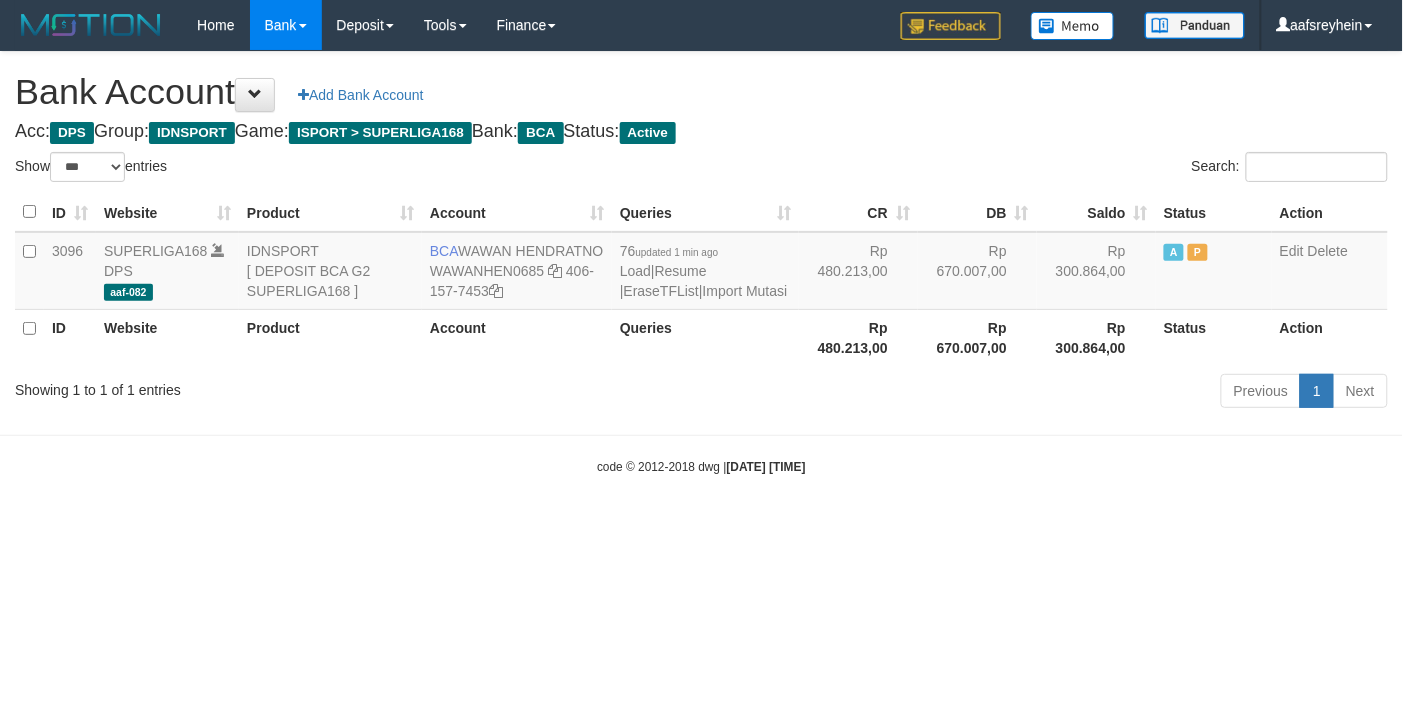 click on "Toggle navigation
Home
Bank
Account List
Load
By Website
Group
[ISPORT]													SUPERLIGA168
By Load Group (DPS)" at bounding box center [701, 263] 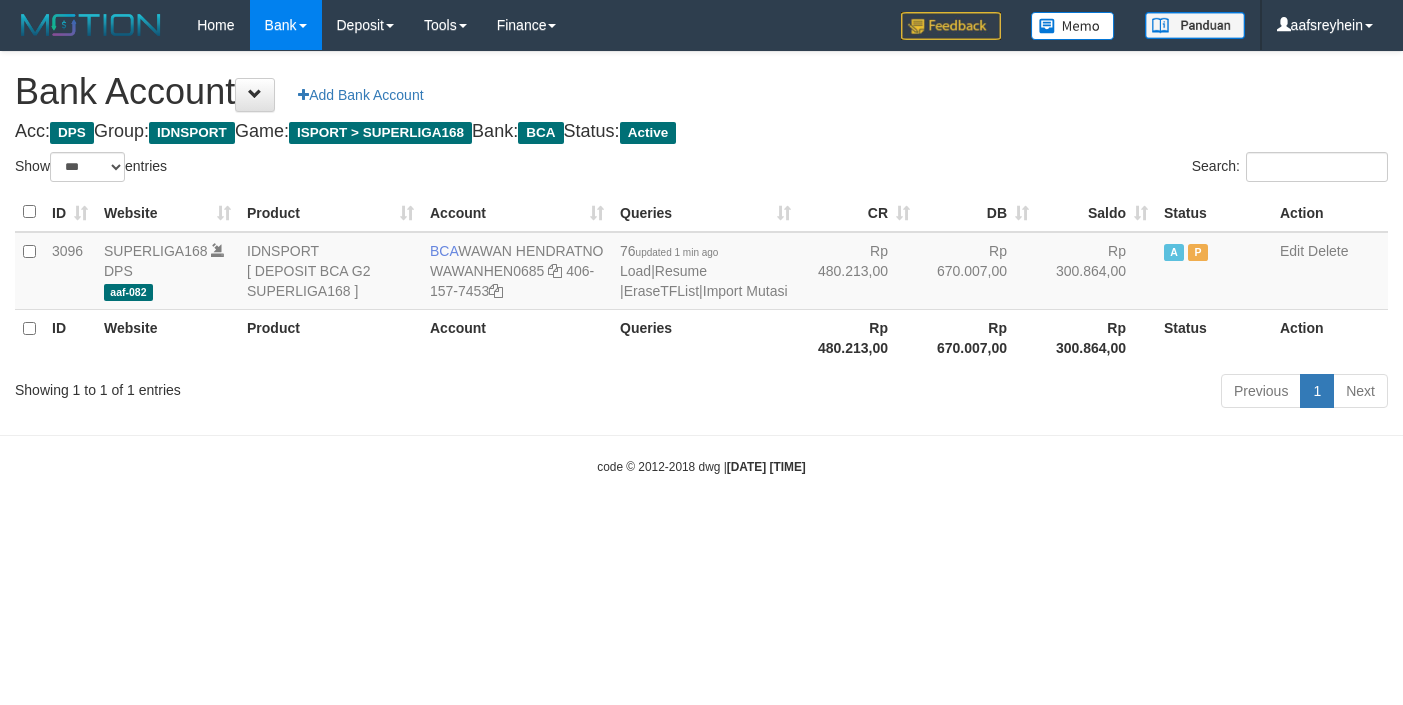 select on "***" 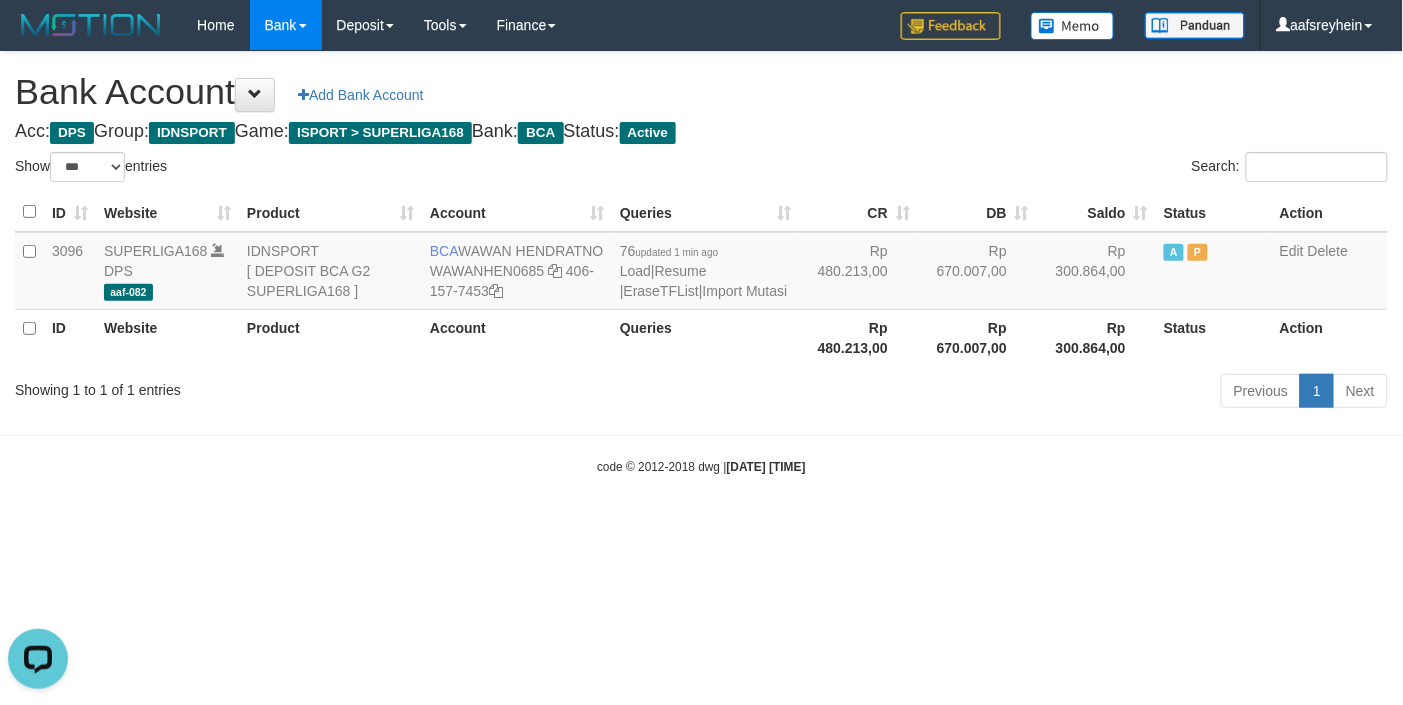 scroll, scrollTop: 0, scrollLeft: 0, axis: both 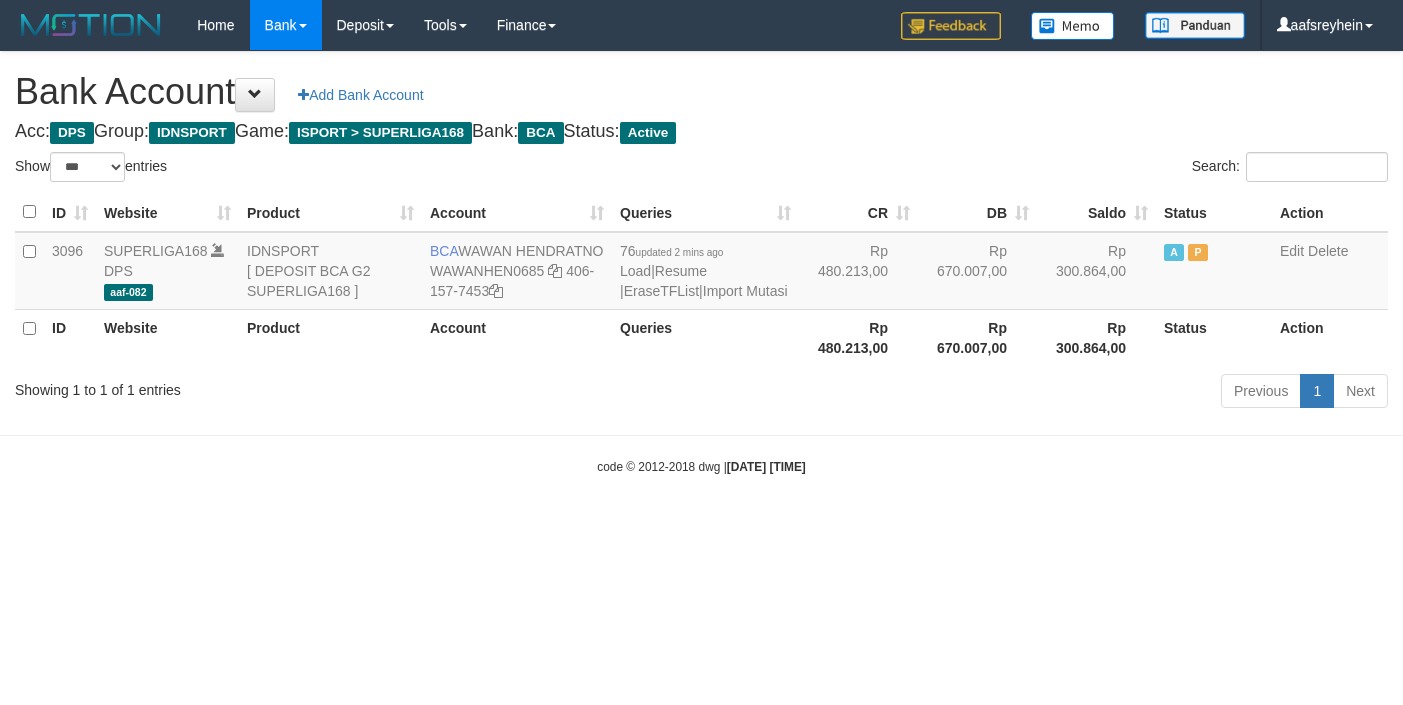 select on "***" 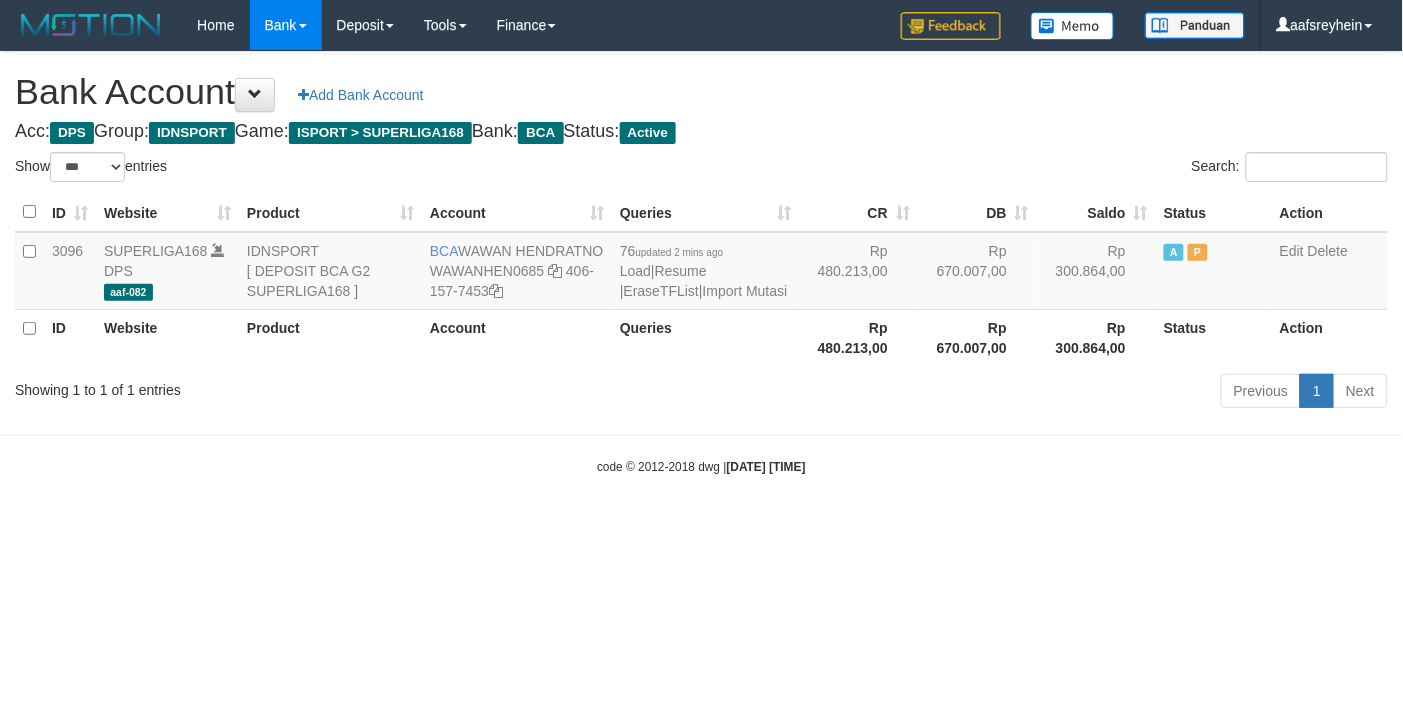drag, startPoint x: 997, startPoint y: 516, endPoint x: 998, endPoint y: 493, distance: 23.021729 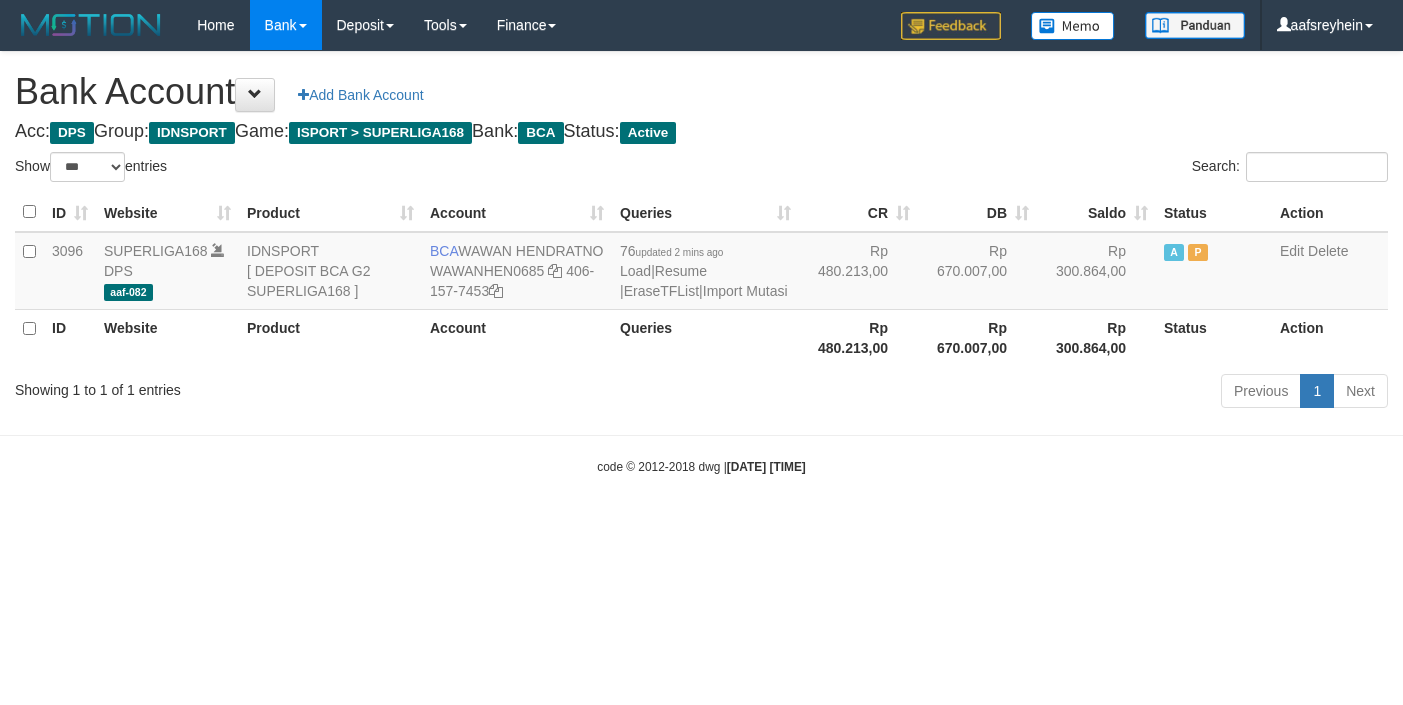 select on "***" 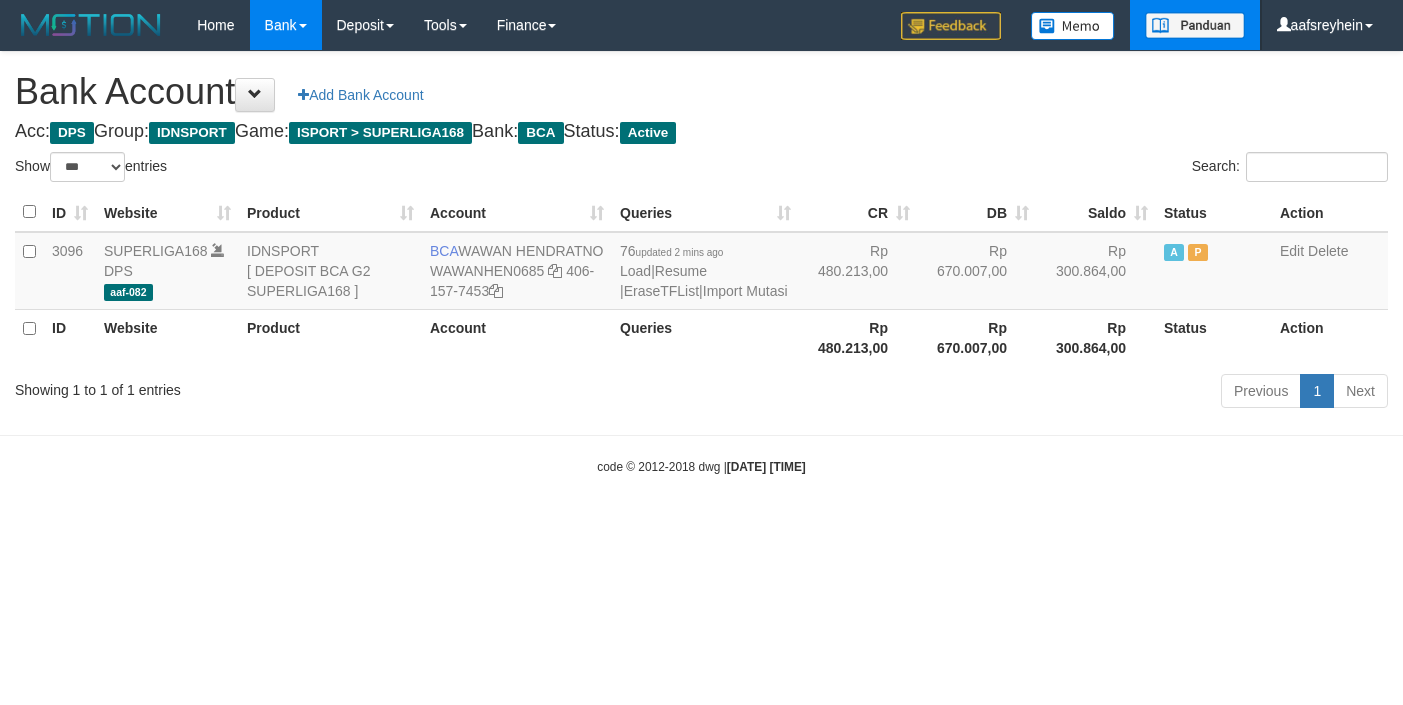 scroll, scrollTop: 0, scrollLeft: 0, axis: both 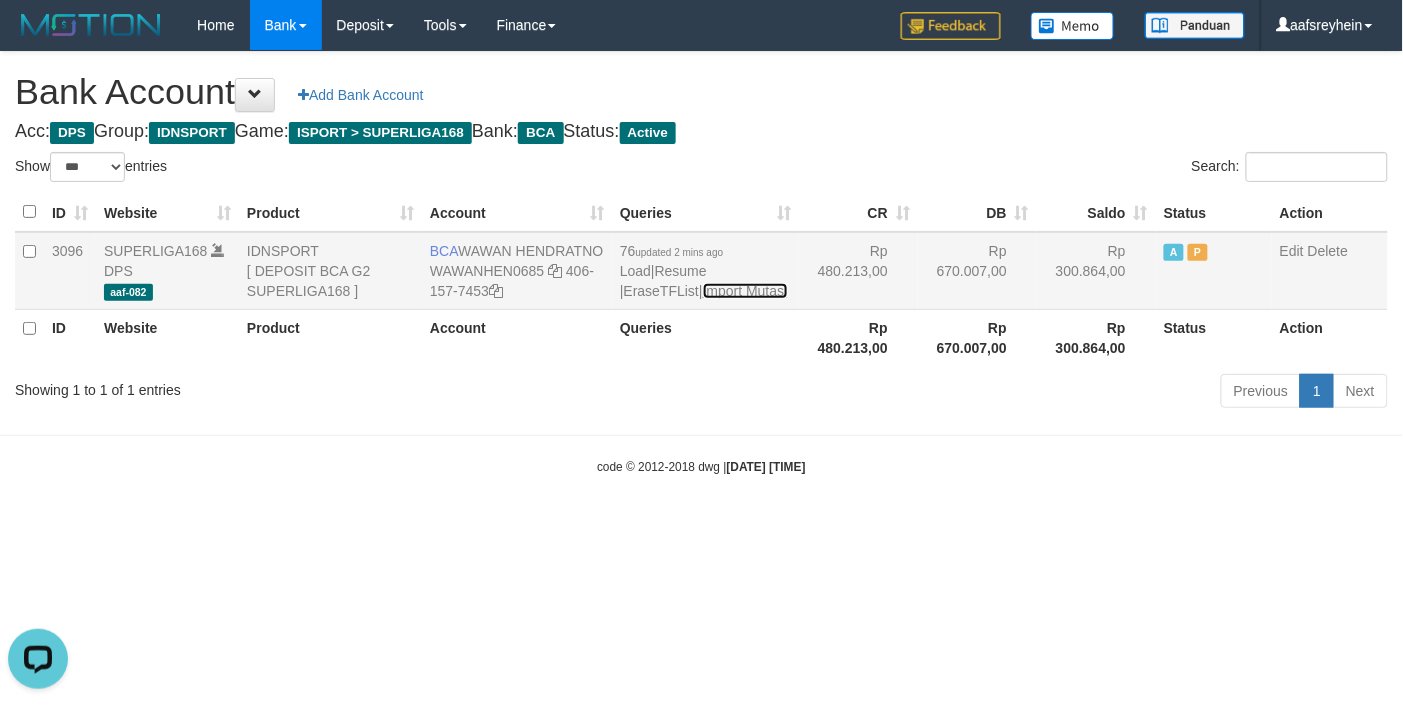 click on "Import Mutasi" at bounding box center (745, 291) 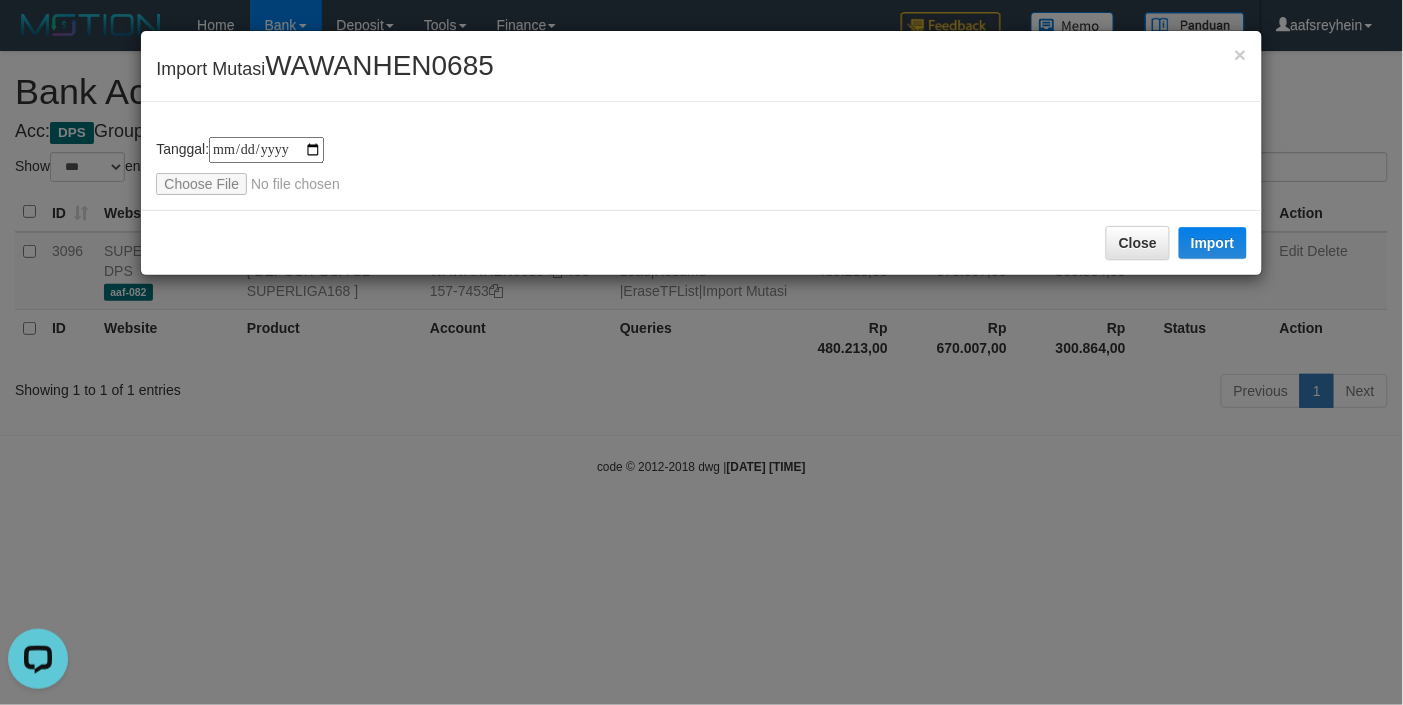 type on "**********" 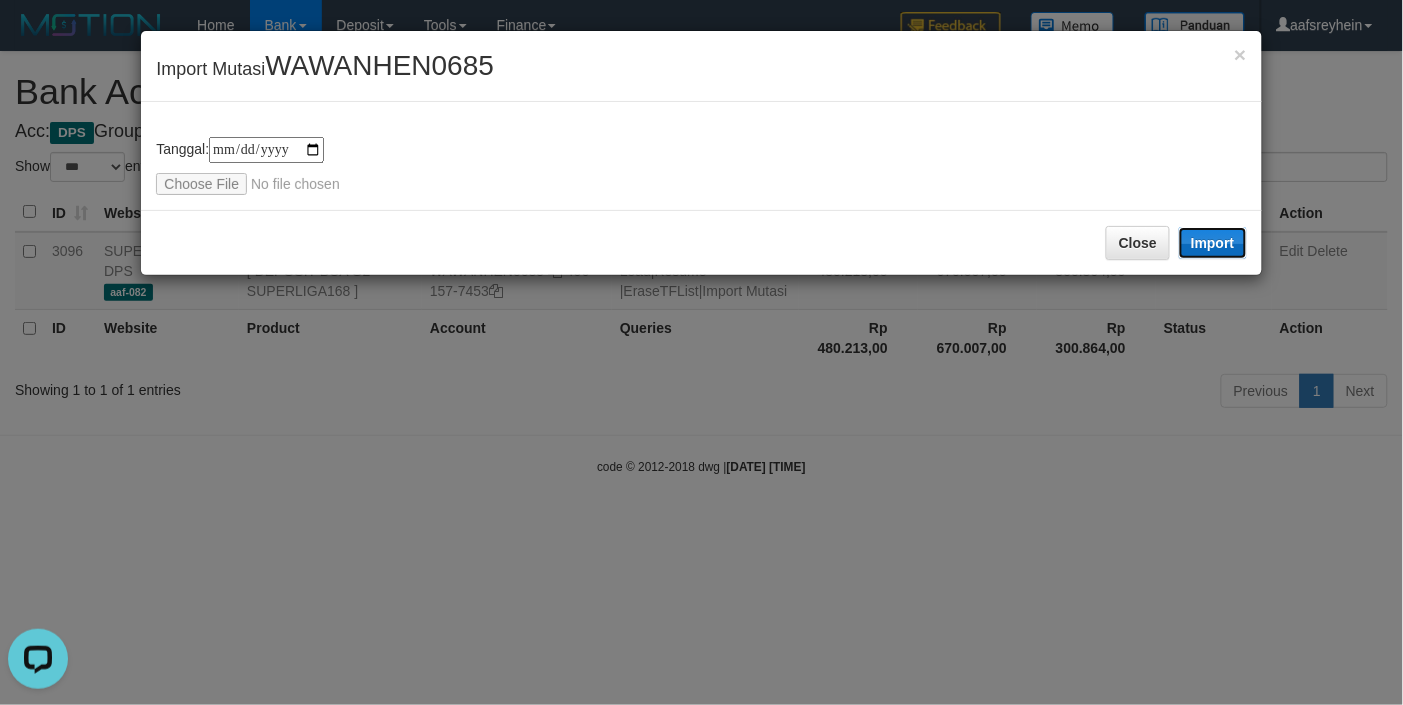 click on "Import" at bounding box center [1213, 243] 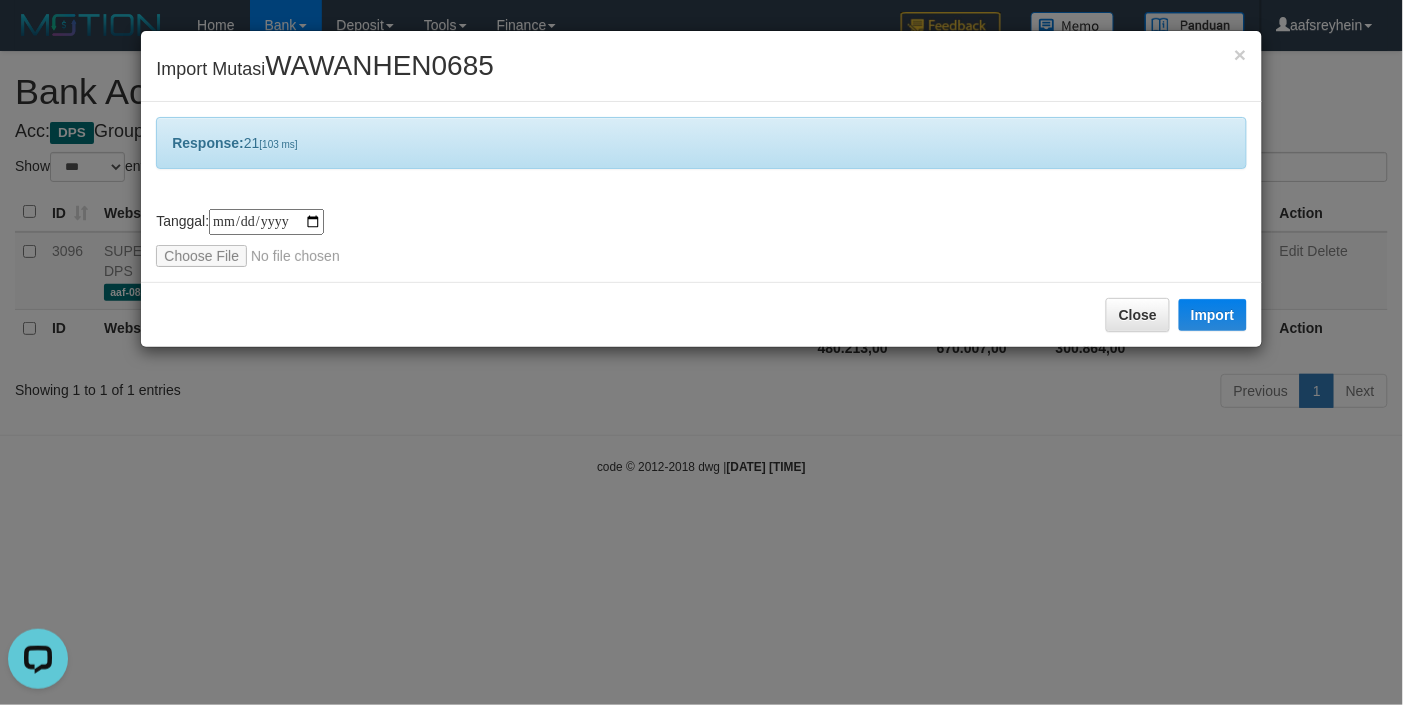 click on "**********" at bounding box center (701, 352) 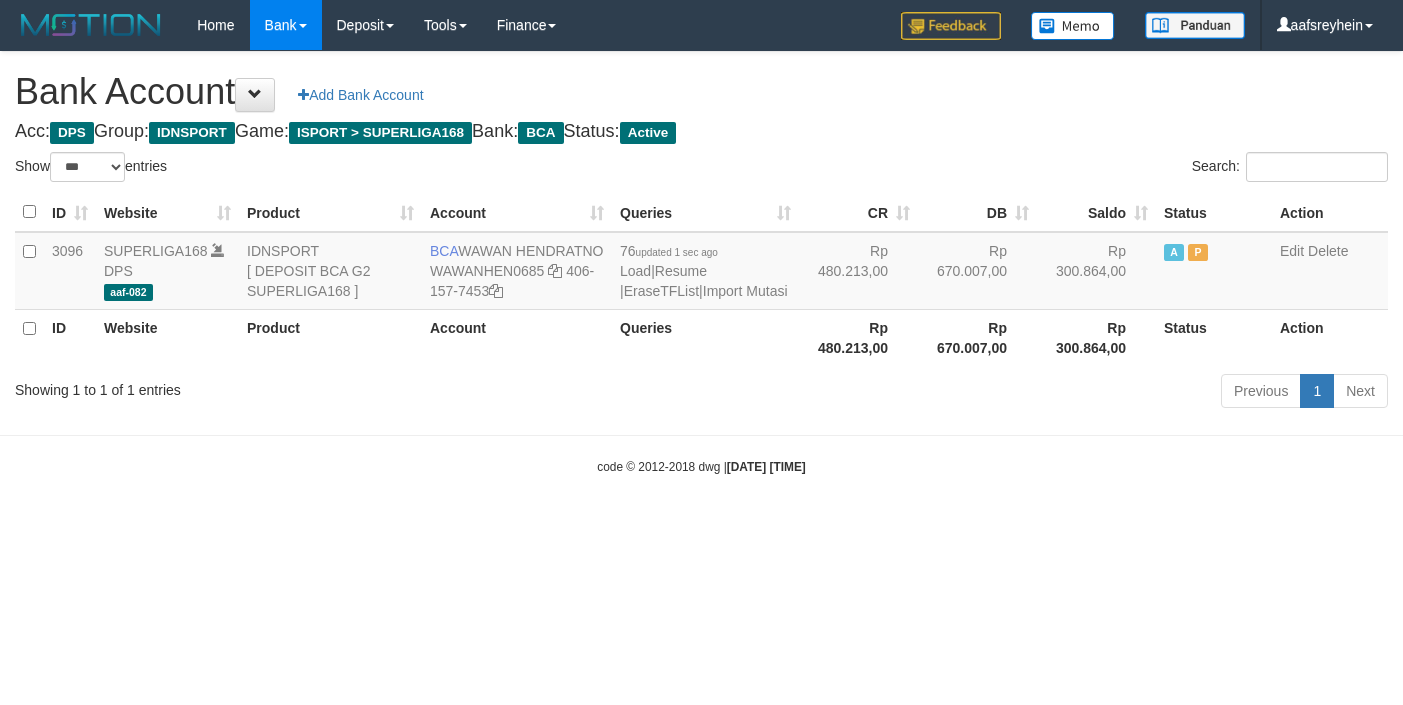 select on "***" 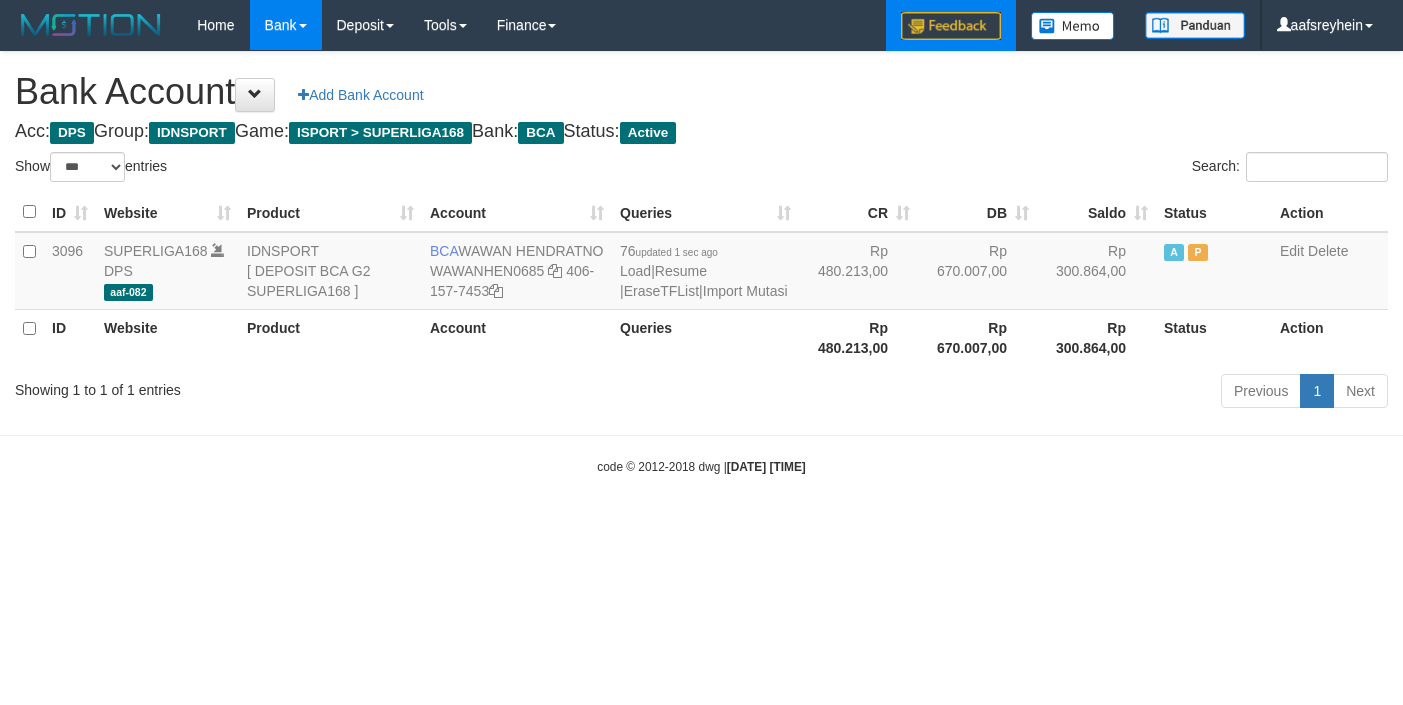 scroll, scrollTop: 0, scrollLeft: 0, axis: both 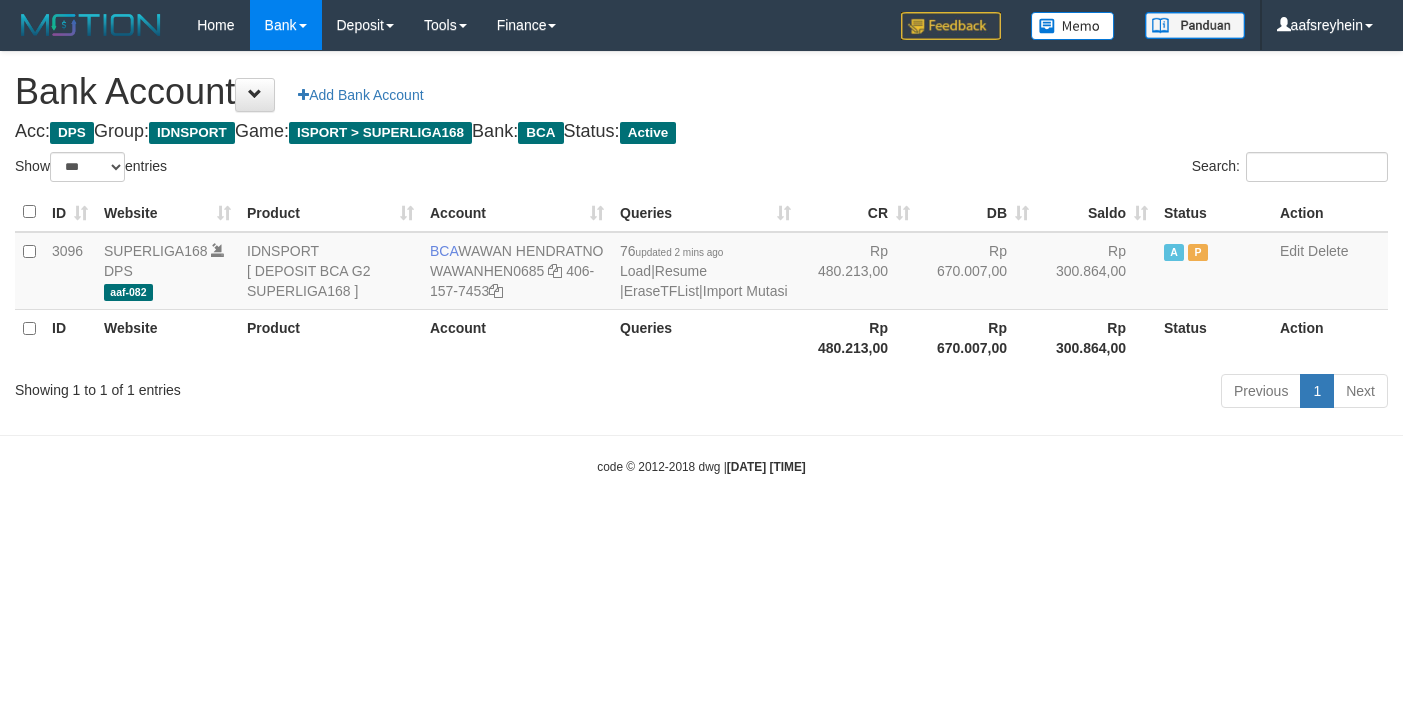 select on "***" 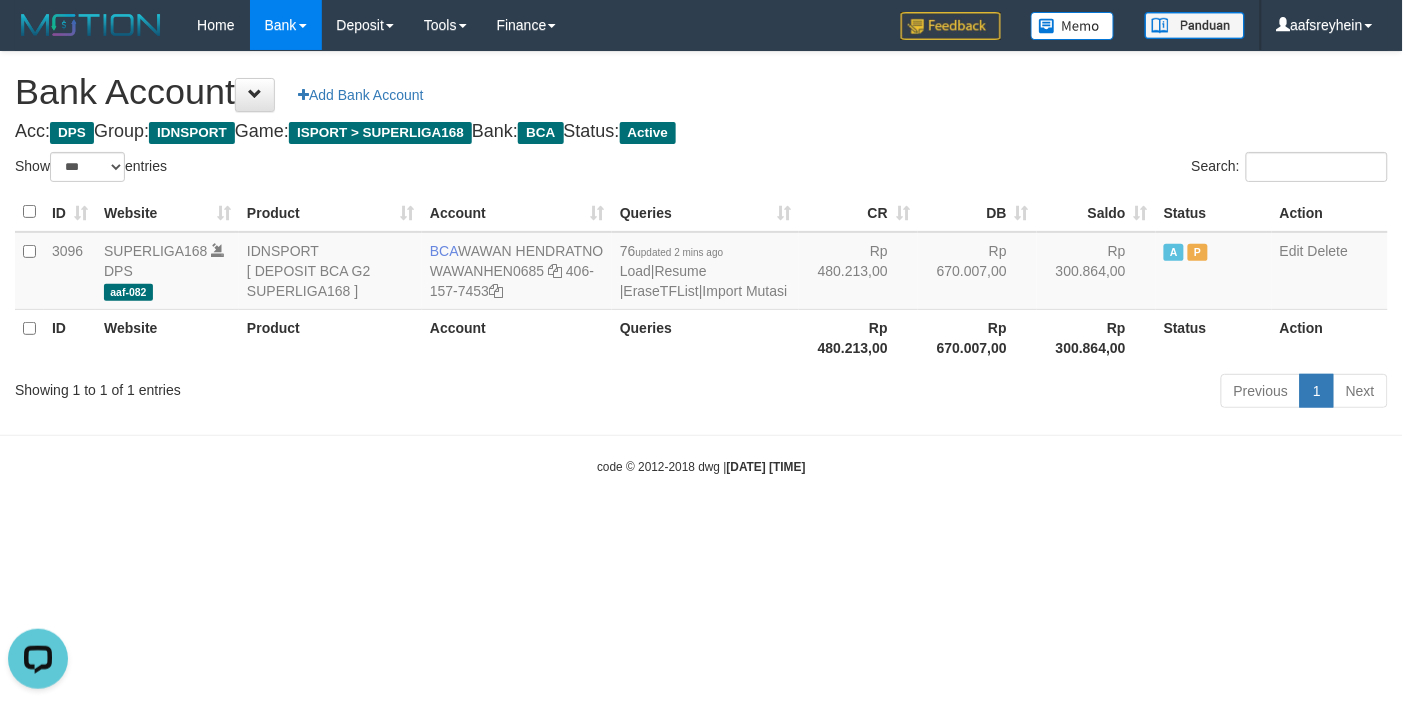 scroll, scrollTop: 0, scrollLeft: 0, axis: both 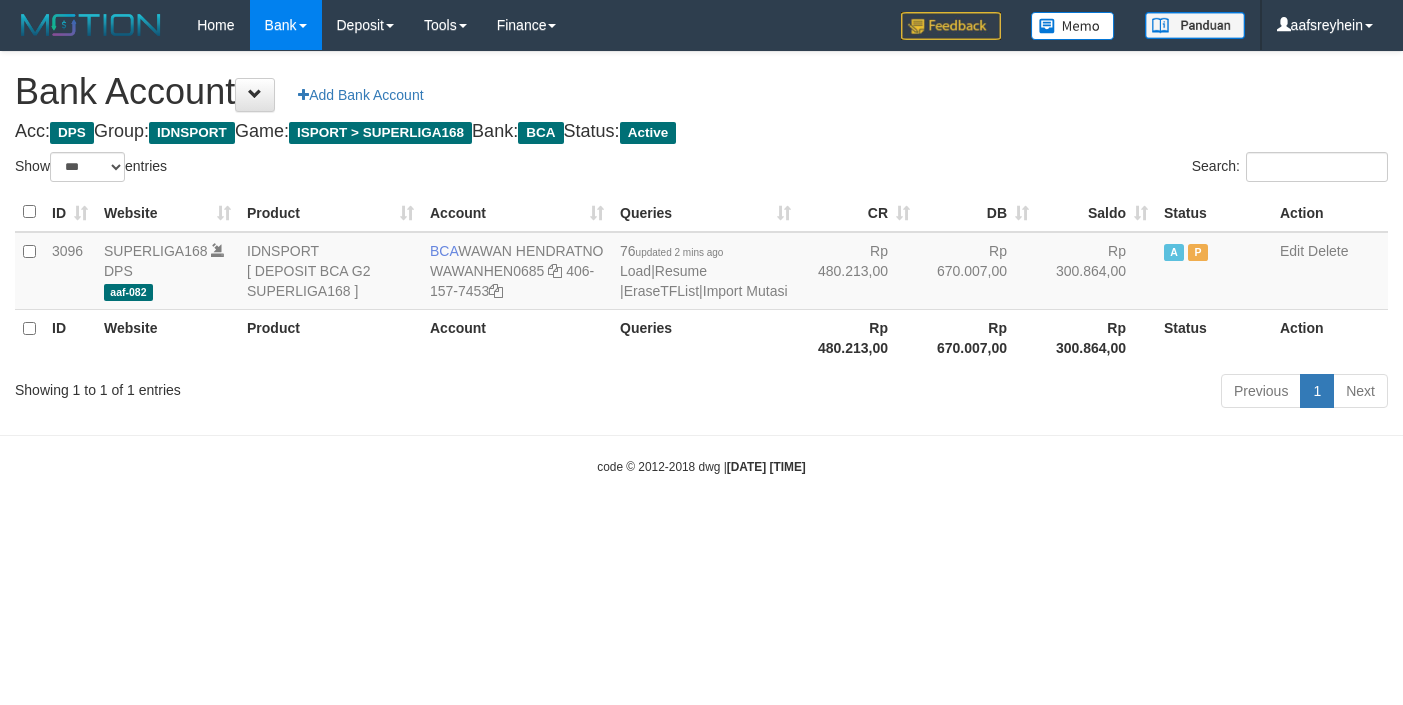 select on "***" 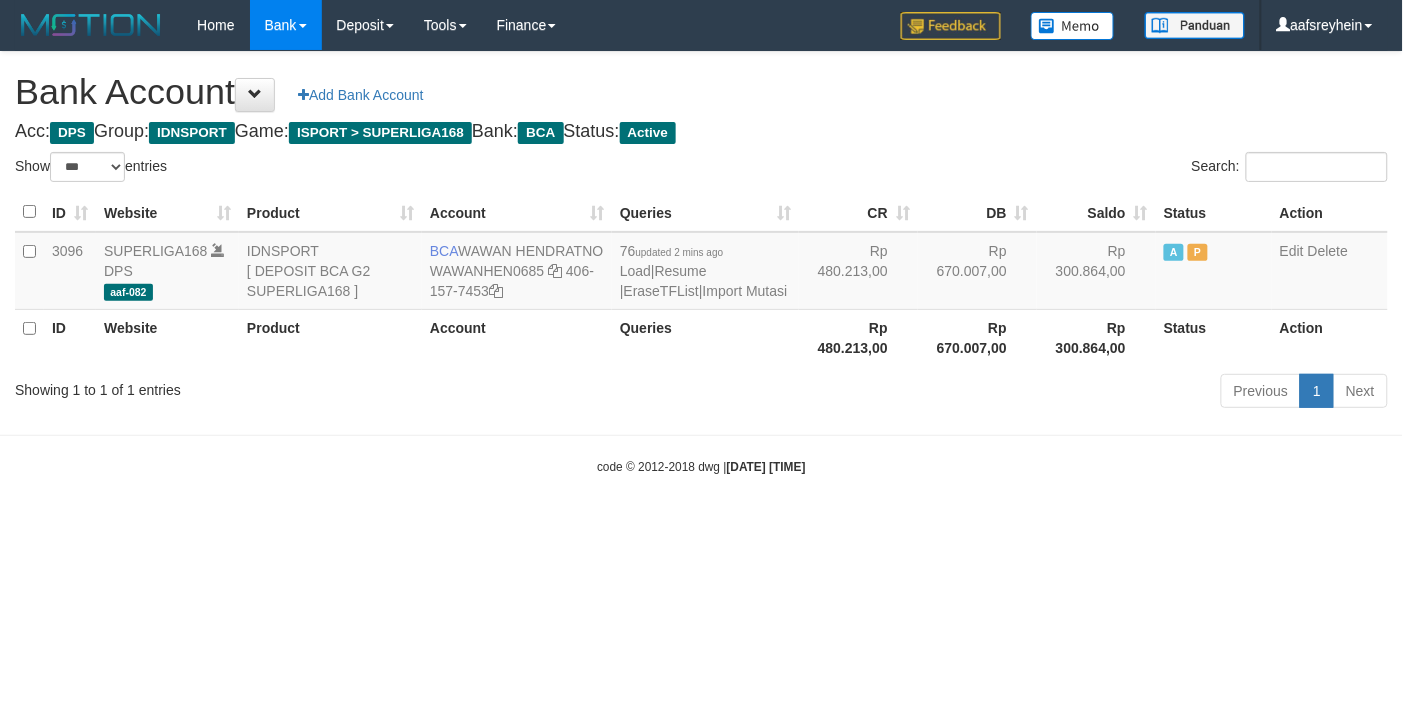click on "code © 2012-2018 dwg |  [DATE] [TIME]" at bounding box center (701, 466) 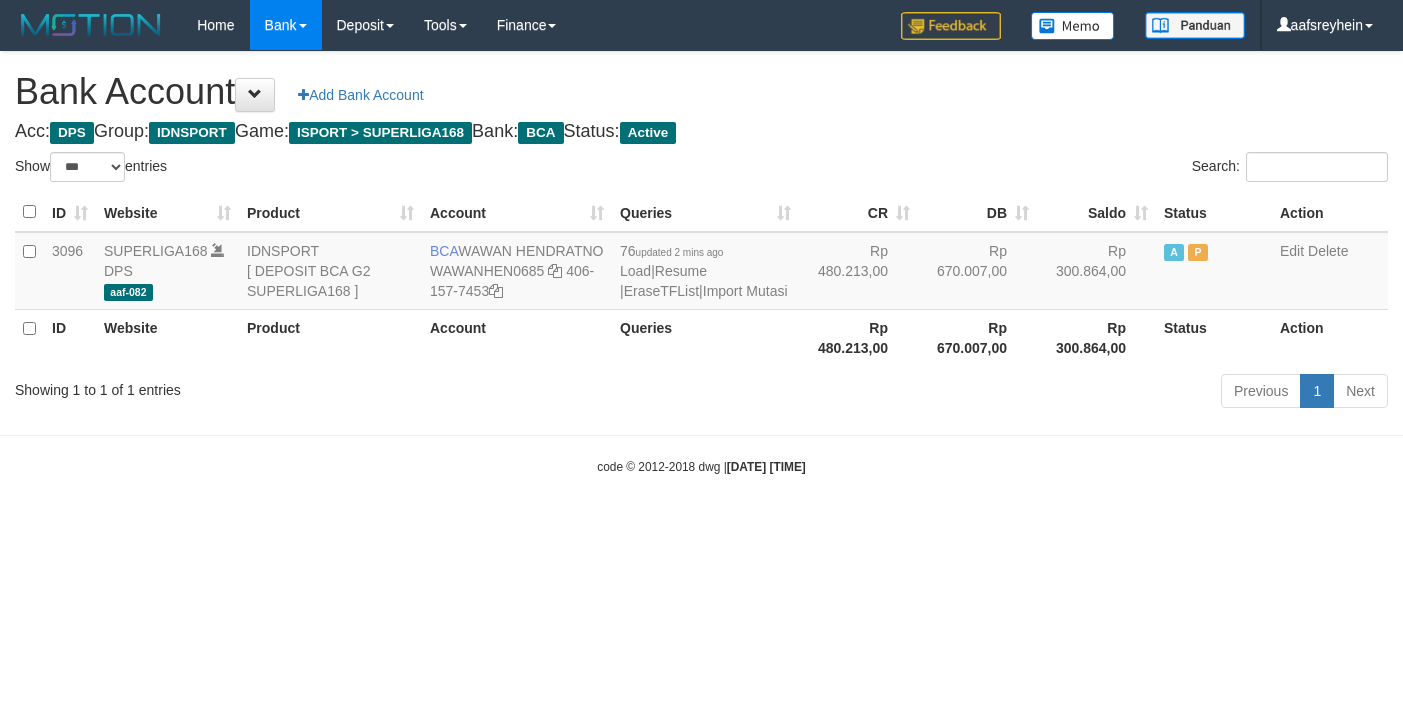 select on "***" 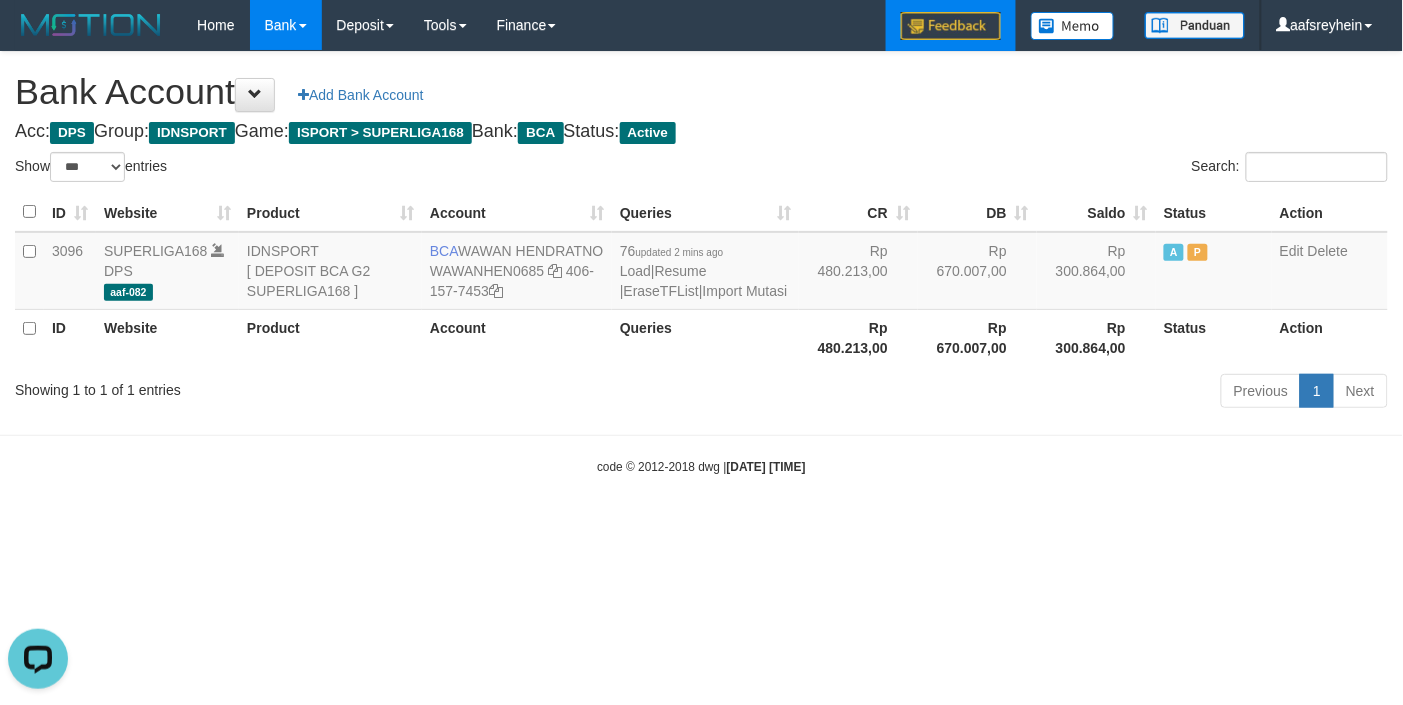 scroll, scrollTop: 0, scrollLeft: 0, axis: both 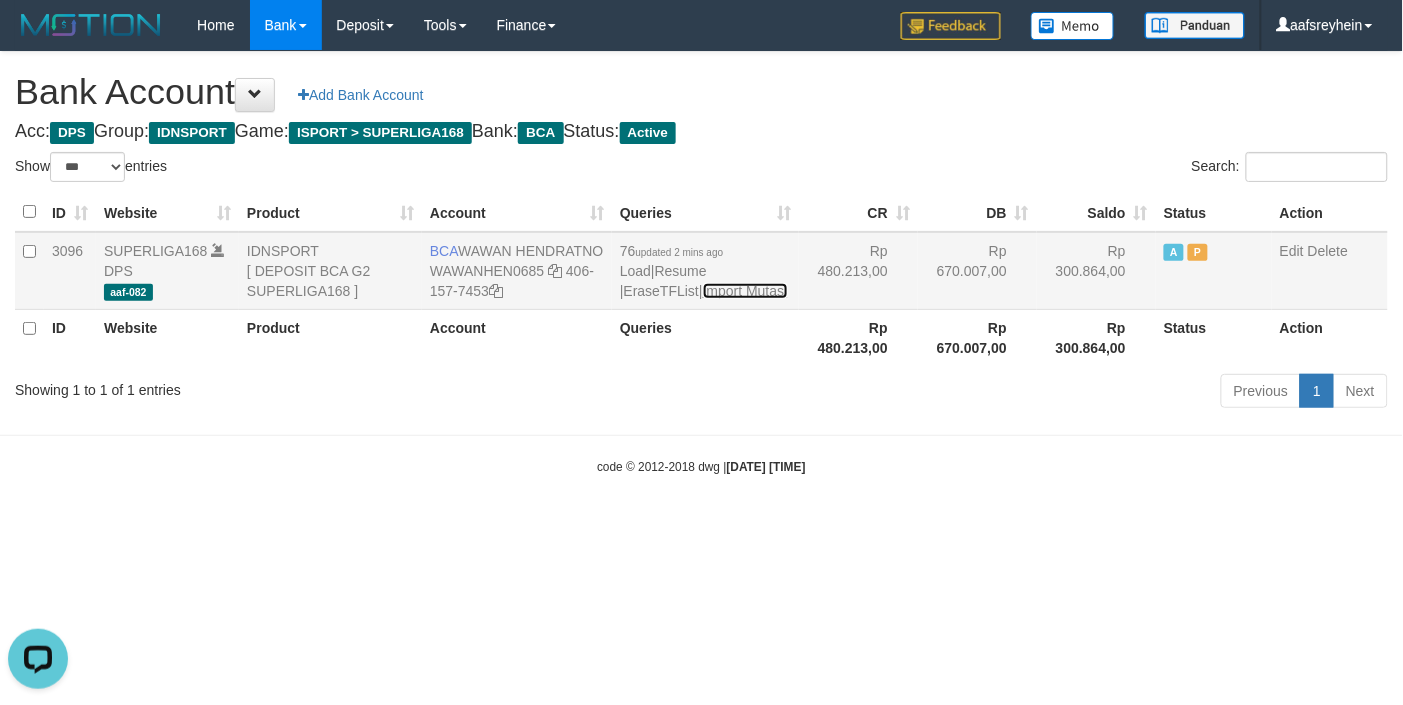 click on "Import Mutasi" at bounding box center [745, 291] 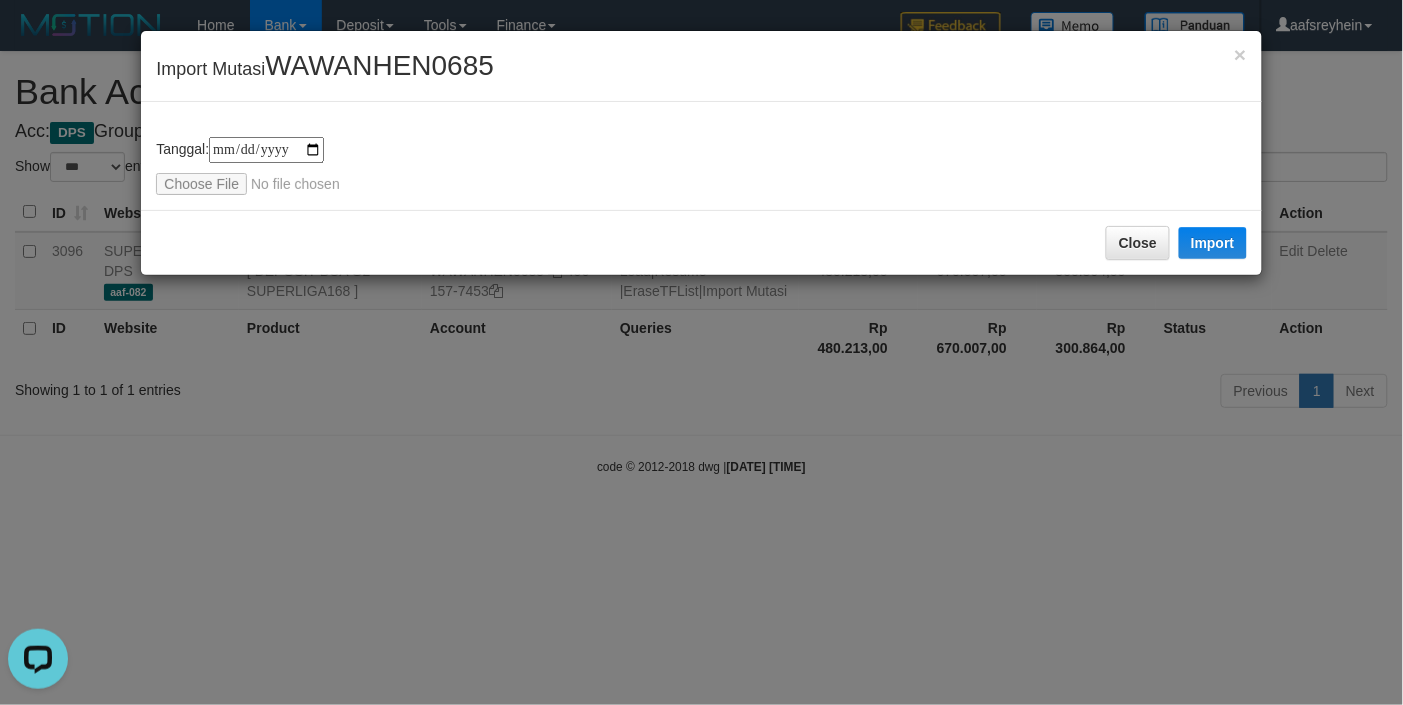 type on "**********" 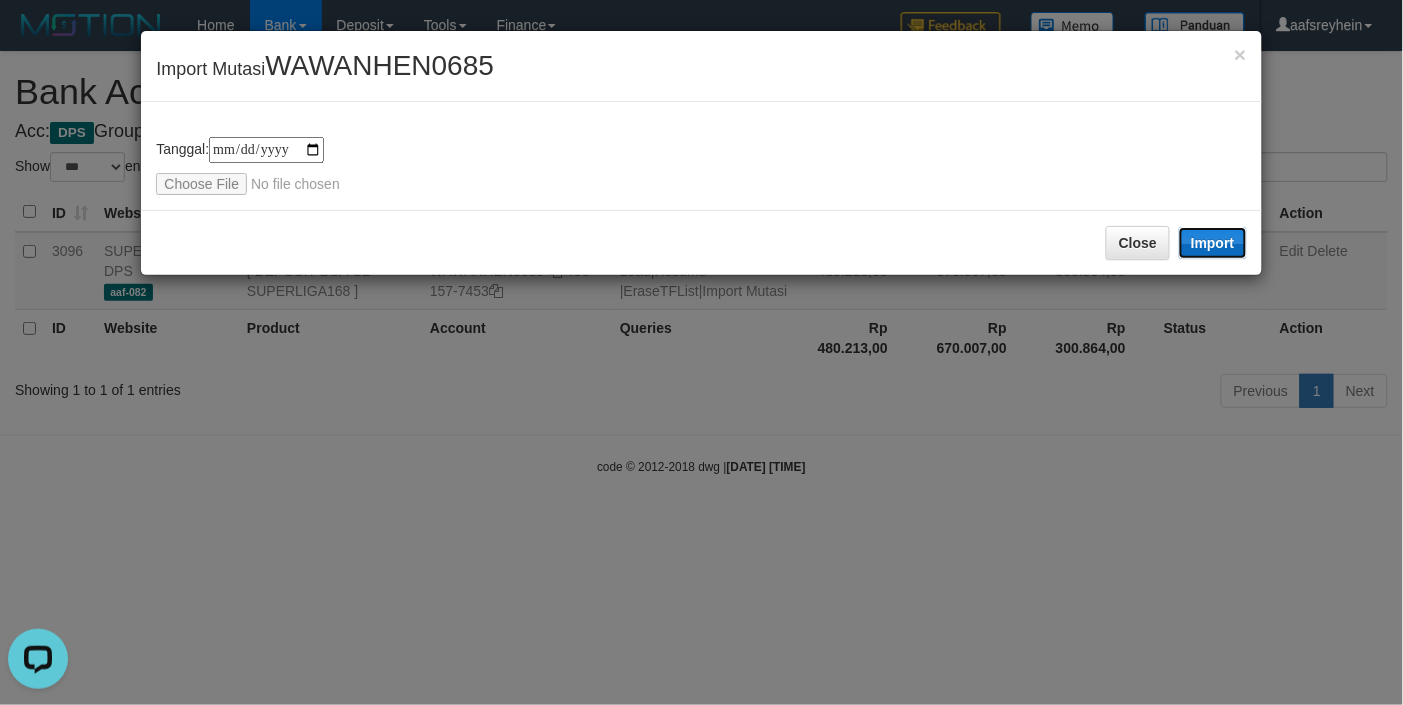 click on "Import" at bounding box center (1213, 243) 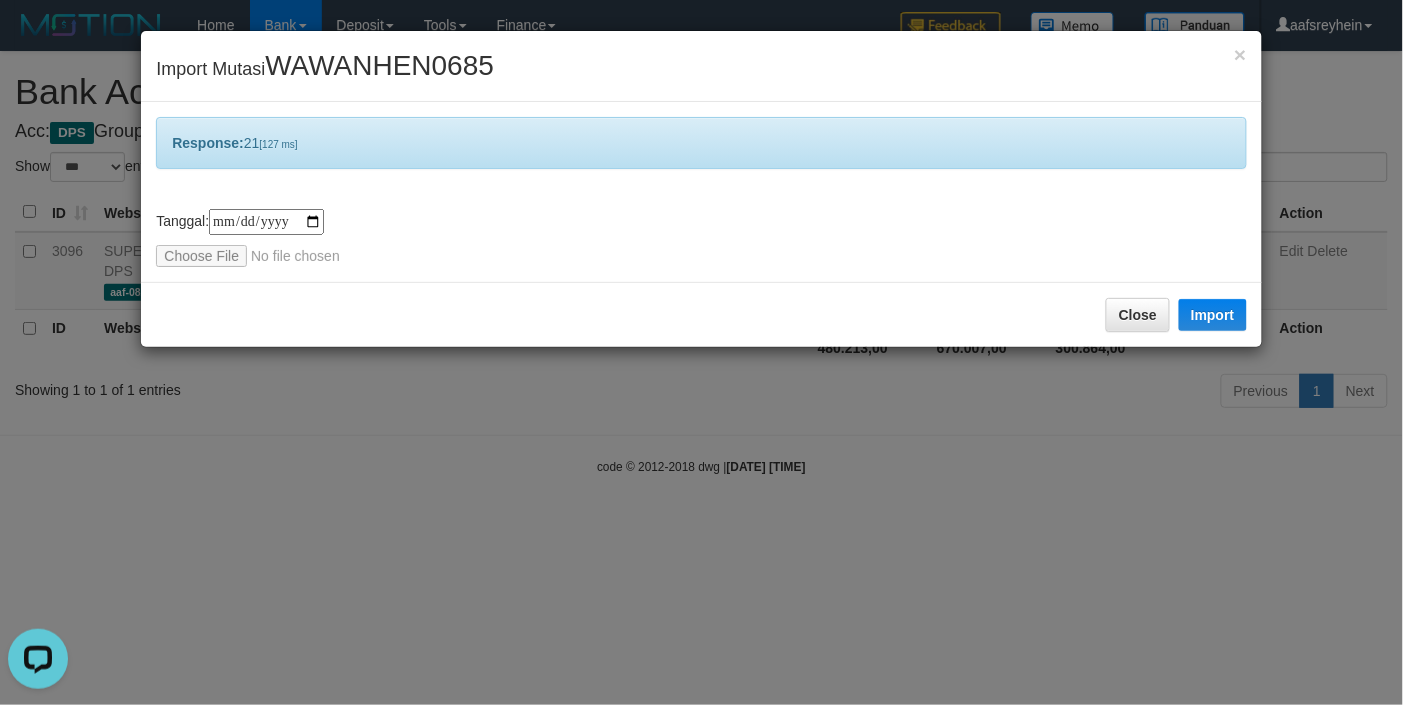 click on "**********" at bounding box center [701, 352] 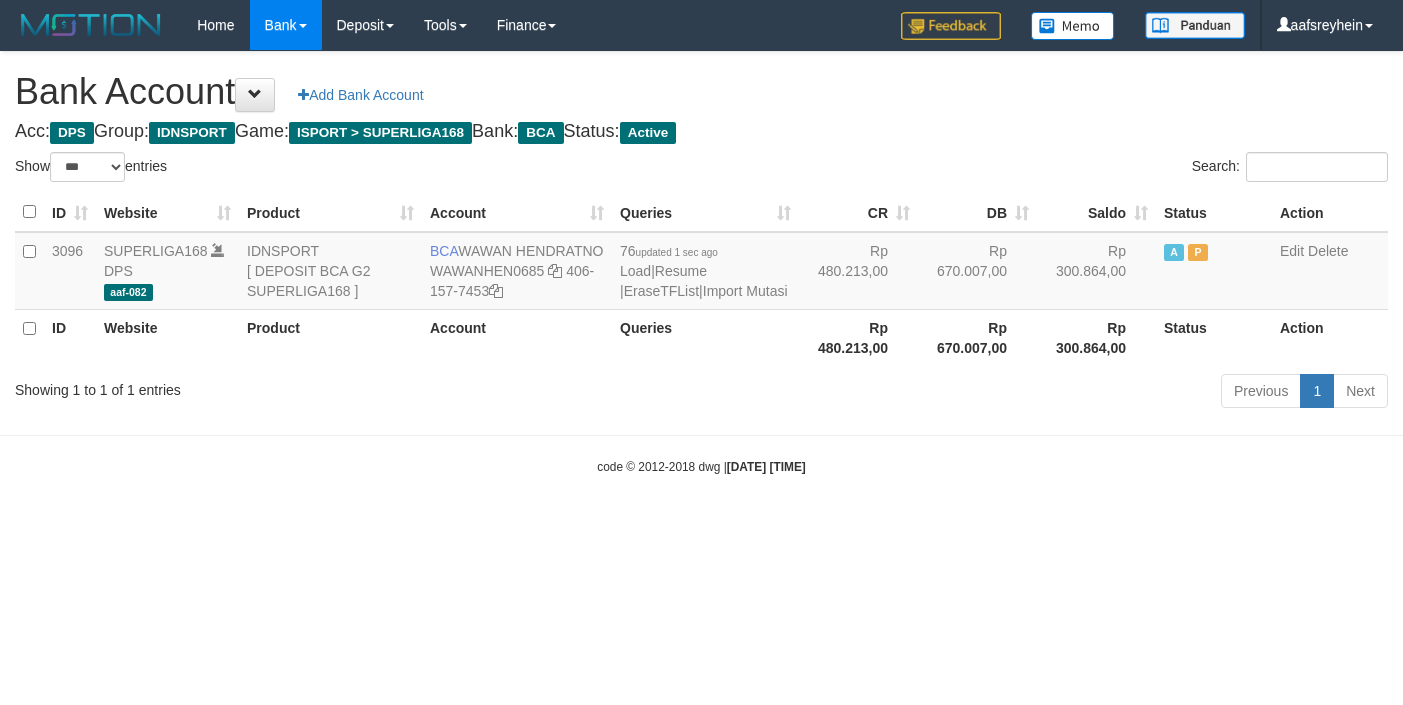 select on "***" 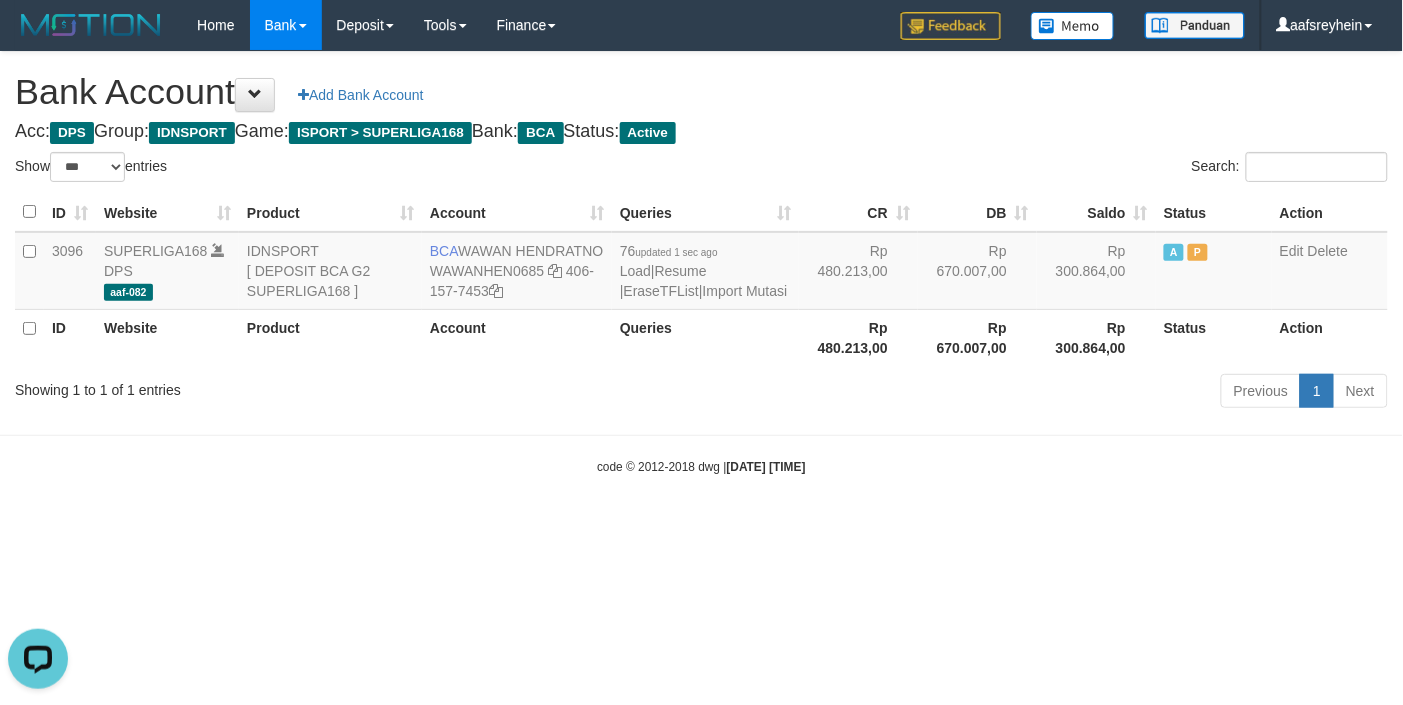 scroll, scrollTop: 0, scrollLeft: 0, axis: both 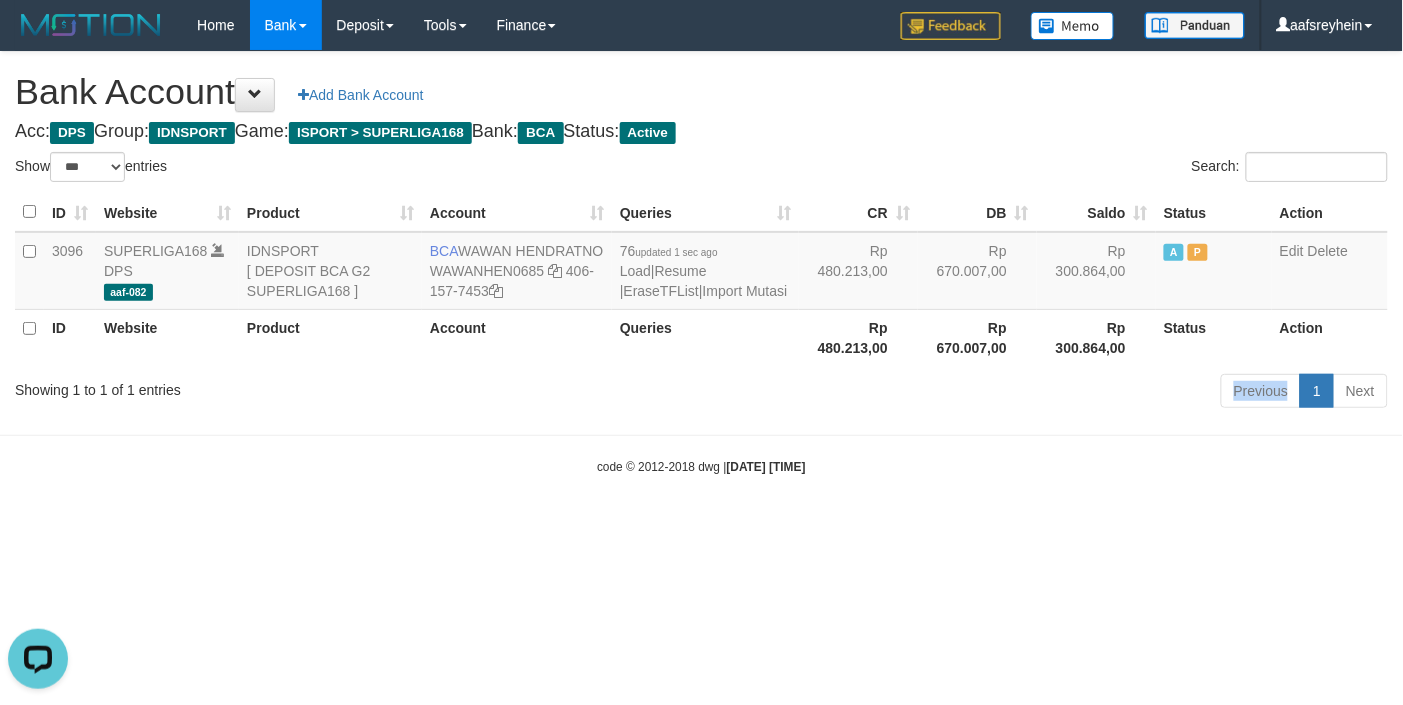 click on "Previous 1 Next" at bounding box center [994, 393] 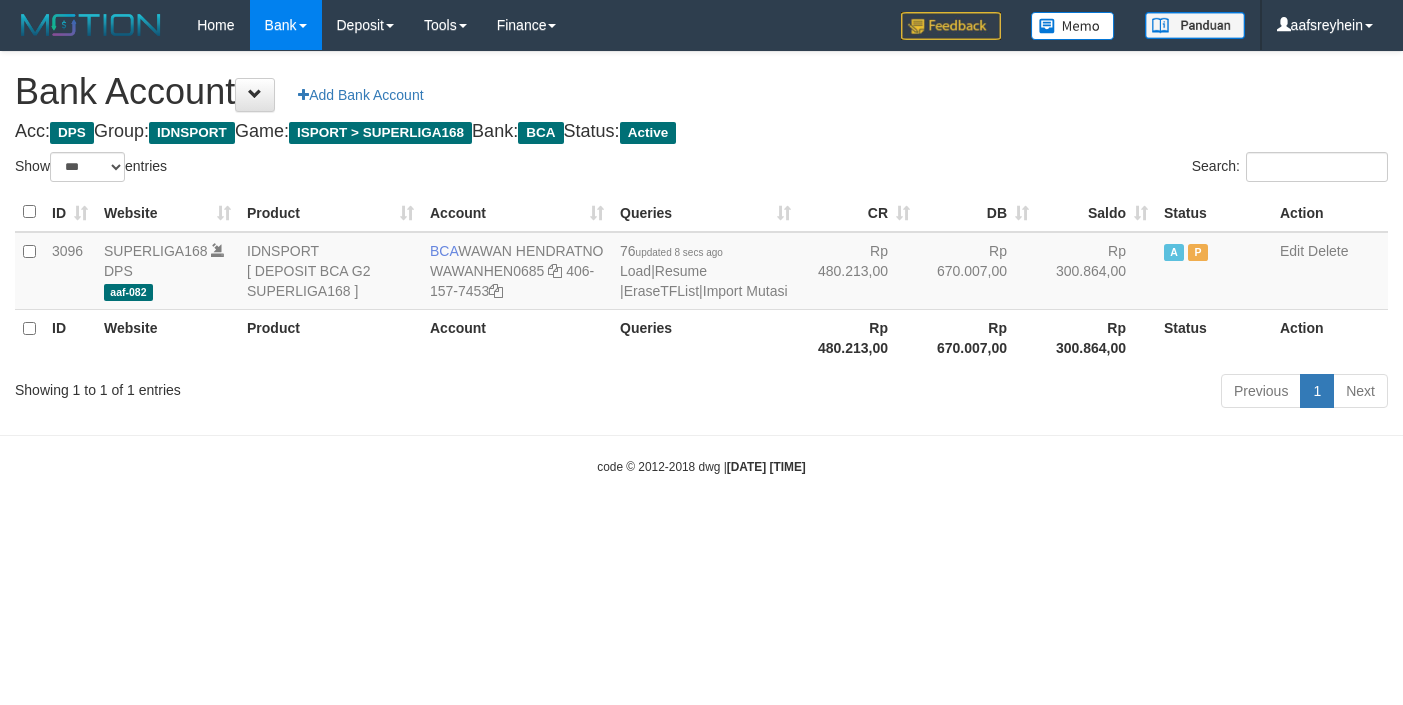 select on "***" 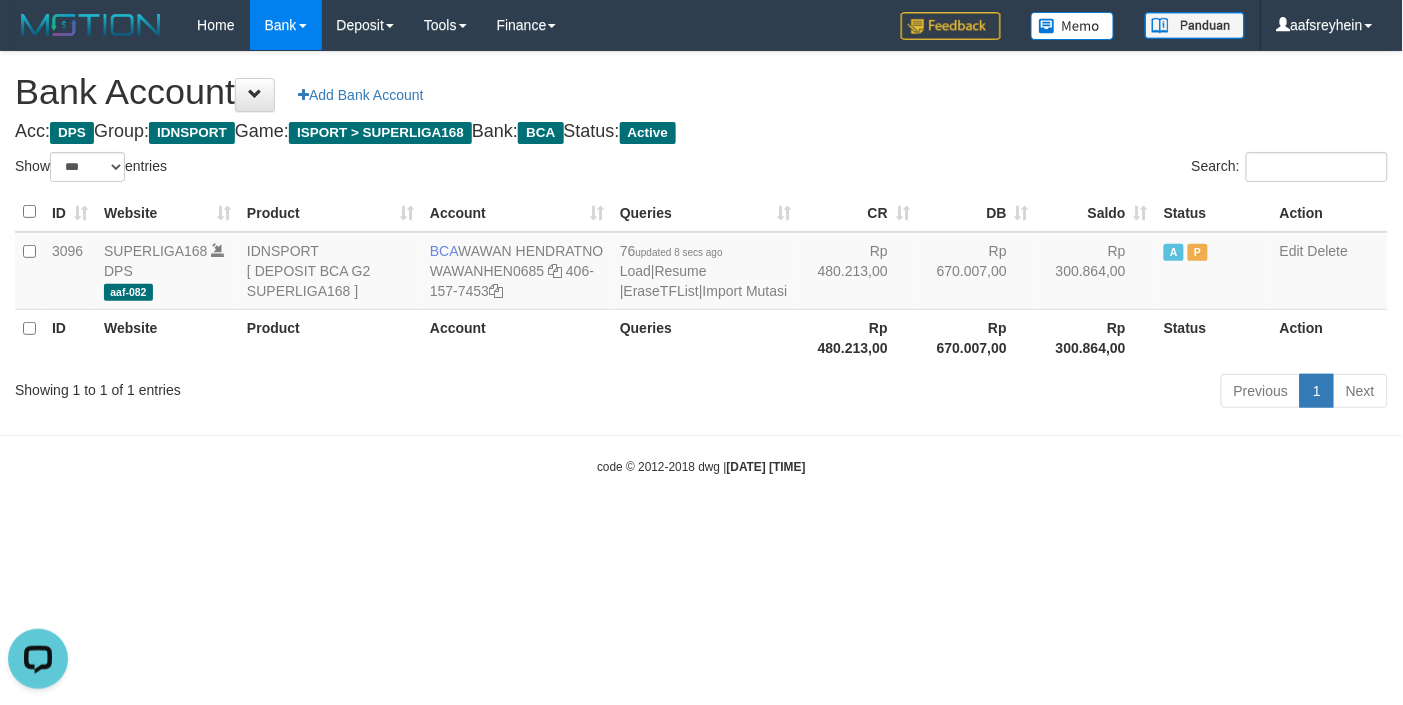 scroll, scrollTop: 0, scrollLeft: 0, axis: both 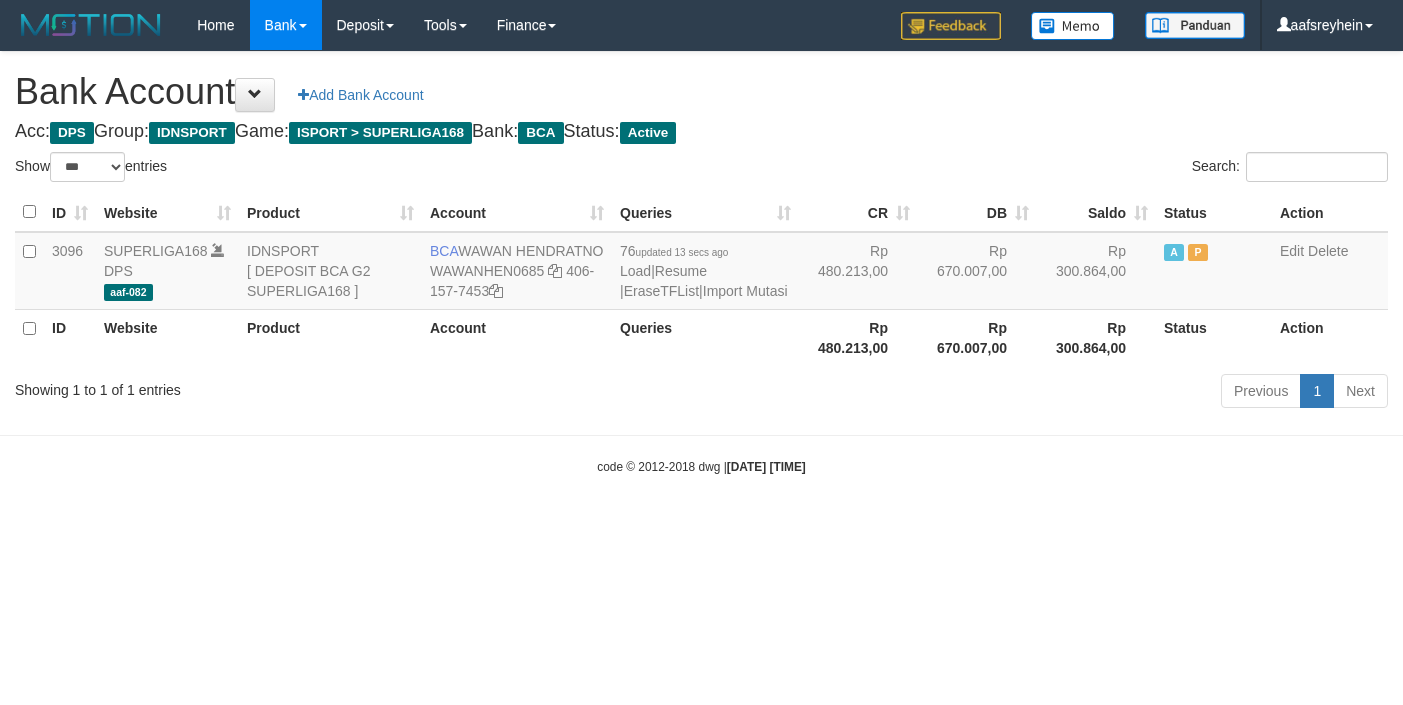 select on "***" 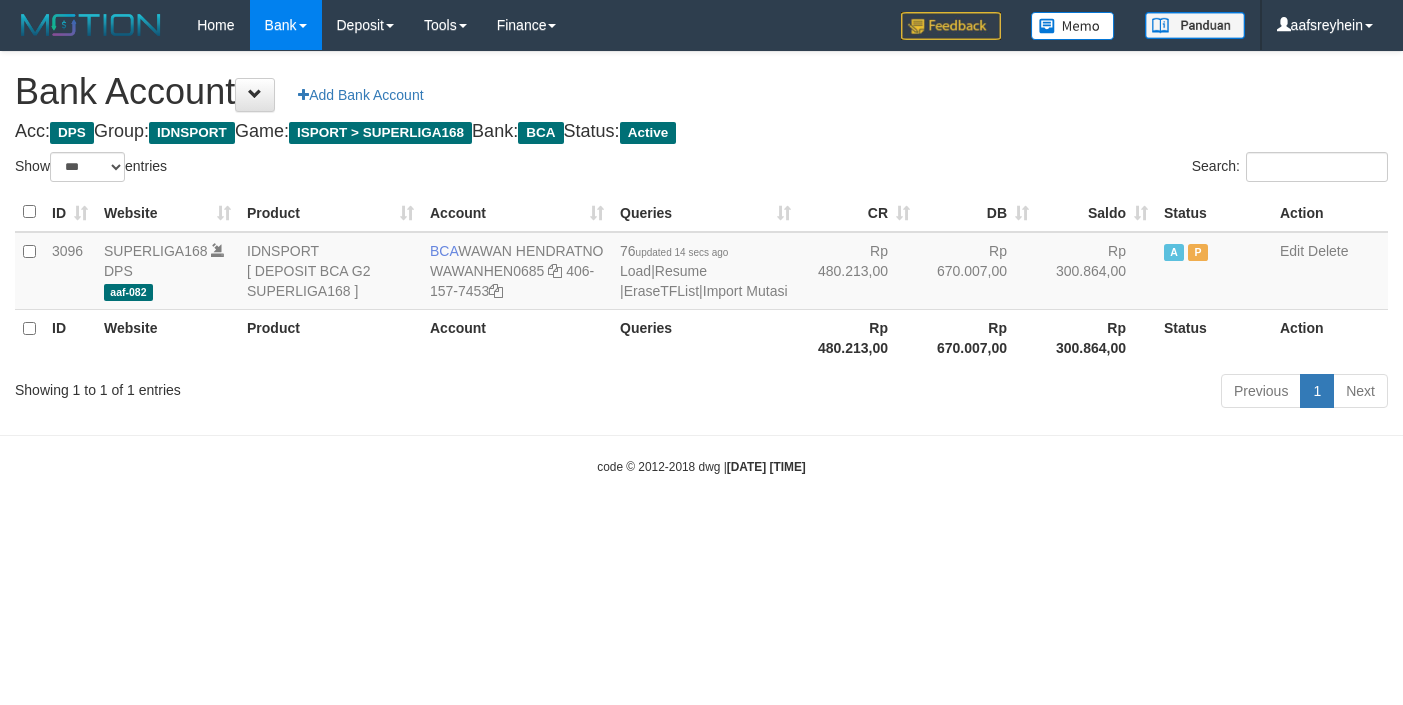 select on "***" 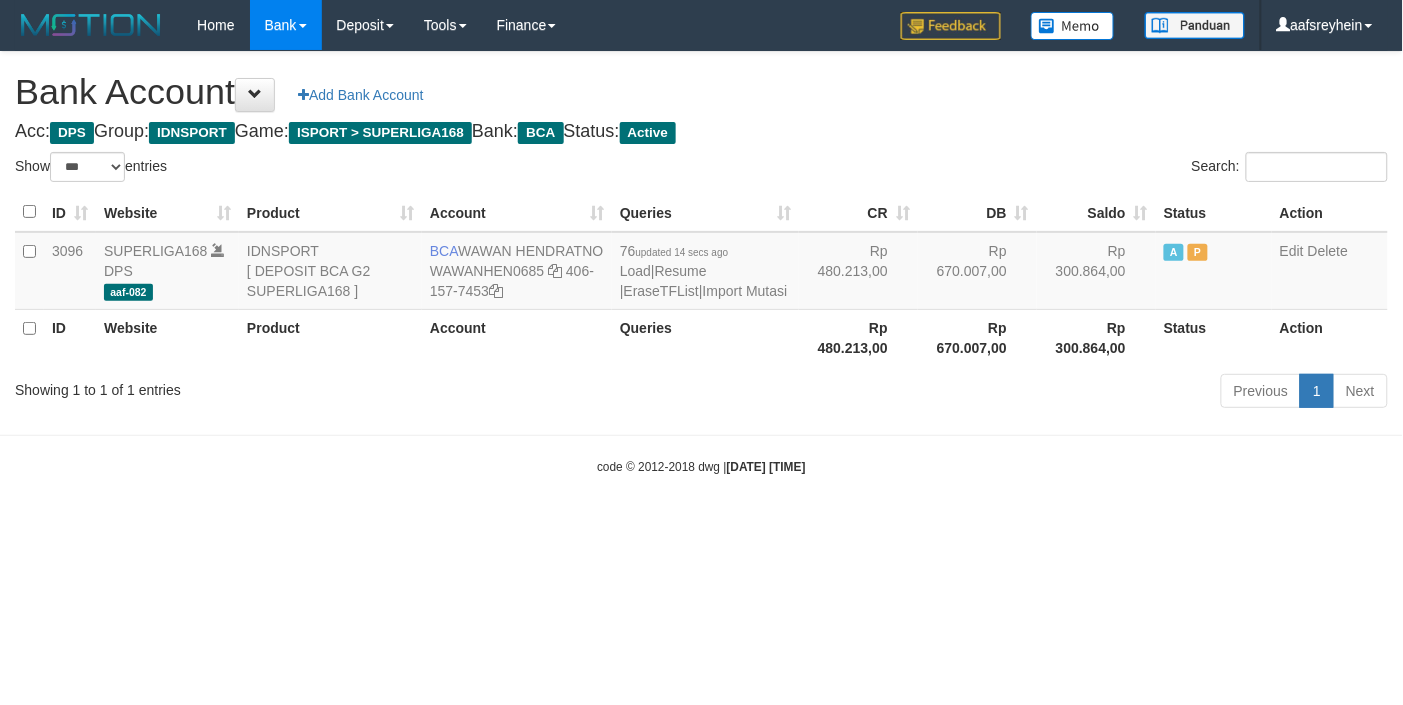 click on "Toggle navigation
Home
Bank
Account List
Load
By Website
Group
[ISPORT]													SUPERLIGA168
By Load Group (DPS)" at bounding box center [701, 263] 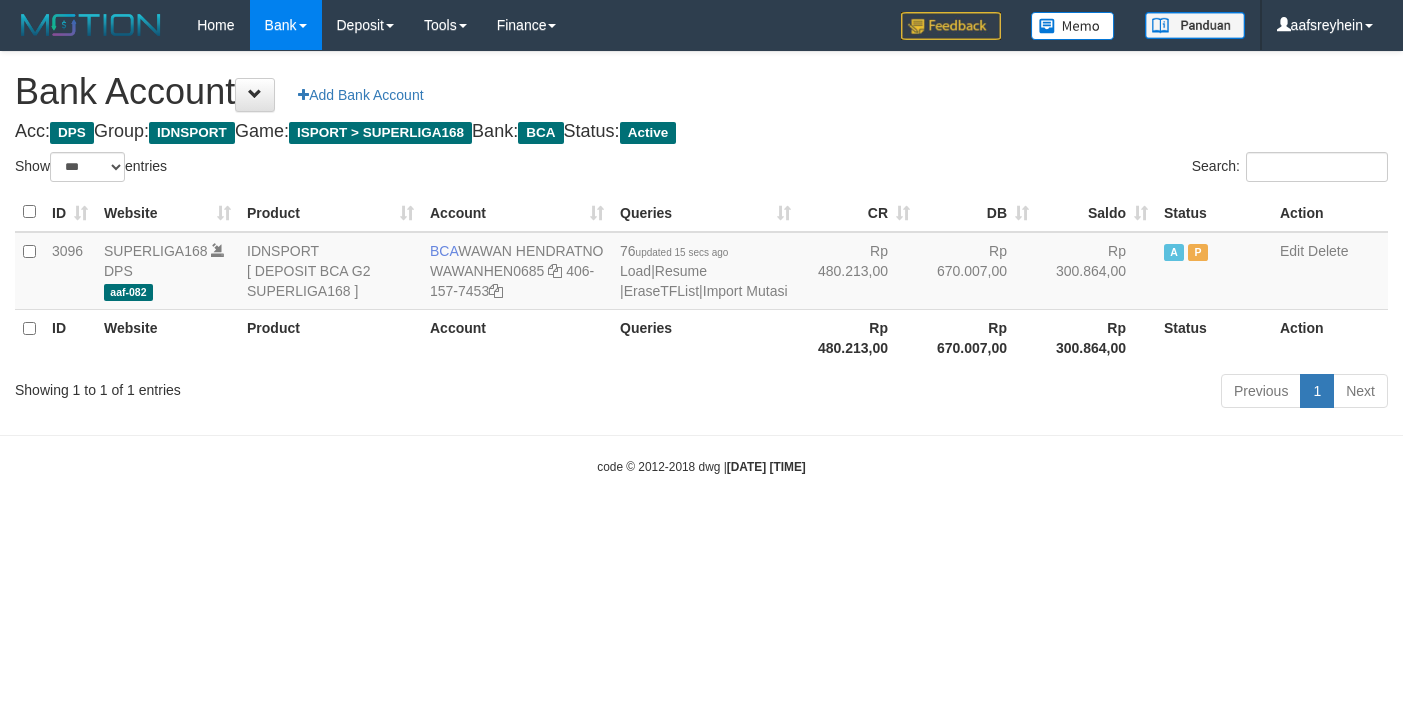select on "***" 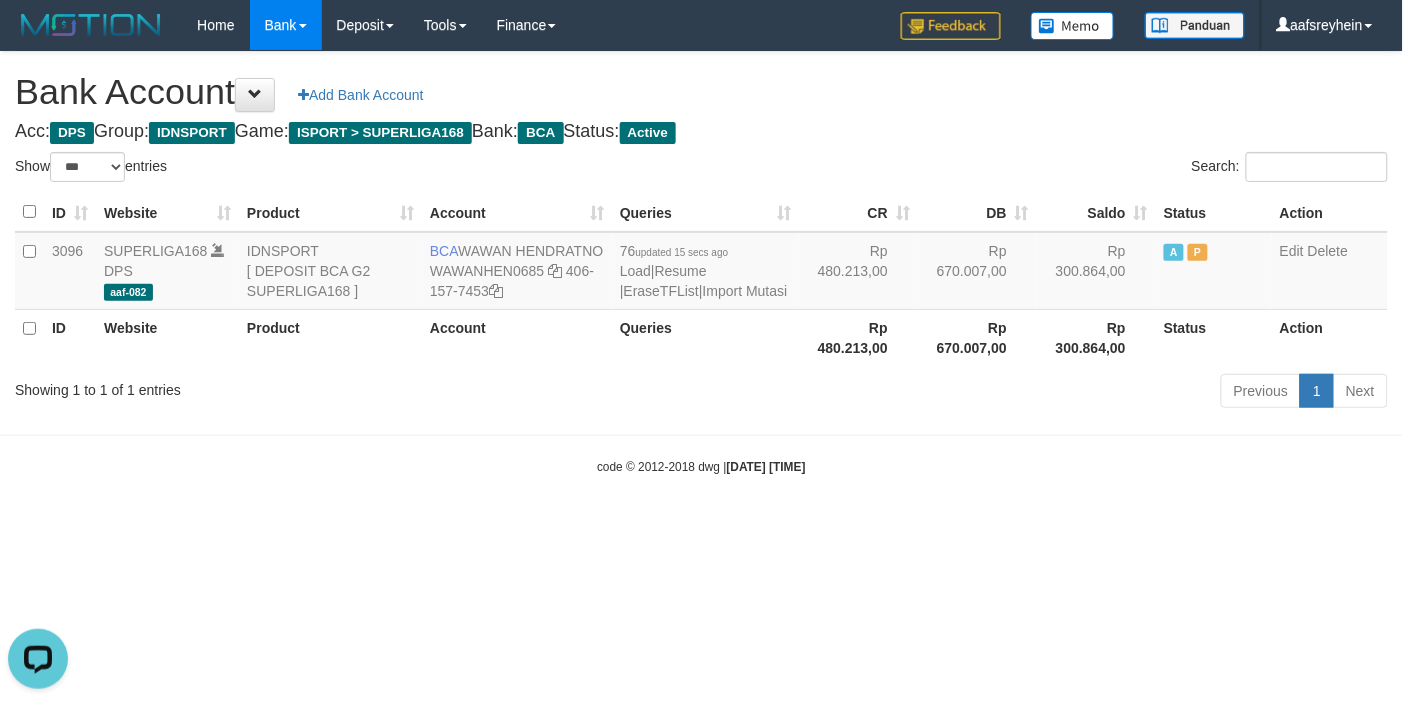 scroll, scrollTop: 0, scrollLeft: 0, axis: both 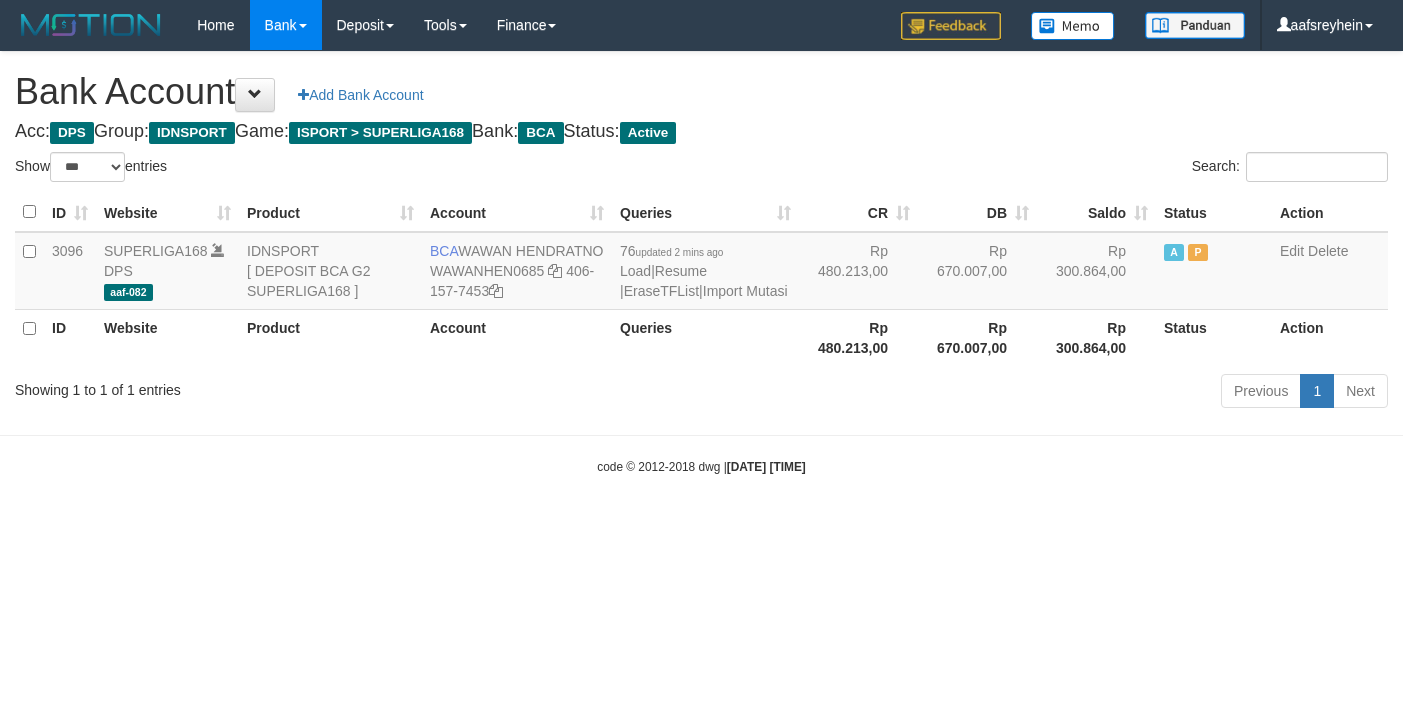 select on "***" 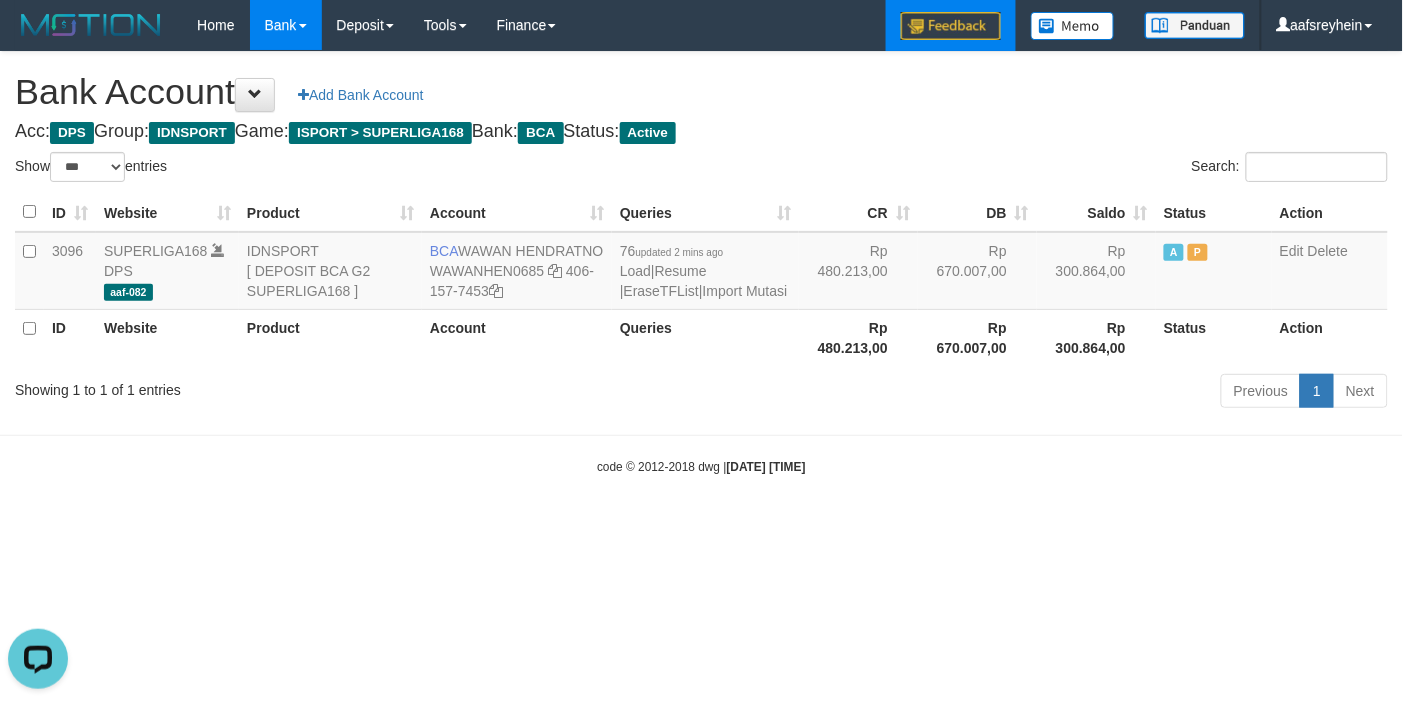 scroll, scrollTop: 0, scrollLeft: 0, axis: both 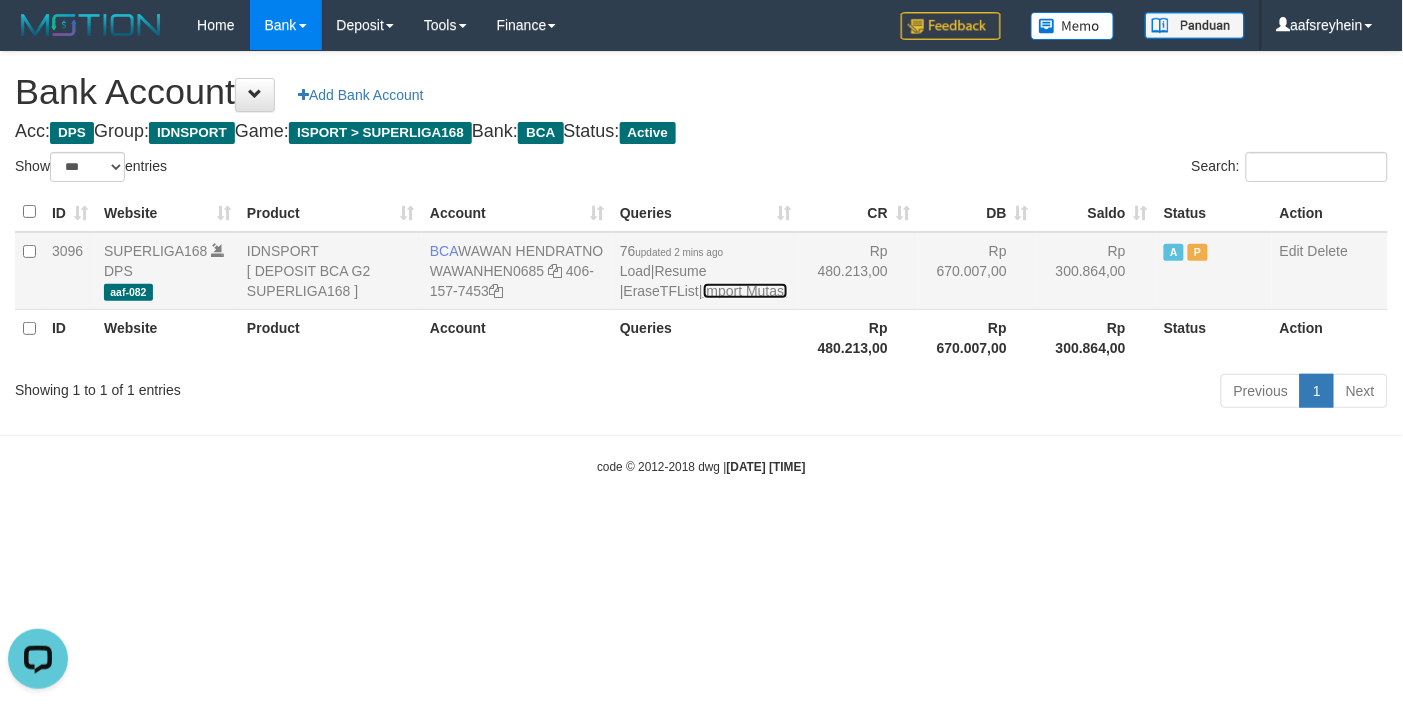 click on "Import Mutasi" at bounding box center [745, 291] 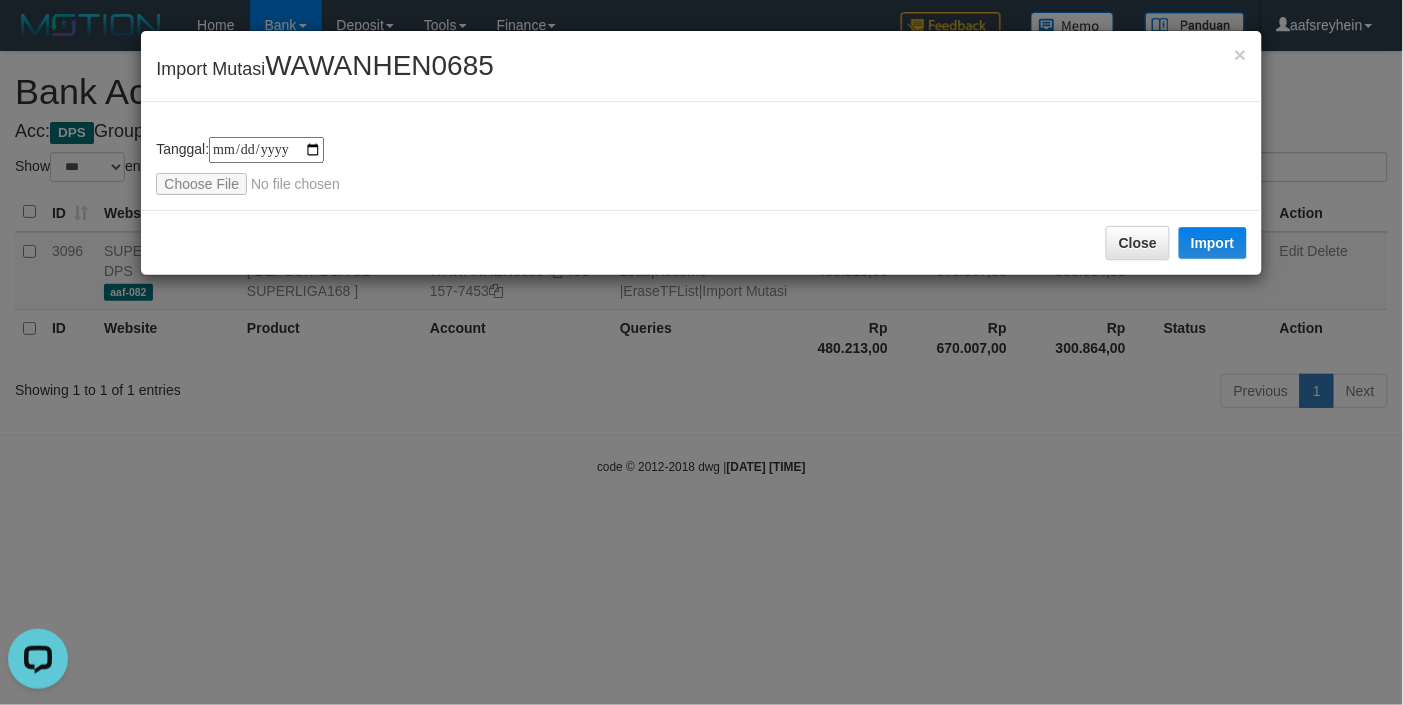 type on "**********" 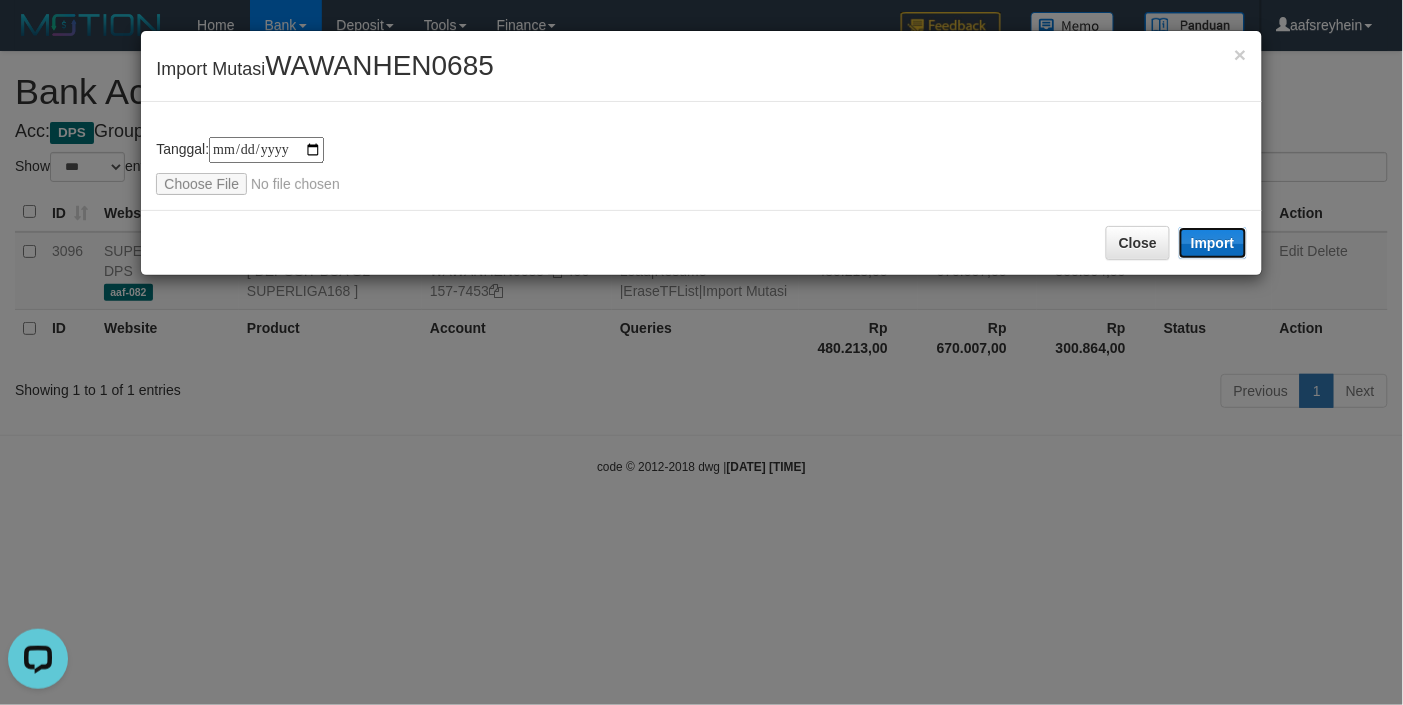 click on "Import" at bounding box center (1213, 243) 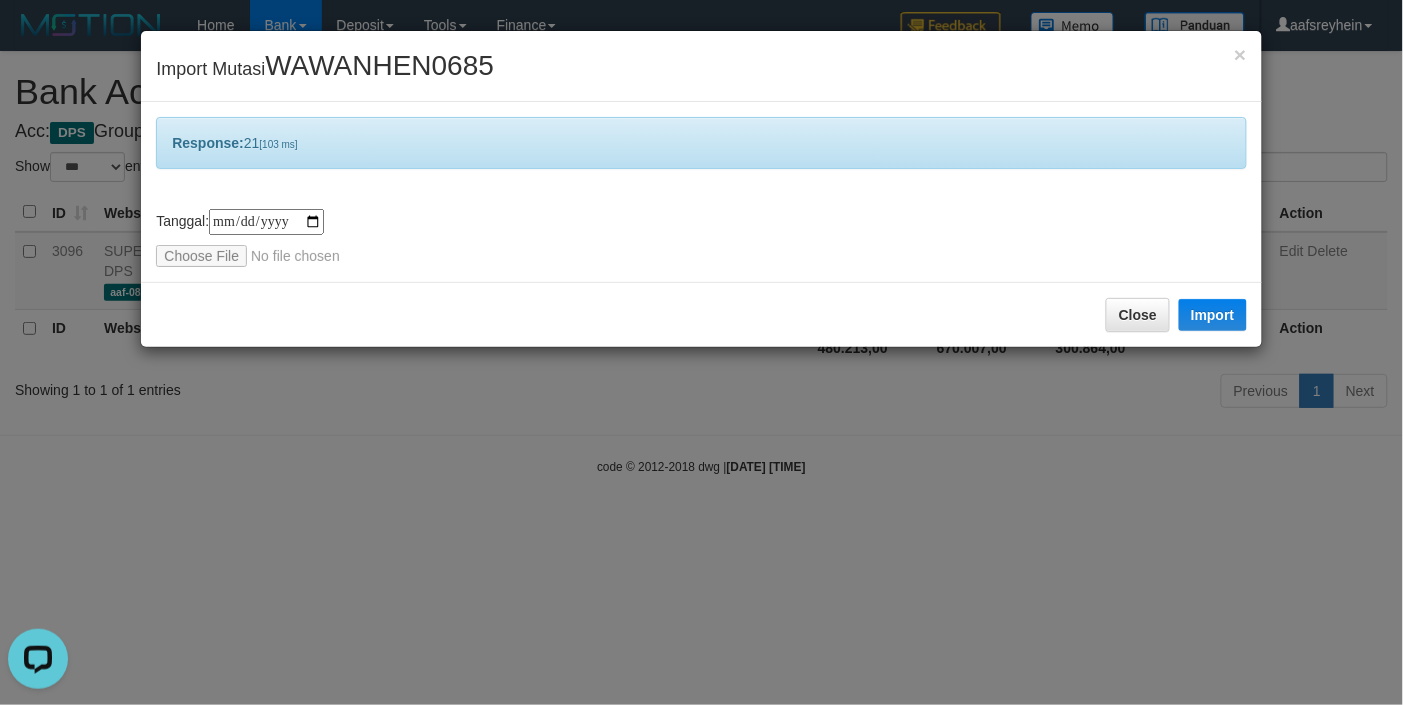 click on "**********" at bounding box center (701, 352) 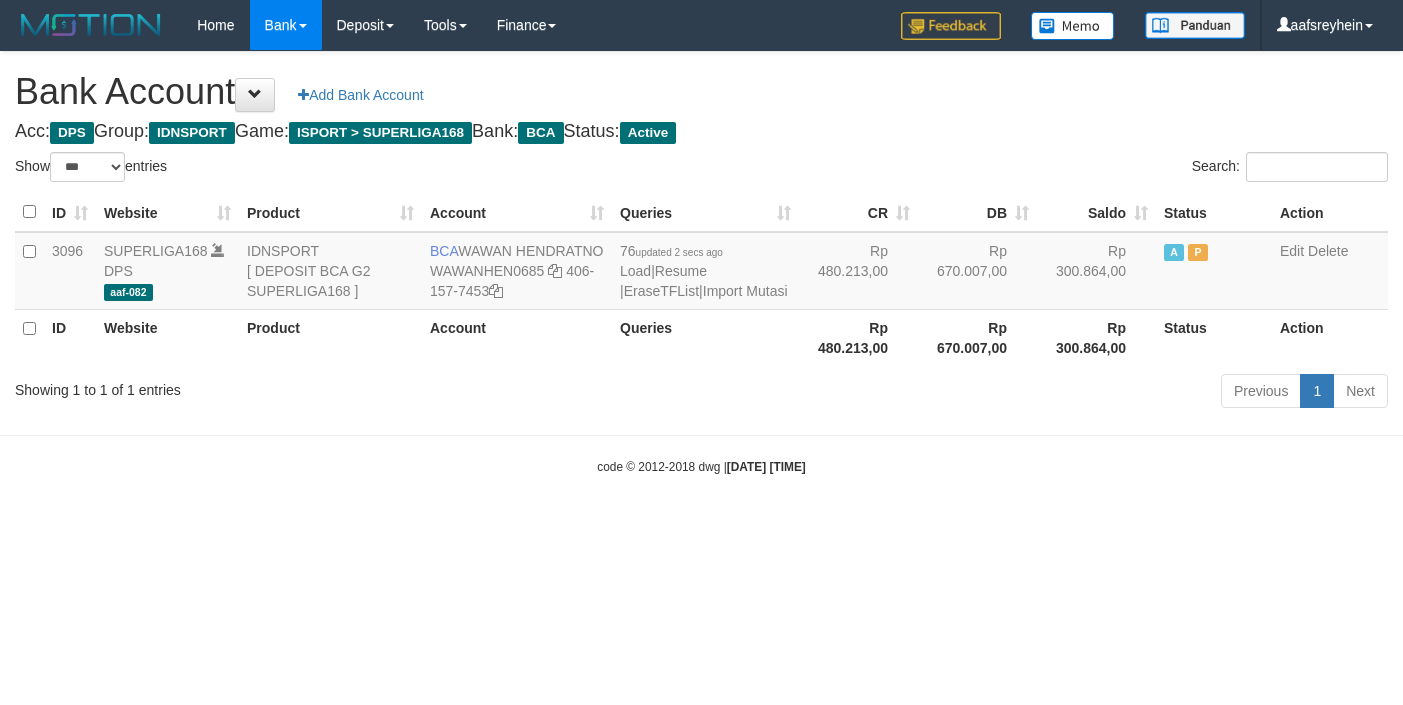 select on "***" 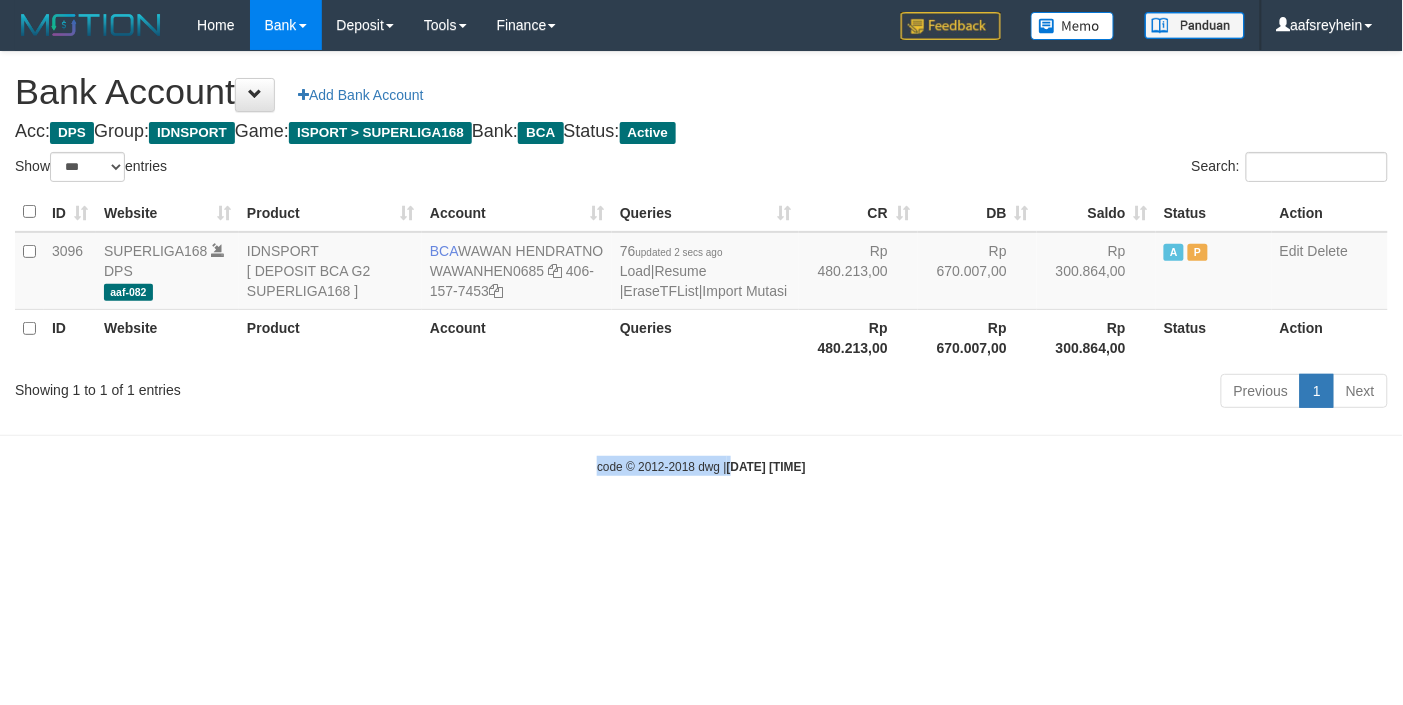 click on "Toggle navigation
Home
Bank
Account List
Load
By Website
Group
[ISPORT]													SUPERLIGA168
By Load Group (DPS)
-" at bounding box center [701, 263] 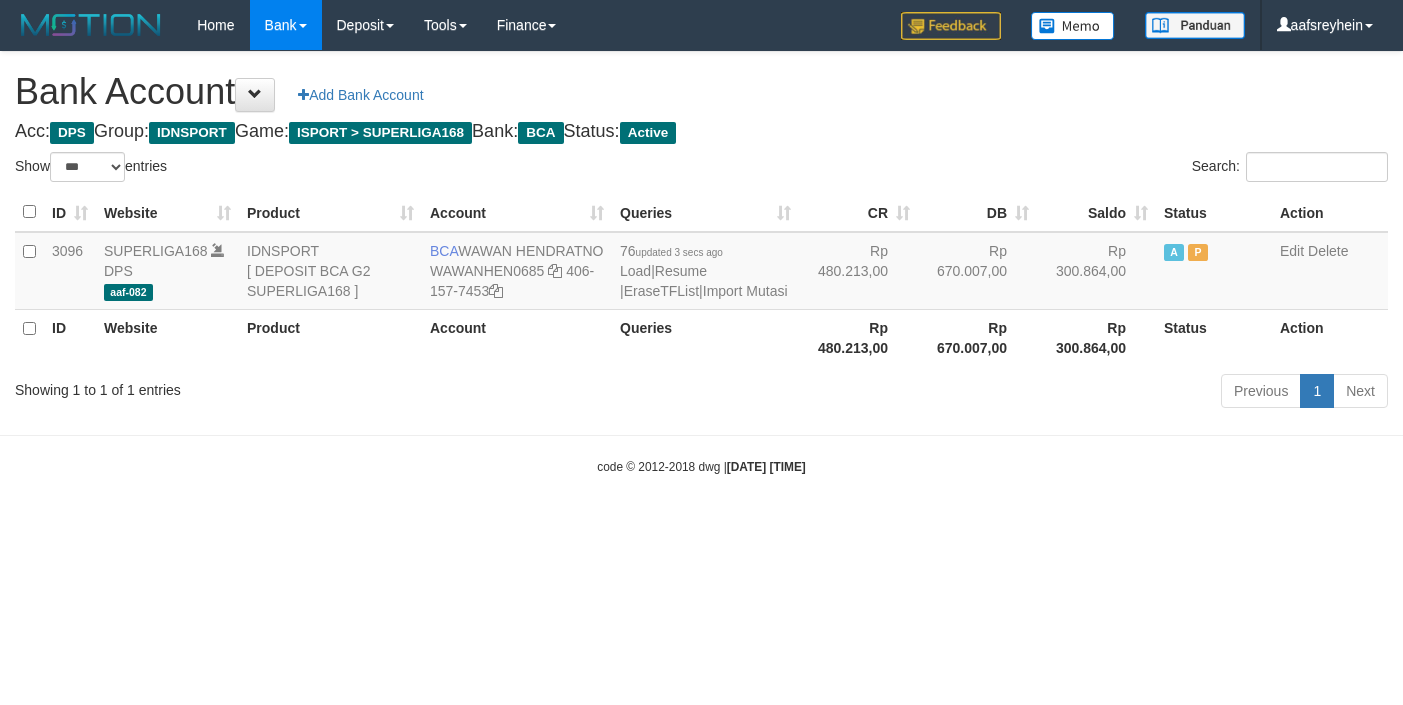 select on "***" 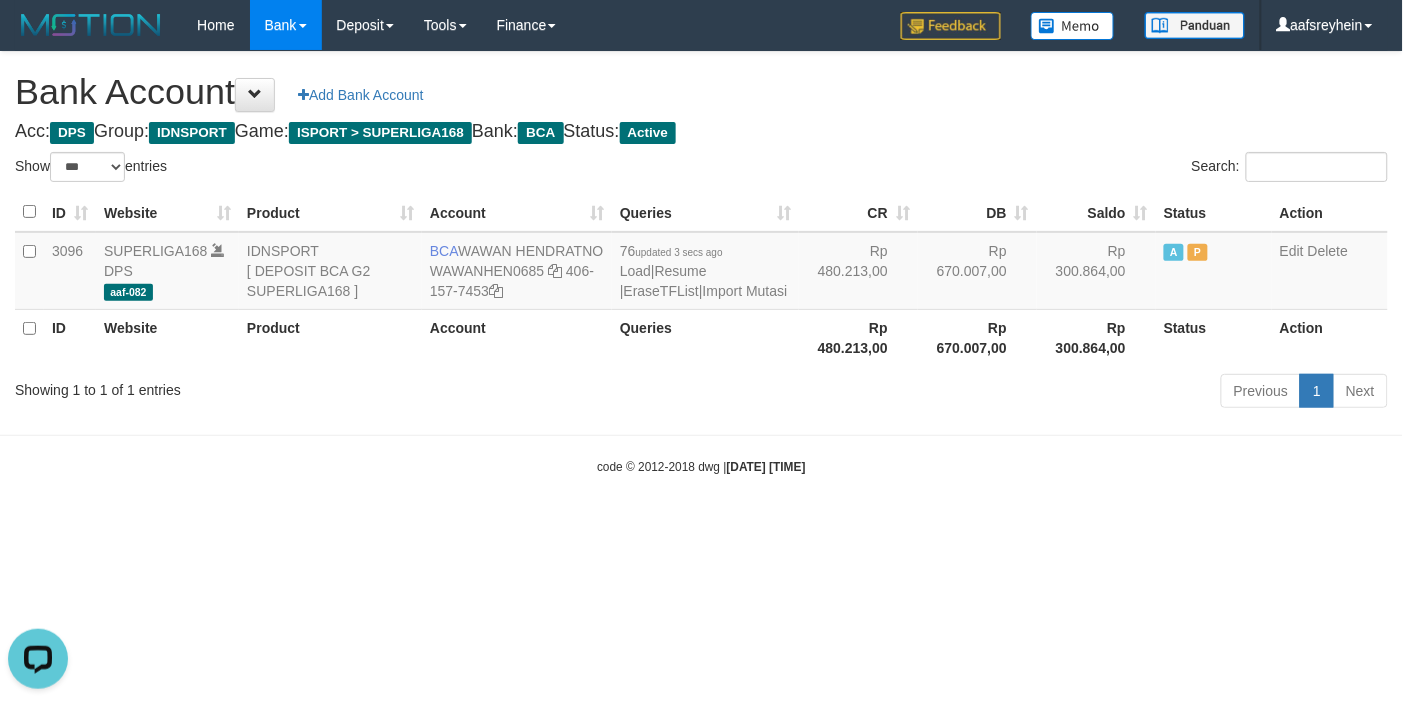 scroll, scrollTop: 0, scrollLeft: 0, axis: both 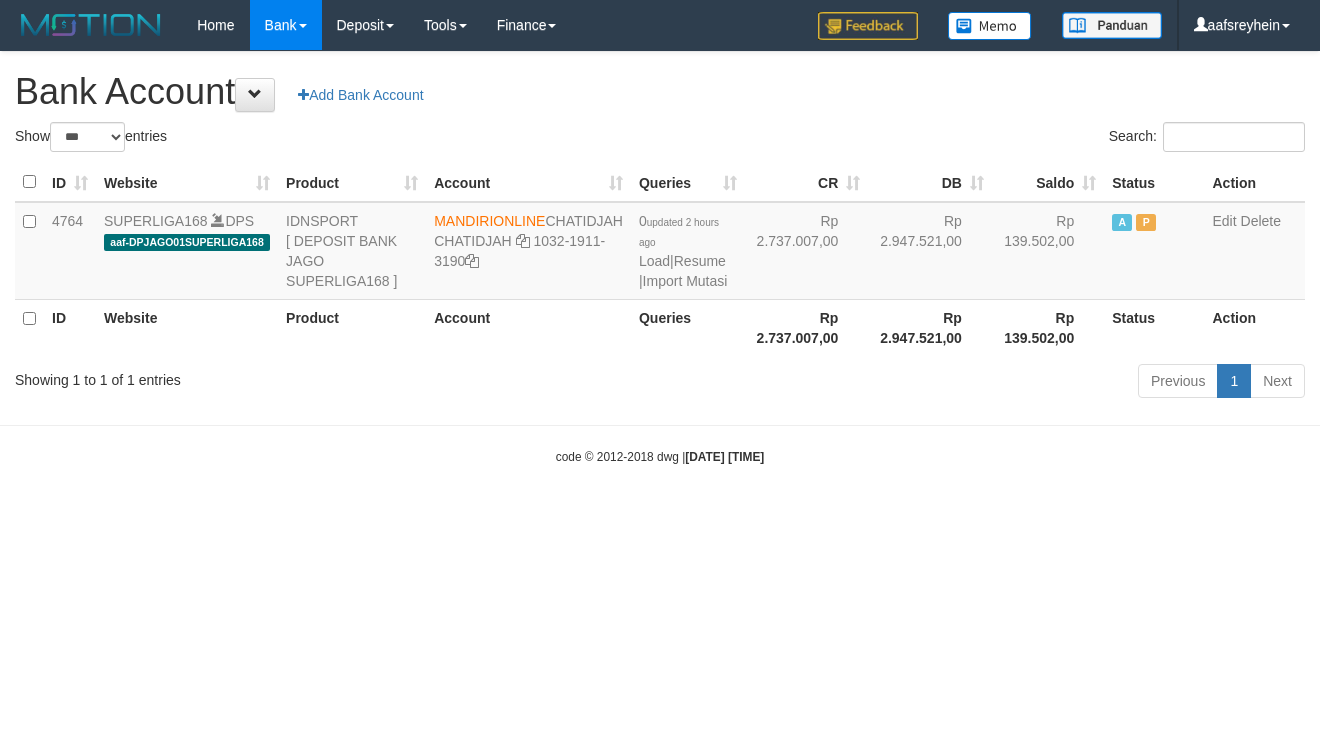 select on "***" 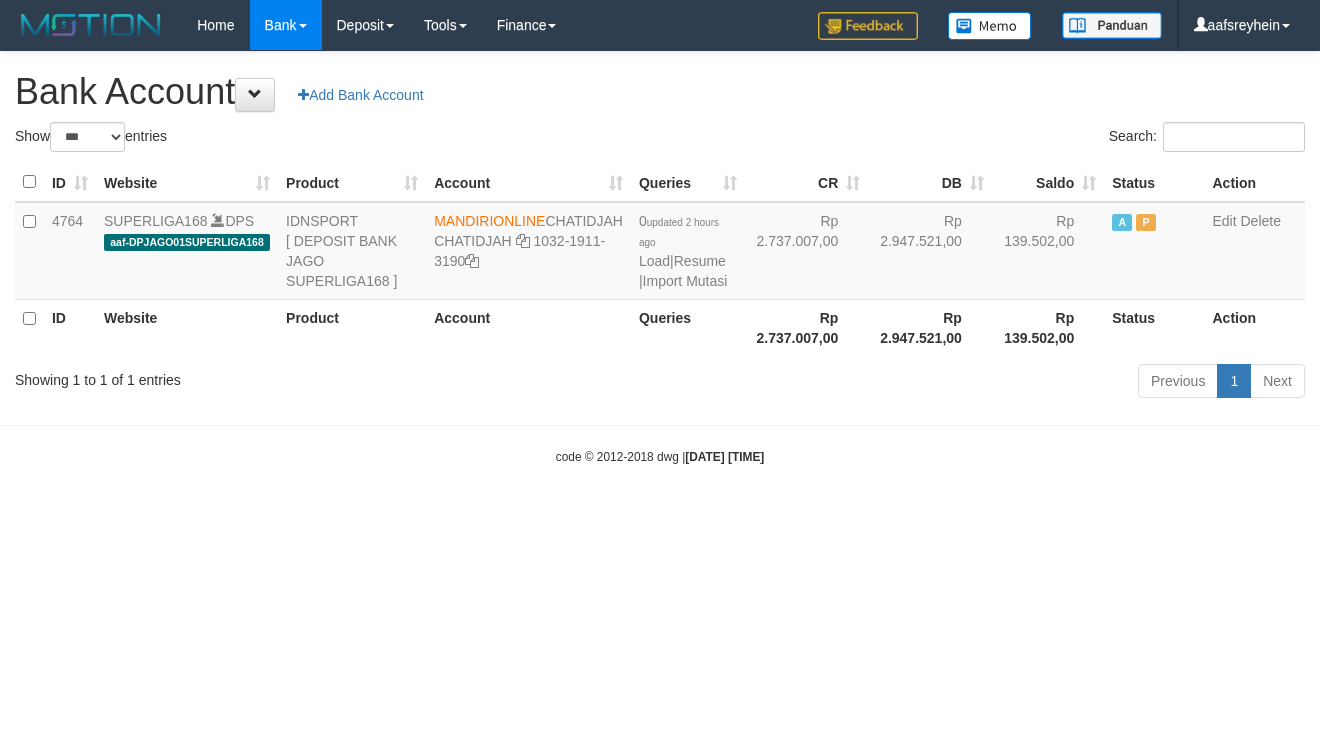 scroll, scrollTop: 0, scrollLeft: 0, axis: both 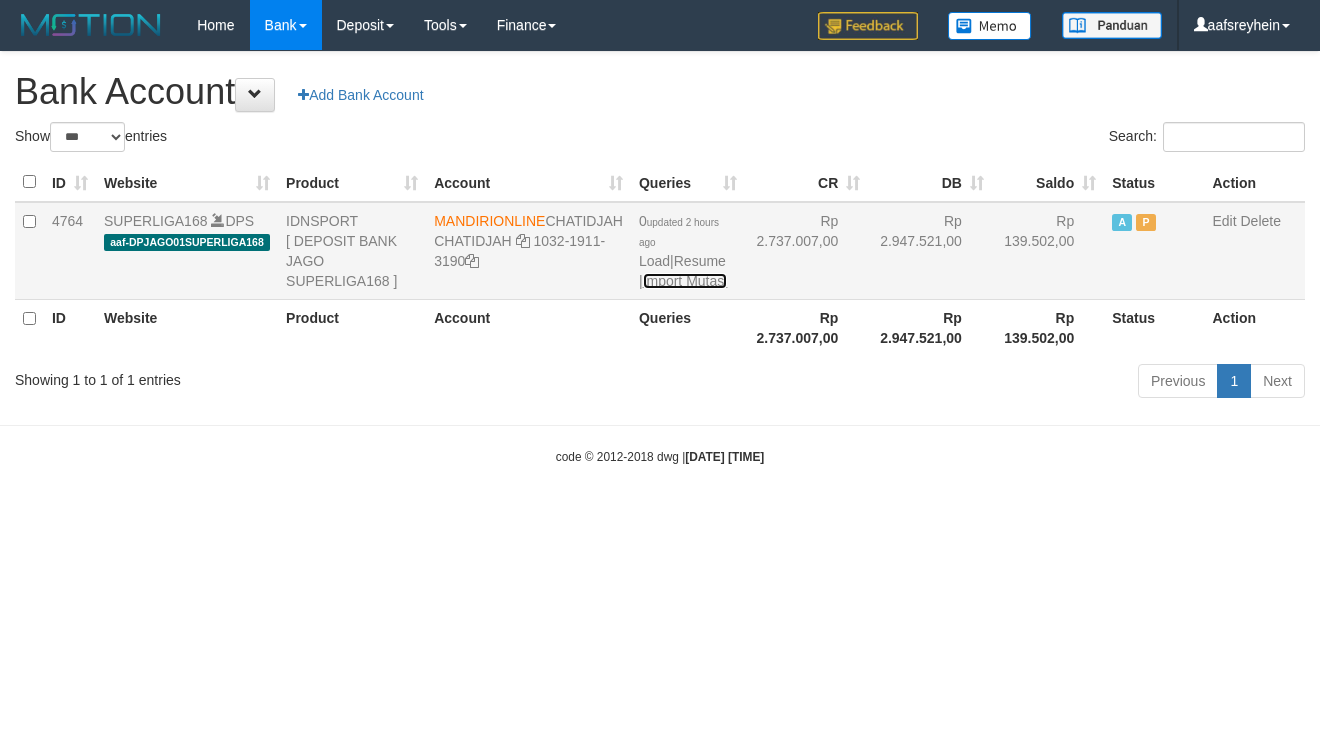 click on "Import Mutasi" at bounding box center (685, 281) 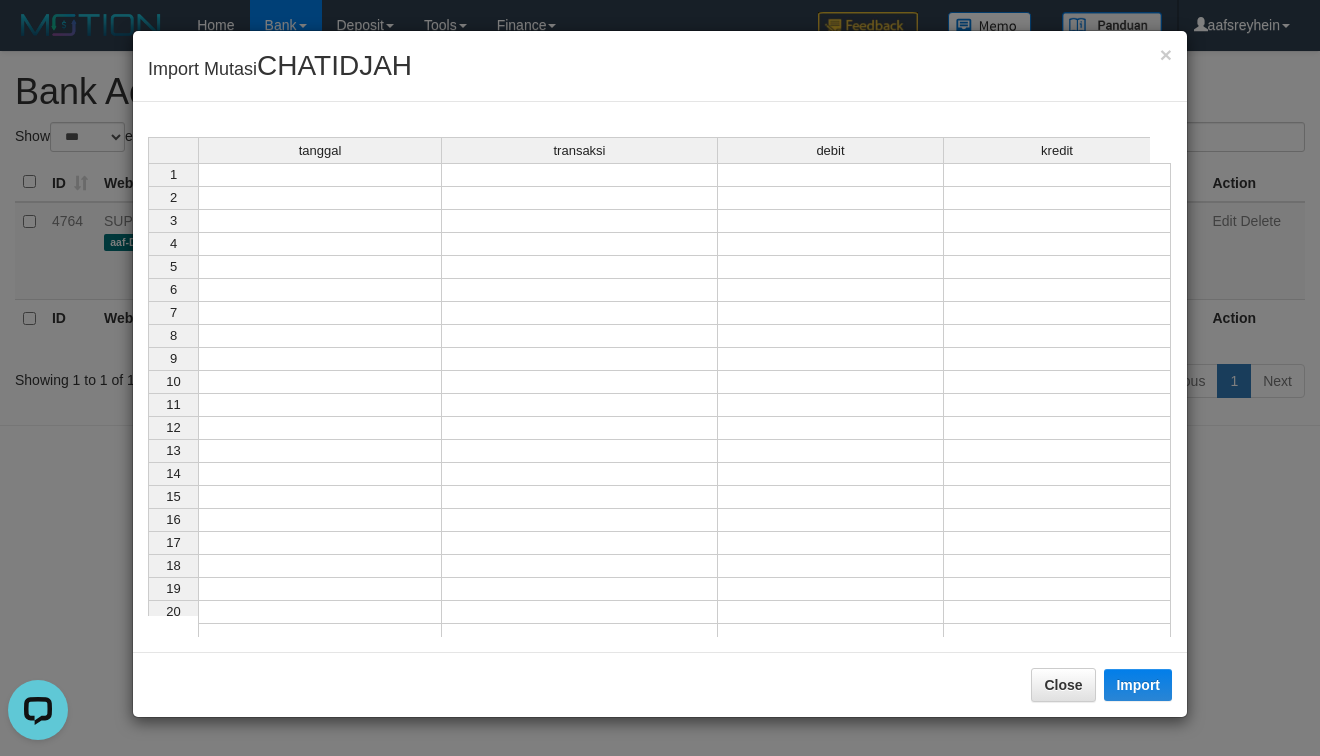 scroll, scrollTop: 0, scrollLeft: 0, axis: both 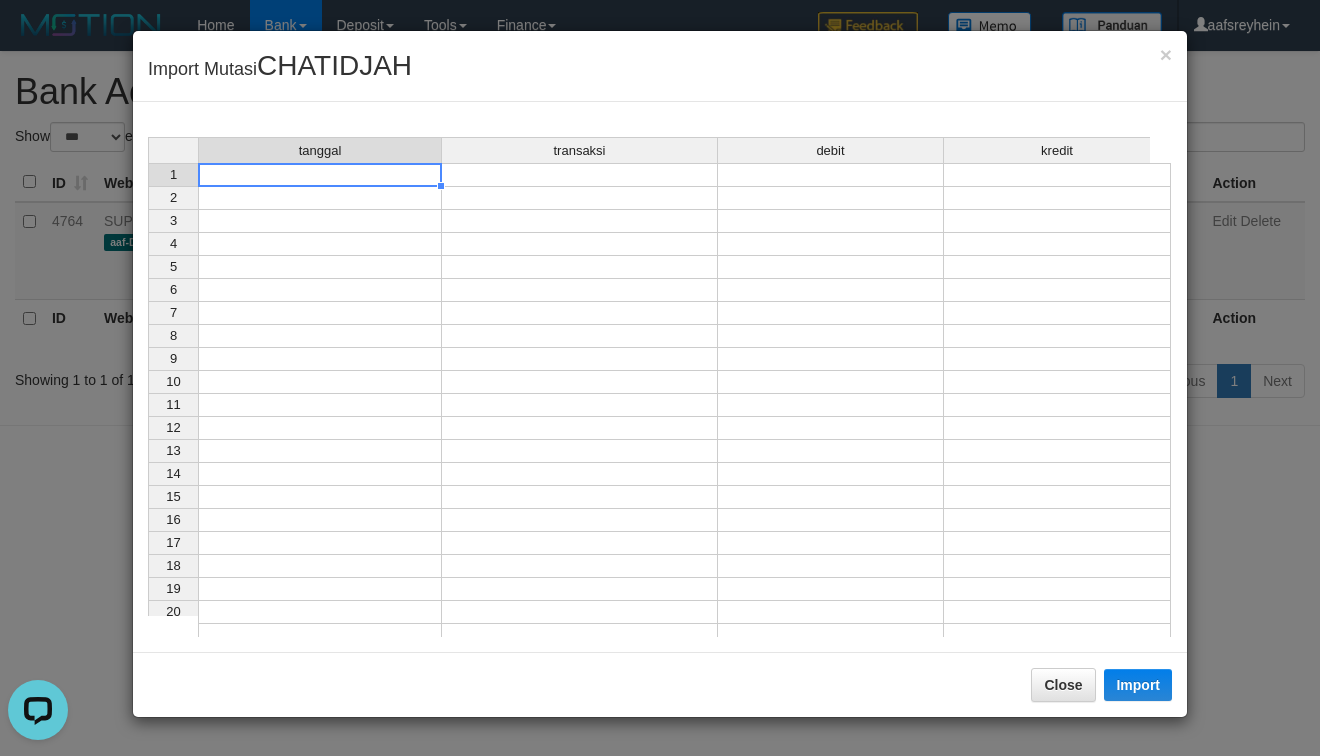 click at bounding box center (320, 175) 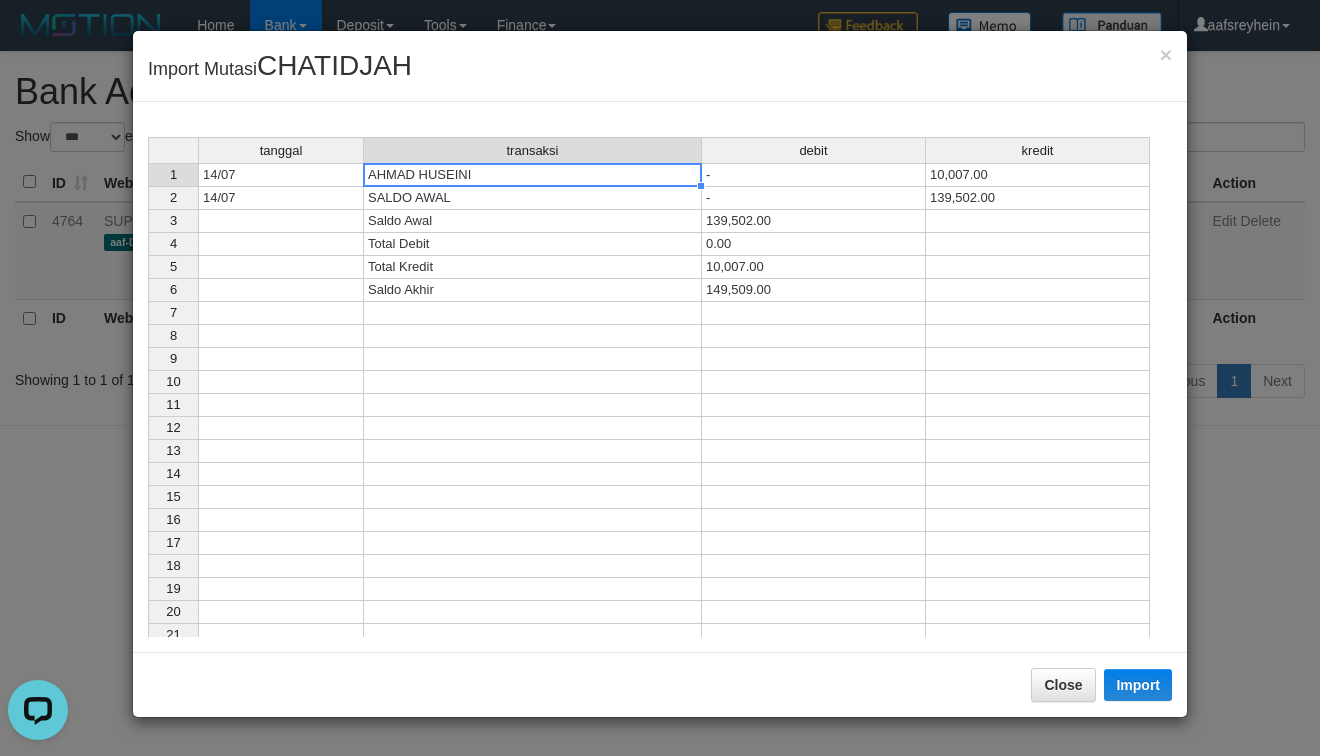 click on "AHMAD HUSEINI" at bounding box center [533, 175] 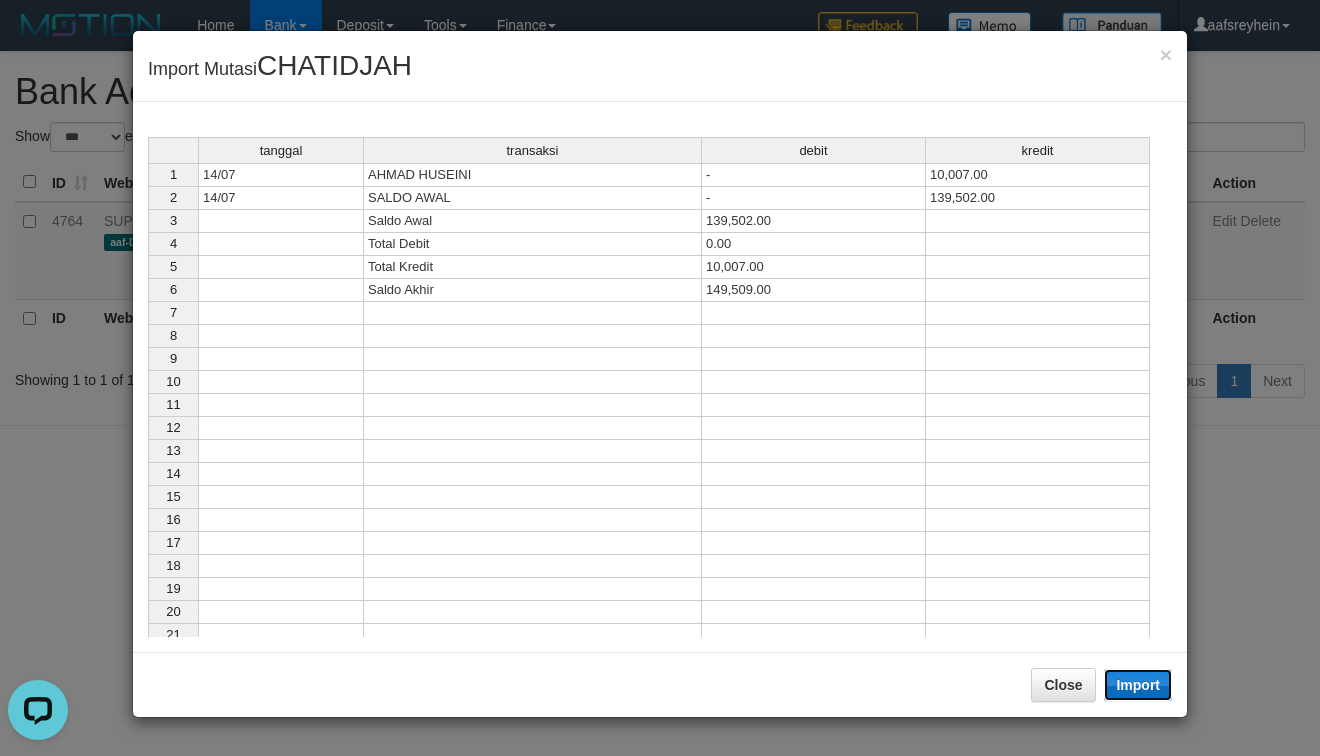 click on "Import" at bounding box center (1138, 685) 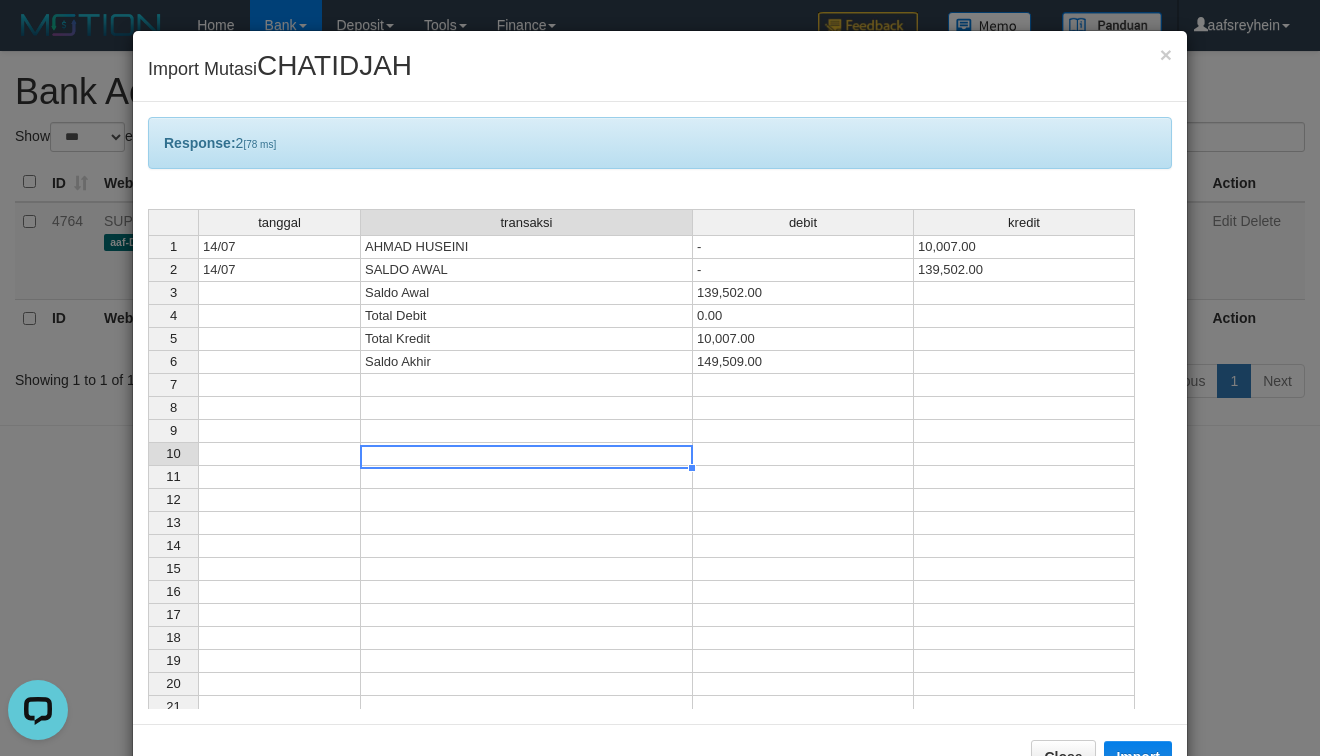 click at bounding box center [527, 454] 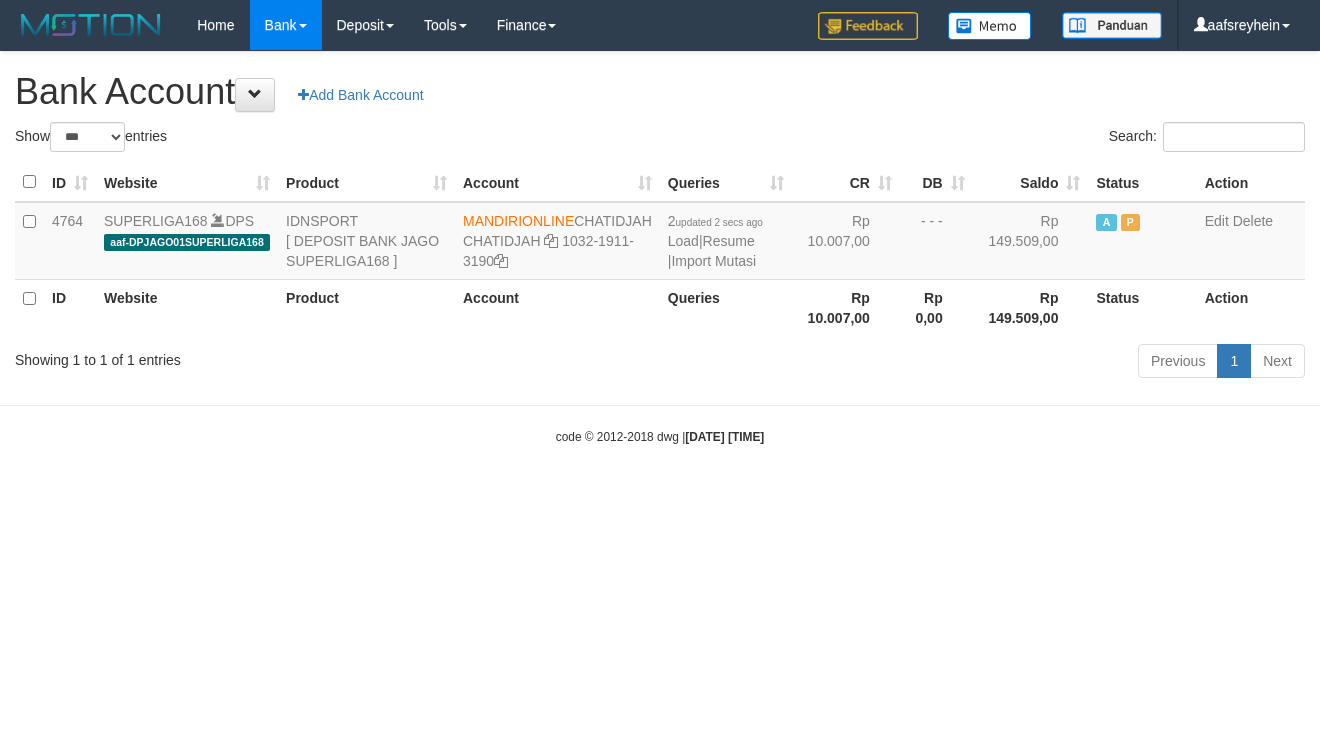 select on "***" 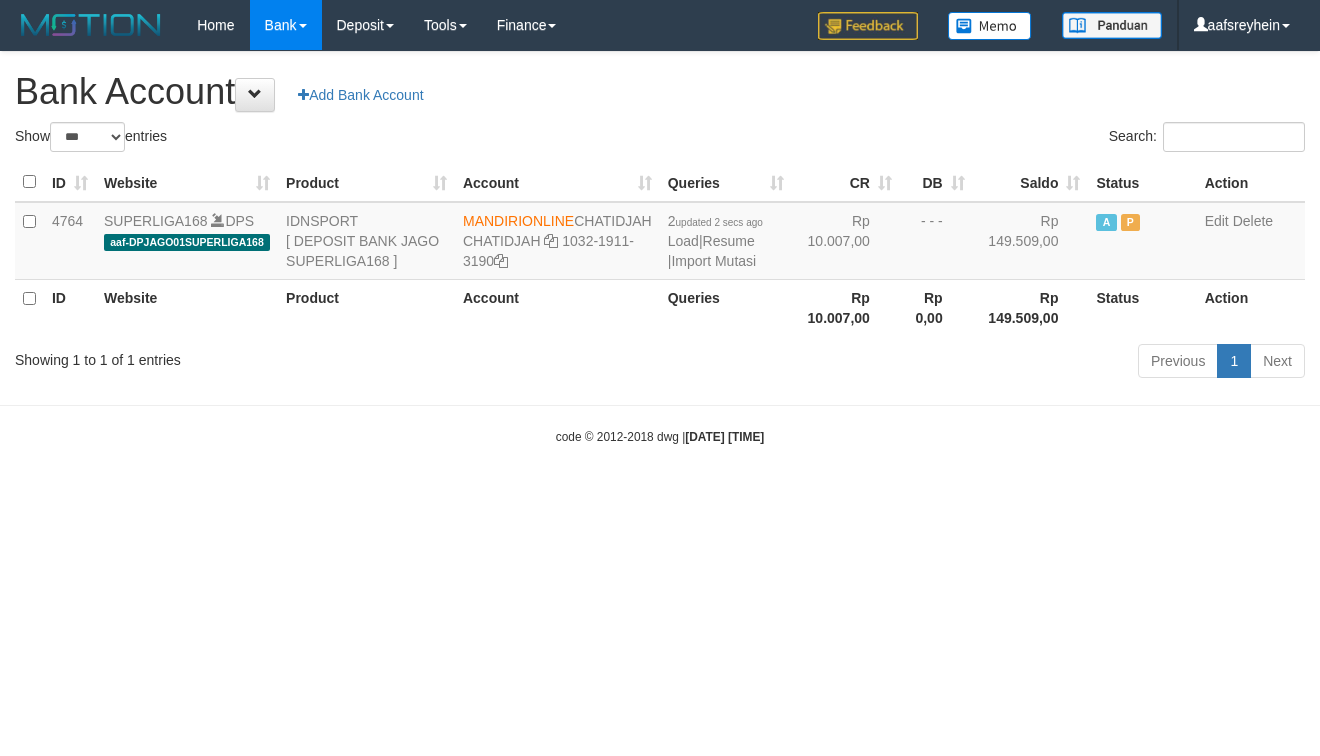 scroll, scrollTop: 0, scrollLeft: 0, axis: both 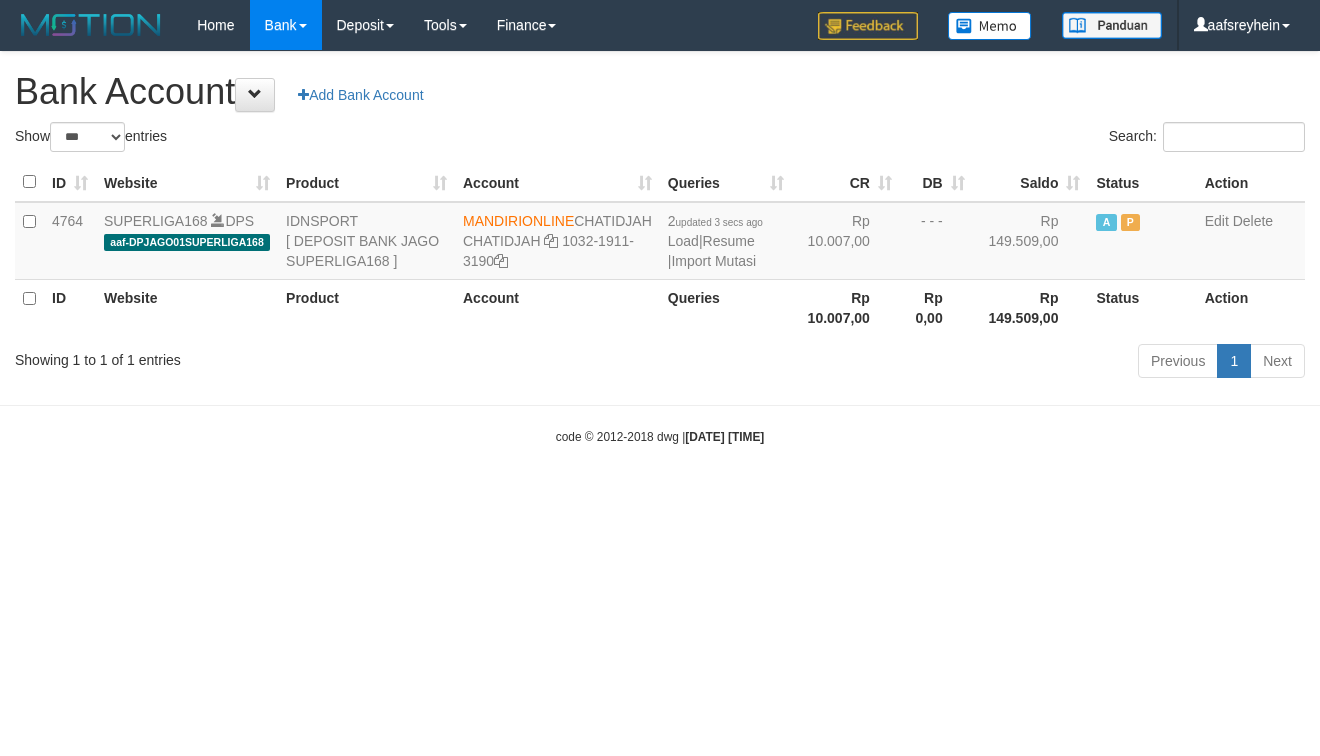 select on "***" 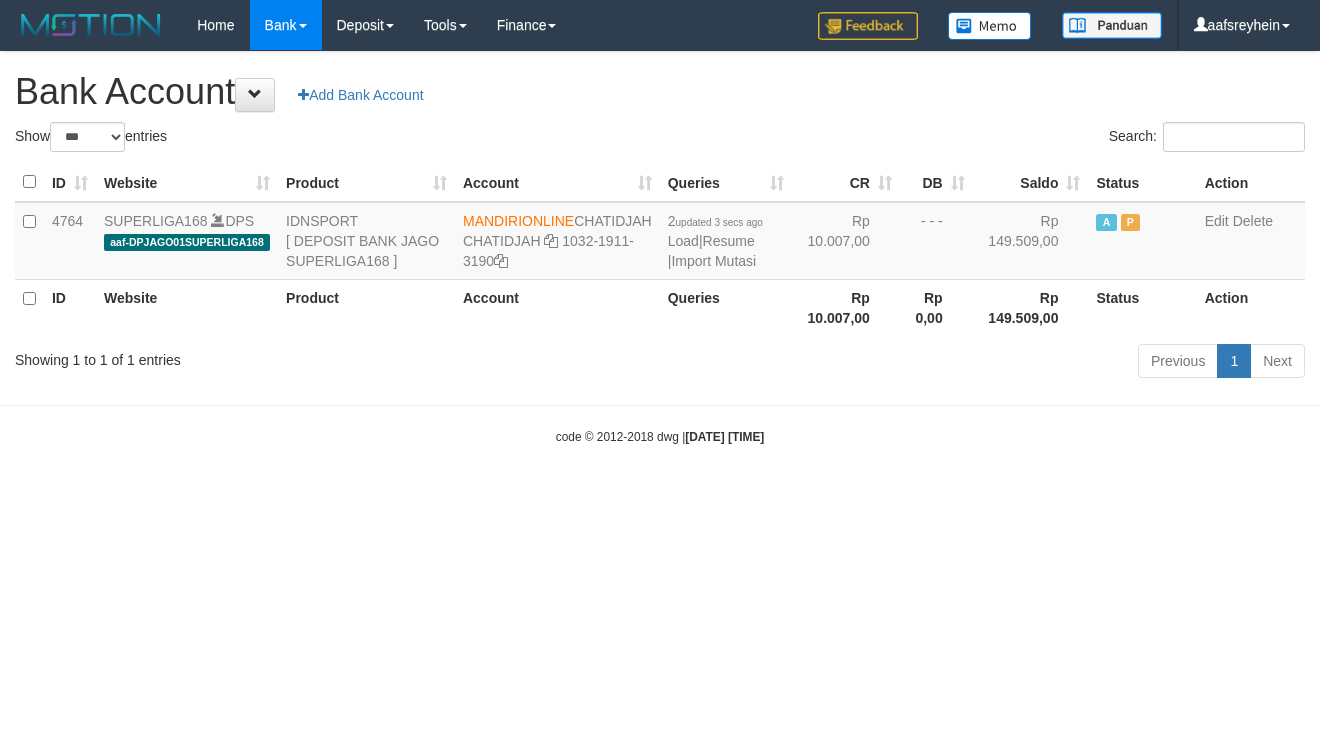 scroll, scrollTop: 0, scrollLeft: 0, axis: both 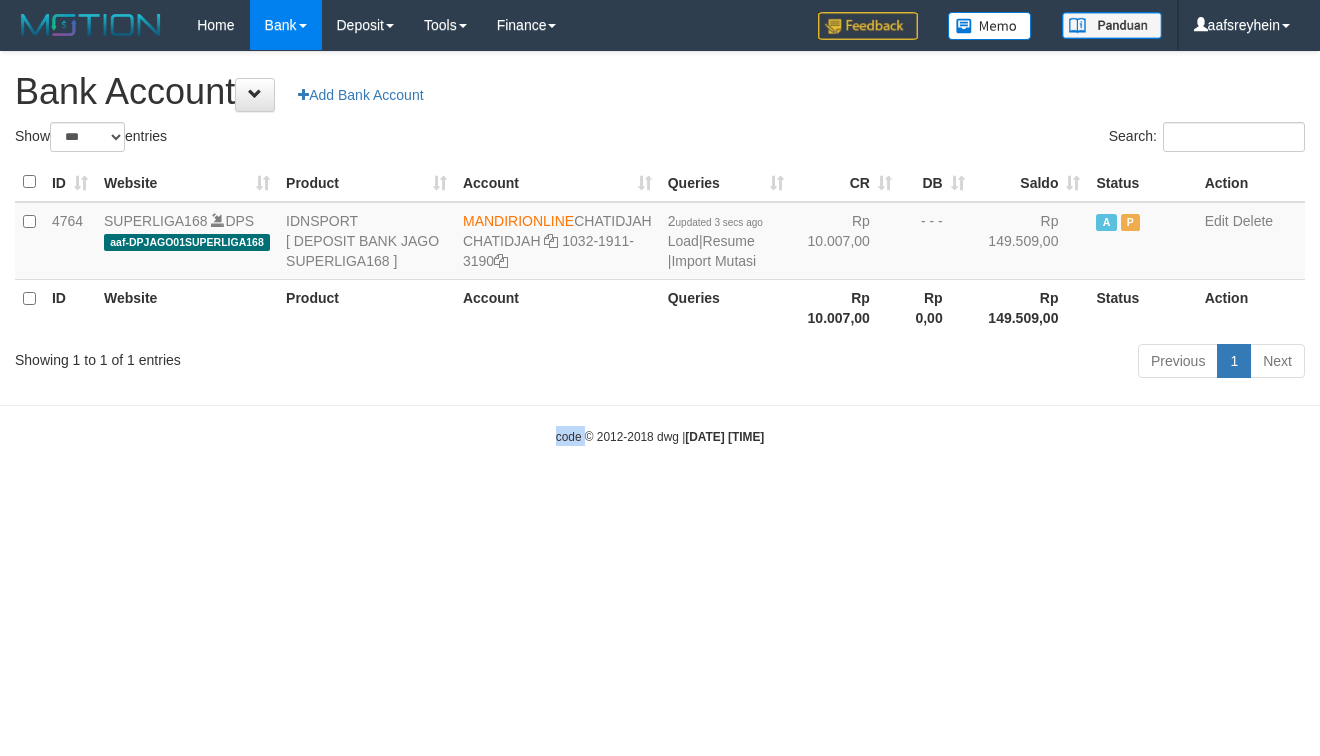 click on "Toggle navigation
Home
Bank
Account List
Load
By Website
Group
[ISPORT]													SUPERLIGA168
By Load Group (DPS)
-" at bounding box center (660, 248) 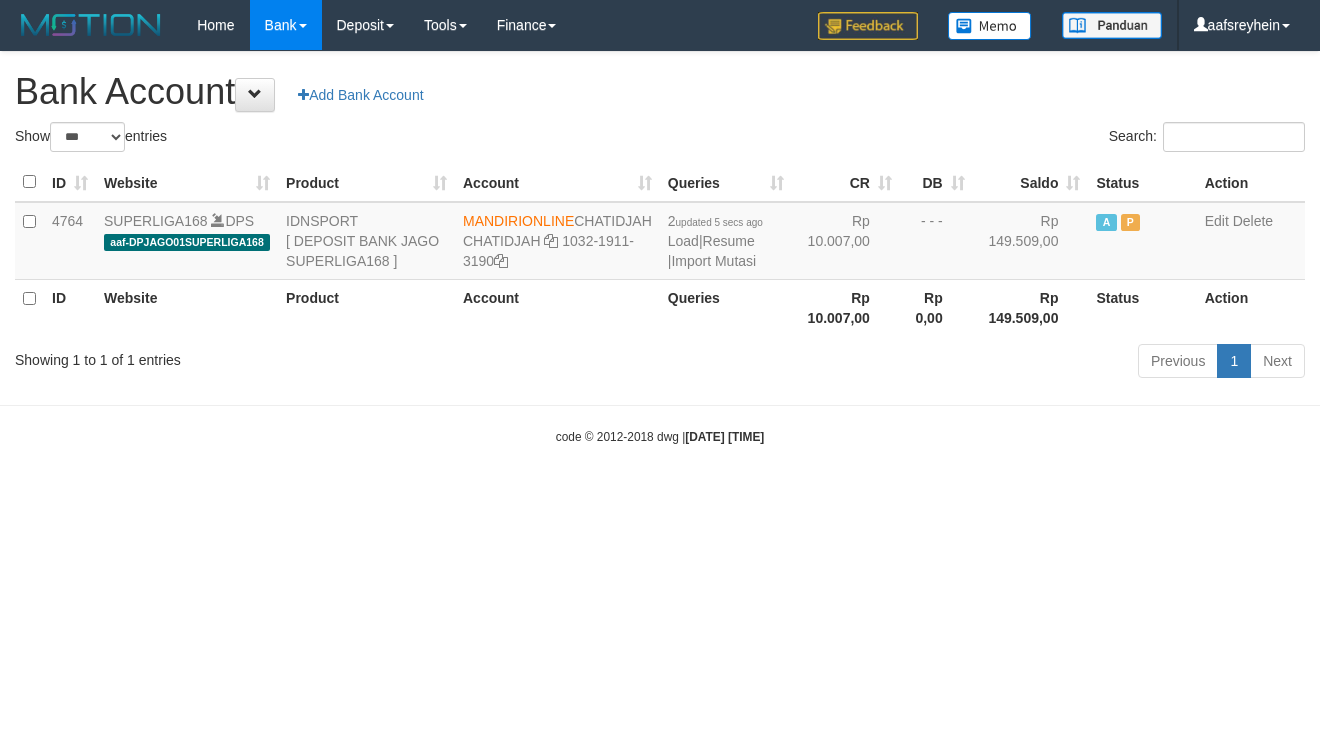 select on "***" 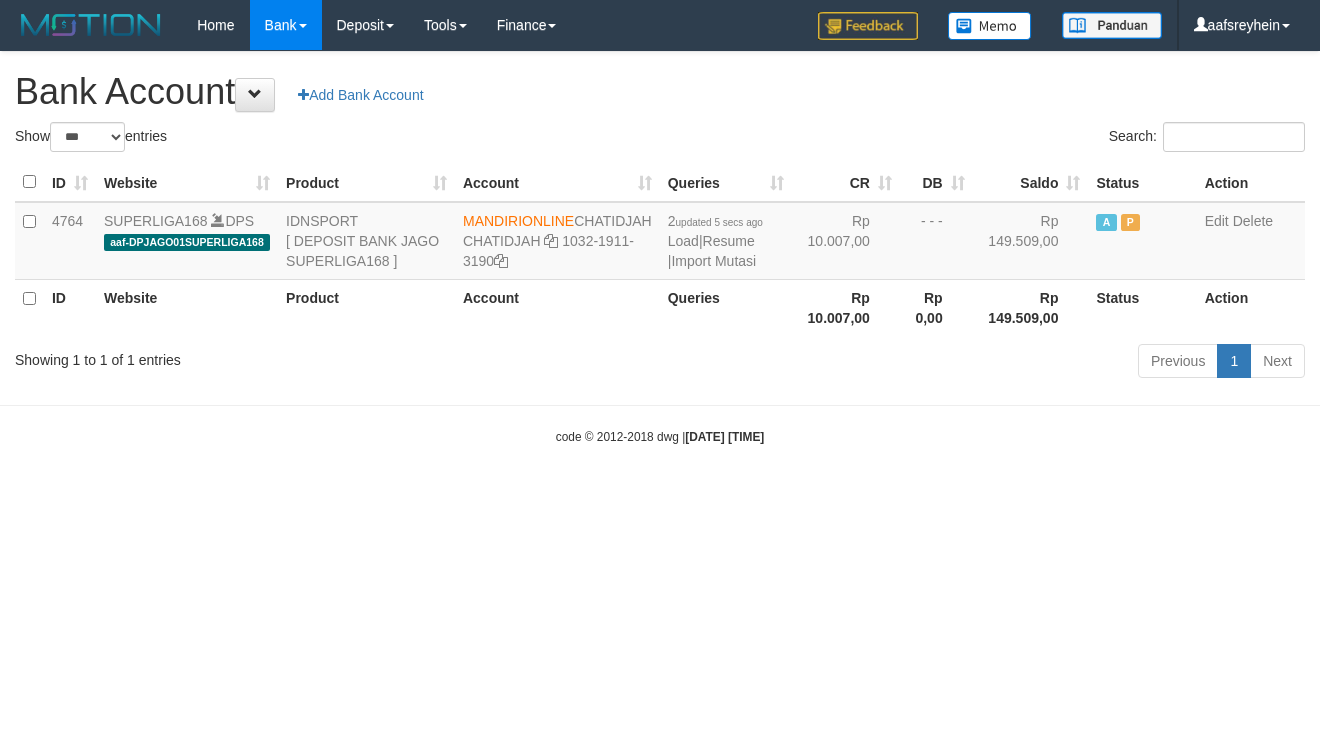 scroll, scrollTop: 0, scrollLeft: 0, axis: both 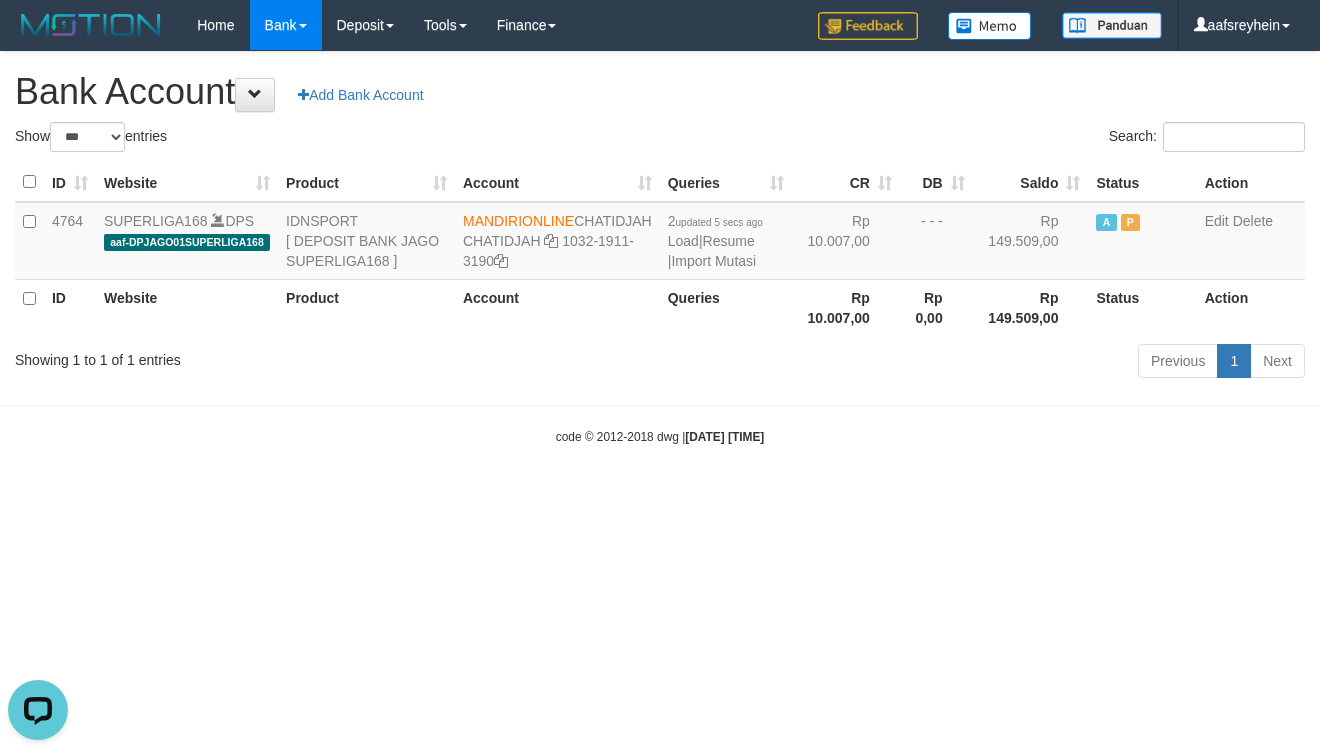 click on "Bank Account
Add Bank Account" at bounding box center [660, 92] 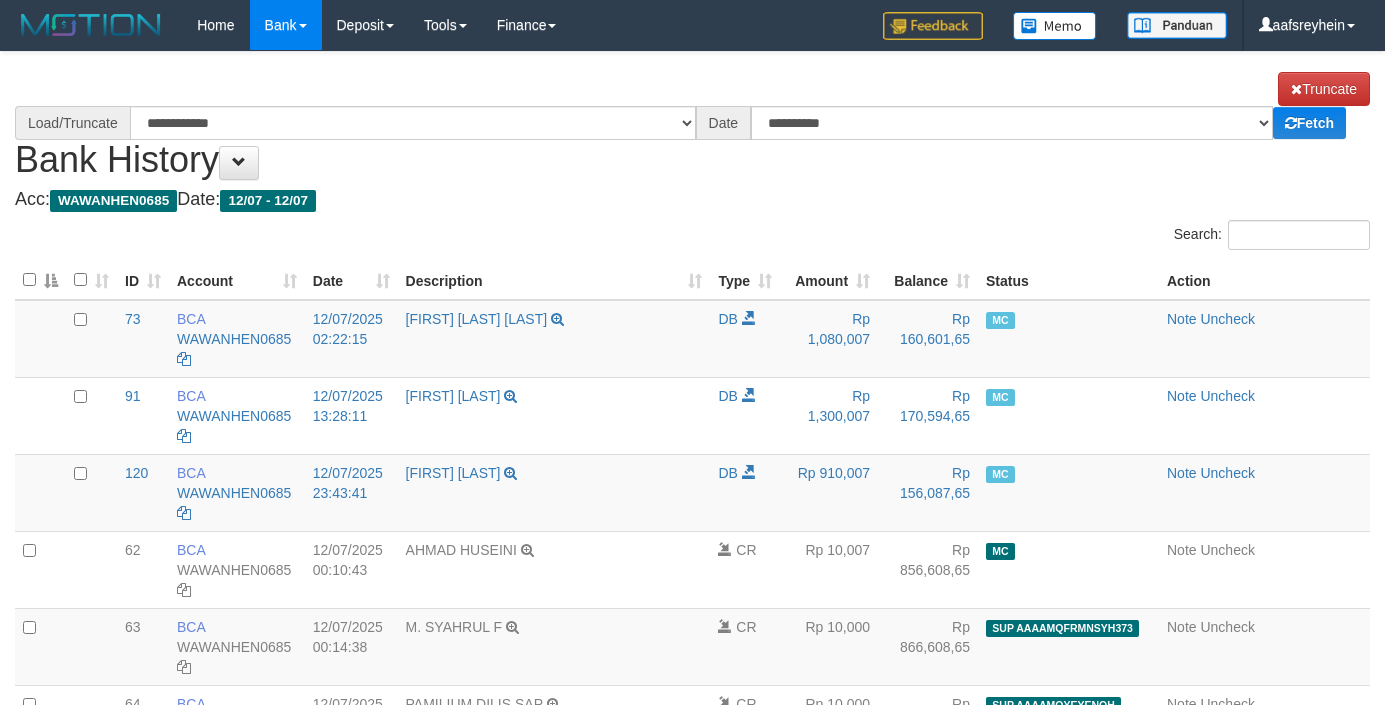 select on "****" 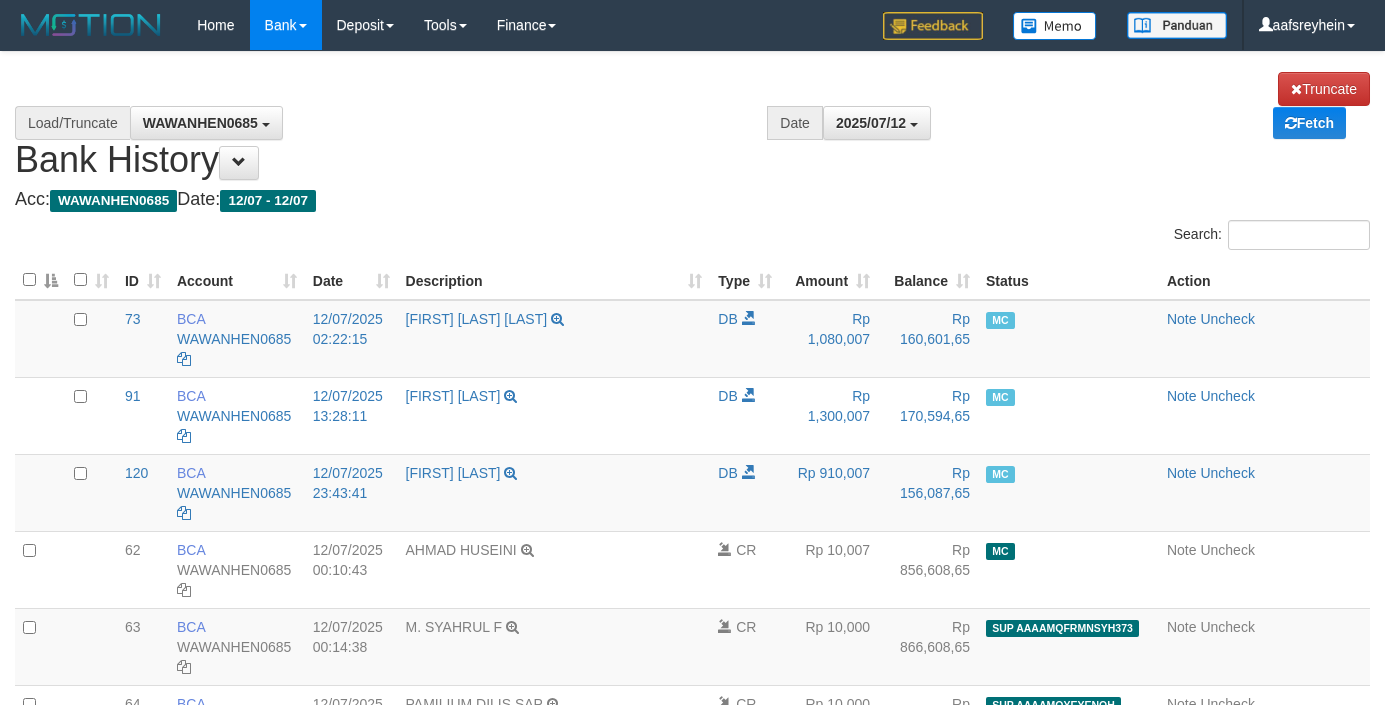 scroll, scrollTop: 4550, scrollLeft: 0, axis: vertical 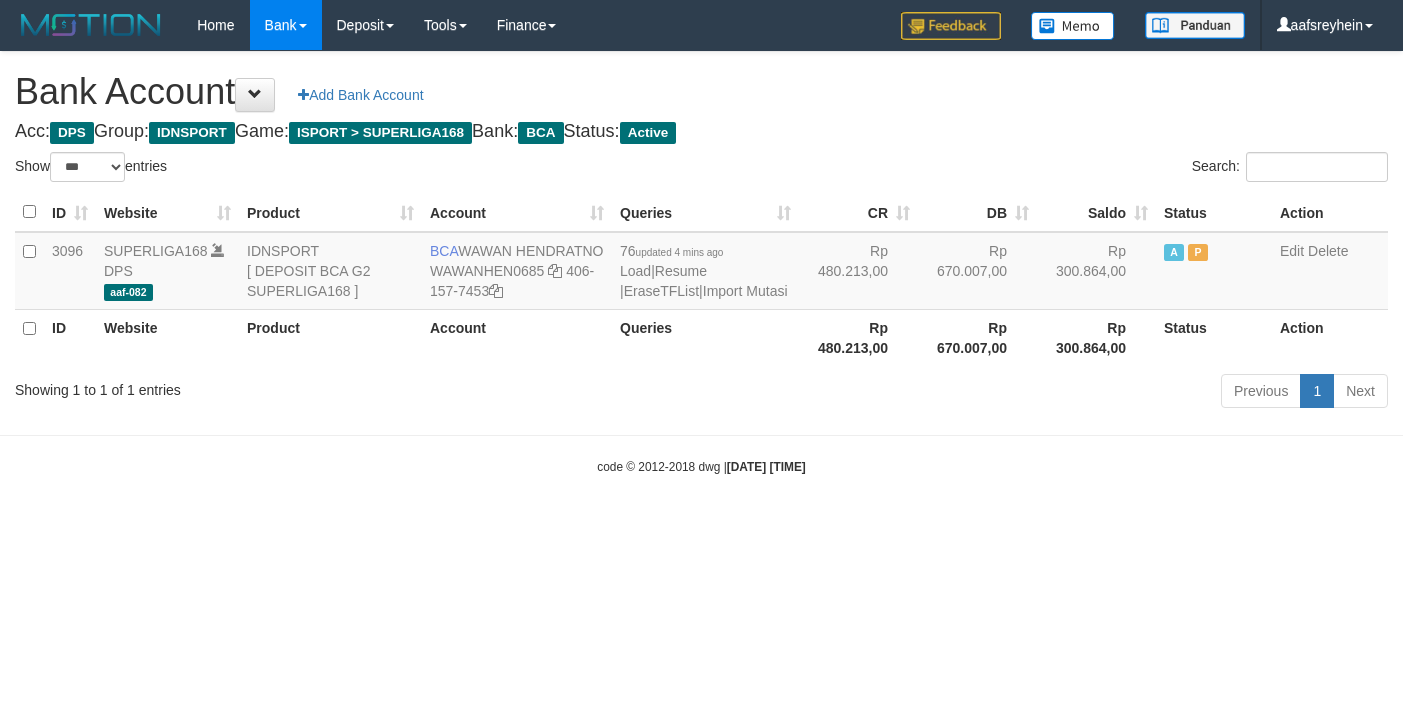 select on "***" 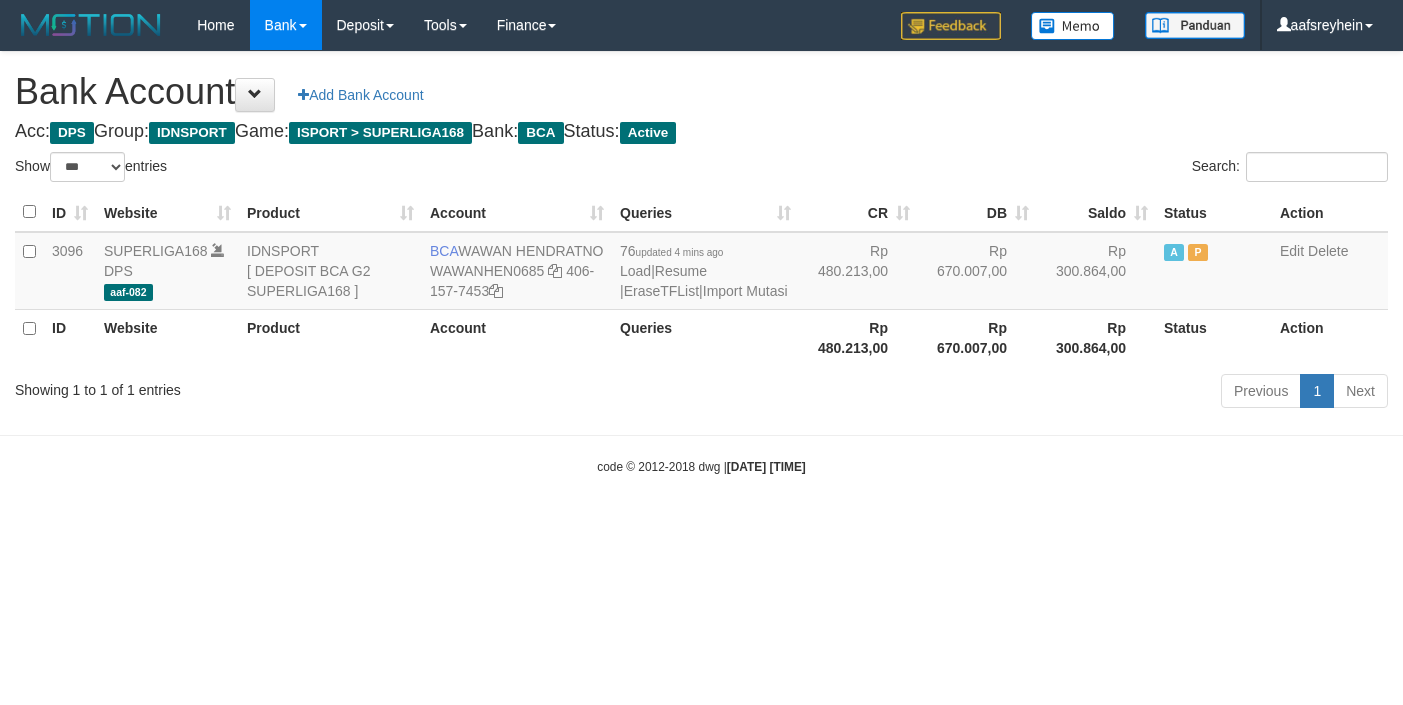 scroll, scrollTop: 0, scrollLeft: 0, axis: both 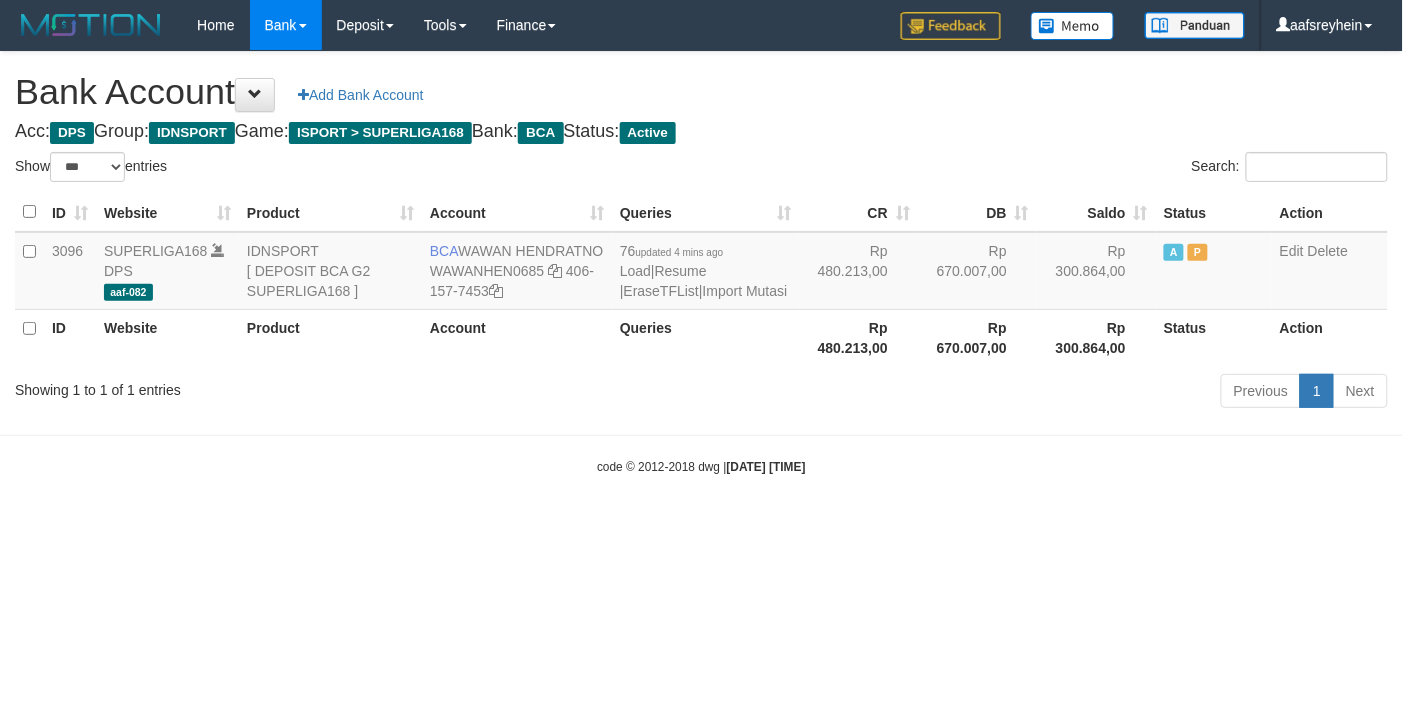 click on "Previous 1 Next" at bounding box center [994, 393] 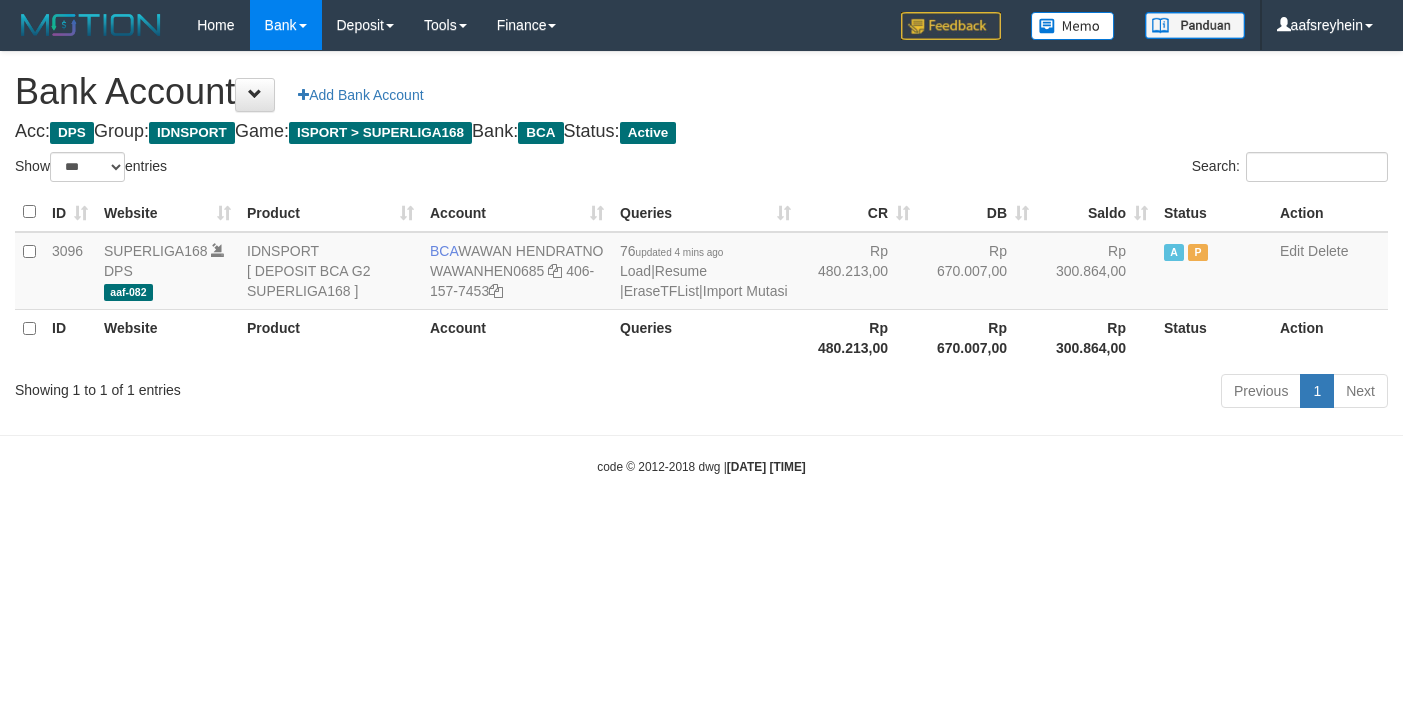 select on "***" 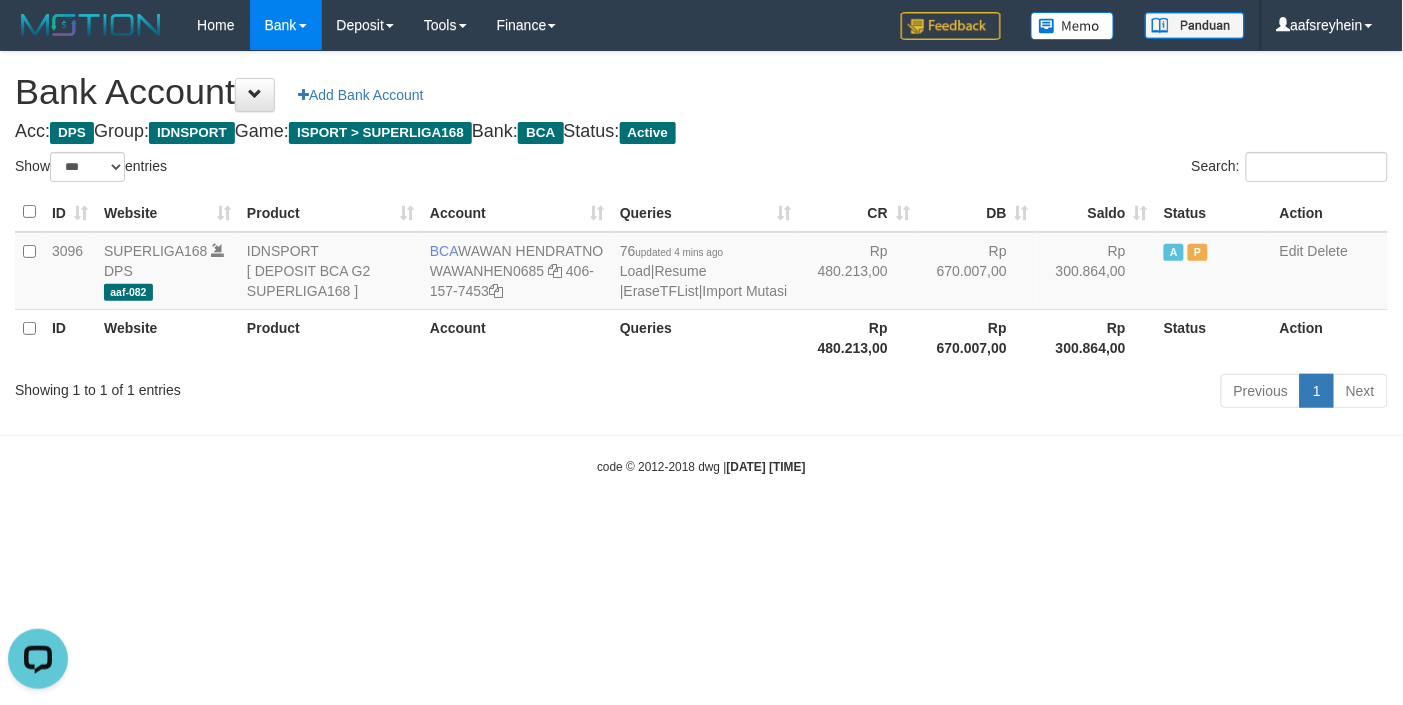 scroll, scrollTop: 0, scrollLeft: 0, axis: both 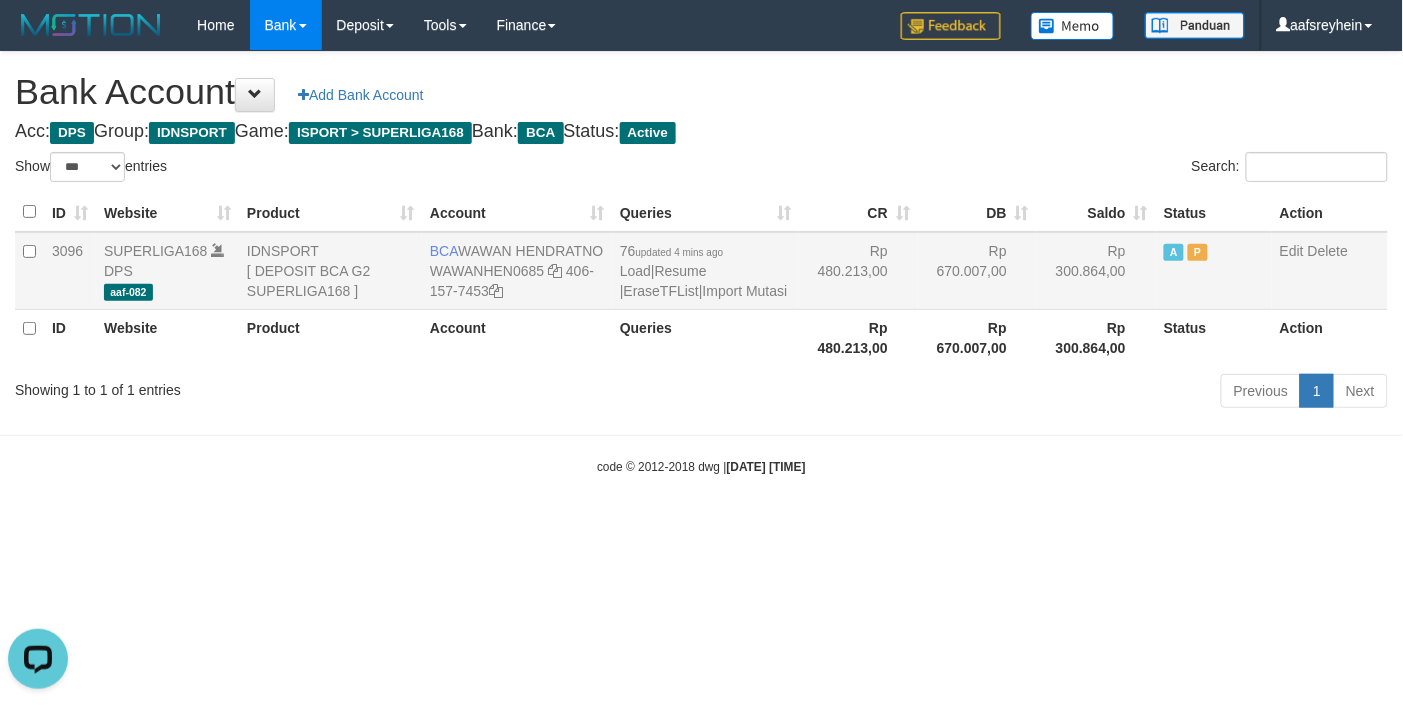 click on "76  updated 4 mins ago
Load
|
Resume
|
EraseTFList
|
Import Mutasi" at bounding box center [705, 271] 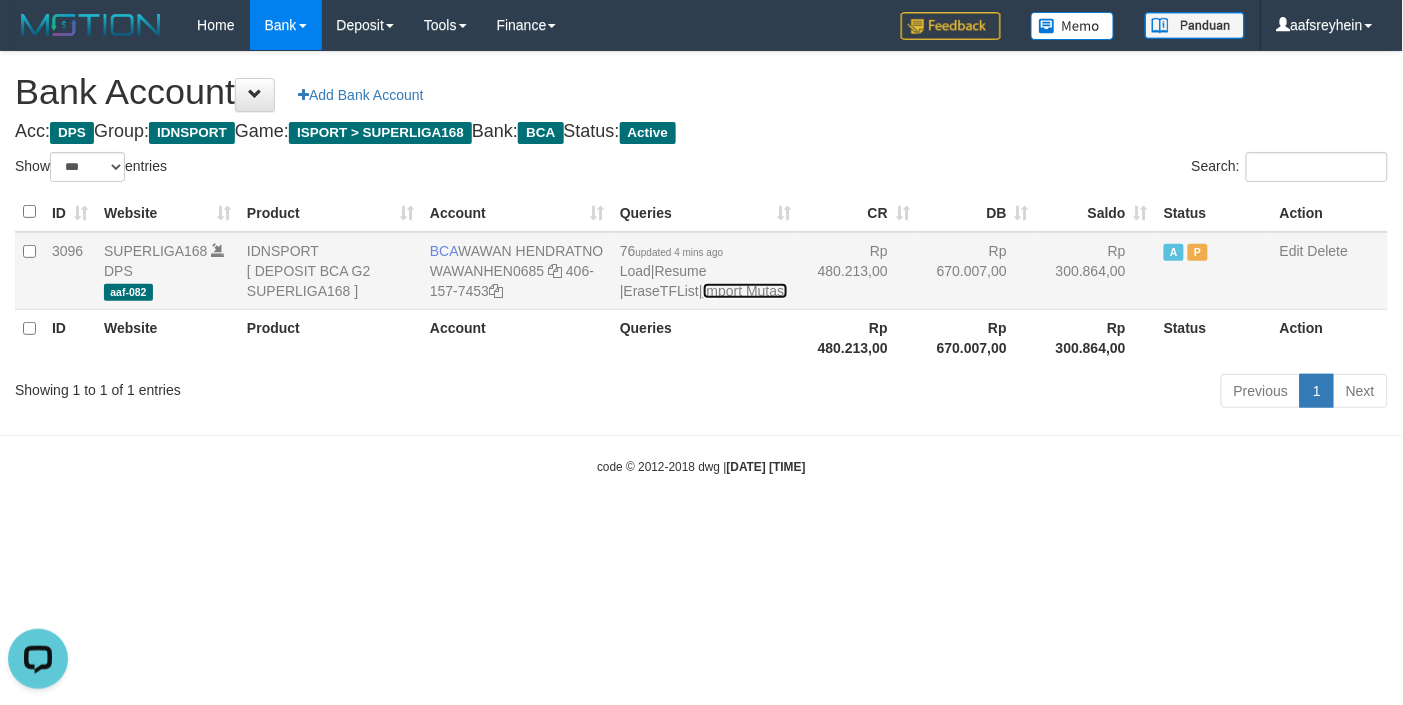 click on "Import Mutasi" at bounding box center (745, 291) 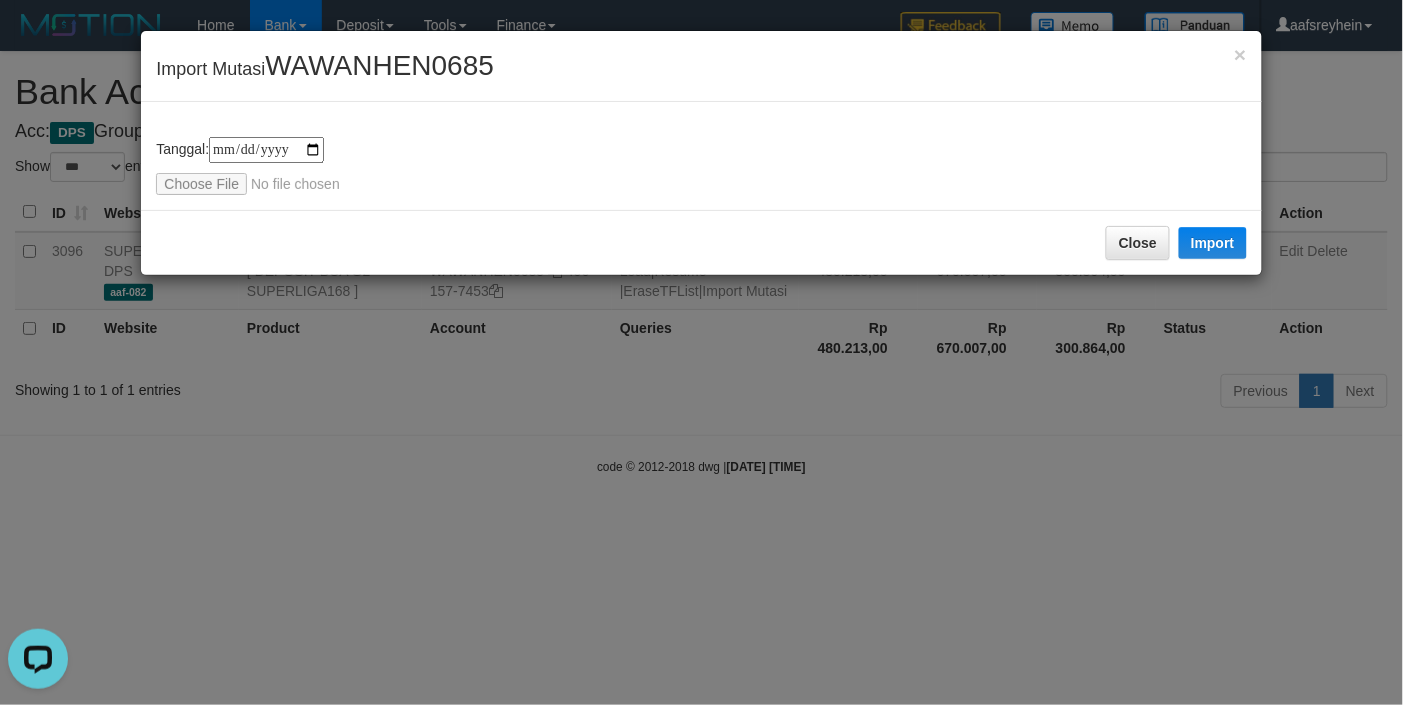type on "**********" 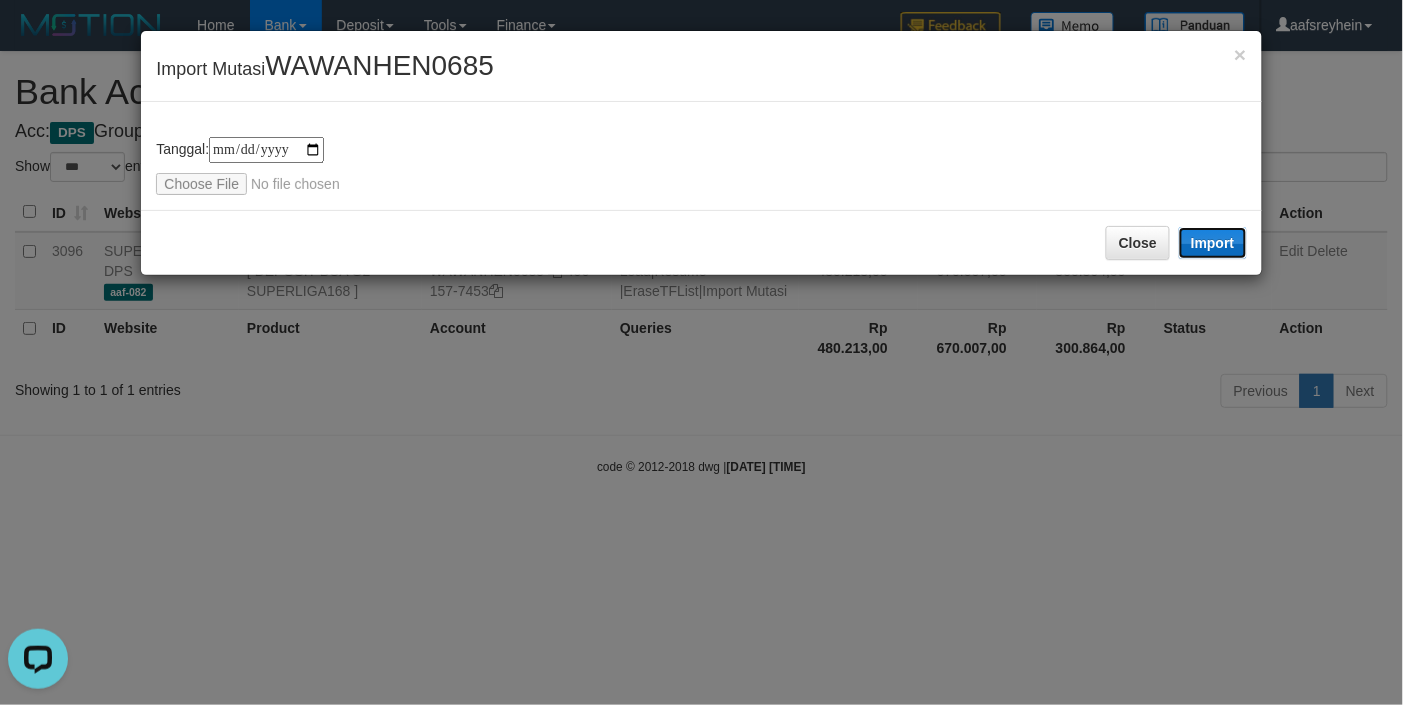 click on "Import" at bounding box center [1213, 243] 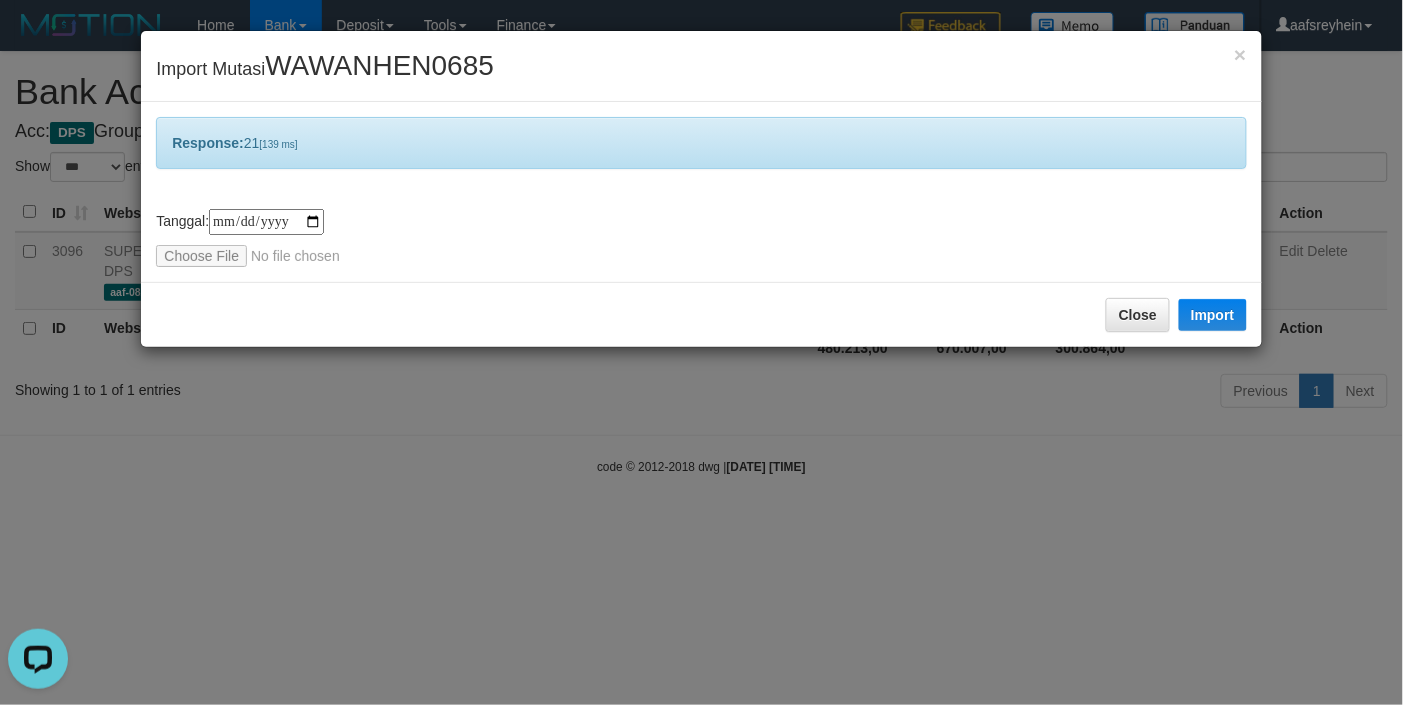 click on "**********" at bounding box center [701, 352] 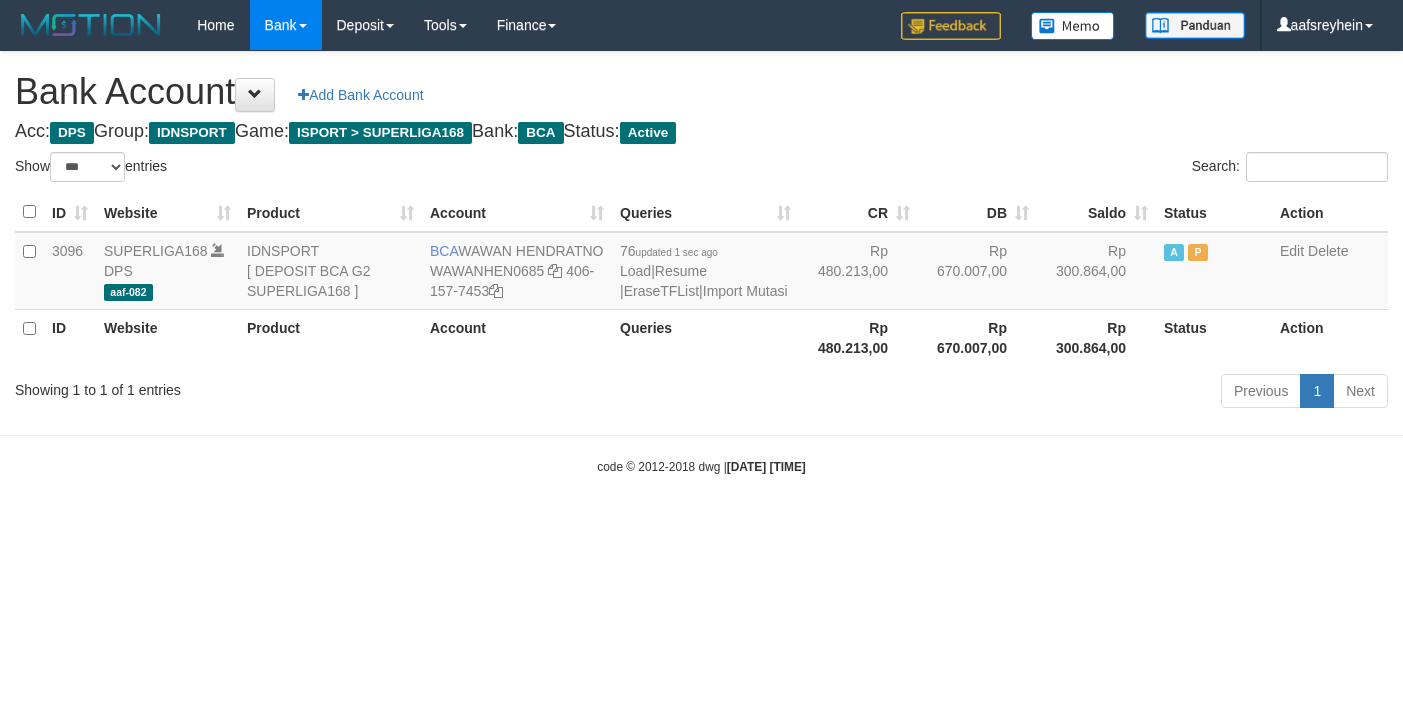 select on "***" 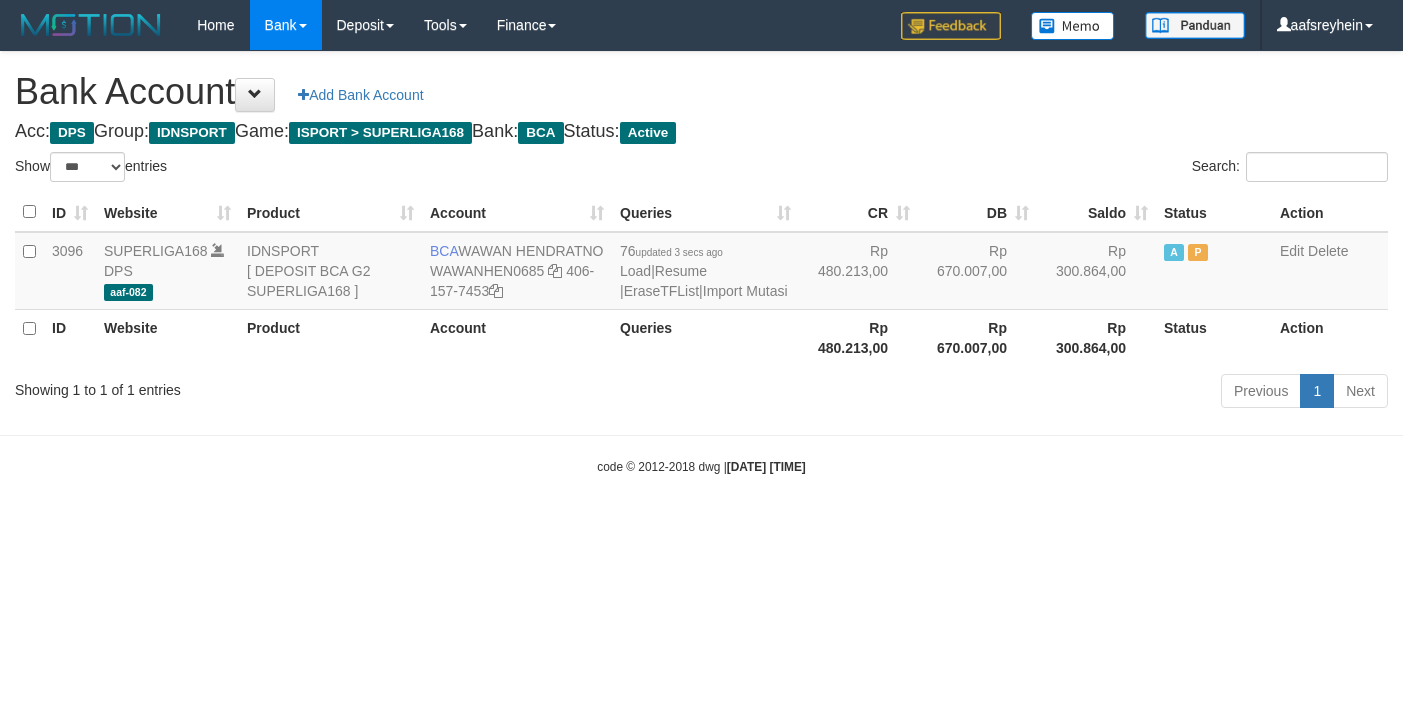 select on "***" 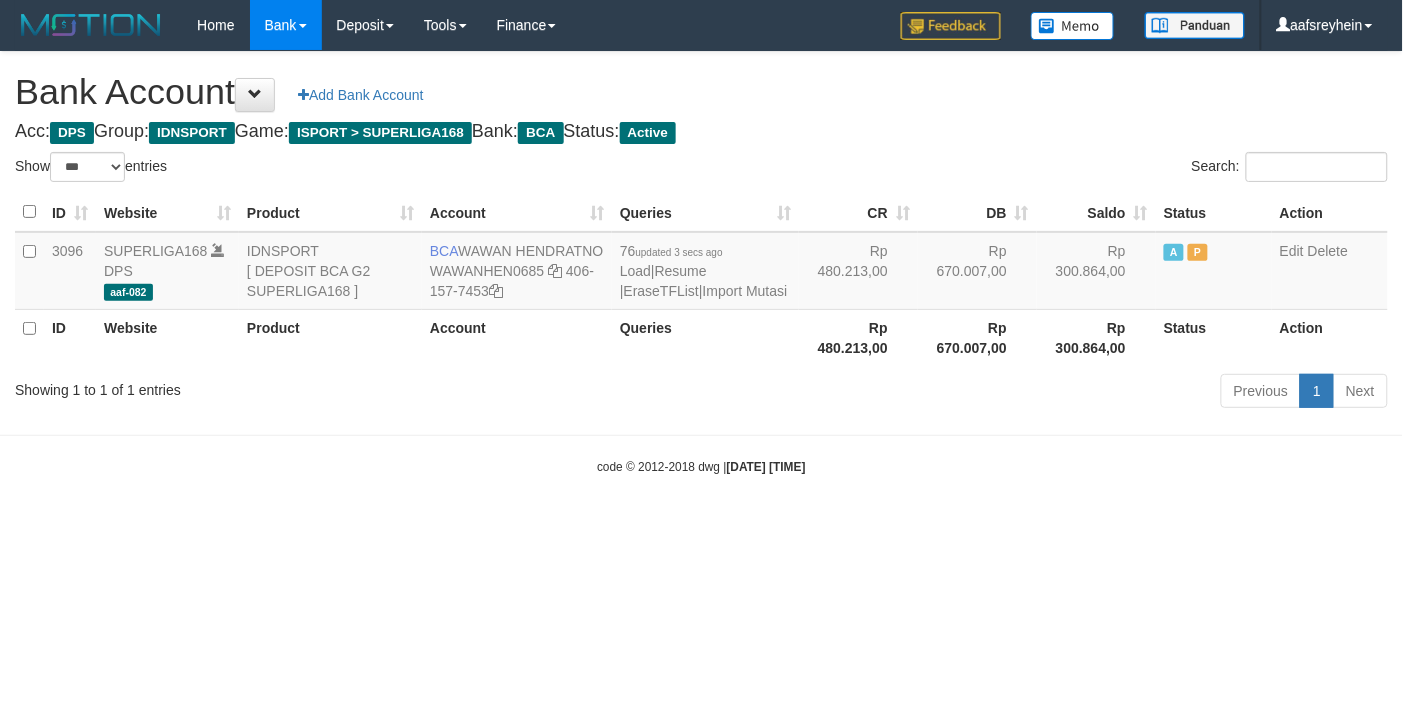 click on "Toggle navigation
Home
Bank
Account List
Load
By Website
Group
[ISPORT]													SUPERLIGA168
By Load Group (DPS)
-" at bounding box center (701, 263) 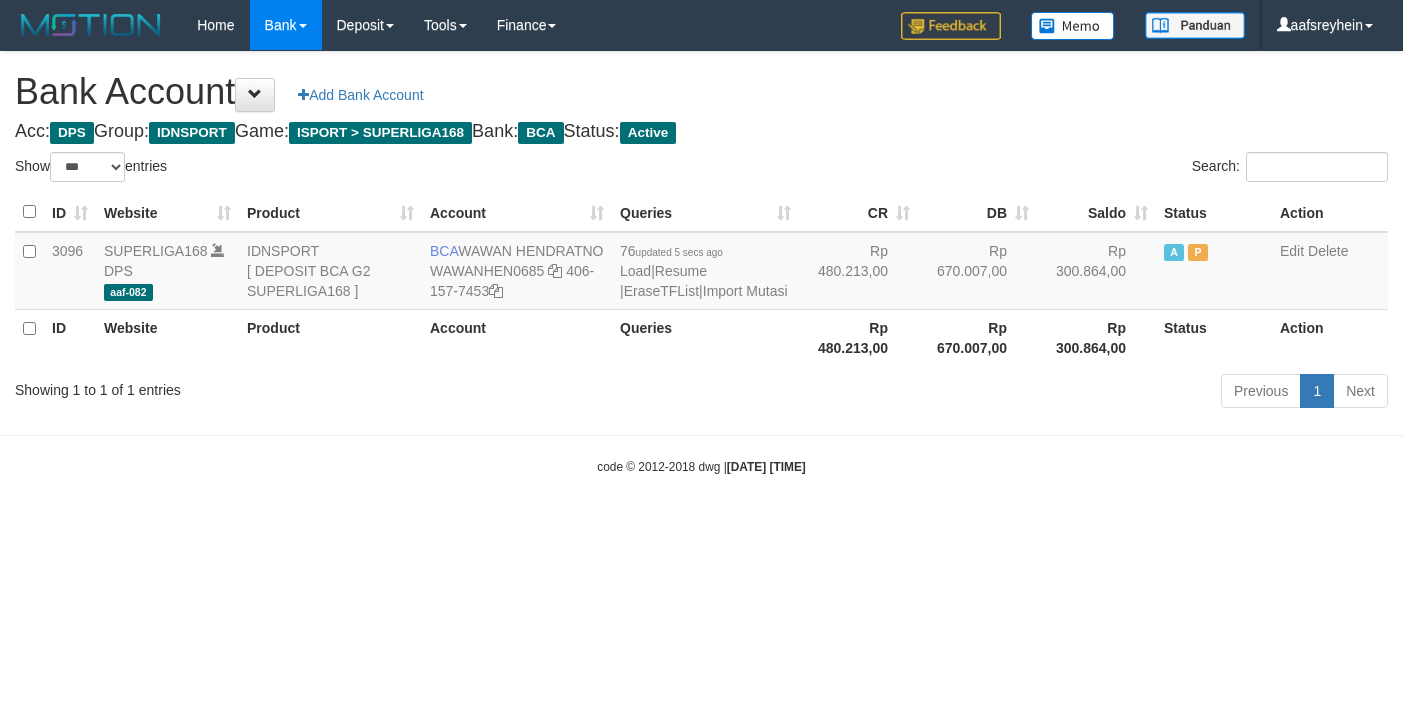 select on "***" 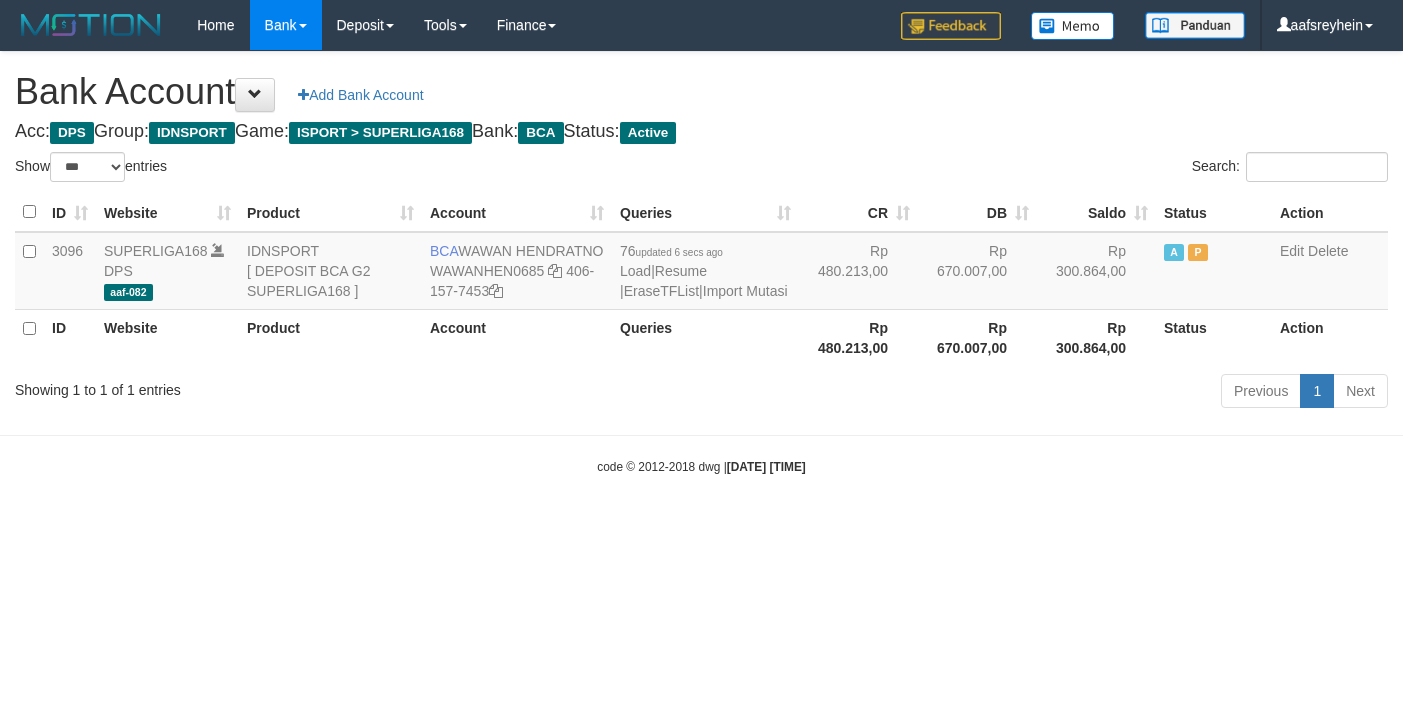 select on "***" 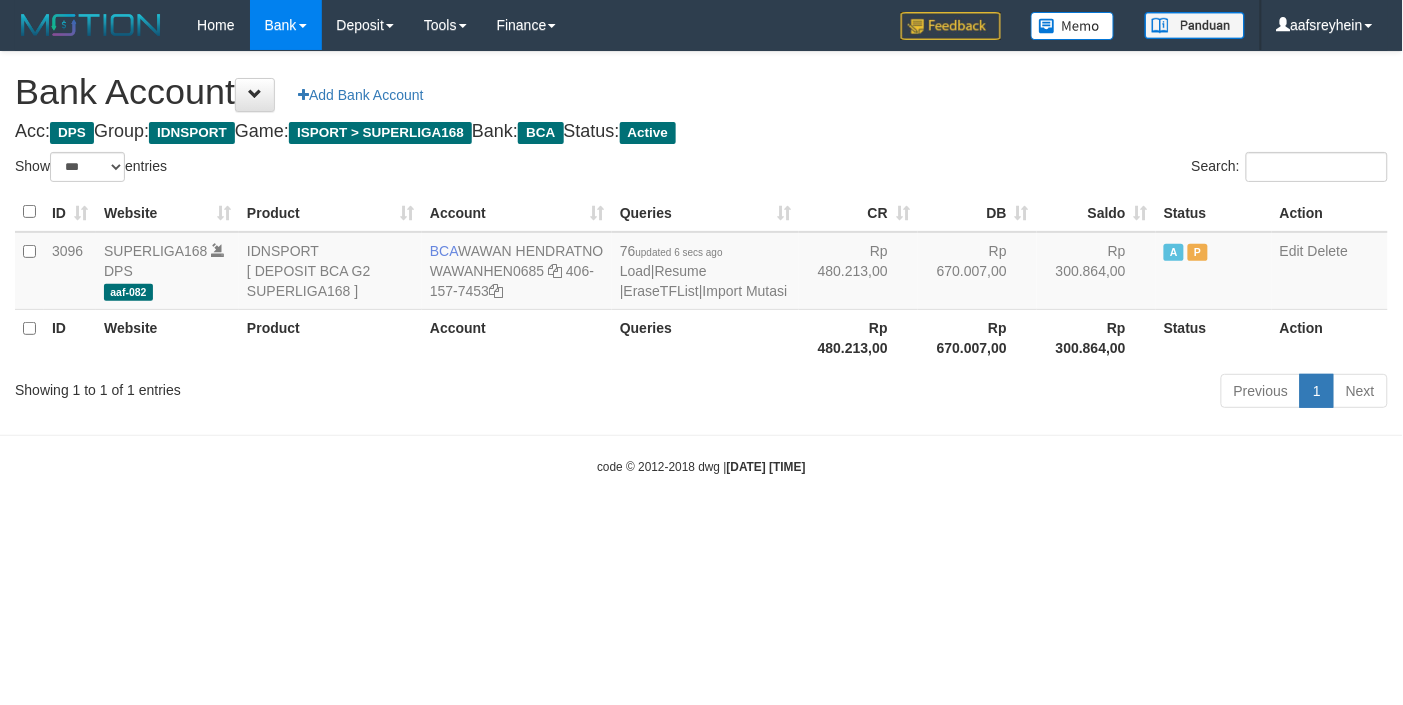 click on "Toggle navigation
Home
Bank
Account List
Load
By Website
Group
[ISPORT]													SUPERLIGA168
By Load Group (DPS)
-" at bounding box center [701, 263] 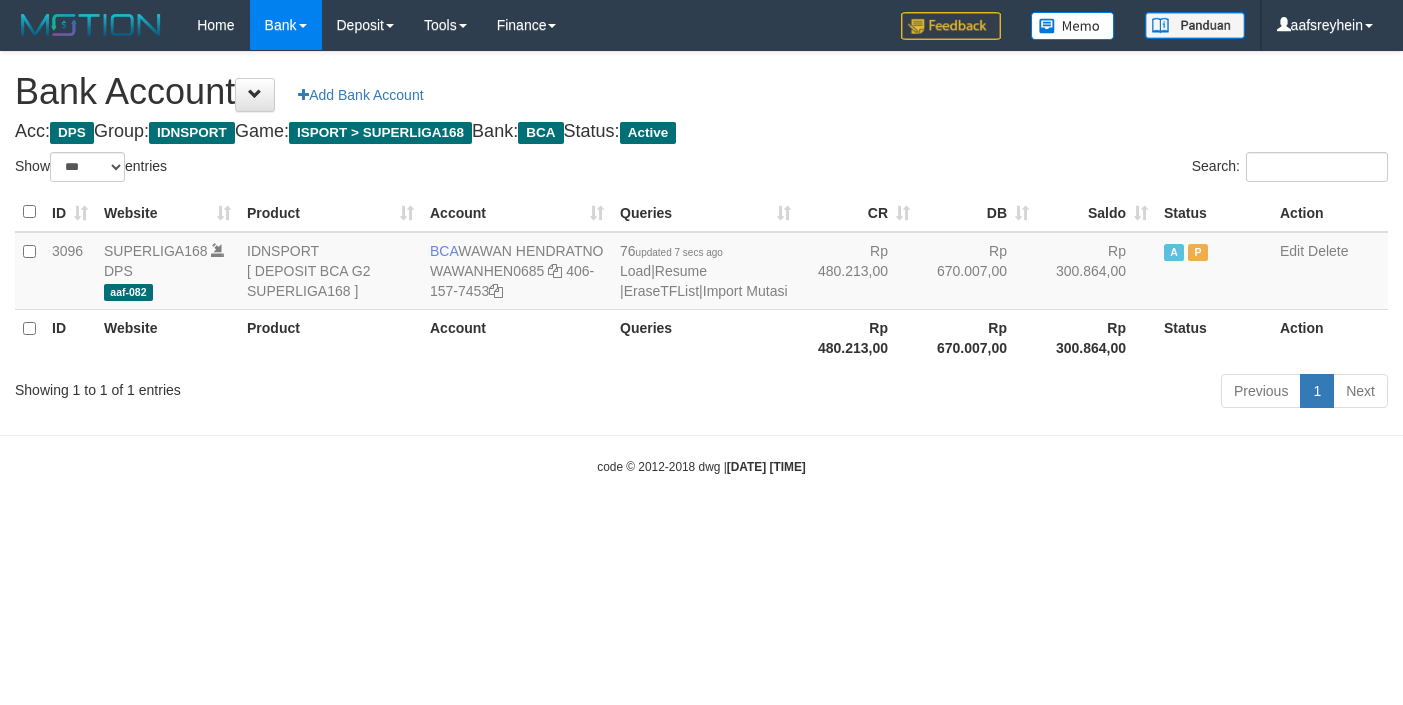 select on "***" 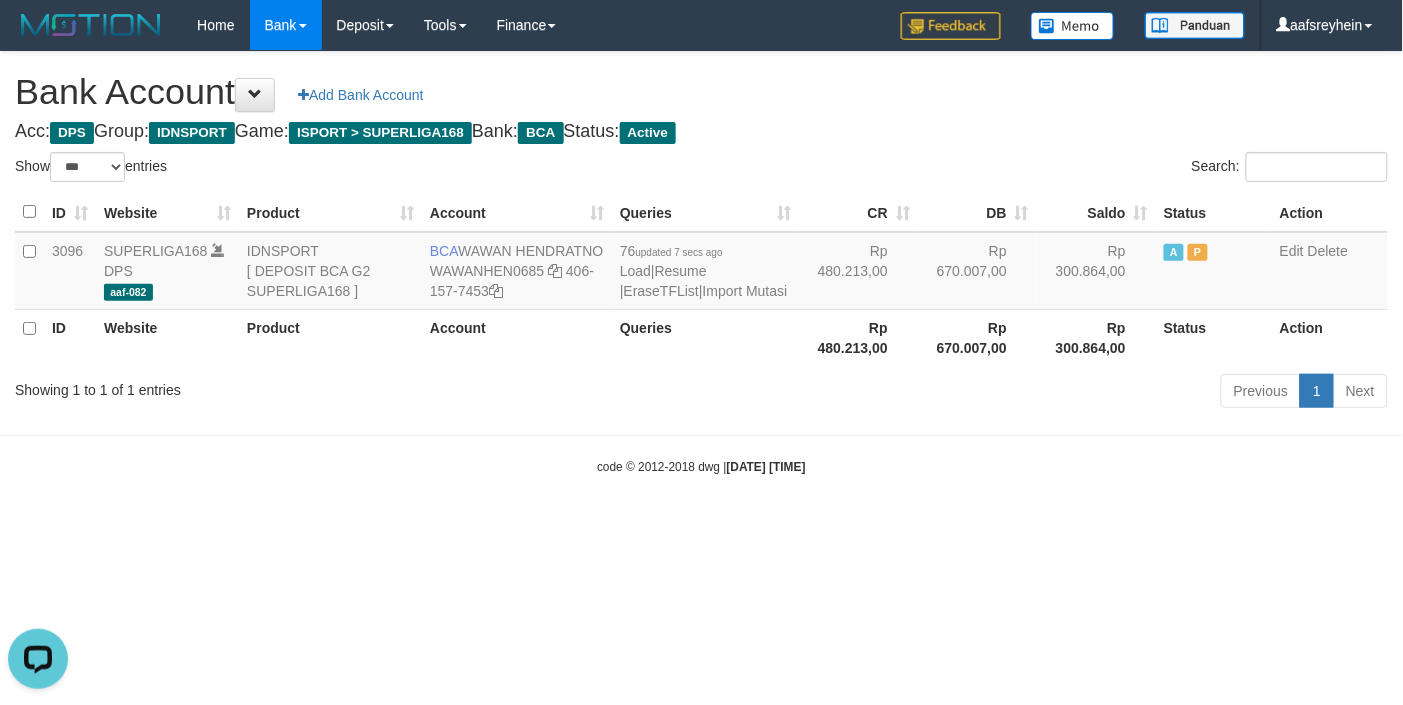 scroll, scrollTop: 0, scrollLeft: 0, axis: both 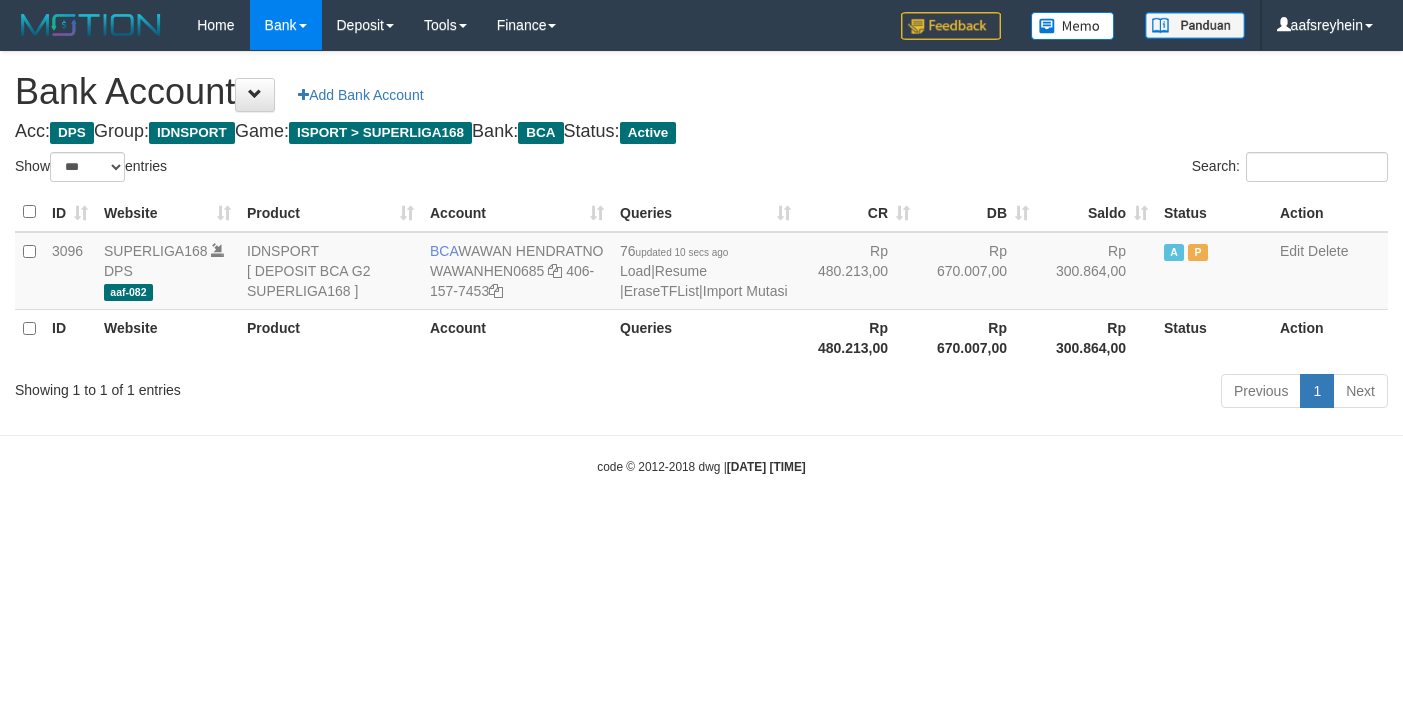 select on "***" 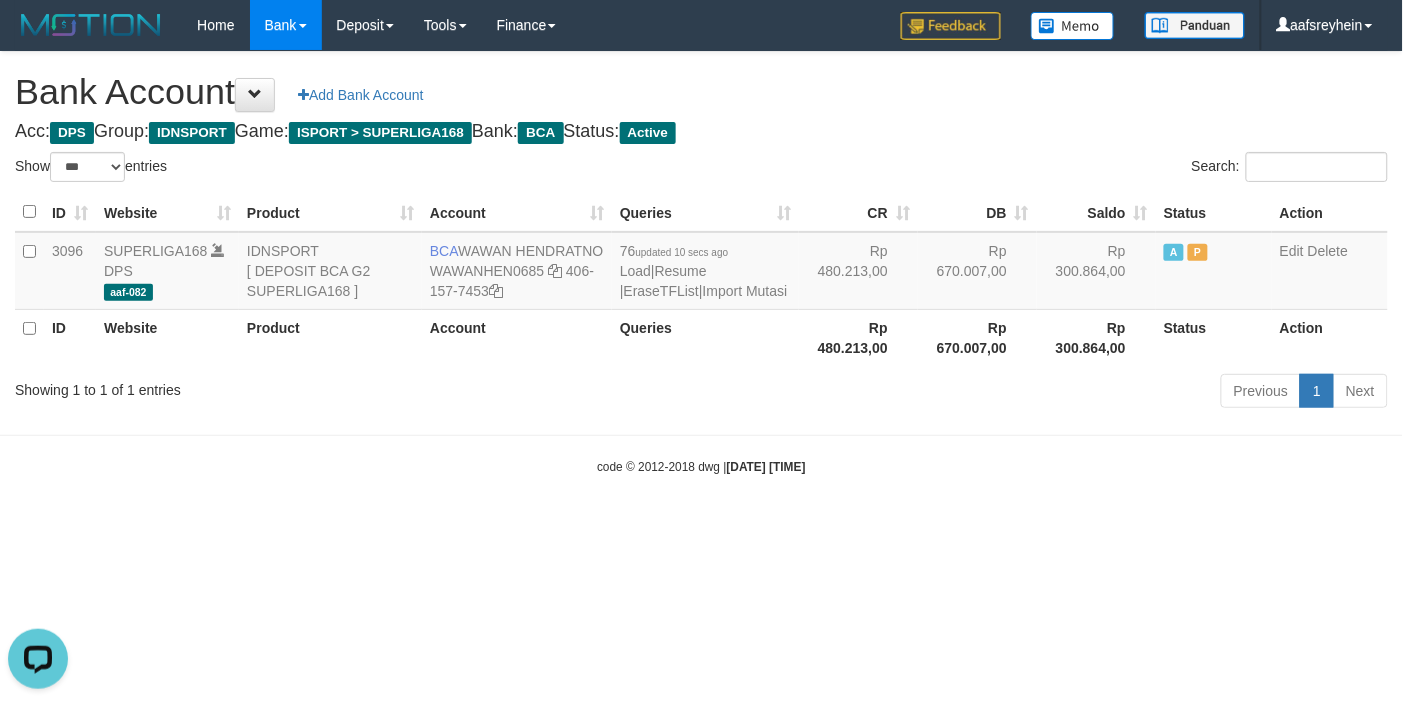 scroll, scrollTop: 0, scrollLeft: 0, axis: both 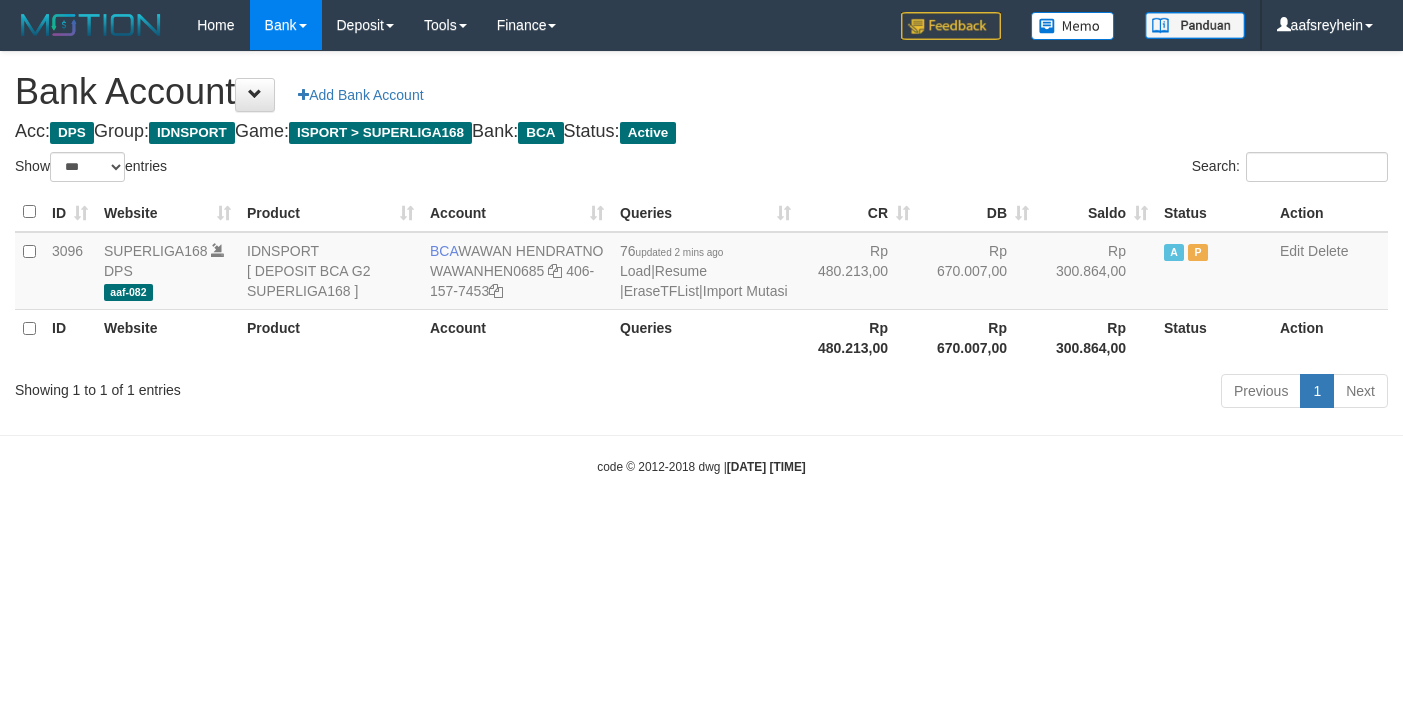 select on "***" 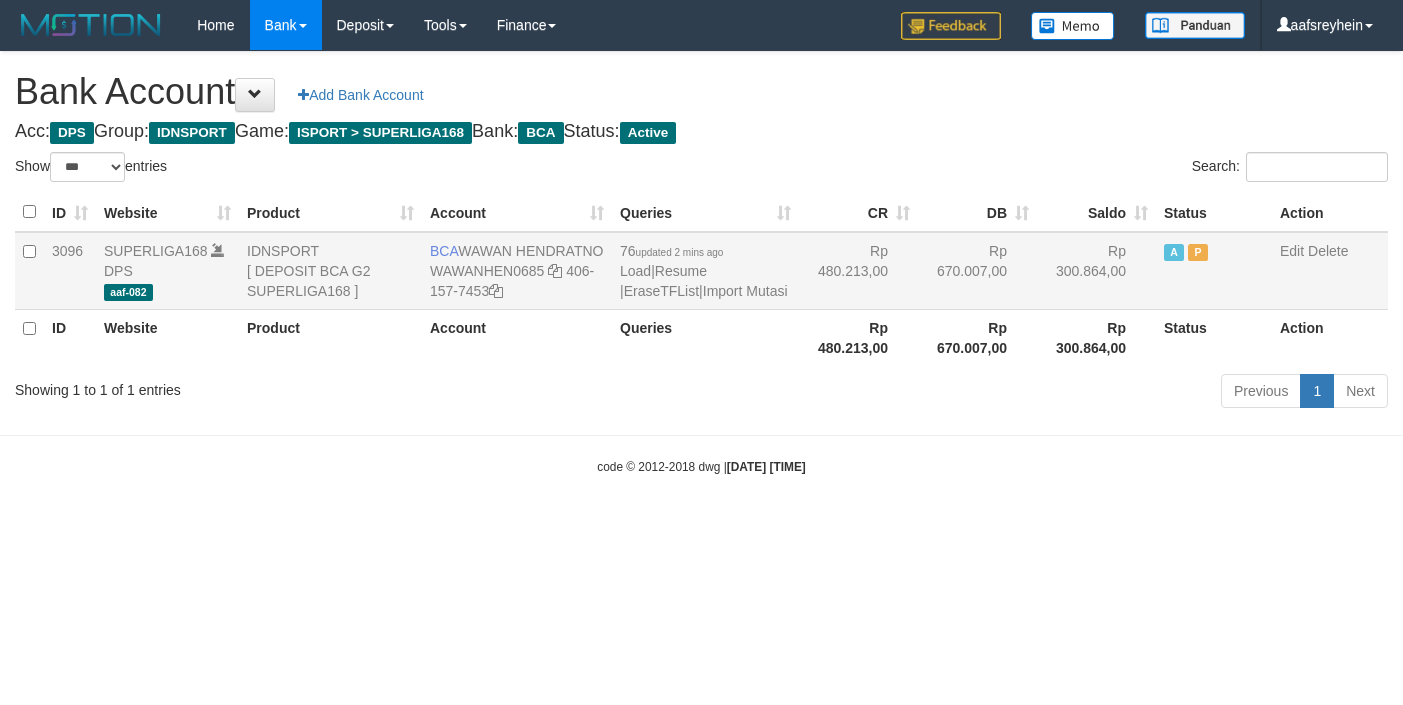 scroll, scrollTop: 0, scrollLeft: 0, axis: both 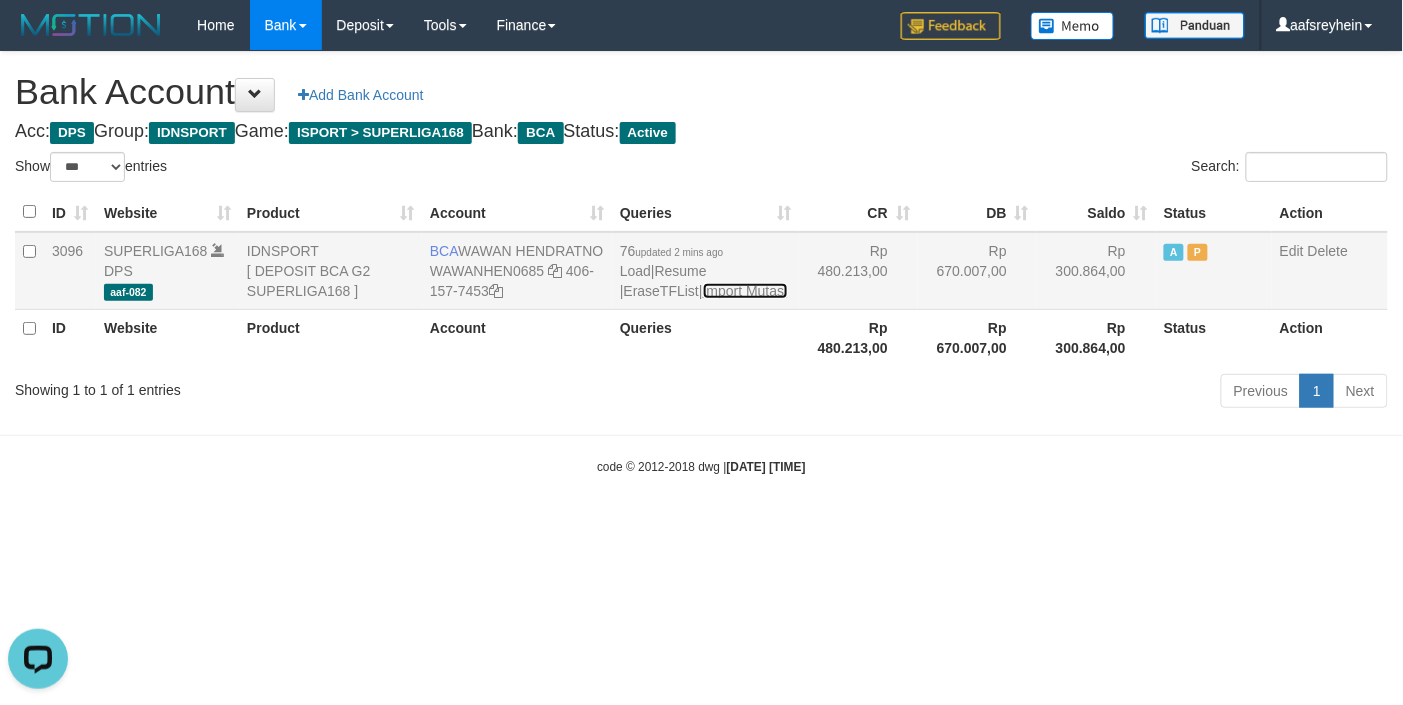 click on "Import Mutasi" at bounding box center (745, 291) 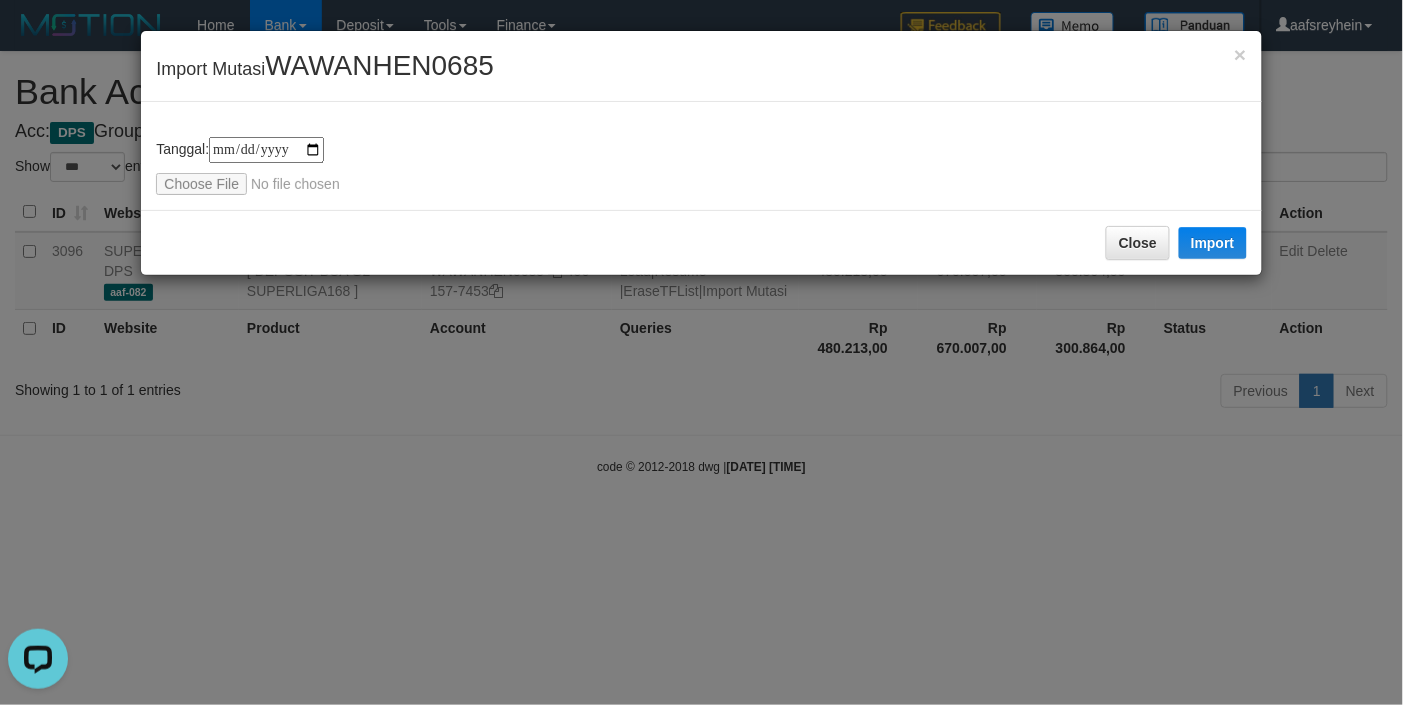 type on "**********" 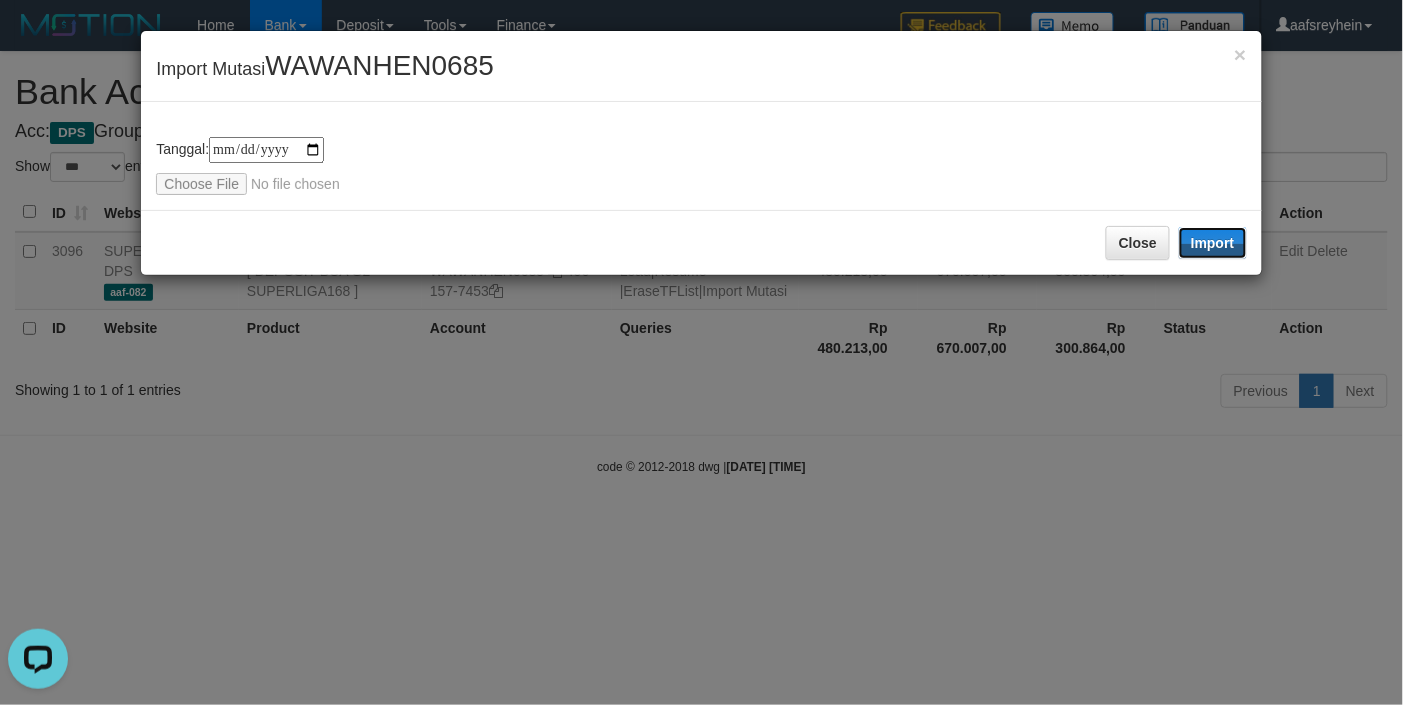 drag, startPoint x: 1191, startPoint y: 245, endPoint x: 1401, endPoint y: 247, distance: 210.00952 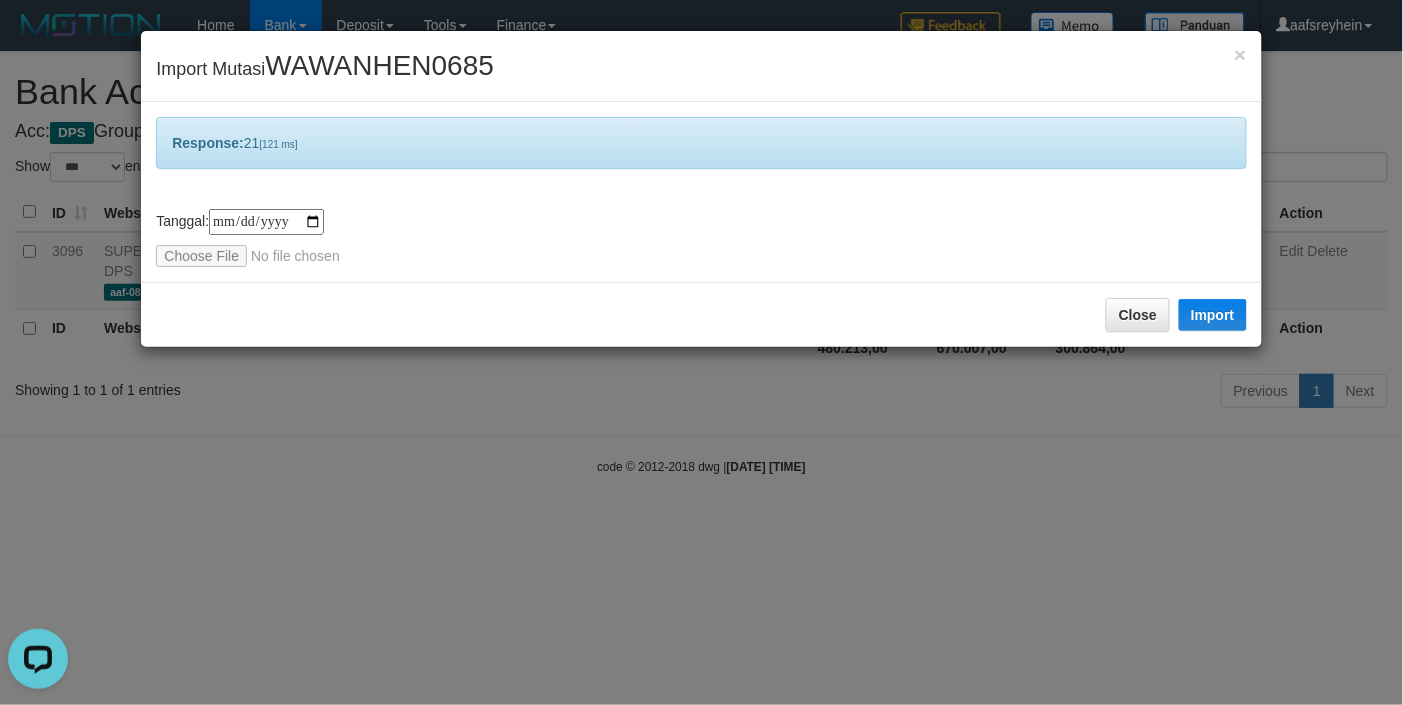 click on "**********" at bounding box center (701, 352) 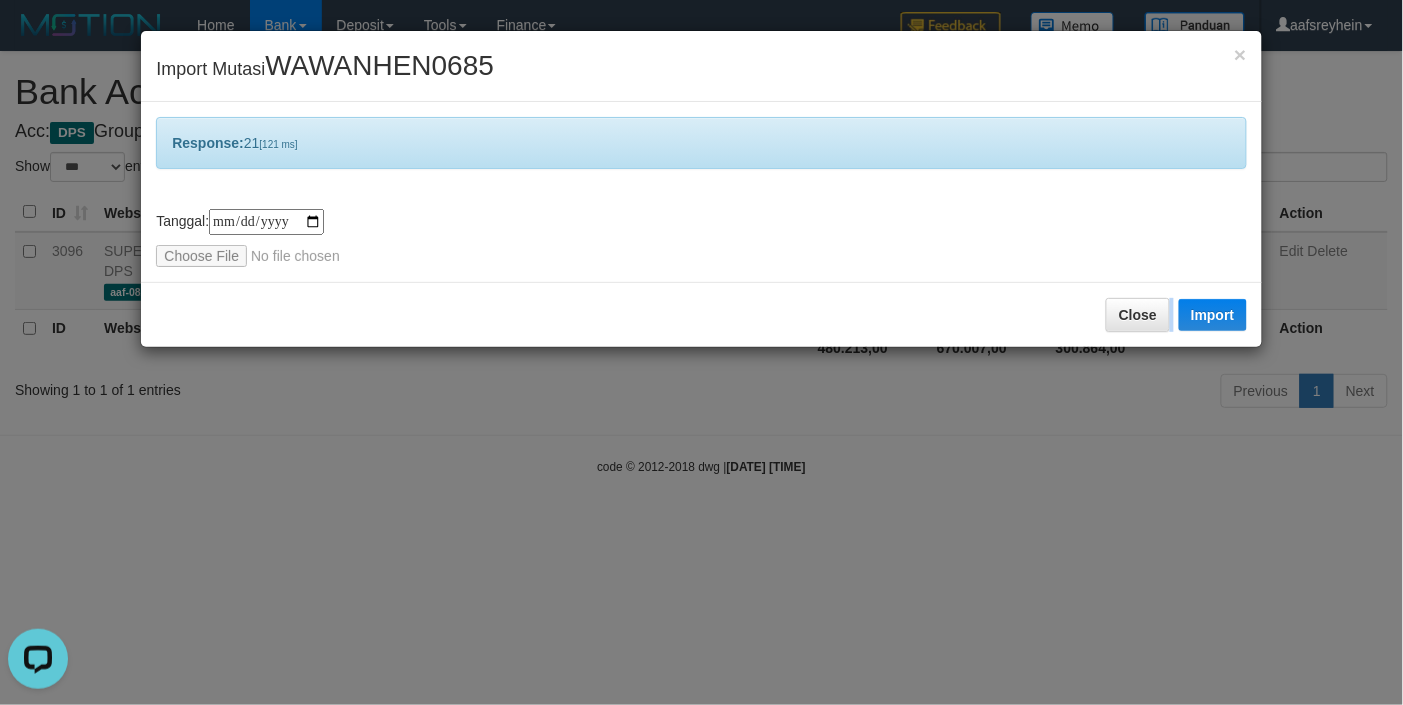 click on "**********" at bounding box center [701, 352] 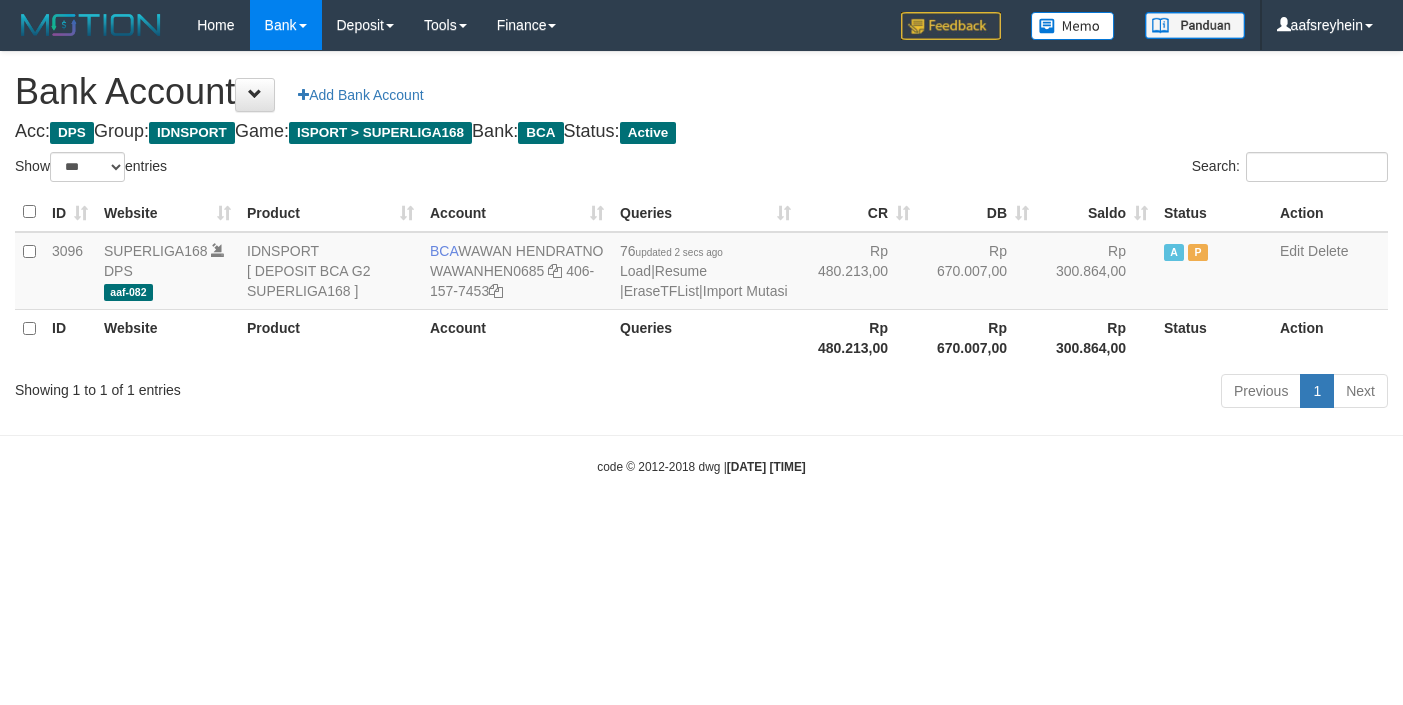 select on "***" 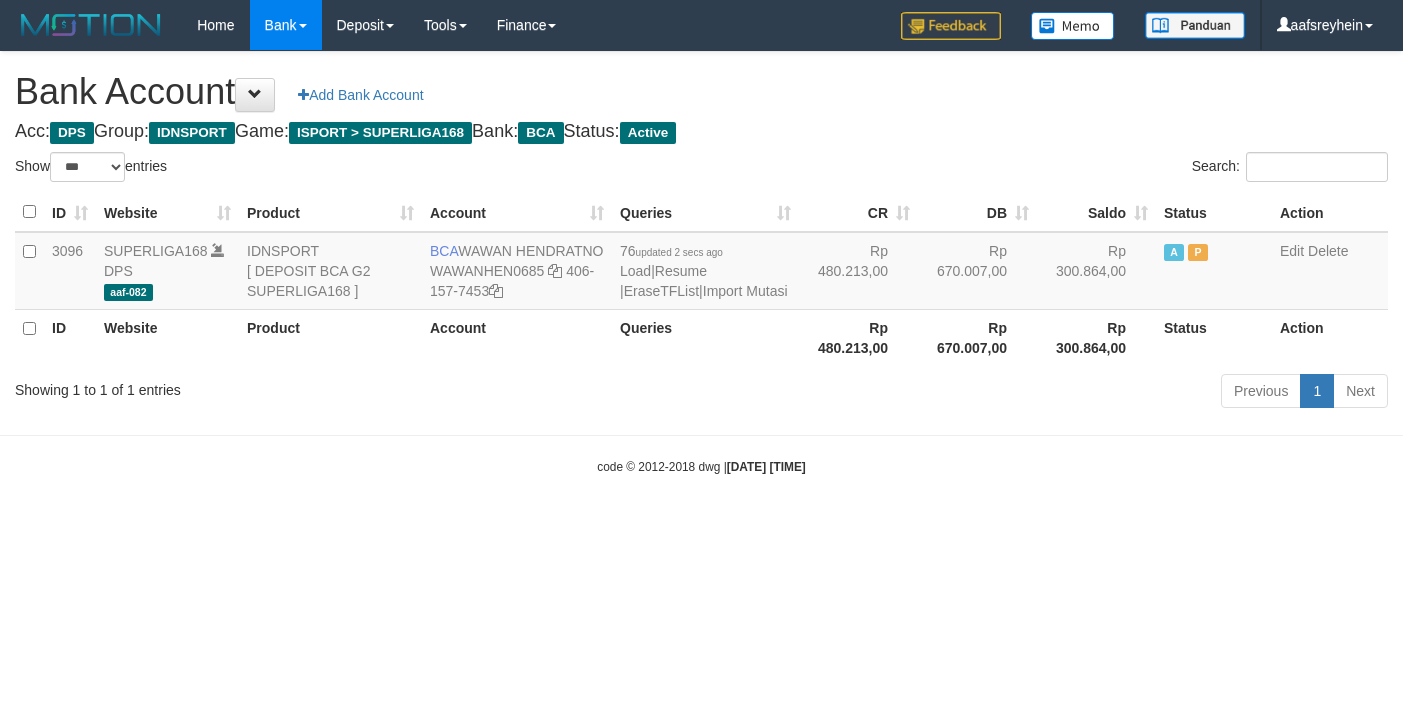 scroll, scrollTop: 0, scrollLeft: 0, axis: both 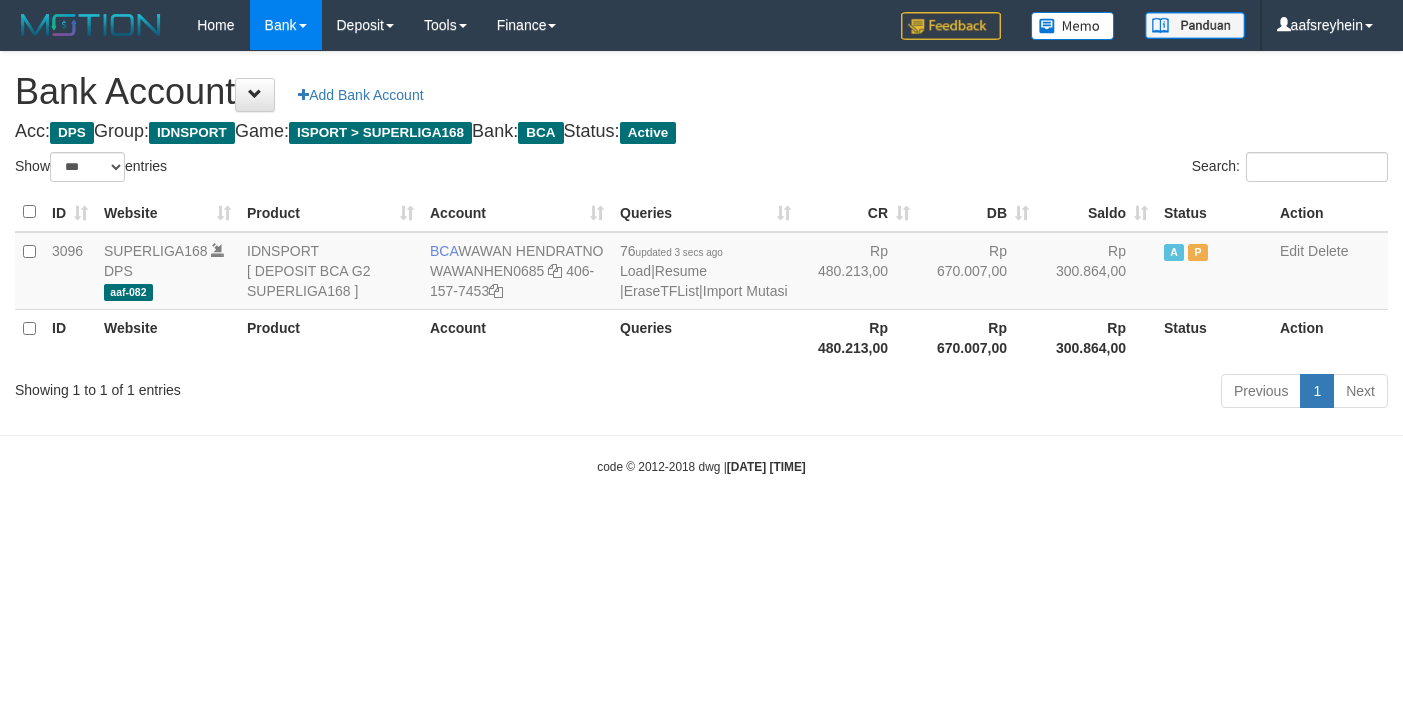 select on "***" 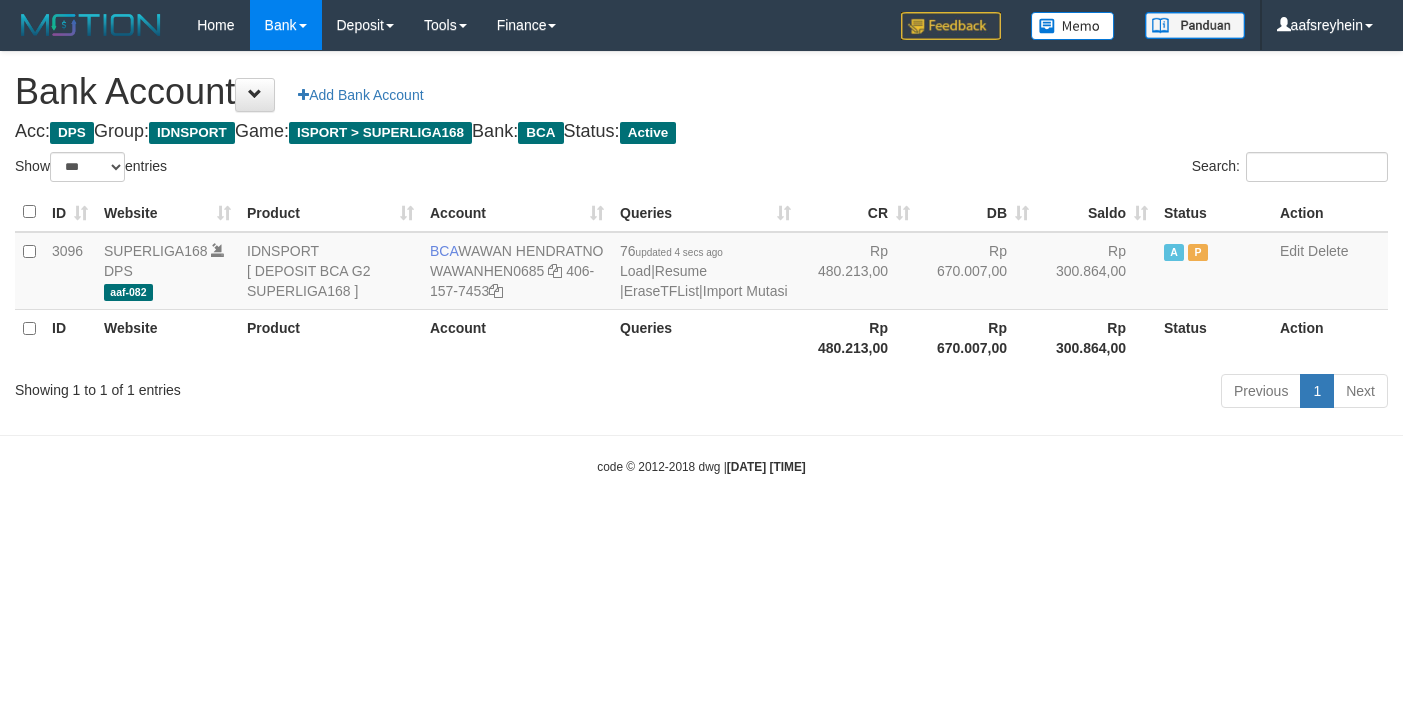 select on "***" 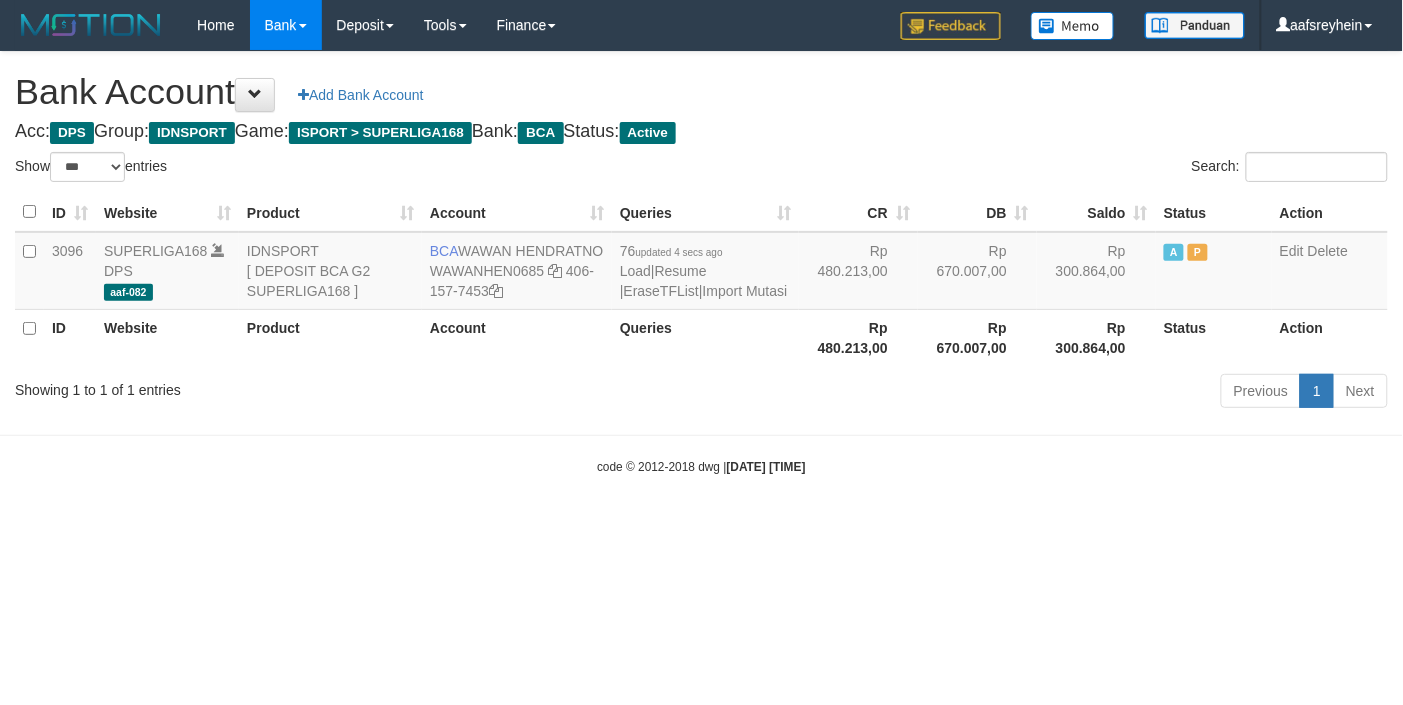click on "code © 2012-2018 dwg |  2025/07/14 01:27:58" at bounding box center (701, 466) 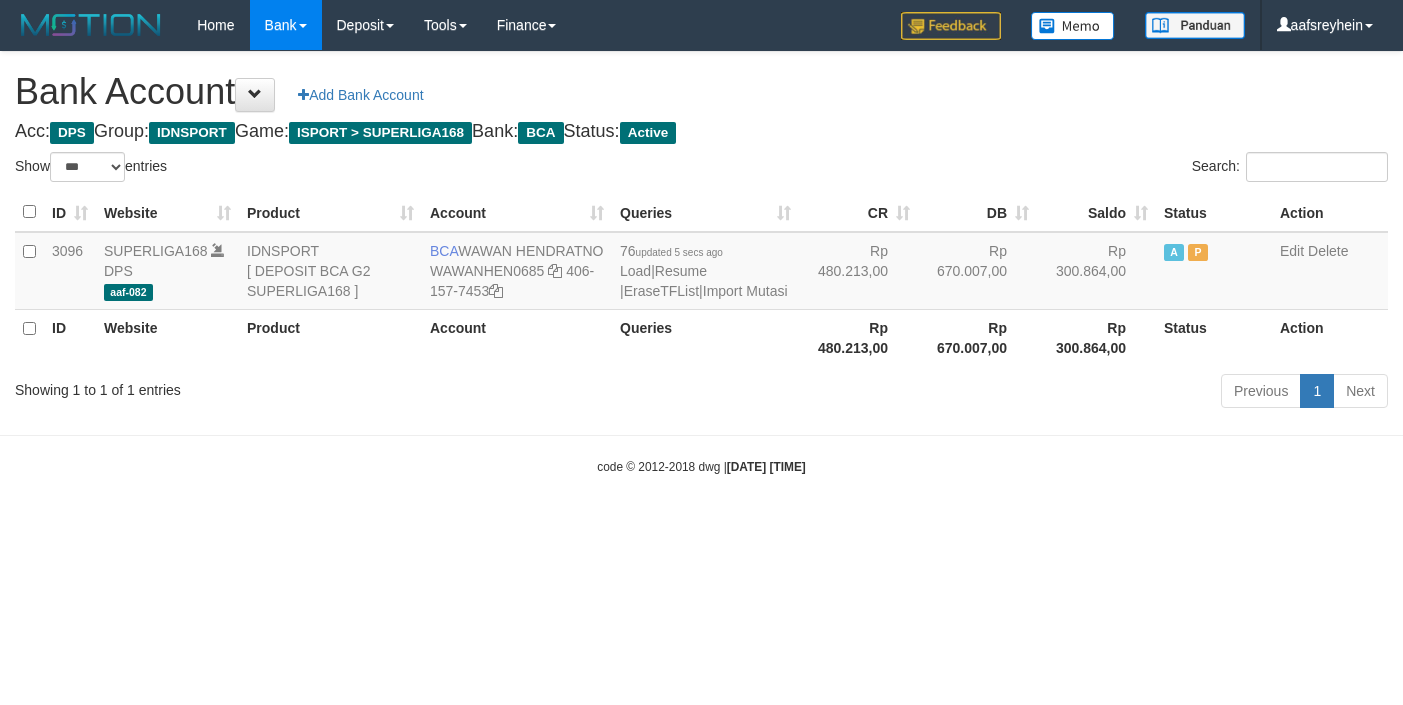 select on "***" 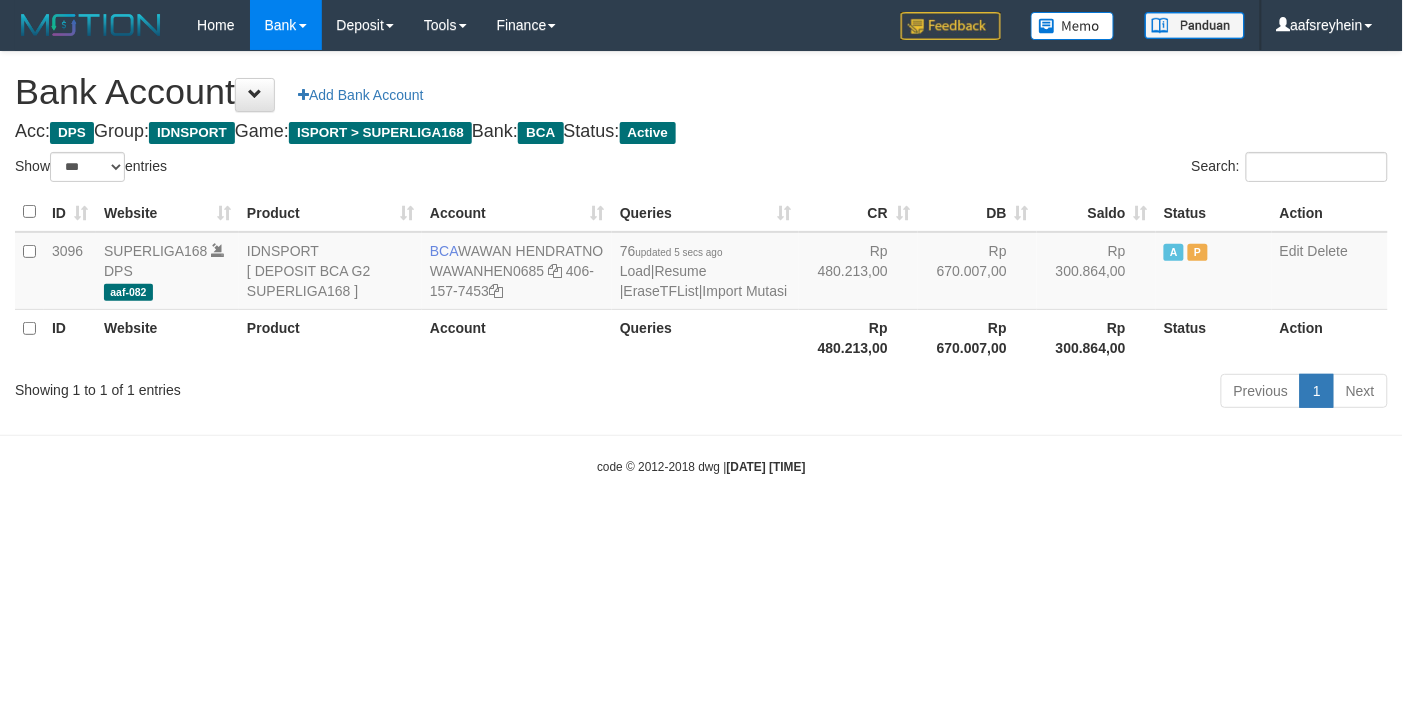 drag, startPoint x: 815, startPoint y: 406, endPoint x: 905, endPoint y: 441, distance: 96.56604 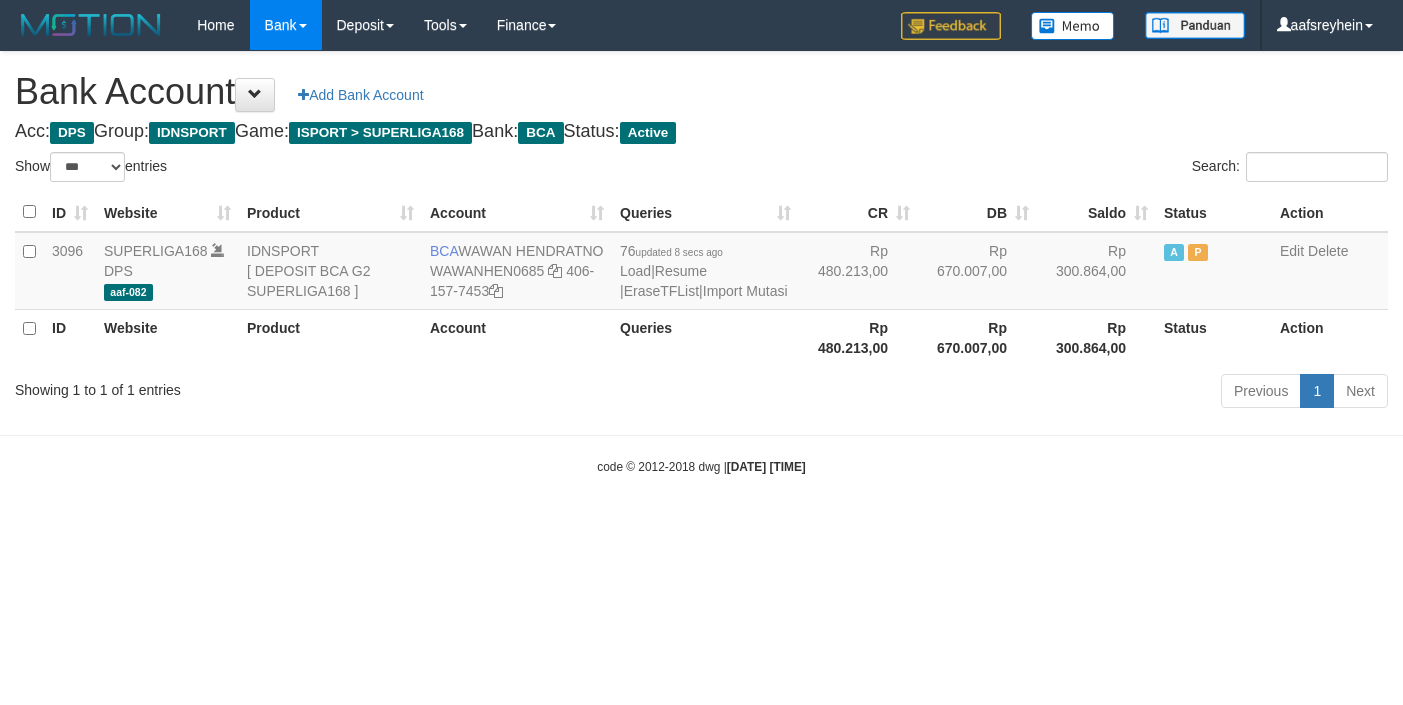 select on "***" 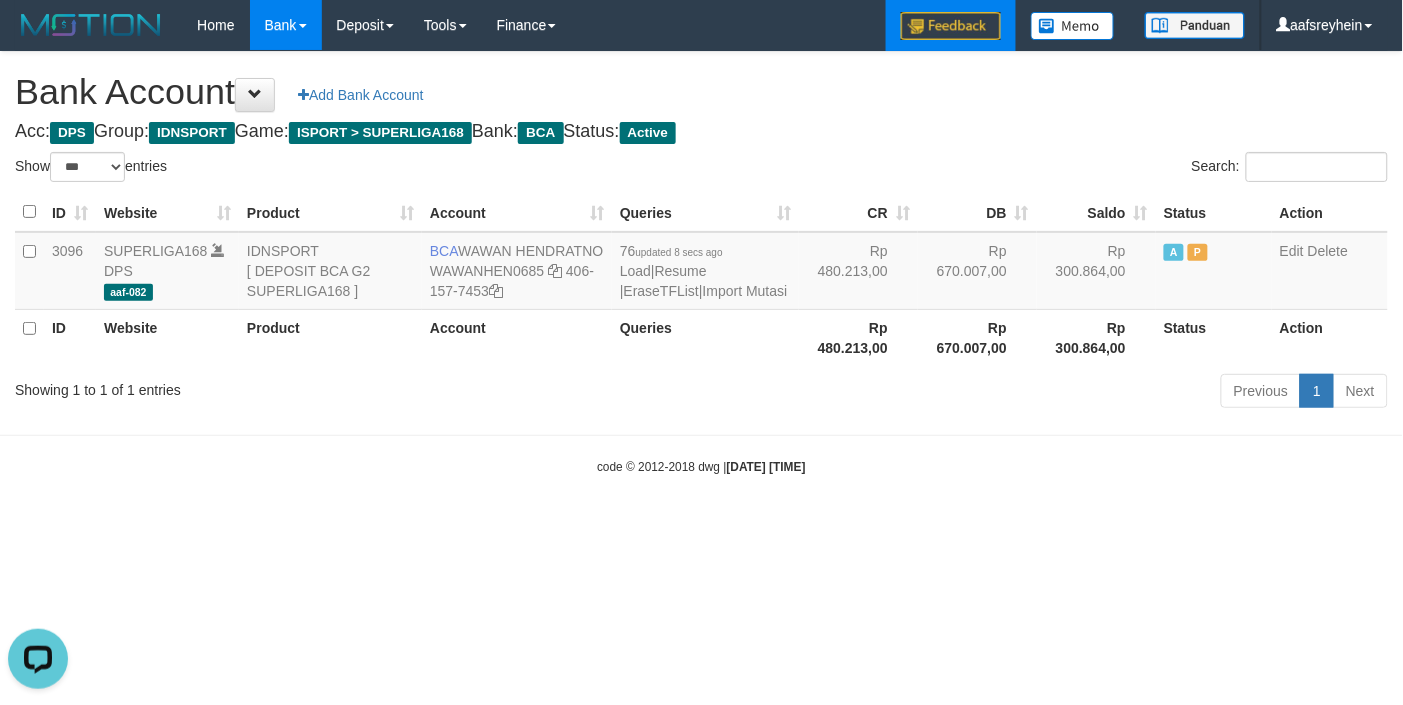 scroll, scrollTop: 0, scrollLeft: 0, axis: both 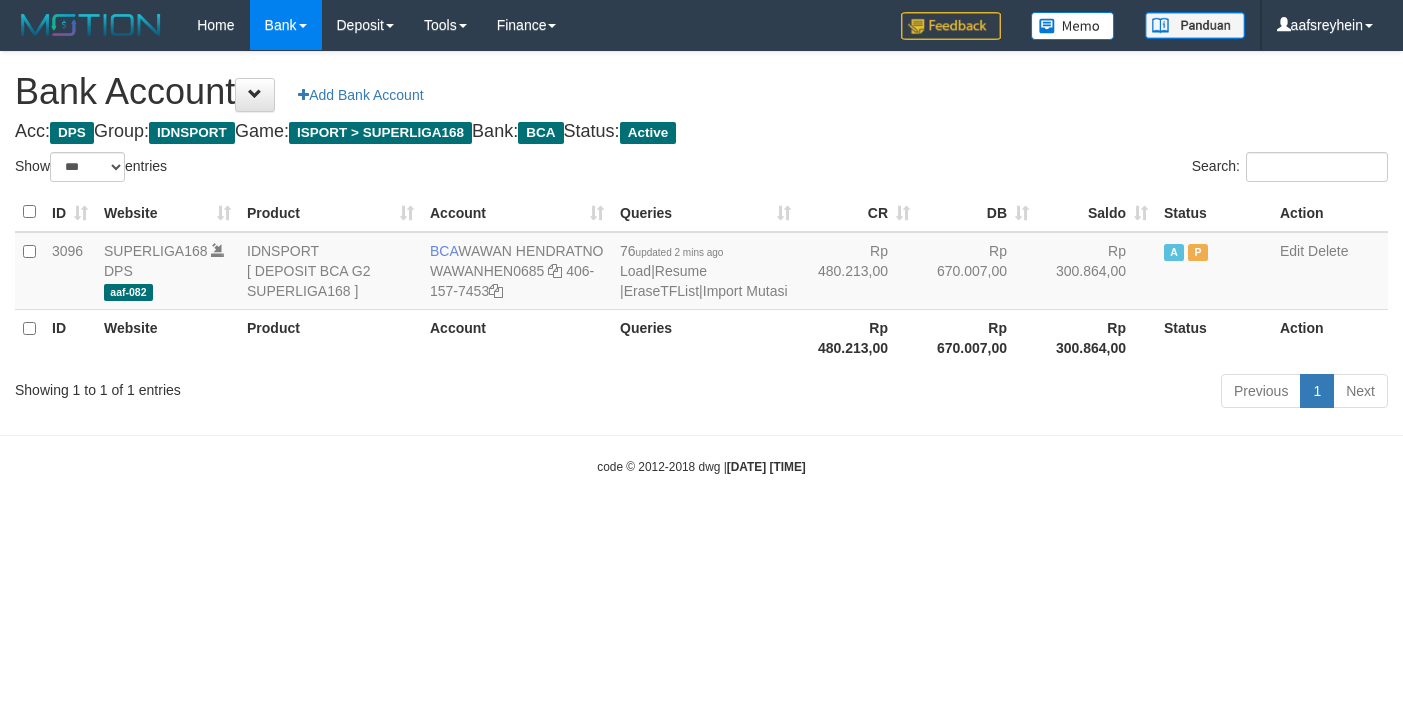 select on "***" 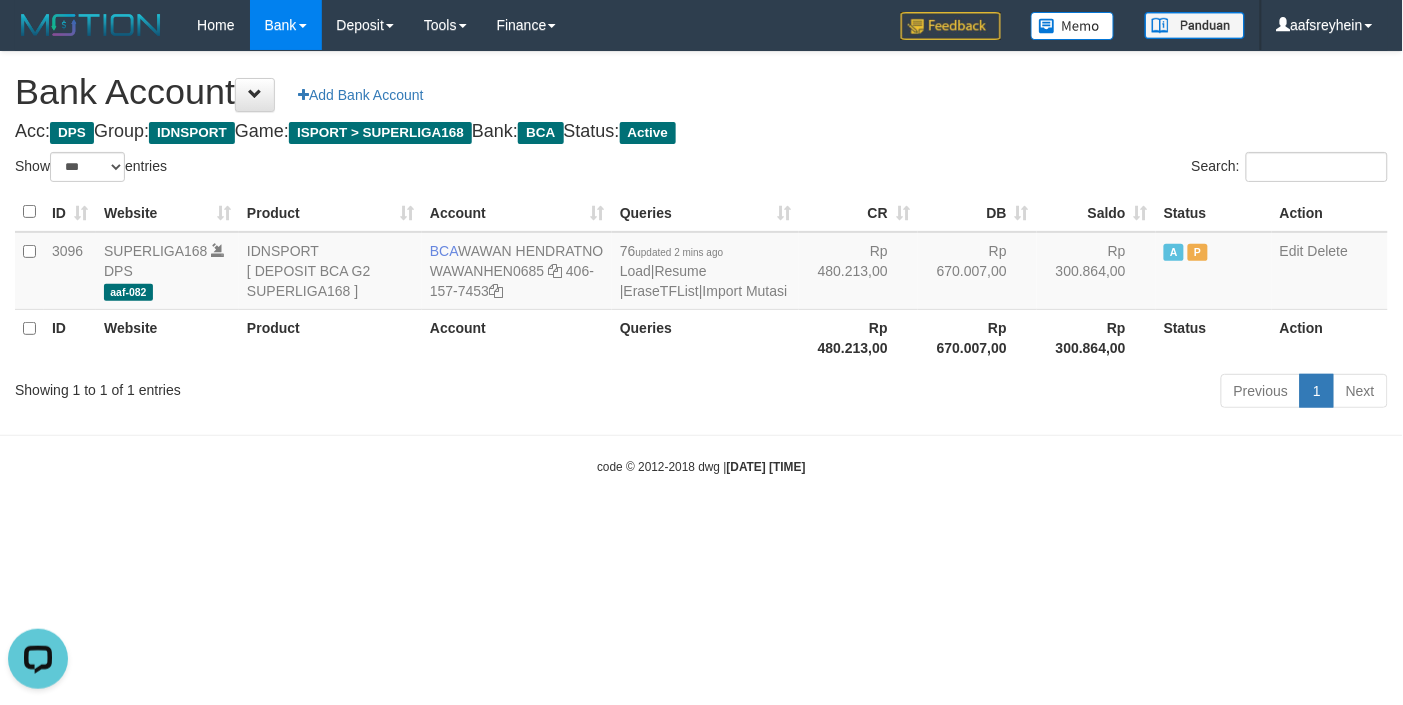 scroll, scrollTop: 0, scrollLeft: 0, axis: both 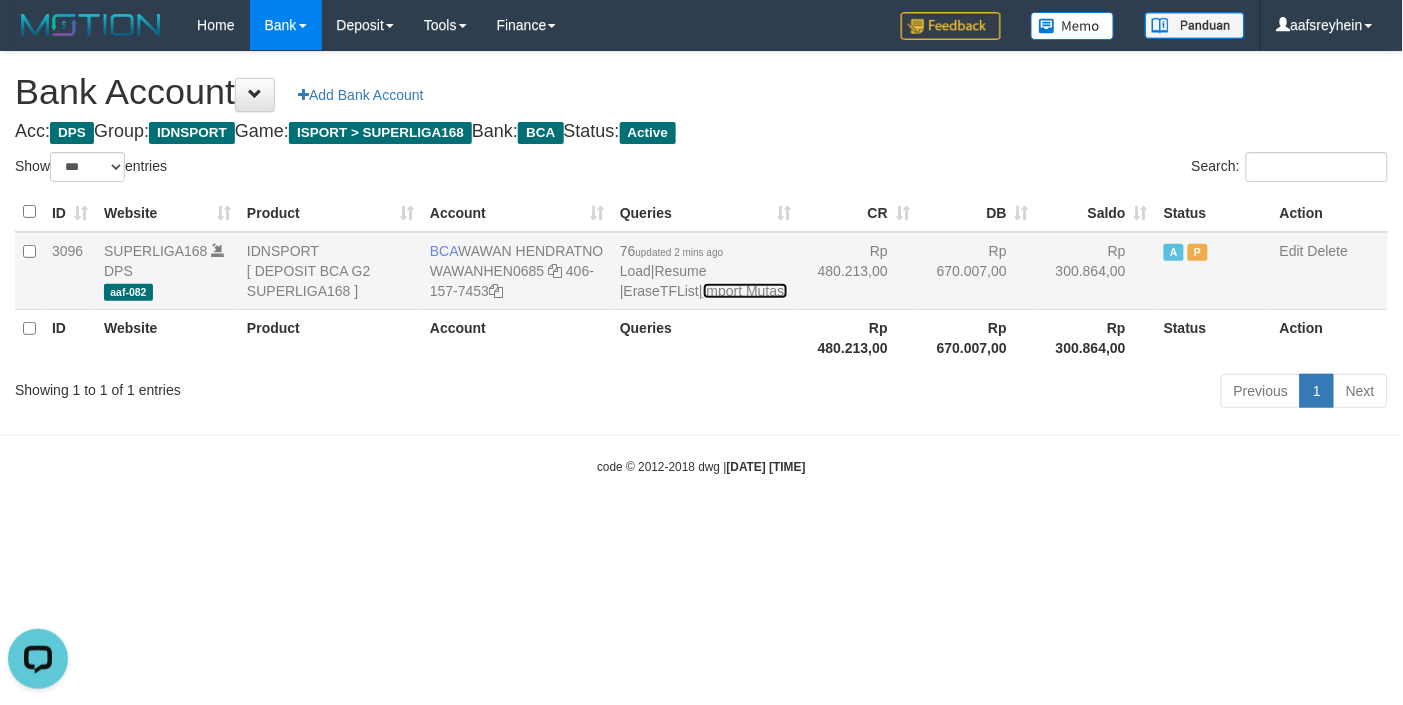 click on "Import Mutasi" at bounding box center (745, 291) 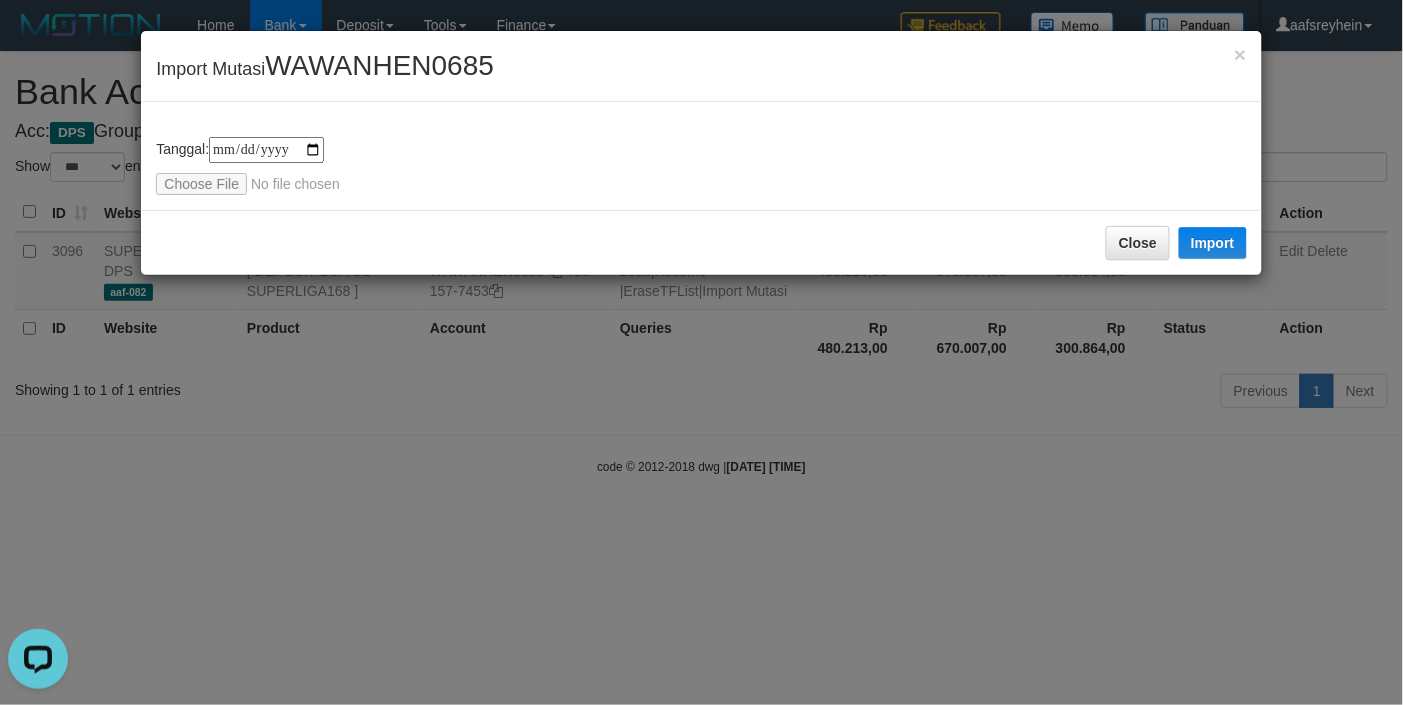 type on "**********" 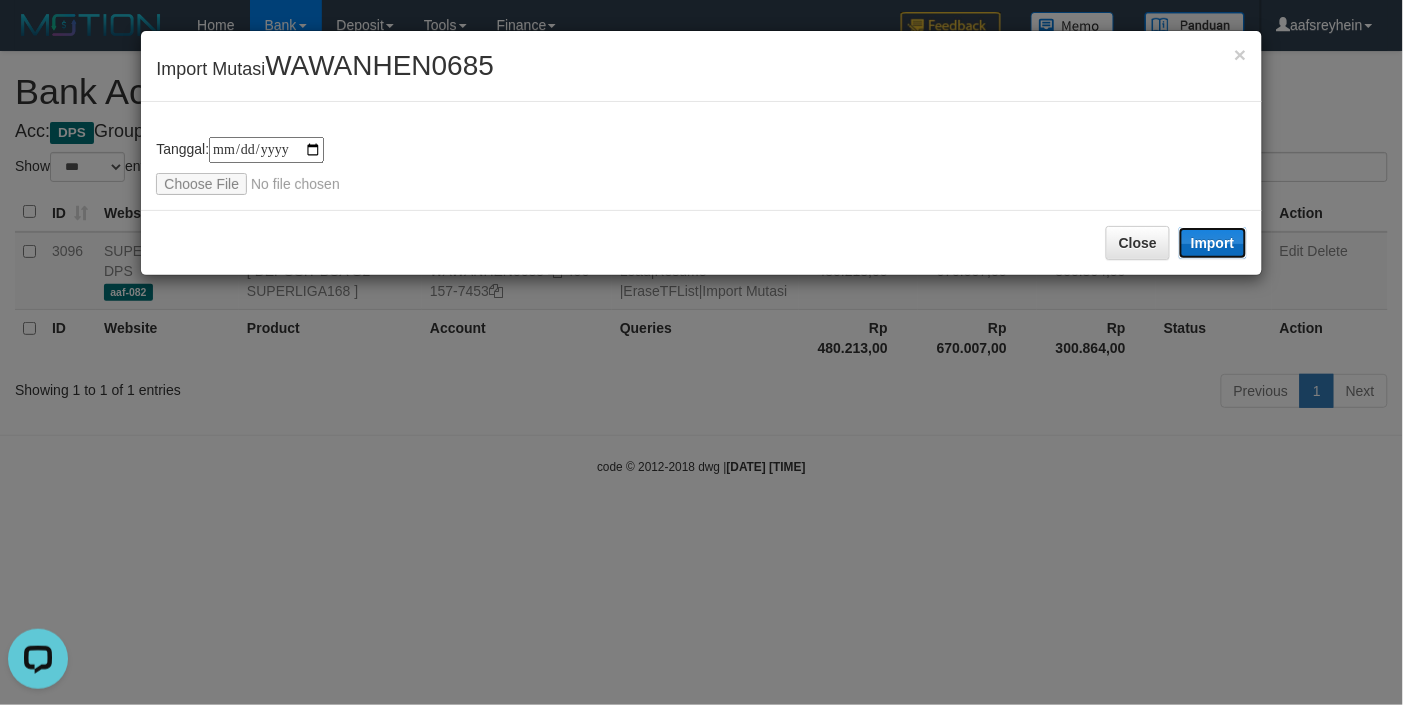 click on "Import" at bounding box center (1213, 243) 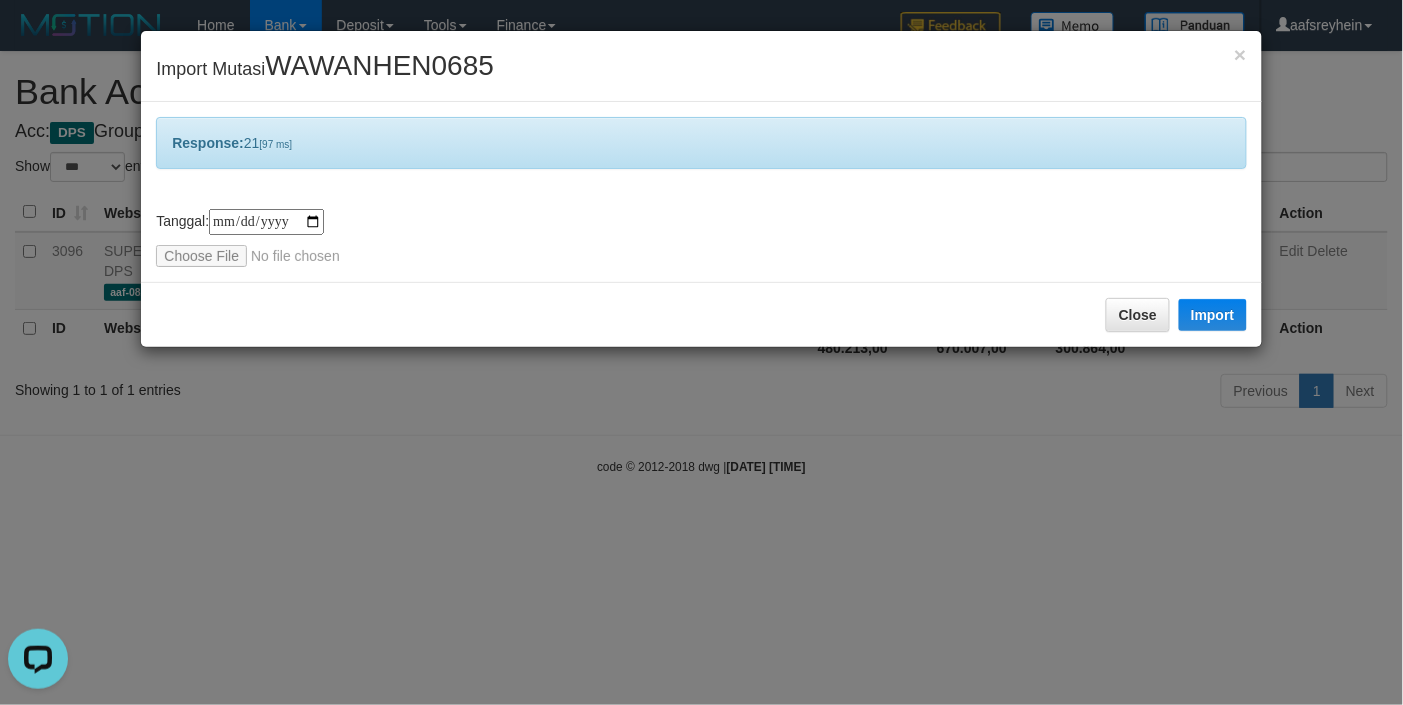 click on "**********" at bounding box center [701, 352] 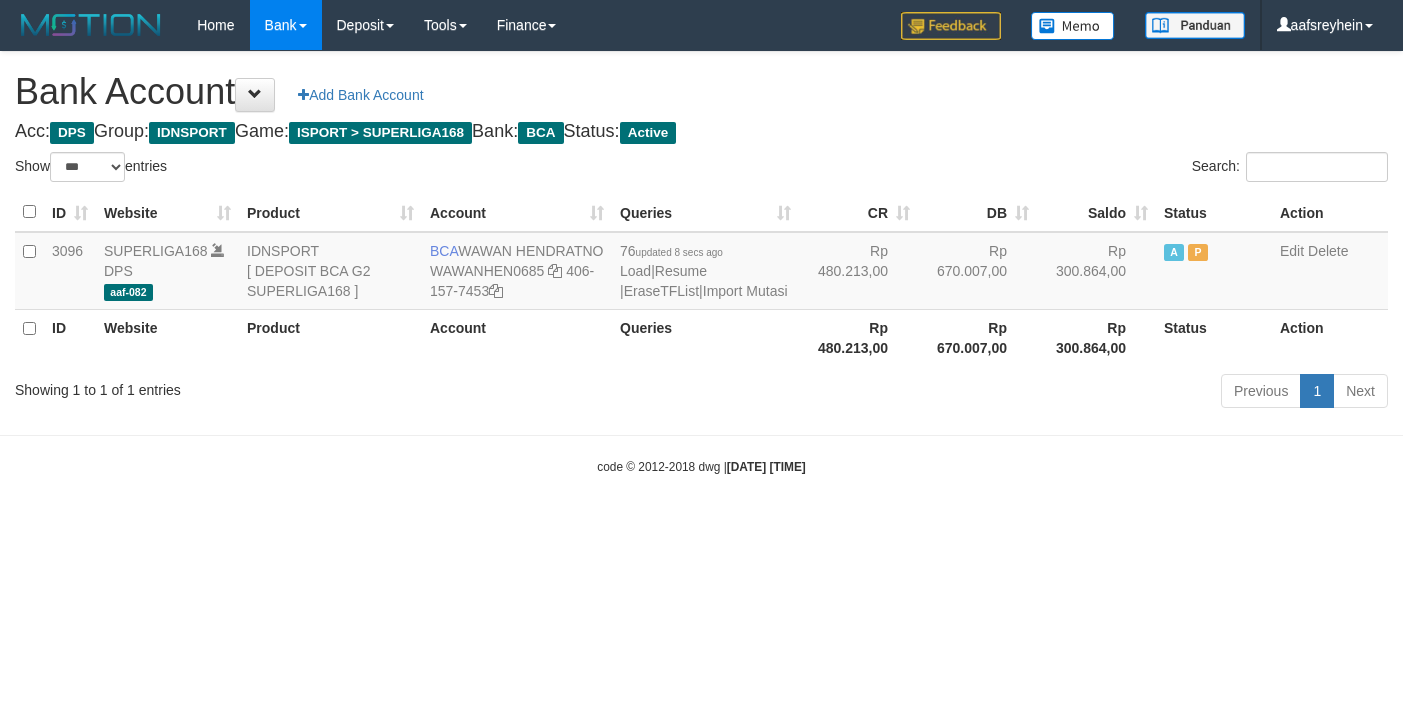 select on "***" 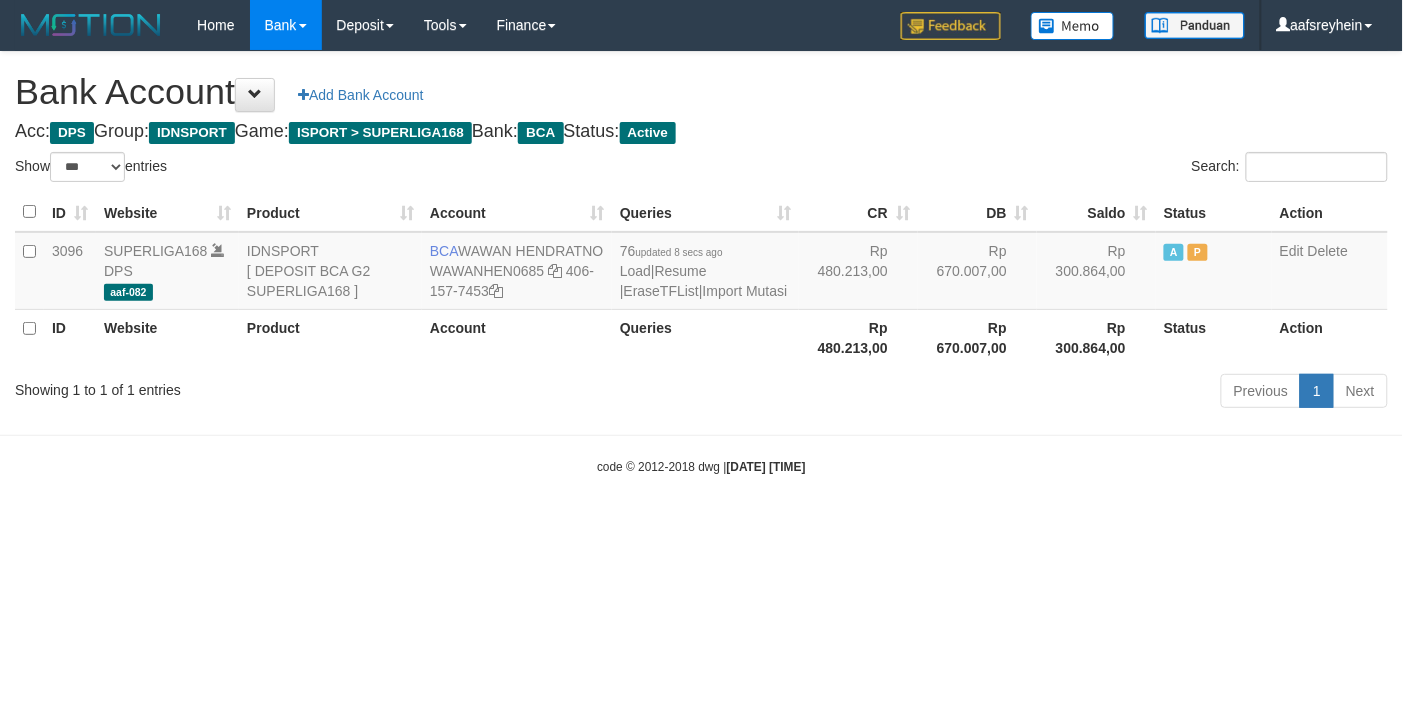 click on "Toggle navigation
Home
Bank
Account List
Load
By Website
Group
[ISPORT]													SUPERLIGA168
By Load Group (DPS)" at bounding box center (701, 263) 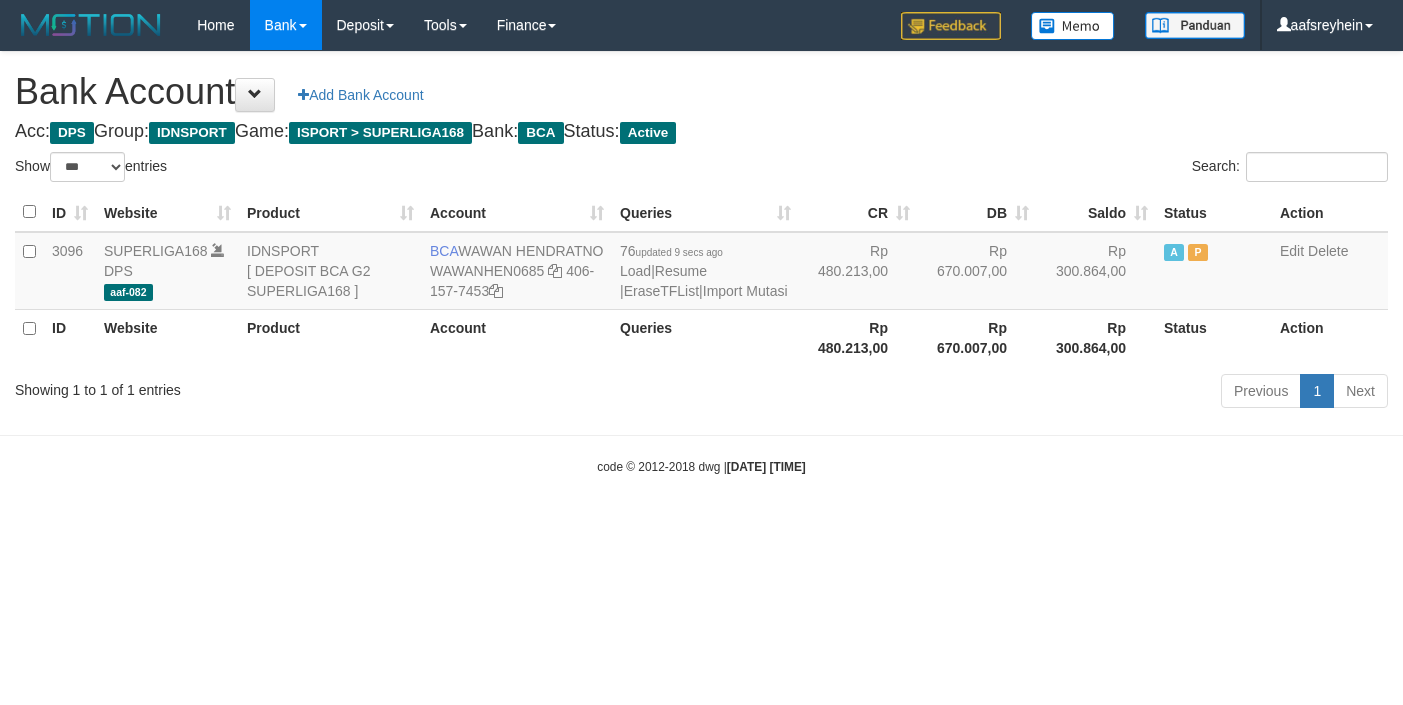 select on "***" 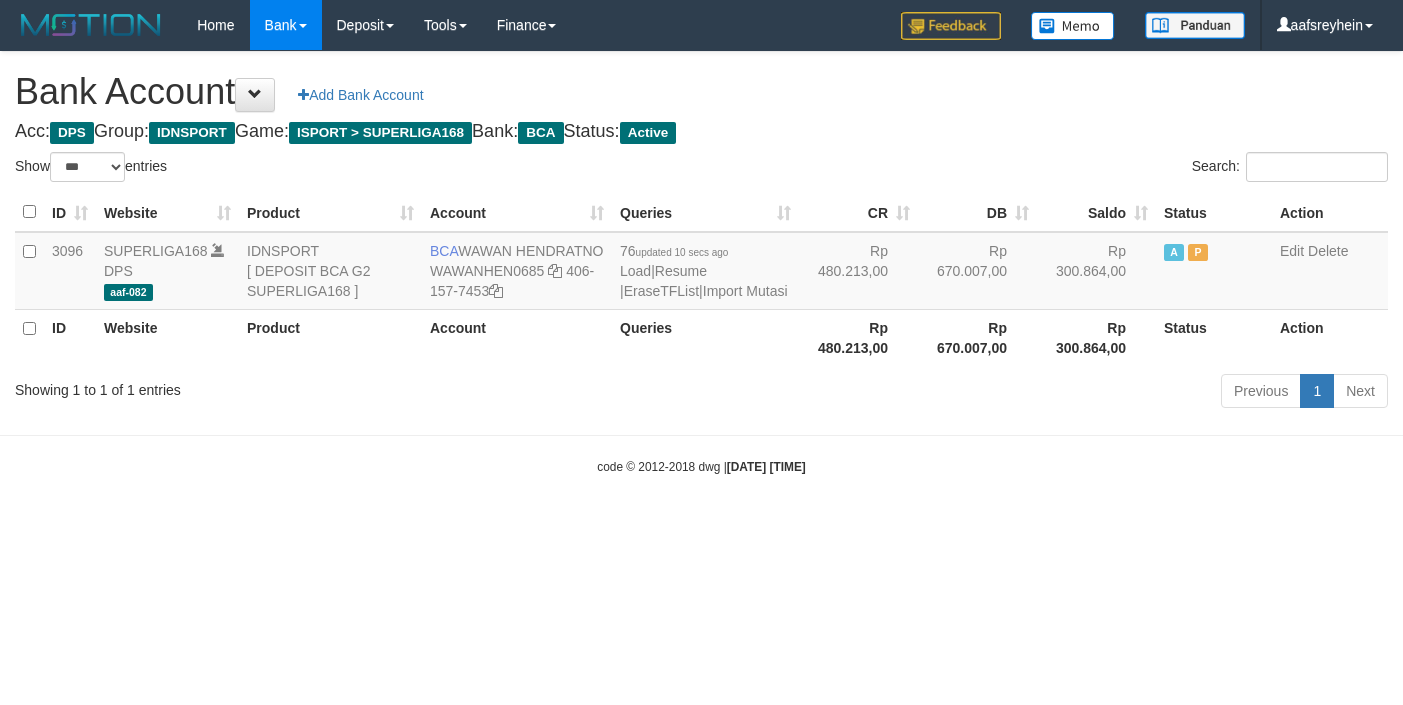 select on "***" 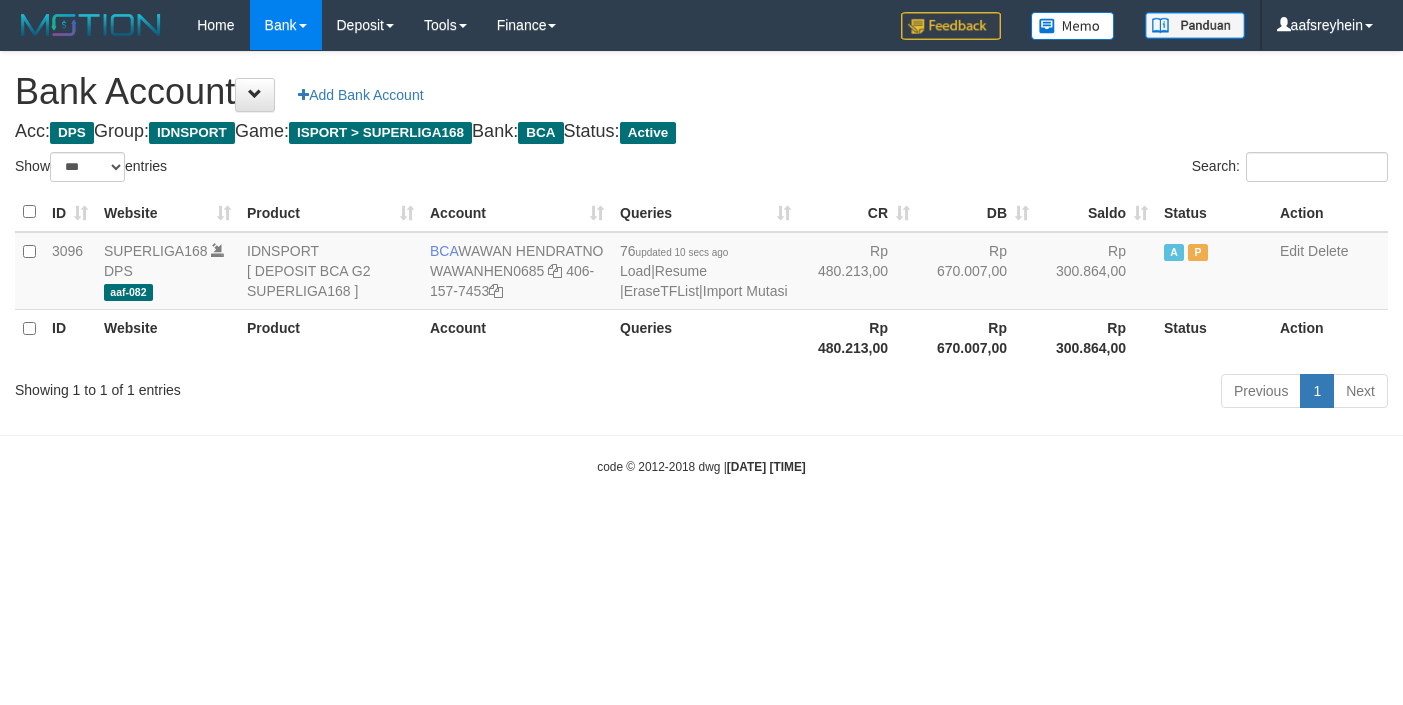 scroll, scrollTop: 0, scrollLeft: 0, axis: both 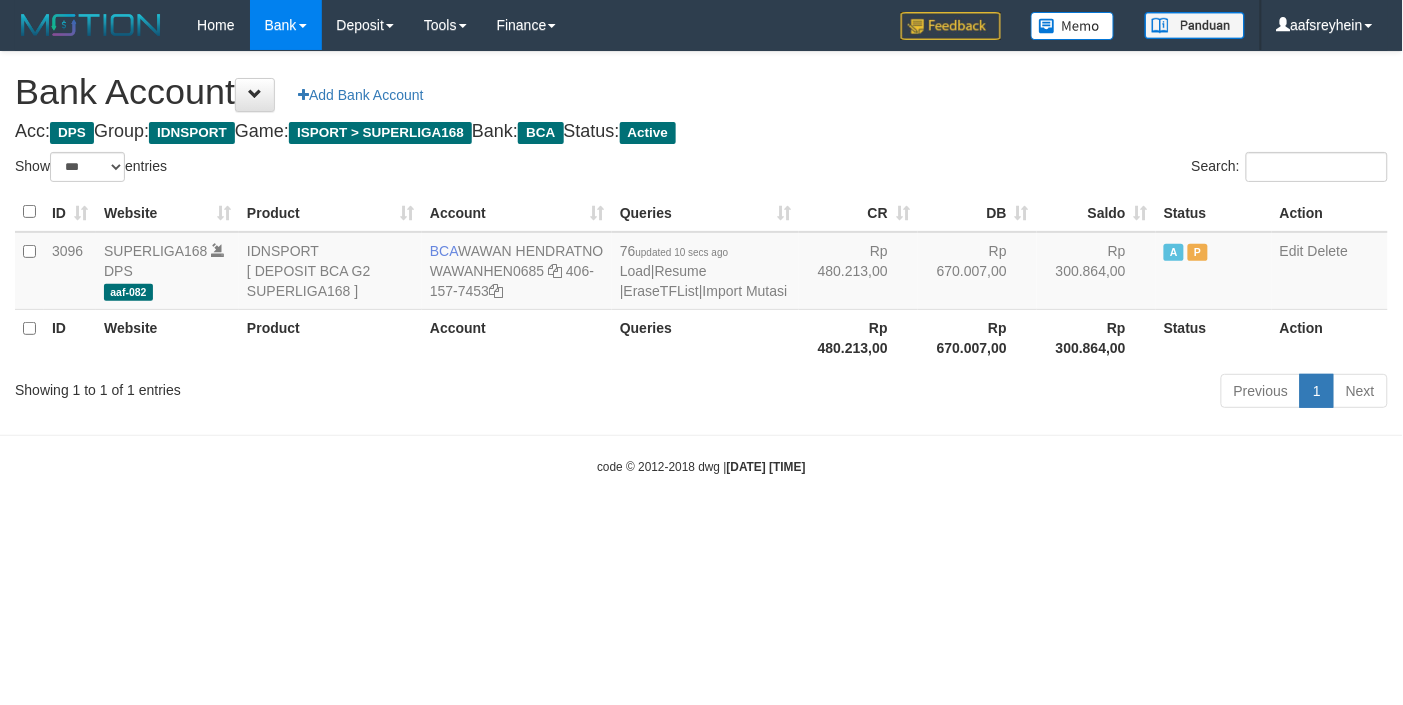 drag, startPoint x: 920, startPoint y: 617, endPoint x: 1122, endPoint y: 547, distance: 213.78494 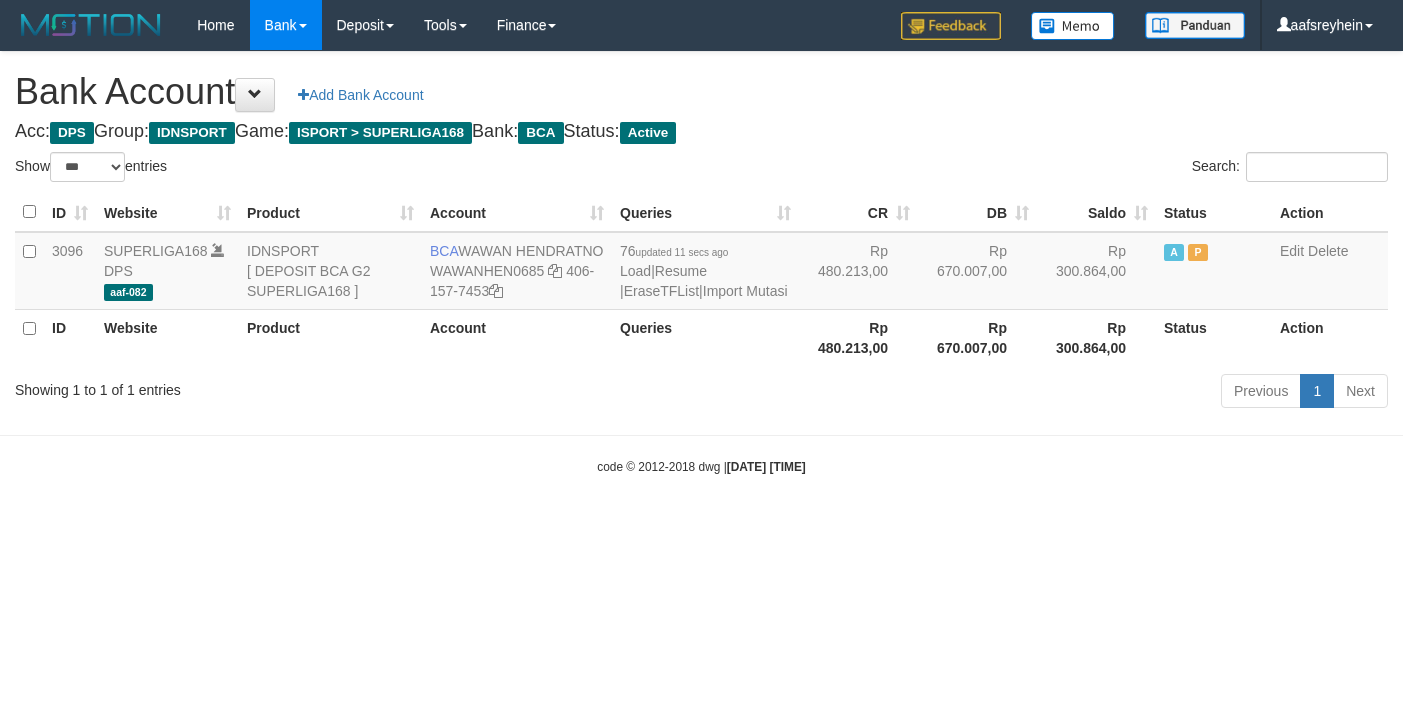 select on "***" 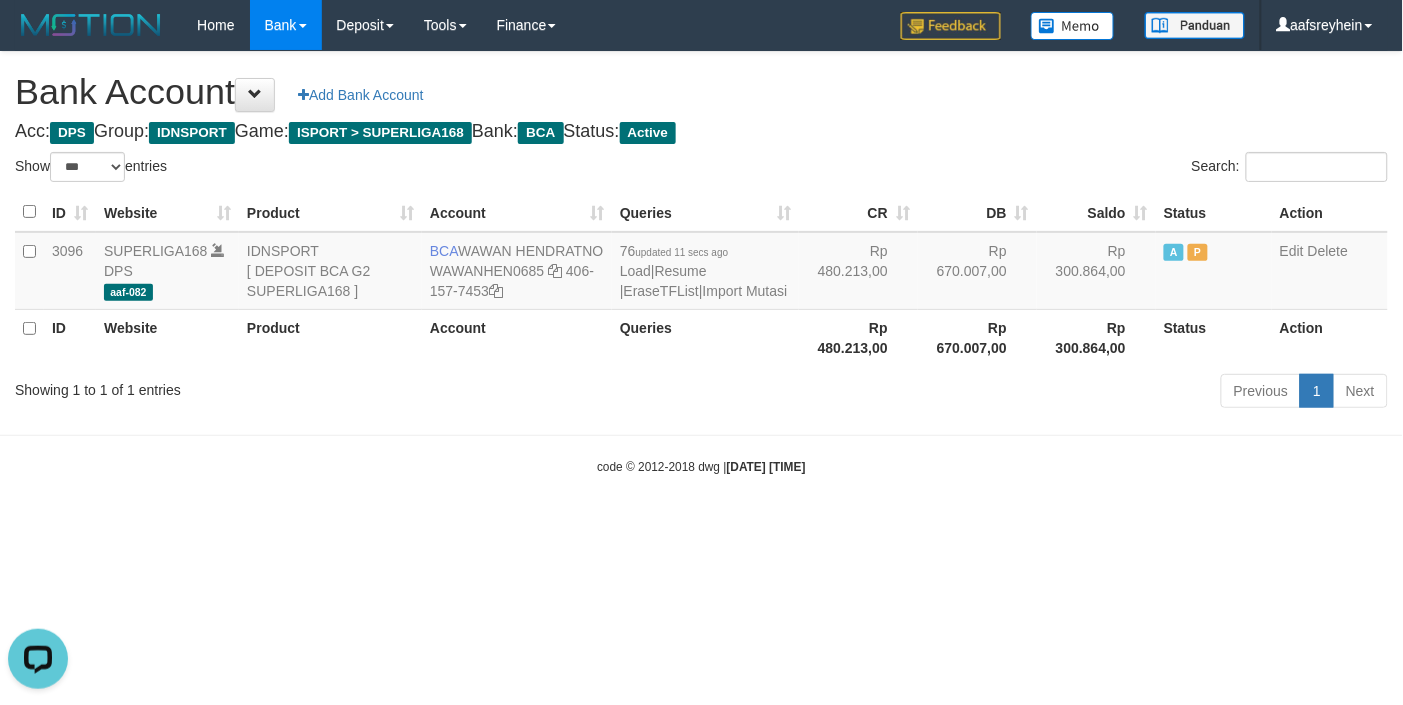 scroll, scrollTop: 0, scrollLeft: 0, axis: both 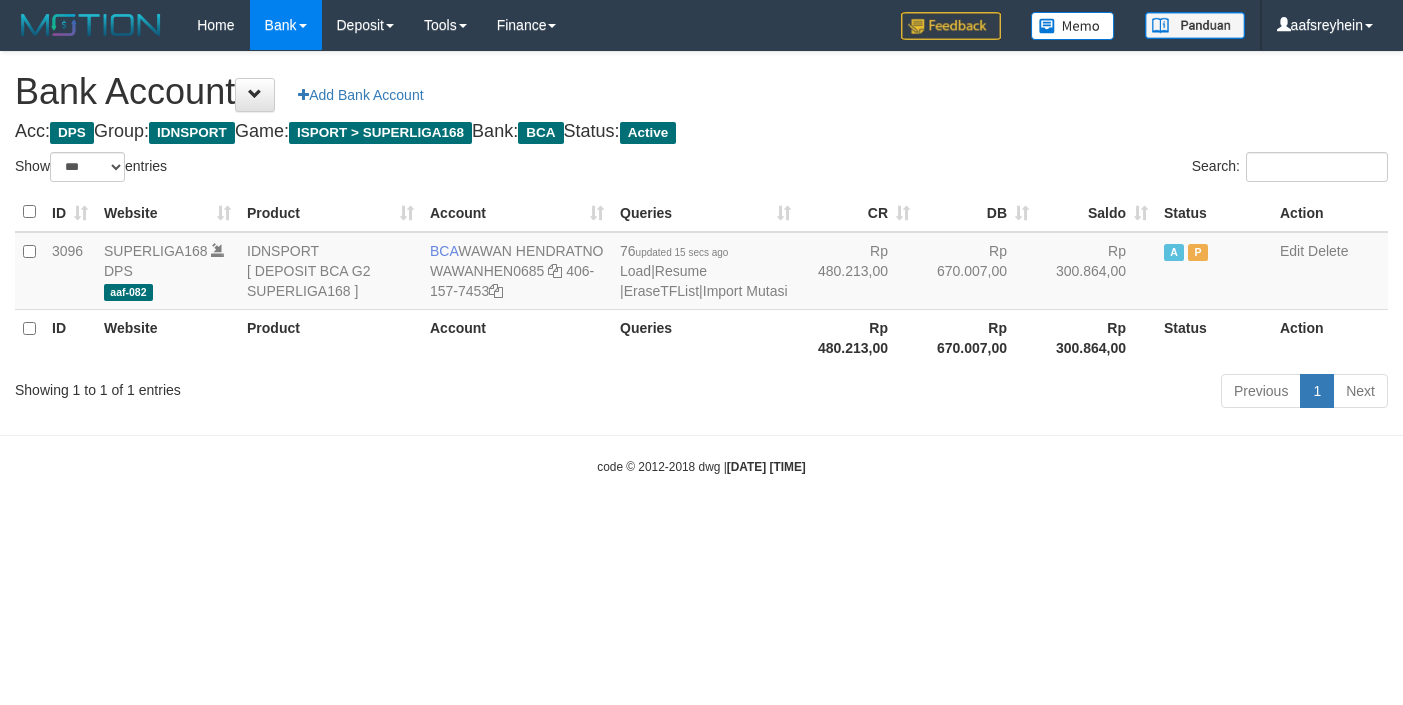 select on "***" 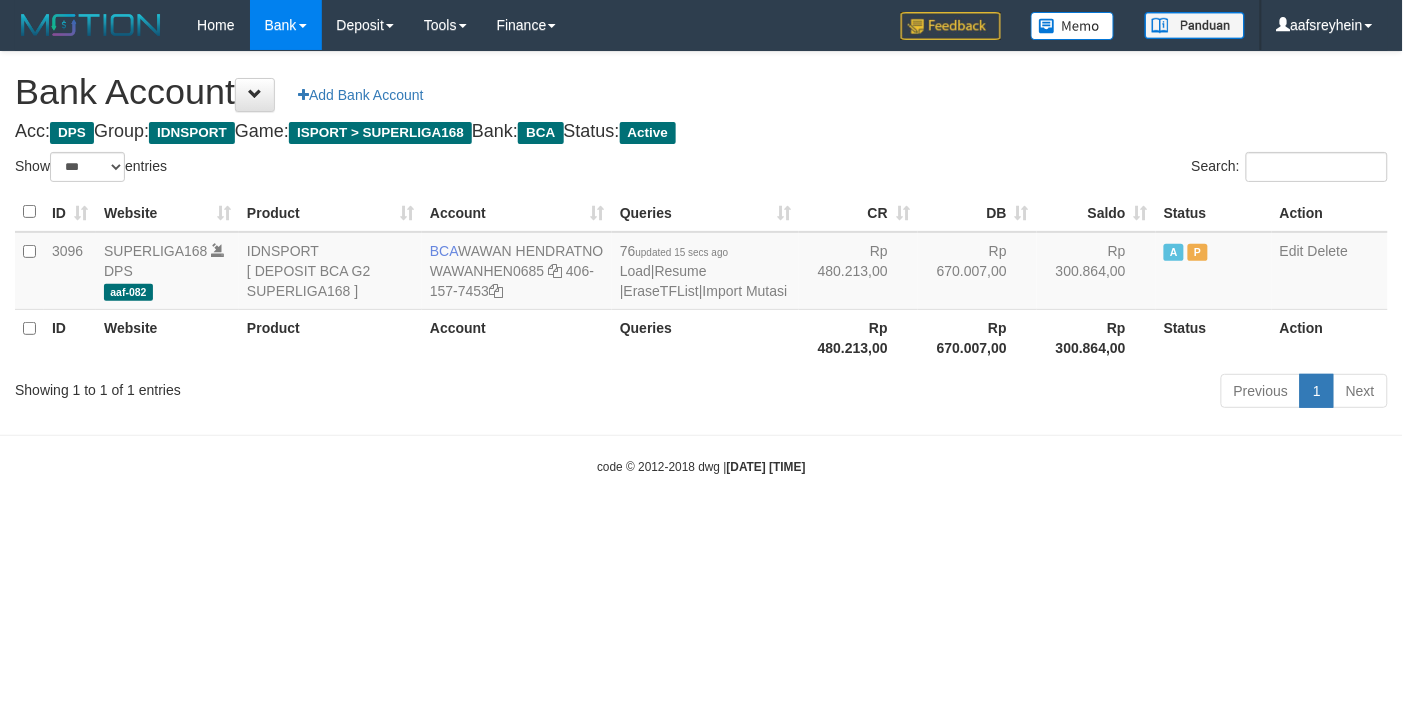 click on "Toggle navigation
Home
Bank
Account List
Load
By Website
Group
[ISPORT]													SUPERLIGA168
By Load Group (DPS)
-" at bounding box center [701, 263] 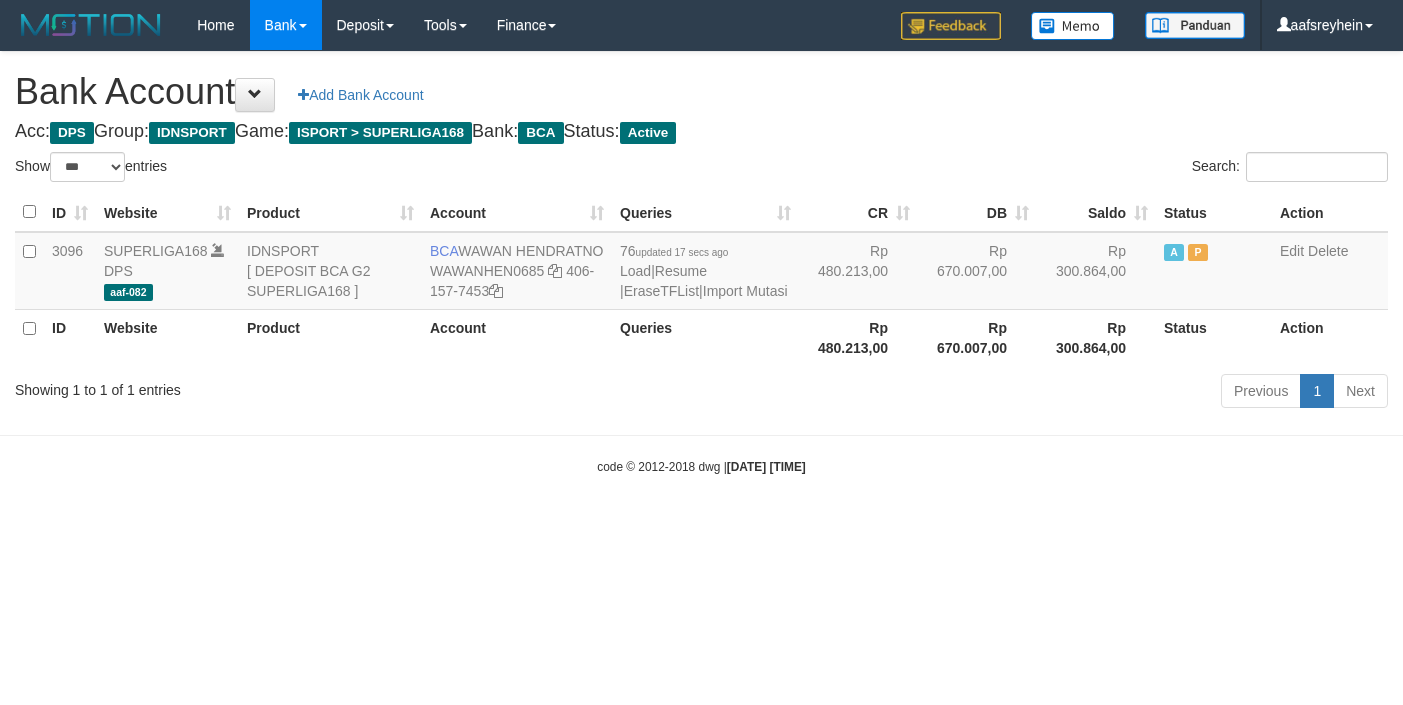 select on "***" 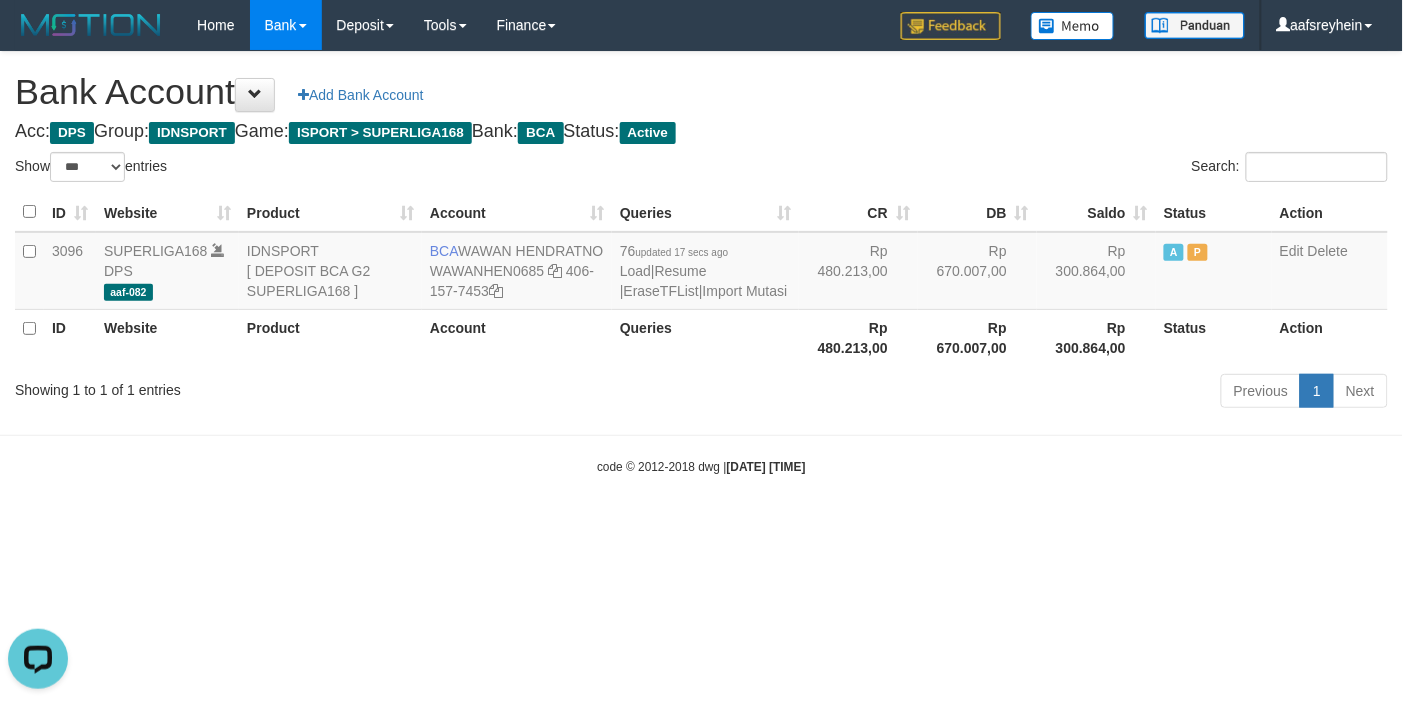 scroll, scrollTop: 0, scrollLeft: 0, axis: both 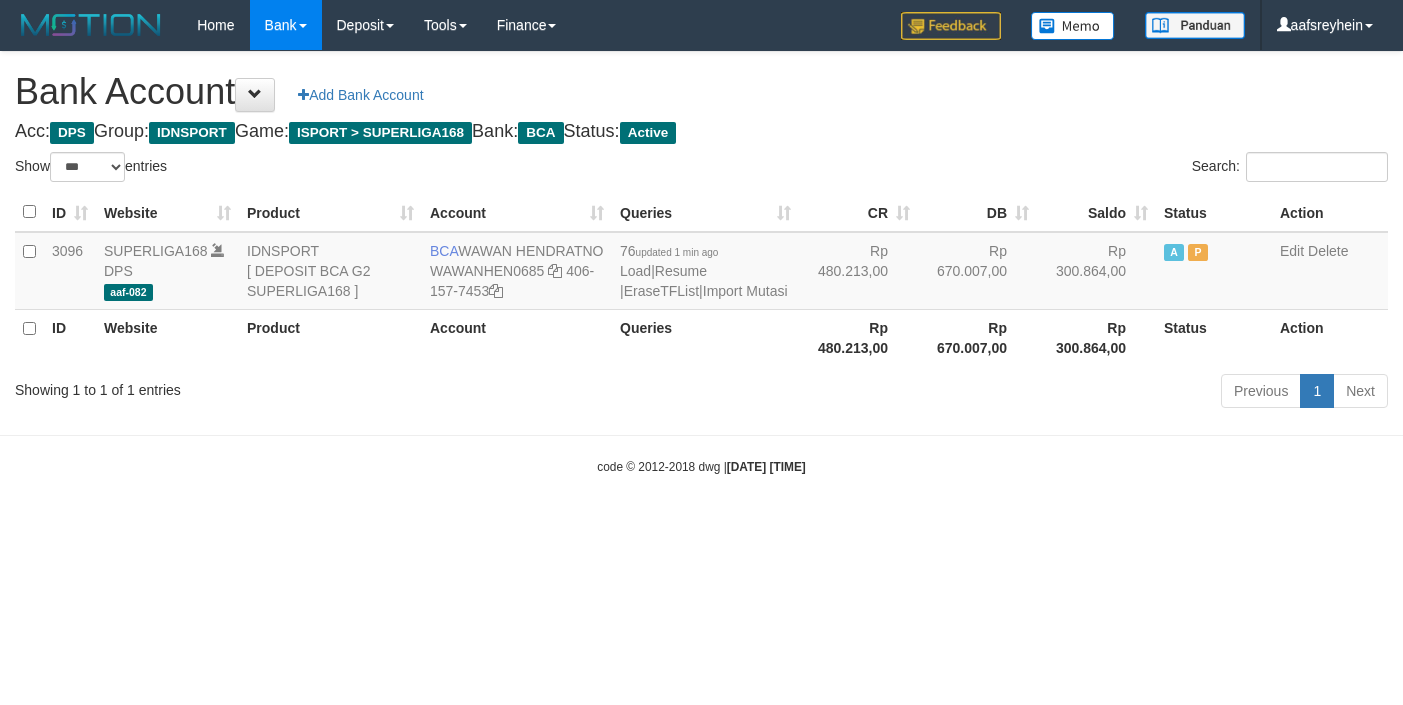 select on "***" 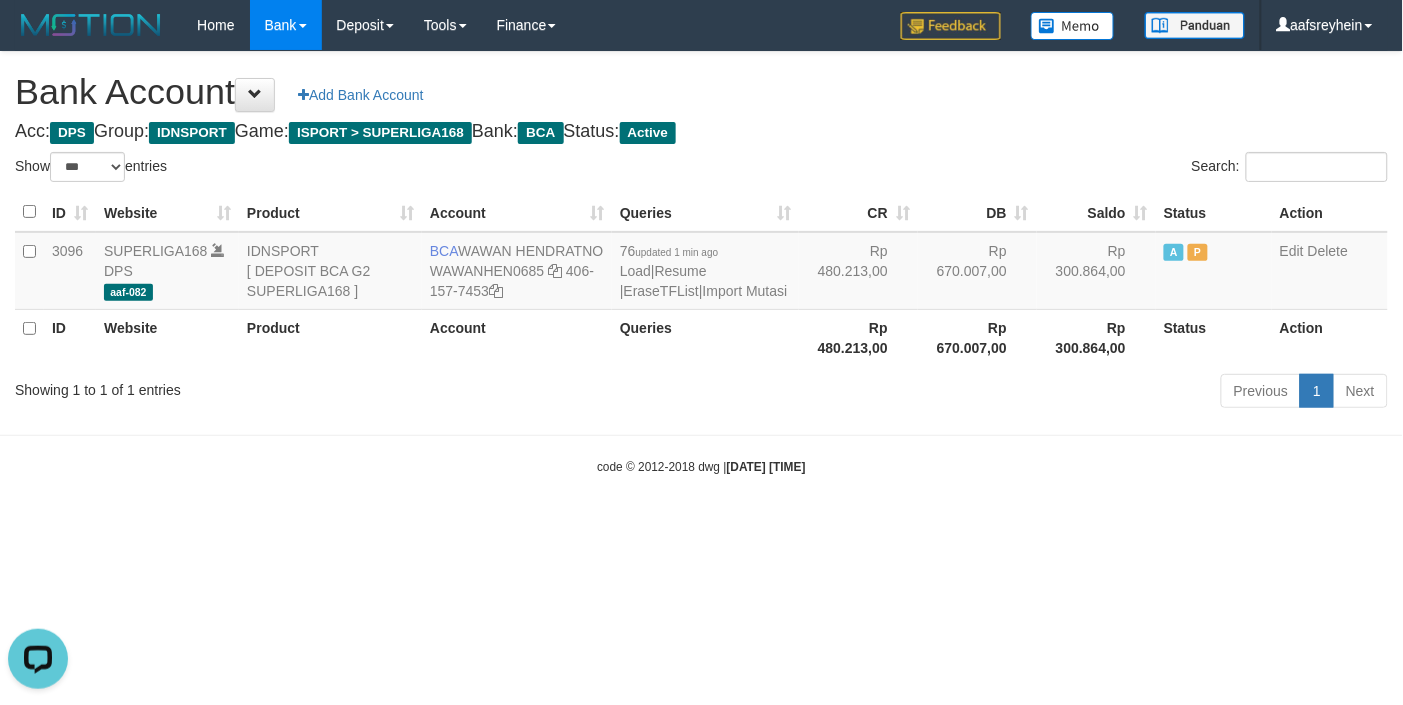 scroll, scrollTop: 0, scrollLeft: 0, axis: both 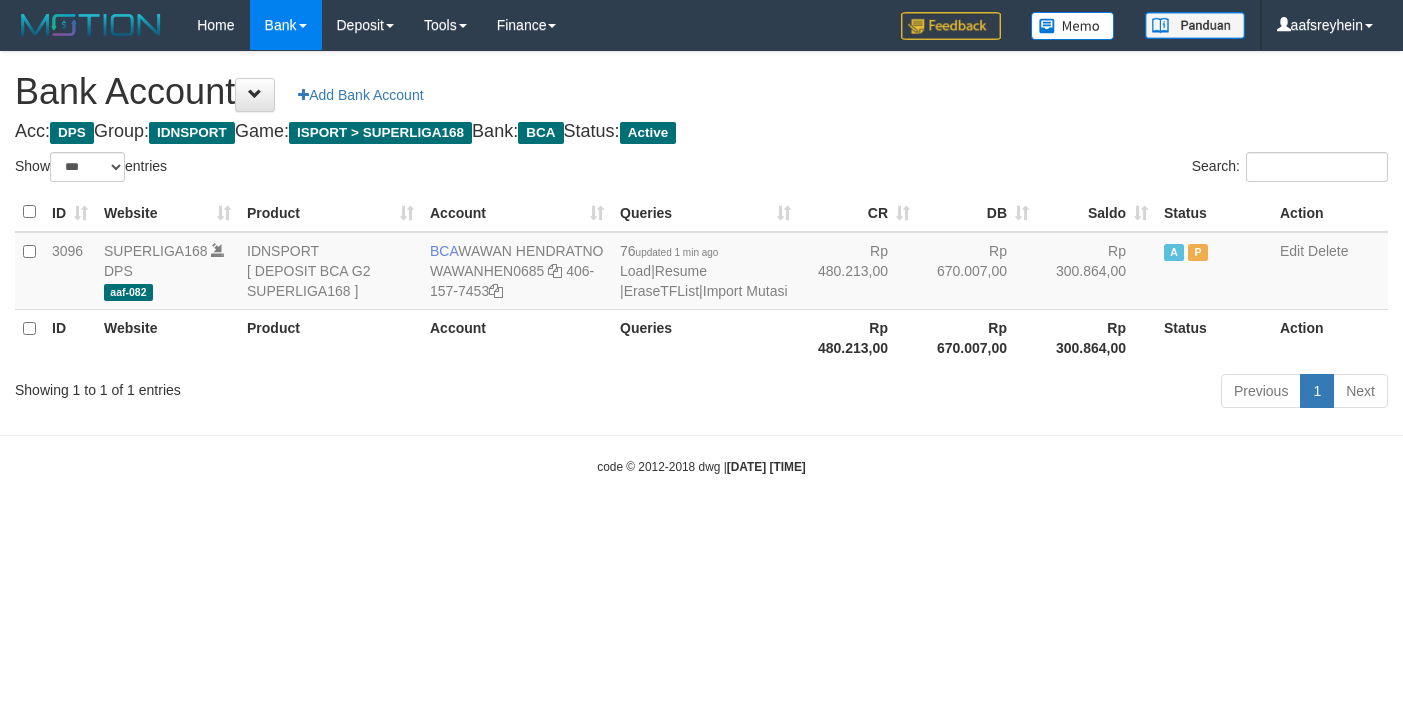 select on "***" 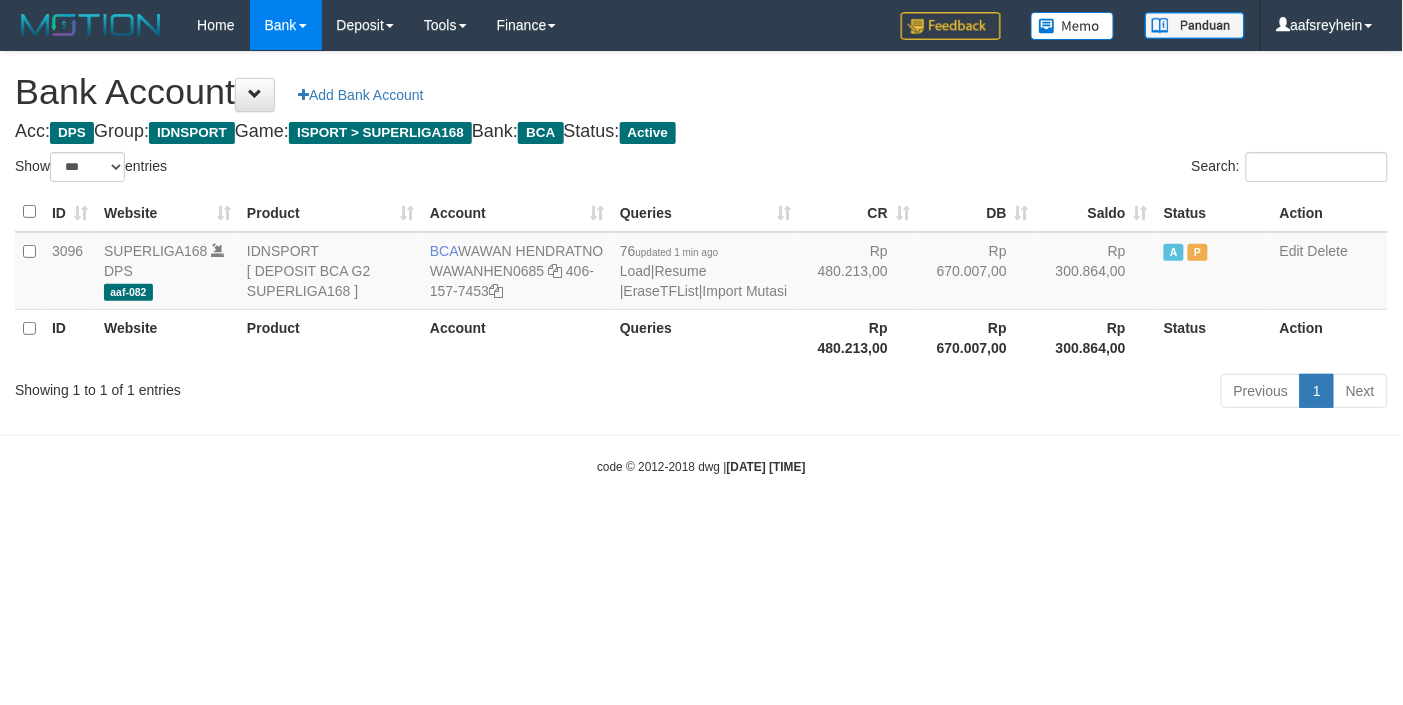 click on "Toggle navigation
Home
Bank
Account List
Load
By Website
Group
[ISPORT]													SUPERLIGA168
By Load Group (DPS)
-" at bounding box center [701, 263] 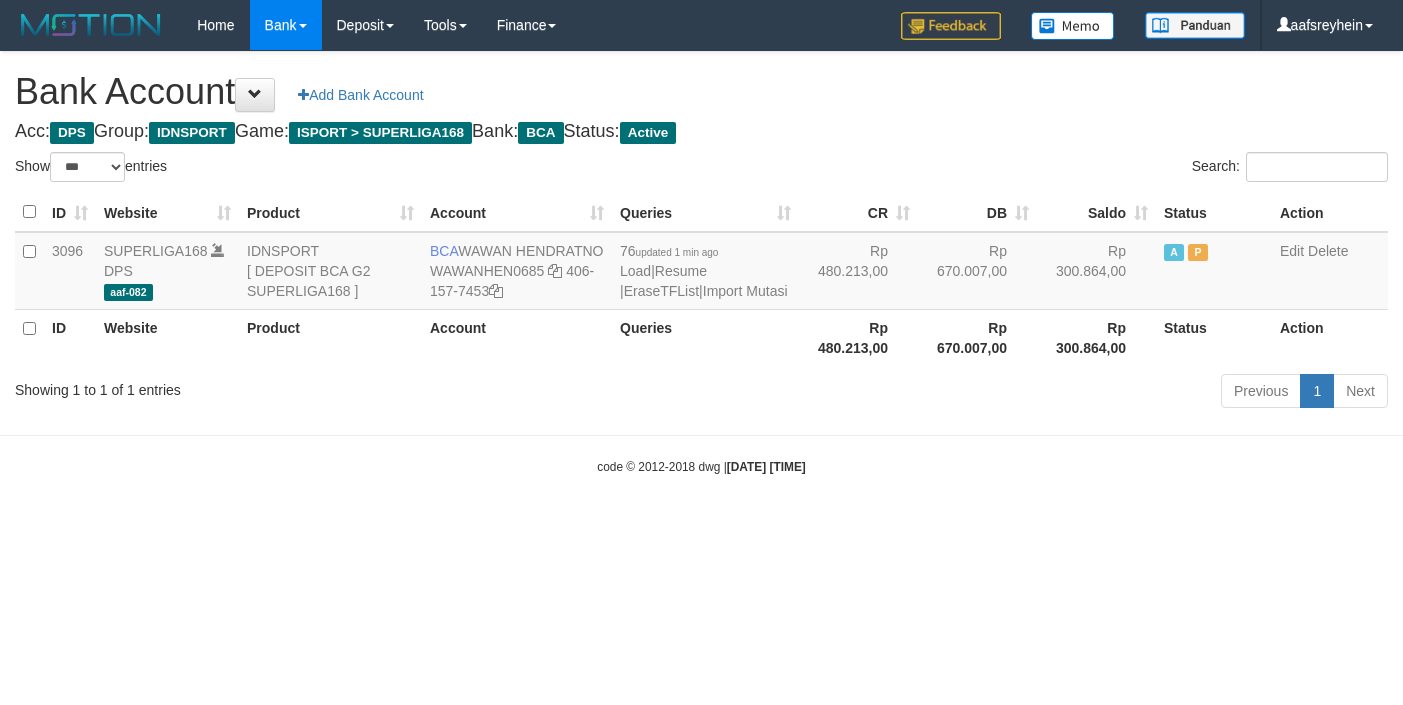 select on "***" 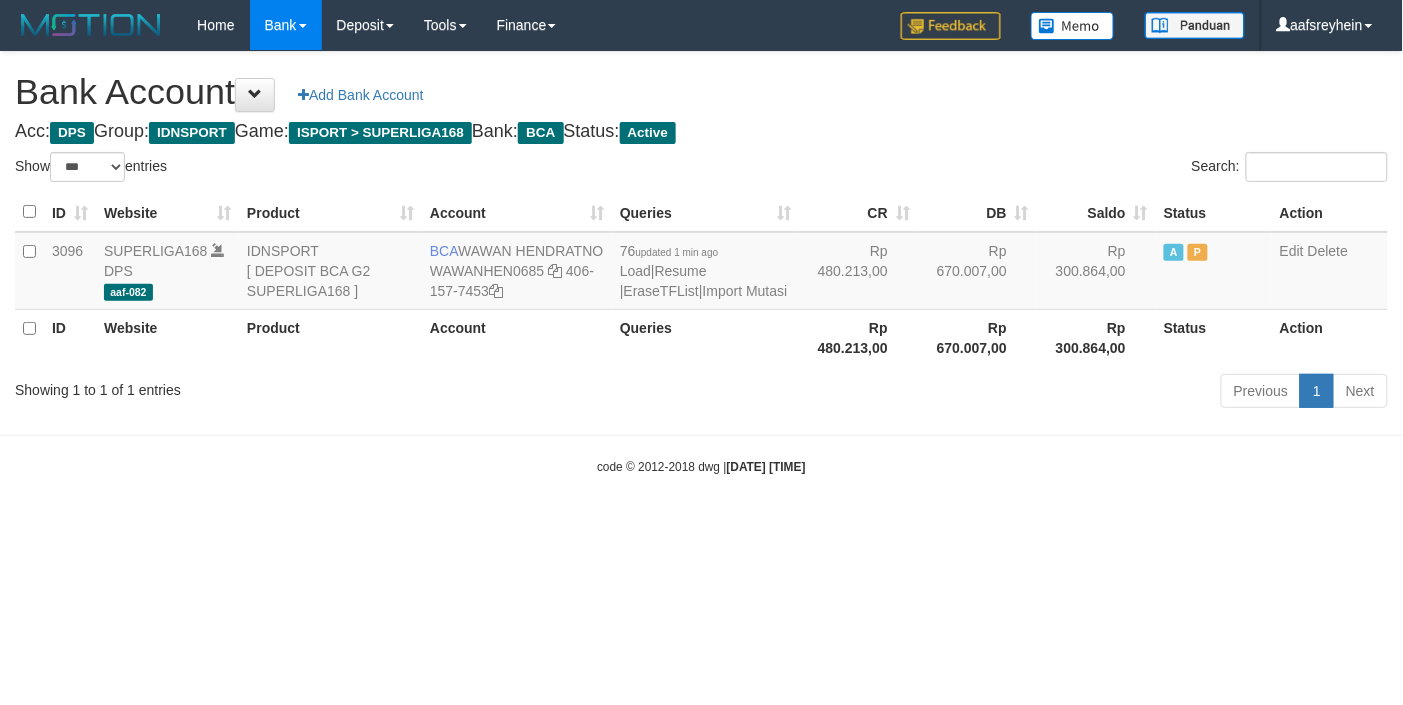 click on "Toggle navigation
Home
Bank
Account List
Load
By Website
Group
[ISPORT]													SUPERLIGA168
By Load Group (DPS)
-" at bounding box center (701, 263) 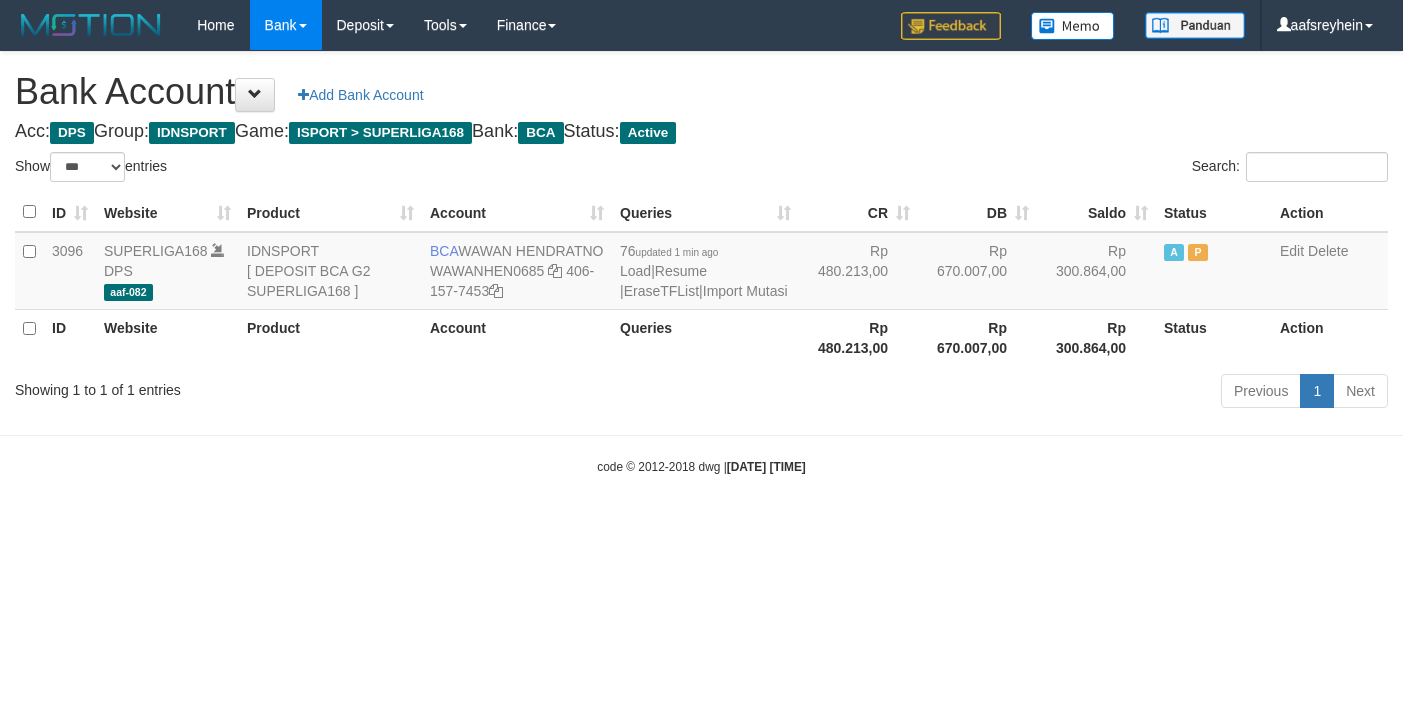 select on "***" 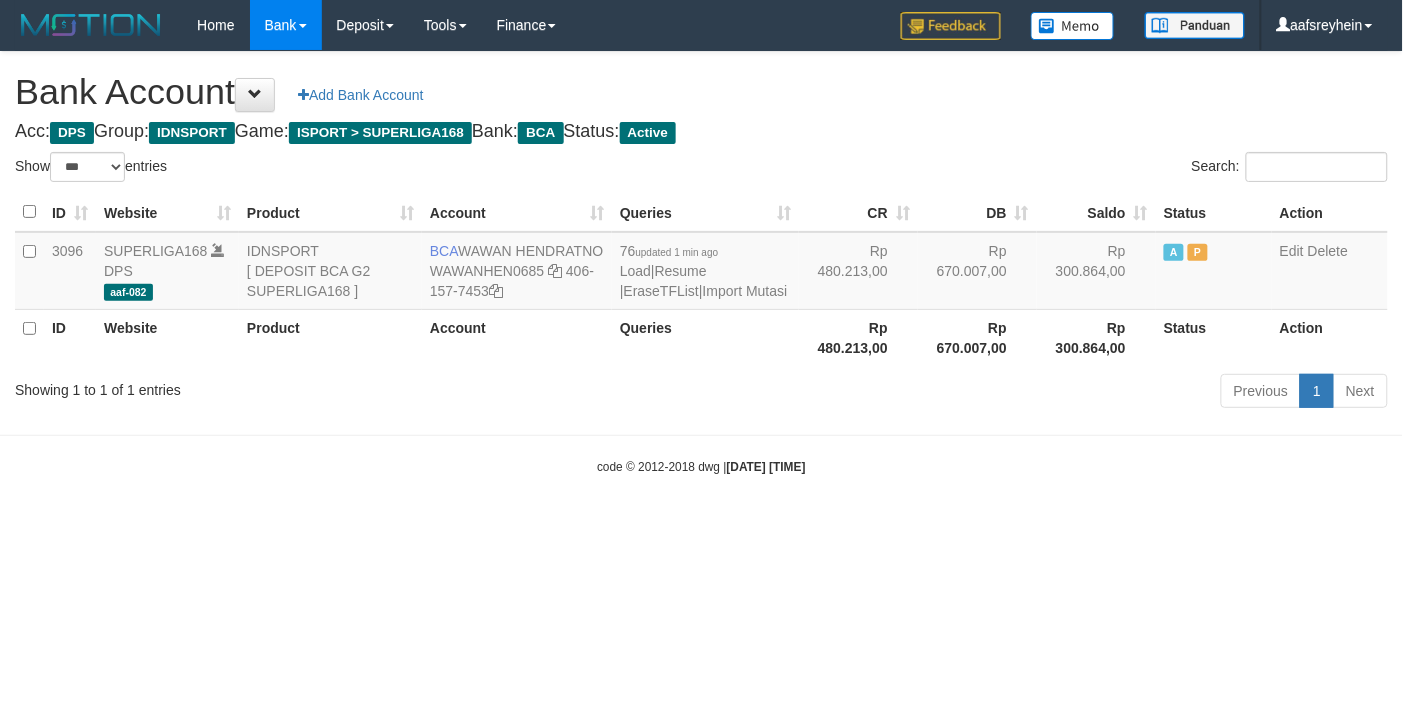 drag, startPoint x: 960, startPoint y: 560, endPoint x: 962, endPoint y: 495, distance: 65.03076 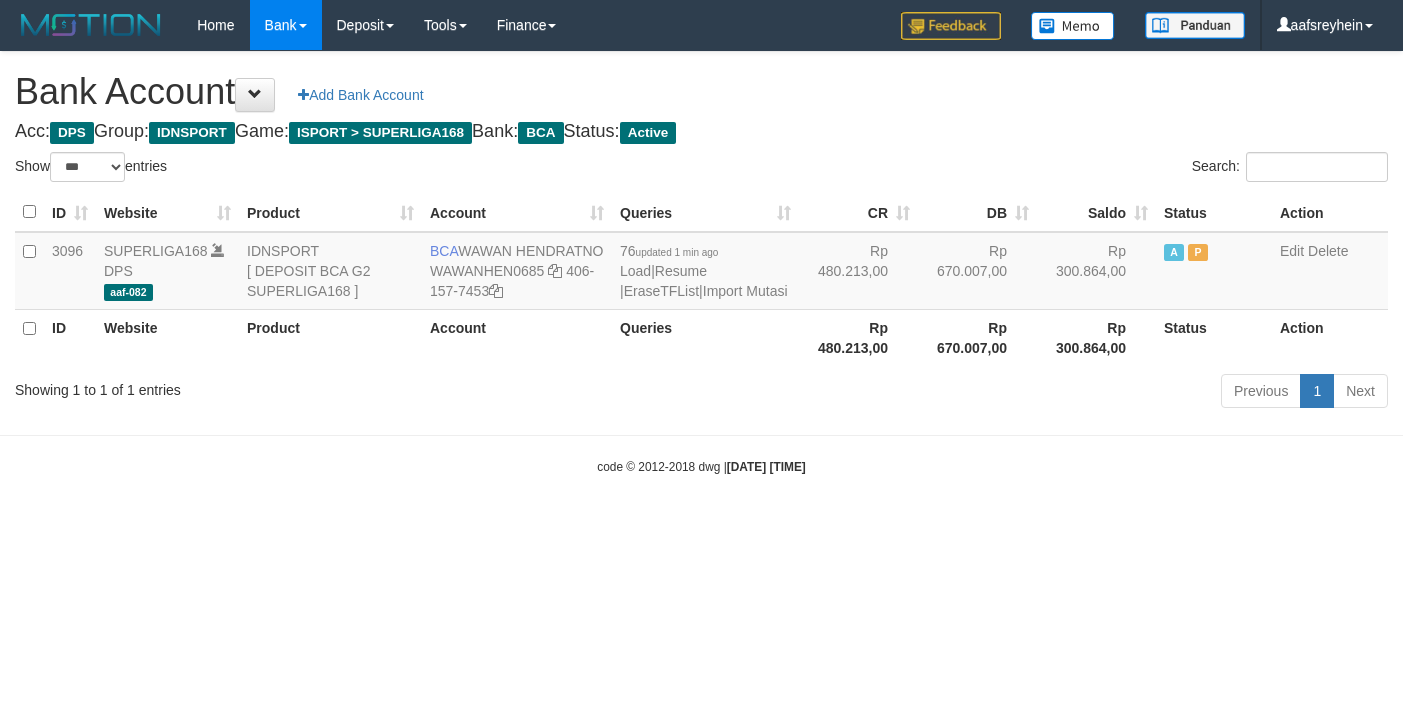 select on "***" 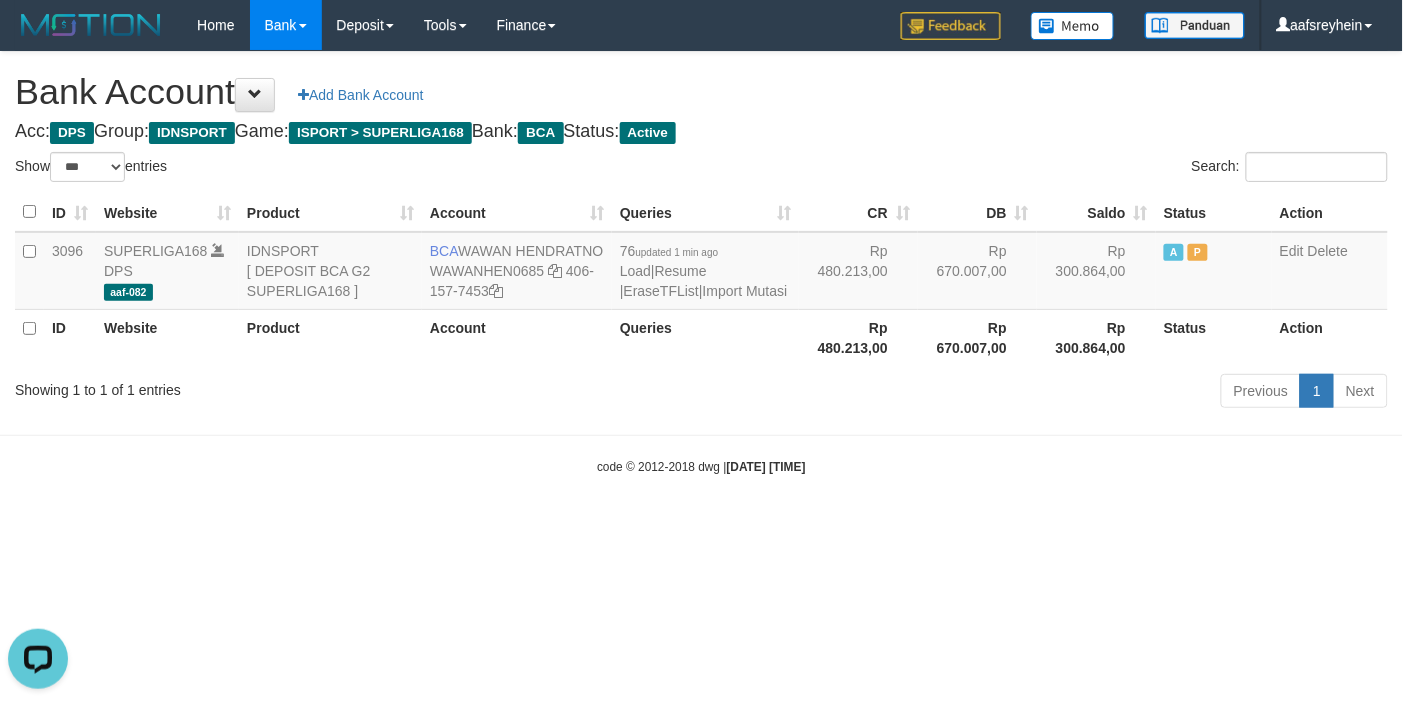 scroll, scrollTop: 0, scrollLeft: 0, axis: both 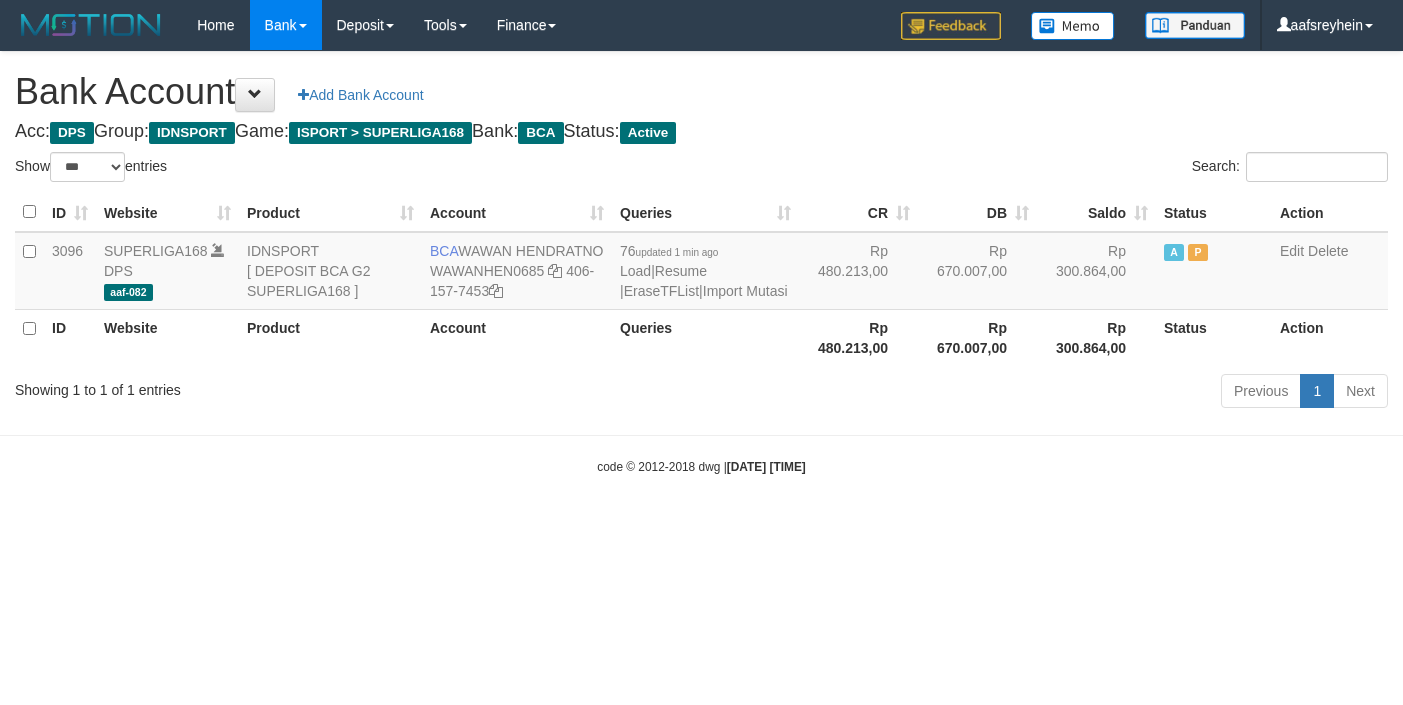 select on "***" 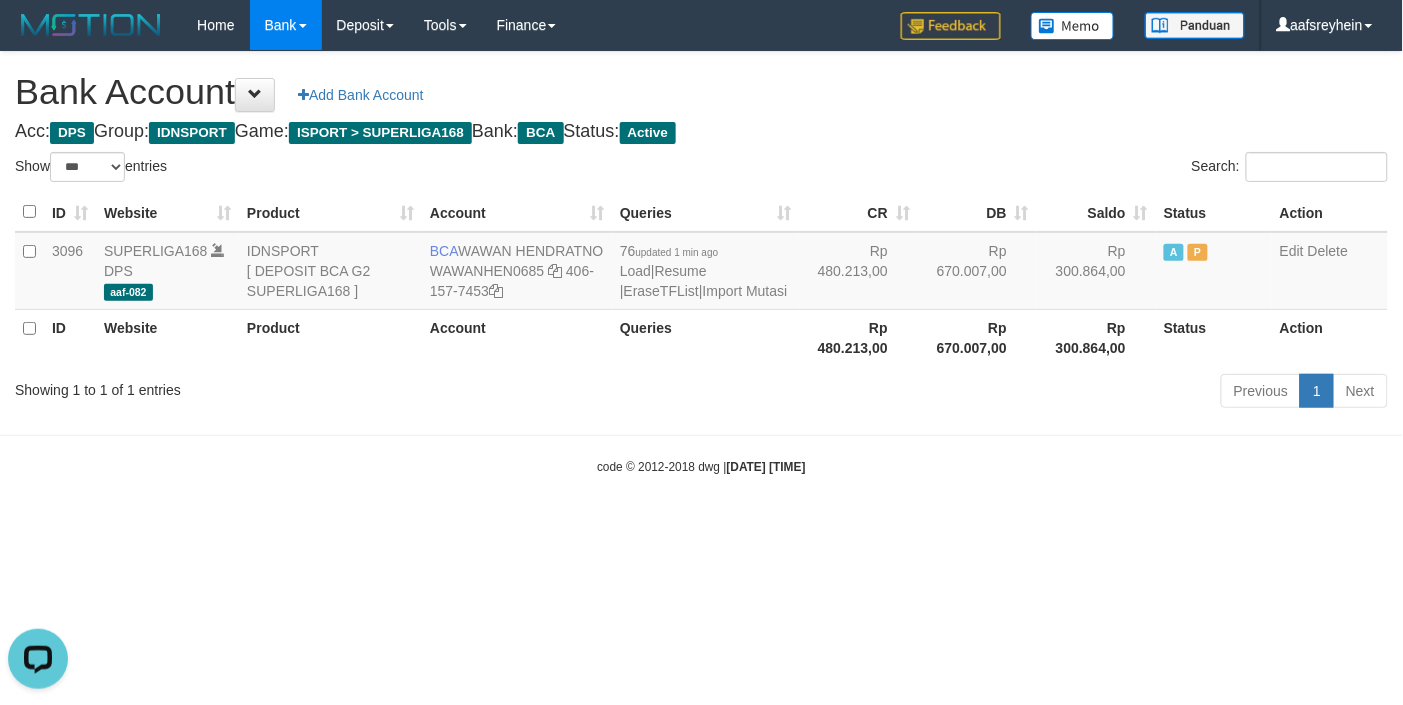 scroll, scrollTop: 0, scrollLeft: 0, axis: both 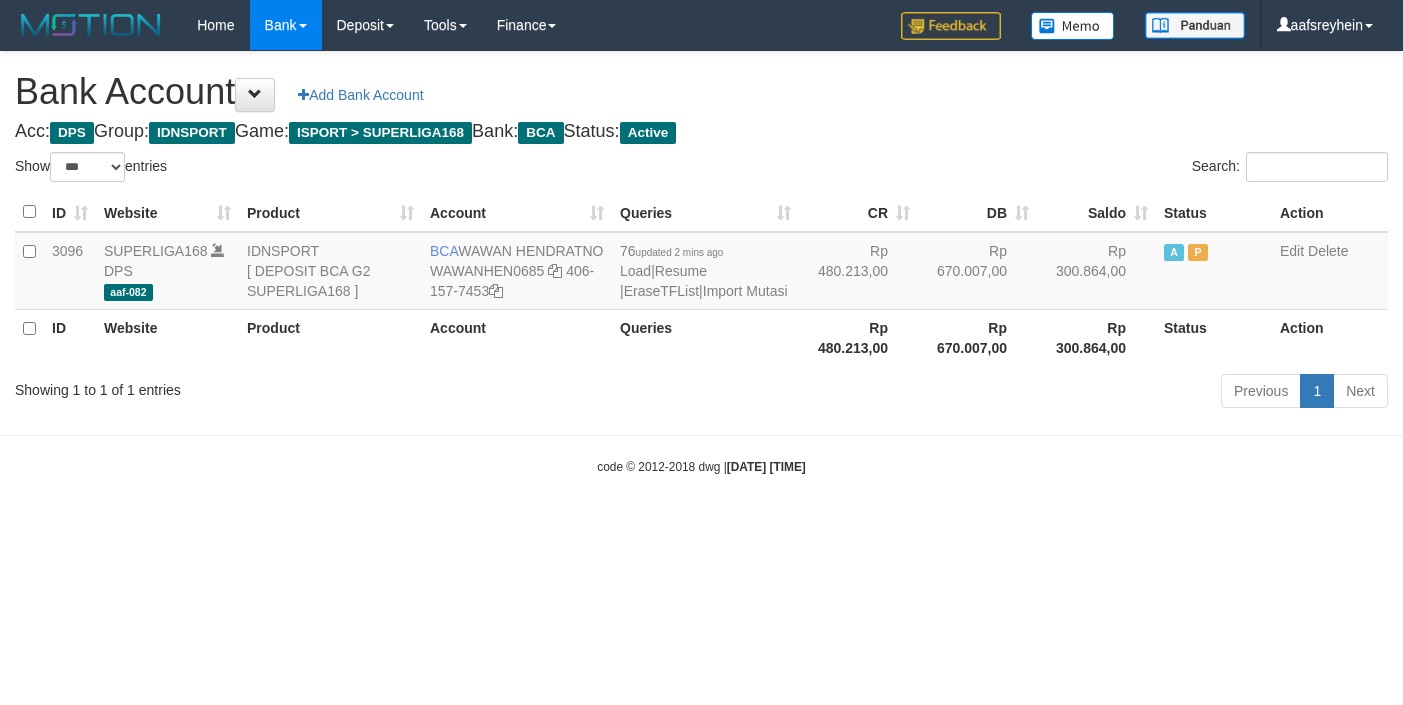select on "***" 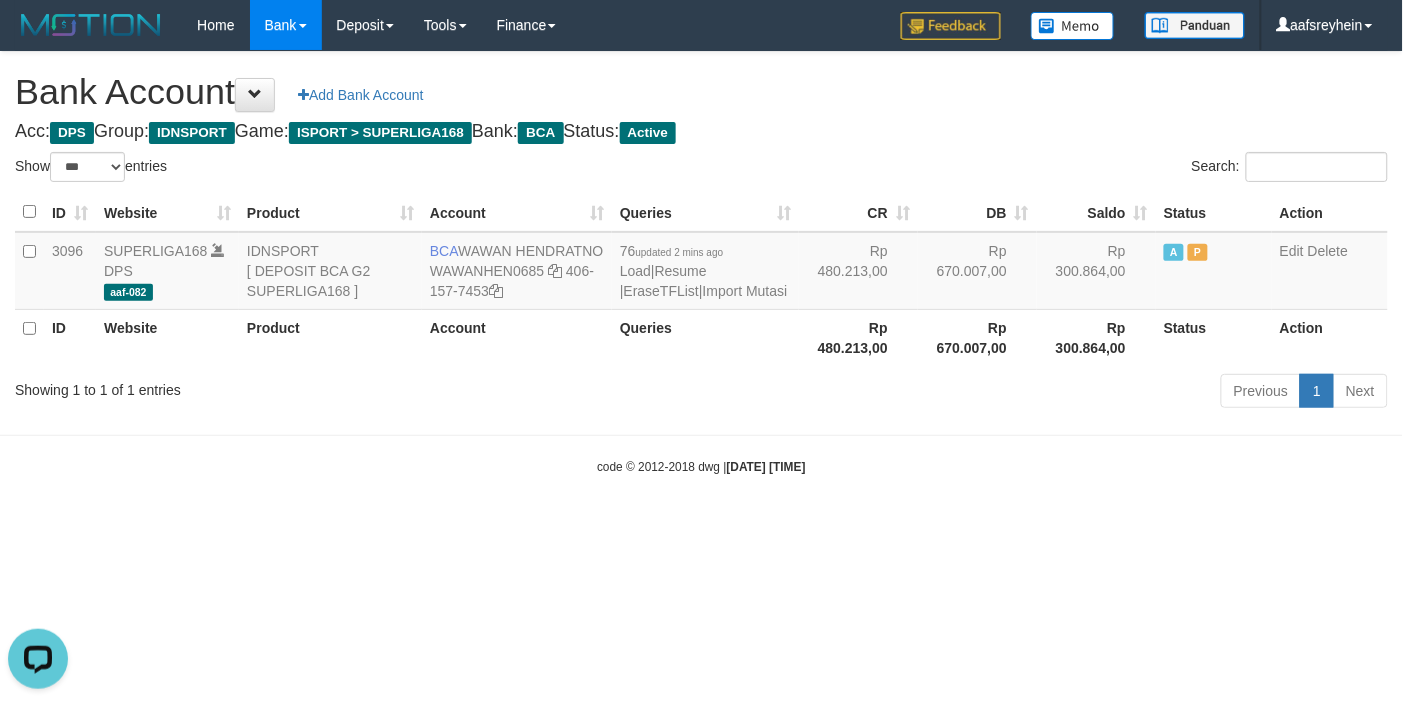 scroll, scrollTop: 0, scrollLeft: 0, axis: both 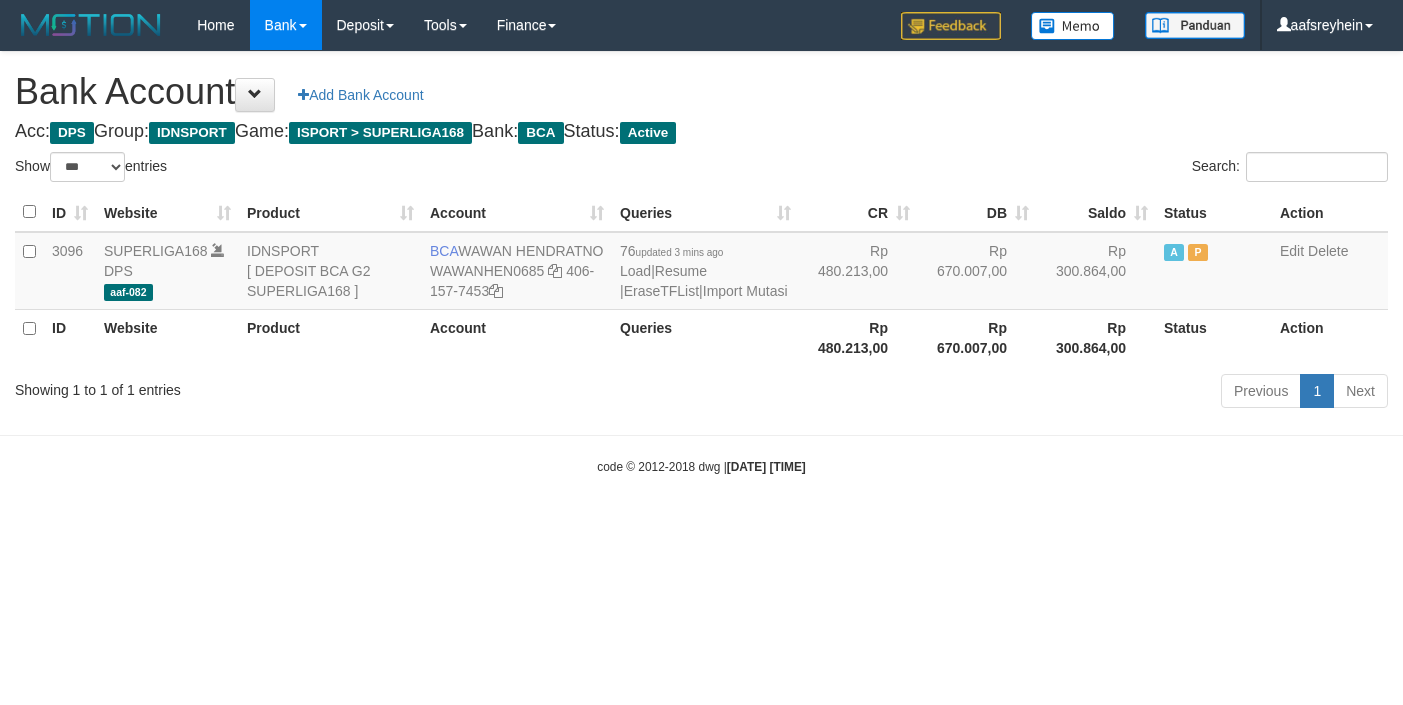select on "***" 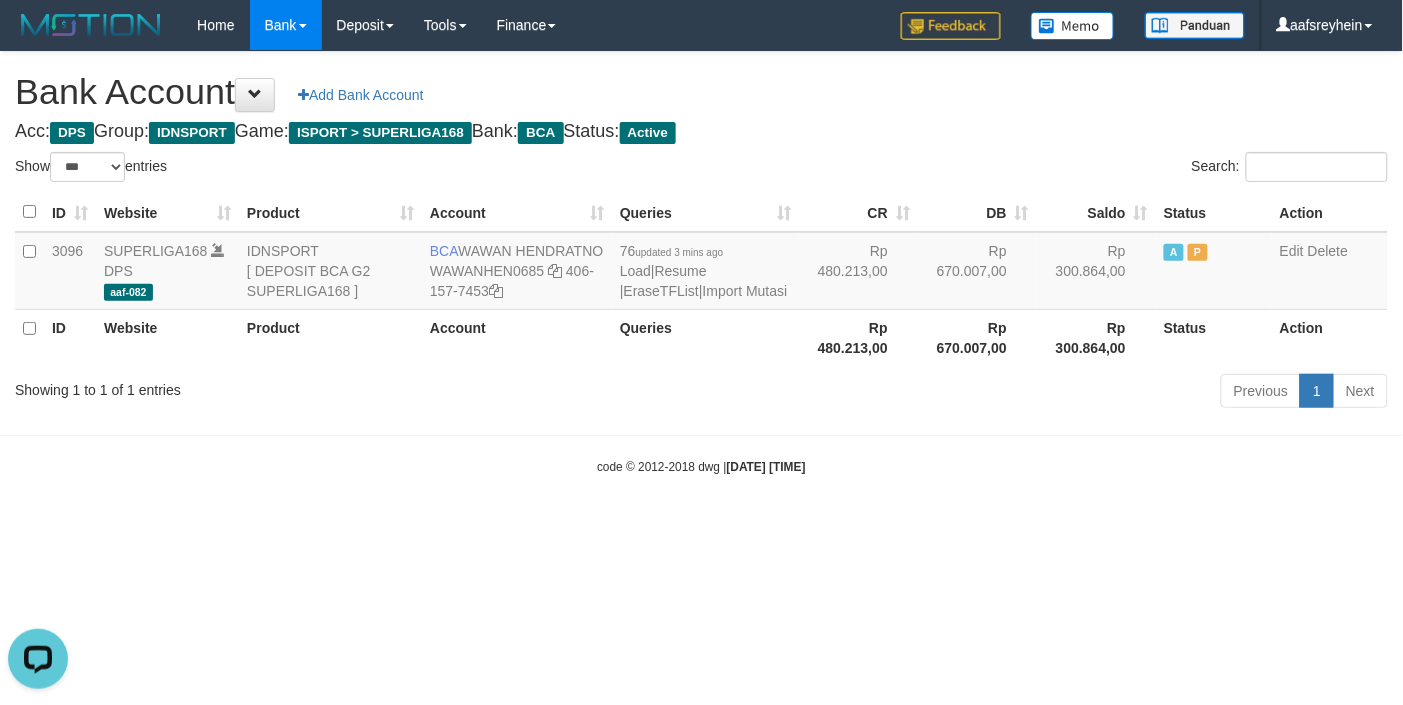 scroll, scrollTop: 0, scrollLeft: 0, axis: both 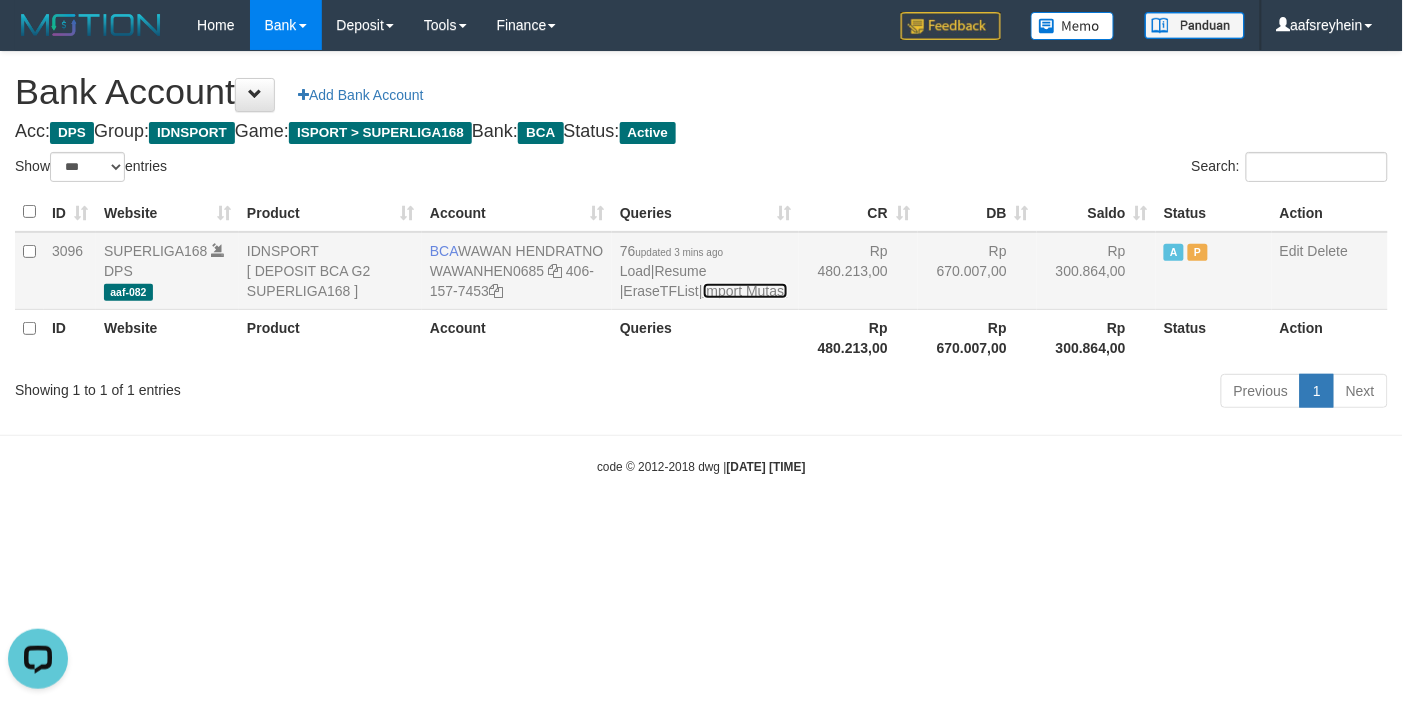 click on "Import Mutasi" at bounding box center (745, 291) 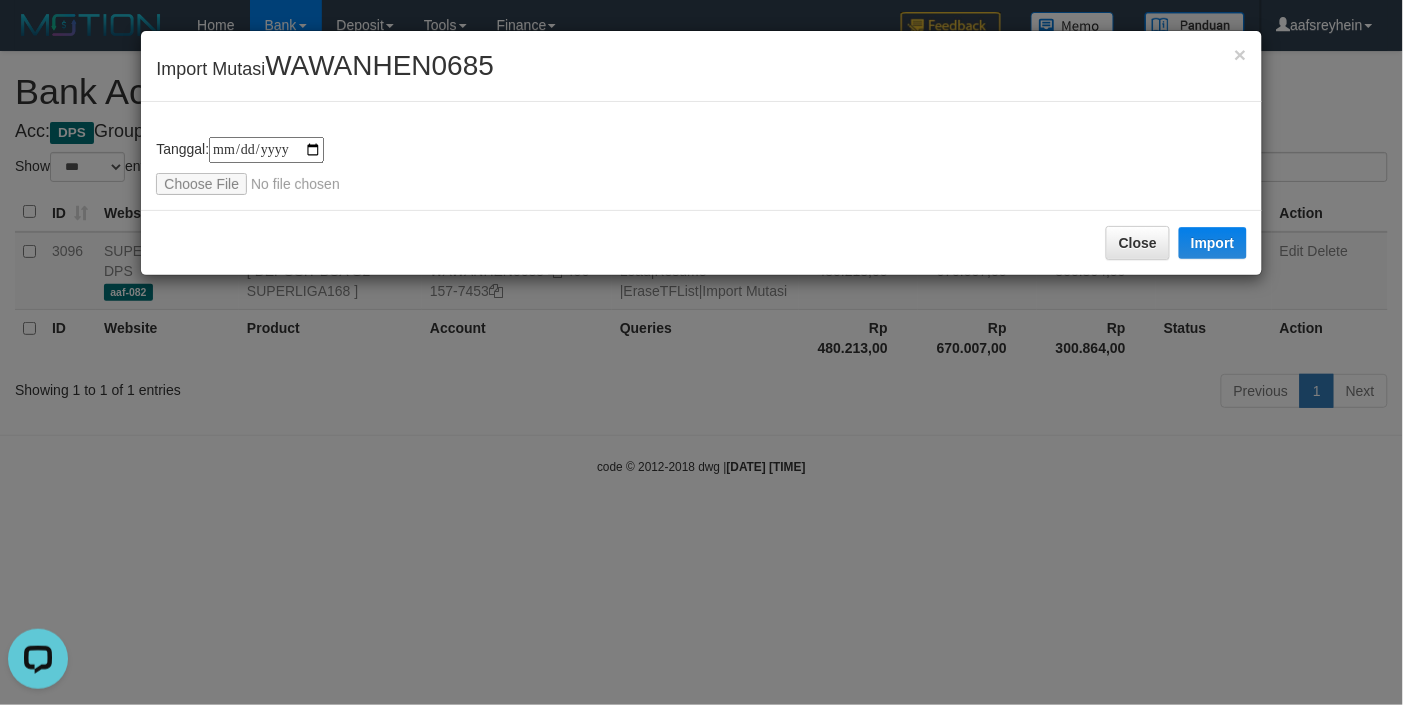 type on "**********" 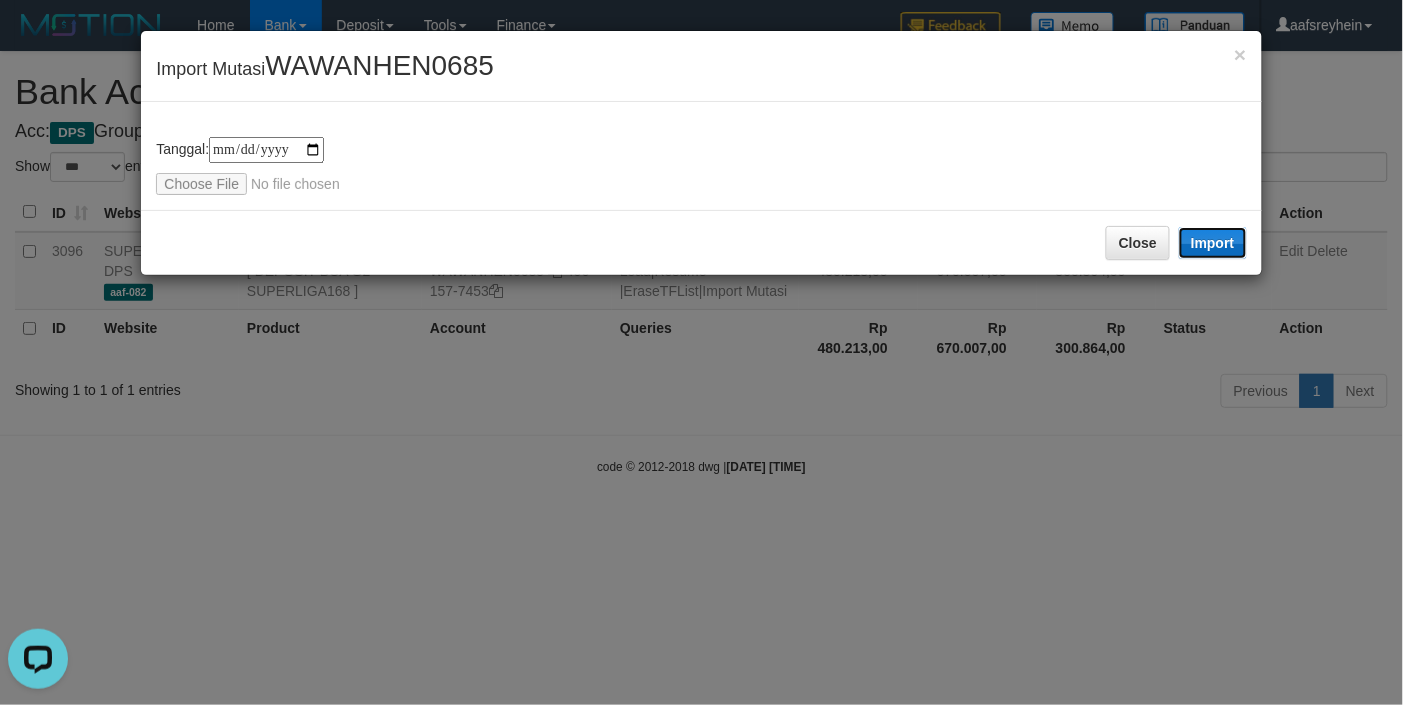click on "Import" at bounding box center [1213, 243] 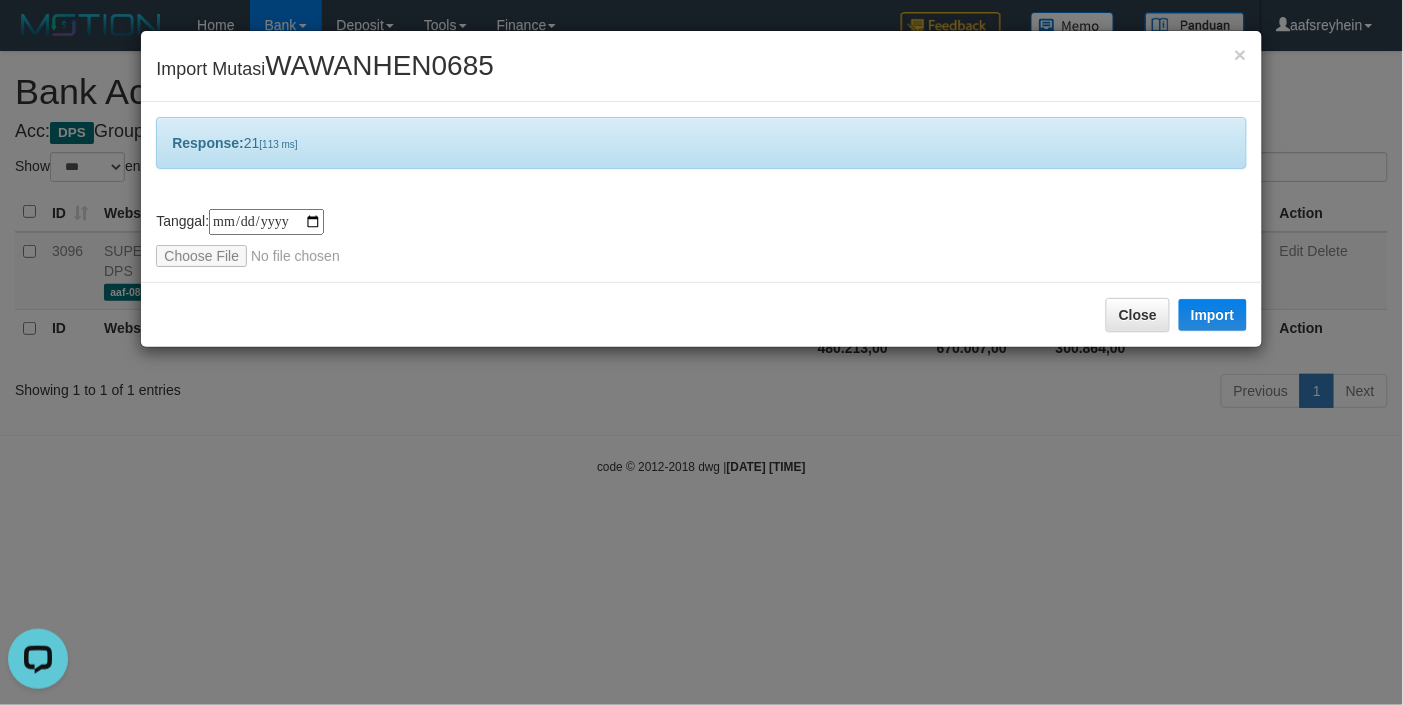 click on "**********" at bounding box center (701, 352) 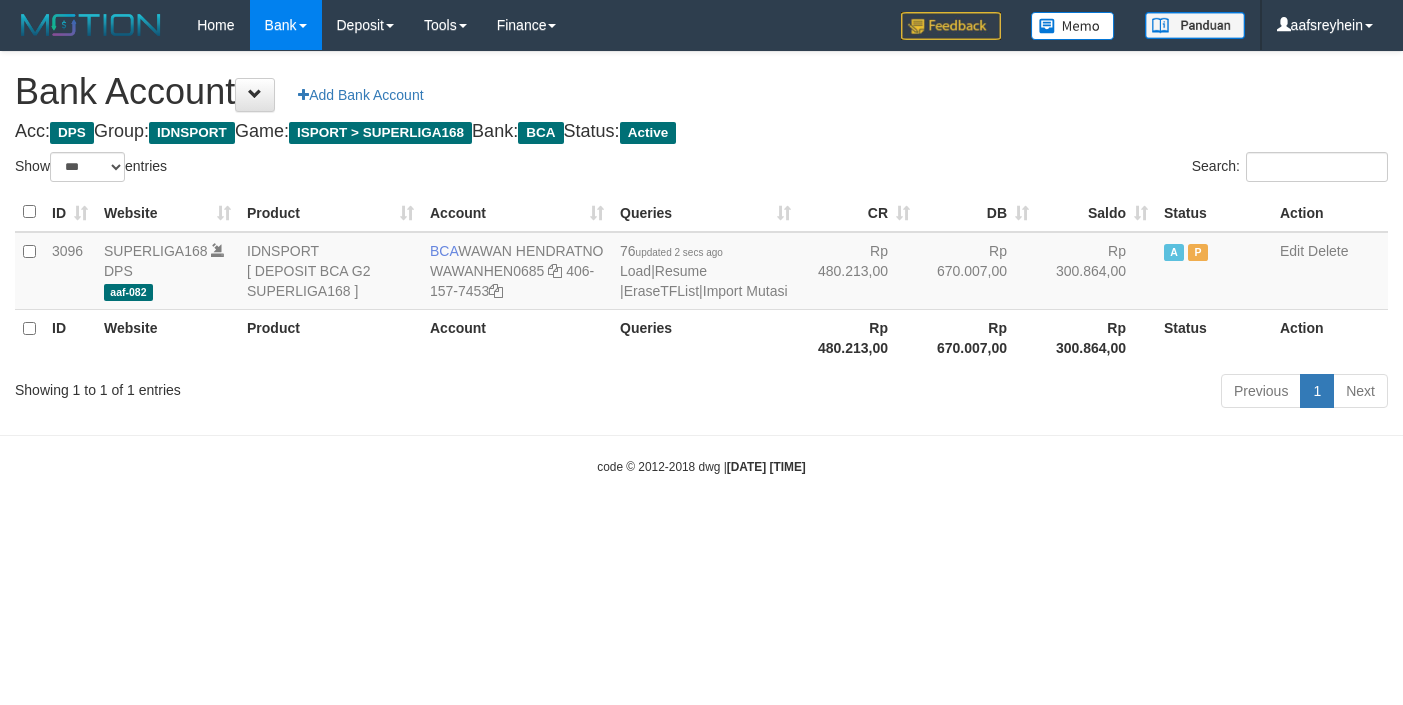 select on "***" 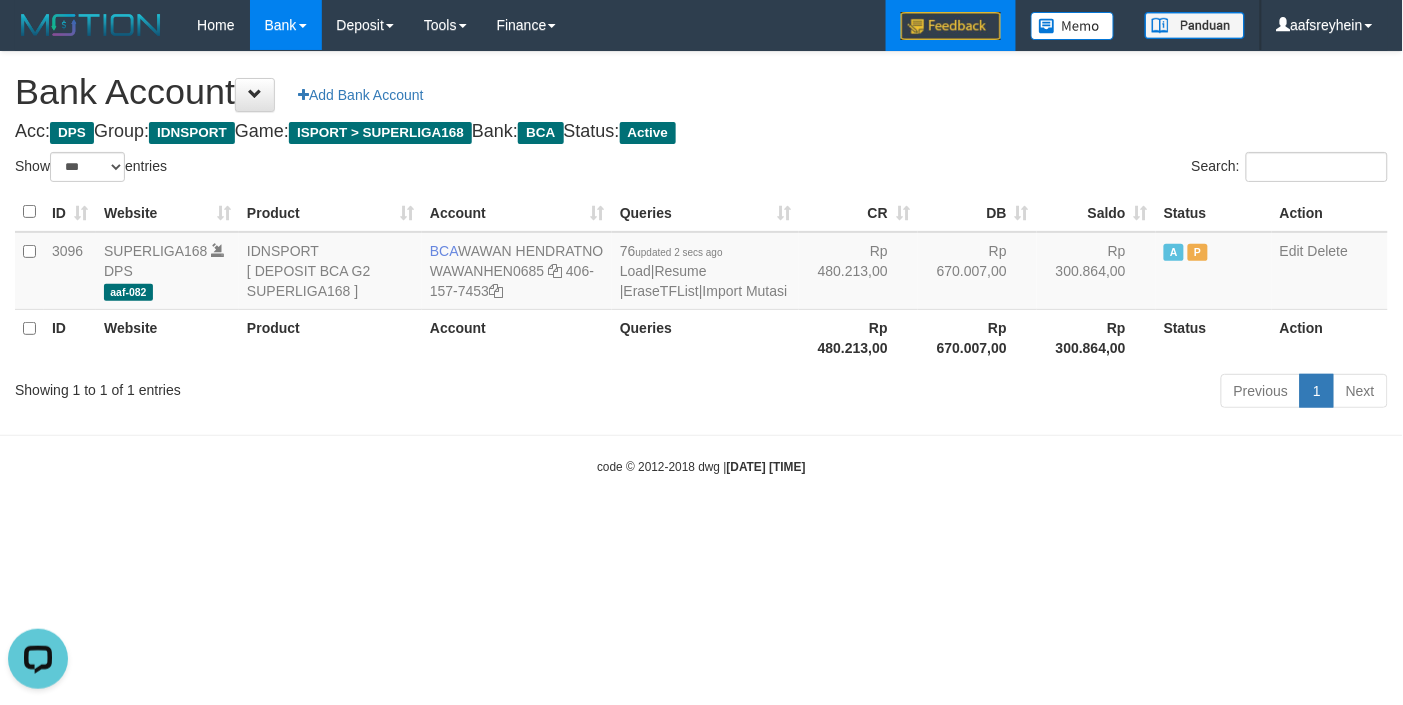 scroll, scrollTop: 0, scrollLeft: 0, axis: both 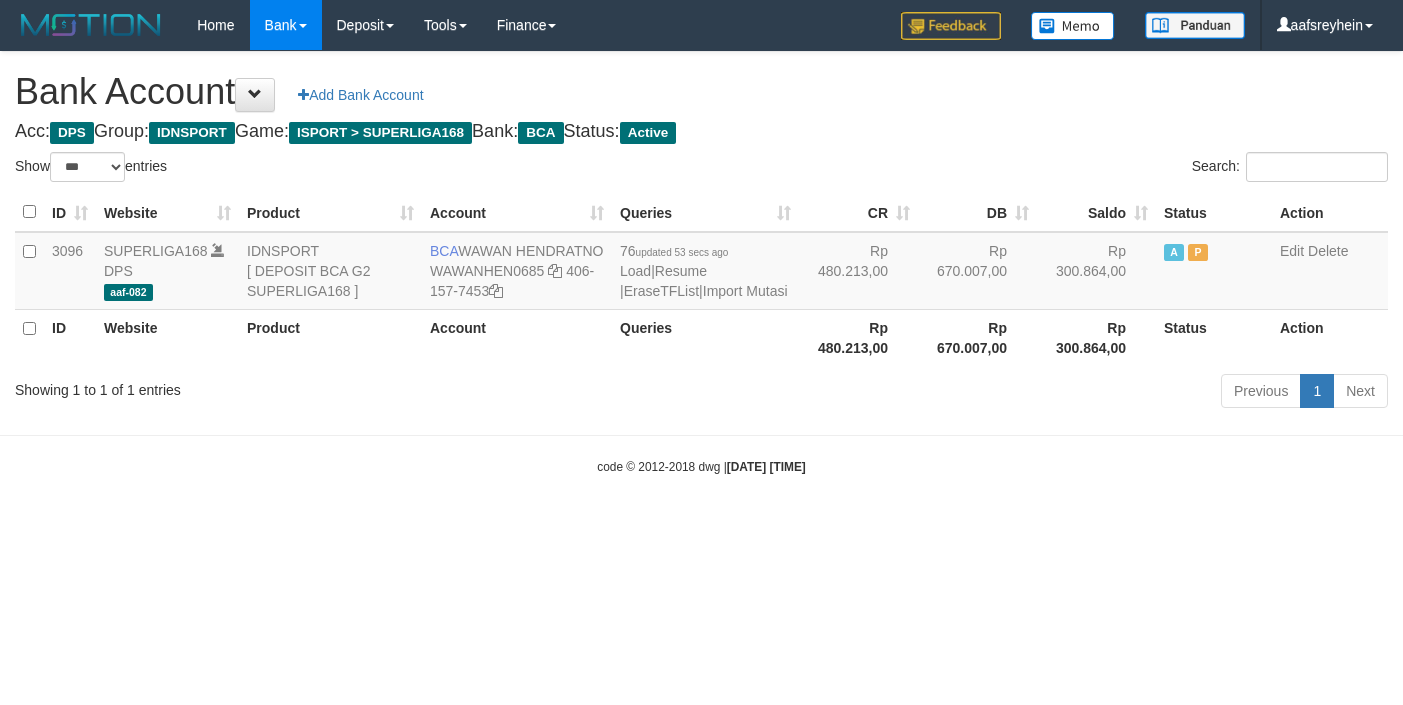 select on "***" 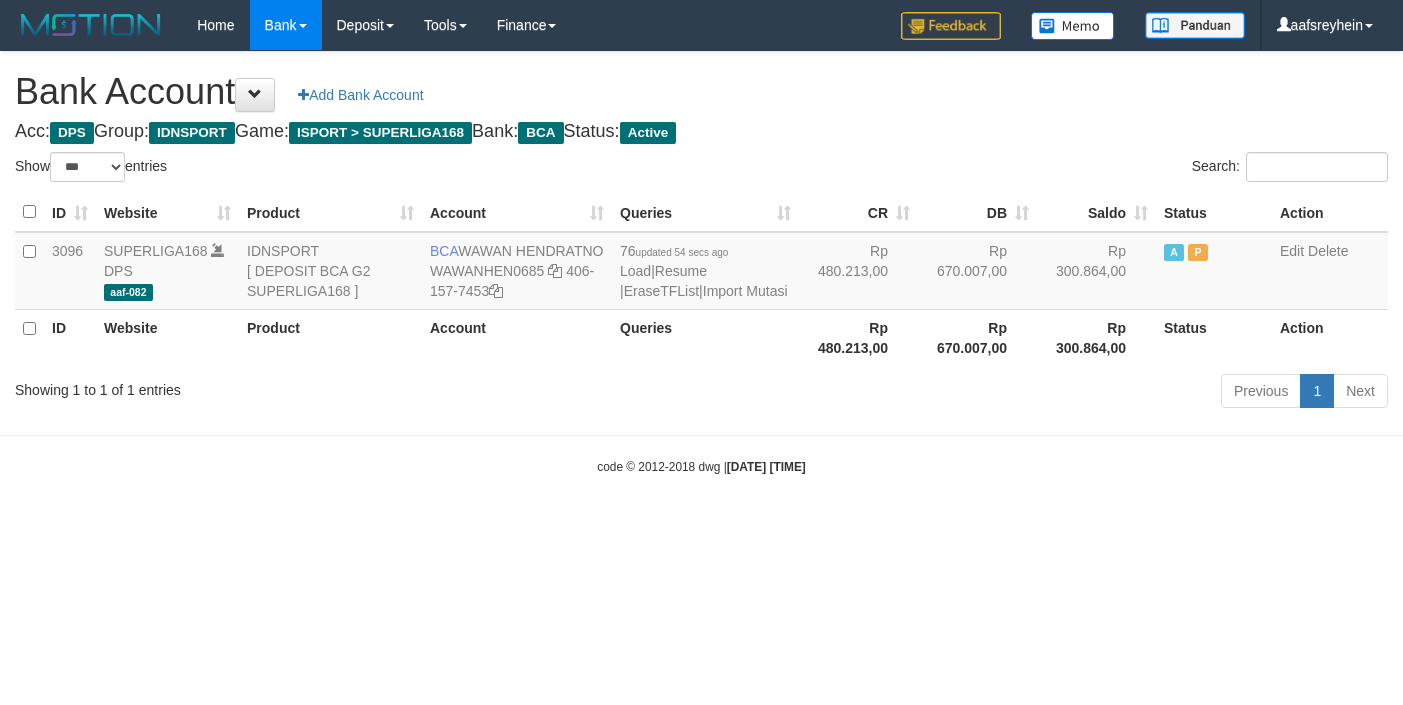 select on "***" 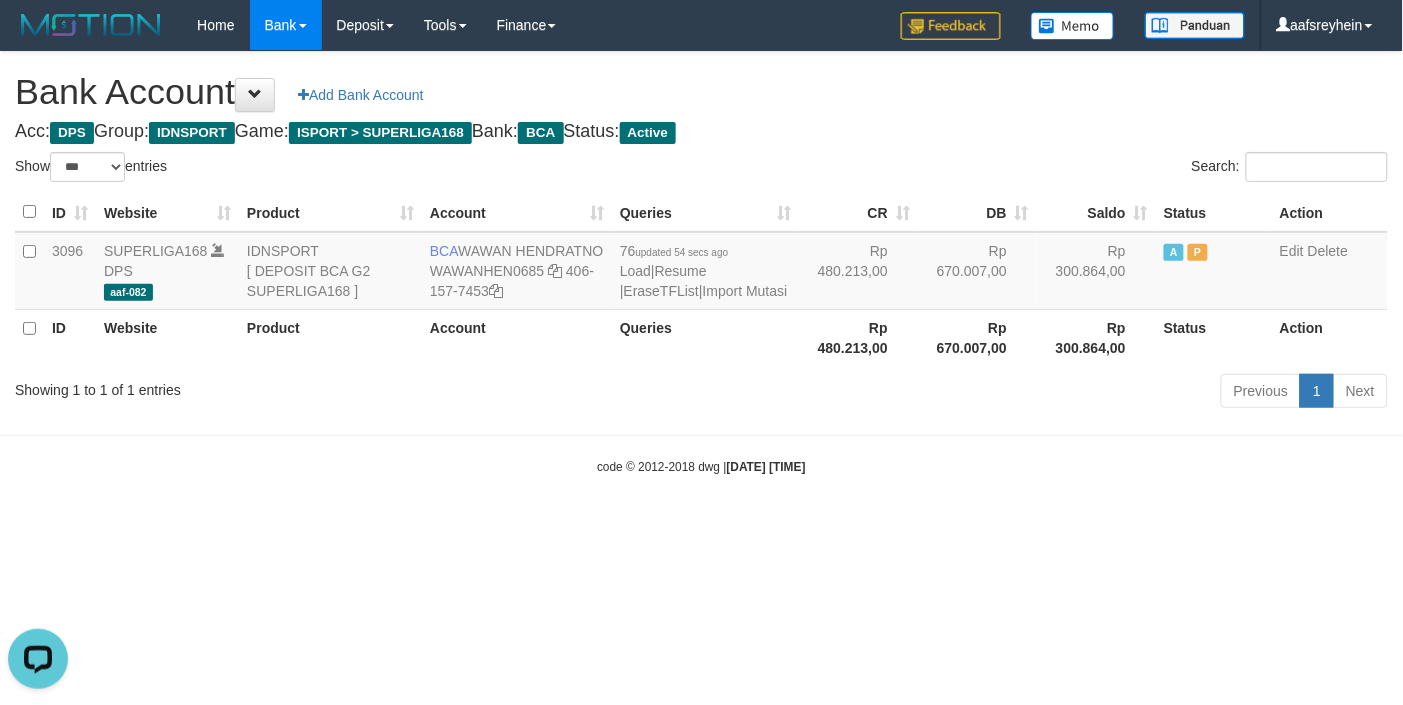 scroll, scrollTop: 0, scrollLeft: 0, axis: both 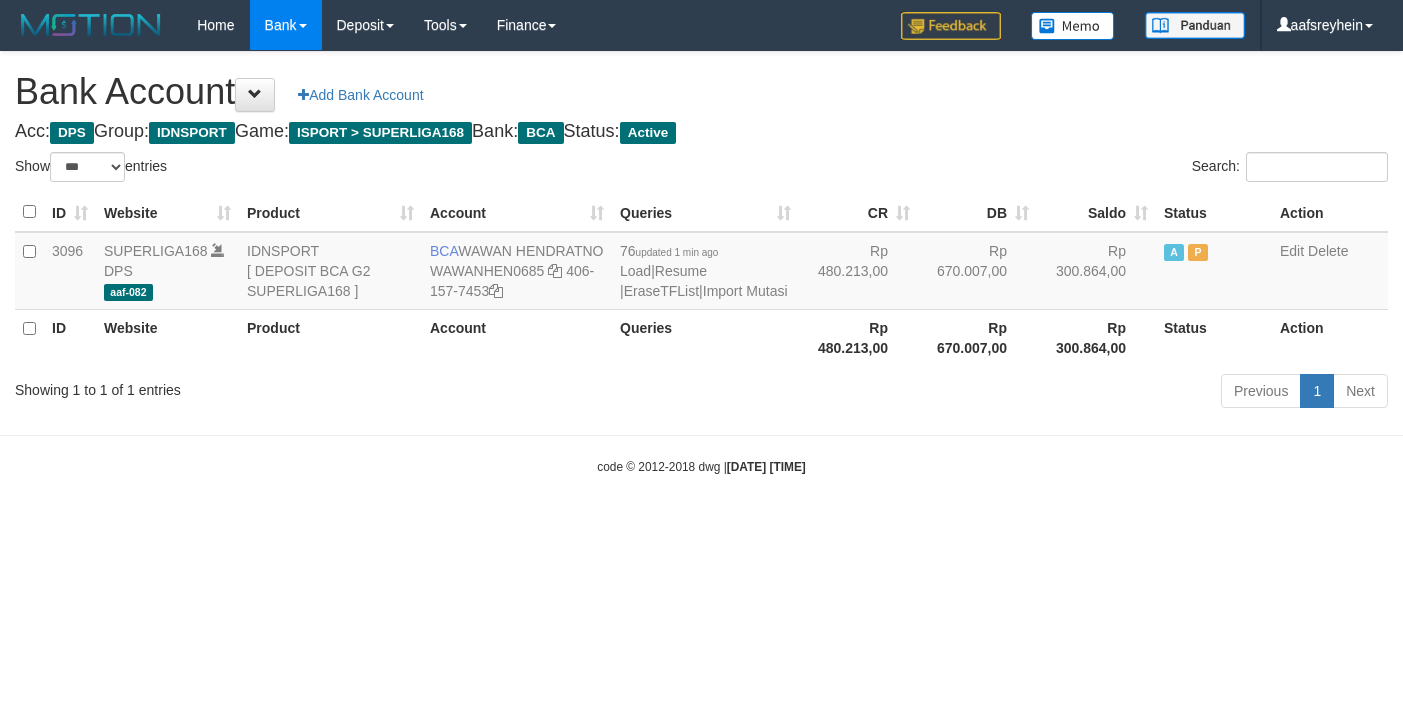 select on "***" 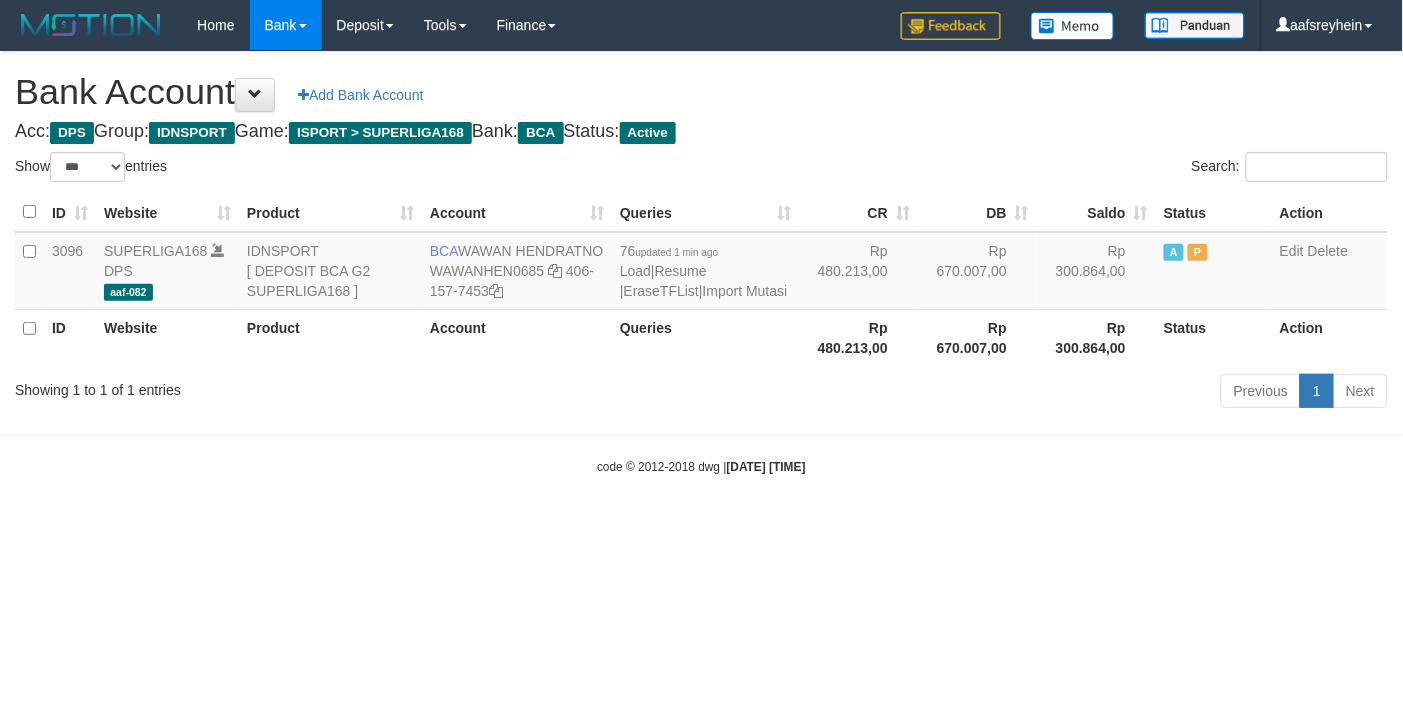 click on "Toggle navigation
Home
Bank
Account List
Load
By Website
Group
[ISPORT]													SUPERLIGA168
By Load Group (DPS)
-" at bounding box center [701, 263] 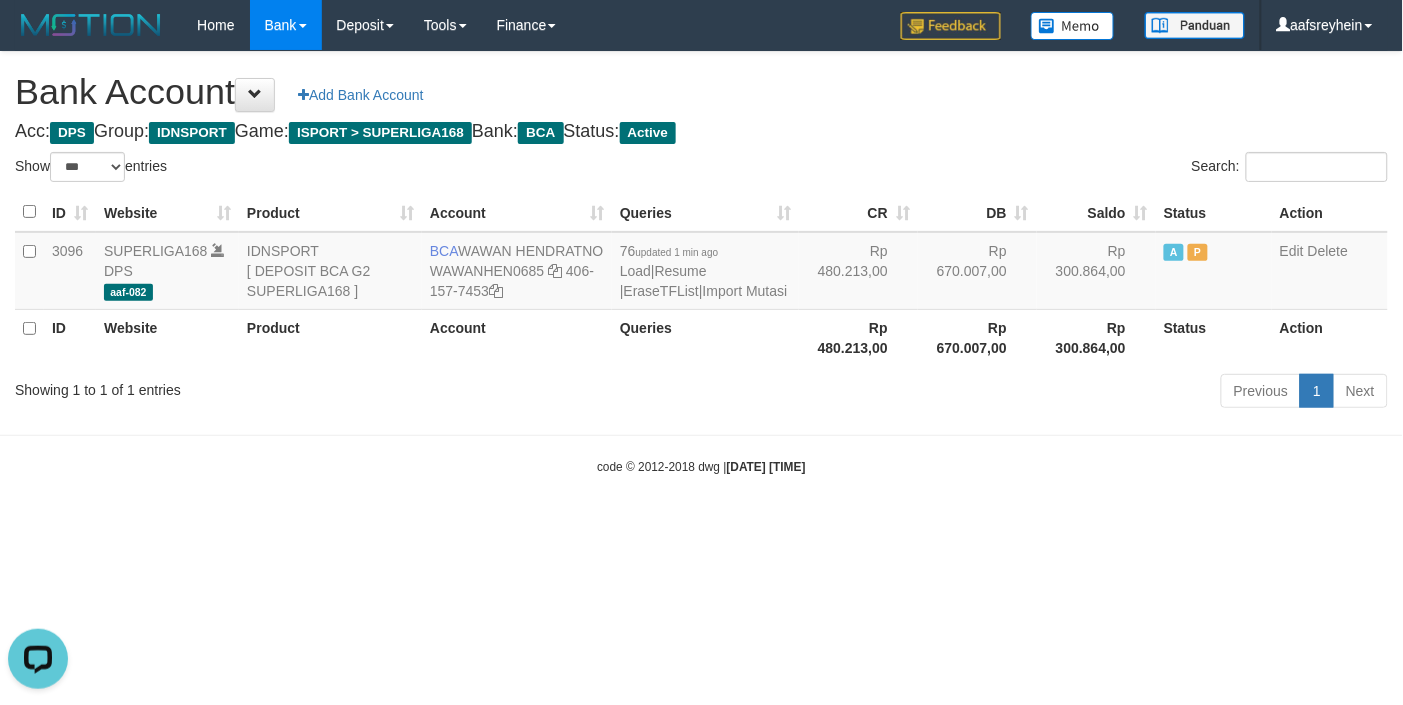 scroll, scrollTop: 0, scrollLeft: 0, axis: both 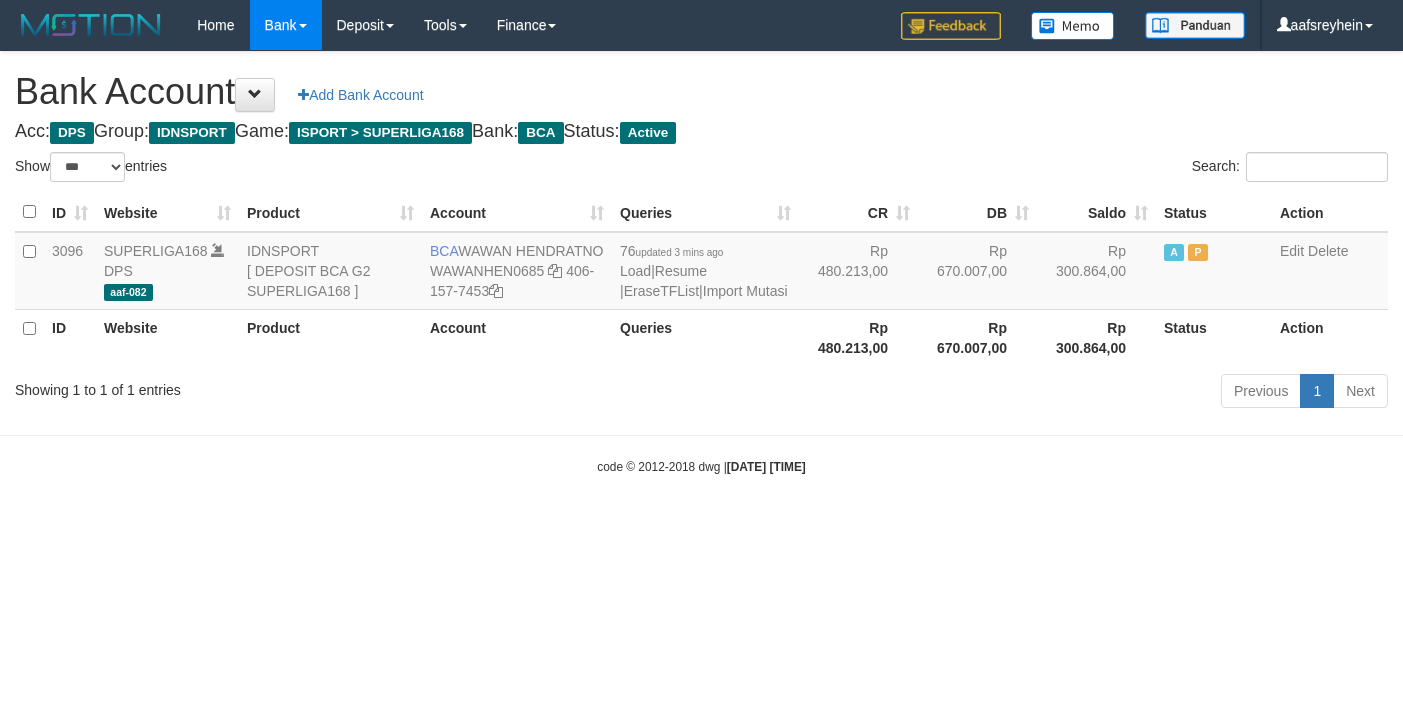 select on "***" 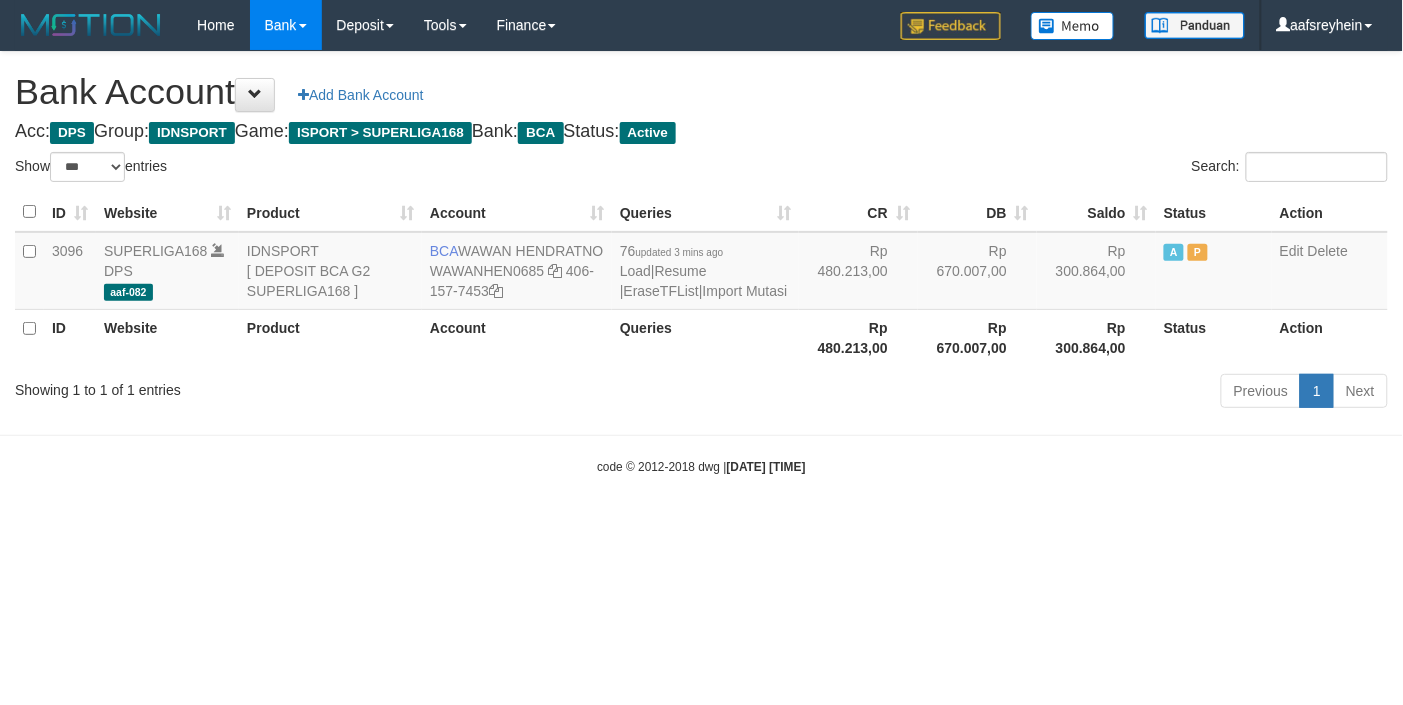 click on "Toggle navigation
Home
Bank
Account List
Load
By Website
Group
[ISPORT]													SUPERLIGA168
By Load Group (DPS)" at bounding box center (701, 263) 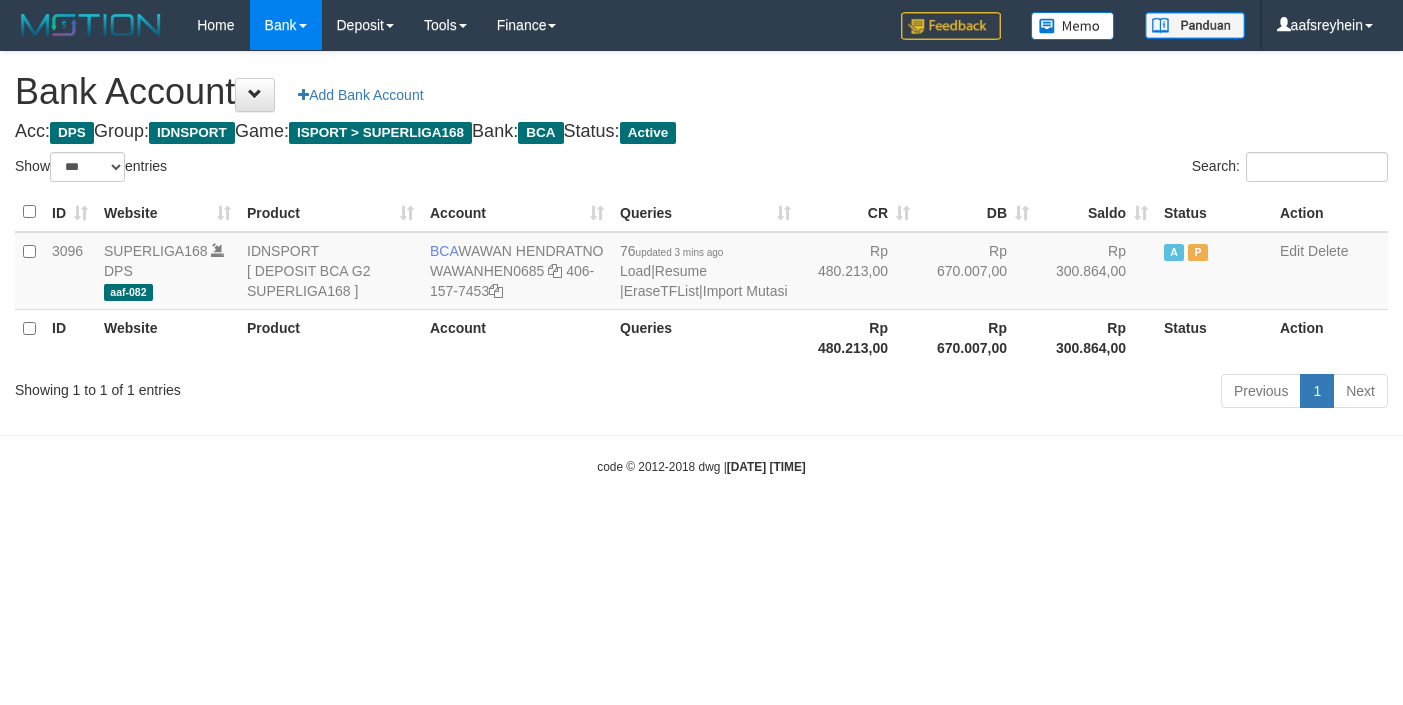 select on "***" 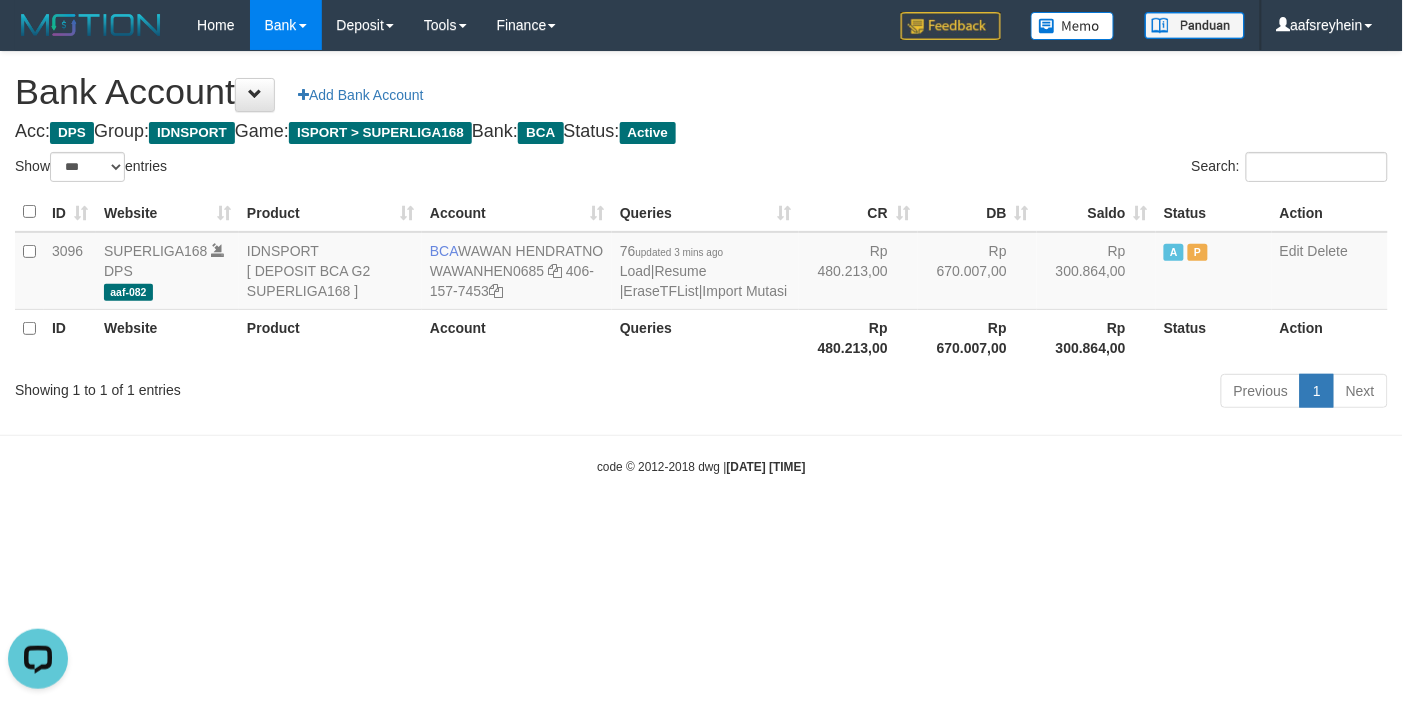 scroll, scrollTop: 0, scrollLeft: 0, axis: both 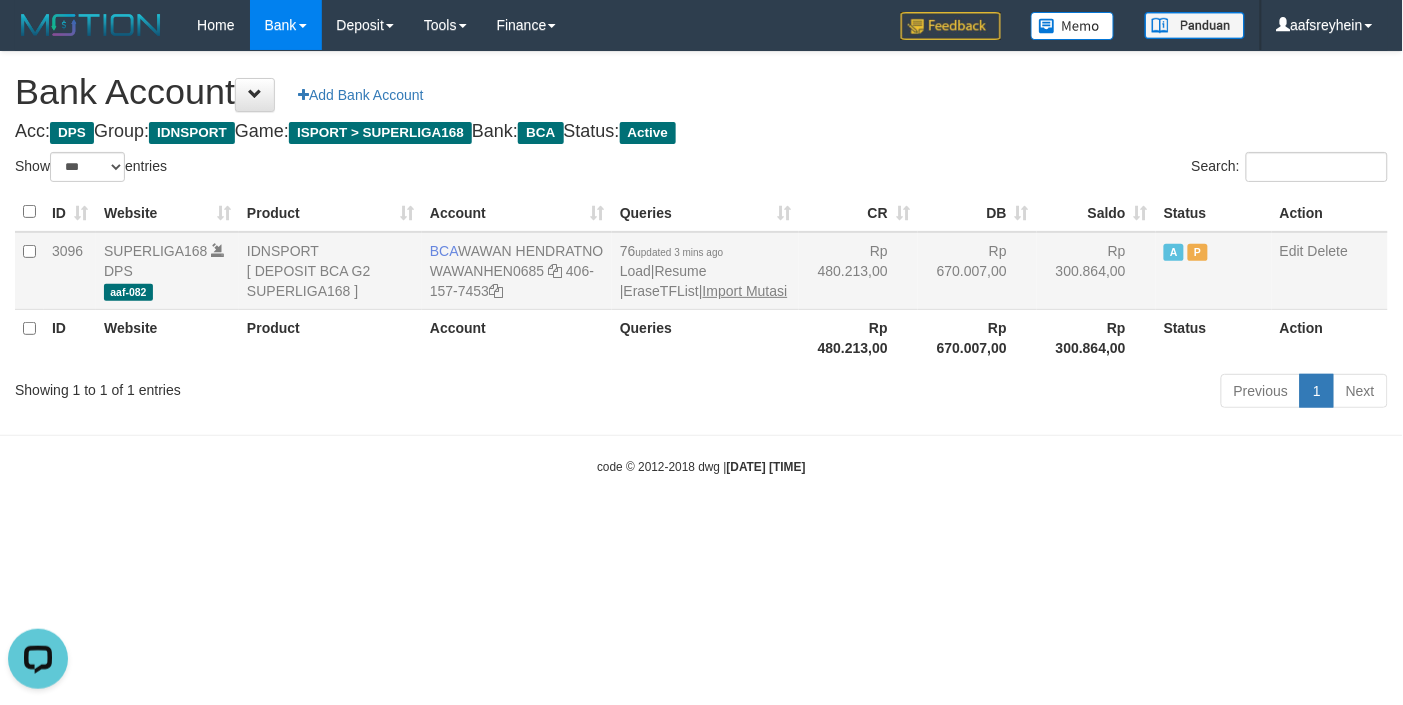 click on "76  updated 3 mins ago
Load
|
Resume
|
EraseTFList
|
Import Mutasi" at bounding box center [704, 271] 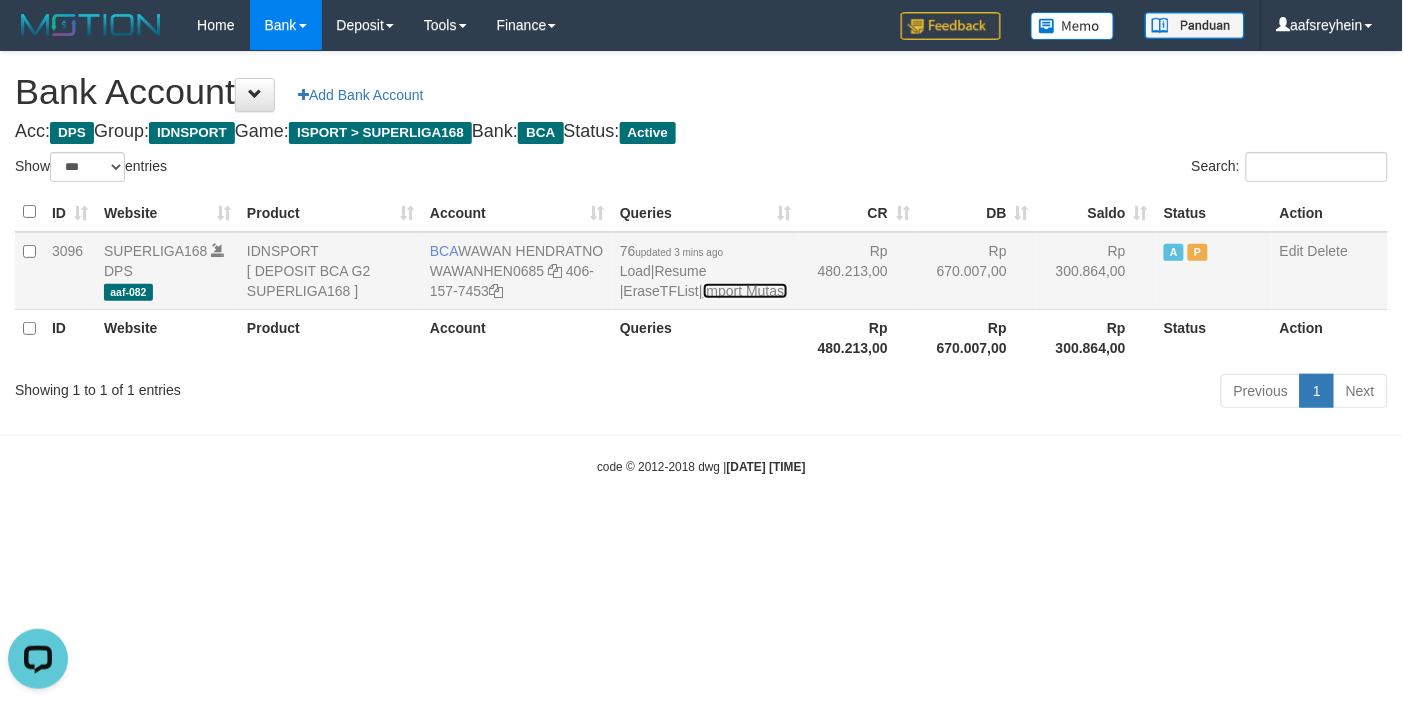 click on "Import Mutasi" at bounding box center [745, 291] 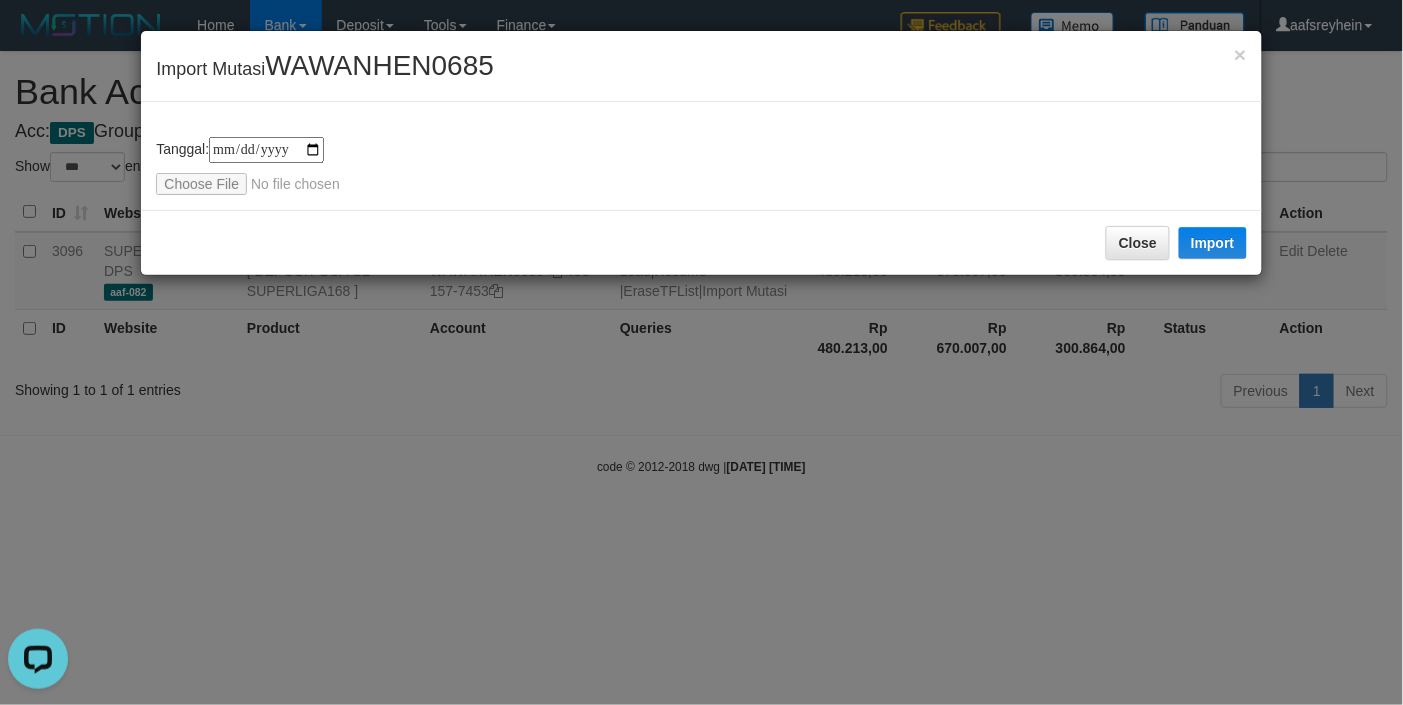 type on "**********" 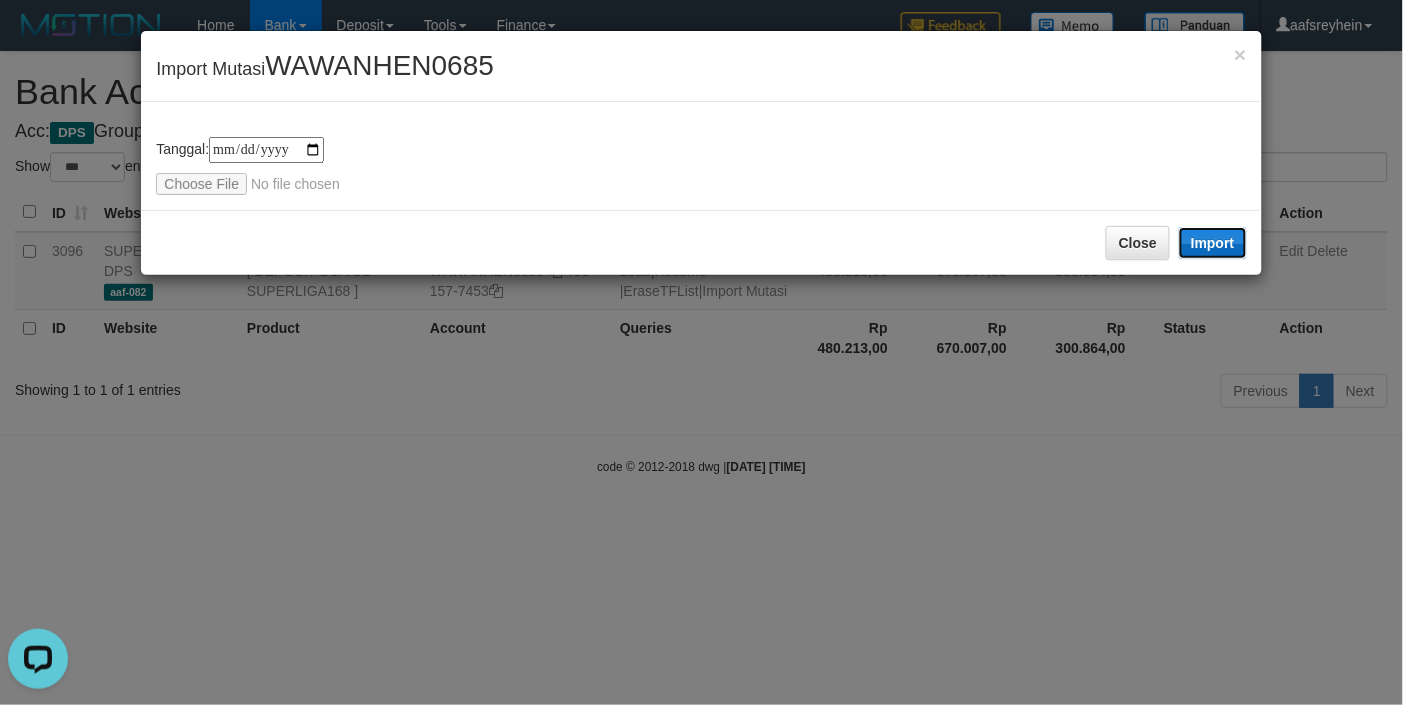 click on "Import" at bounding box center [1213, 243] 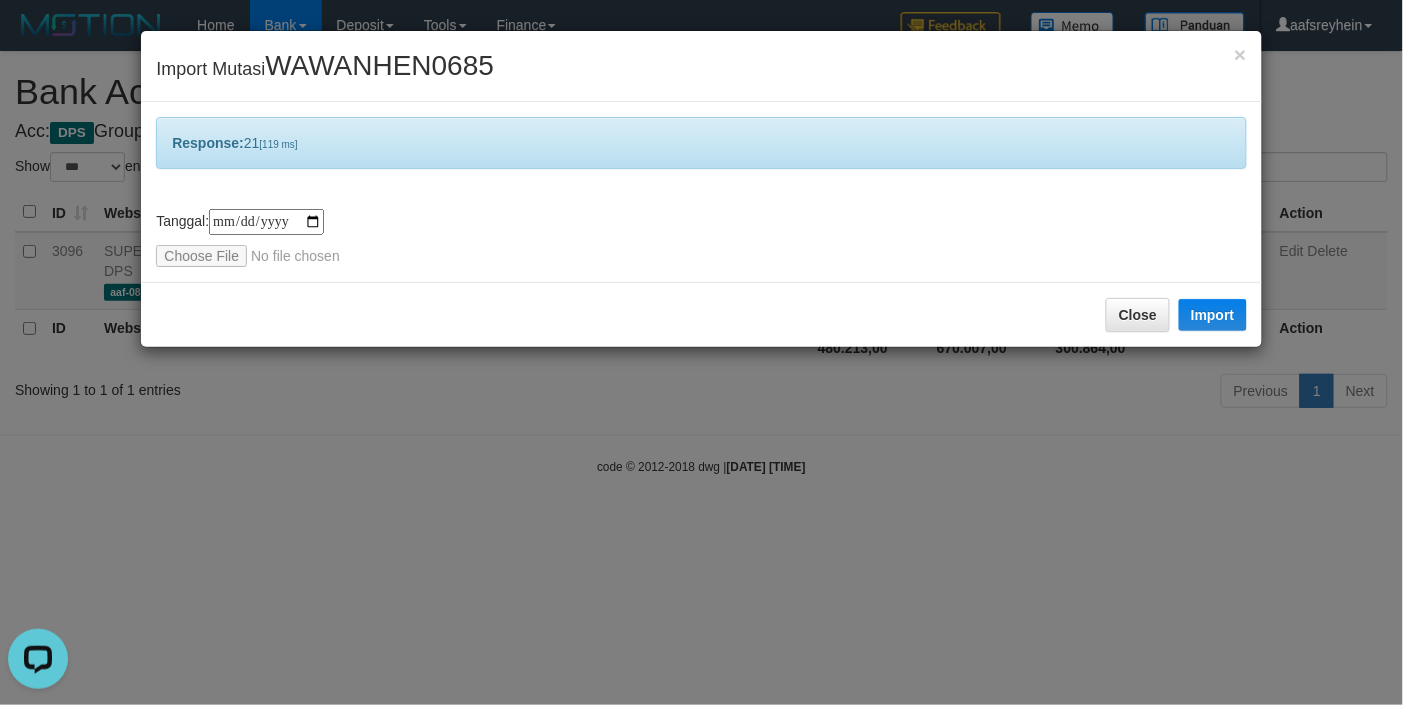 click on "**********" at bounding box center (701, 352) 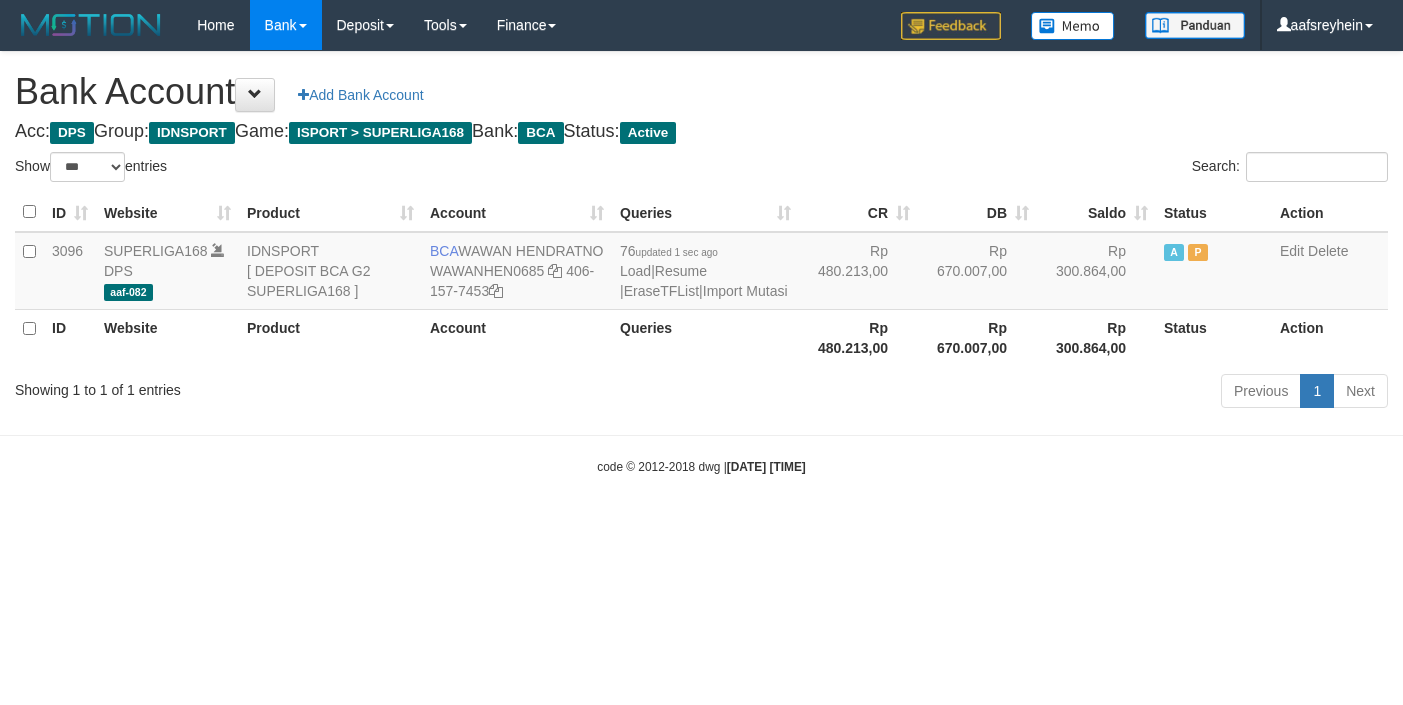 select on "***" 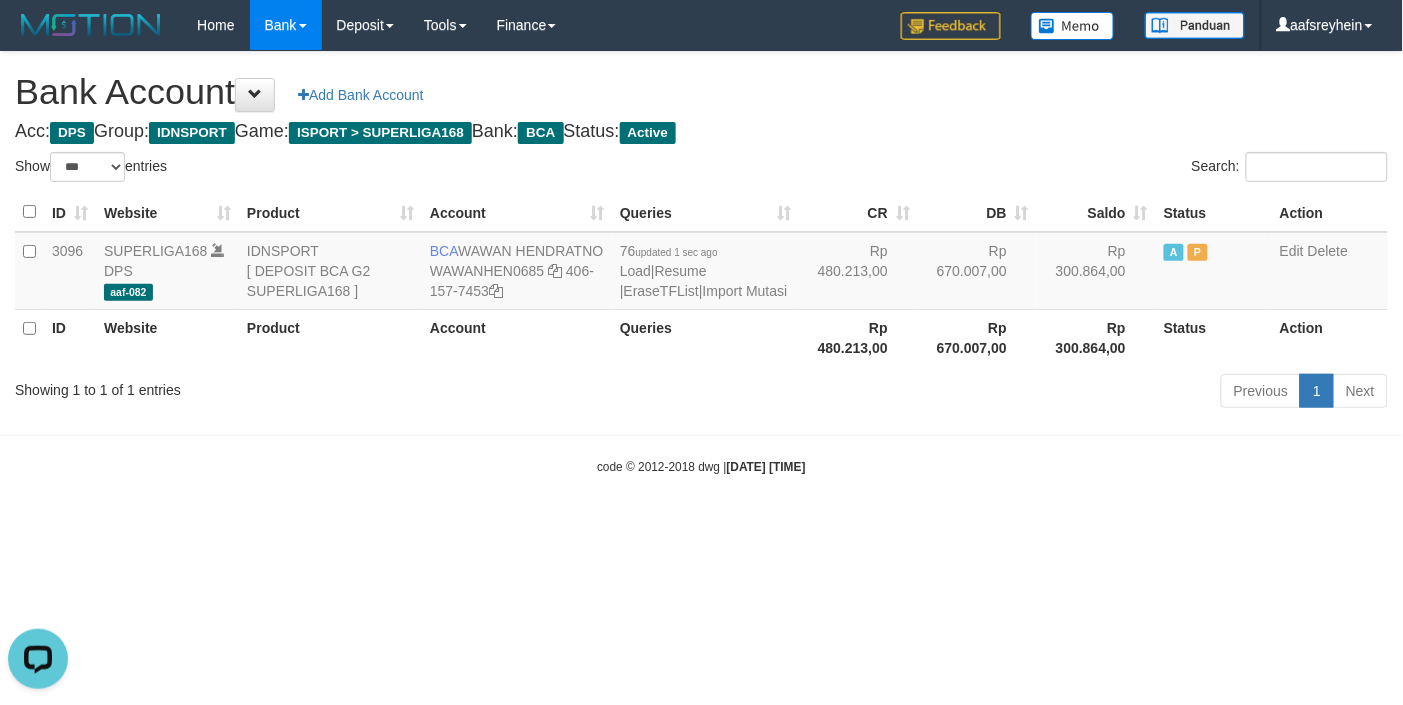 scroll, scrollTop: 0, scrollLeft: 0, axis: both 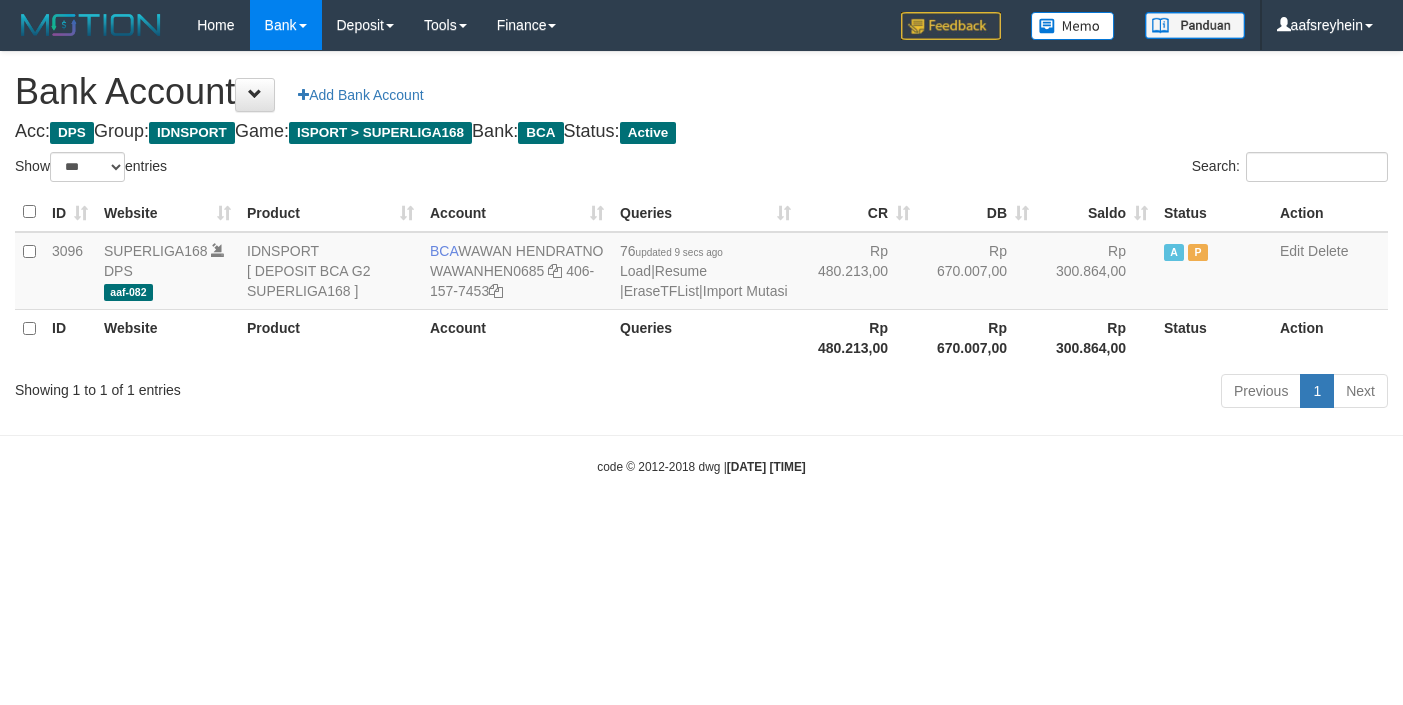 select on "***" 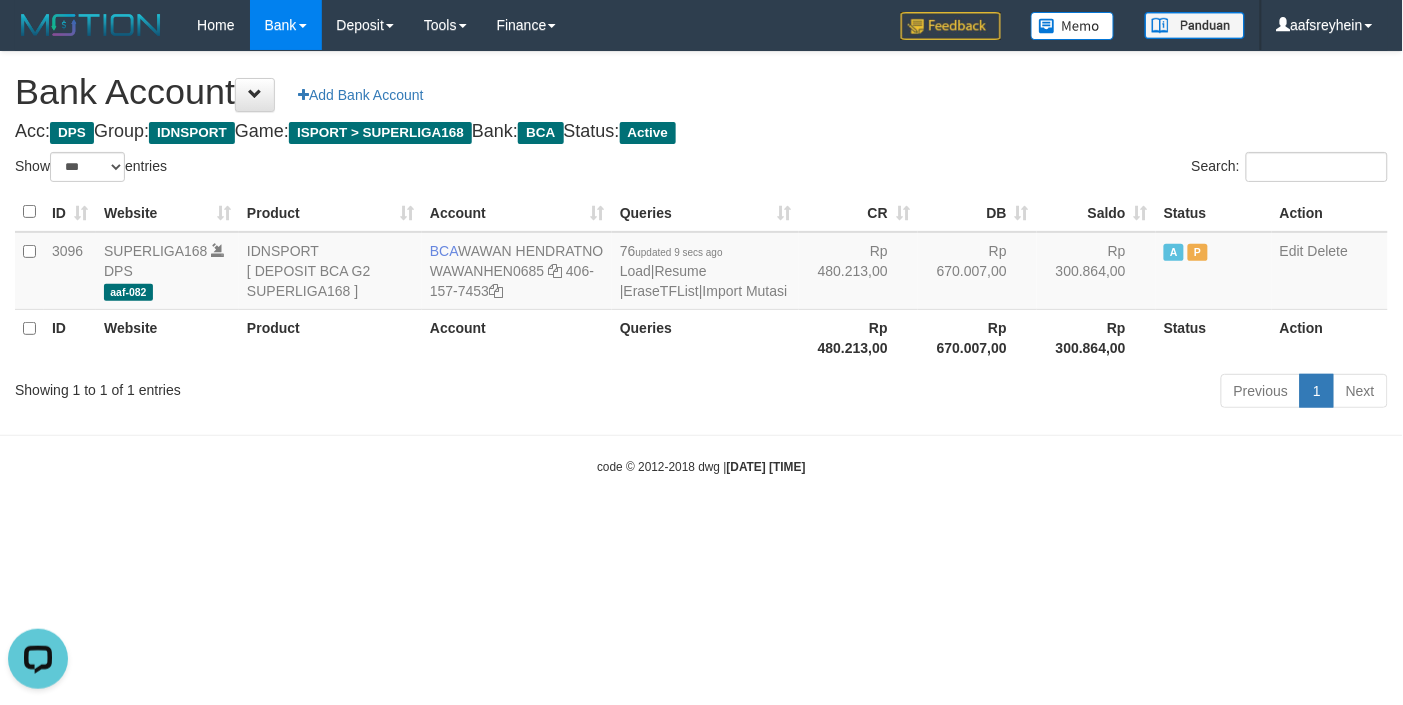 scroll, scrollTop: 0, scrollLeft: 0, axis: both 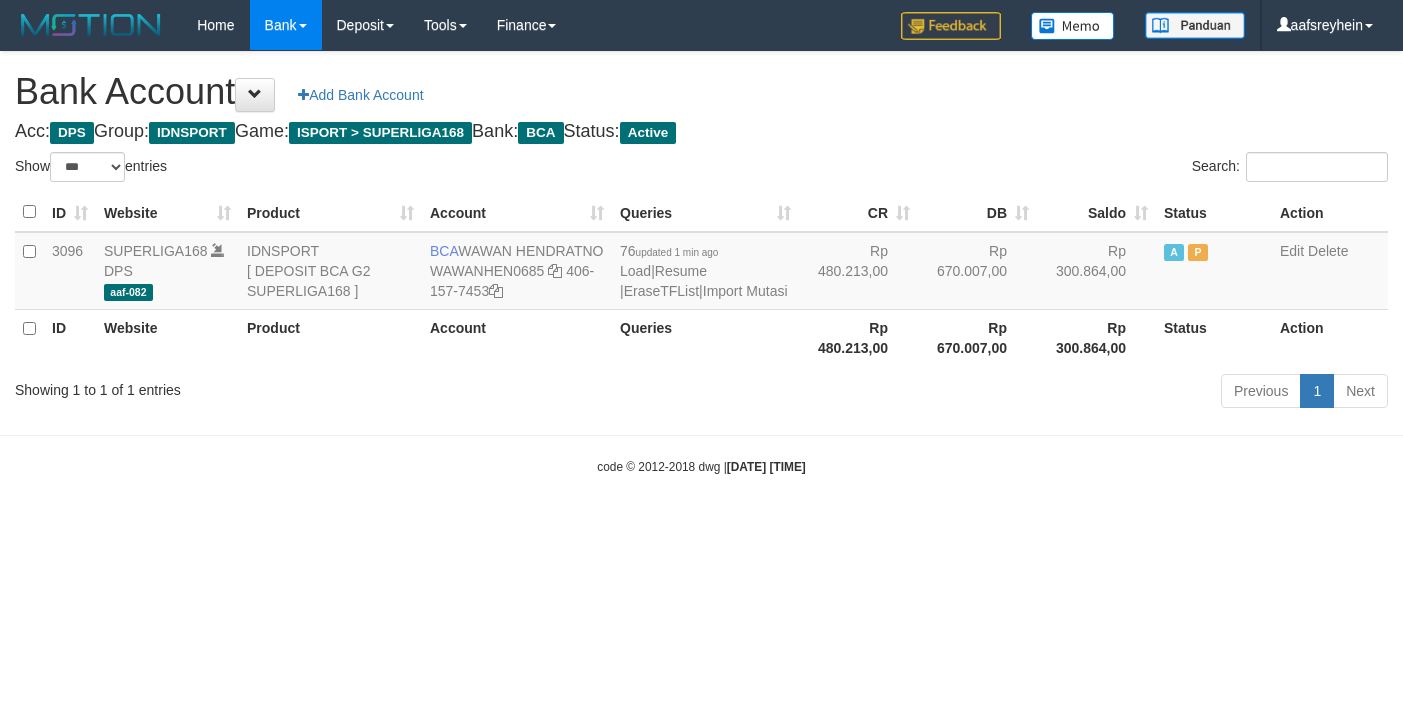 select on "***" 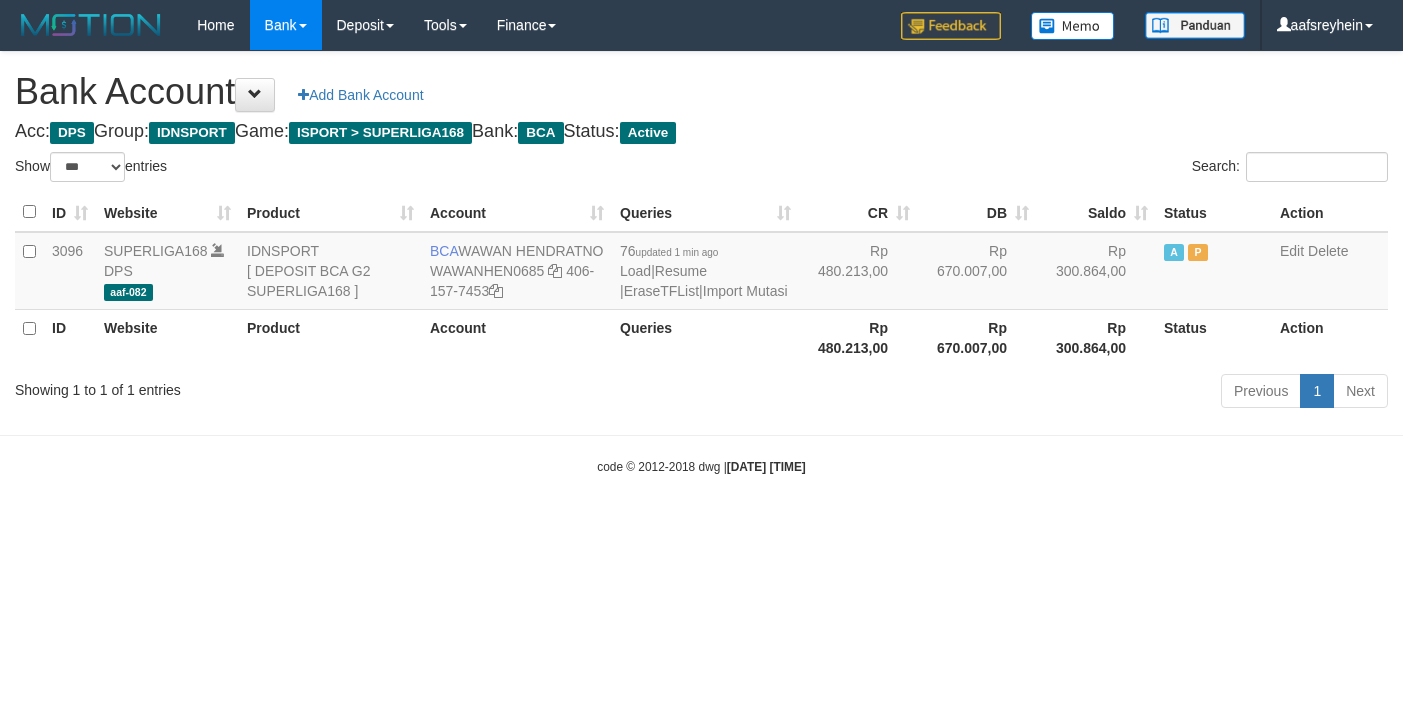 scroll, scrollTop: 0, scrollLeft: 0, axis: both 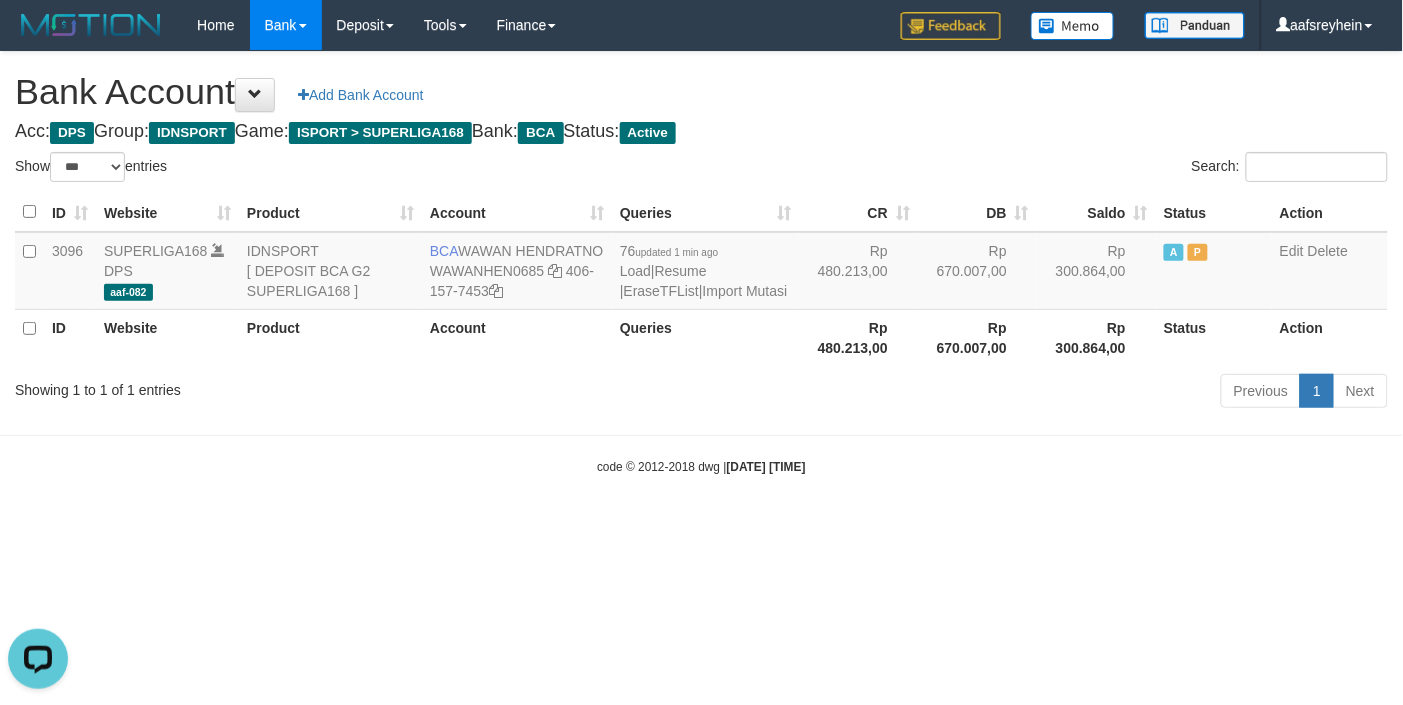 drag, startPoint x: 1012, startPoint y: 557, endPoint x: 1023, endPoint y: 498, distance: 60.016663 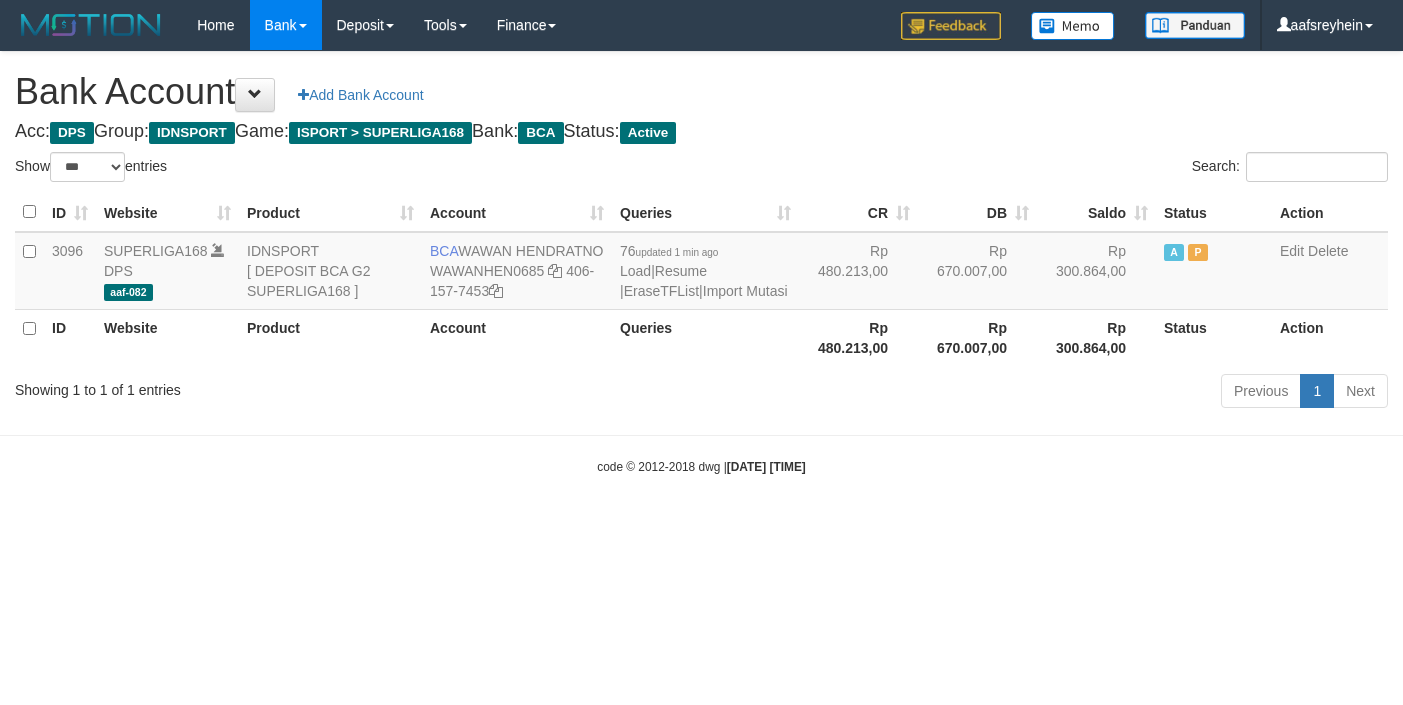 select on "***" 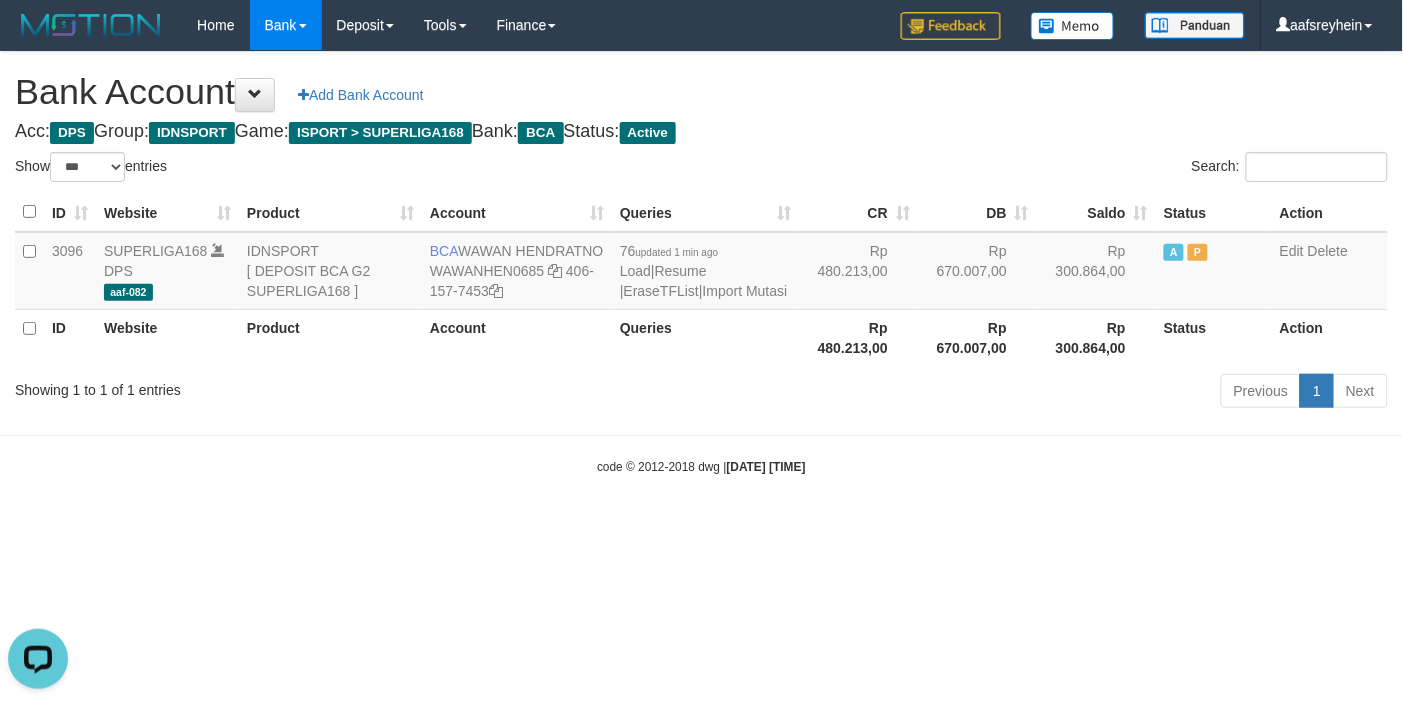 scroll, scrollTop: 0, scrollLeft: 0, axis: both 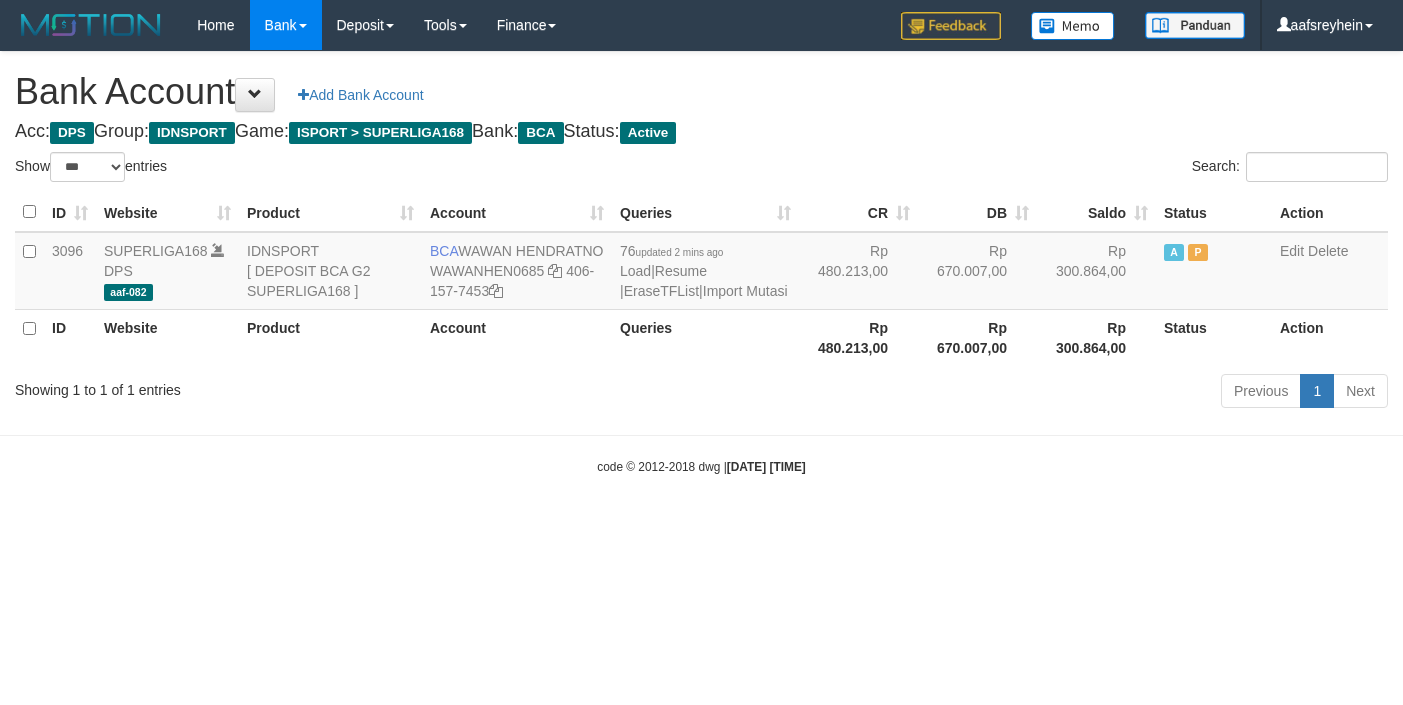select on "***" 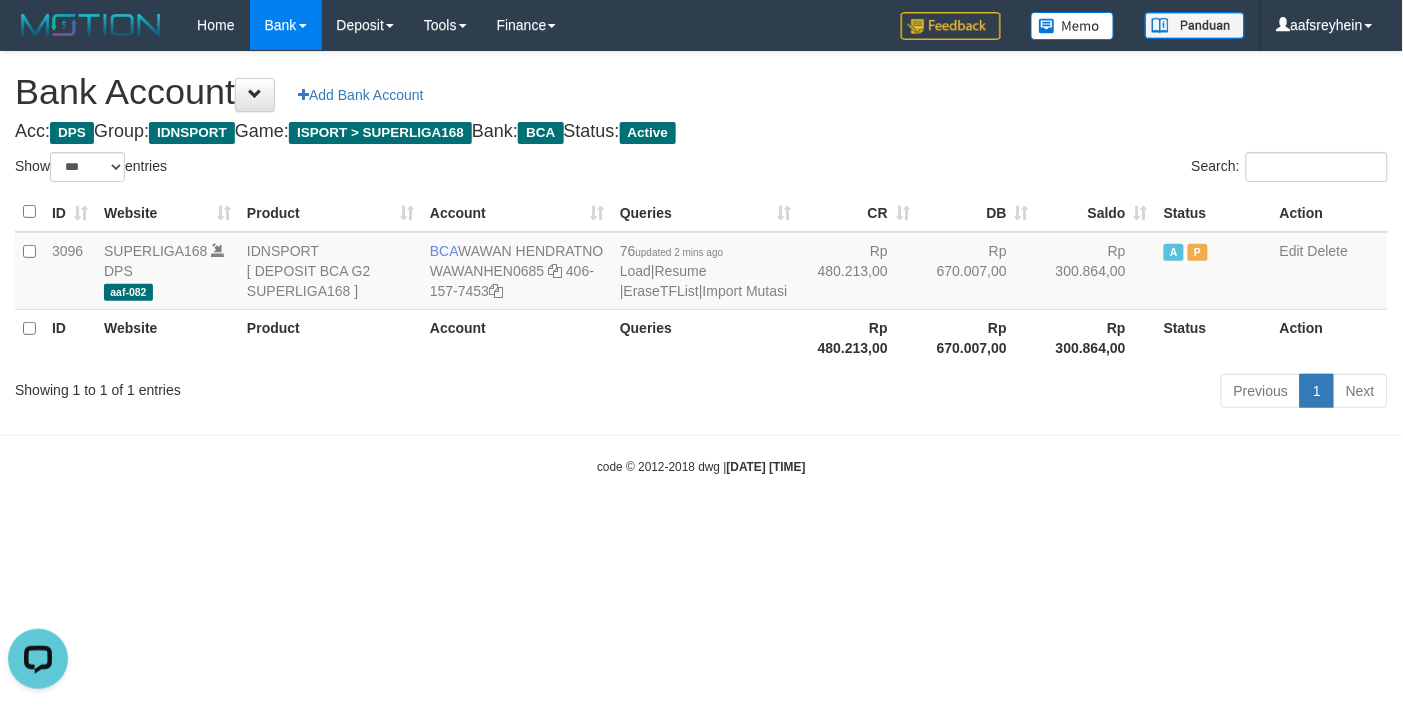 scroll, scrollTop: 0, scrollLeft: 0, axis: both 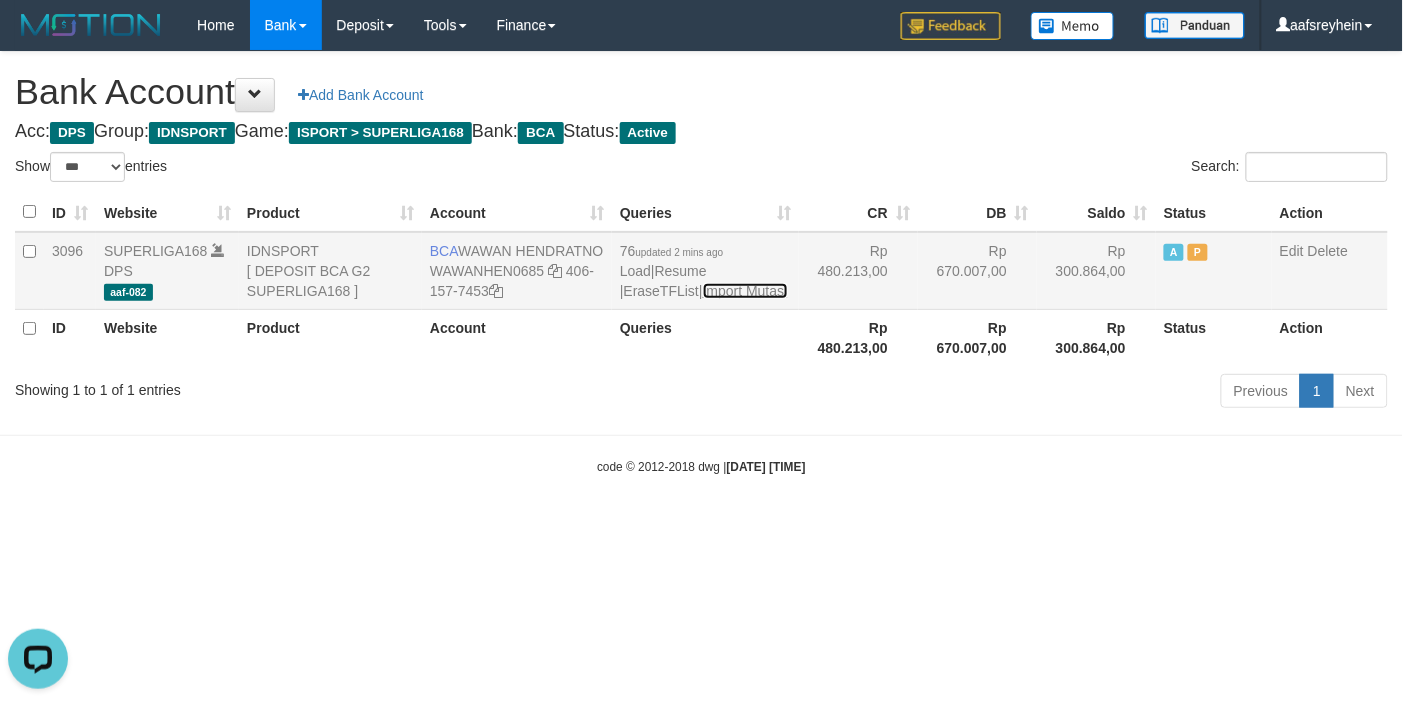 click on "Import Mutasi" at bounding box center (745, 291) 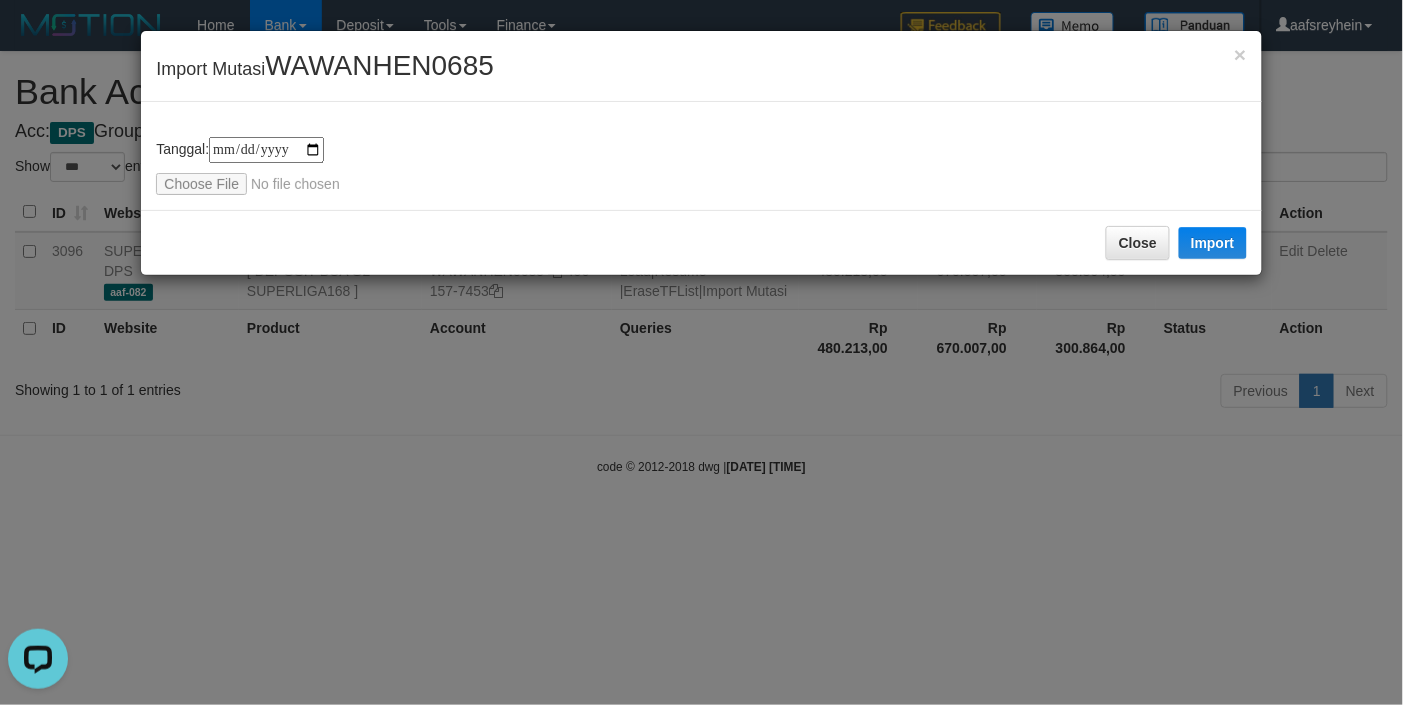 type on "**********" 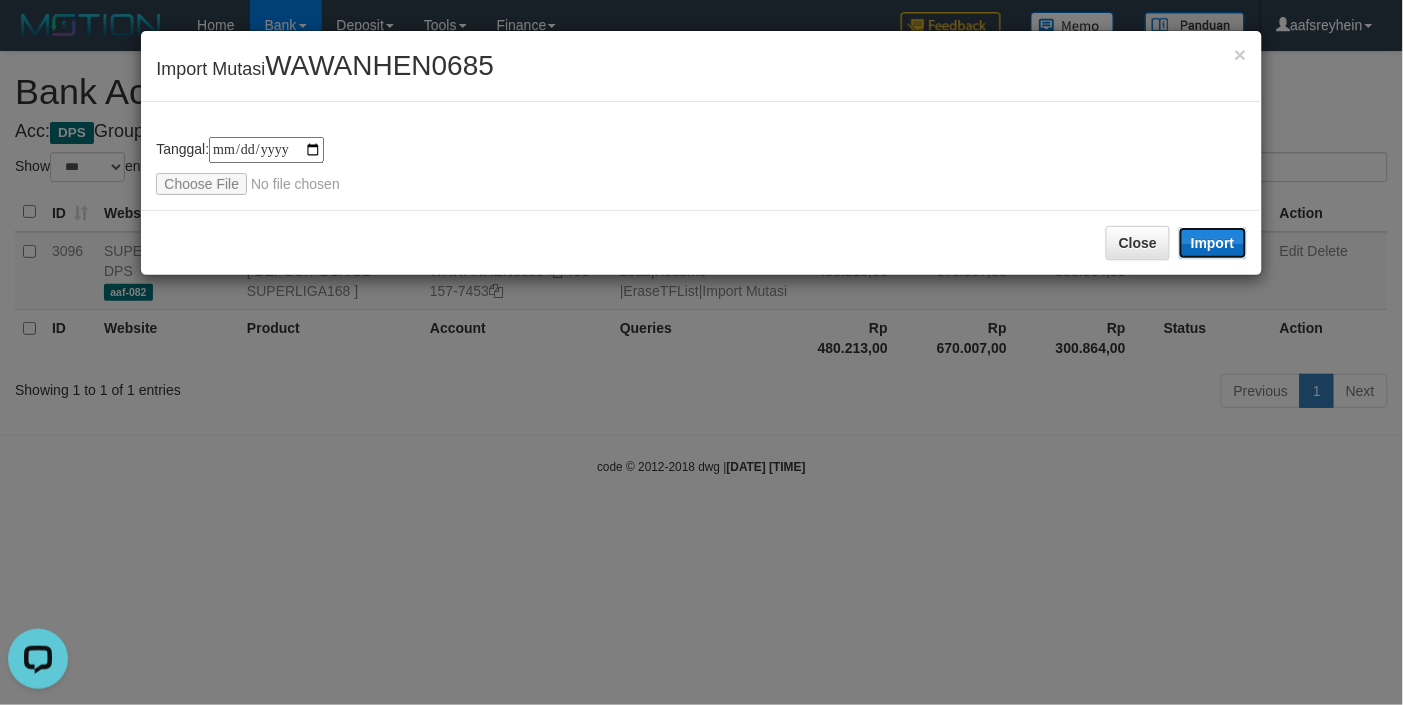 click on "Import" at bounding box center [1213, 243] 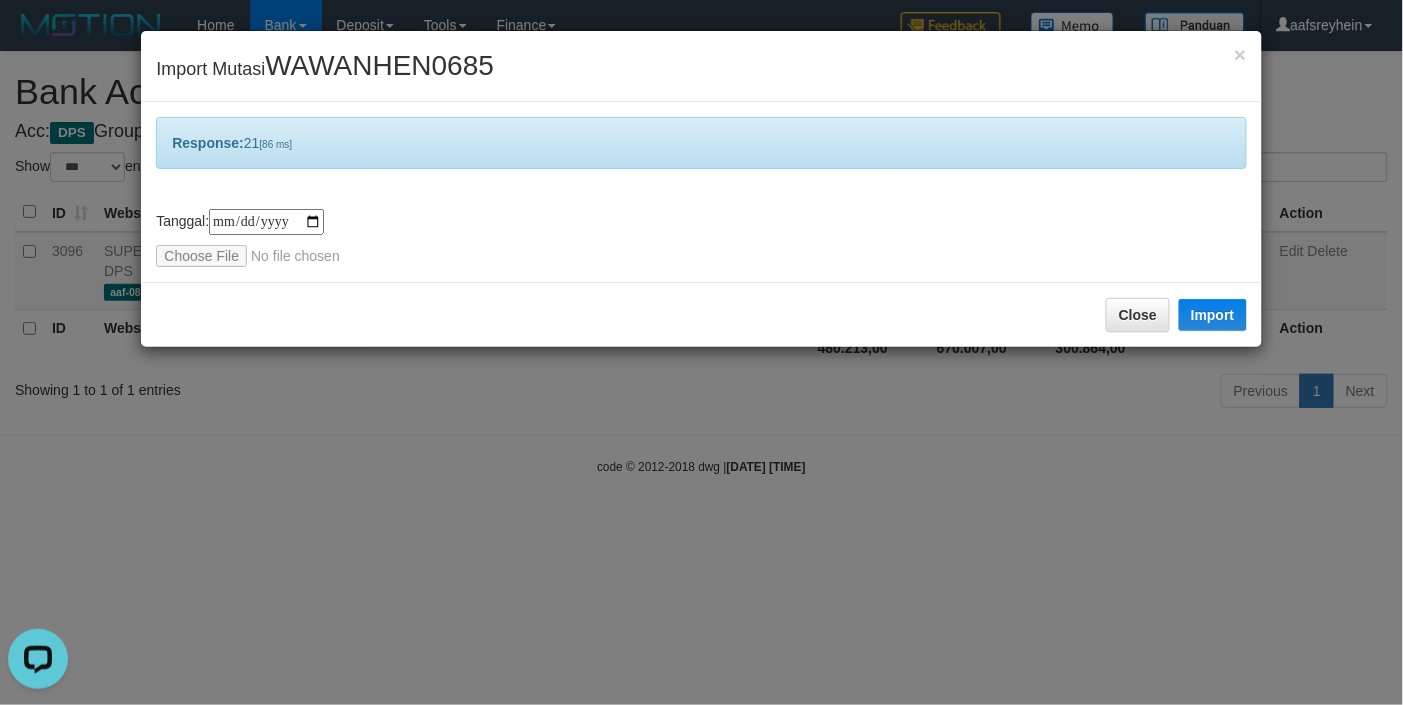 click on "**********" at bounding box center (701, 352) 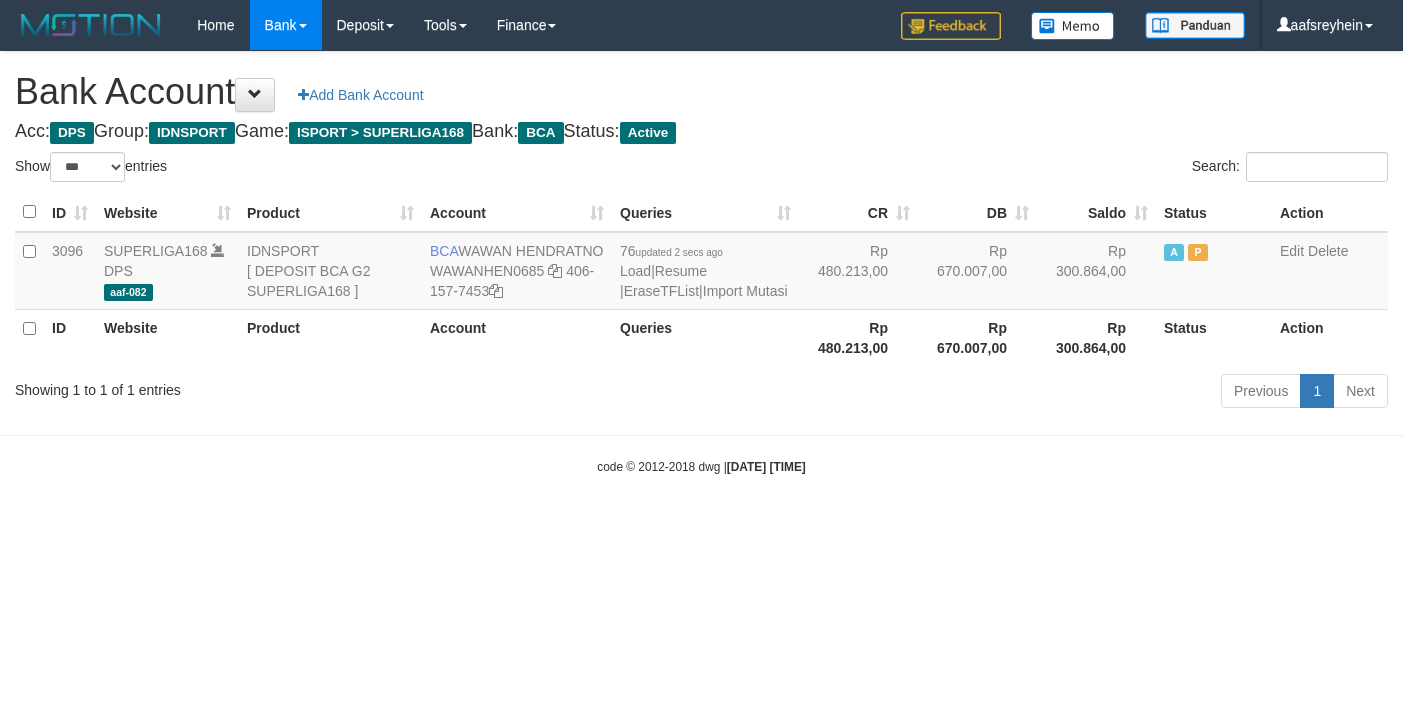 select on "***" 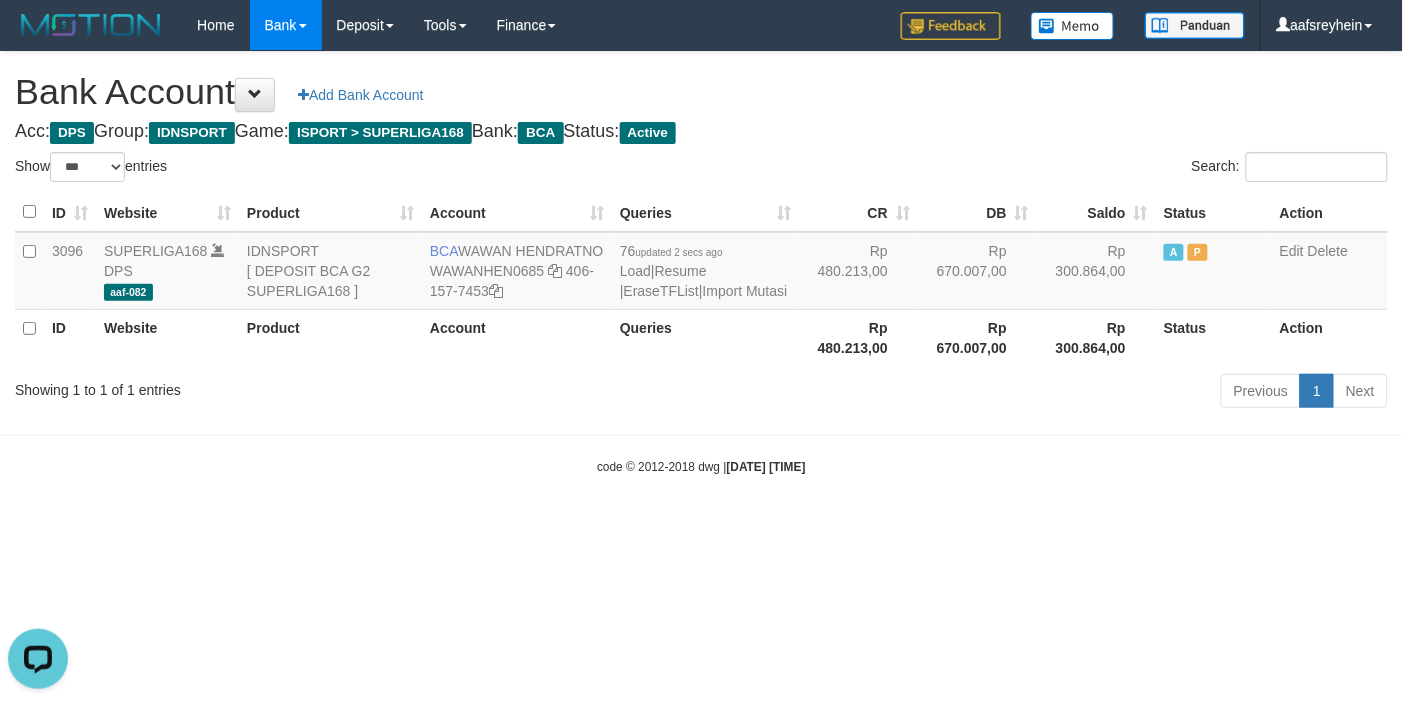 scroll, scrollTop: 0, scrollLeft: 0, axis: both 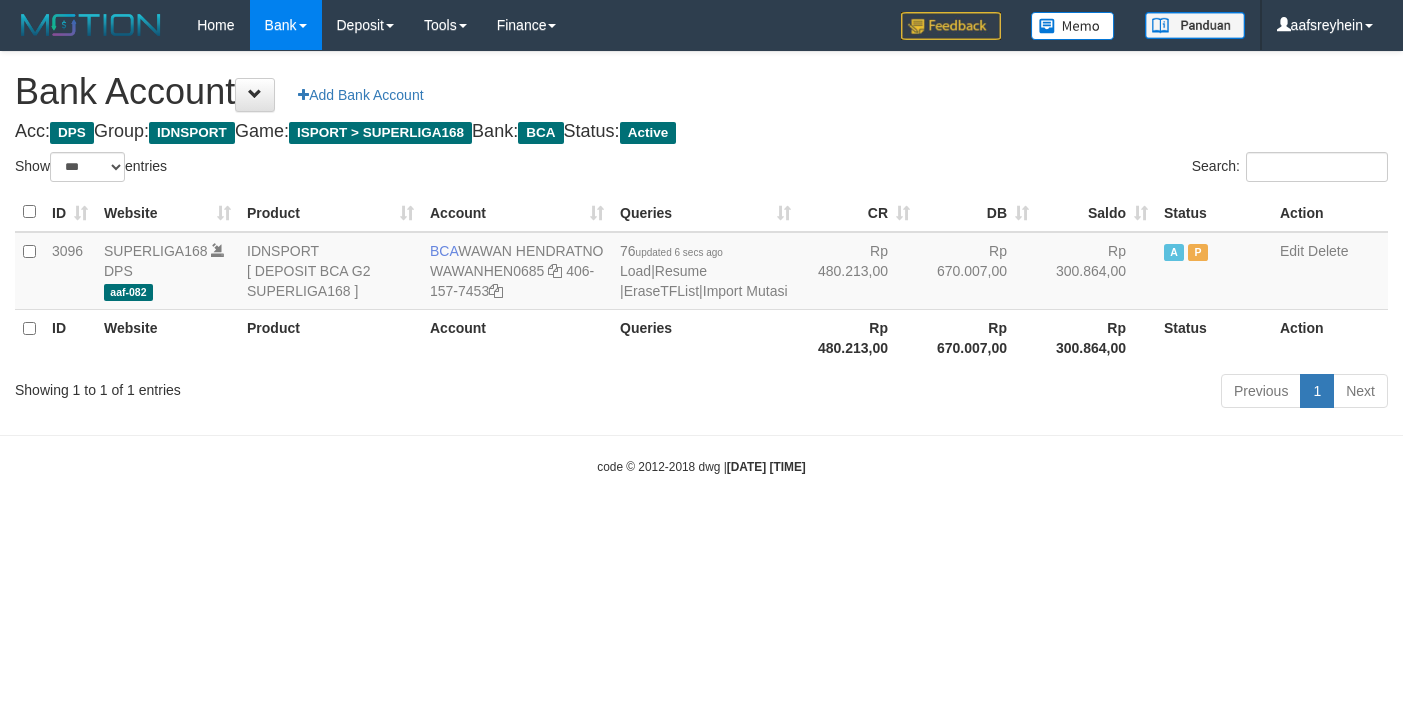 select on "***" 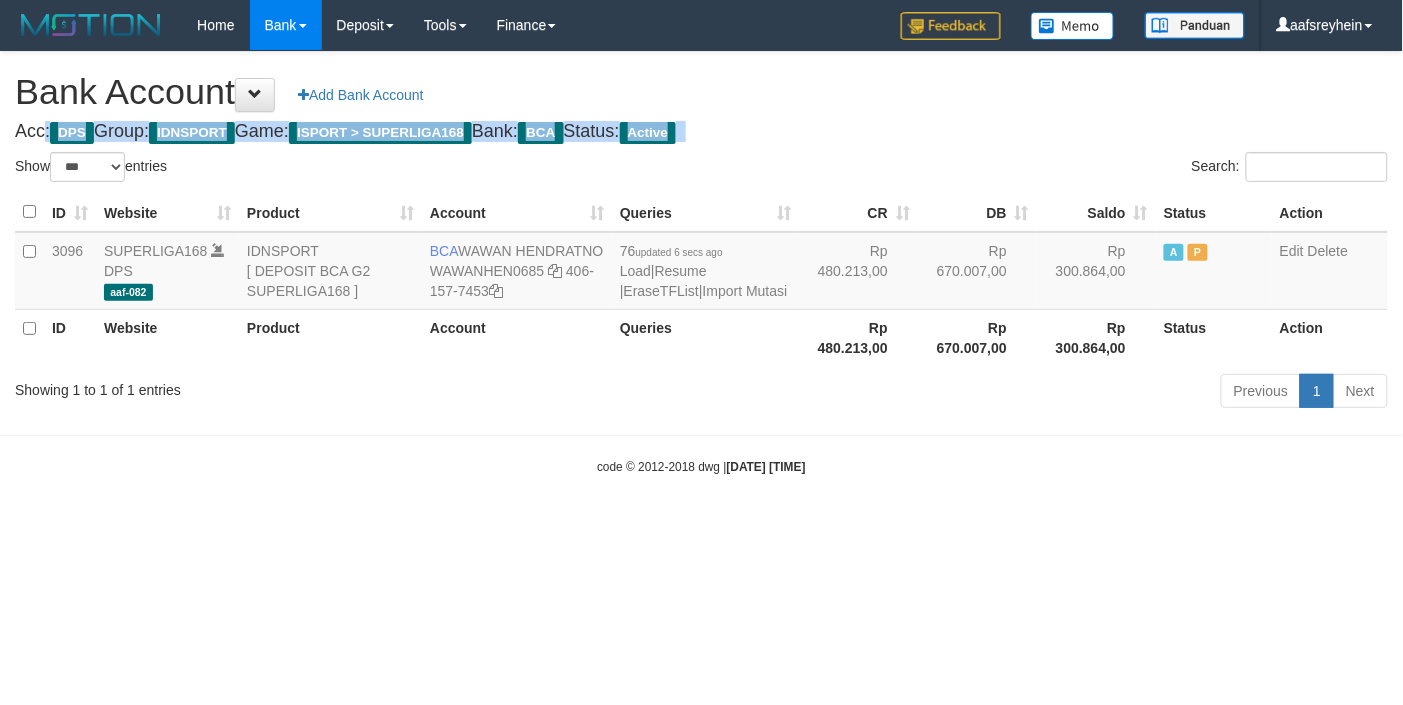 click on "Bank Account
Add Bank Account" at bounding box center [701, 92] 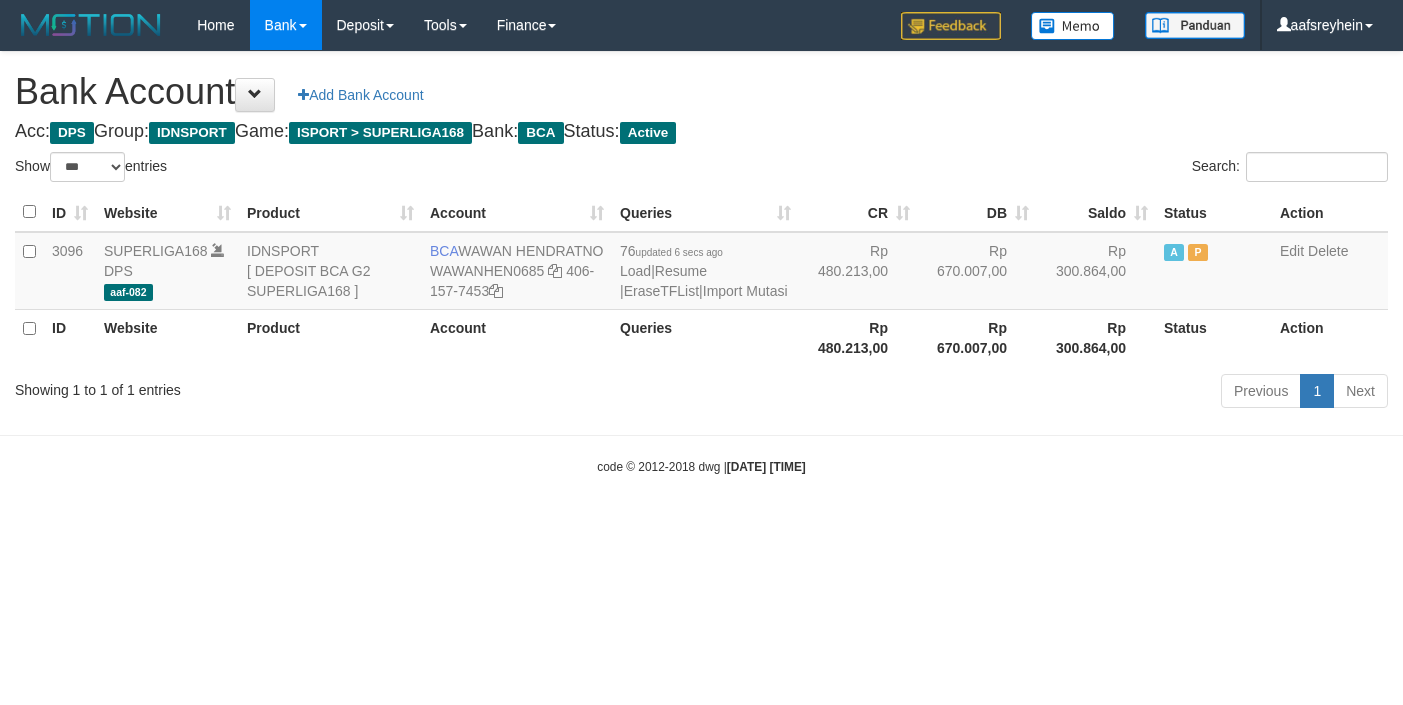 select on "***" 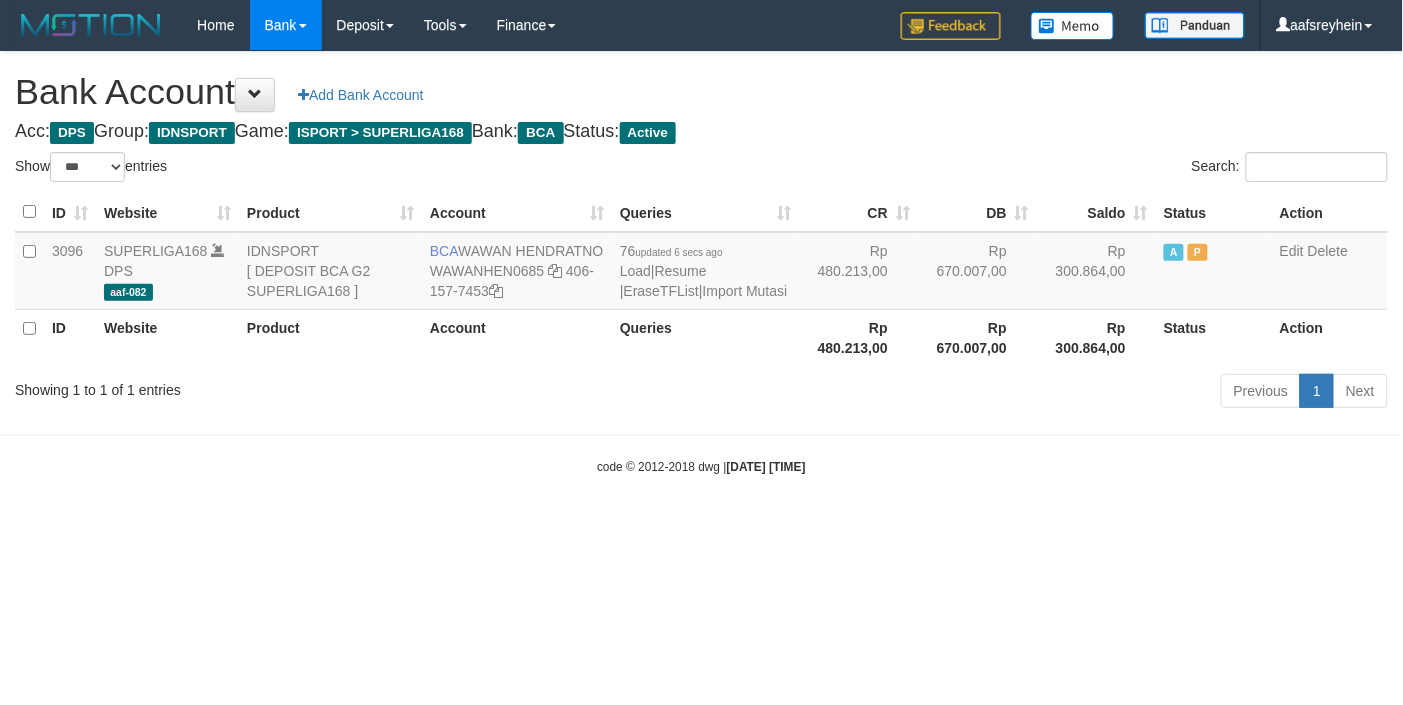 click on "Bank Account
Add Bank Account" at bounding box center [701, 92] 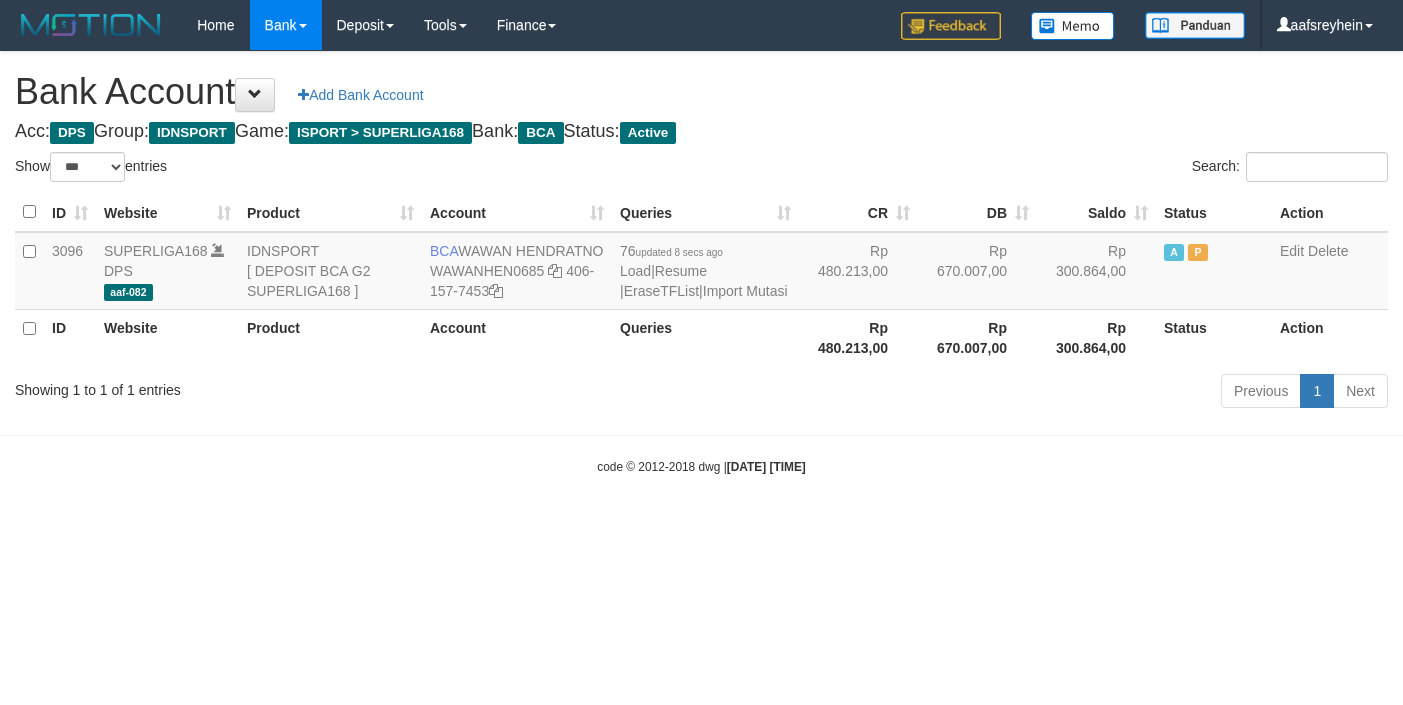 select on "***" 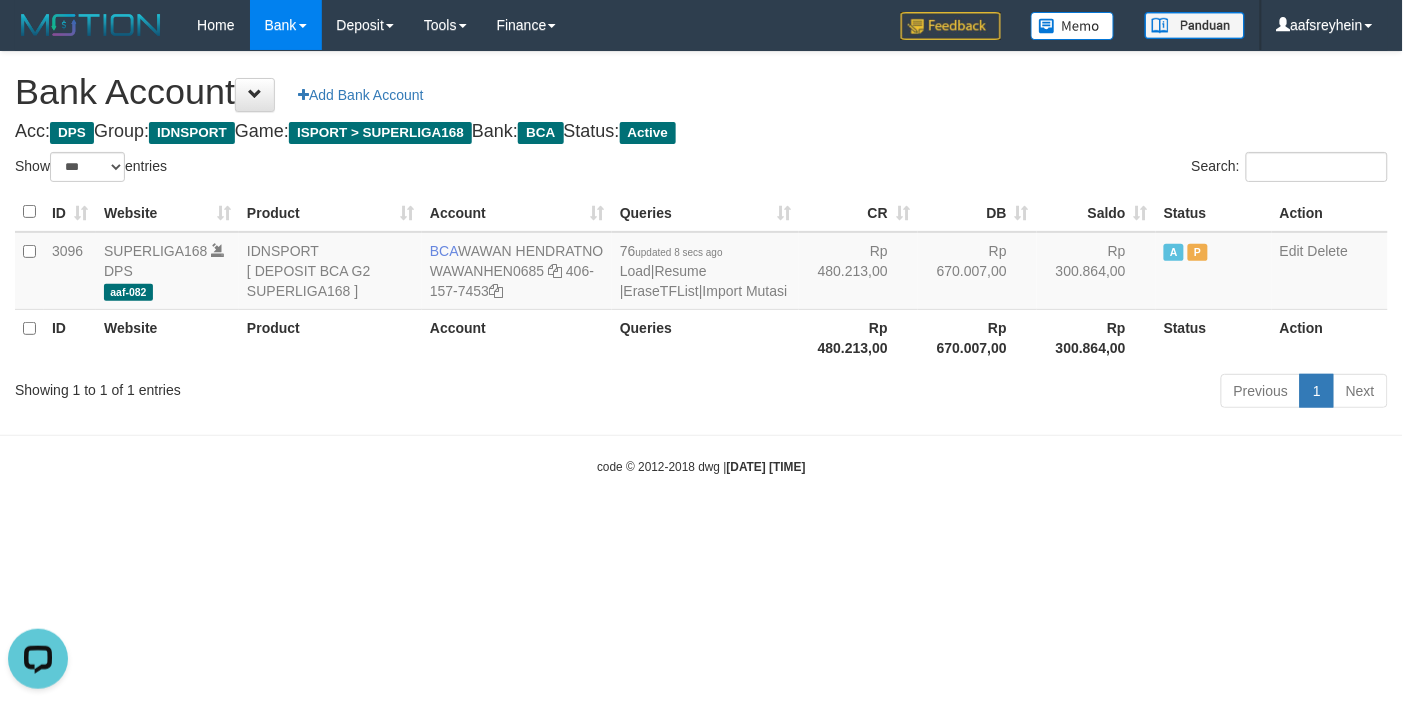 scroll, scrollTop: 0, scrollLeft: 0, axis: both 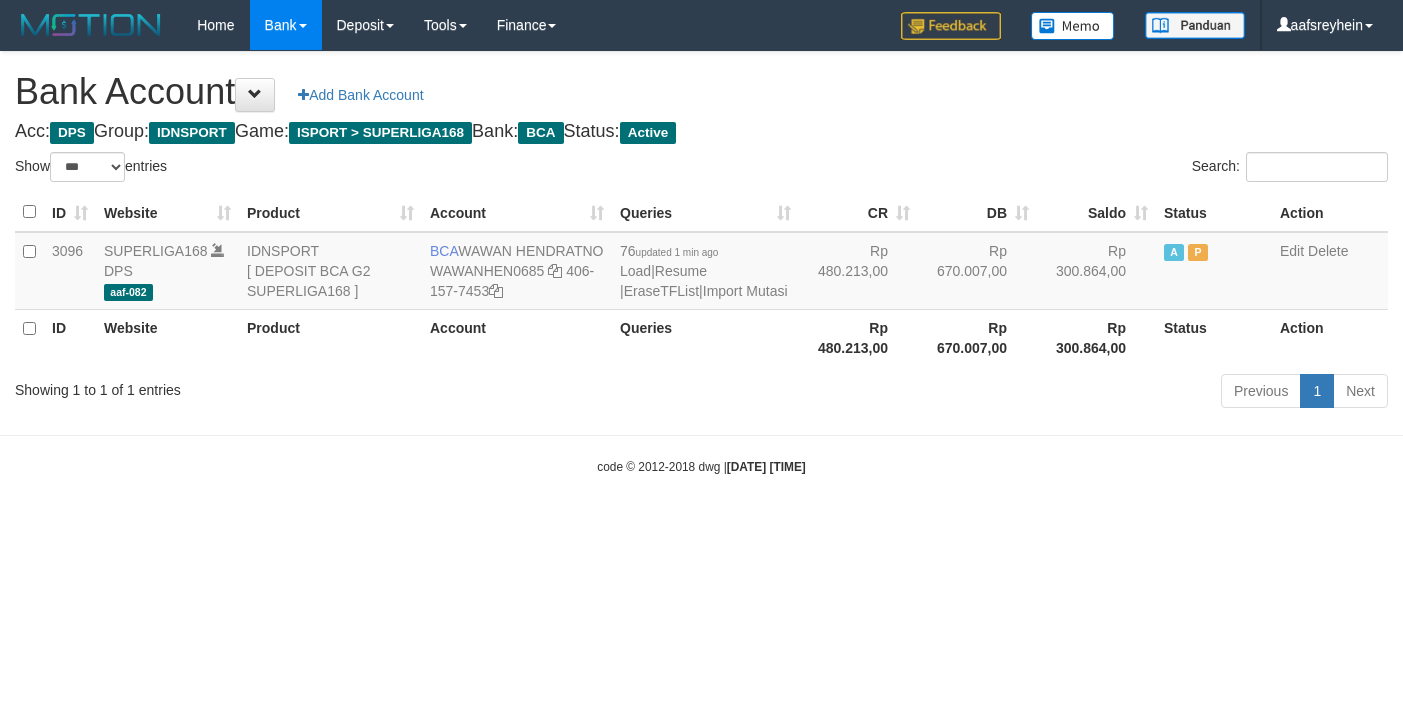 select on "***" 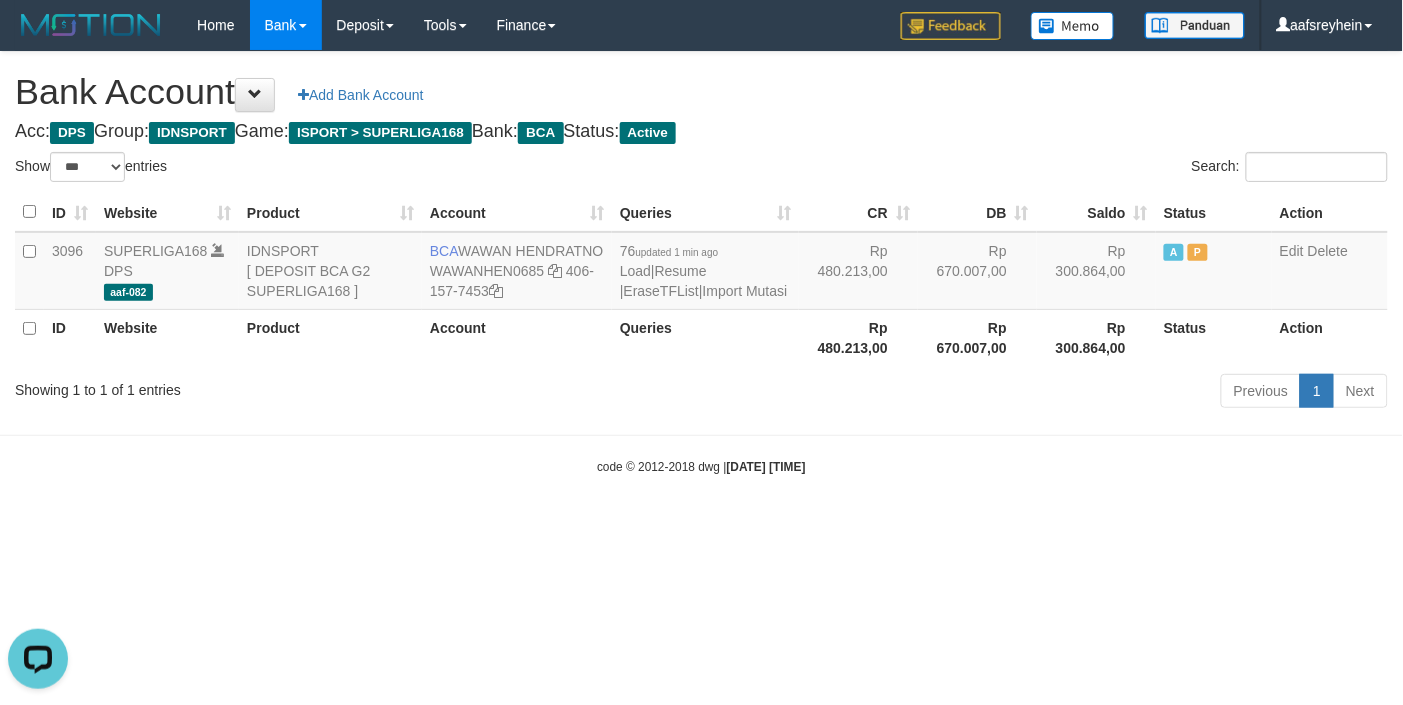 scroll, scrollTop: 0, scrollLeft: 0, axis: both 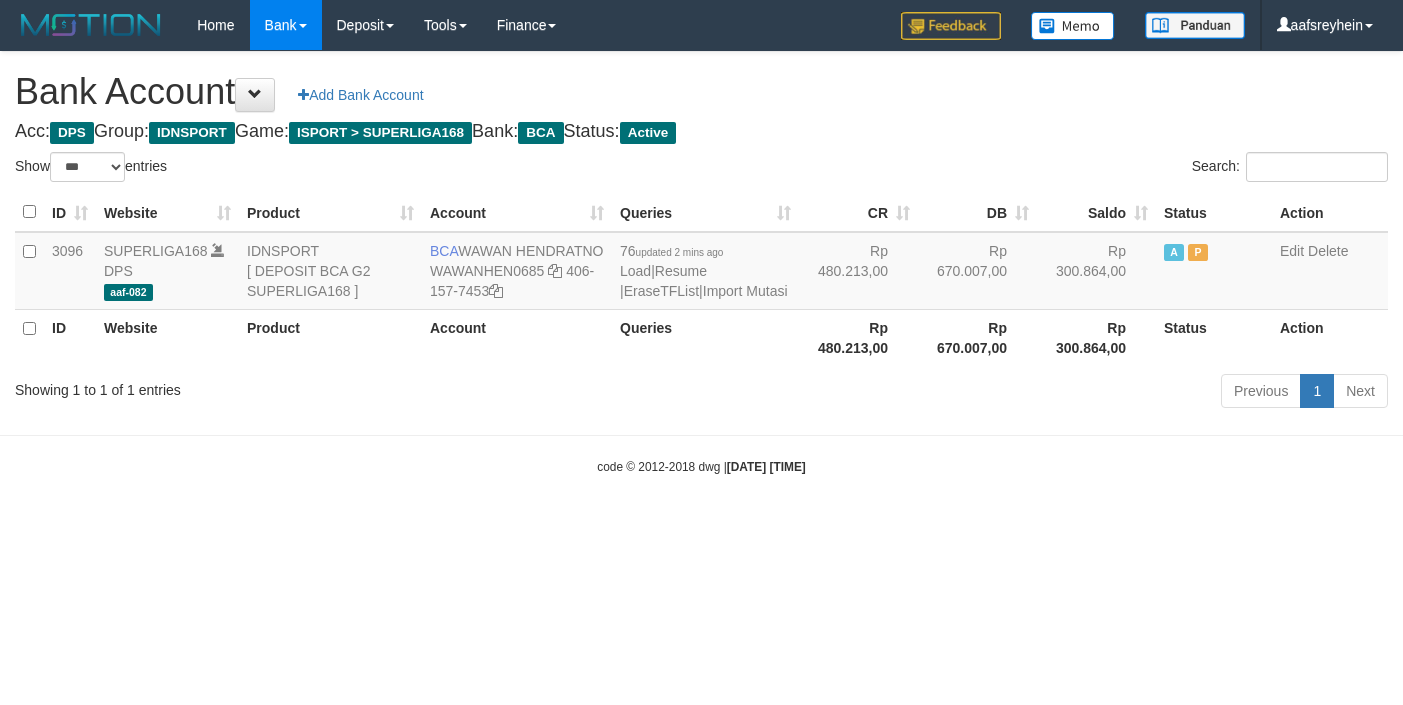 select on "***" 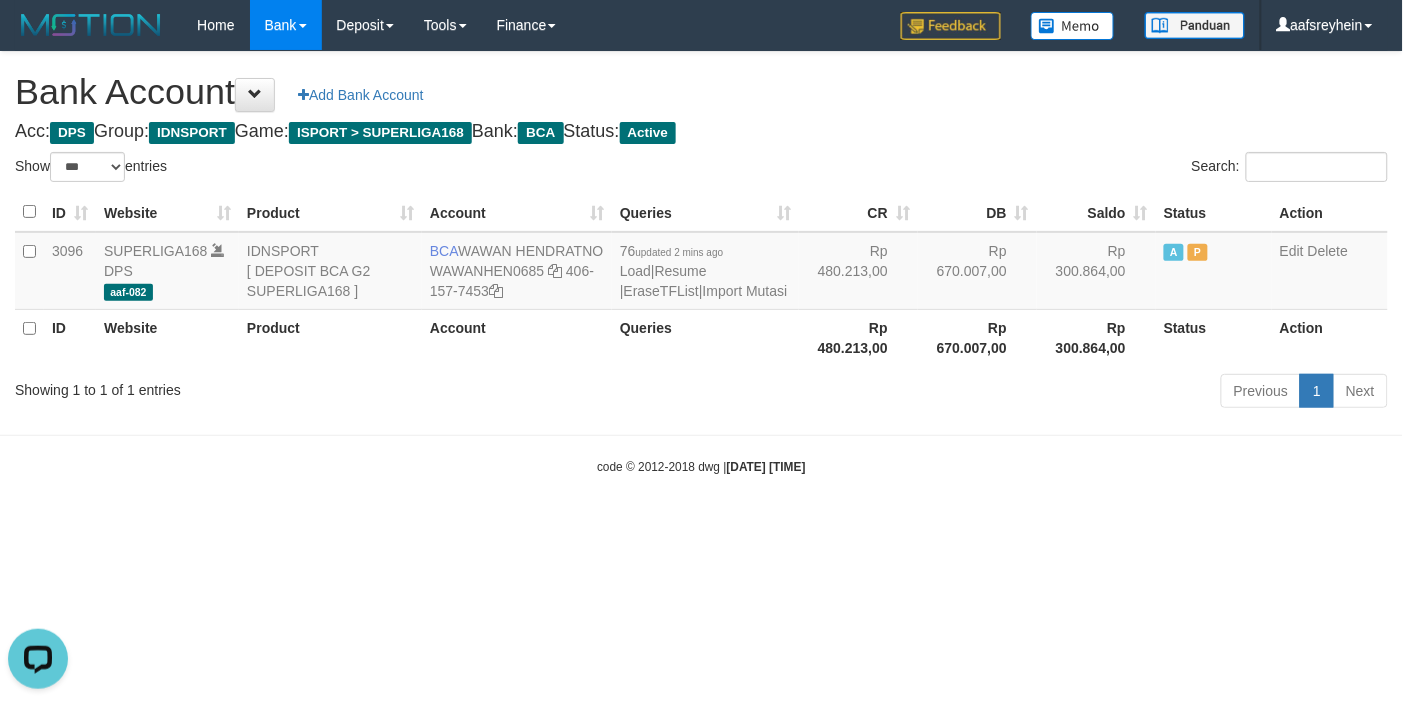 scroll, scrollTop: 0, scrollLeft: 0, axis: both 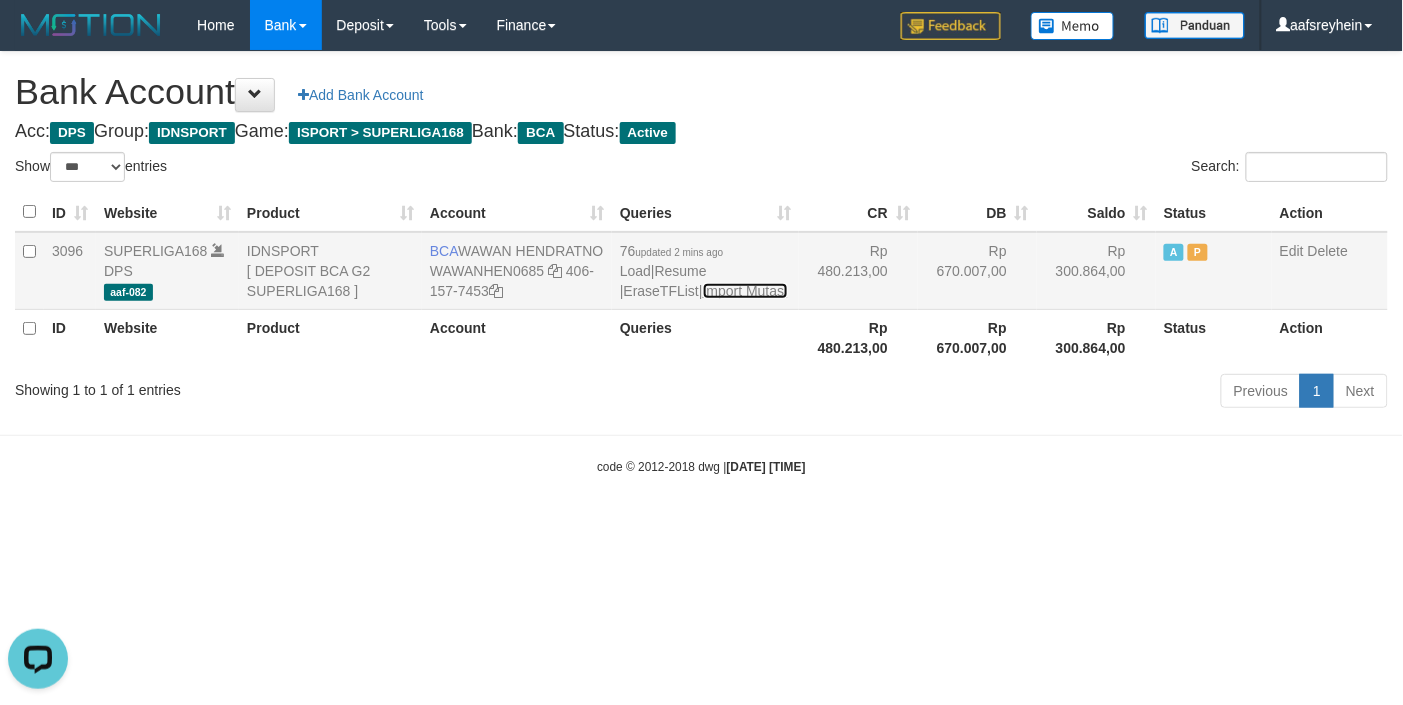 click on "Import Mutasi" at bounding box center [745, 291] 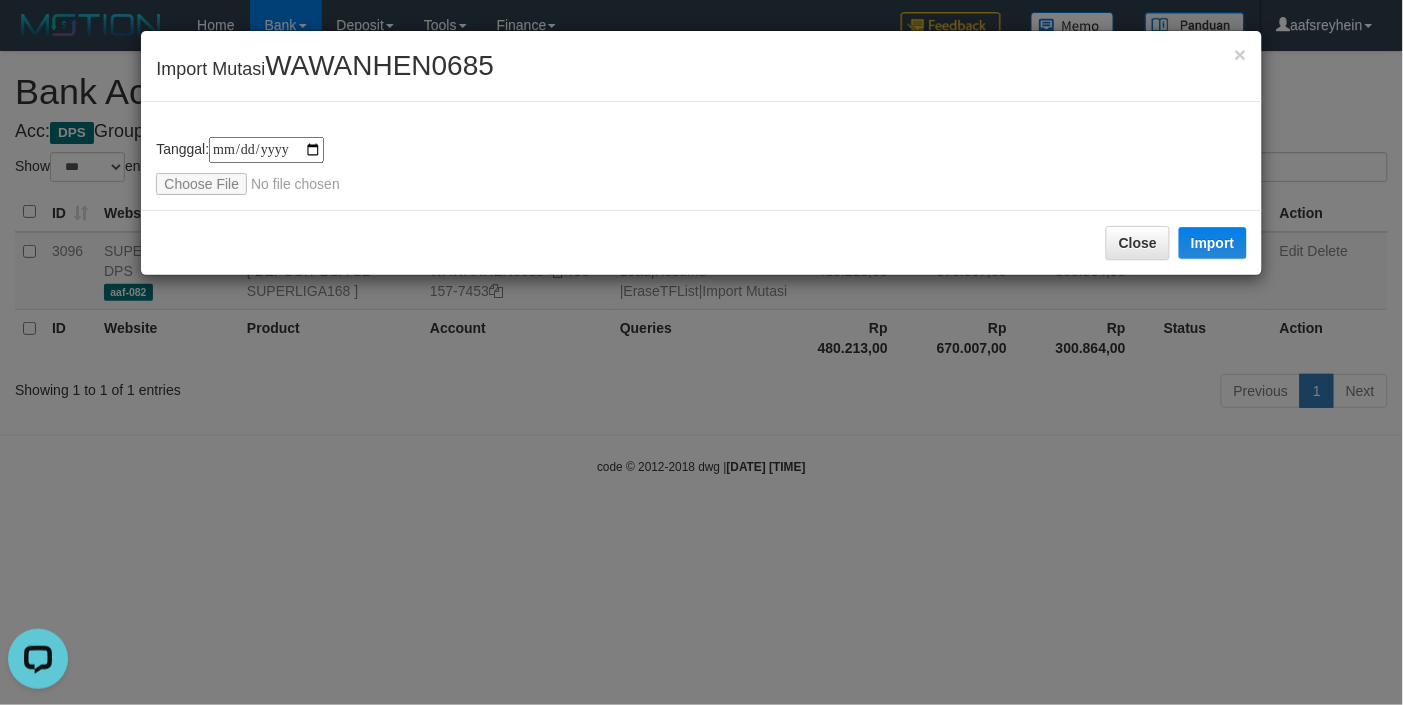 type on "**********" 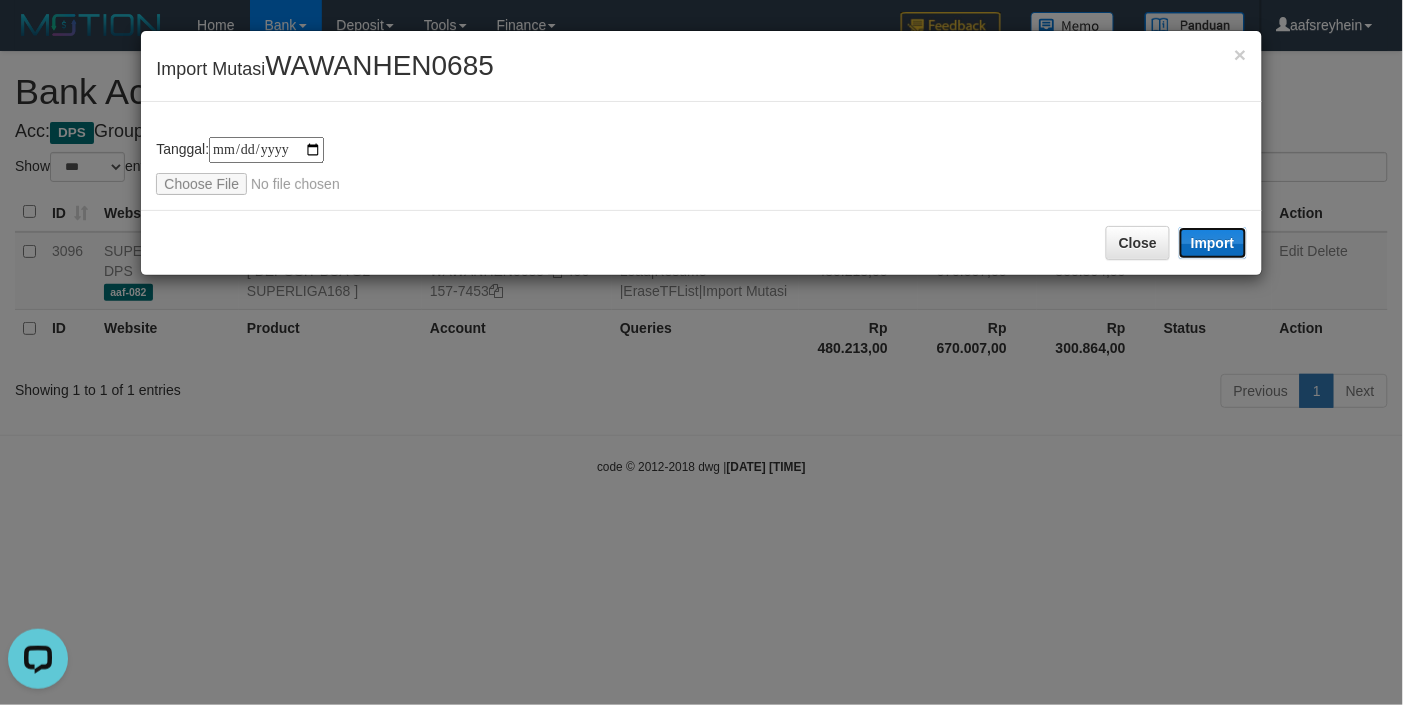 click on "Import" at bounding box center (1213, 243) 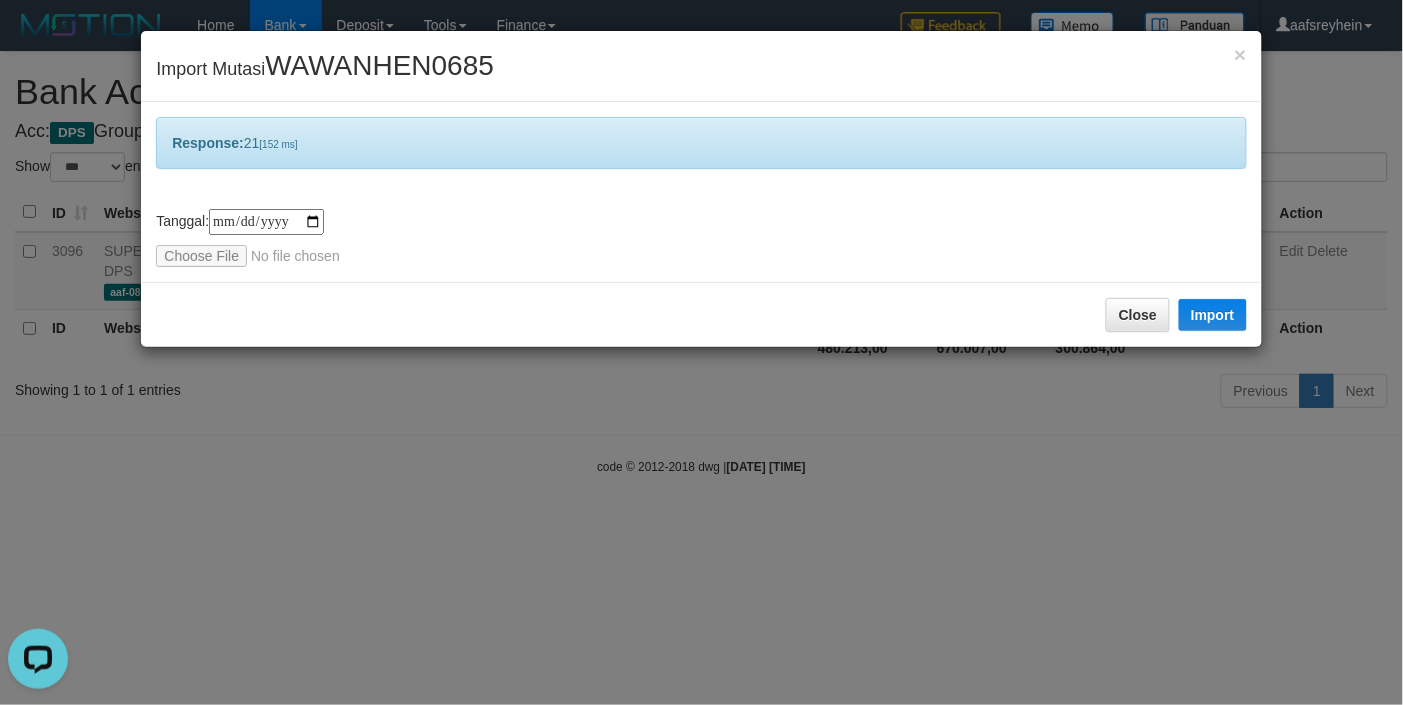 click on "**********" at bounding box center [701, 352] 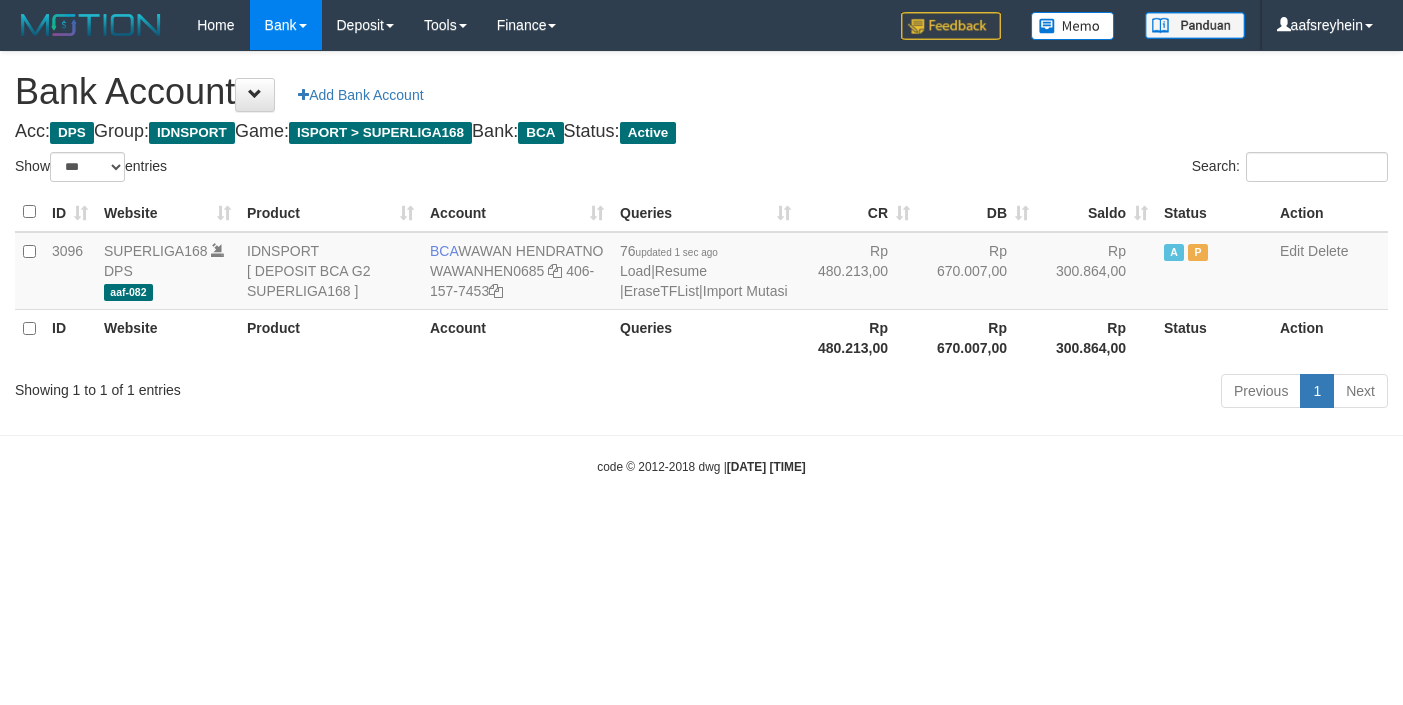 select on "***" 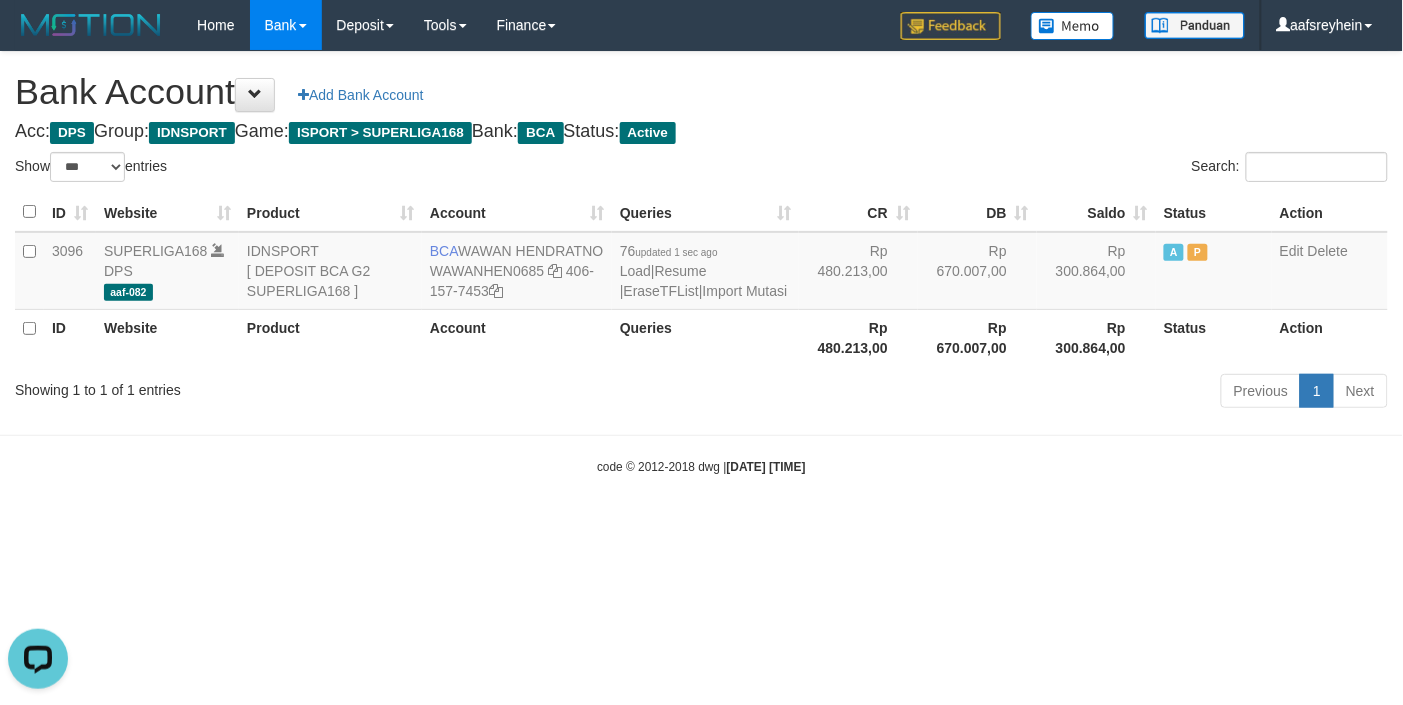 scroll, scrollTop: 0, scrollLeft: 0, axis: both 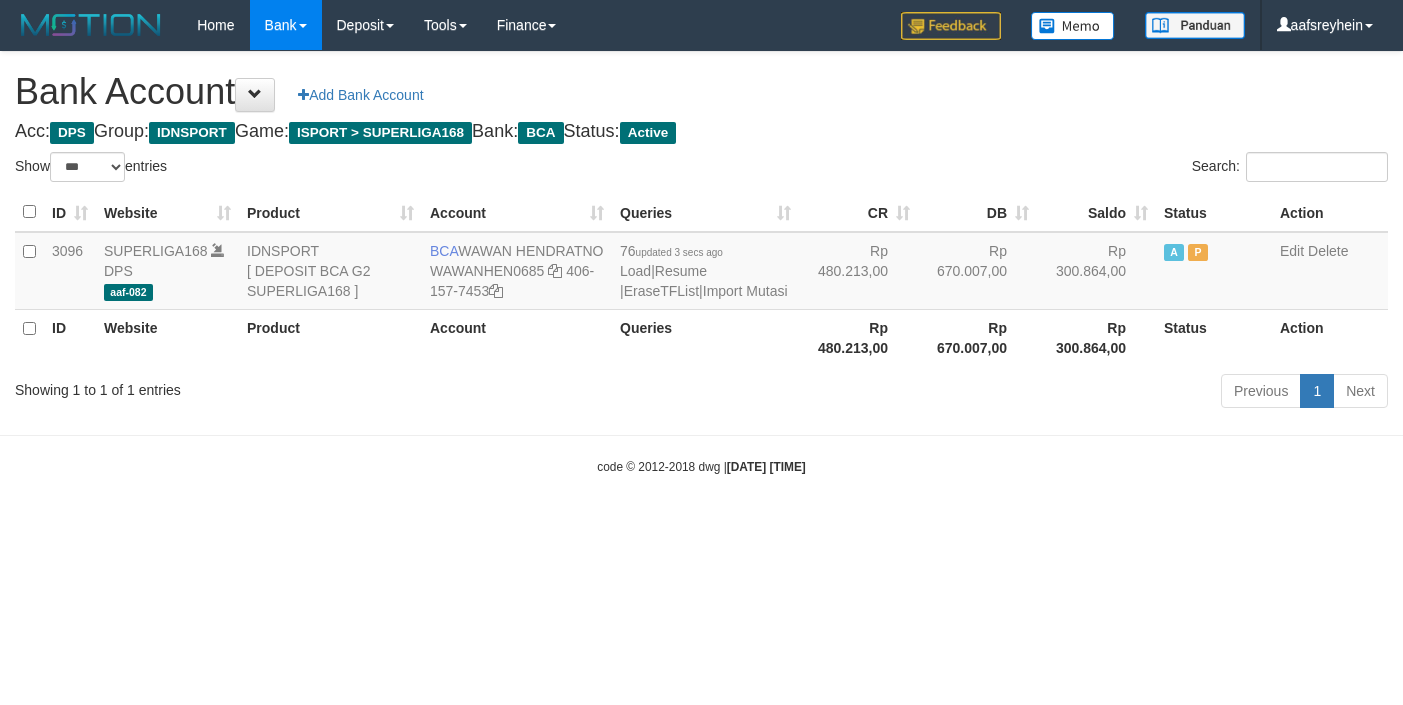 select on "***" 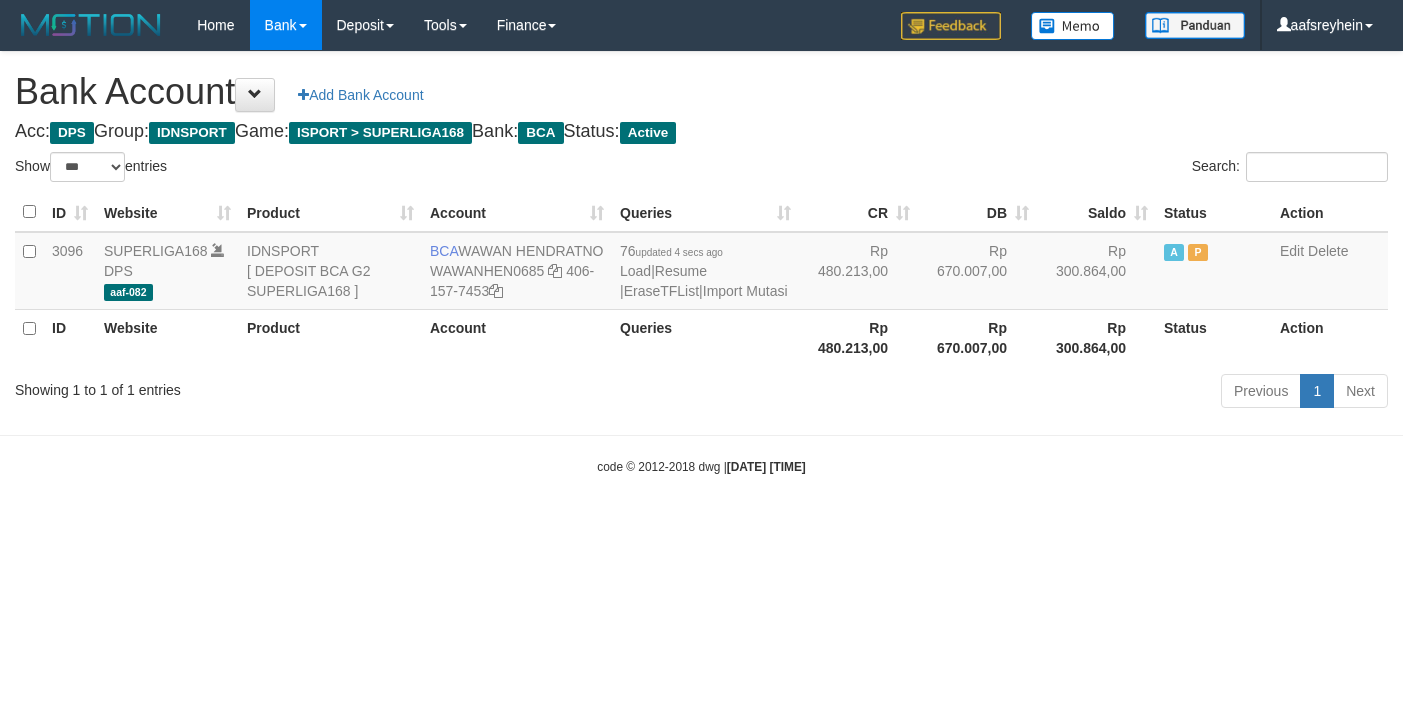 select on "***" 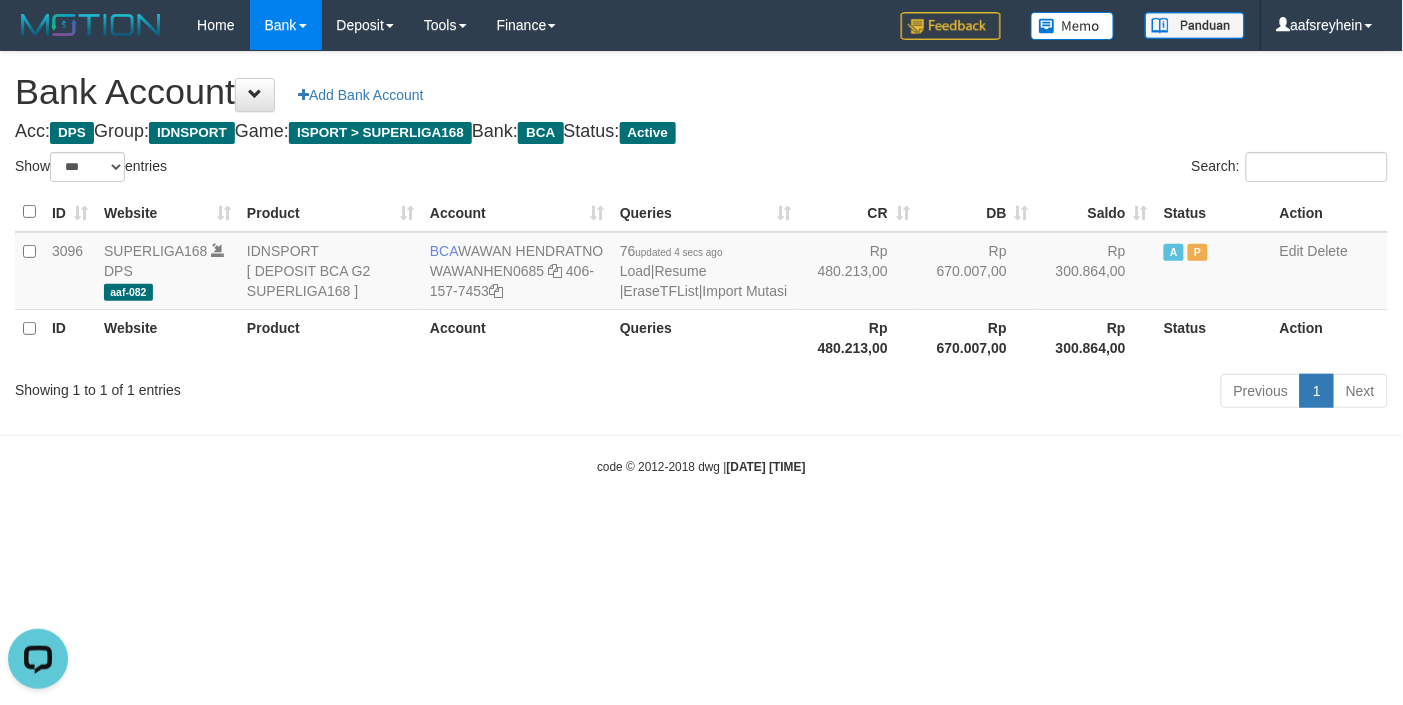 scroll, scrollTop: 0, scrollLeft: 0, axis: both 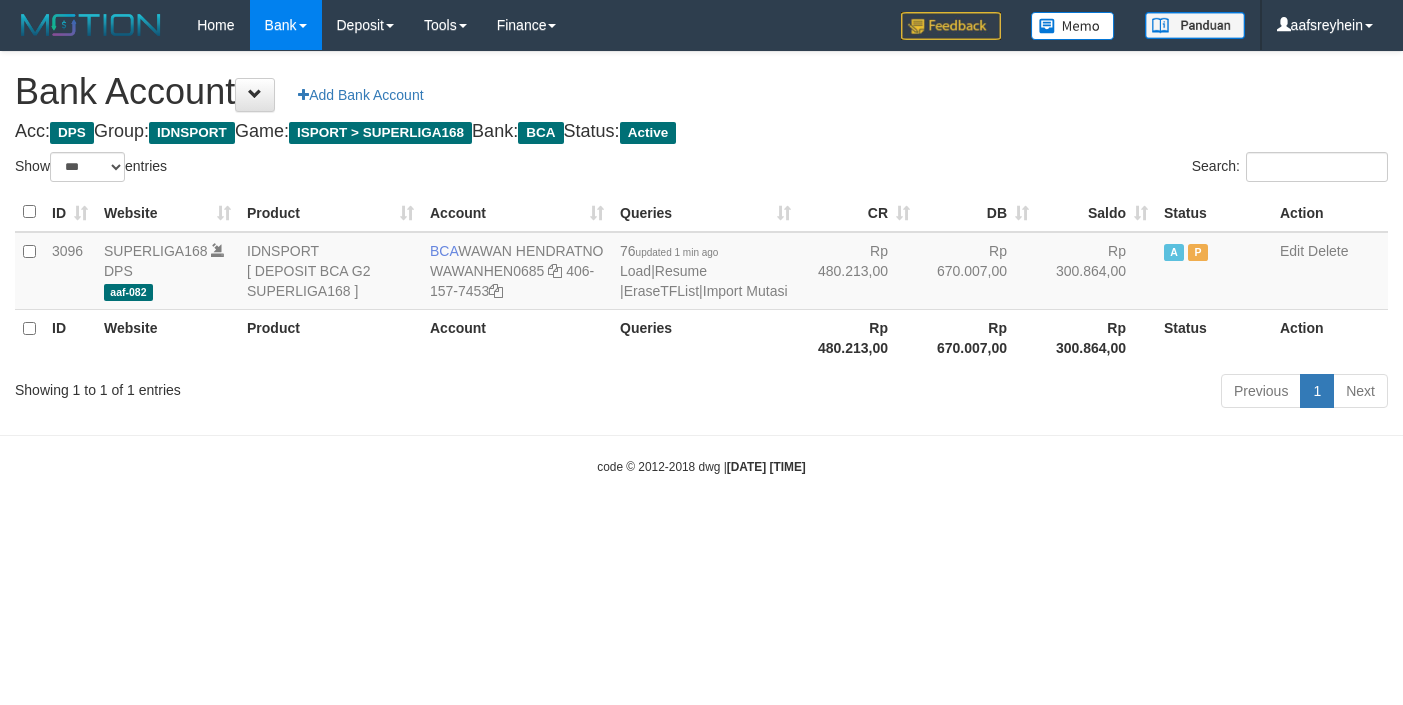 select on "***" 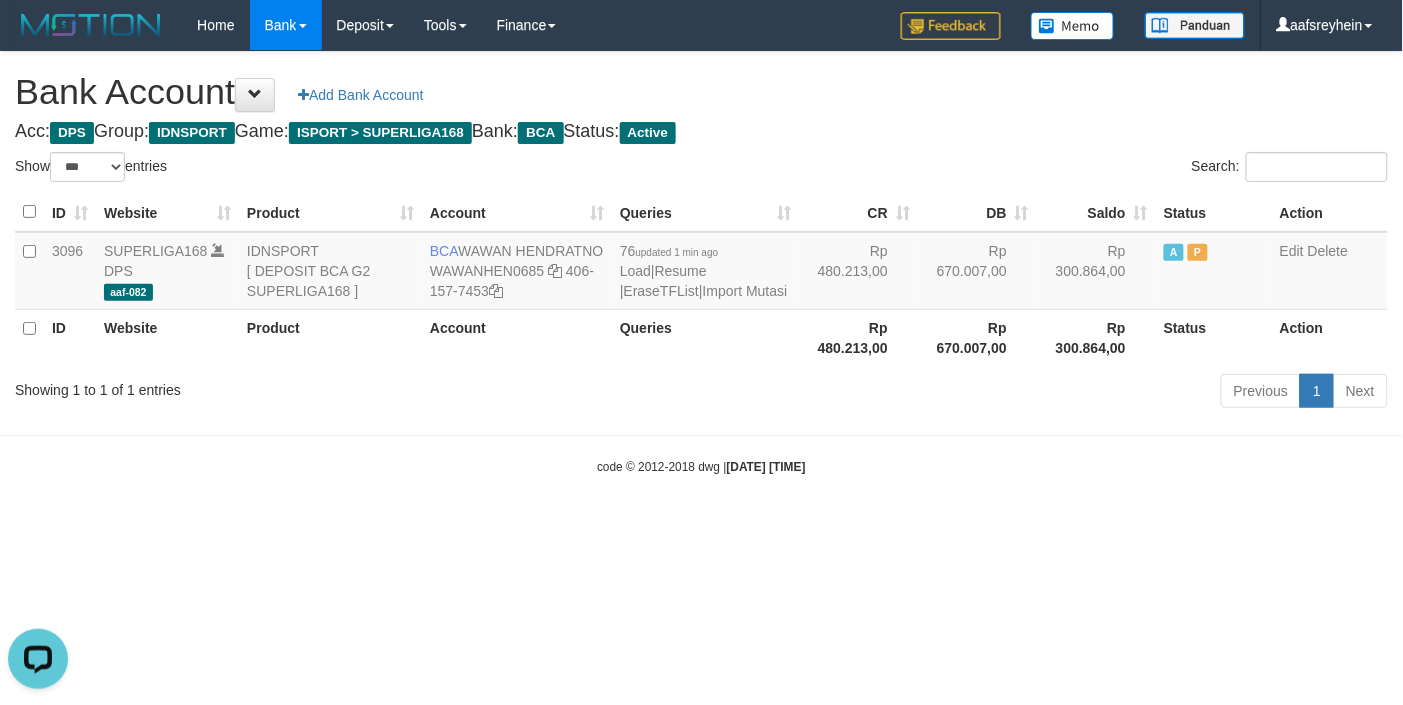 scroll, scrollTop: 0, scrollLeft: 0, axis: both 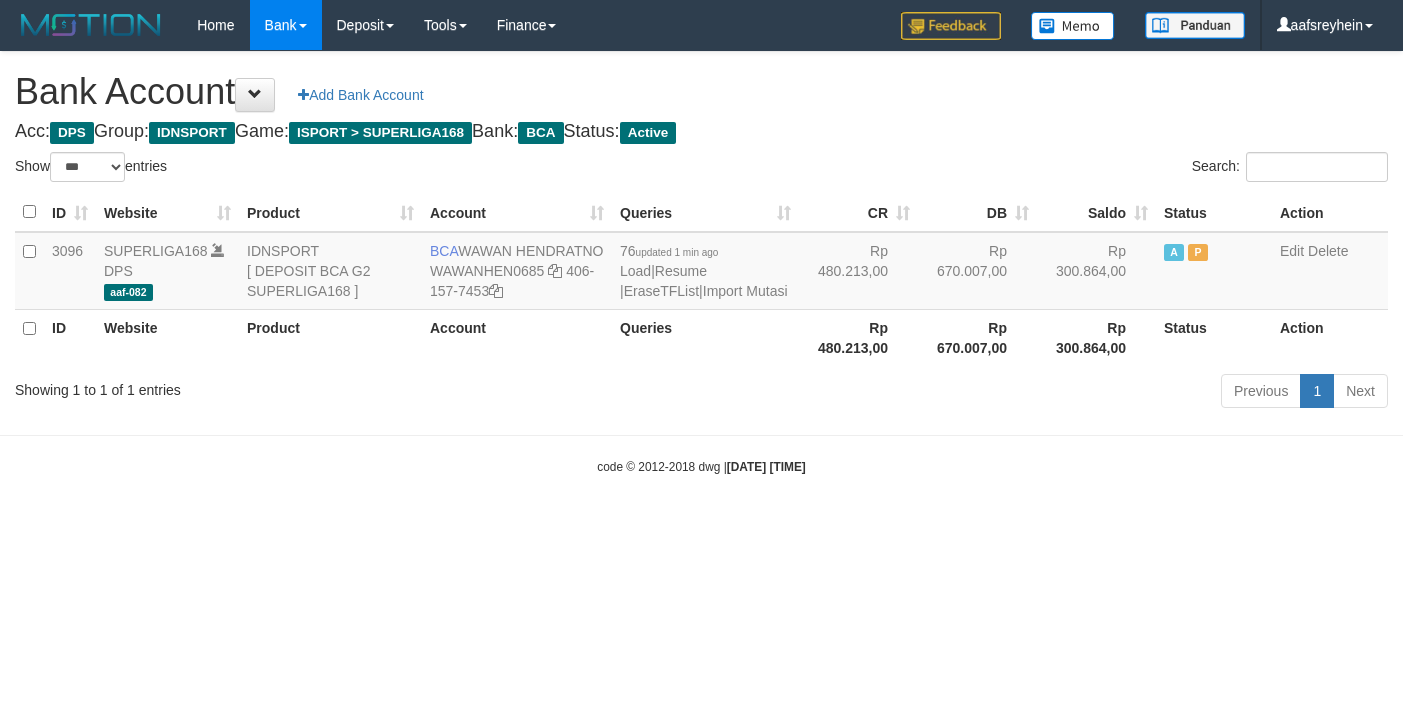 select on "***" 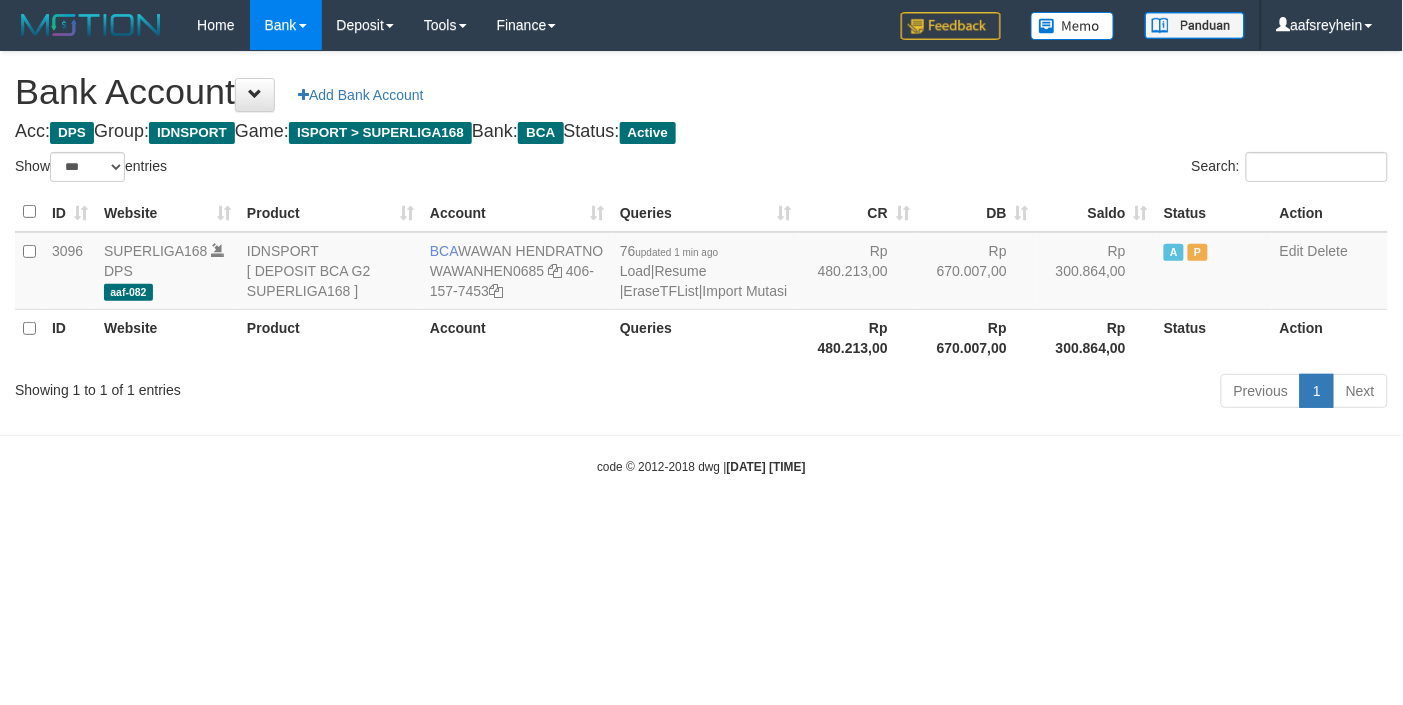 click on "Toggle navigation
Home
Bank
Account List
Load
By Website
Group
[ISPORT]													SUPERLIGA168
By Load Group (DPS)" at bounding box center (701, 263) 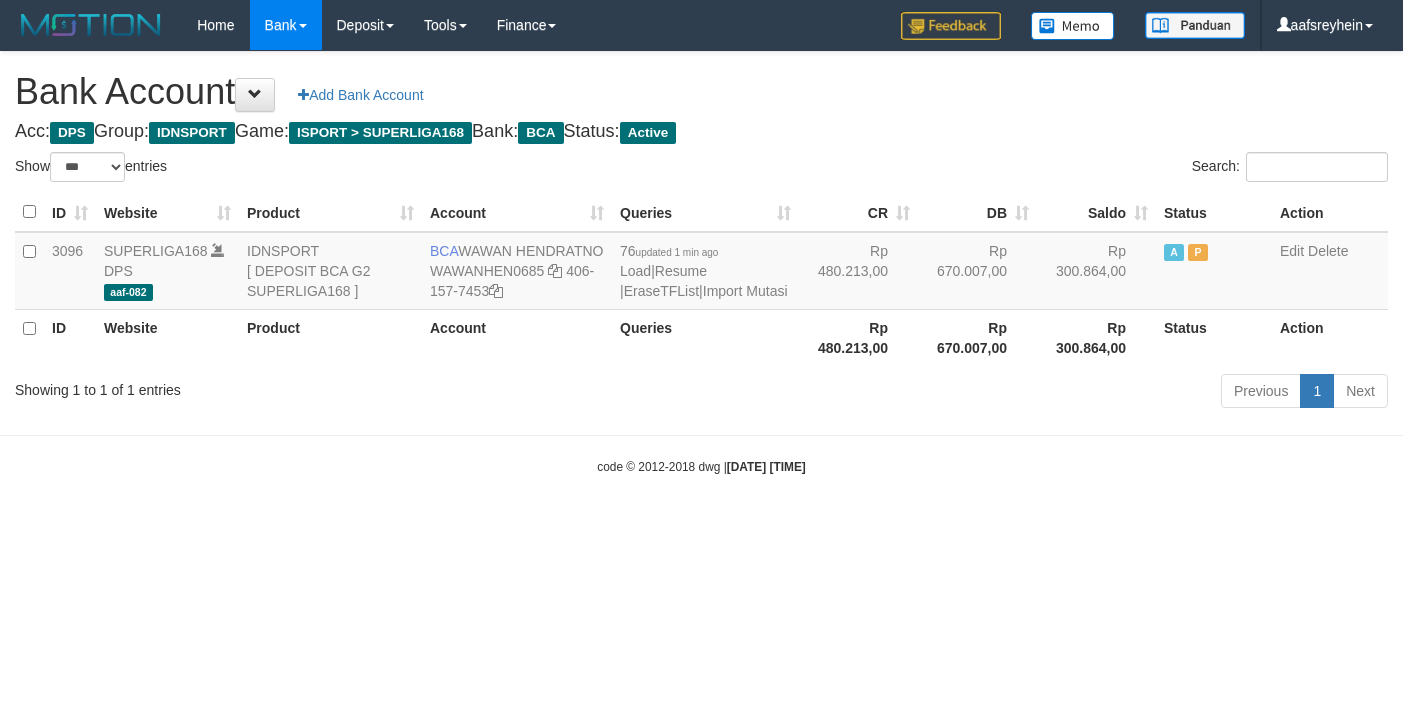 select on "***" 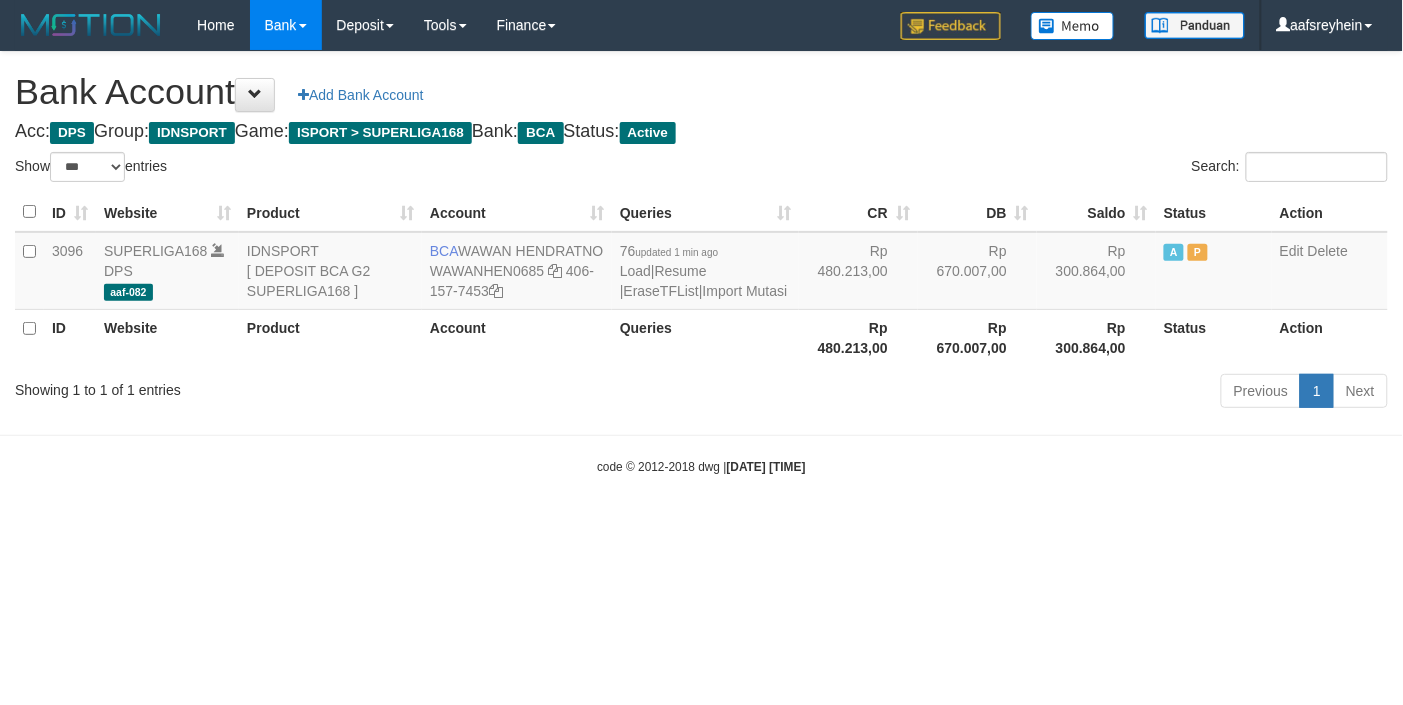 click on "Toggle navigation
Home
Bank
Account List
Load
By Website
Group
[ISPORT]													SUPERLIGA168
By Load Group (DPS)" at bounding box center (701, 263) 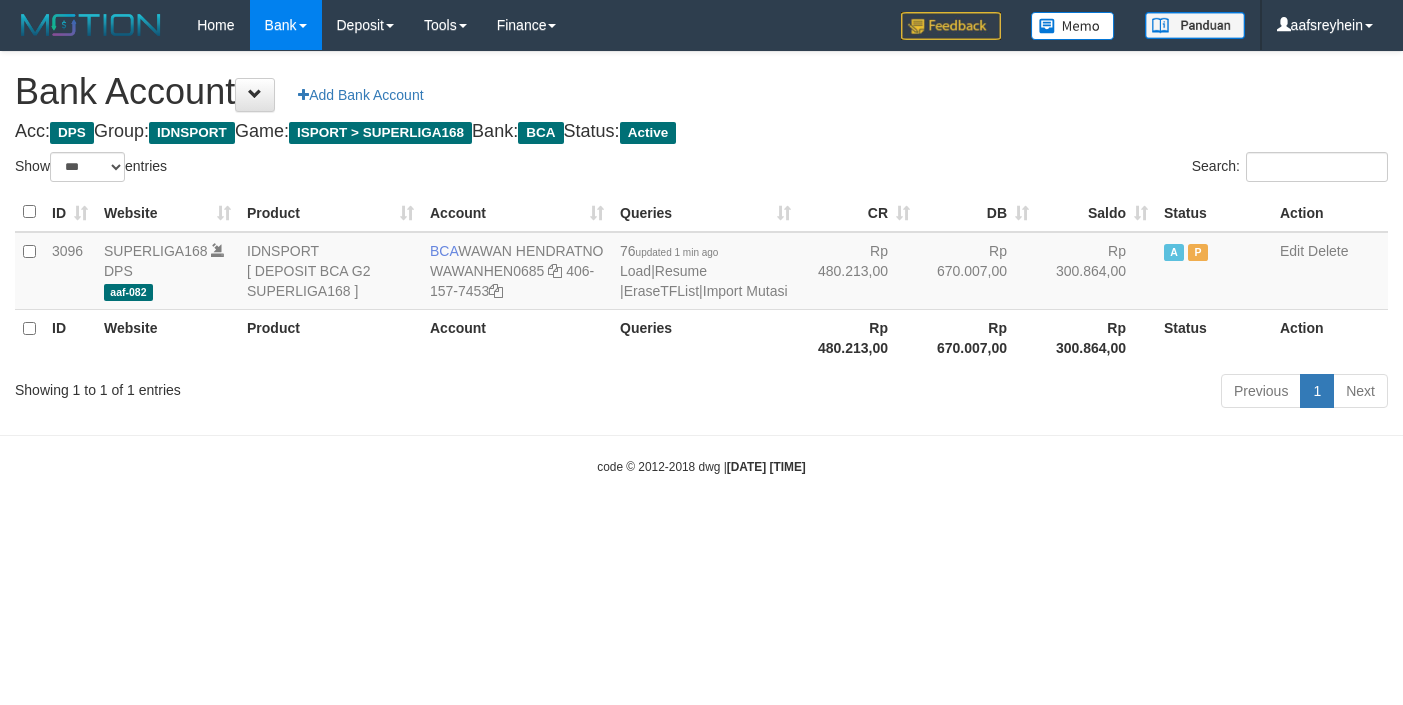 select on "***" 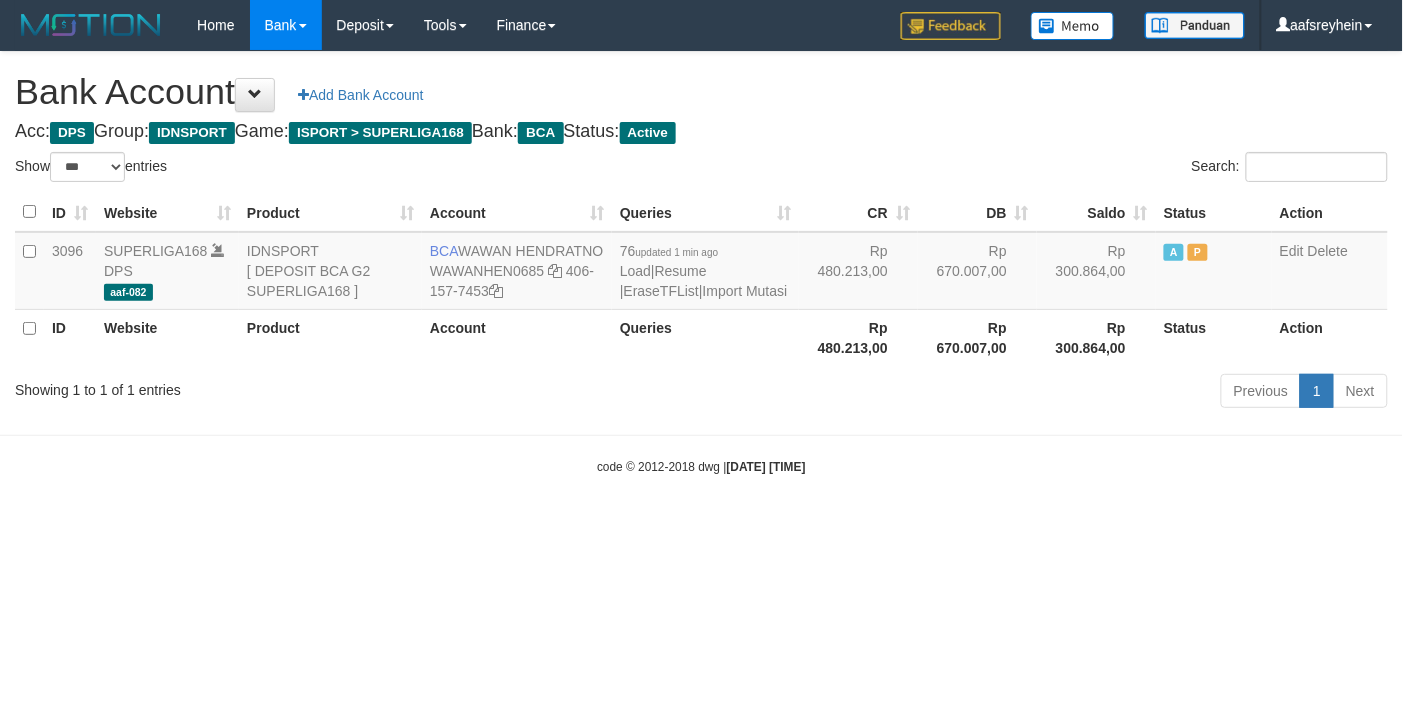 click on "Toggle navigation
Home
Bank
Account List
Load
By Website
Group
[ISPORT]													SUPERLIGA168
By Load Group (DPS)" at bounding box center [701, 263] 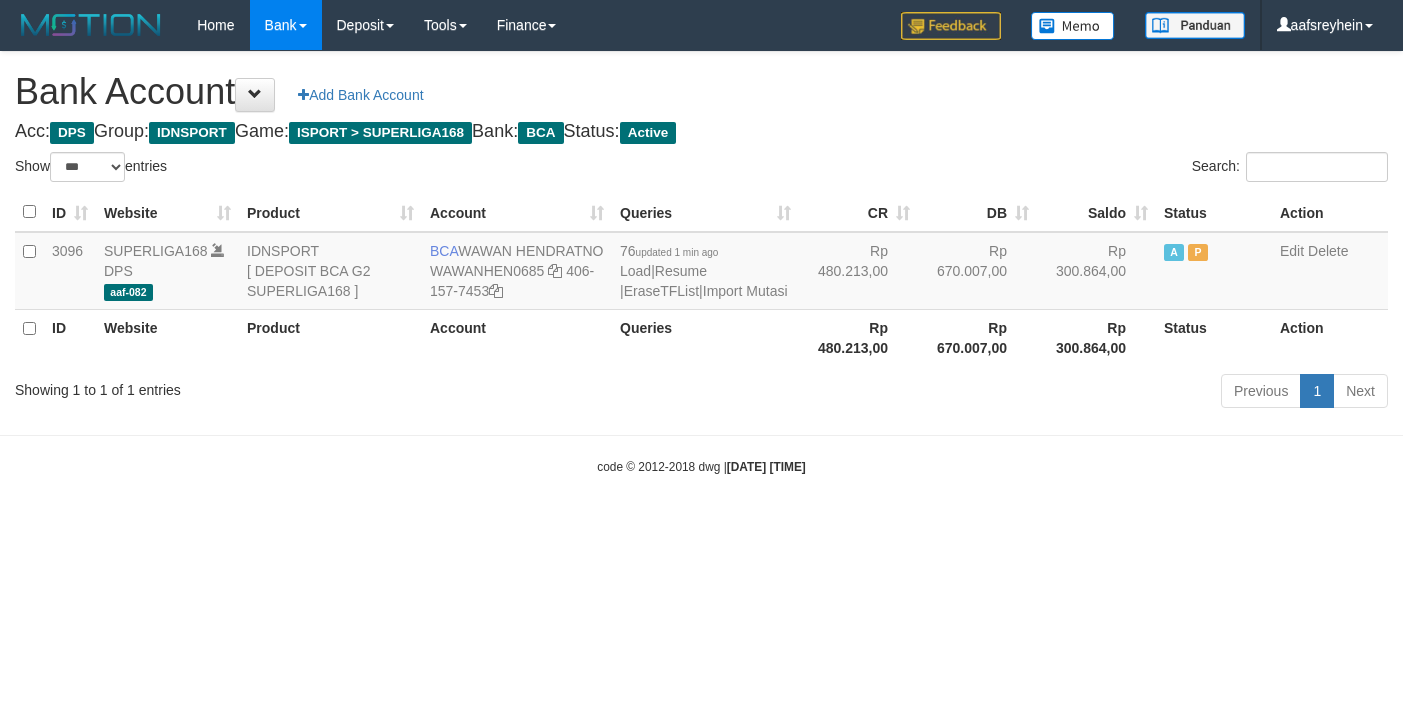 select on "***" 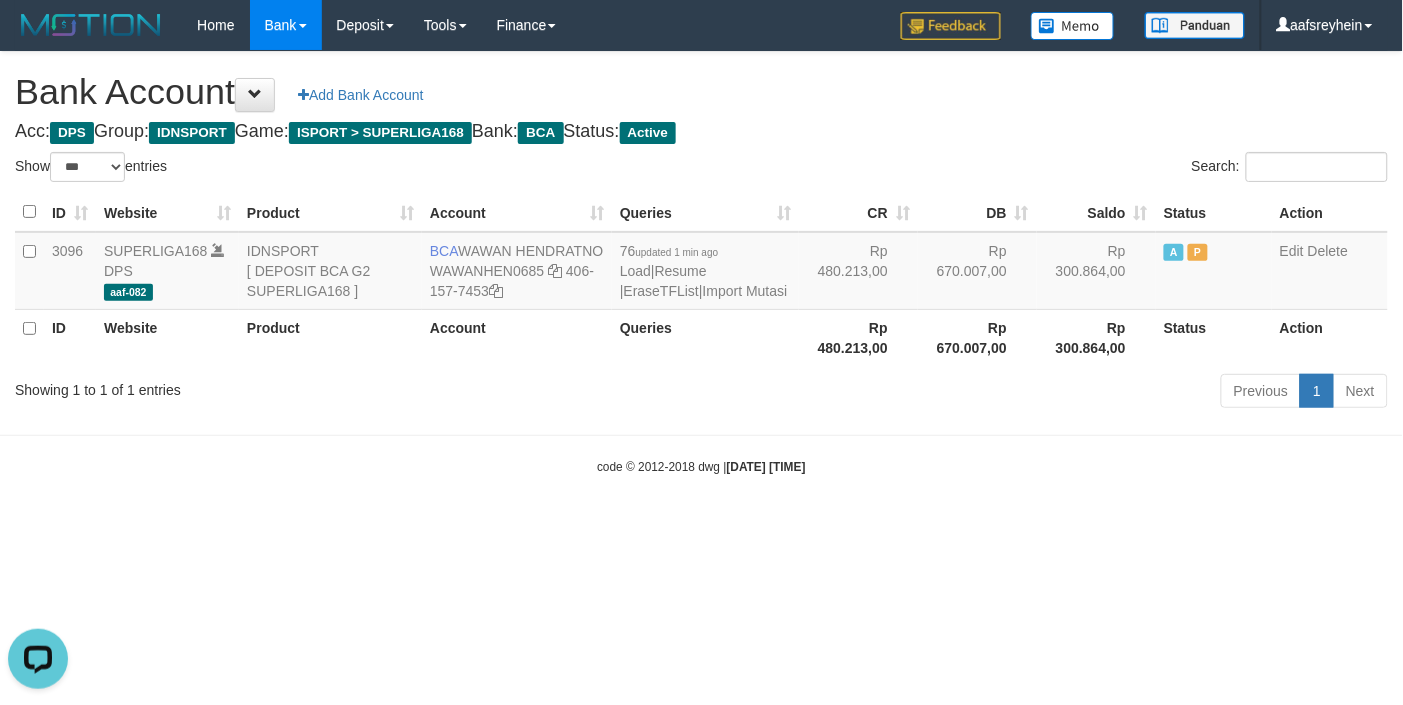 scroll, scrollTop: 0, scrollLeft: 0, axis: both 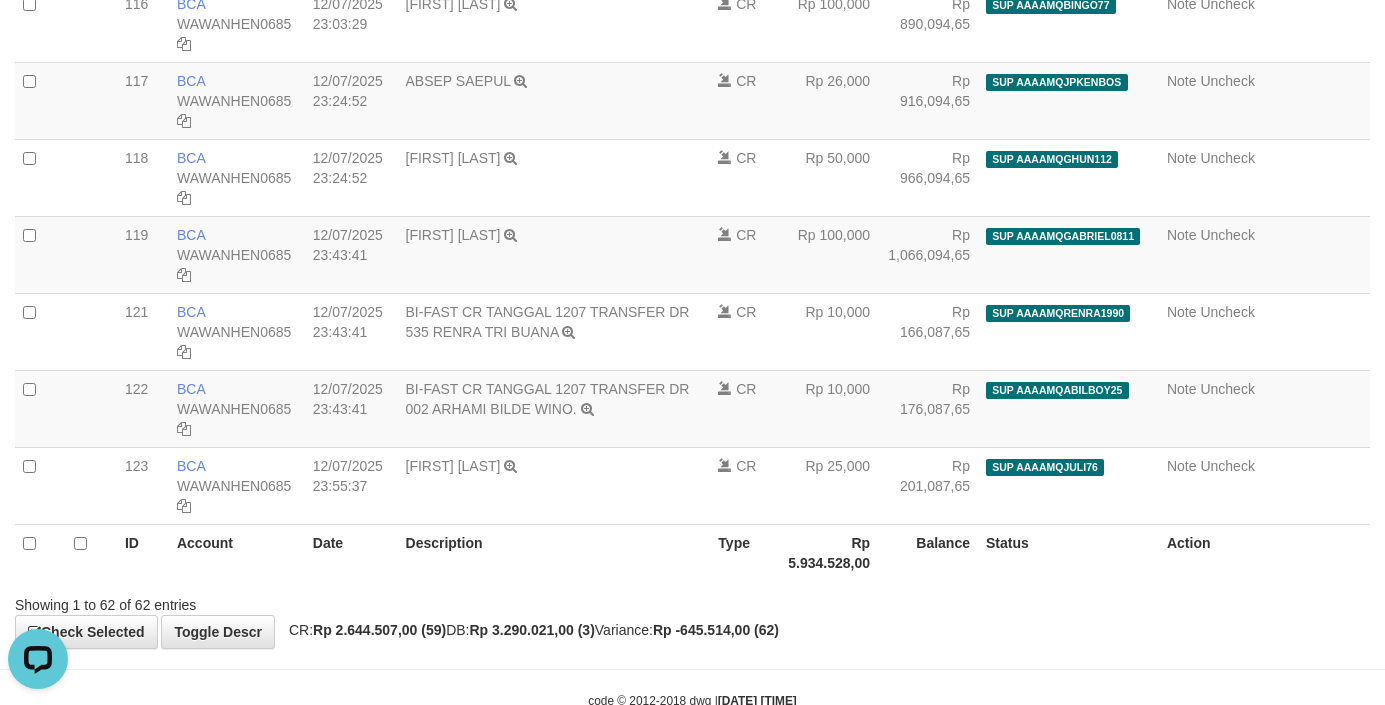 select on "****" 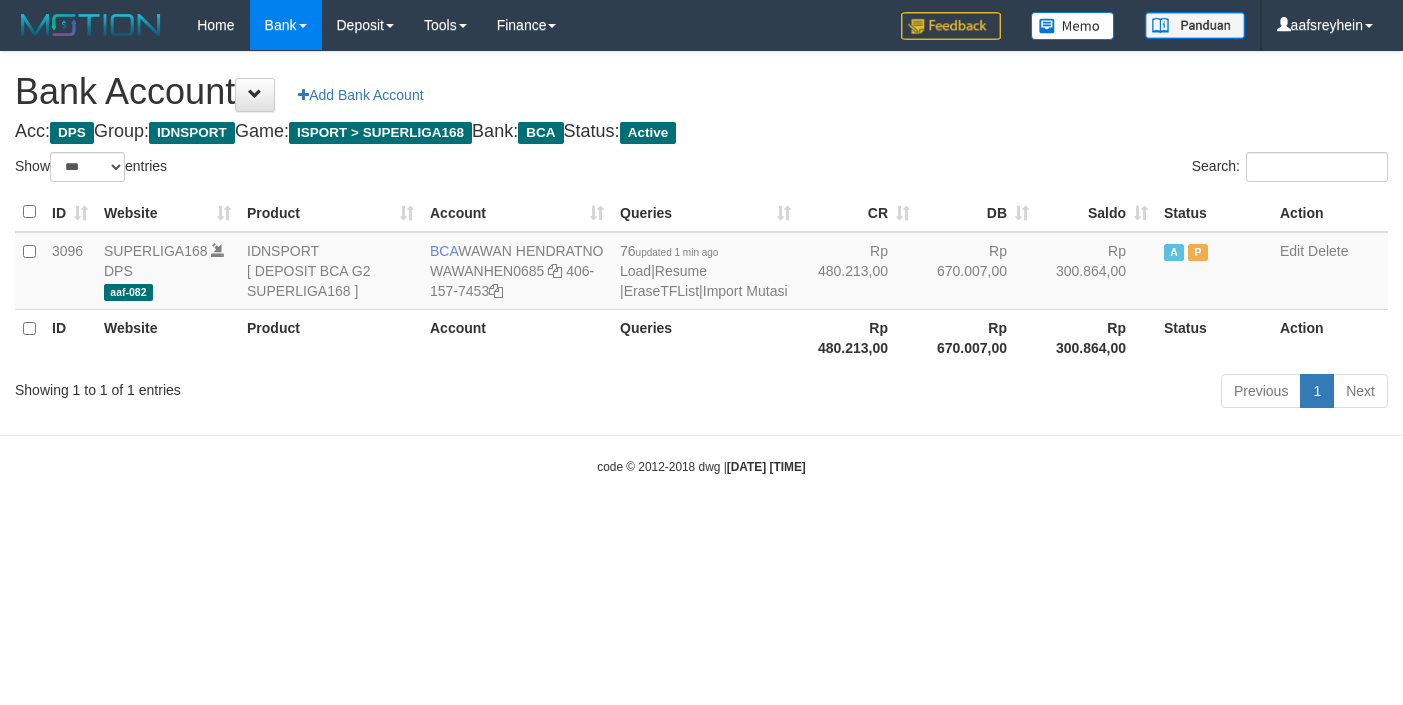 select on "***" 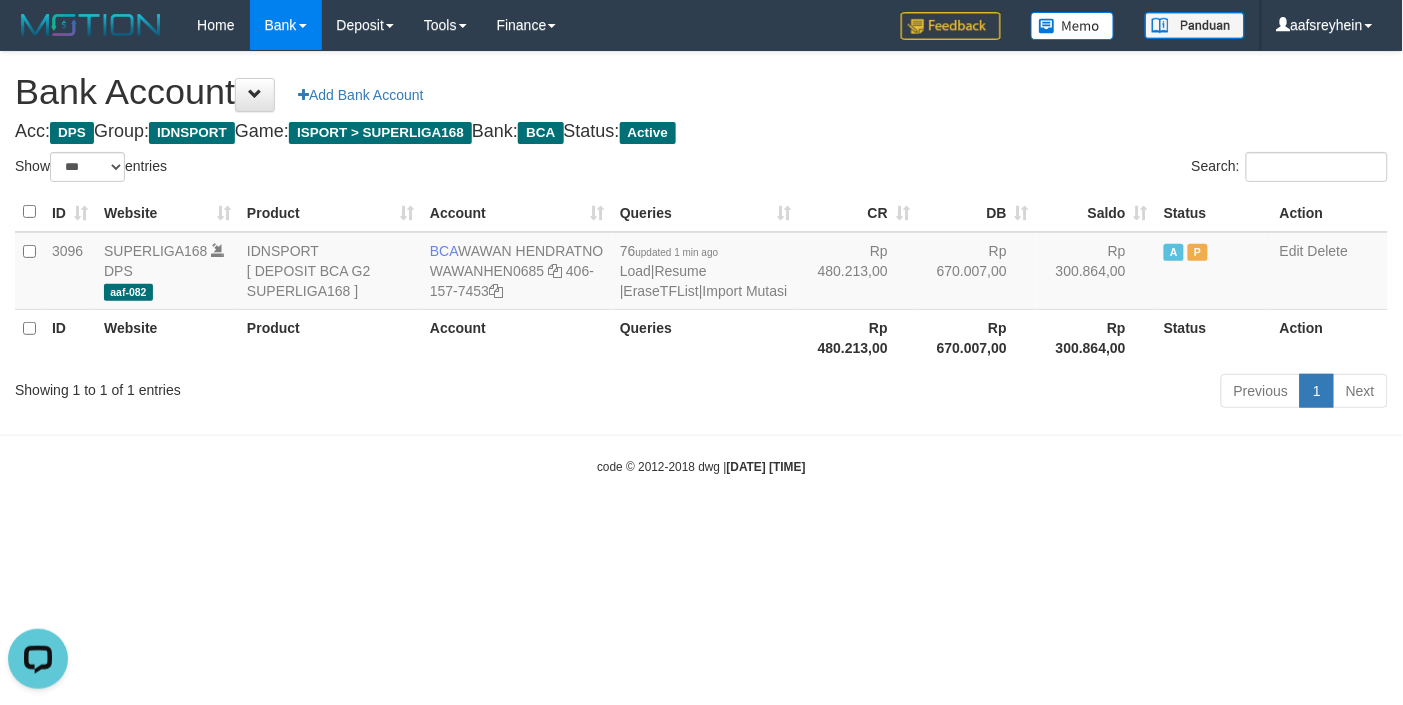 scroll, scrollTop: 0, scrollLeft: 0, axis: both 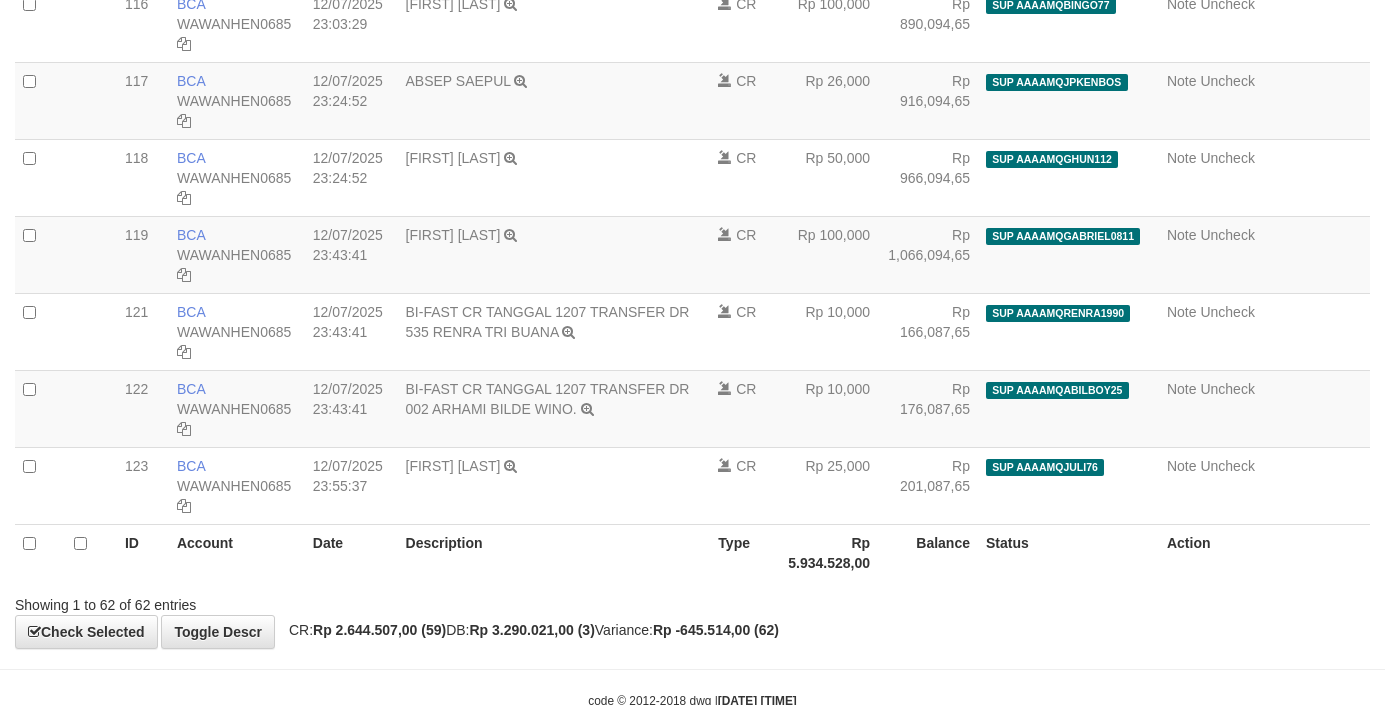 select on "****" 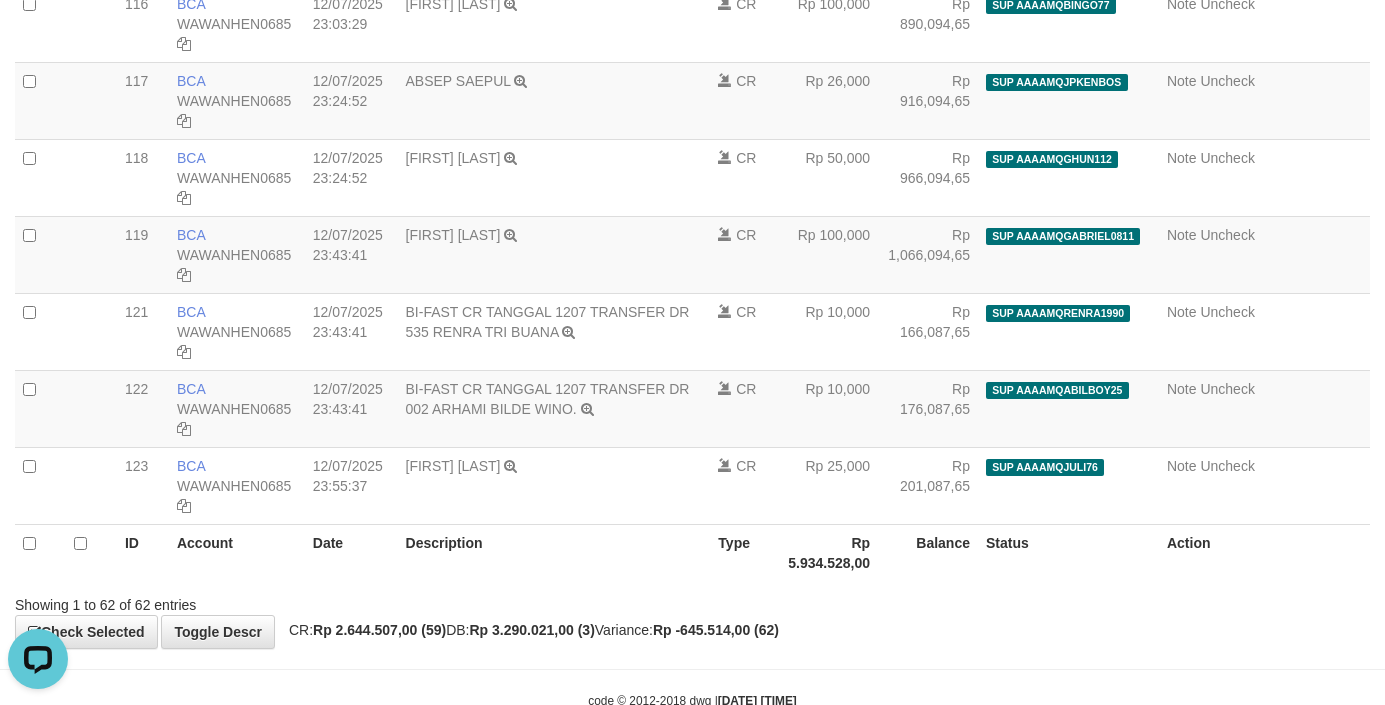 scroll, scrollTop: 0, scrollLeft: 0, axis: both 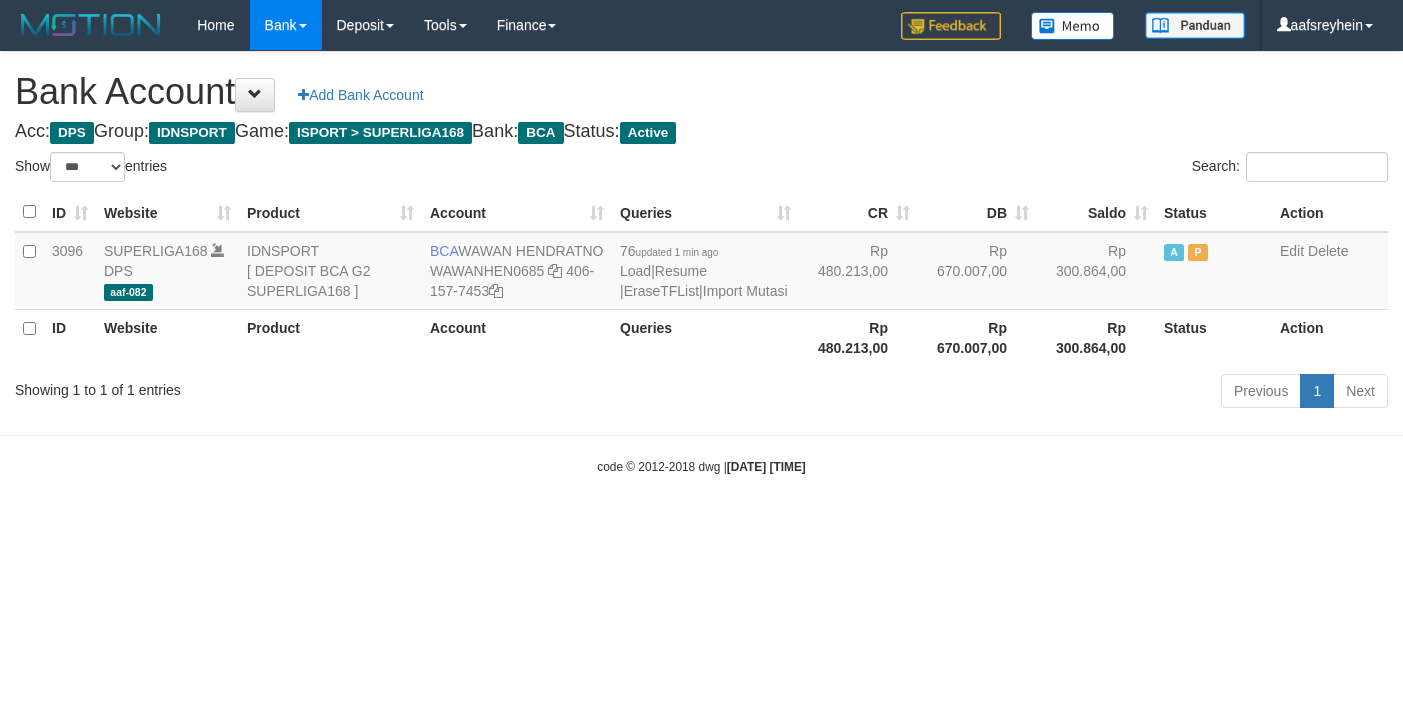select on "***" 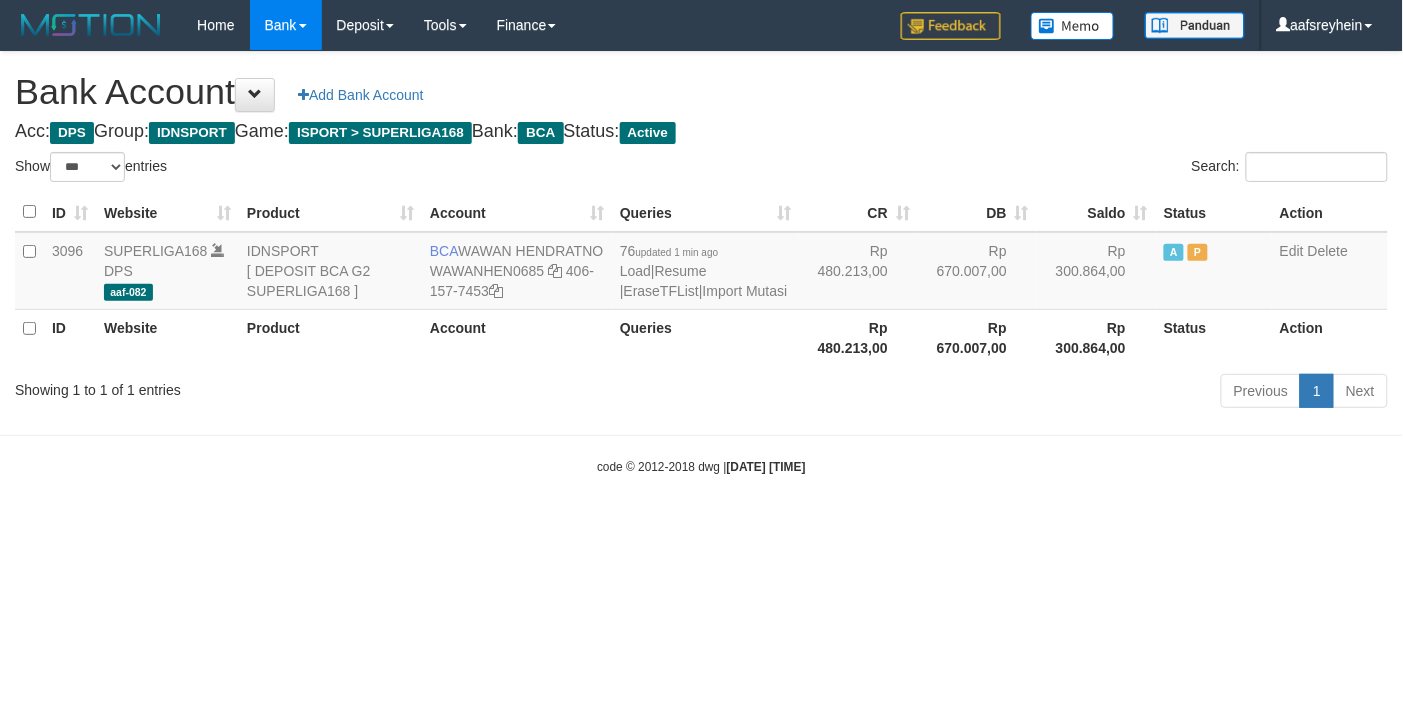 drag, startPoint x: 1017, startPoint y: 528, endPoint x: 1010, endPoint y: 465, distance: 63.387695 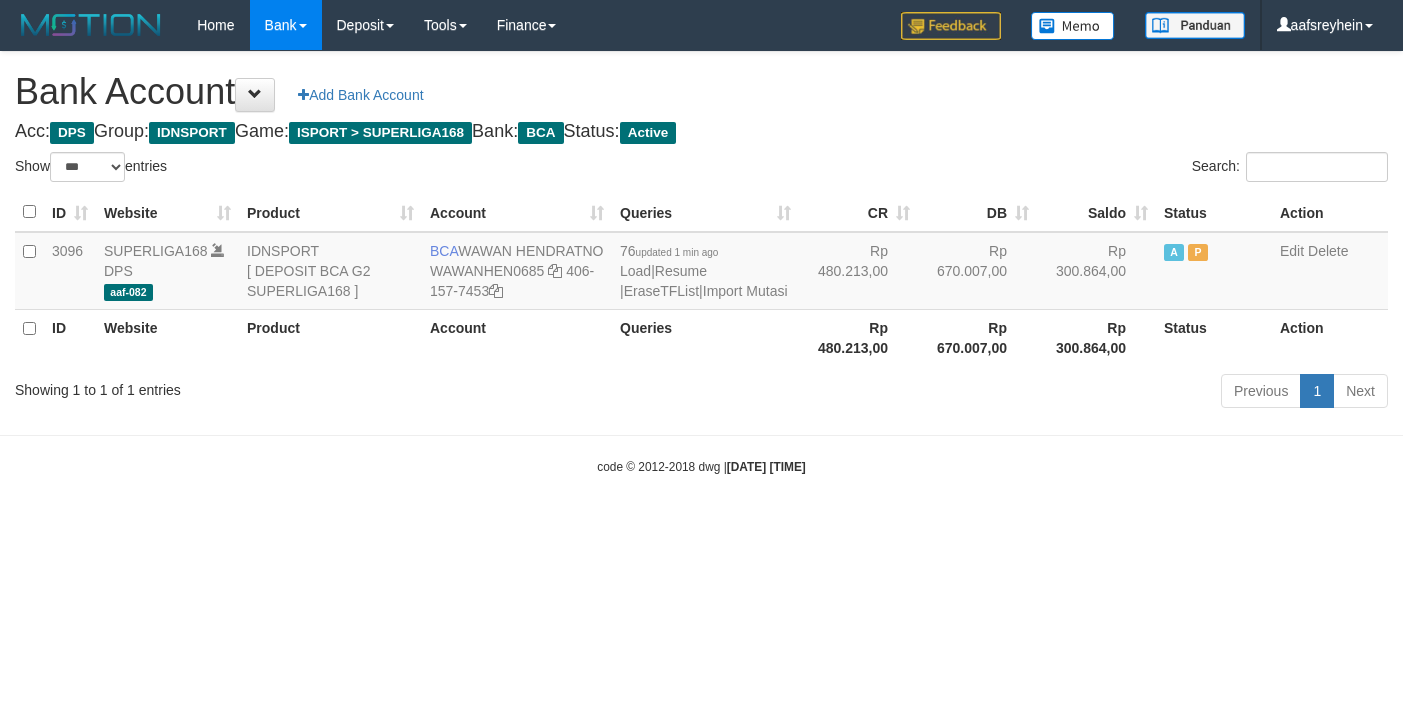select on "***" 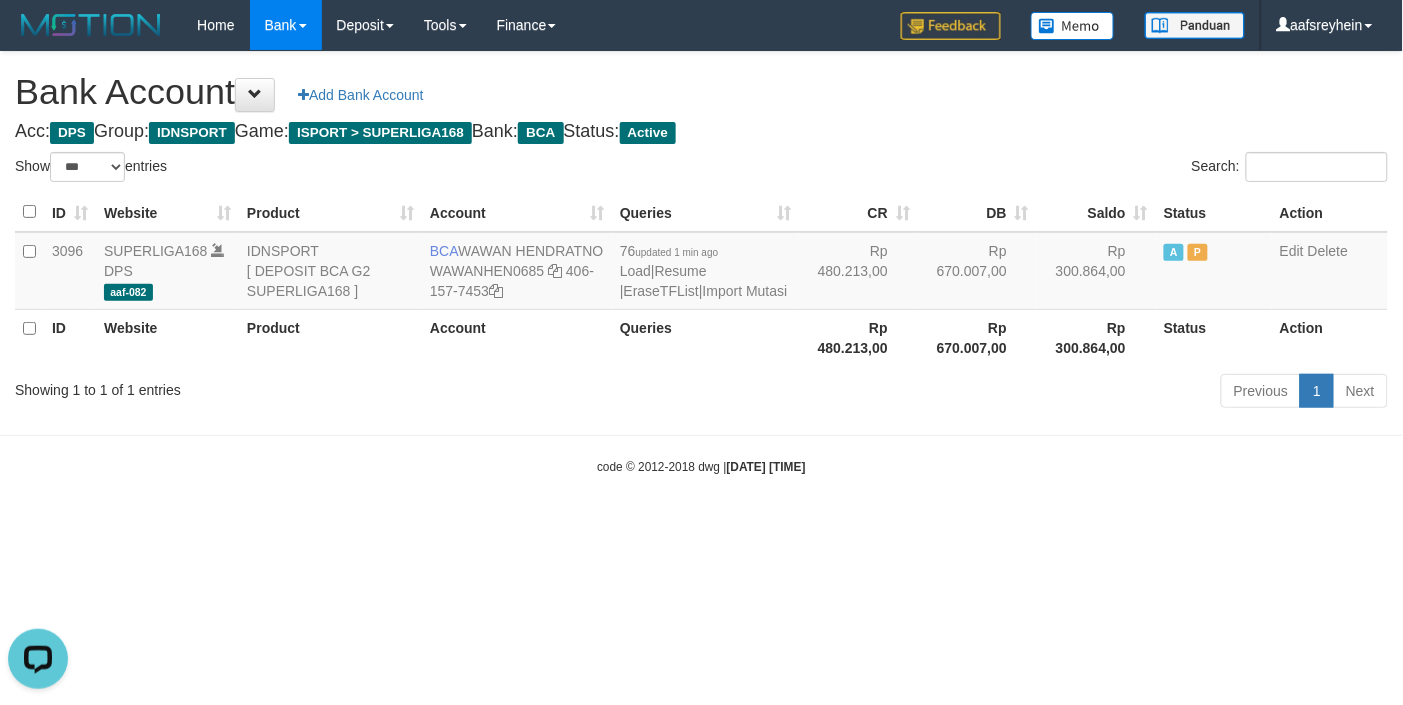 scroll, scrollTop: 0, scrollLeft: 0, axis: both 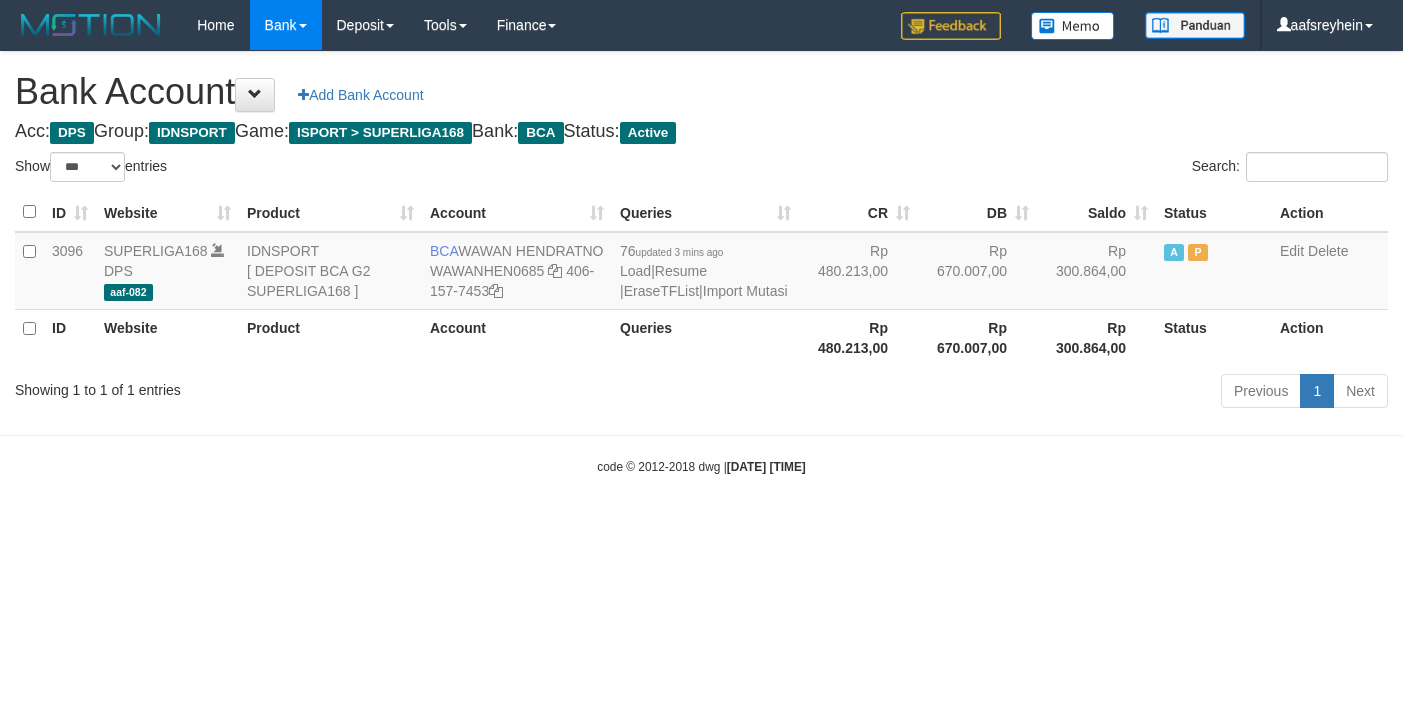 select on "***" 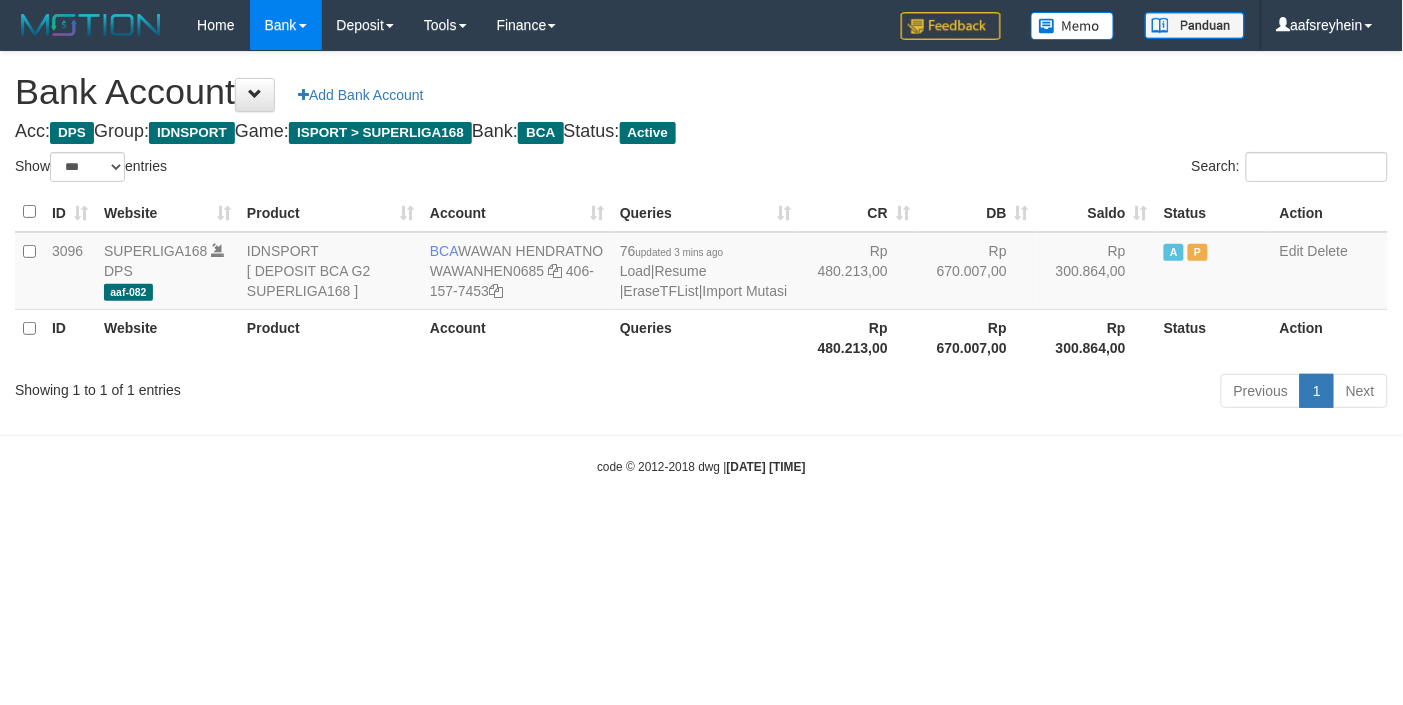 click on "Toggle navigation
Home
Bank
Account List
Load
By Website
Group
[ISPORT]													SUPERLIGA168
By Load Group (DPS)
-" at bounding box center (701, 263) 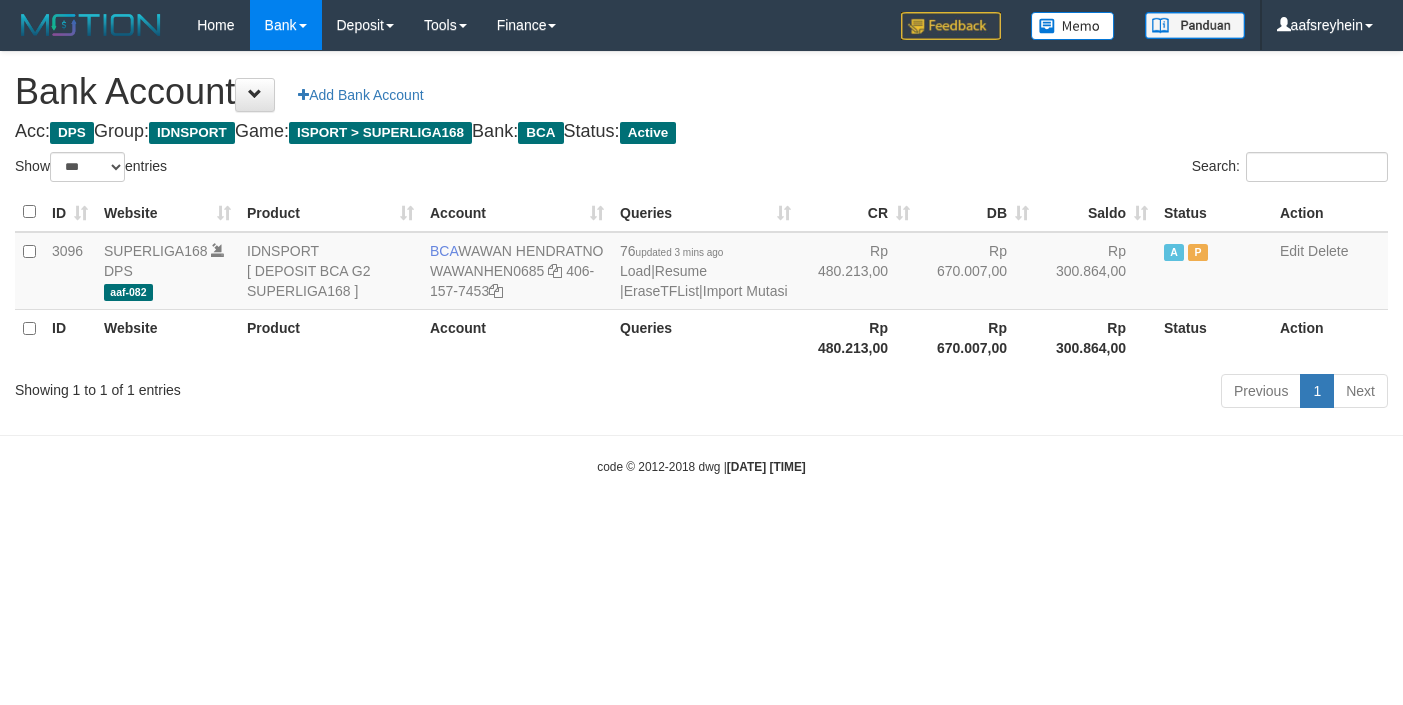 select on "***" 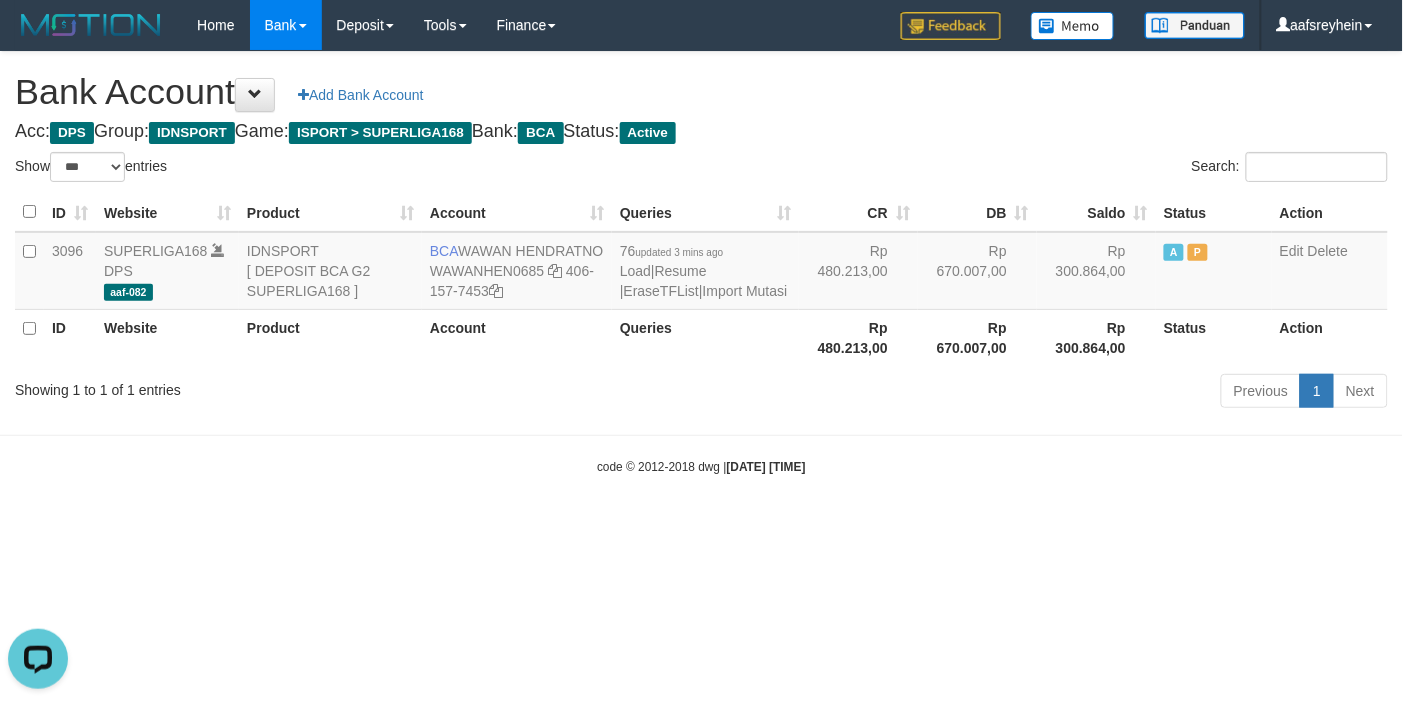 scroll, scrollTop: 0, scrollLeft: 0, axis: both 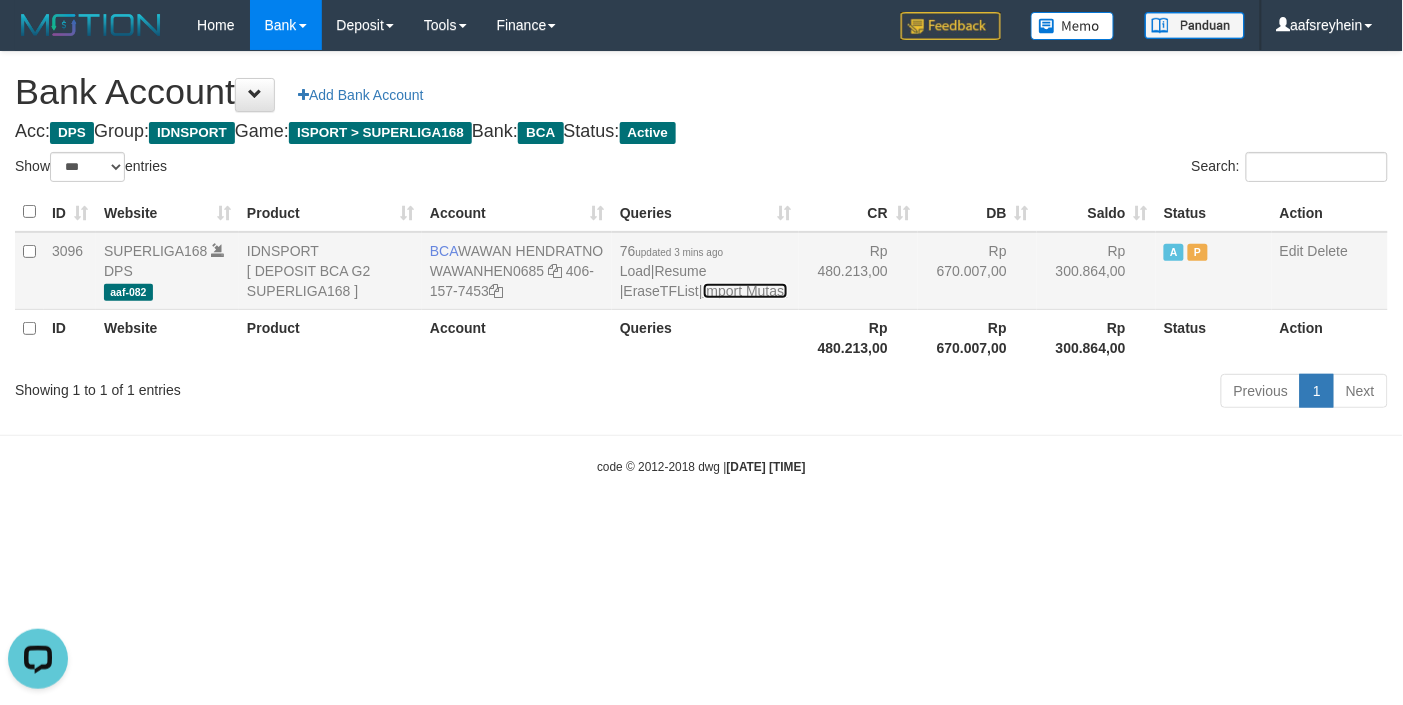 click on "Import Mutasi" at bounding box center (745, 291) 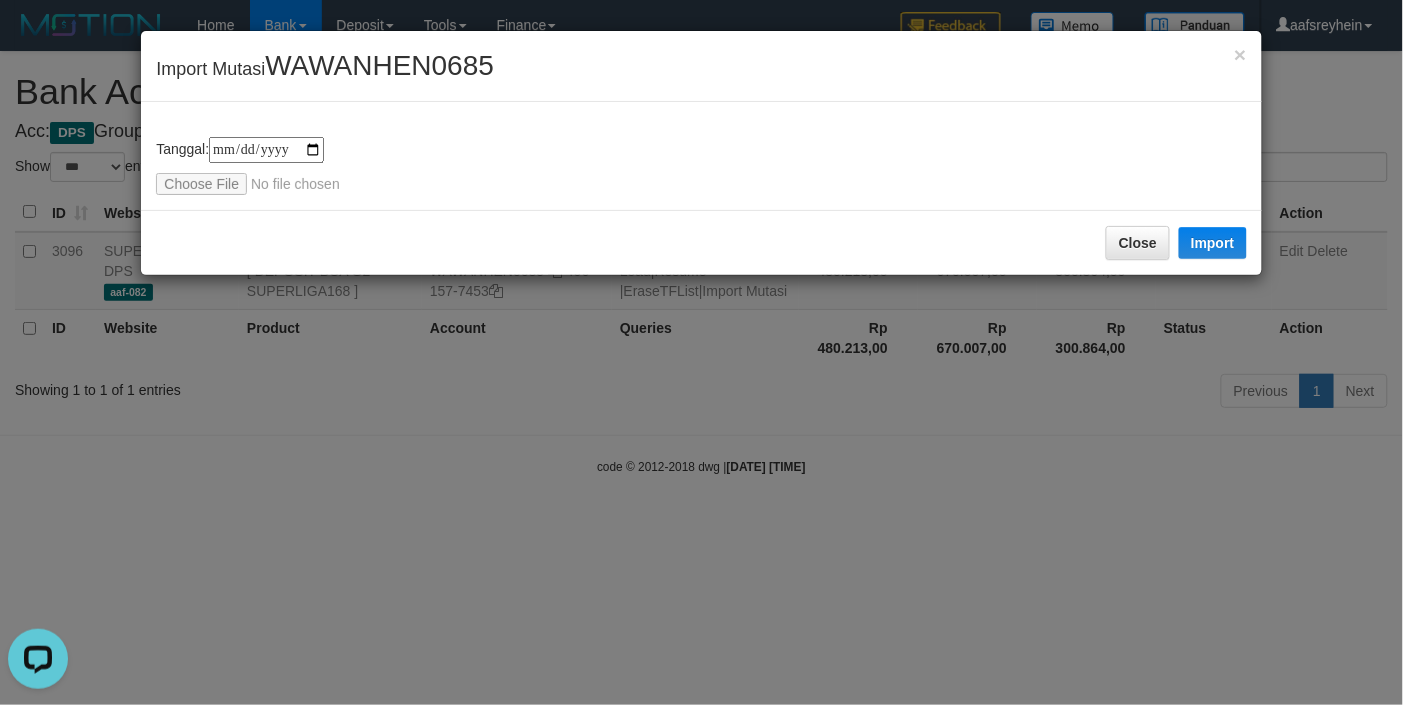 type on "**********" 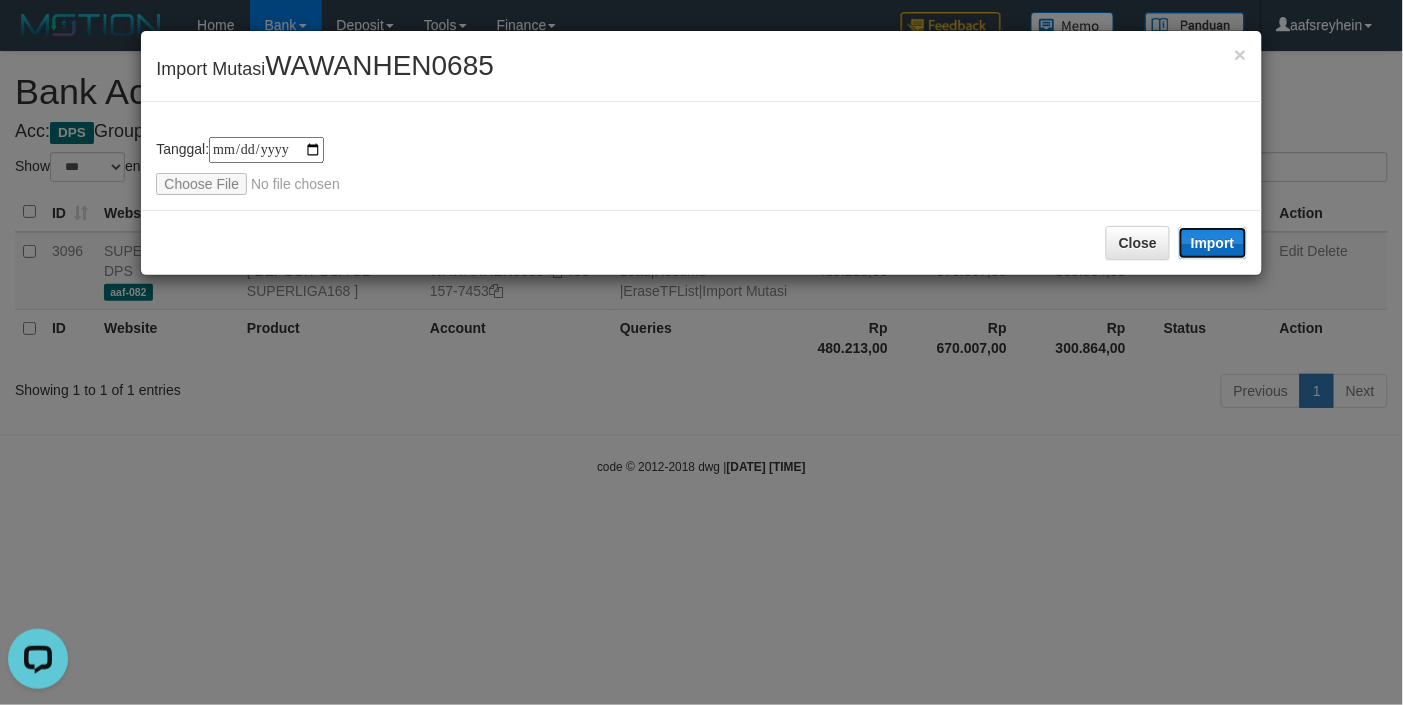 click on "Import" at bounding box center (1213, 243) 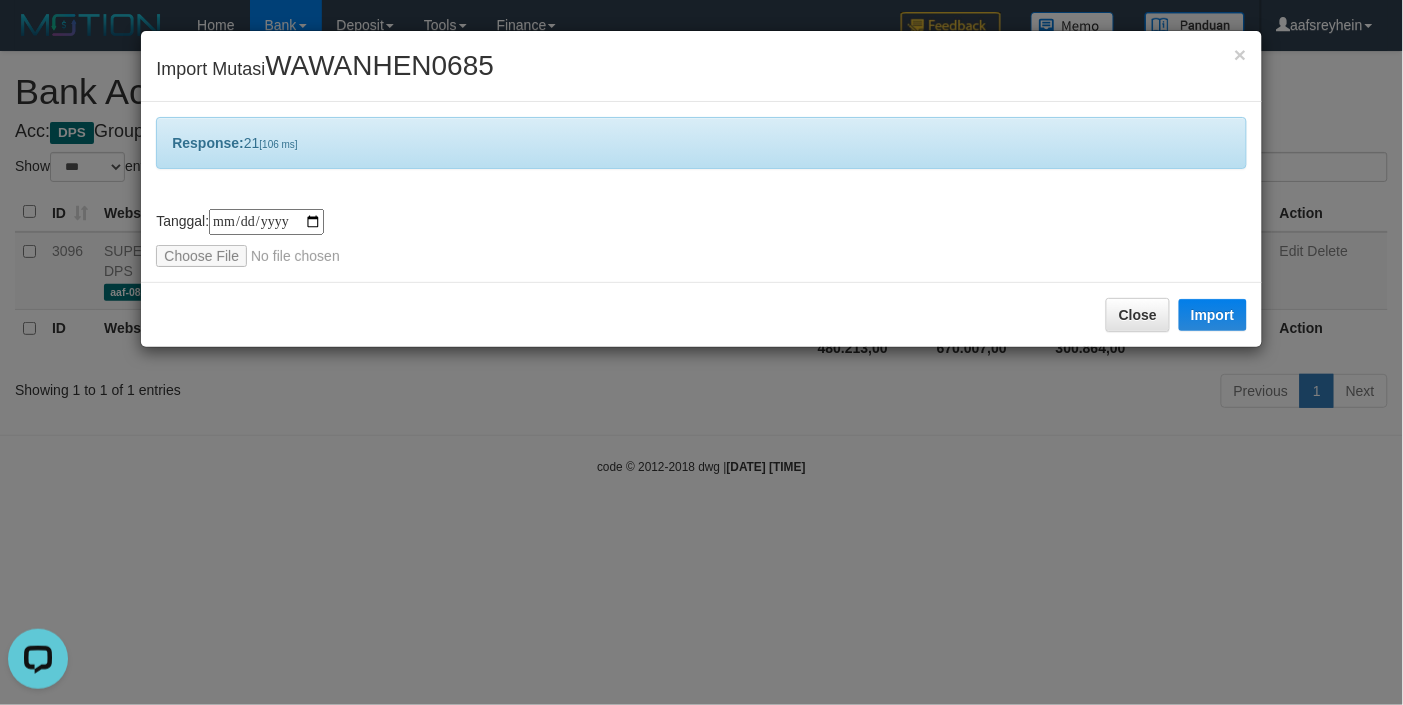 click on "**********" at bounding box center (701, 352) 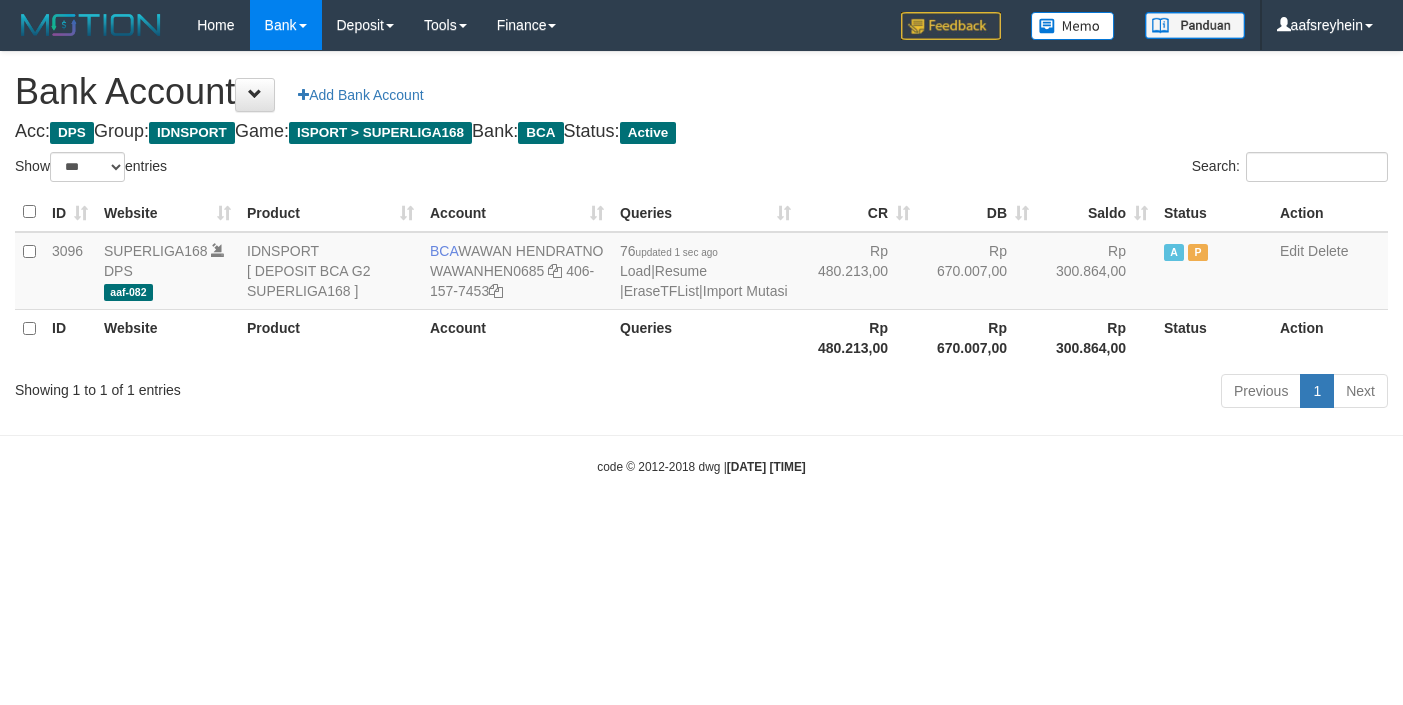 select on "***" 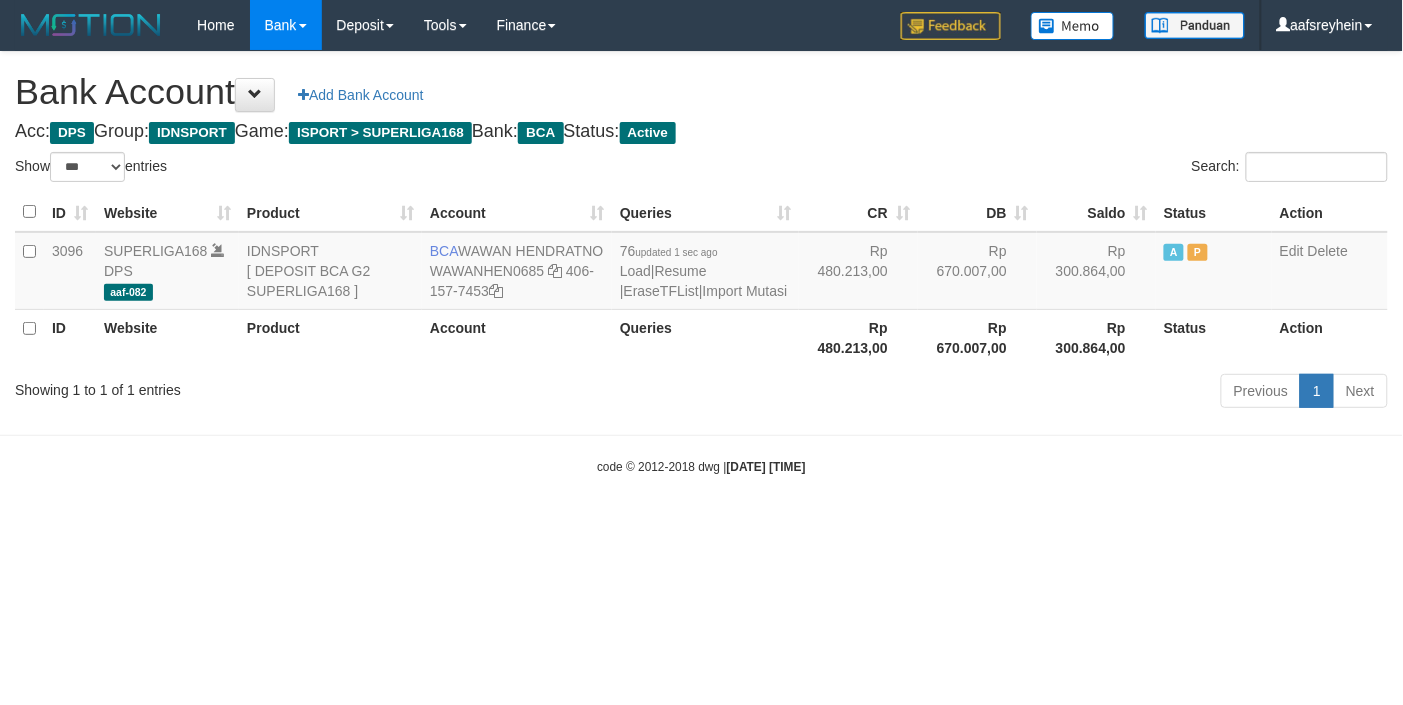 click on "Toggle navigation
Home
Bank
Account List
Load
By Website
Group
[ISPORT]													SUPERLIGA168
By Load Group (DPS)
-" at bounding box center [701, 263] 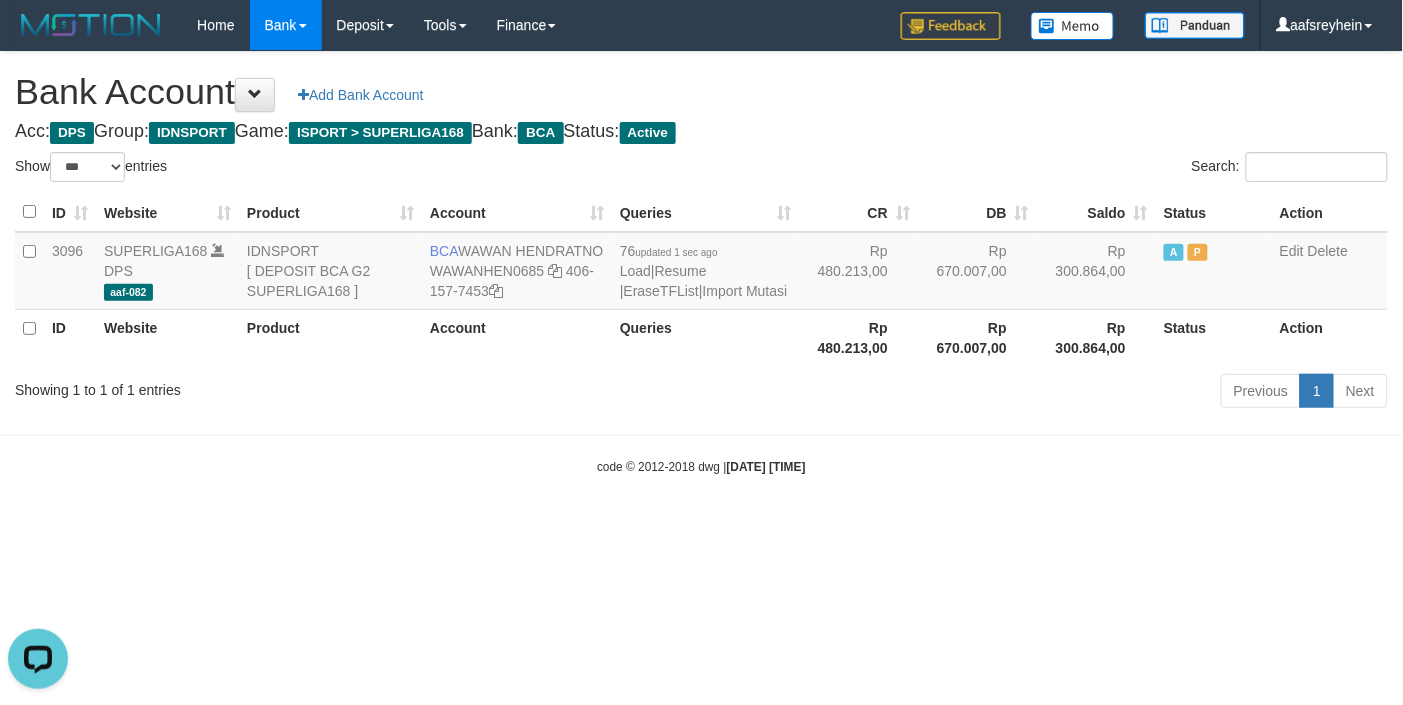 scroll, scrollTop: 0, scrollLeft: 0, axis: both 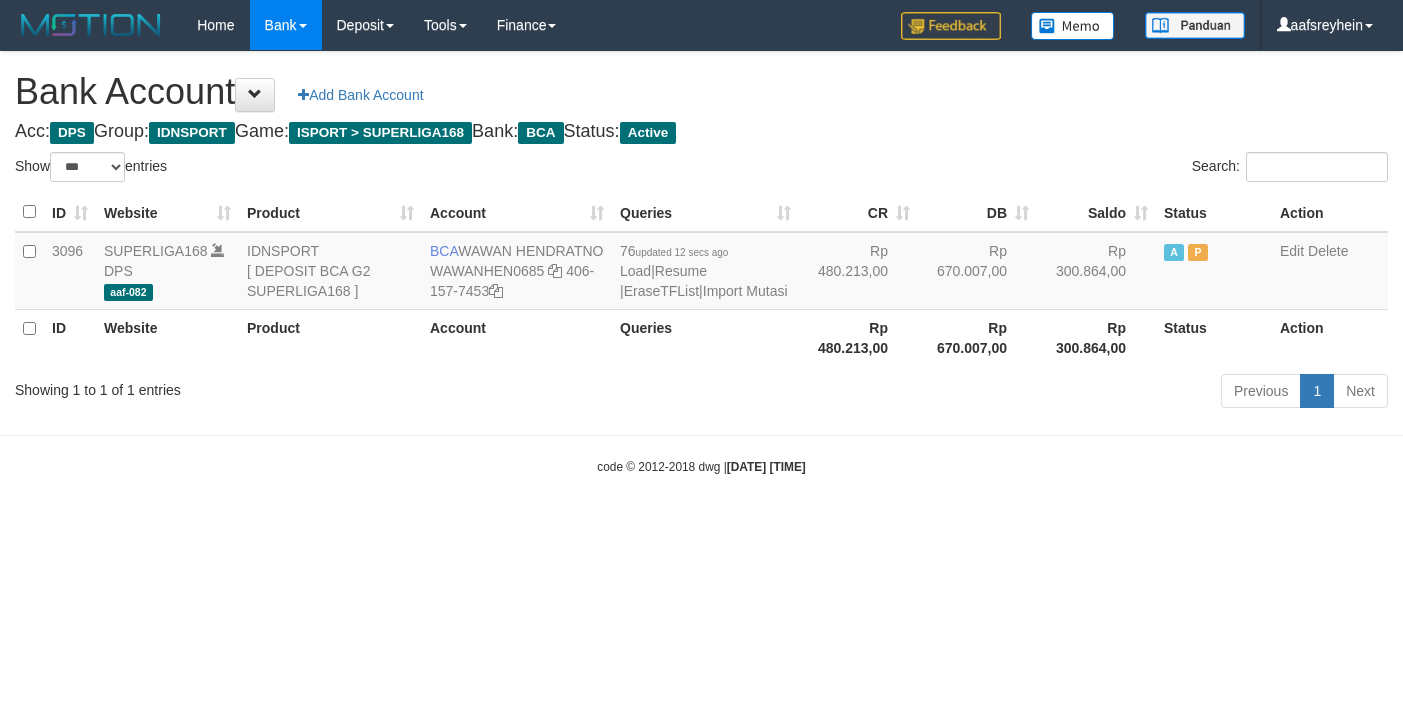 select on "***" 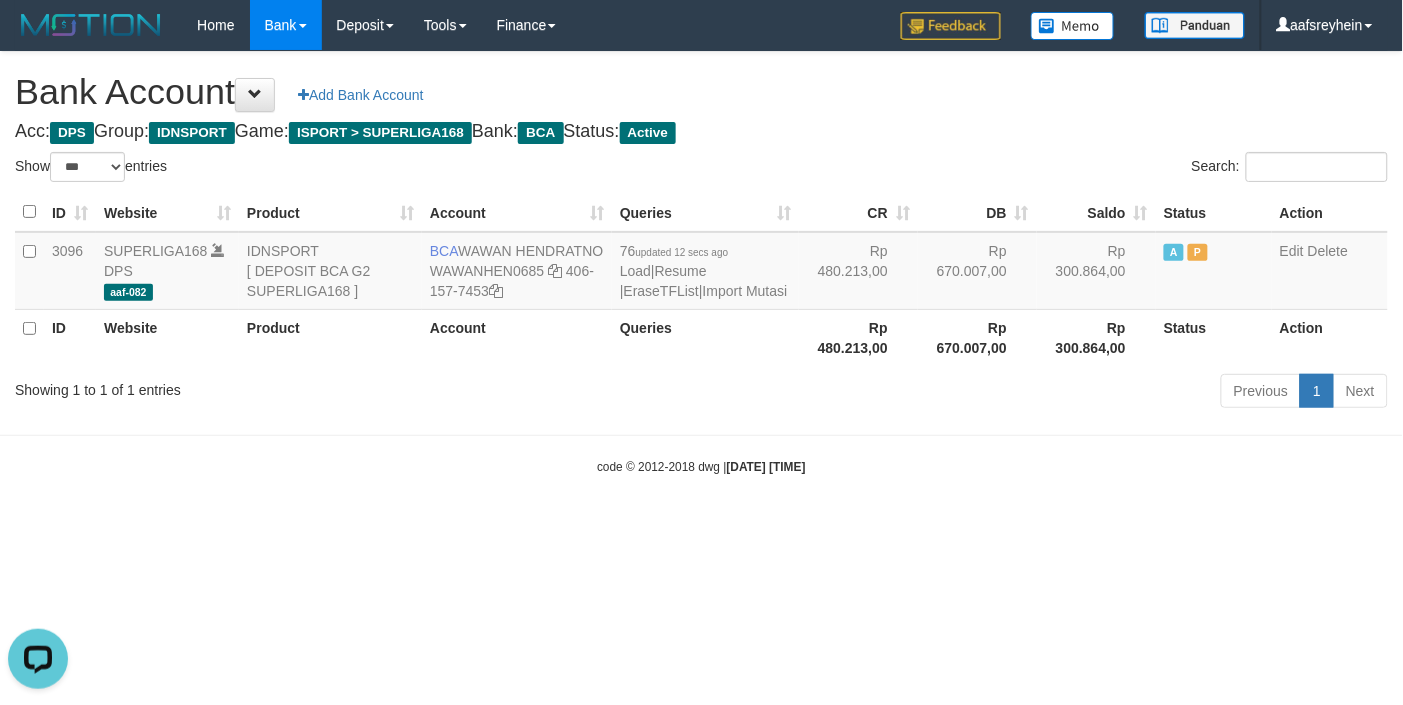 scroll, scrollTop: 0, scrollLeft: 0, axis: both 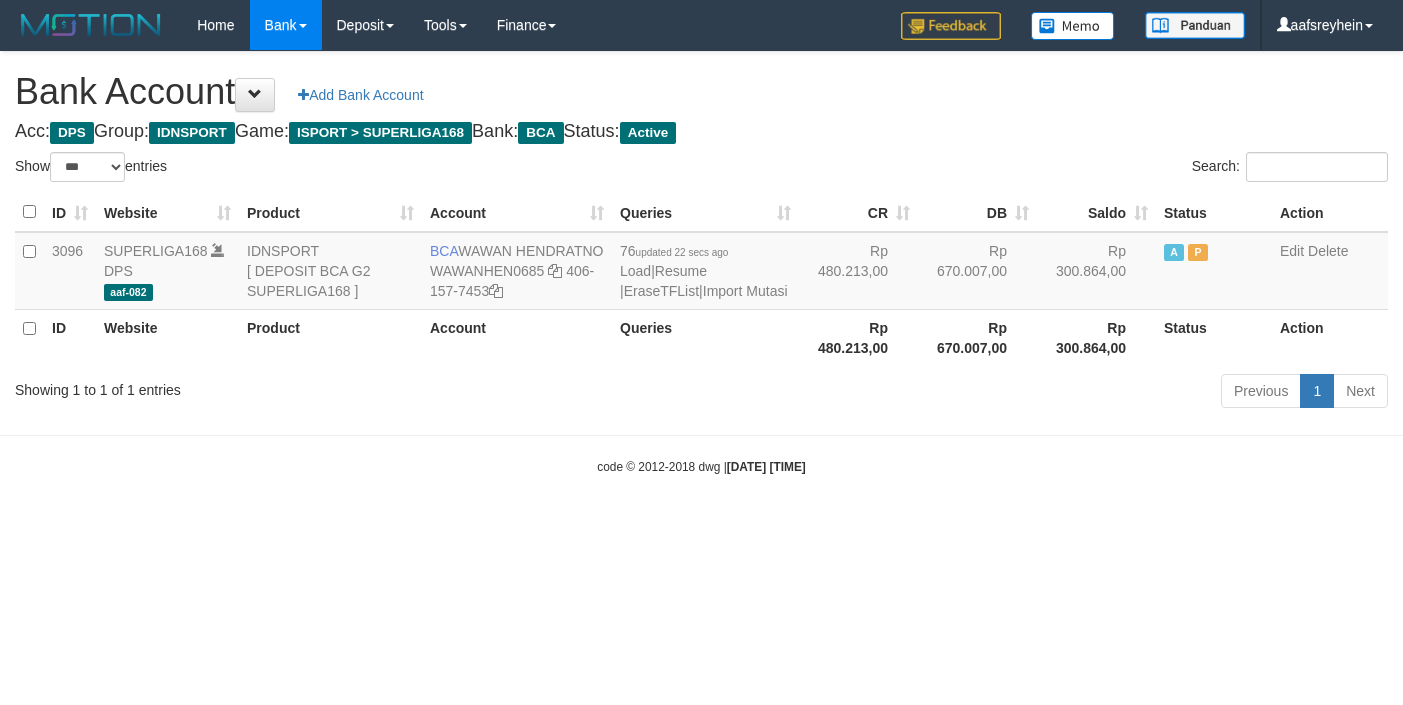 select on "***" 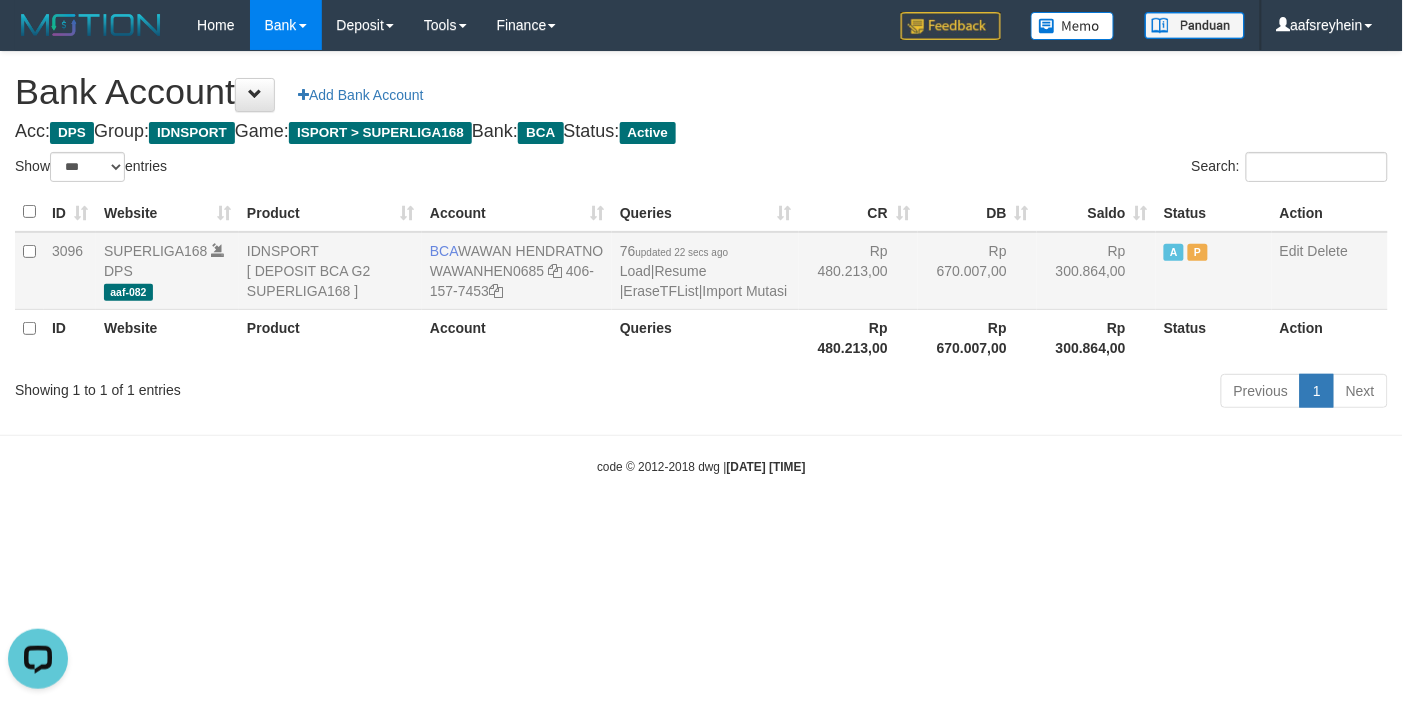 scroll, scrollTop: 0, scrollLeft: 0, axis: both 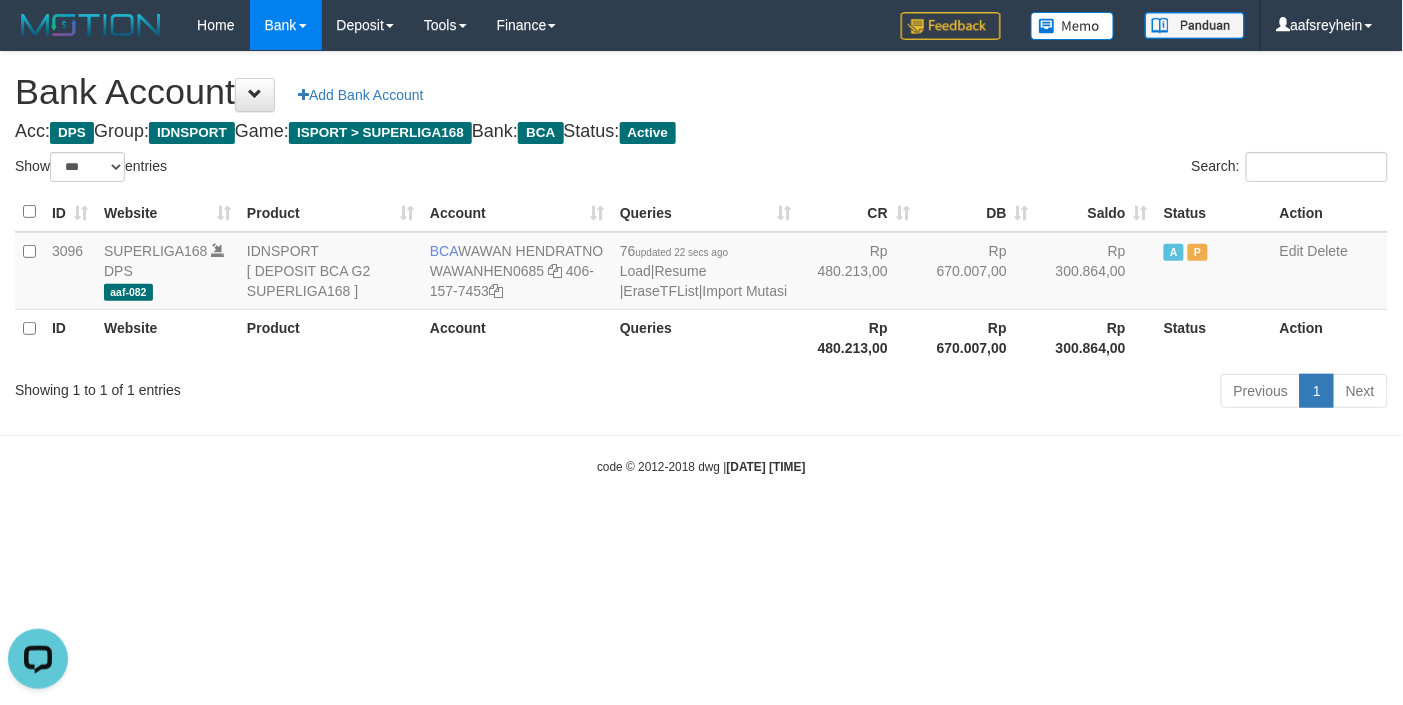 click on "Acc: 										 DPS
Group:   IDNSPORT    		Game:   ISPORT > SUPERLIGA168    		Bank:   BCA    		Status:  Active" at bounding box center (701, 132) 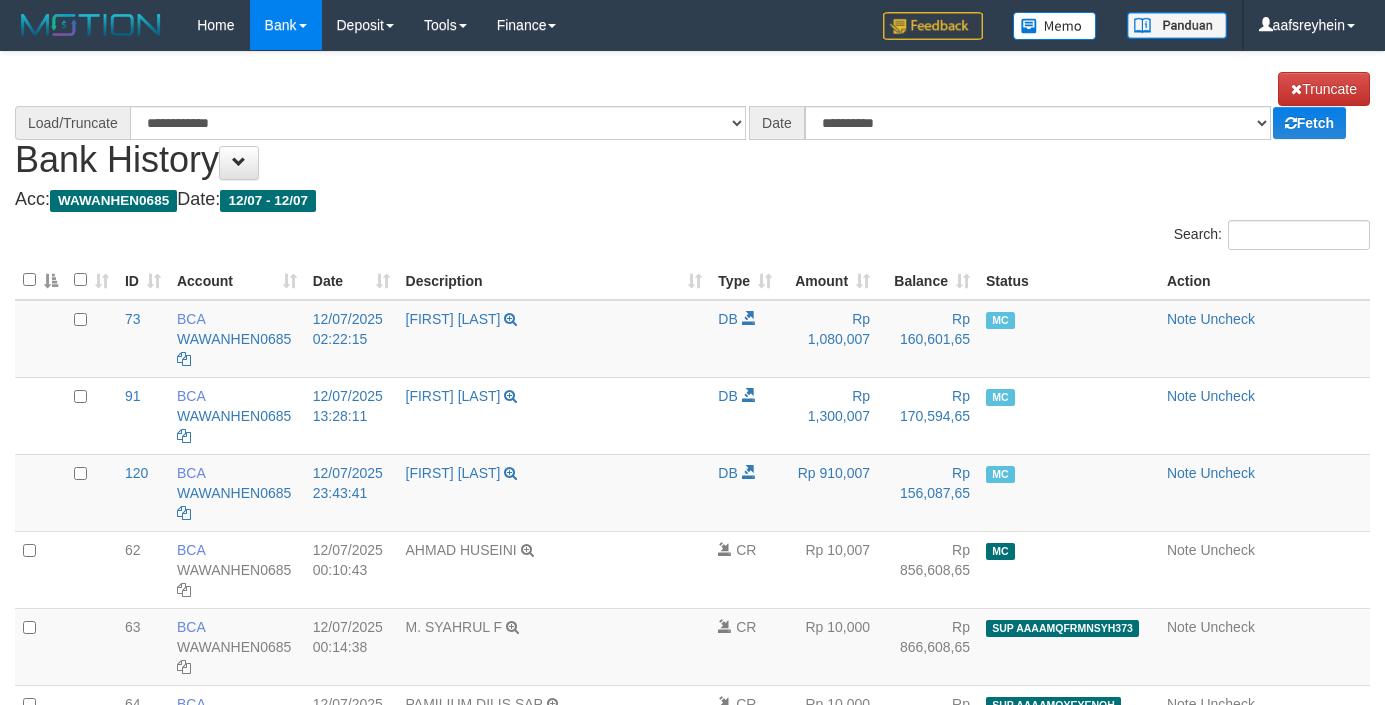 scroll, scrollTop: 4550, scrollLeft: 0, axis: vertical 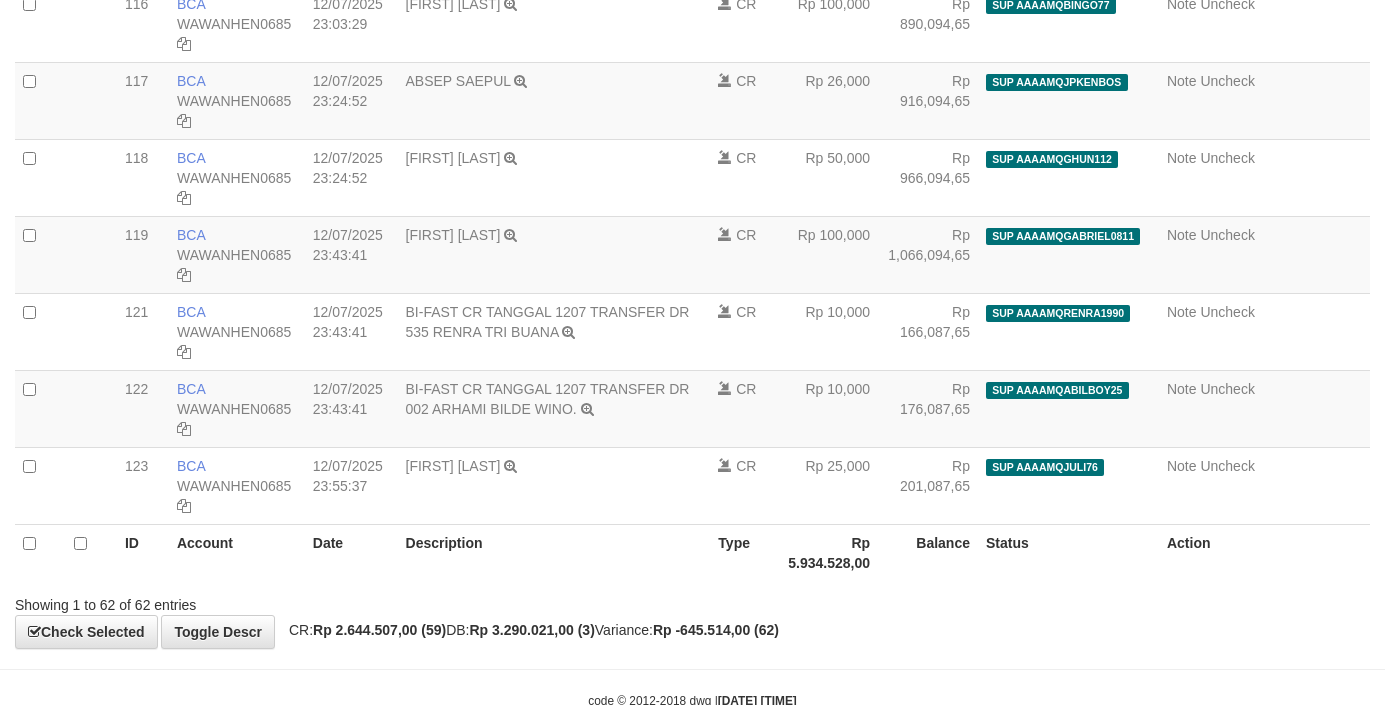 select on "****" 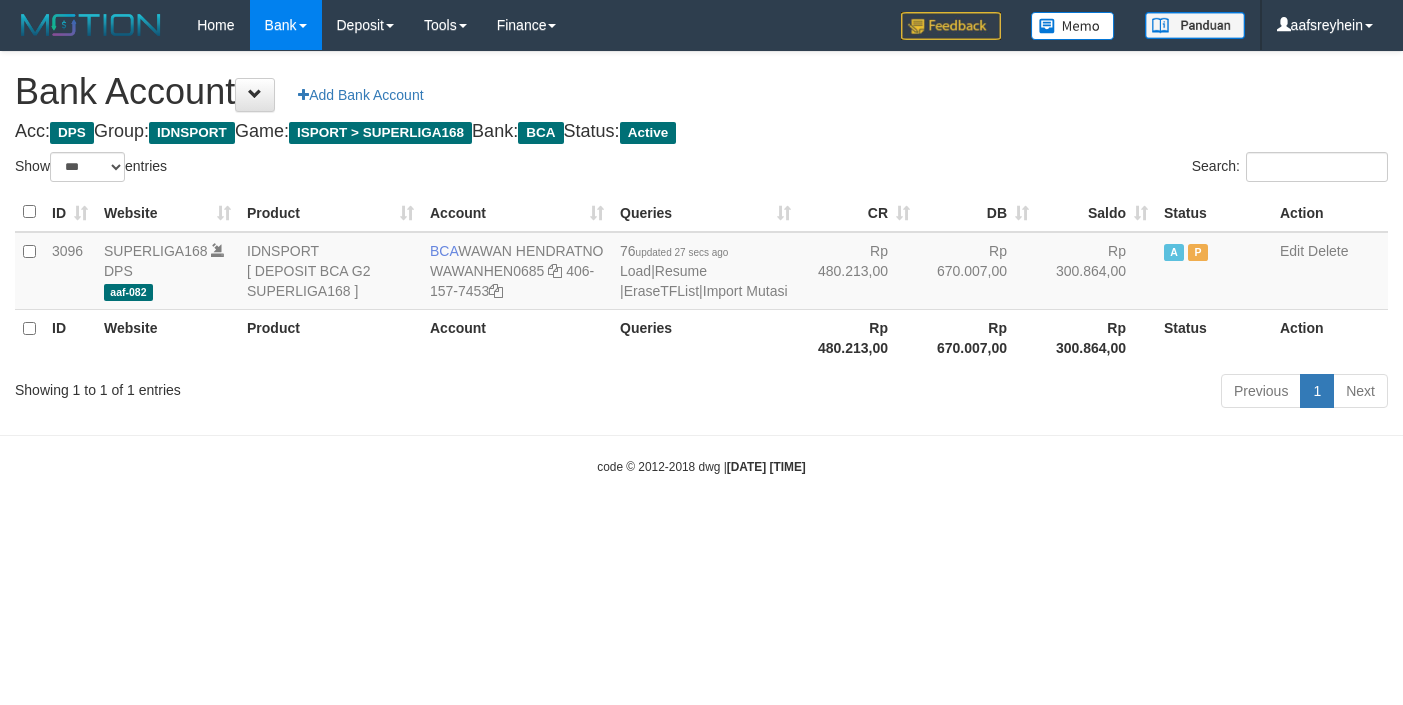 select on "***" 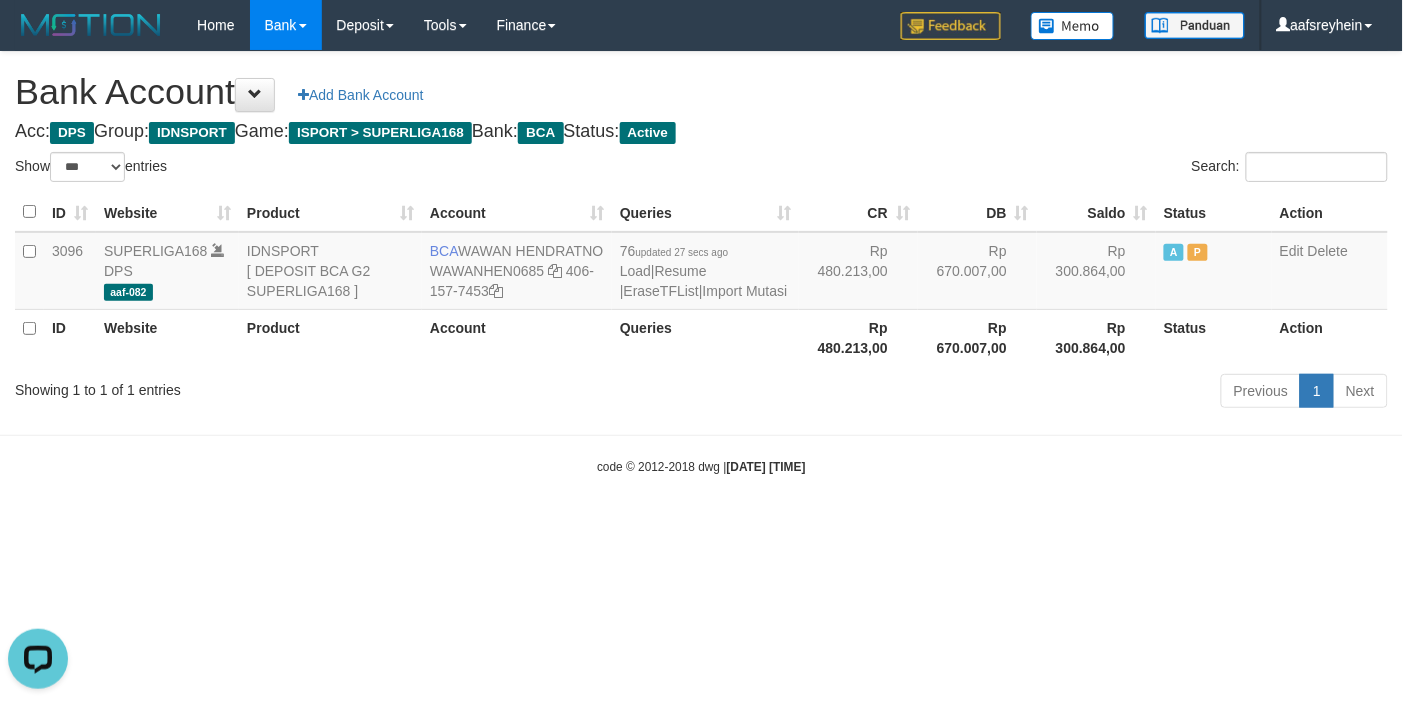 scroll, scrollTop: 0, scrollLeft: 0, axis: both 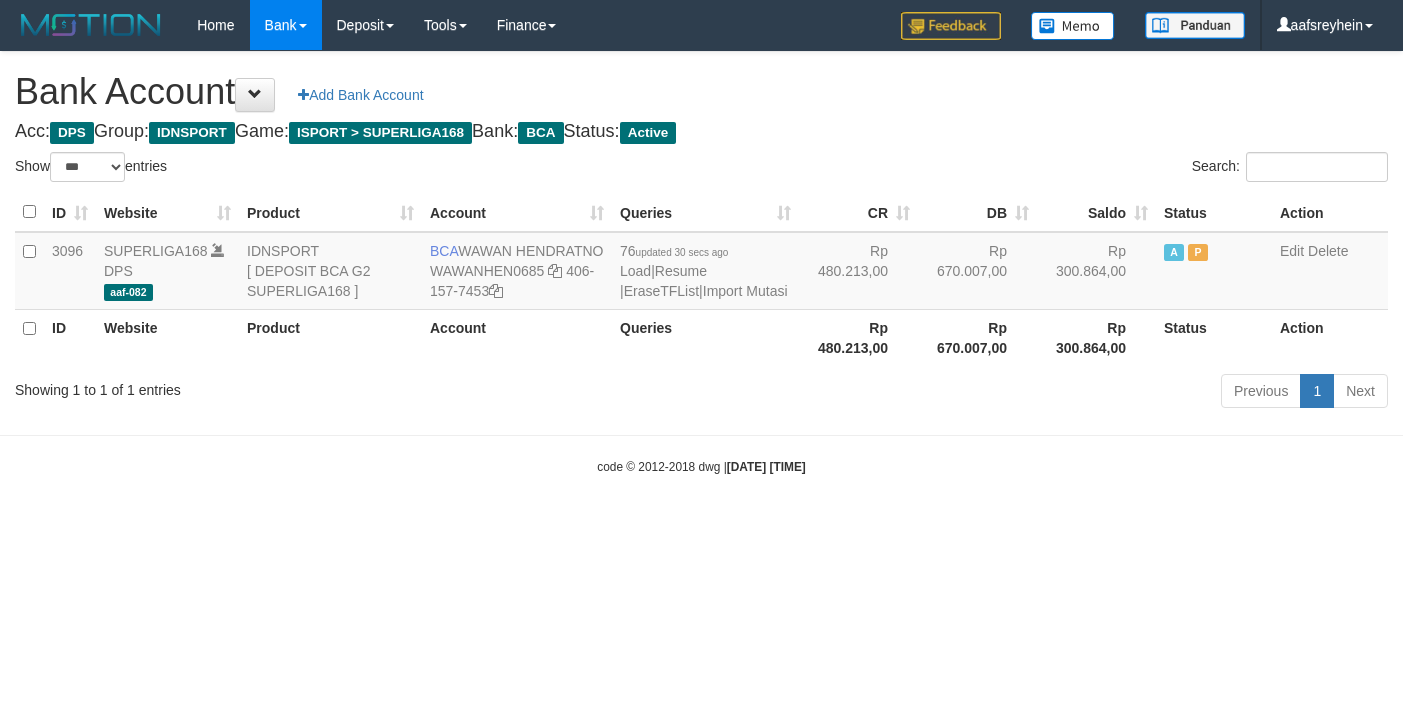 select on "***" 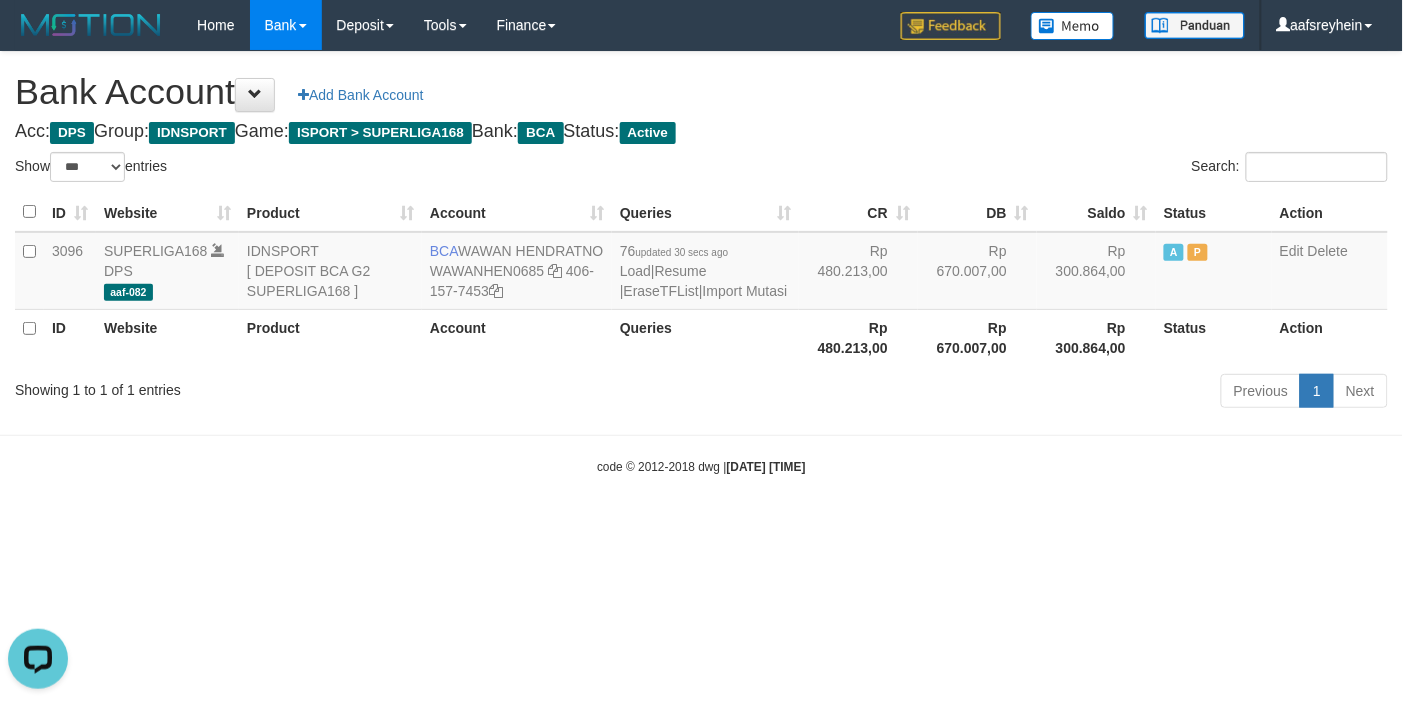 scroll, scrollTop: 0, scrollLeft: 0, axis: both 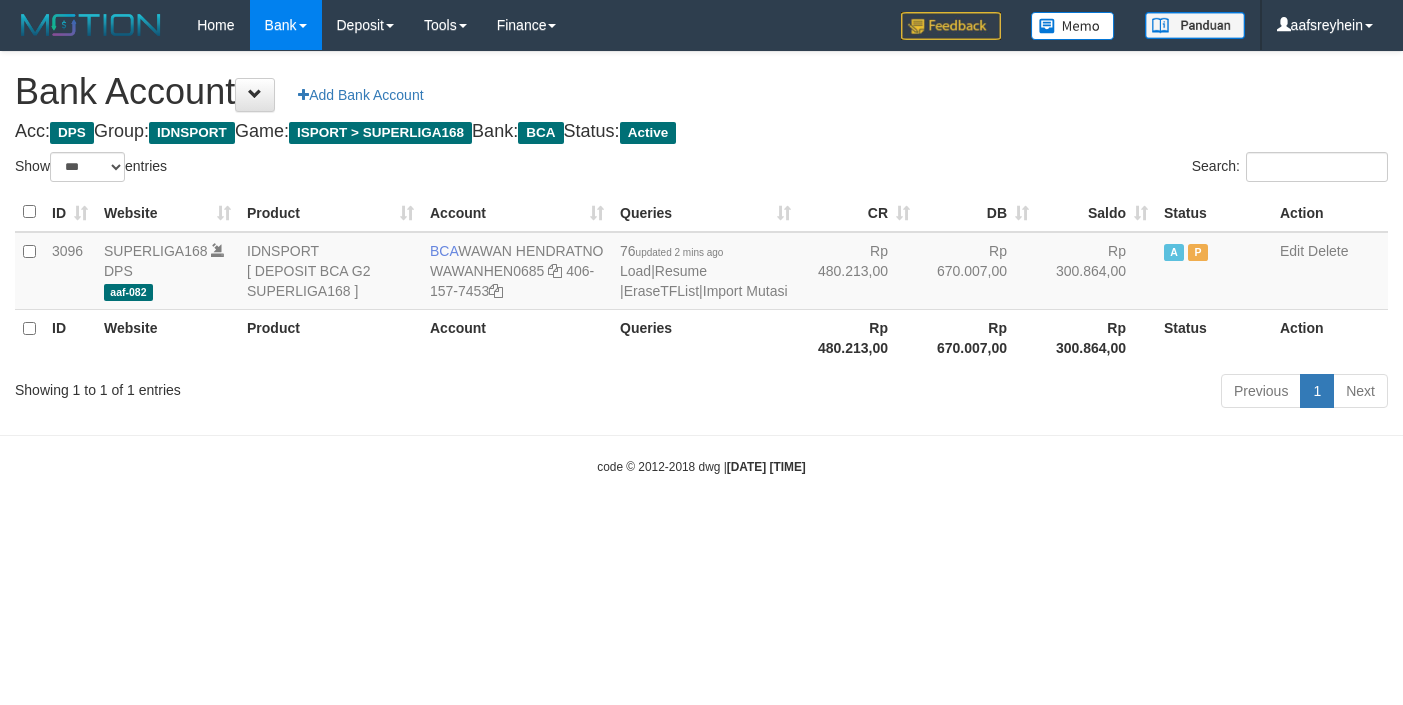 select on "***" 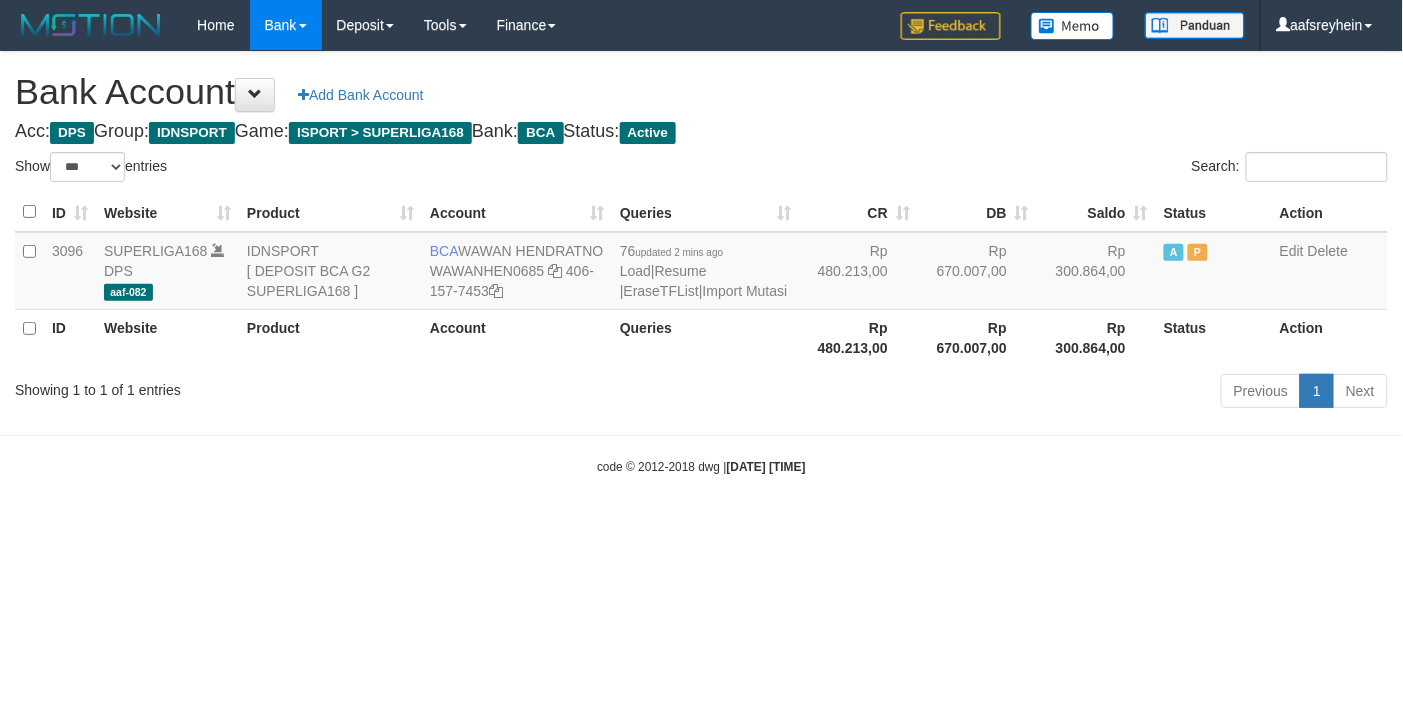 click on "Toggle navigation
Home
Bank
Account List
Load
By Website
Group
[ISPORT]													SUPERLIGA168
By Load Group (DPS)
-" at bounding box center (701, 263) 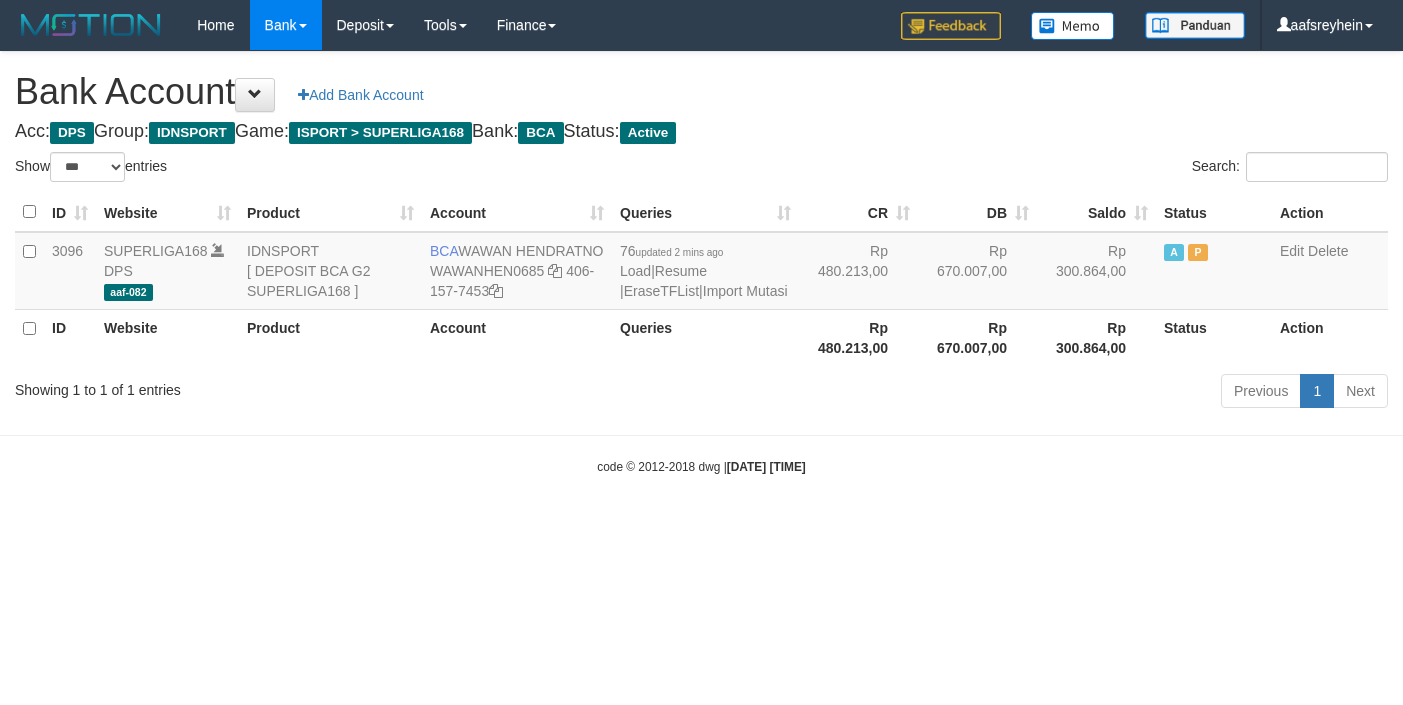 select on "***" 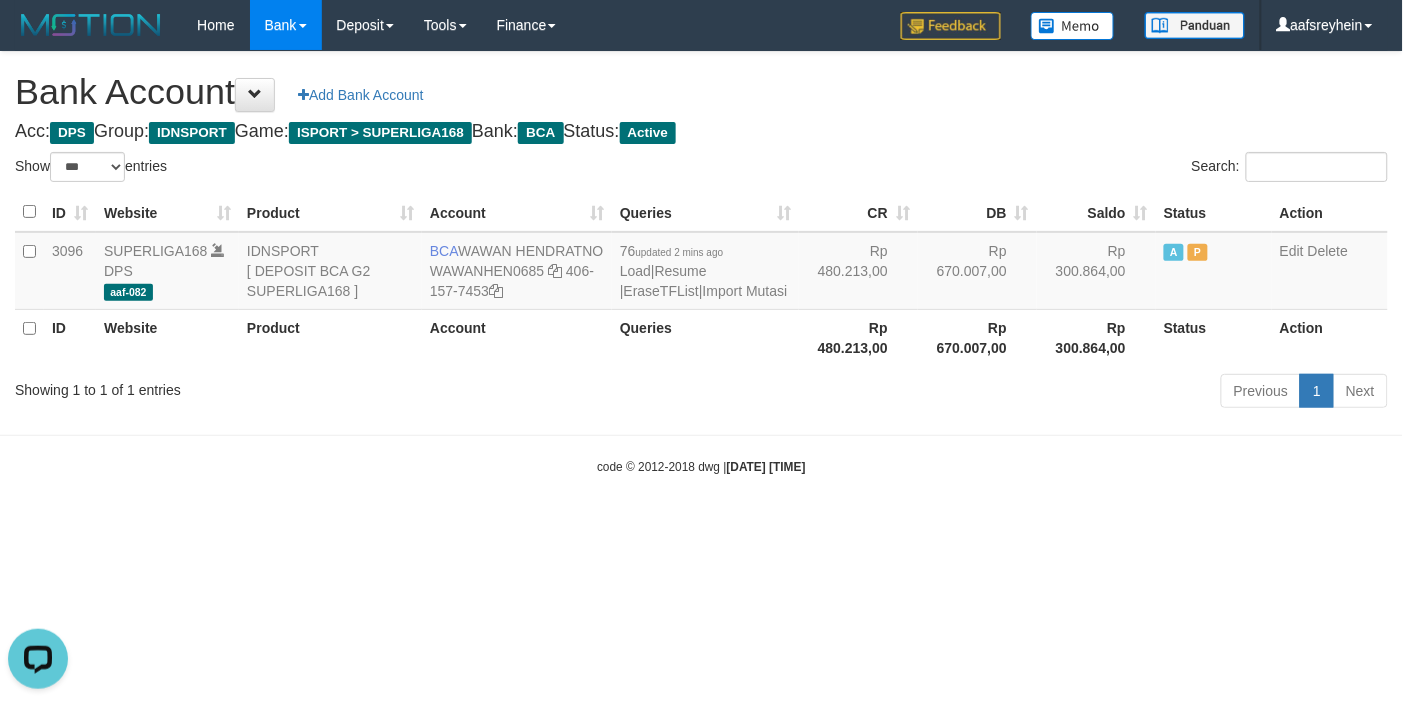 scroll, scrollTop: 0, scrollLeft: 0, axis: both 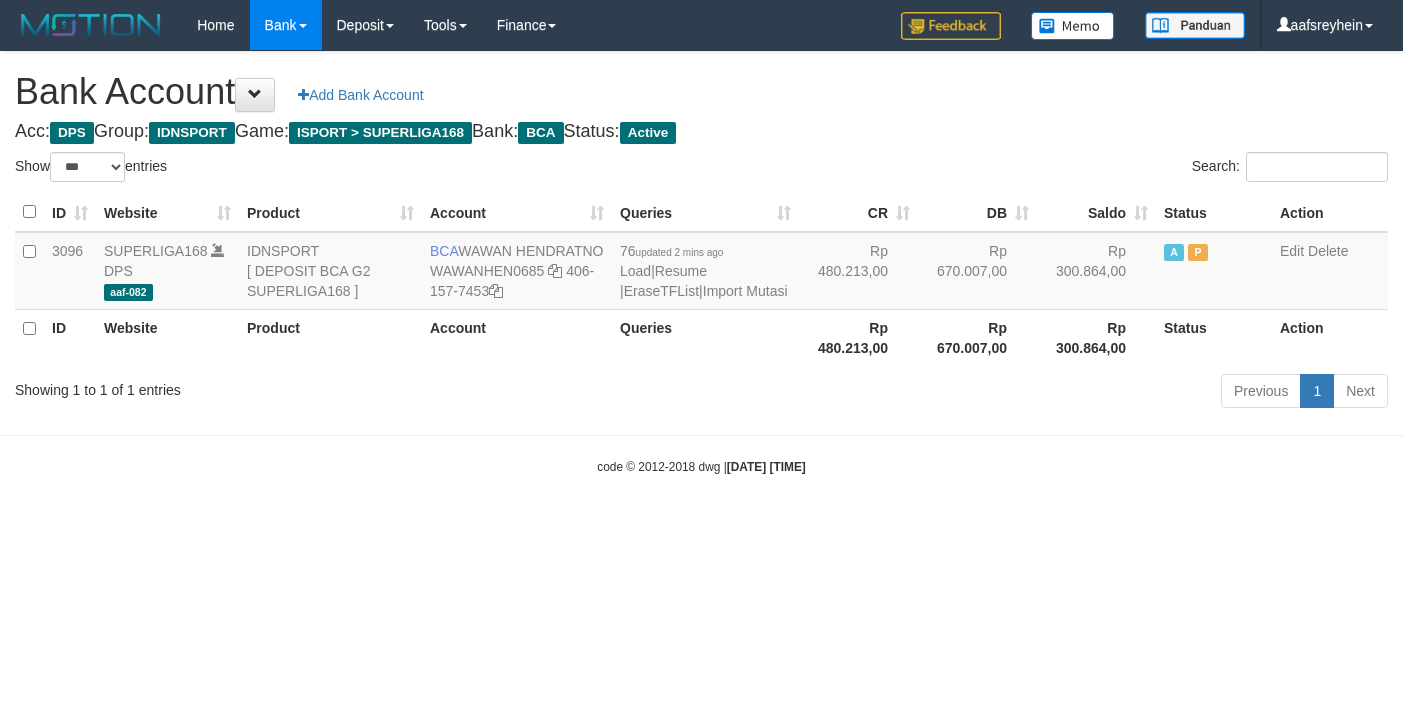 select on "***" 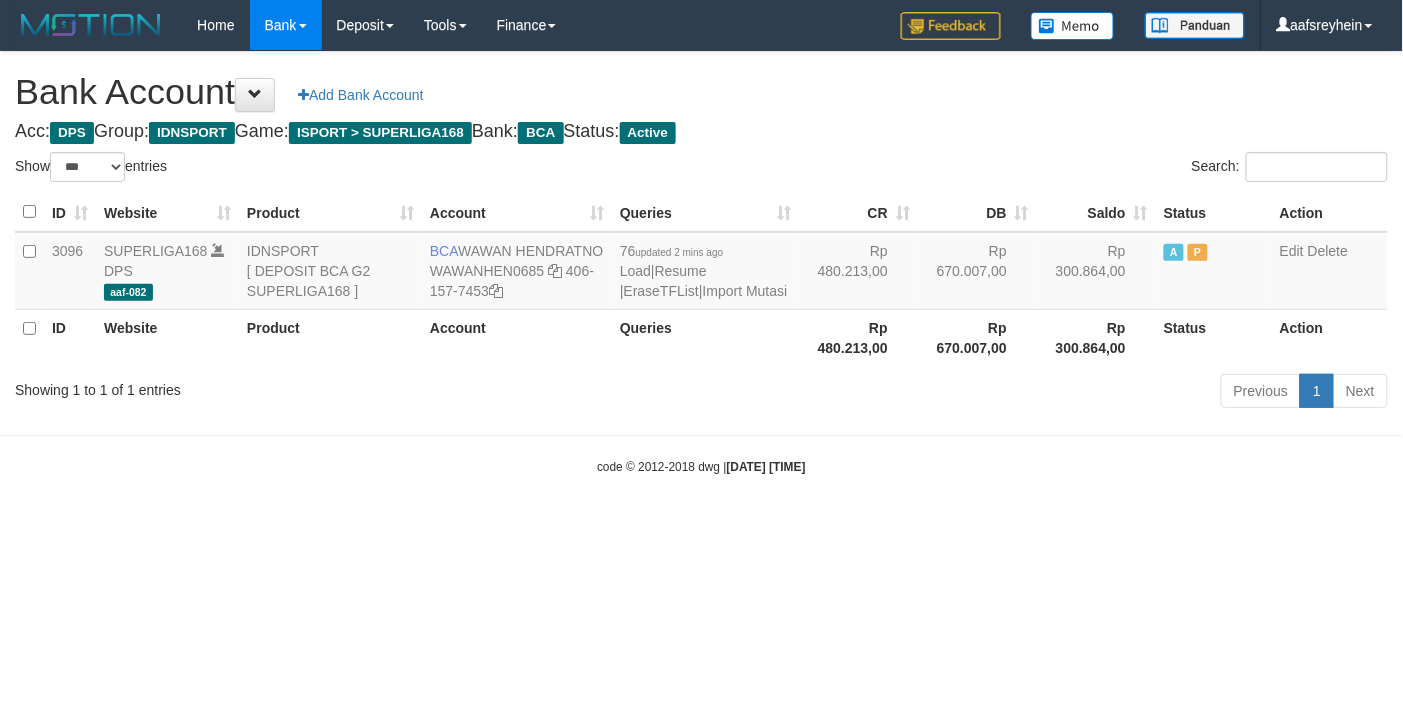 click on "ID Website Product Account Queries CR DB Saldo Status Action
3096
SUPERLIGA168
DPS
aaf-082
IDNSPORT
[ DEPOSIT BCA G2 SUPERLIGA168 ]
BCA
WAWAN HENDRATNO
WAWANHEN0685
406-157-7453
76  updated 2 mins ago
Load
|
Resume
|
EraseTFList
|
Import Mutasi
Rp 480.213,00
Rp 670.007,00
Rp 300.864,00
A
P
Edit
Delete
ID Website Product Account Queries Rp 480.213,00 Rp 670.007,00 Rp 300.864,00" at bounding box center (701, 279) 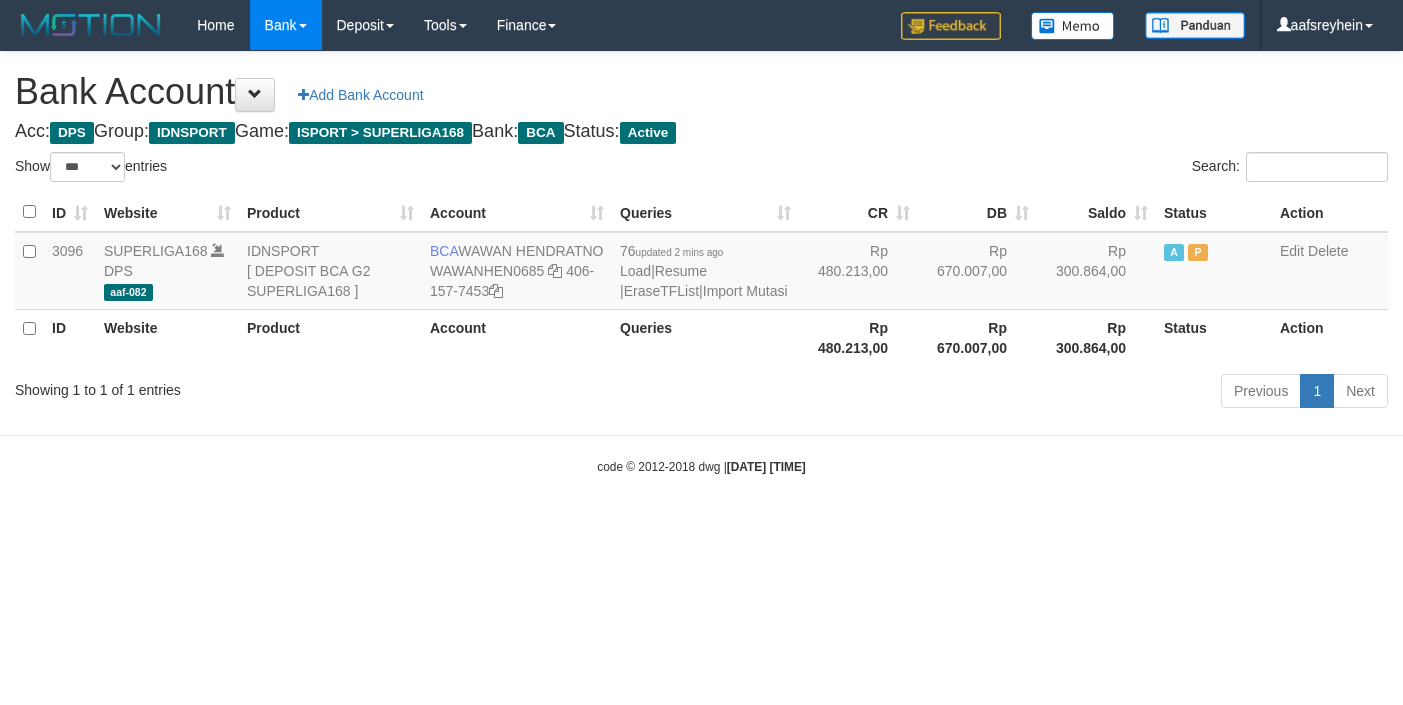 select on "***" 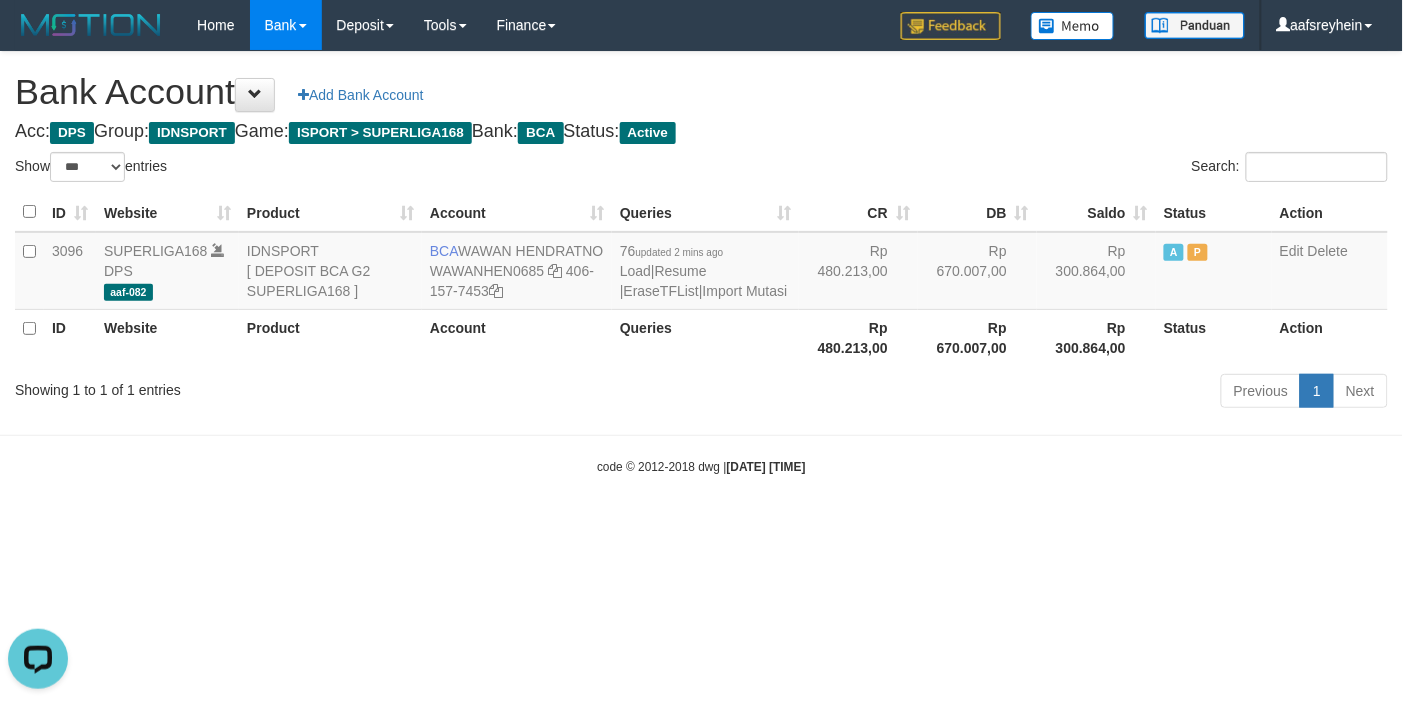 scroll, scrollTop: 0, scrollLeft: 0, axis: both 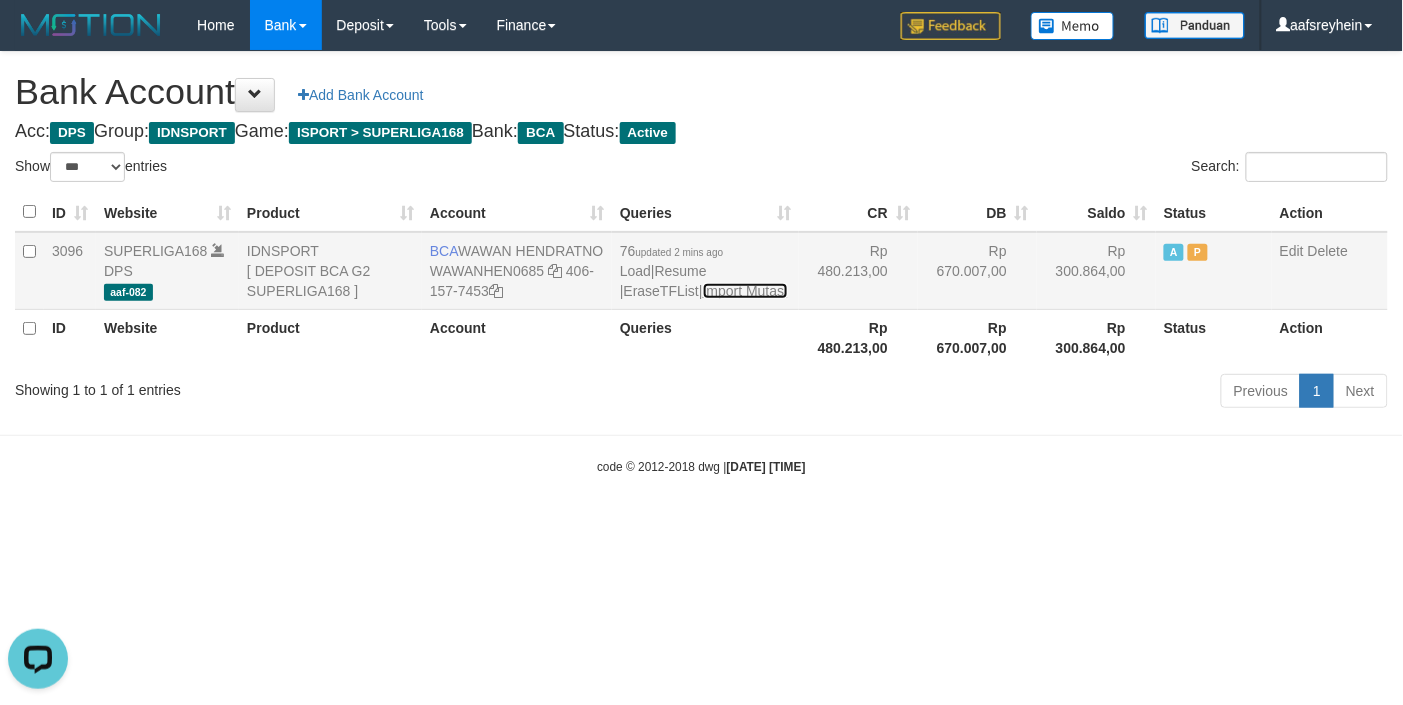 click on "Import Mutasi" at bounding box center (745, 291) 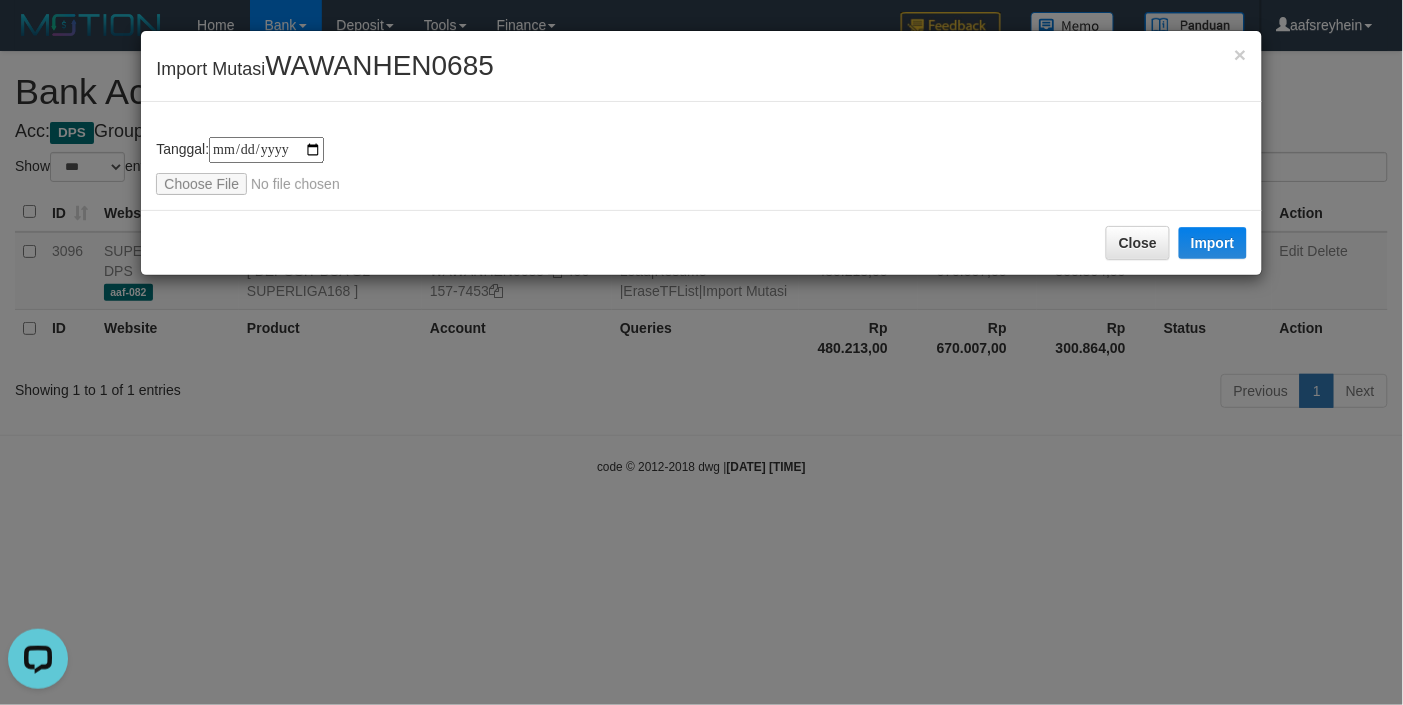 type on "**********" 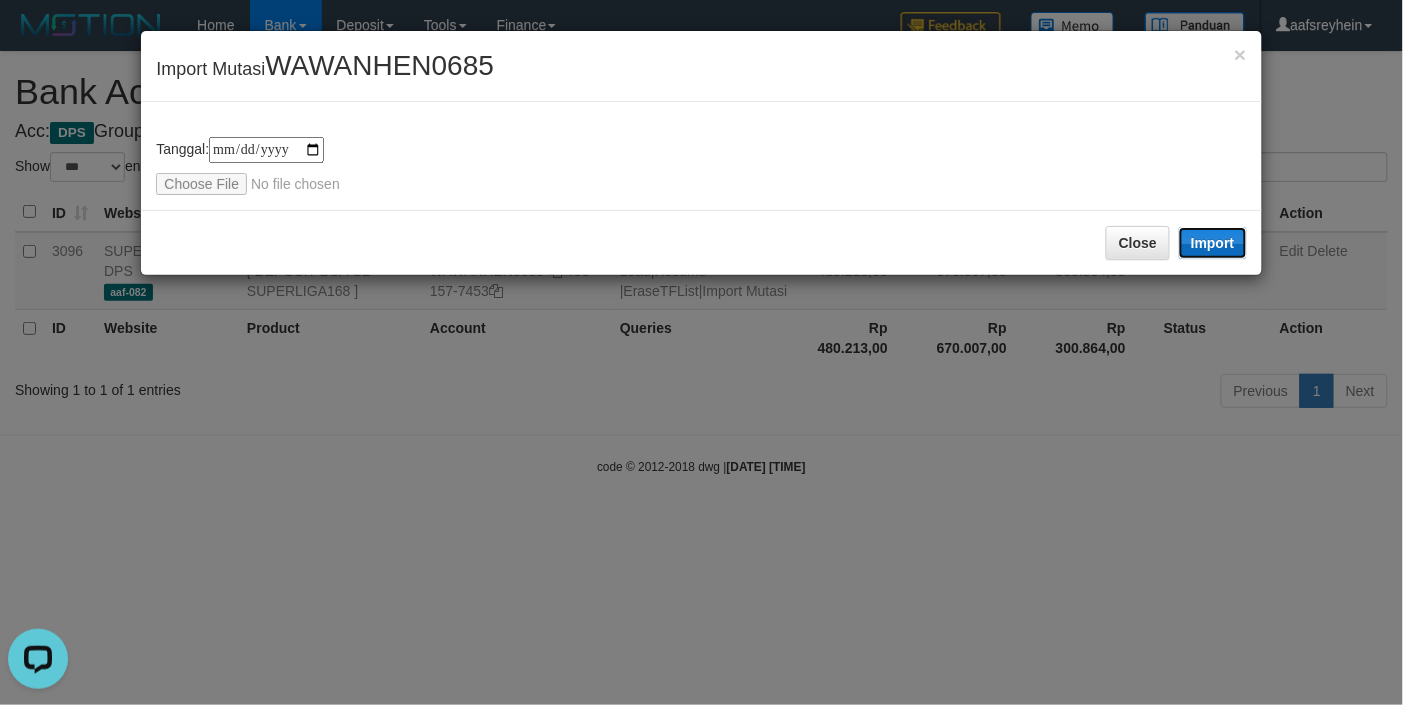 click on "Import" at bounding box center (1213, 243) 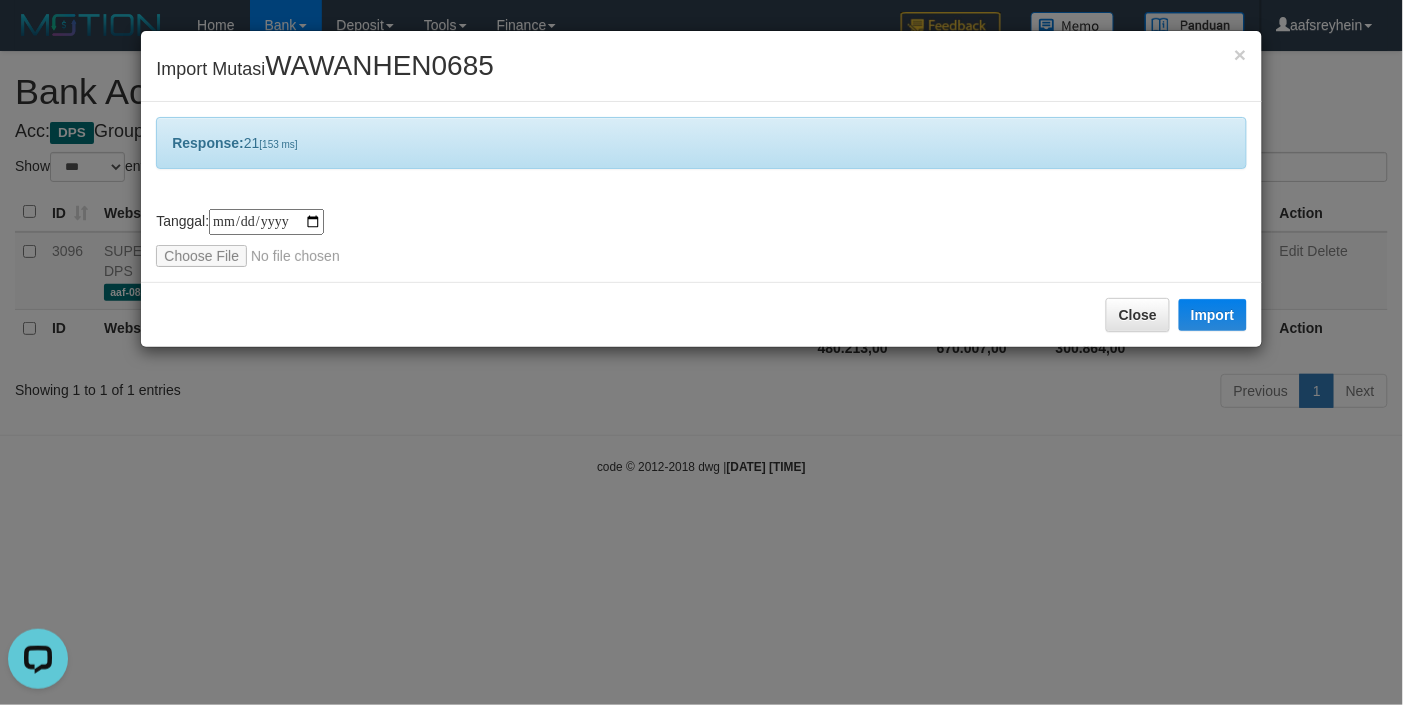 click on "**********" at bounding box center (701, 352) 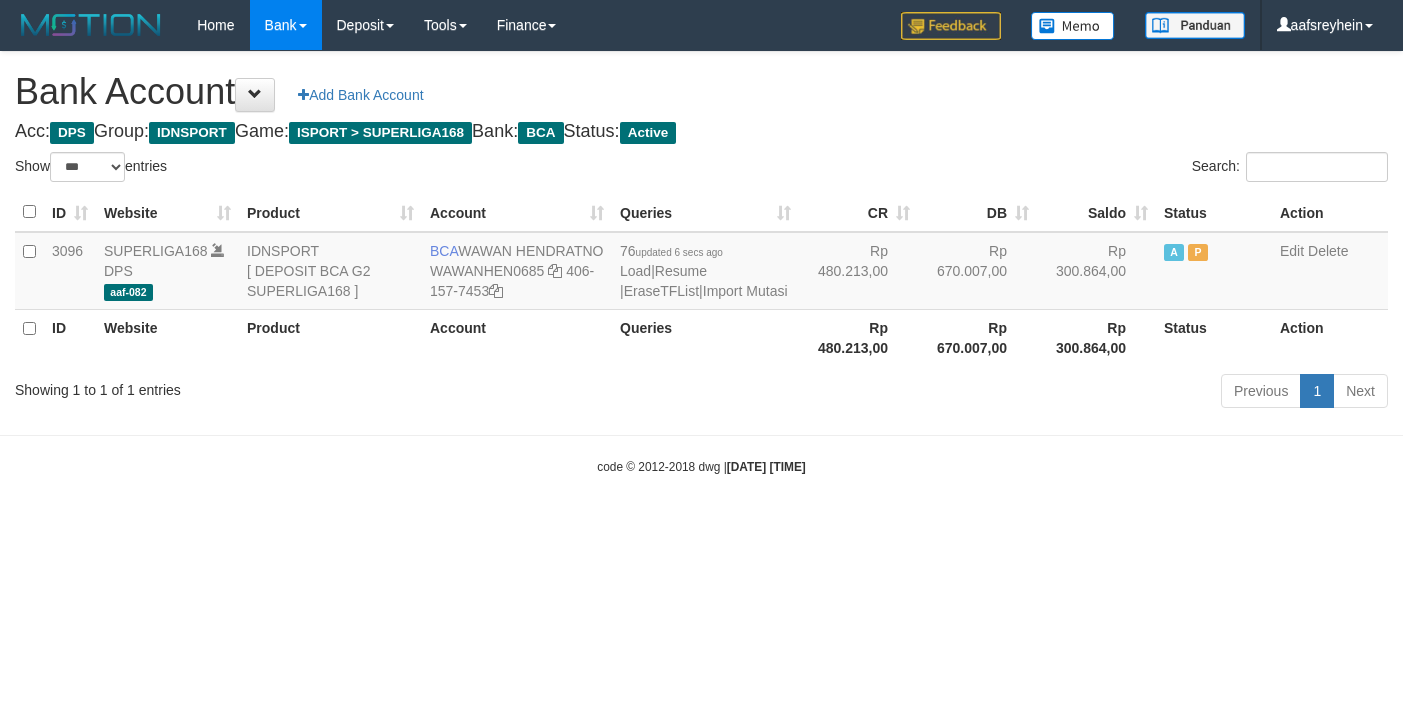 select on "***" 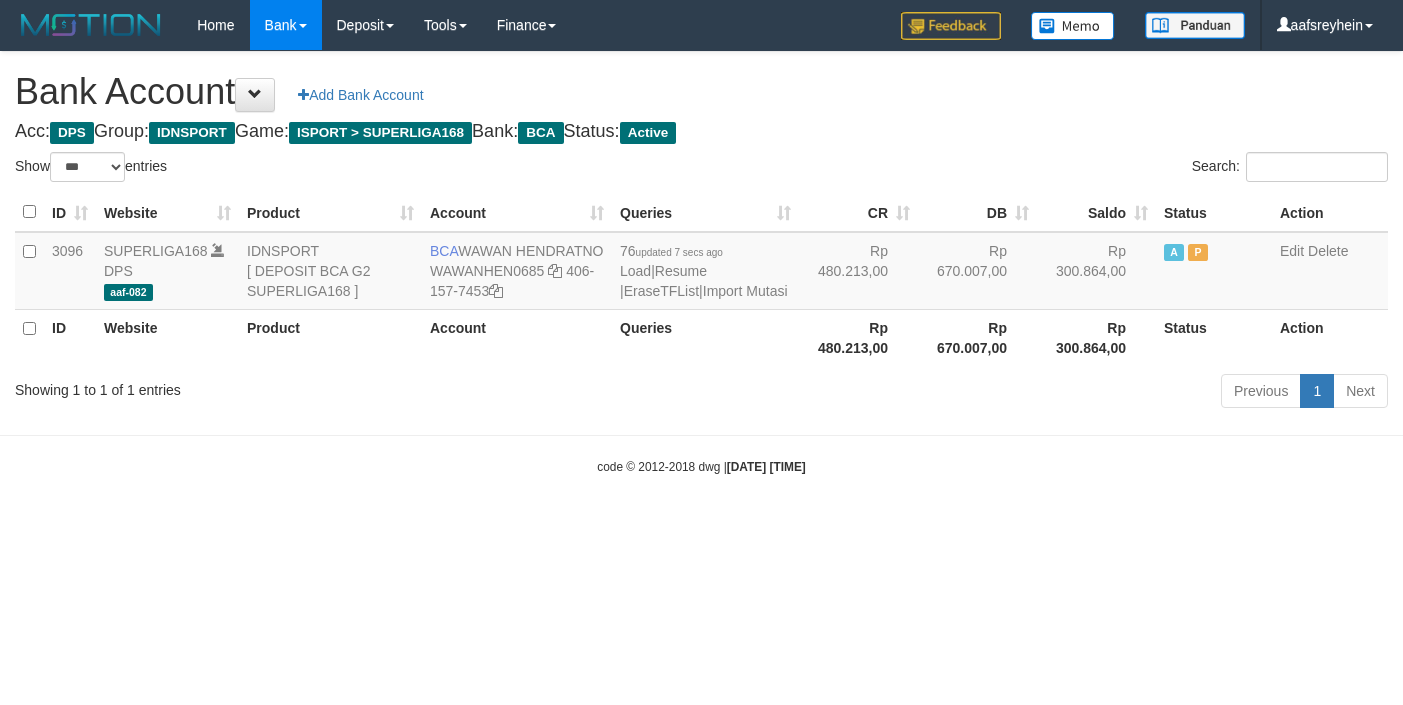 select on "***" 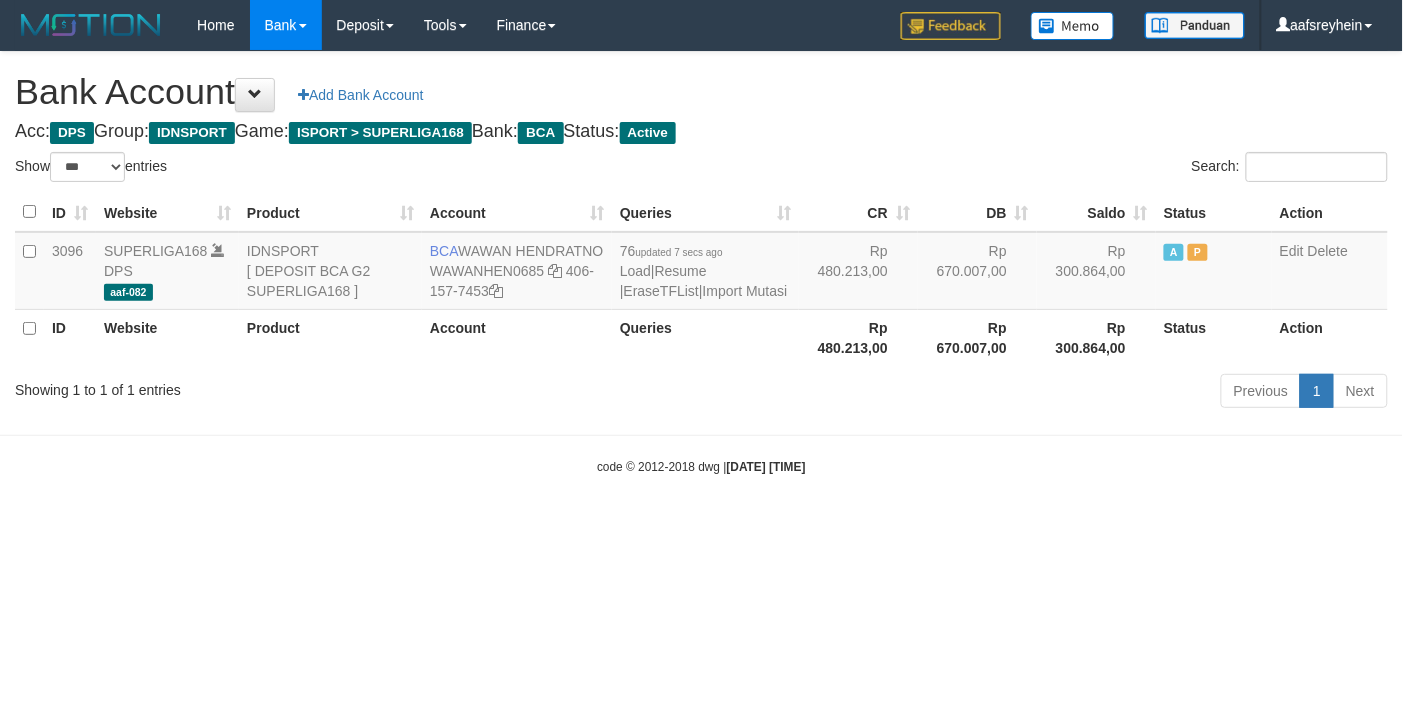 click on "Acc: 										 DPS
Group:   IDNSPORT    		Game:   ISPORT > SUPERLIGA168    		Bank:   BCA    		Status:  Active" at bounding box center (701, 132) 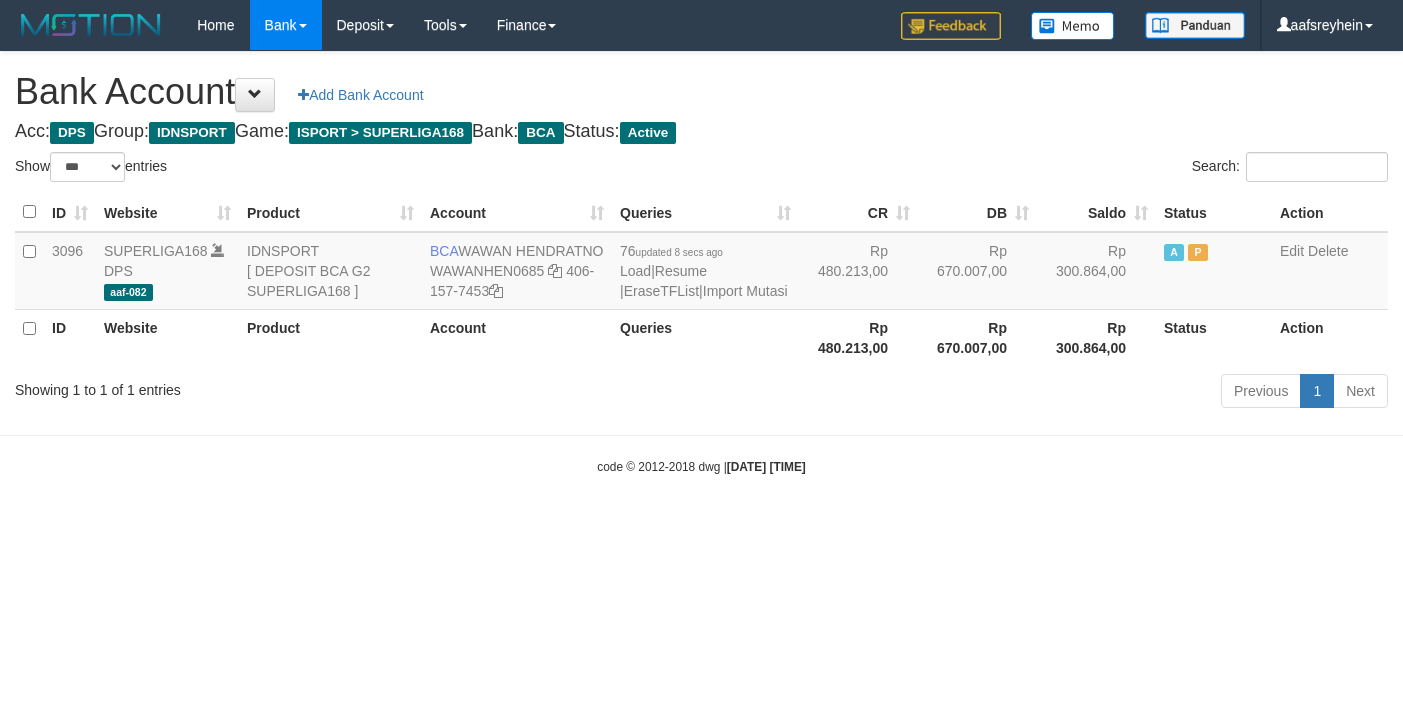 select on "***" 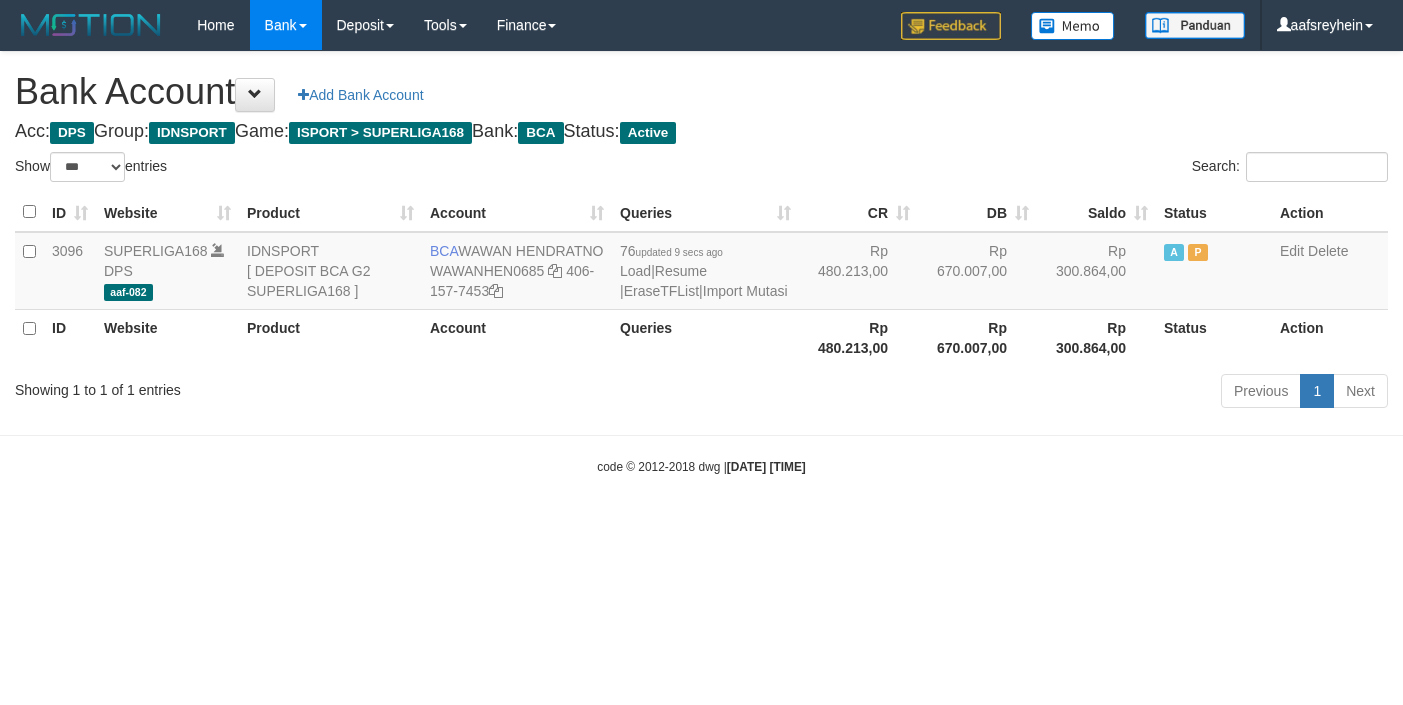 select on "***" 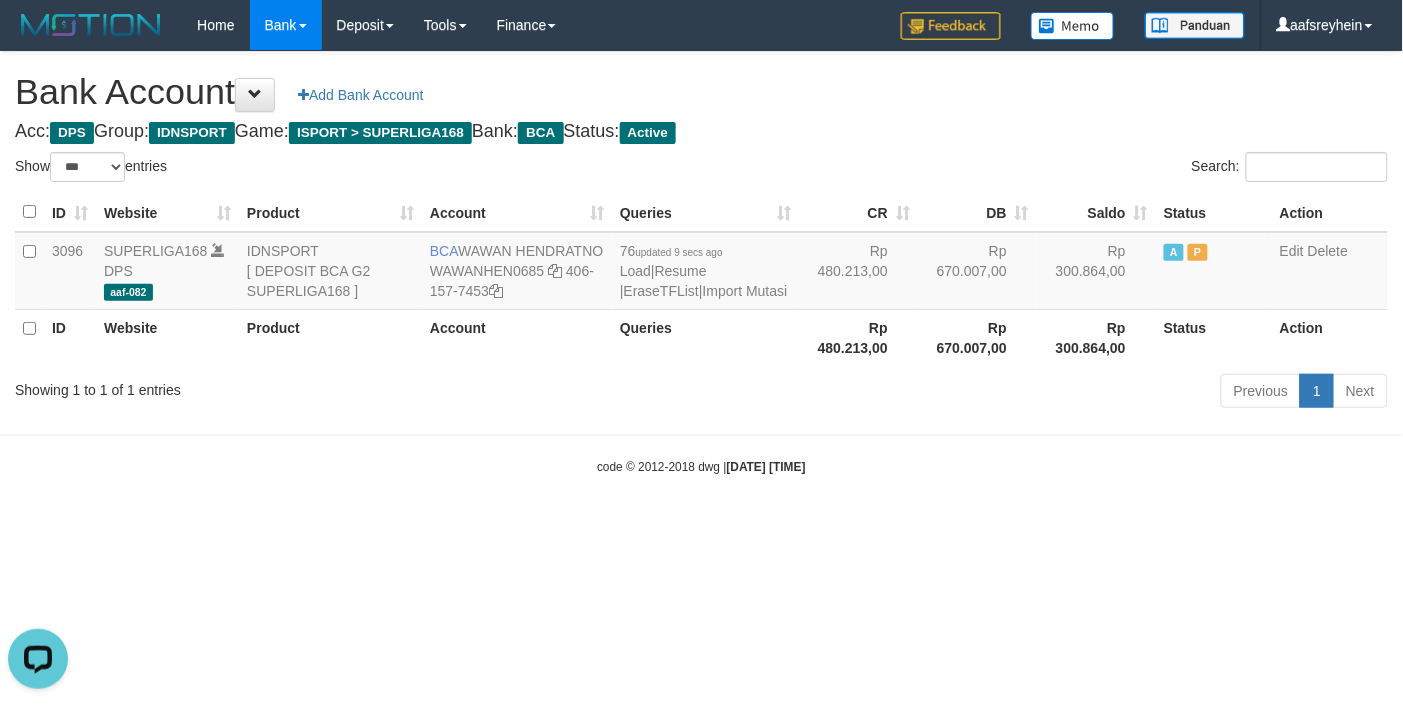 scroll, scrollTop: 0, scrollLeft: 0, axis: both 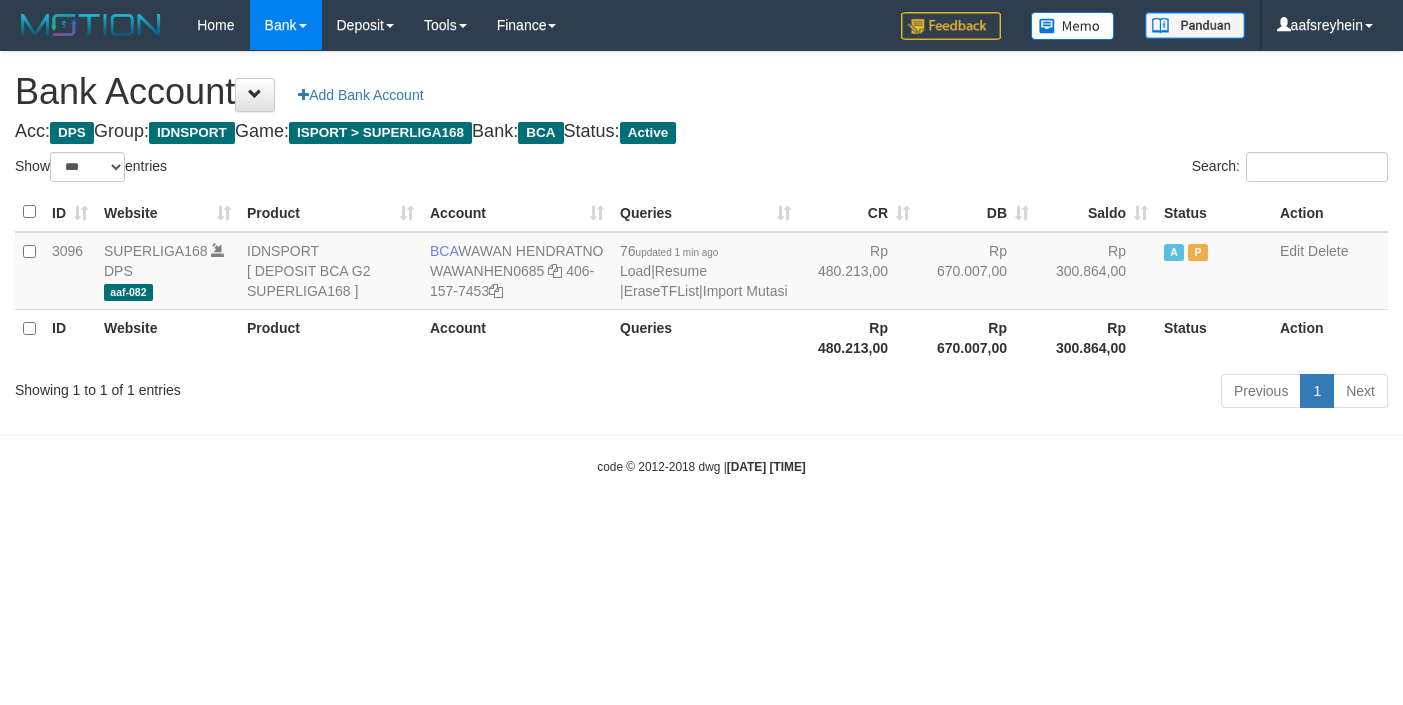 select on "***" 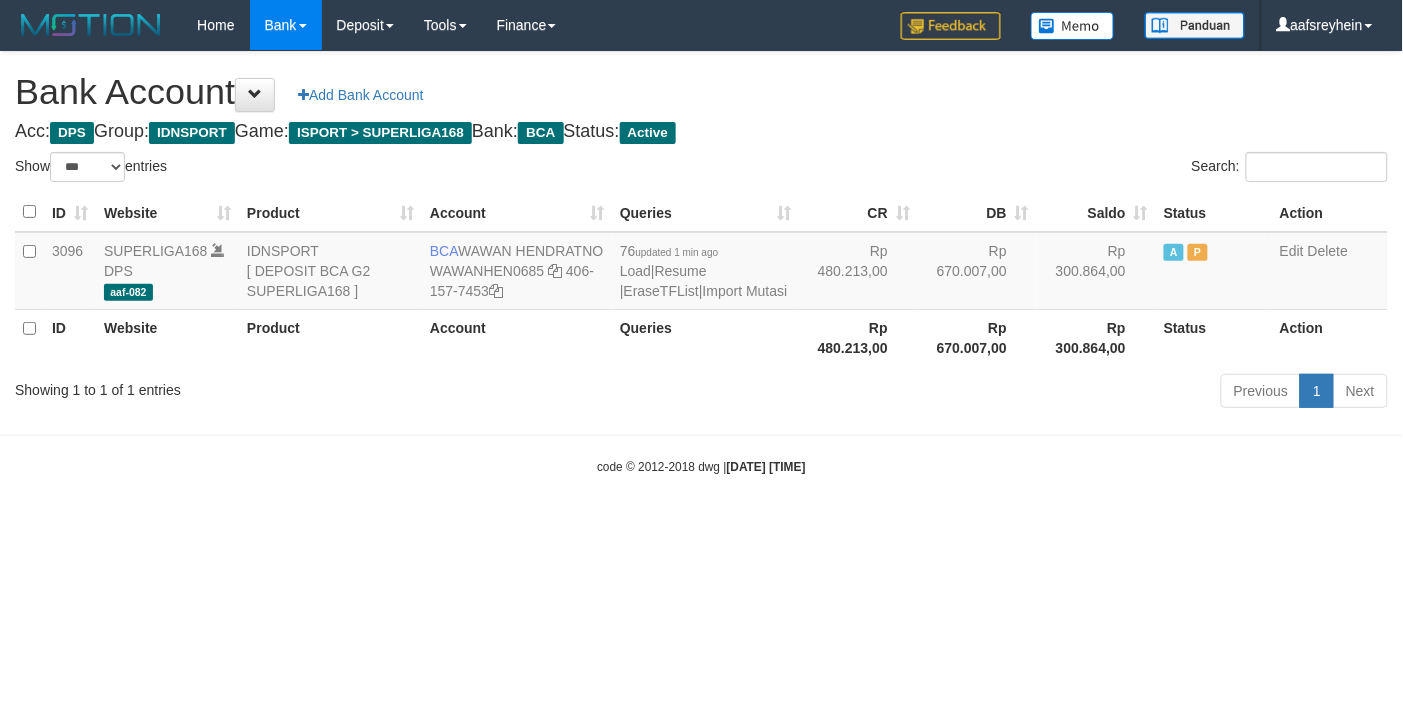 drag, startPoint x: 963, startPoint y: 511, endPoint x: 983, endPoint y: 508, distance: 20.22375 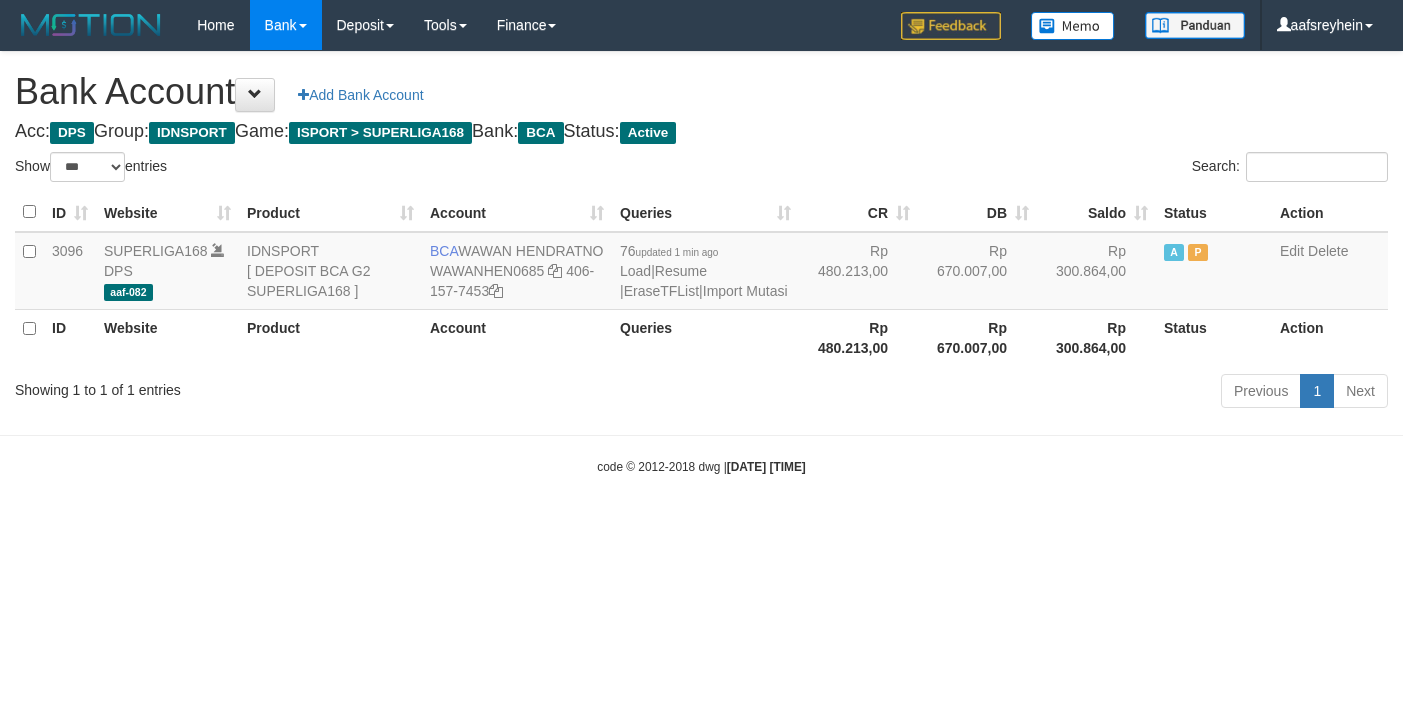 select on "***" 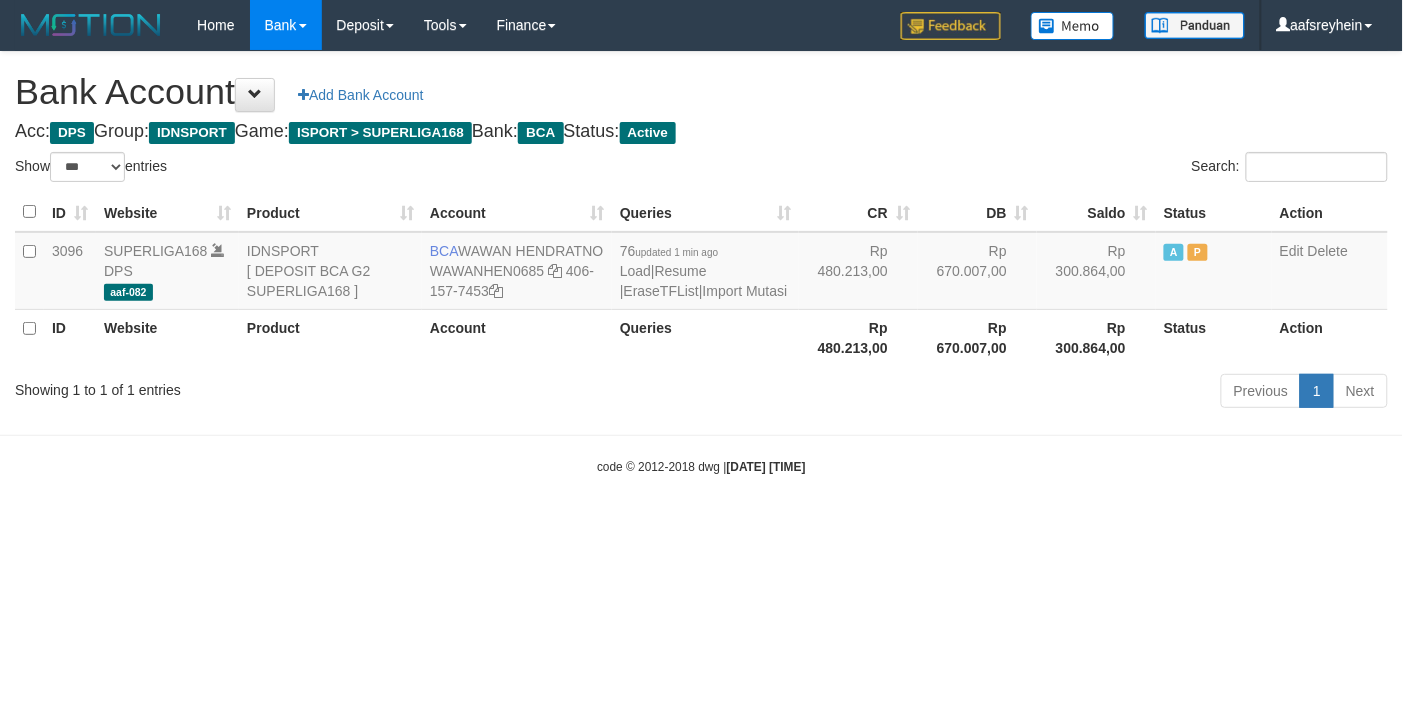 drag, startPoint x: 991, startPoint y: 560, endPoint x: 1005, endPoint y: 551, distance: 16.643316 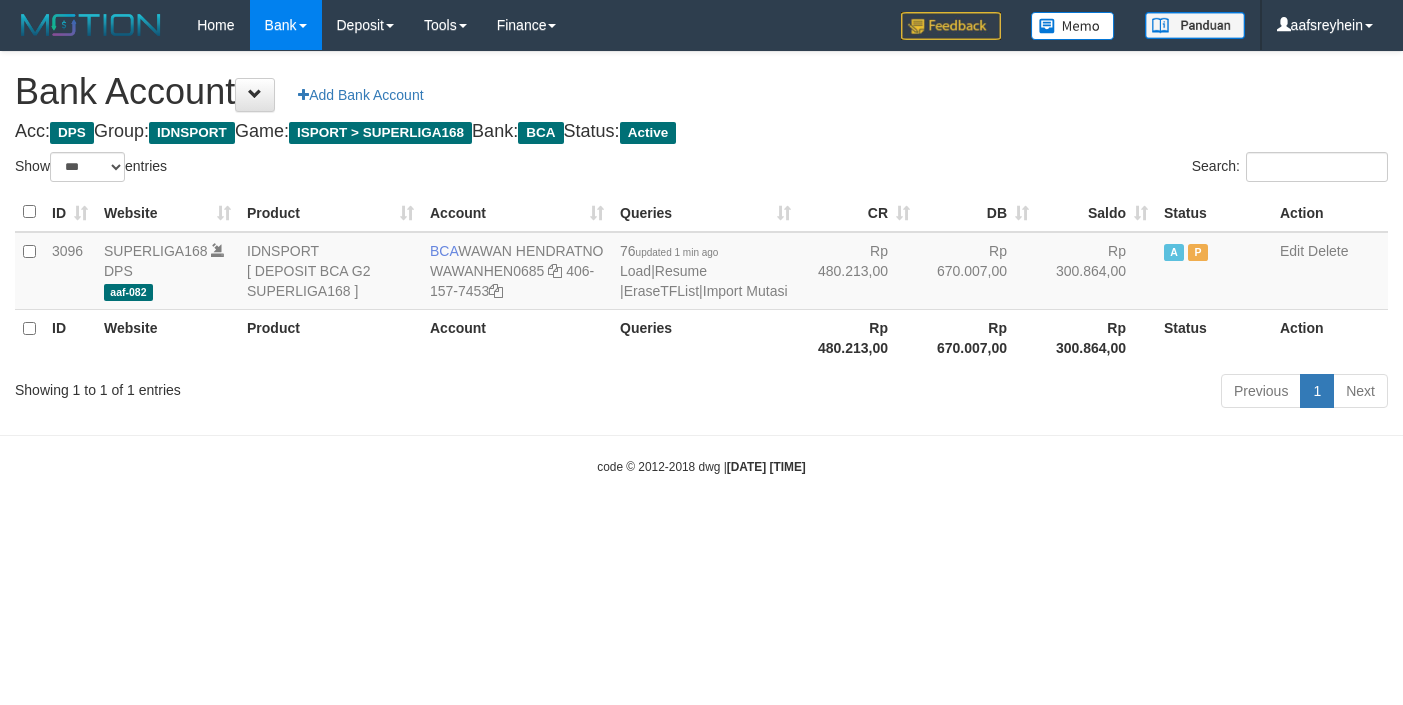 select on "***" 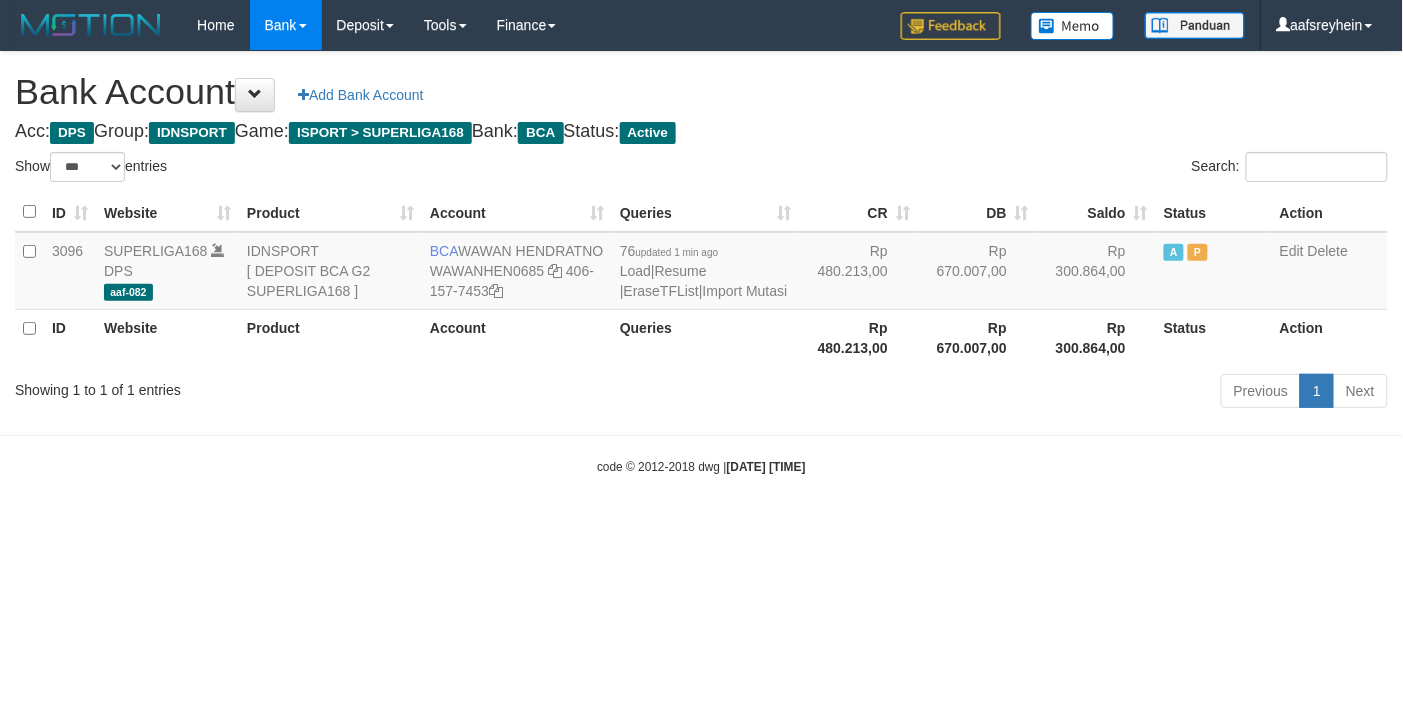 click on "Toggle navigation
Home
Bank
Account List
Load
By Website
Group
[ISPORT]													SUPERLIGA168
By Load Group (DPS)
-" at bounding box center (701, 263) 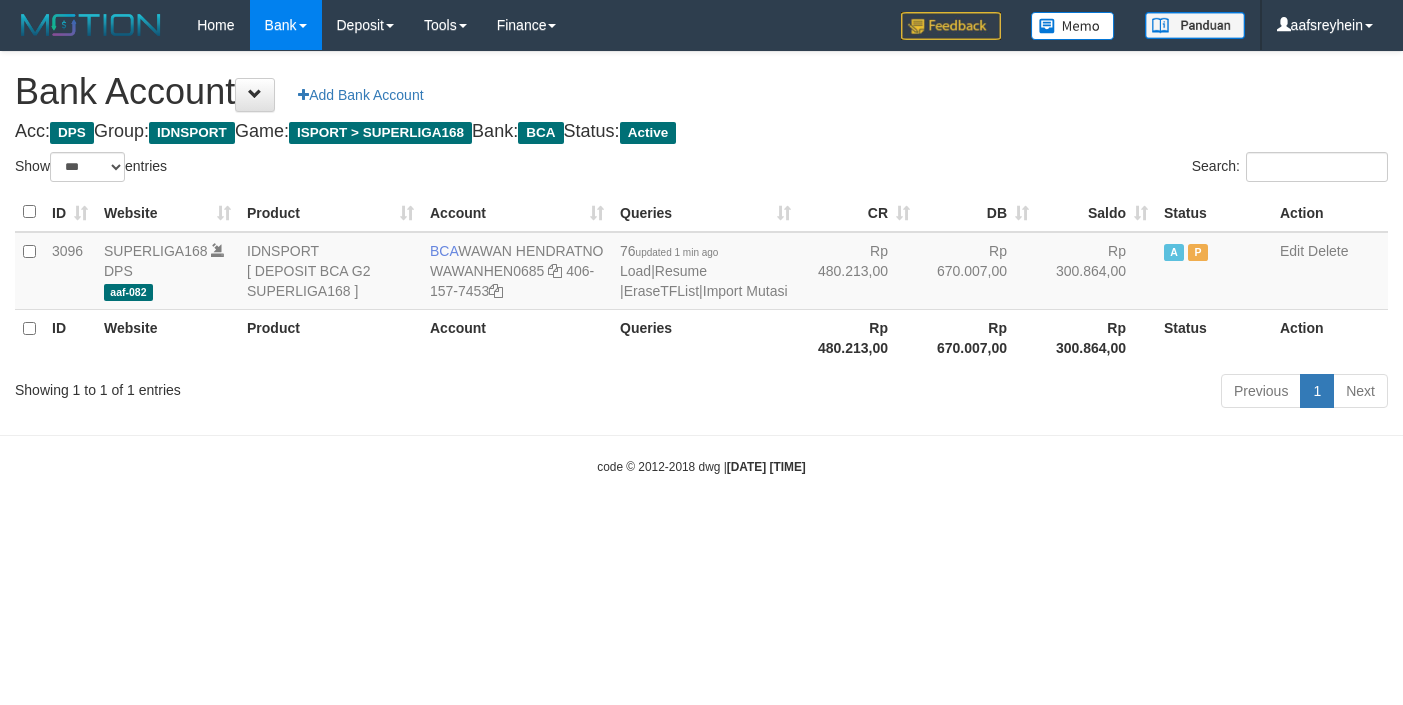 select on "***" 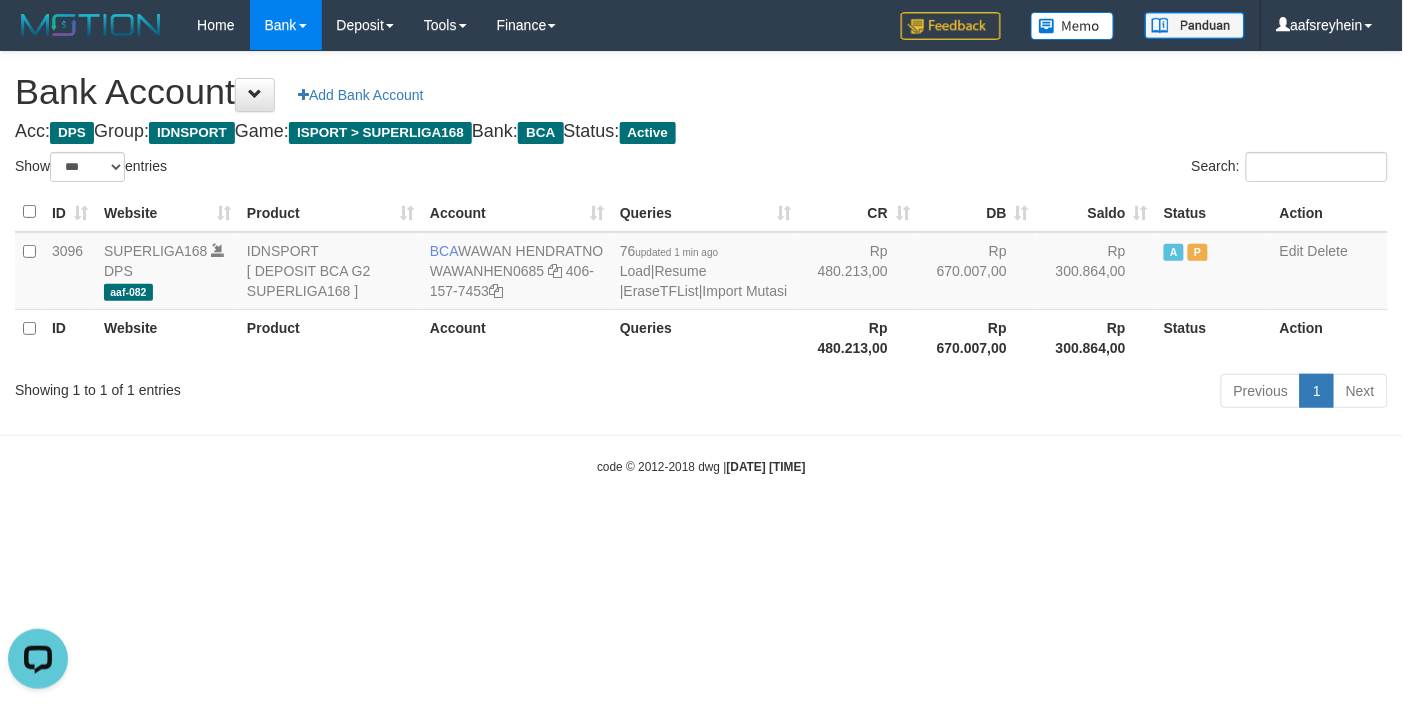 scroll, scrollTop: 0, scrollLeft: 0, axis: both 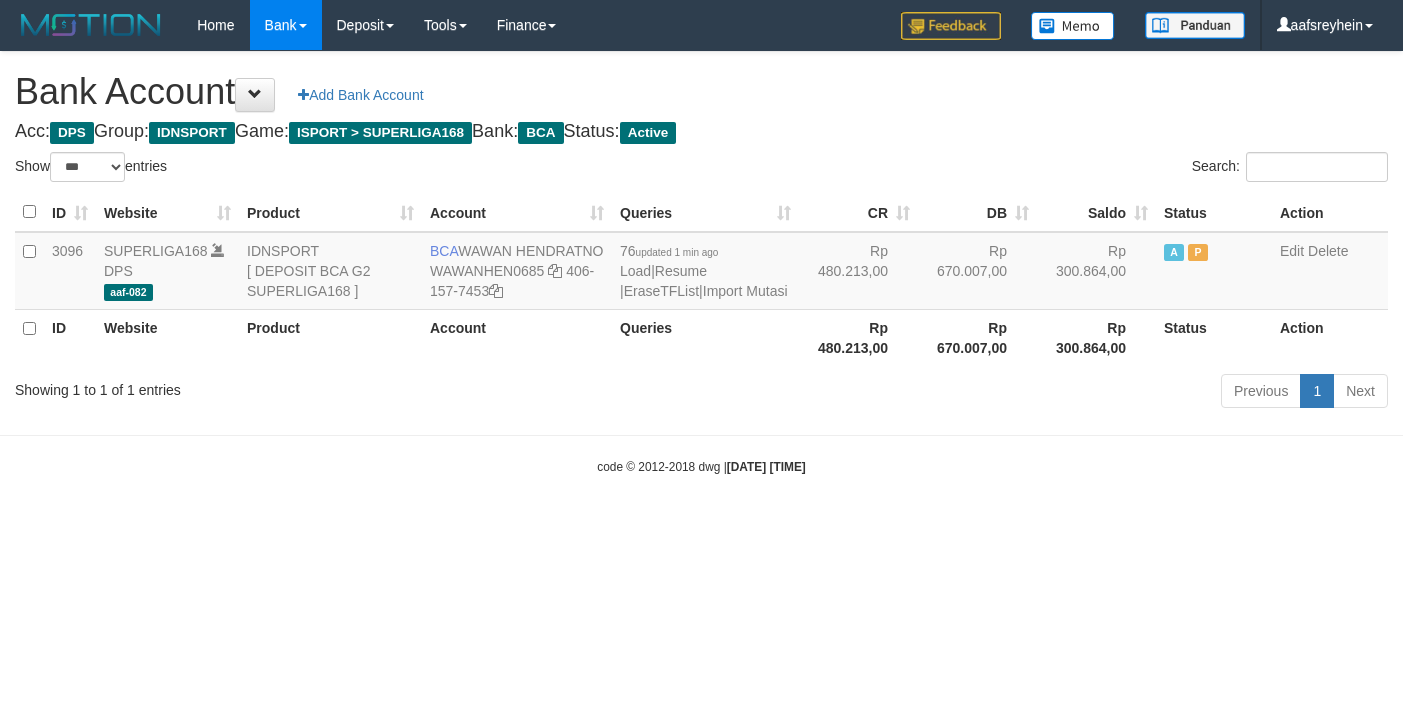 select on "***" 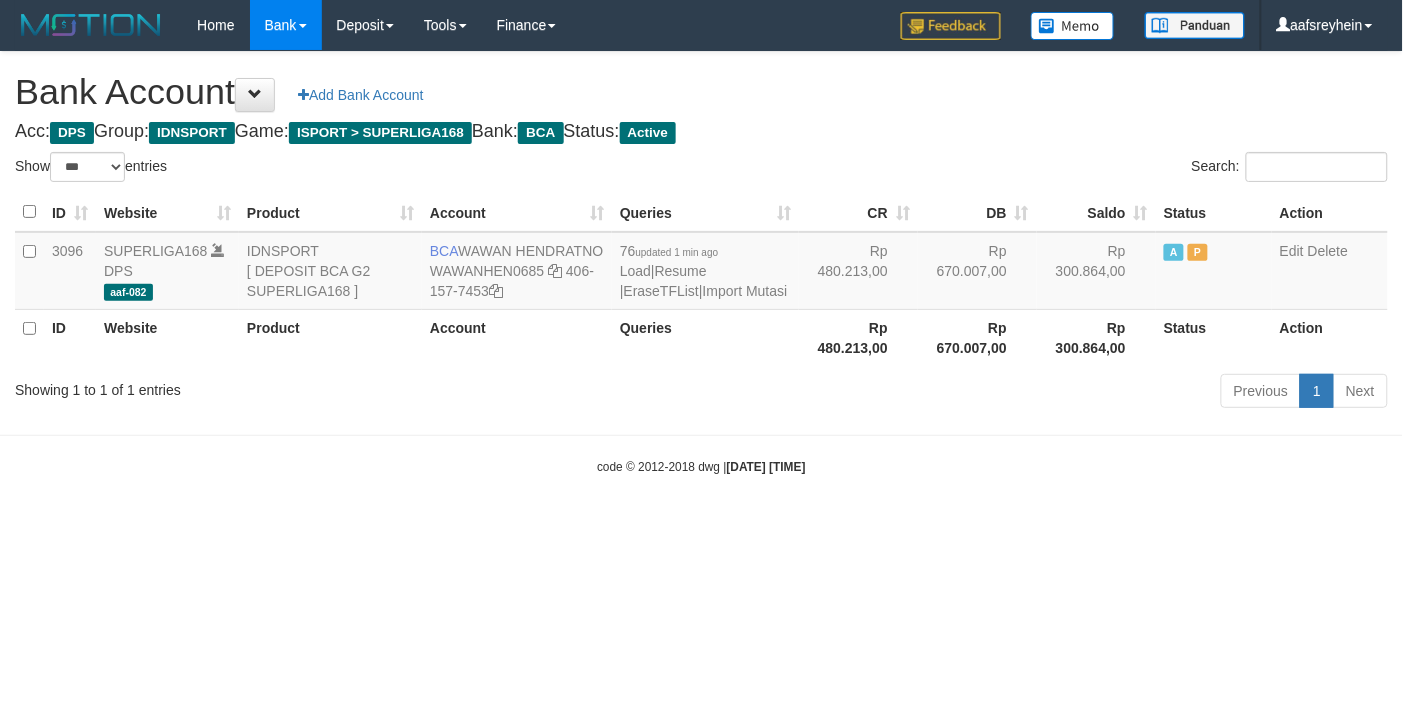 click on "Toggle navigation
Home
Bank
Account List
Load
By Website
Group
[ISPORT]													SUPERLIGA168
By Load Group (DPS)" at bounding box center (701, 263) 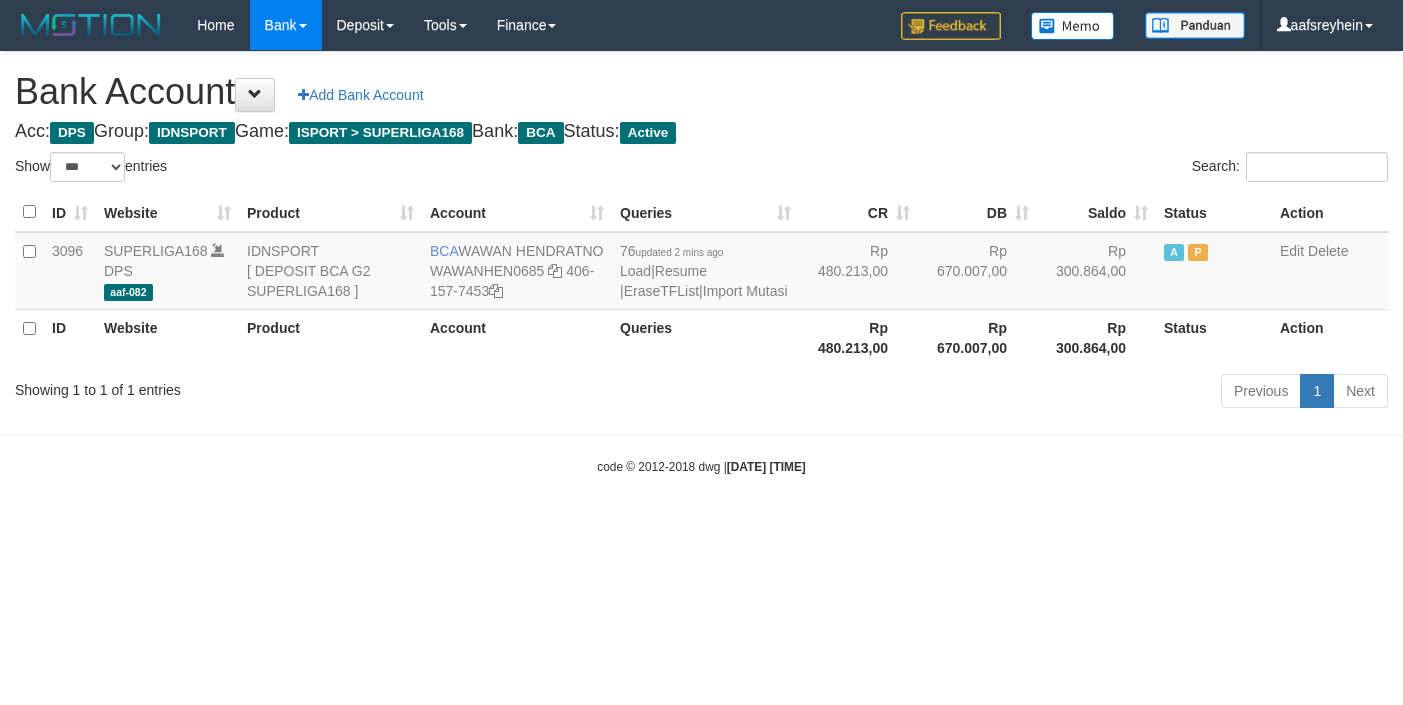 select on "***" 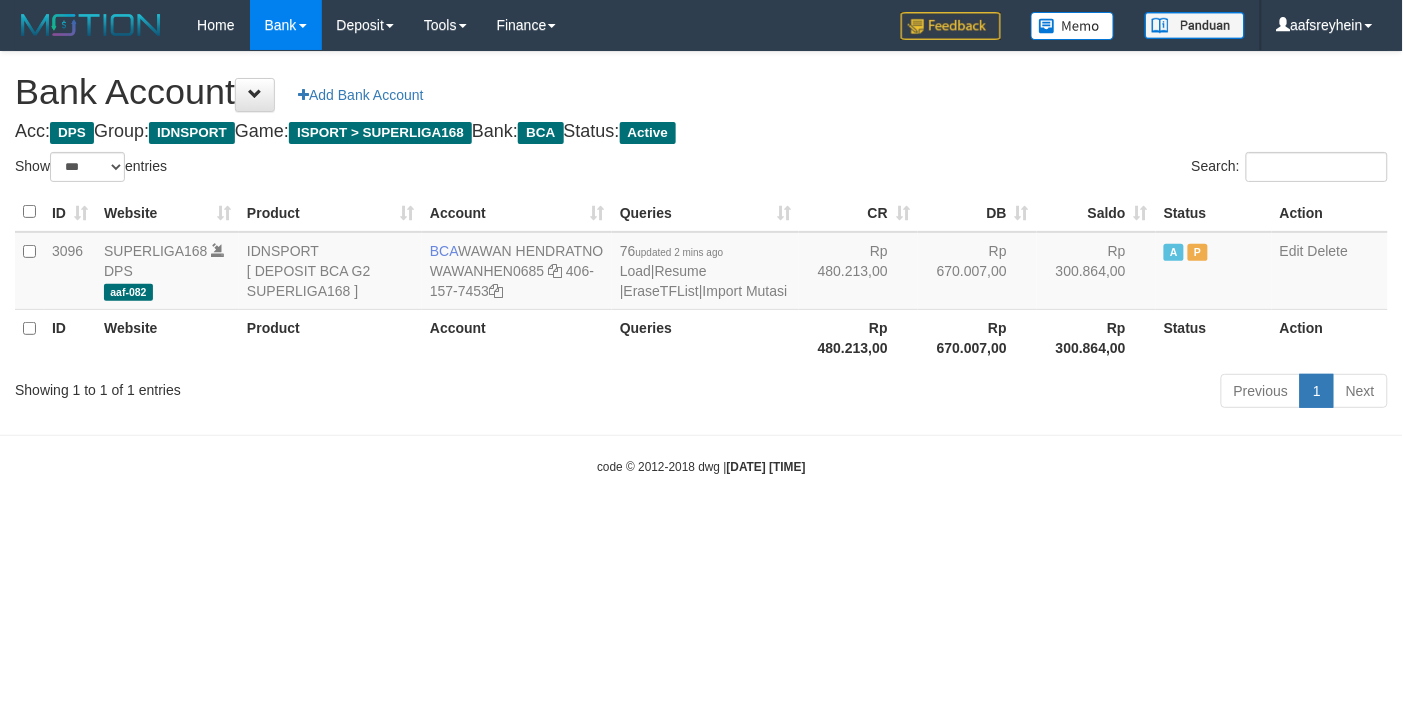 click on "Toggle navigation
Home
Bank
Account List
Load
By Website
Group
[ISPORT]													SUPERLIGA168
By Load Group (DPS)" at bounding box center [701, 263] 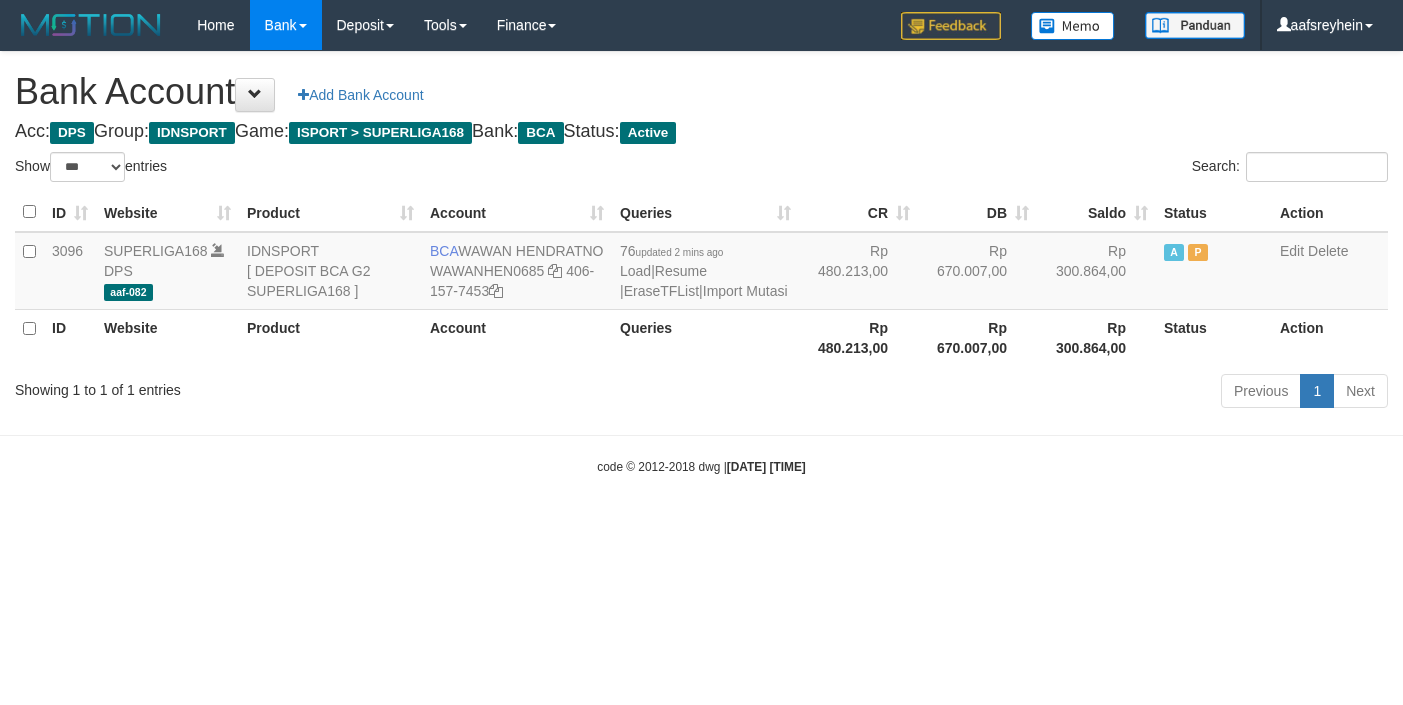 select on "***" 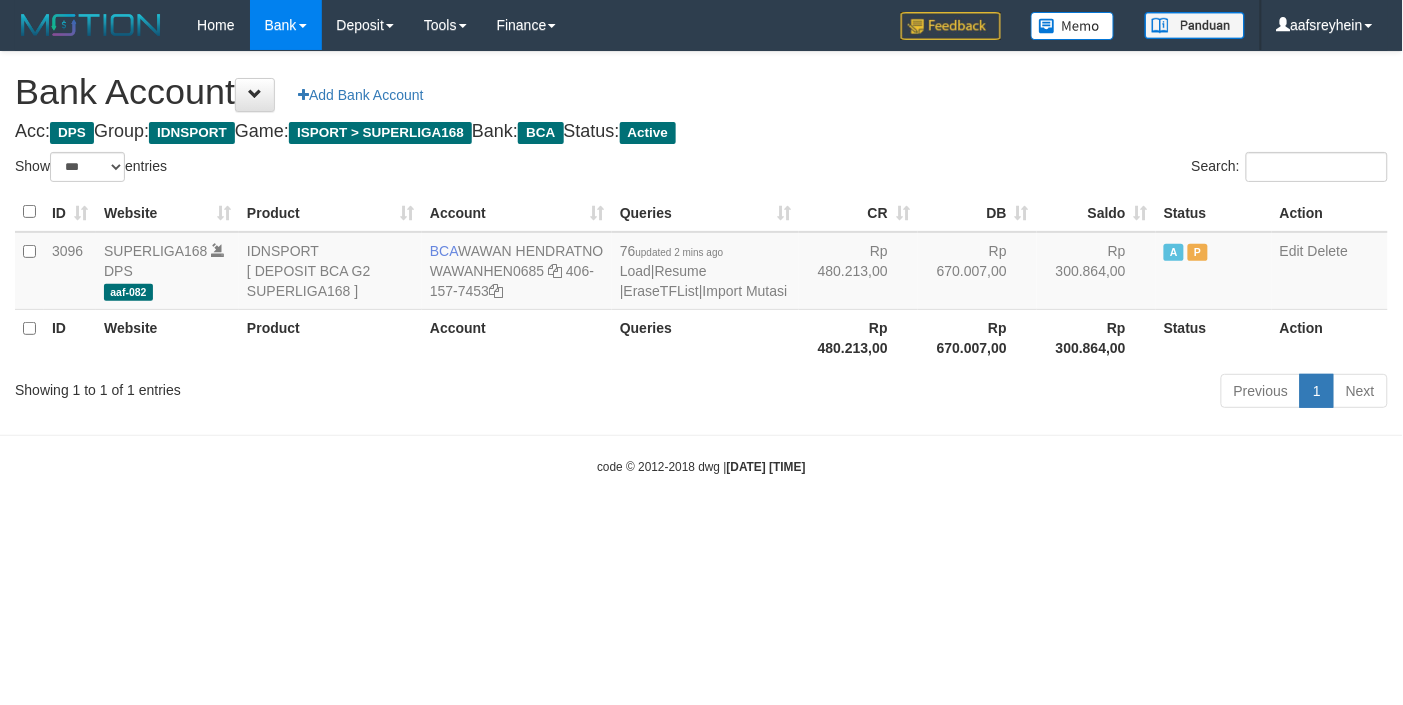 click on "Toggle navigation
Home
Bank
Account List
Load
By Website
Group
[ISPORT]													SUPERLIGA168
By Load Group (DPS)" at bounding box center (701, 263) 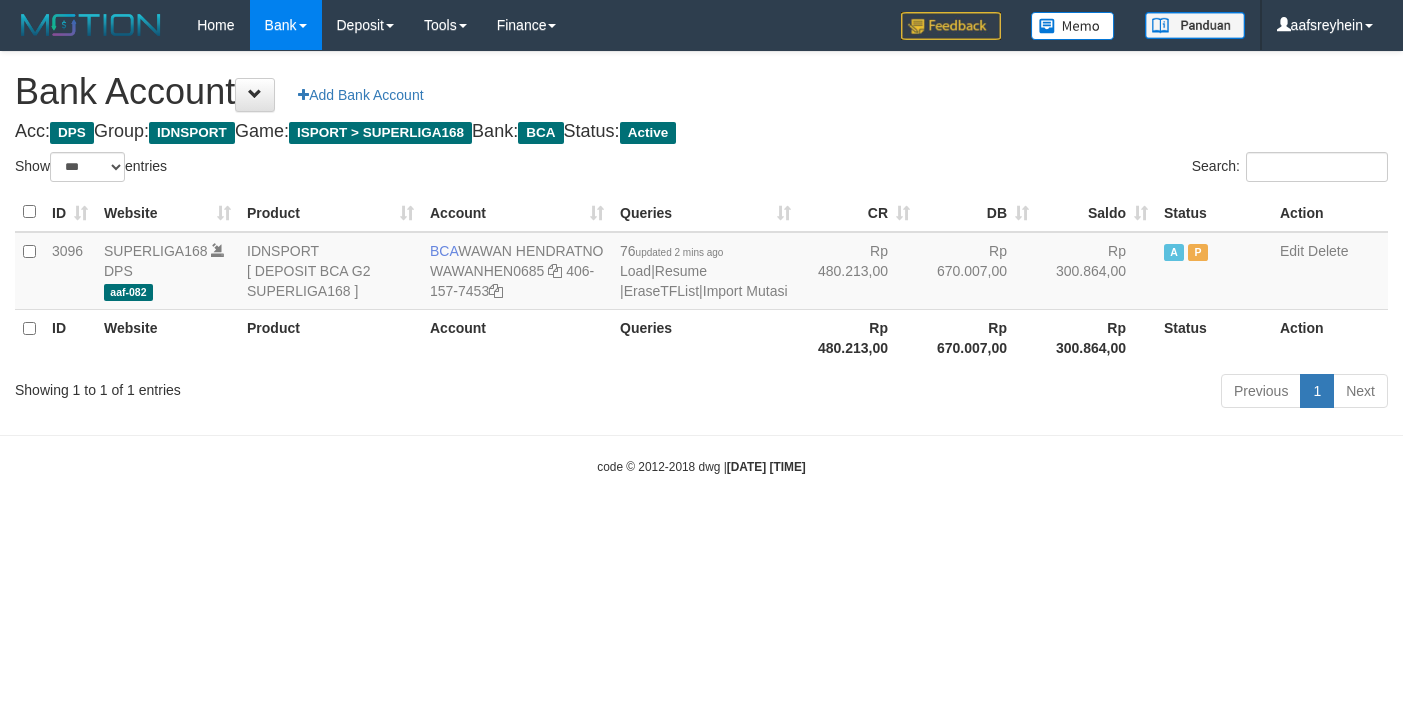 select on "***" 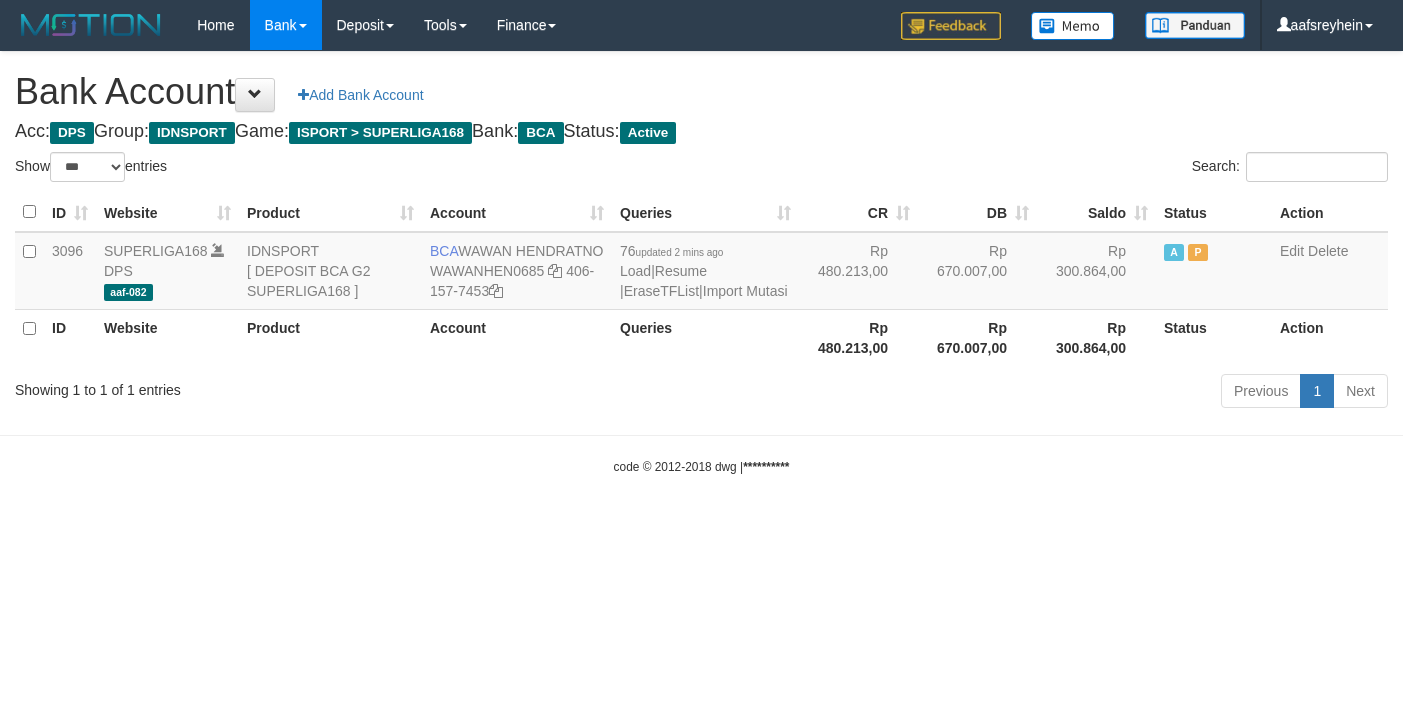 select on "***" 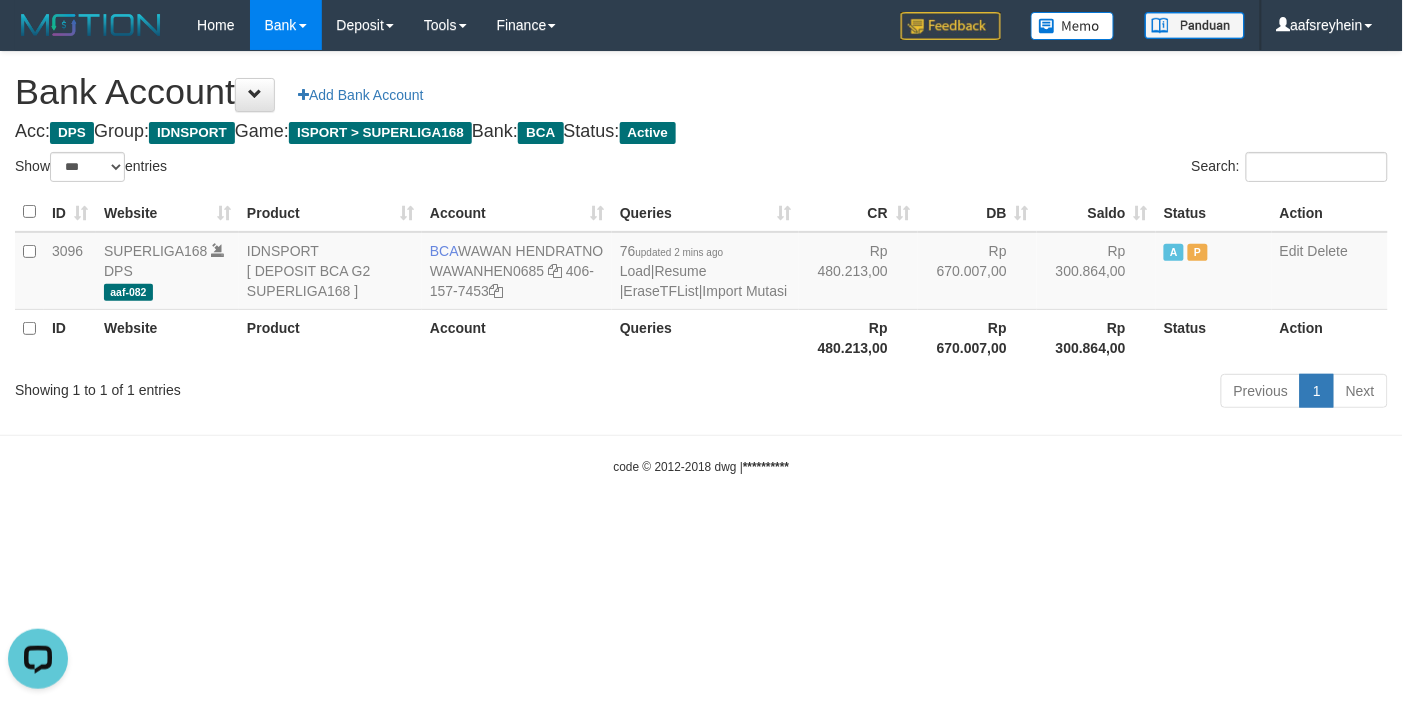 scroll, scrollTop: 0, scrollLeft: 0, axis: both 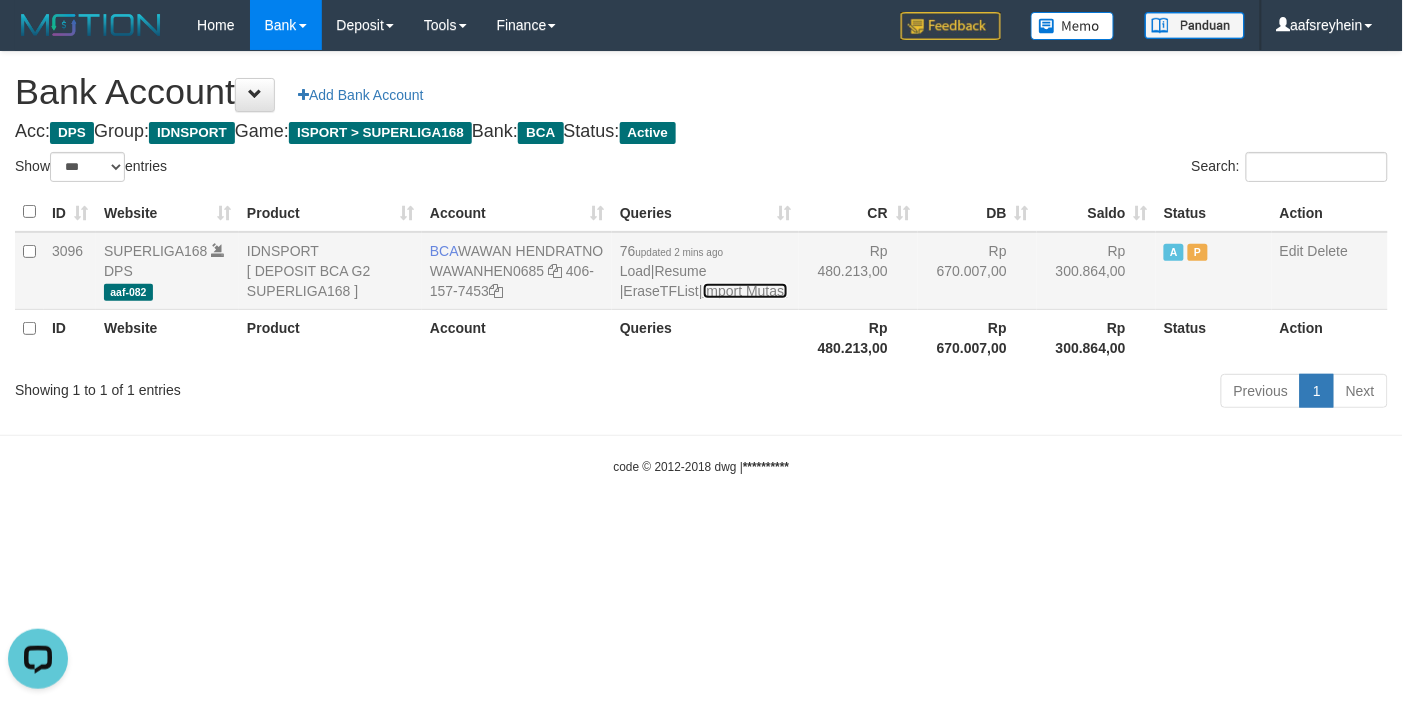 click on "Import Mutasi" at bounding box center (745, 291) 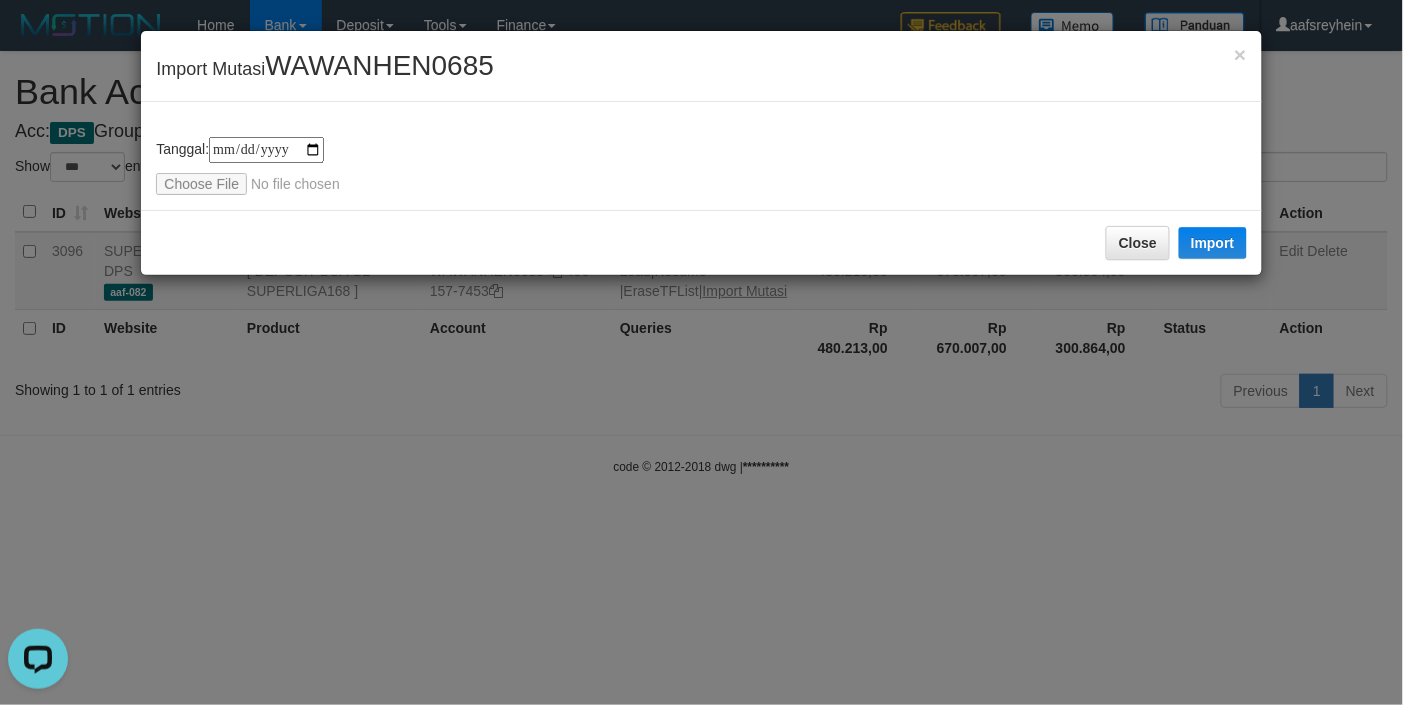 type on "**********" 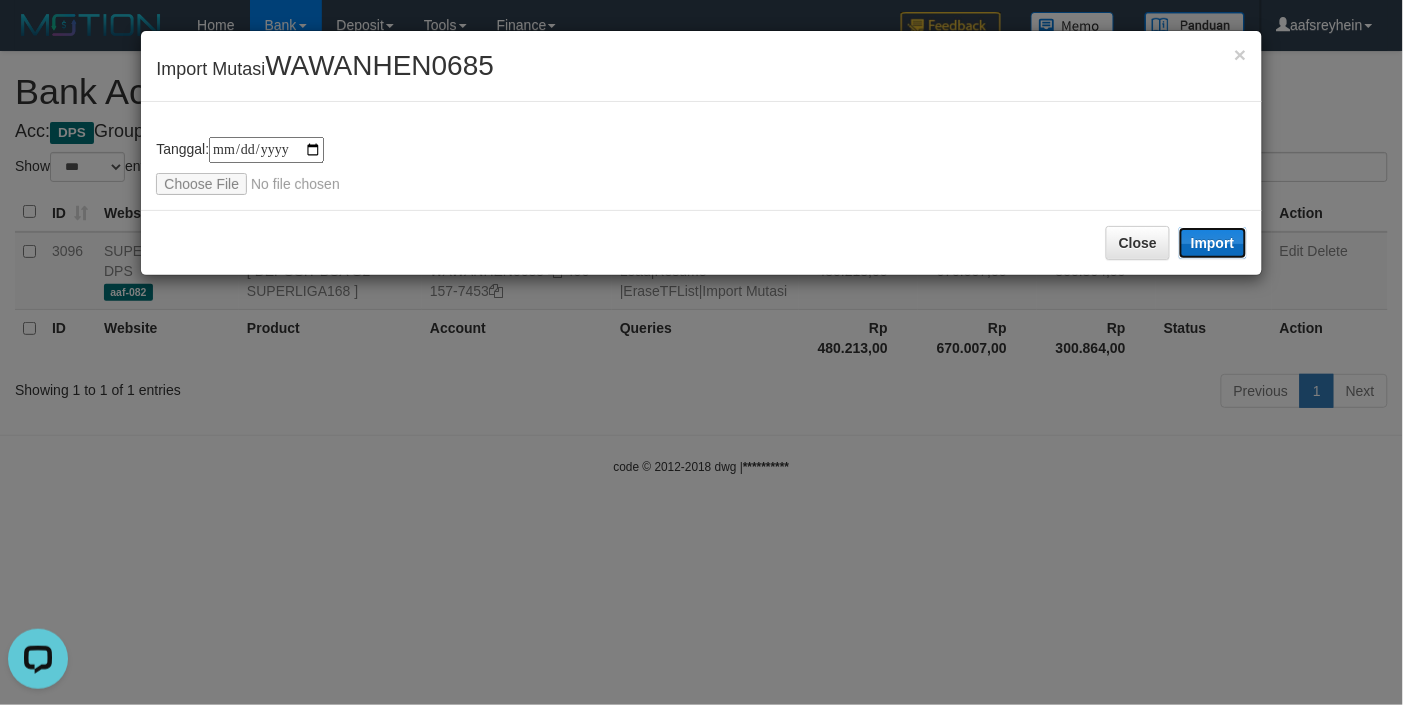 click on "Import" at bounding box center [1213, 243] 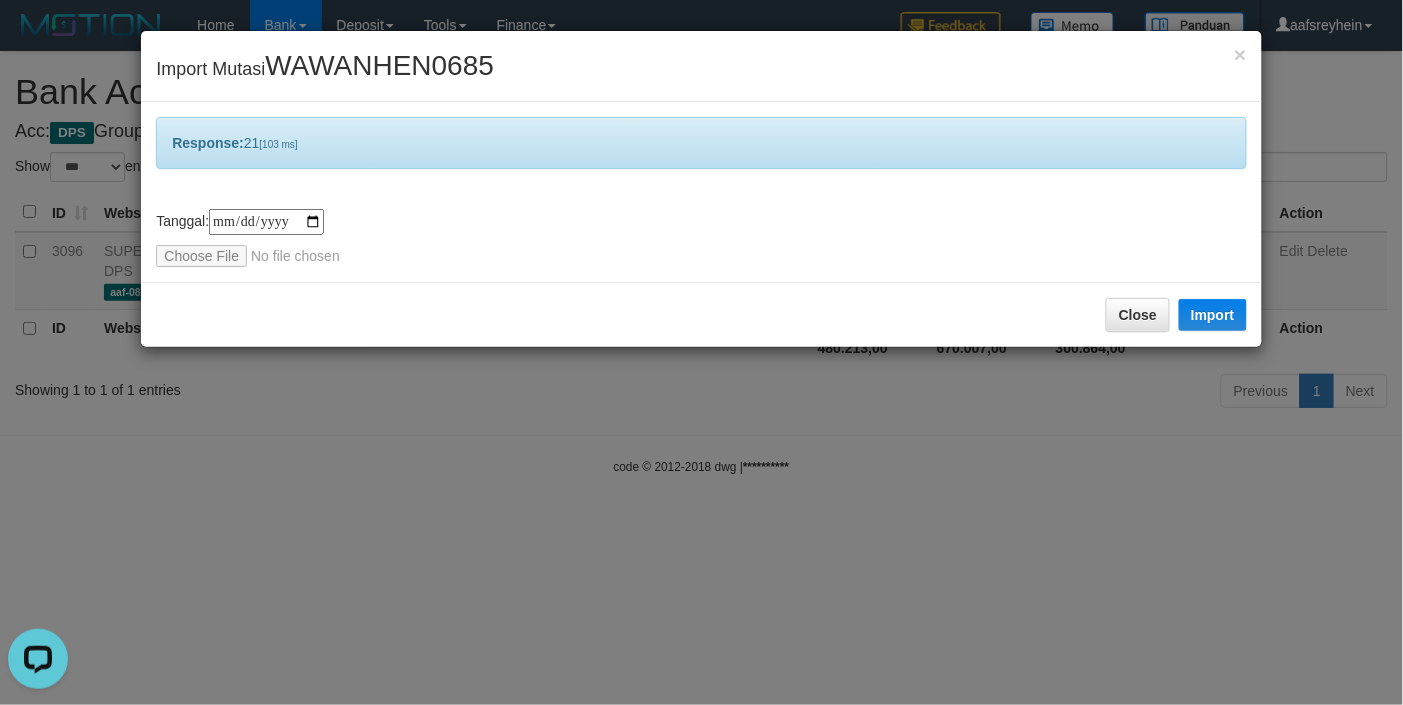 click on "×
Import Mutasi  [USERNAME]
Response:  21  [103 ms]
tanggal transaksi debet kredit saldo 1 2 3 4 5 6 7 8 9 10 11 12 13 14 15 16 17 18 19 20 21   tanggal transaksi debet kredit saldo   1 2 3 4 5 6 7 8 9 10 11 12 13 14 15 16 17 18 19 20 21
Tanggal:  [DATE]
Close
Import" at bounding box center (701, 352) 